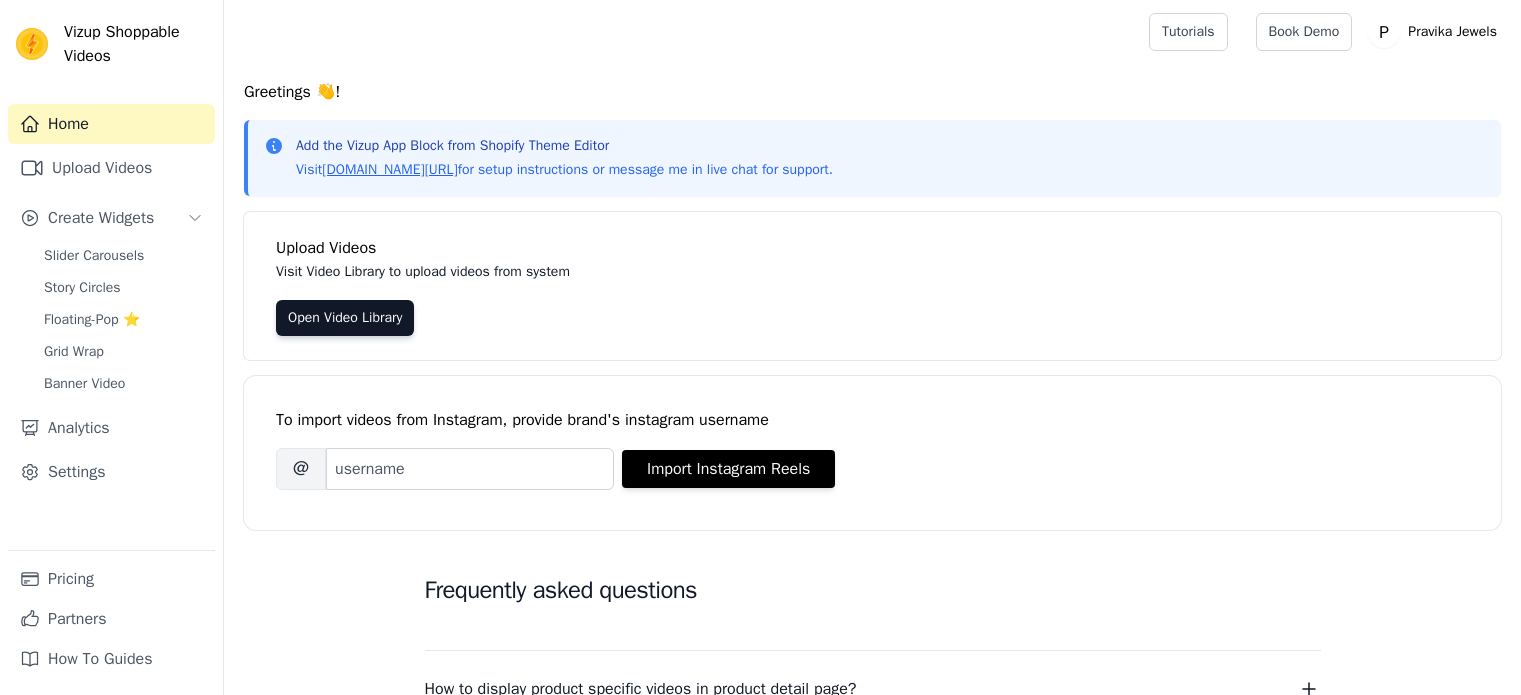 scroll, scrollTop: 0, scrollLeft: 0, axis: both 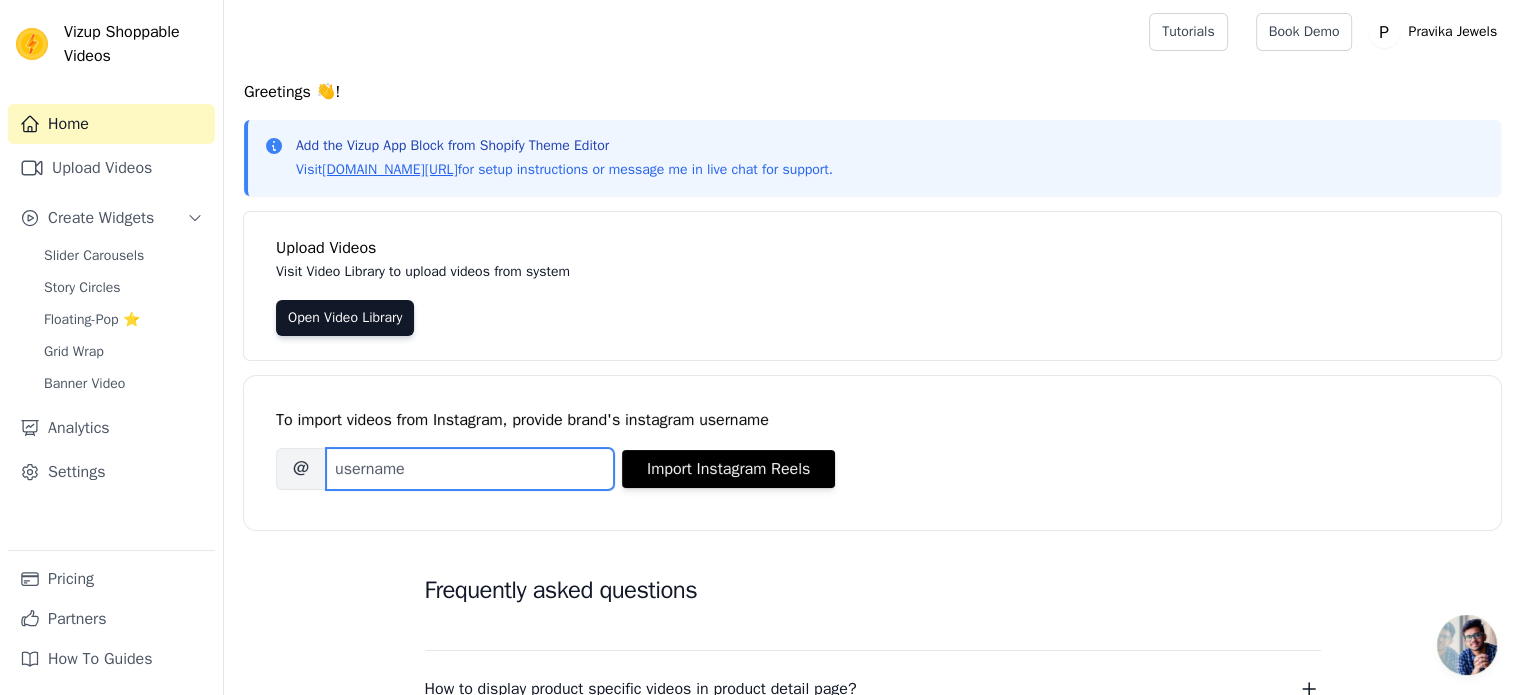click on "Brand's Instagram Username" at bounding box center (470, 469) 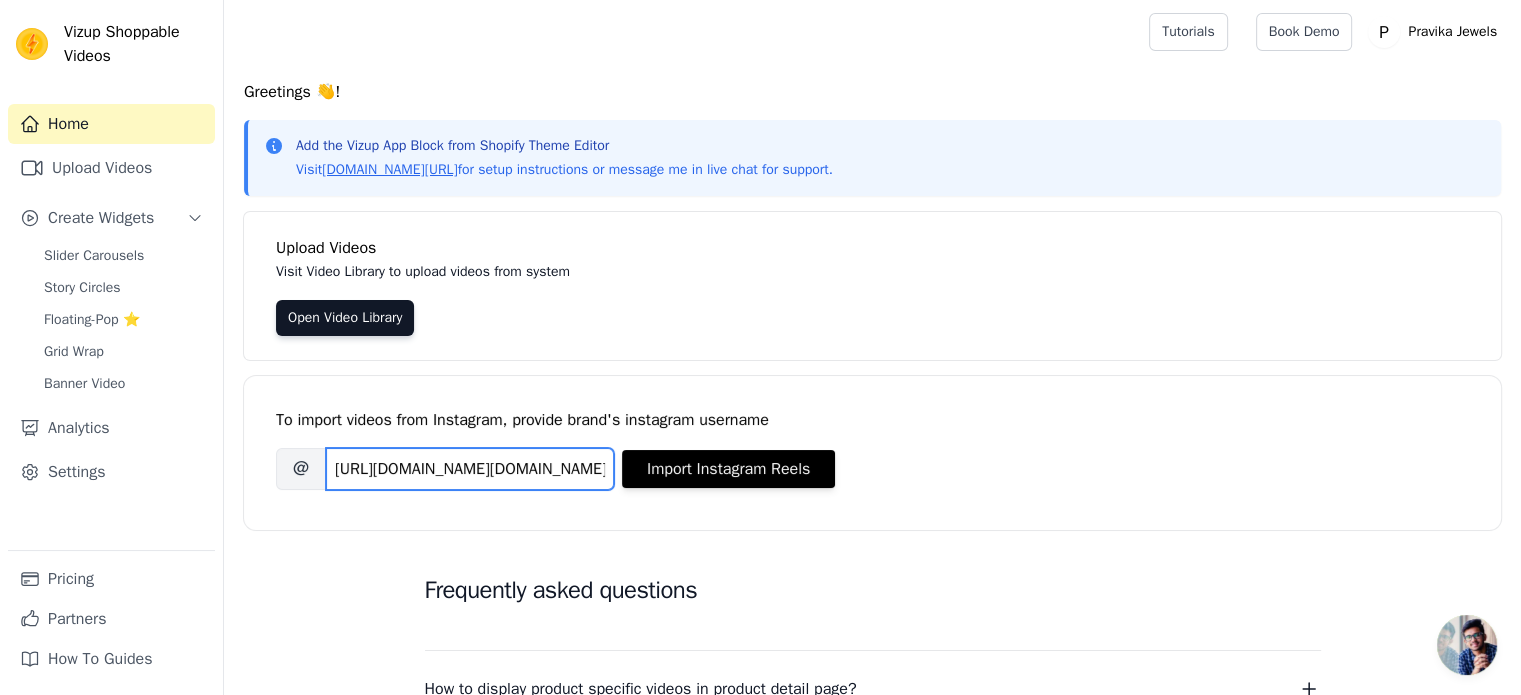scroll, scrollTop: 0, scrollLeft: 70, axis: horizontal 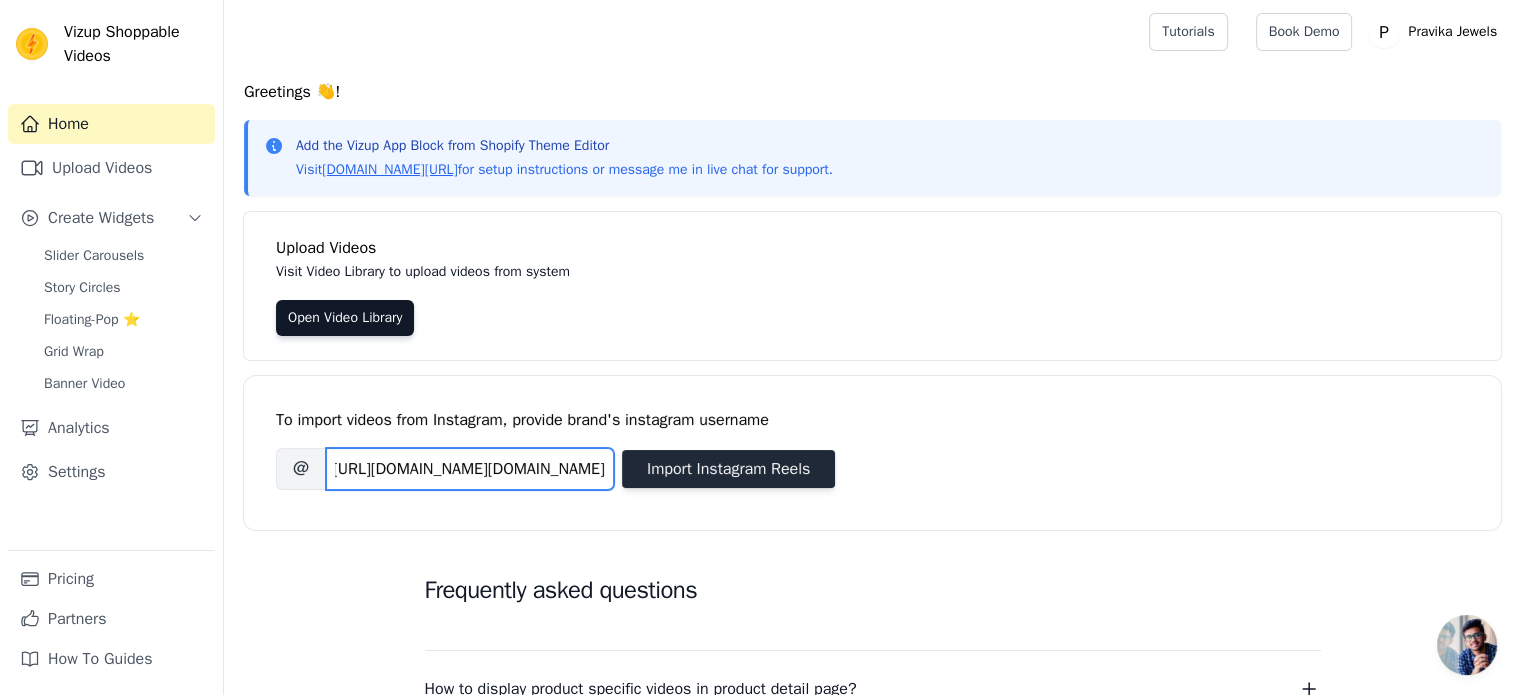 type on "https://www.instagram.com/pravikajewels.com_/" 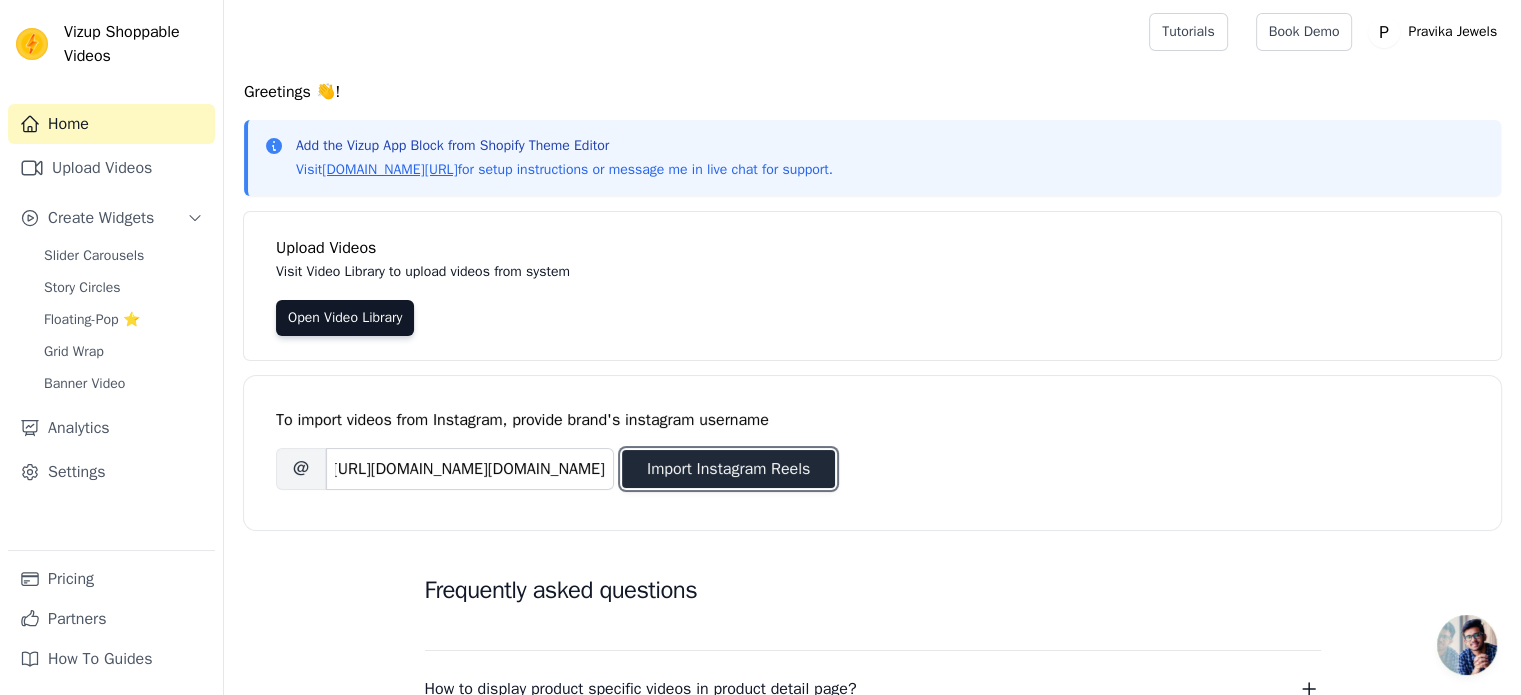 click on "Import Instagram Reels" at bounding box center (728, 469) 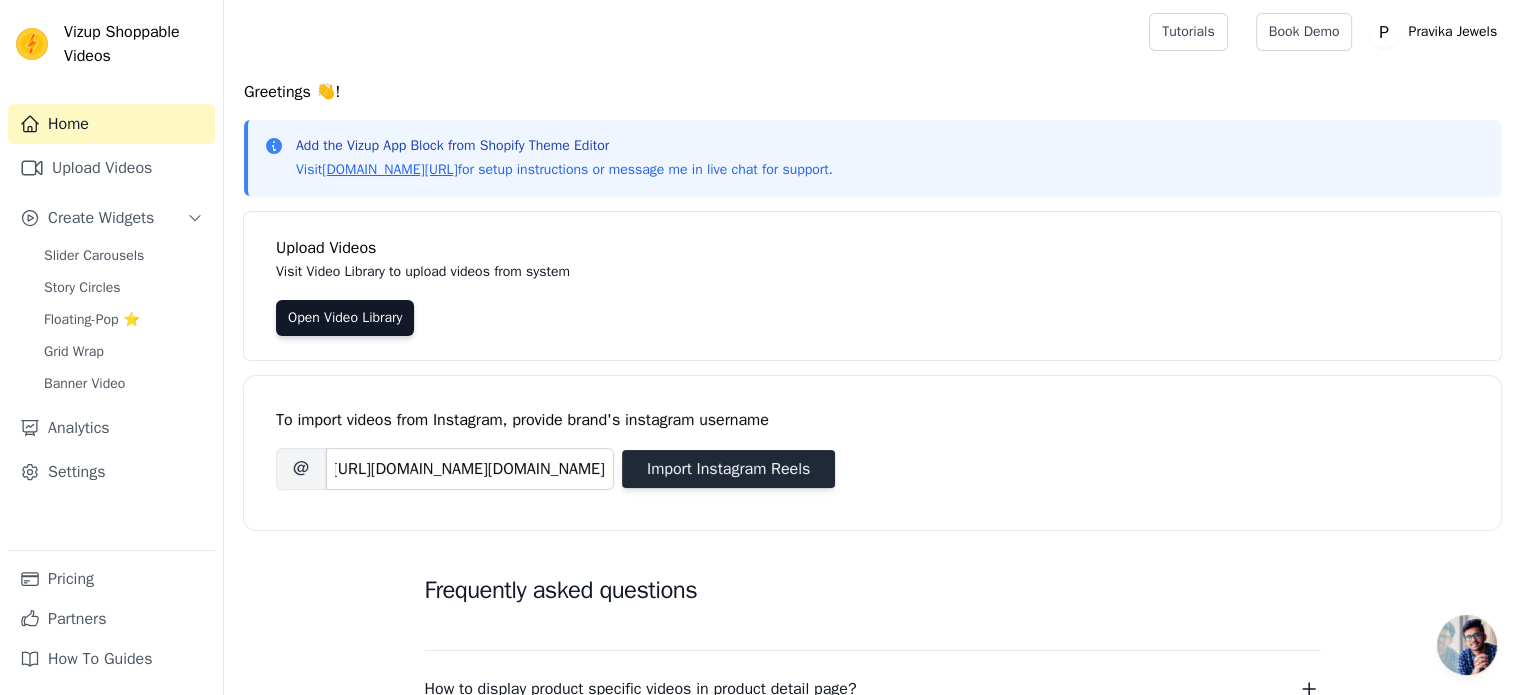 scroll, scrollTop: 0, scrollLeft: 0, axis: both 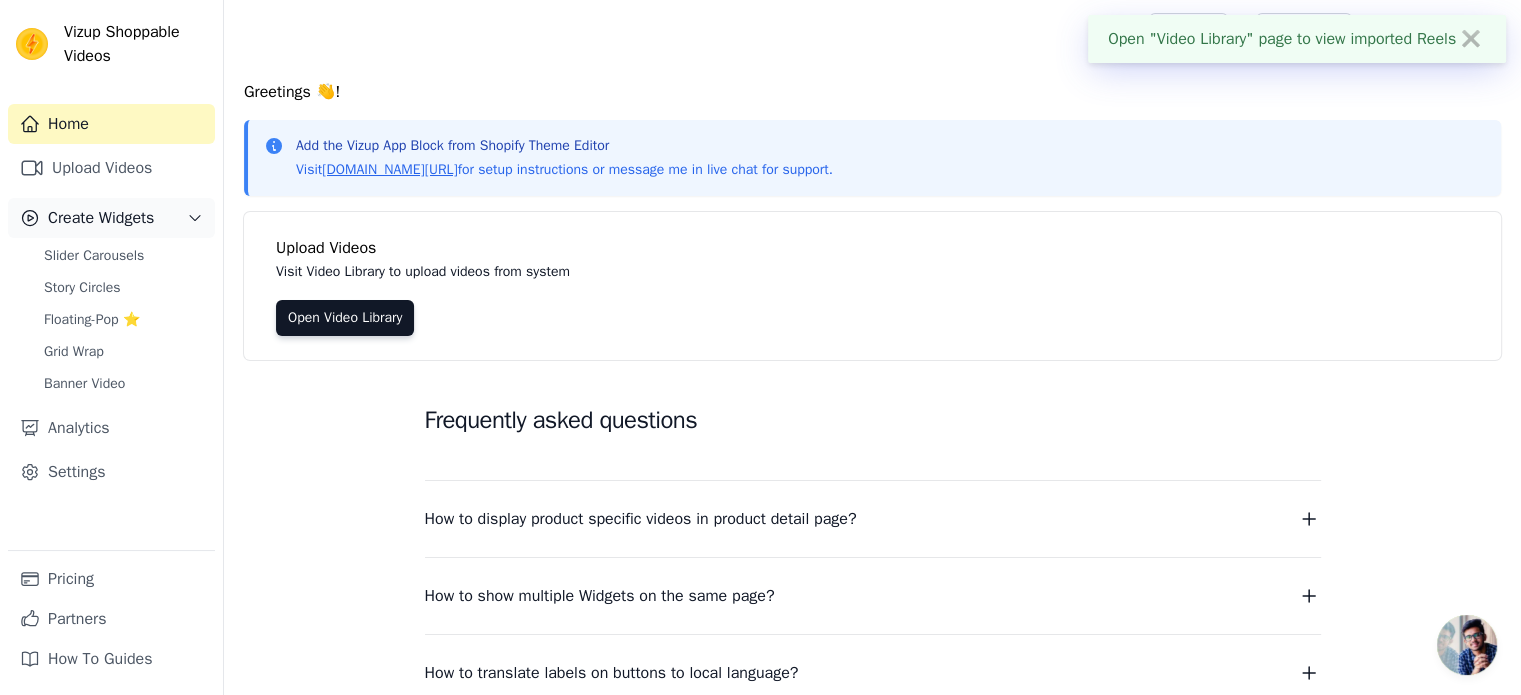 click 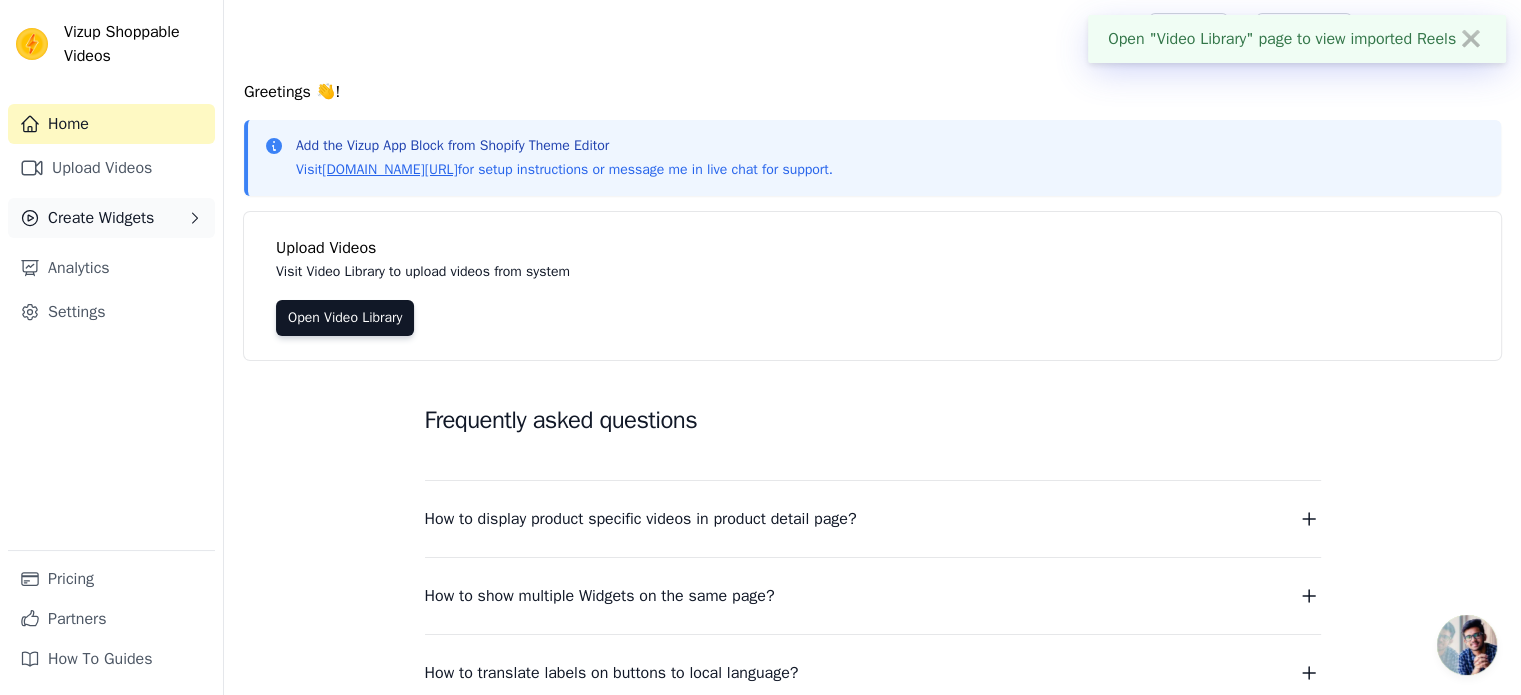 click 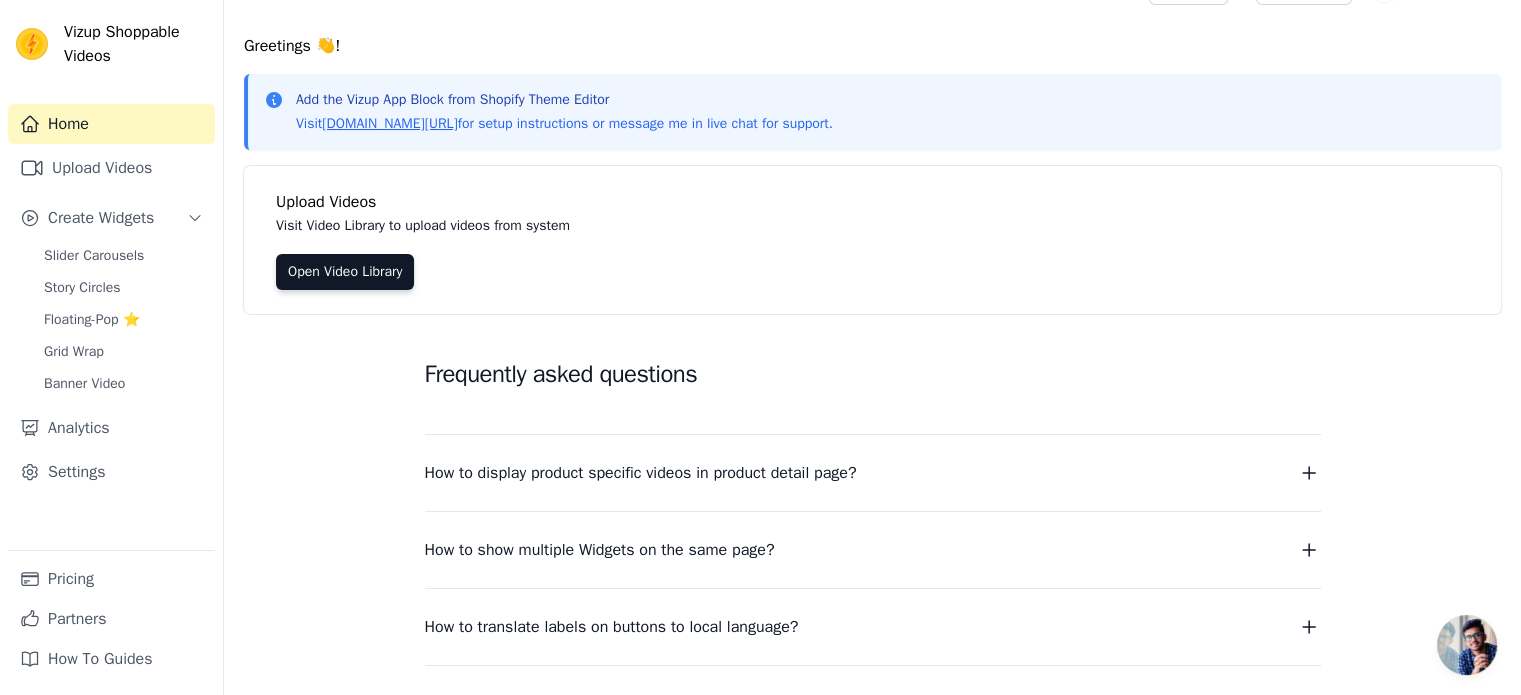 scroll, scrollTop: 0, scrollLeft: 0, axis: both 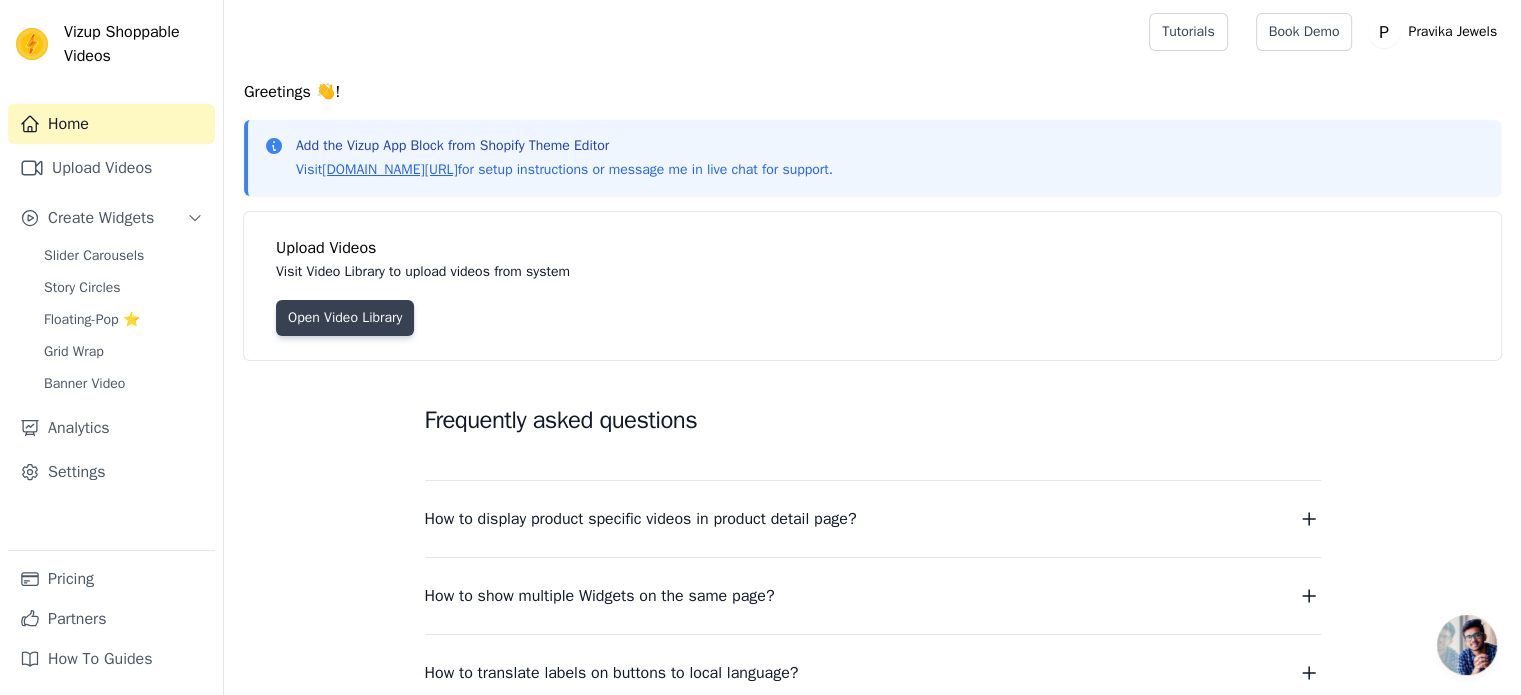 click on "Open Video Library" at bounding box center (345, 318) 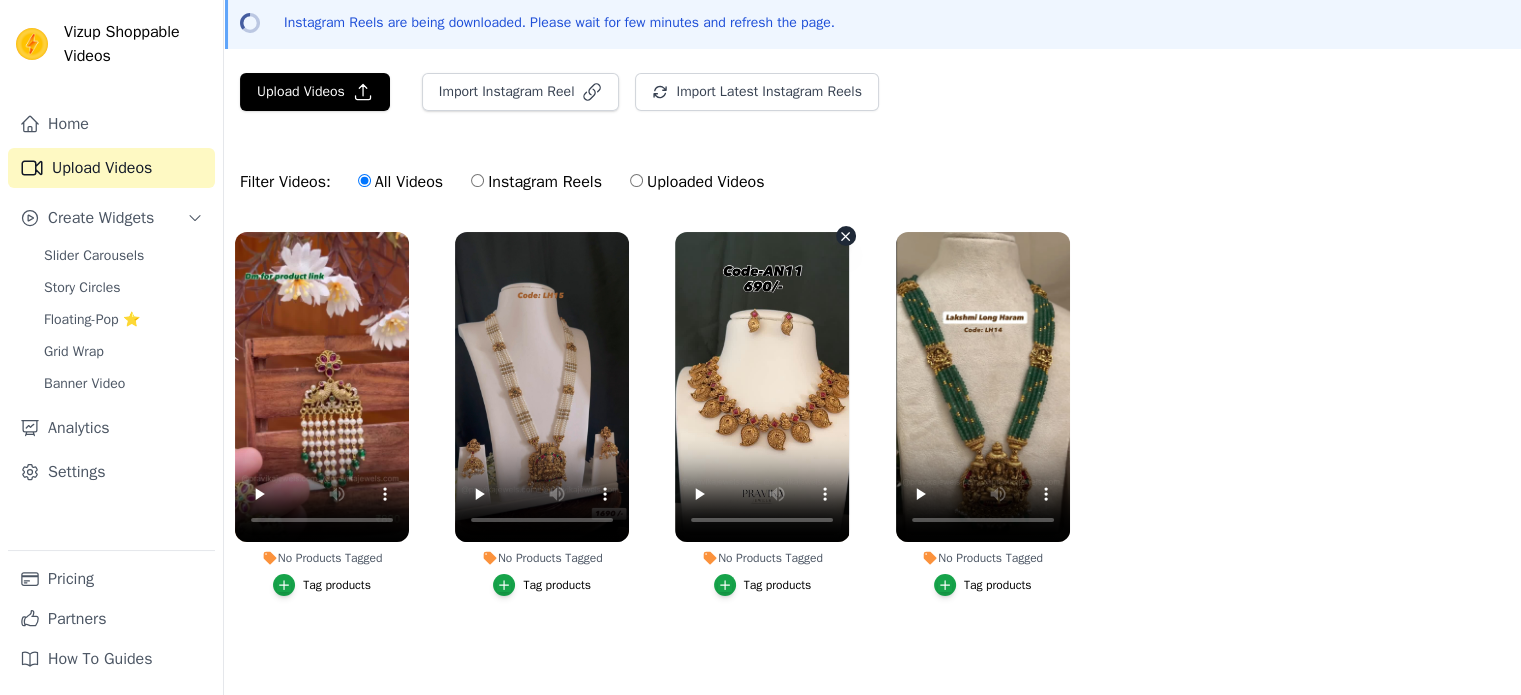 scroll, scrollTop: 92, scrollLeft: 0, axis: vertical 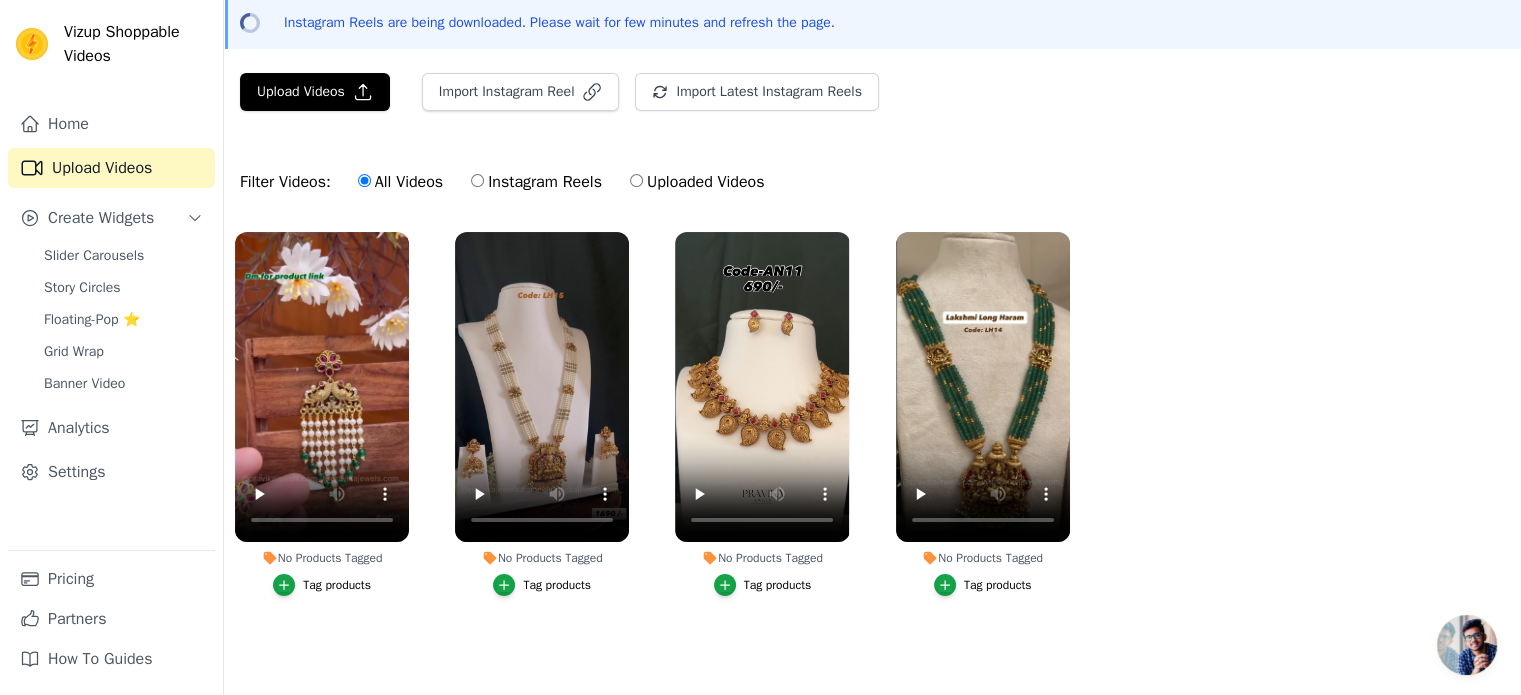 click on "Instagram Reels" at bounding box center [477, 180] 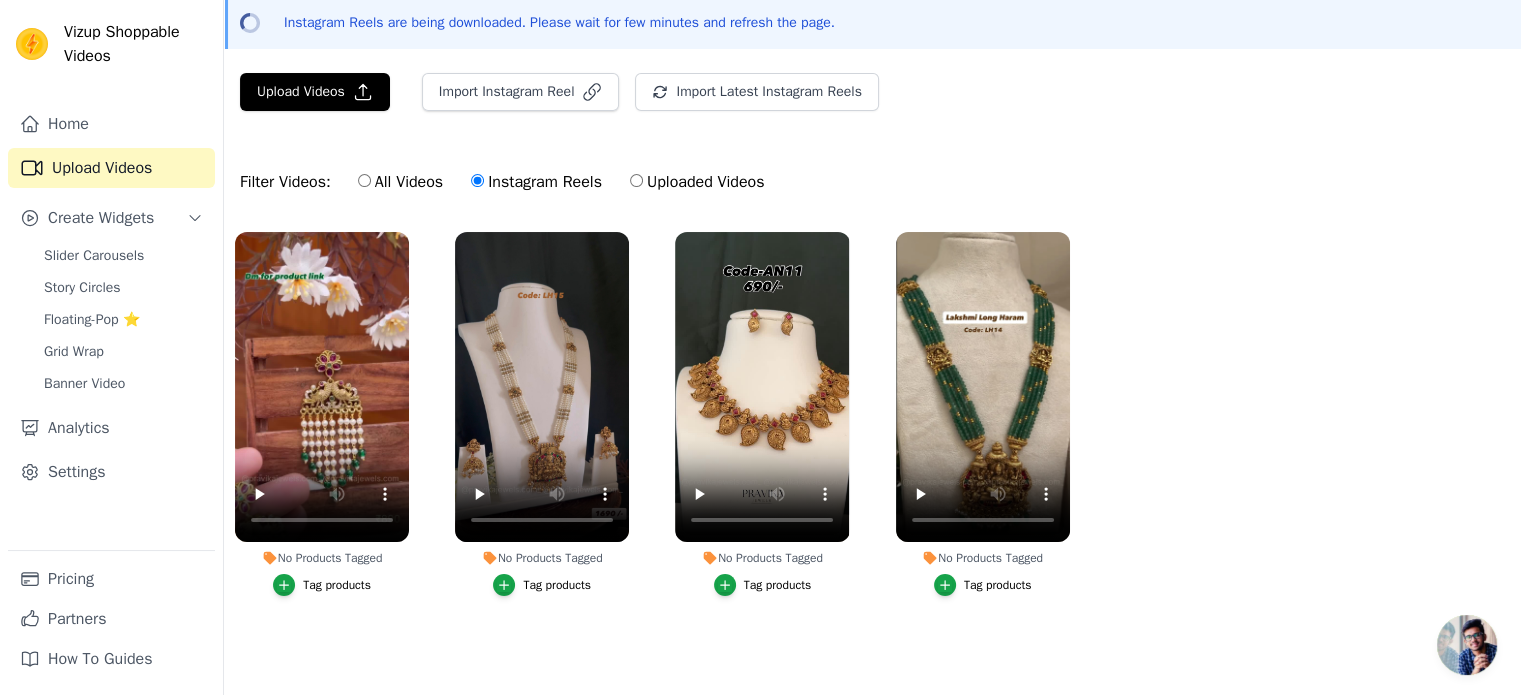 click on "All Videos" at bounding box center (400, 182) 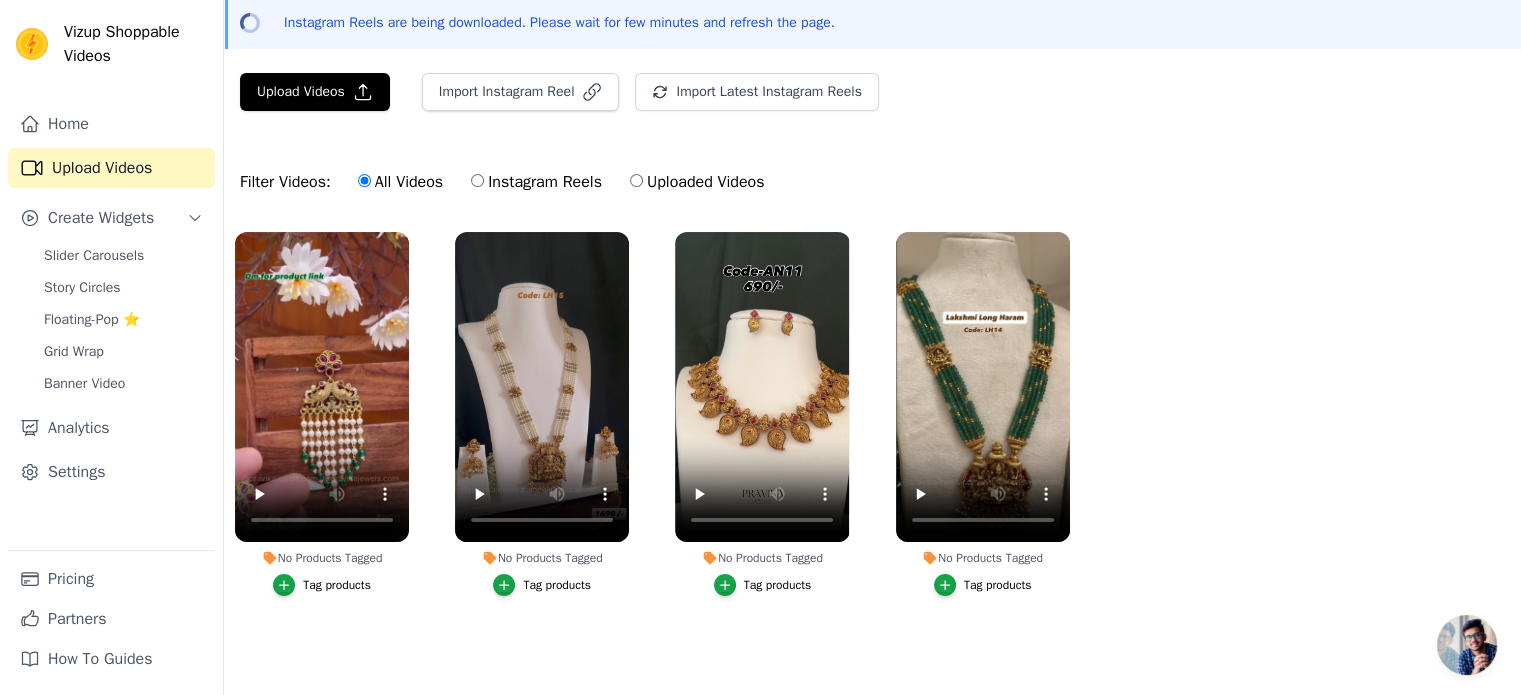click on "Tag products" at bounding box center [337, 585] 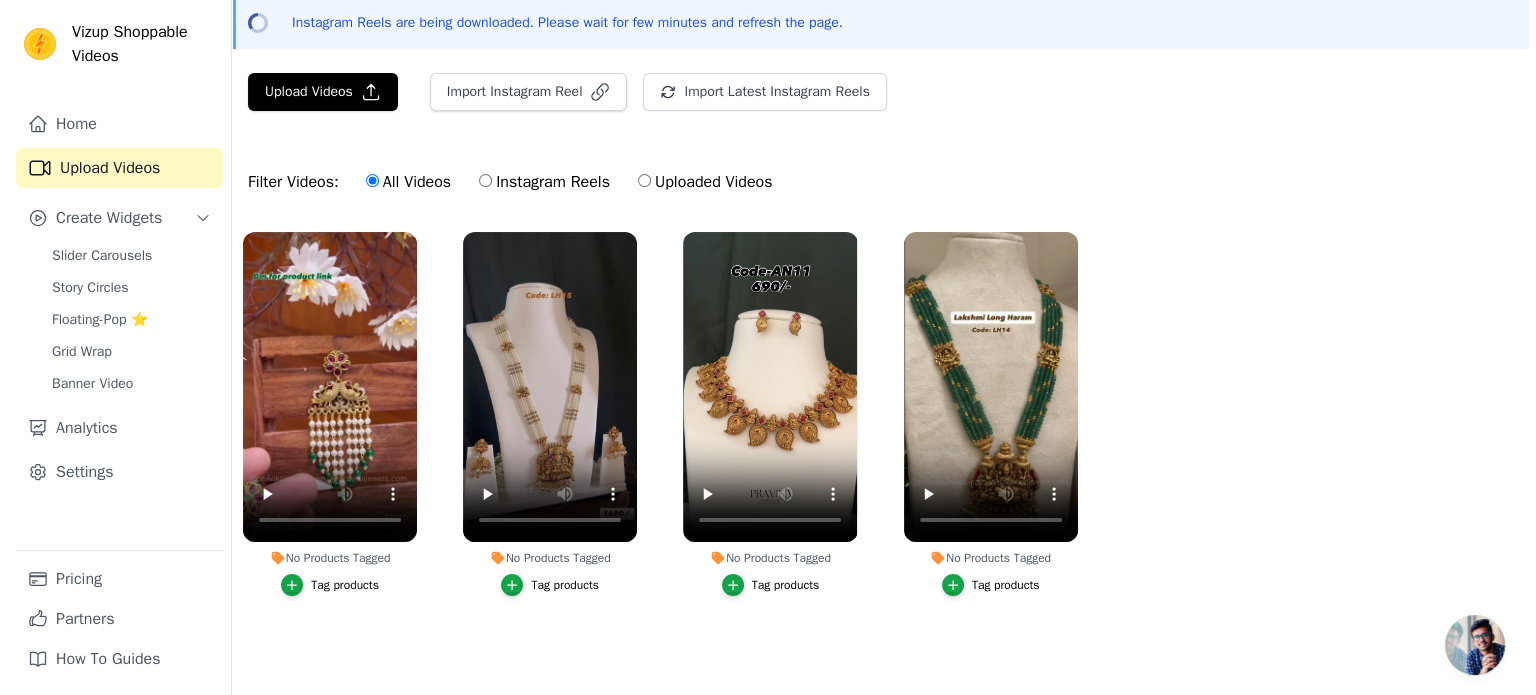 scroll, scrollTop: 0, scrollLeft: 0, axis: both 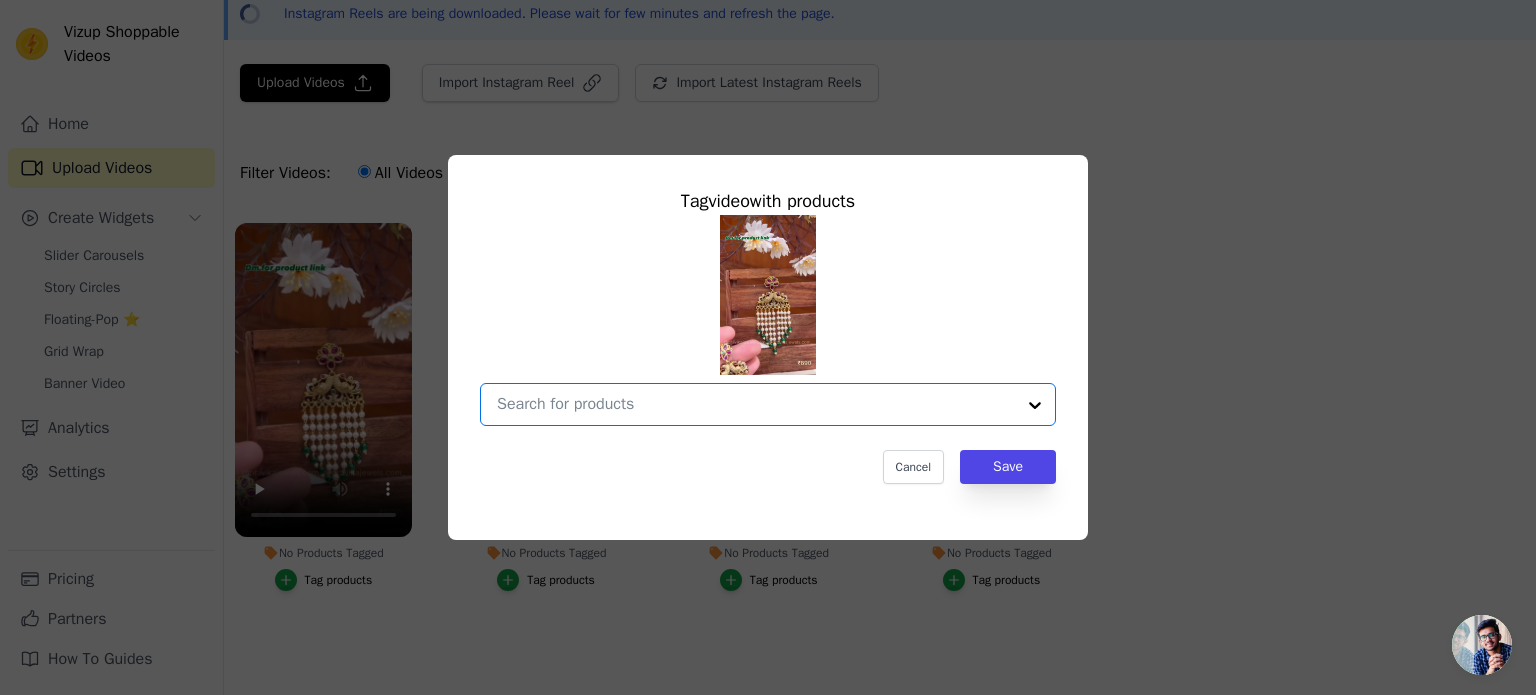 click on "No Products Tagged     Tag  video  with products       Option undefined, selected.   Select is focused, type to refine list, press down to open the menu.                   Cancel   Save     Tag products" at bounding box center (756, 404) 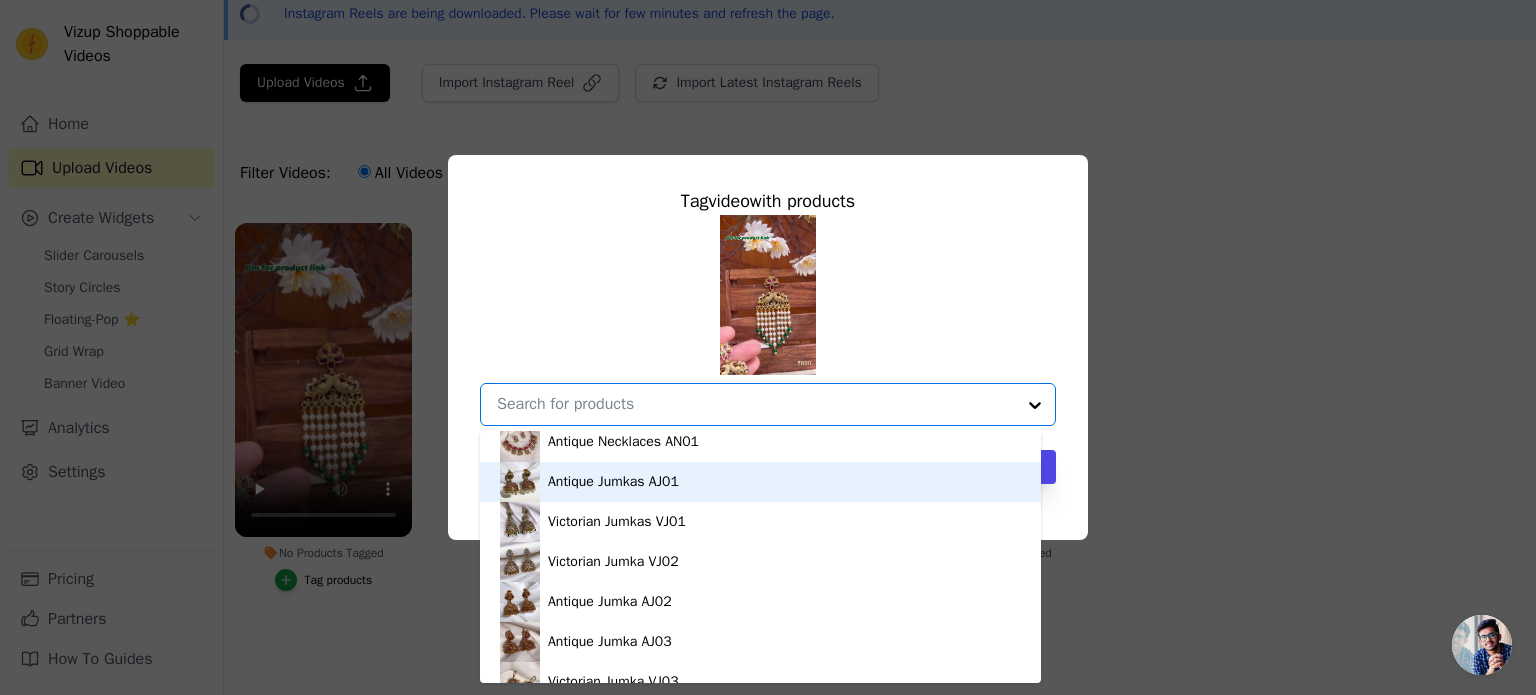 scroll, scrollTop: 0, scrollLeft: 0, axis: both 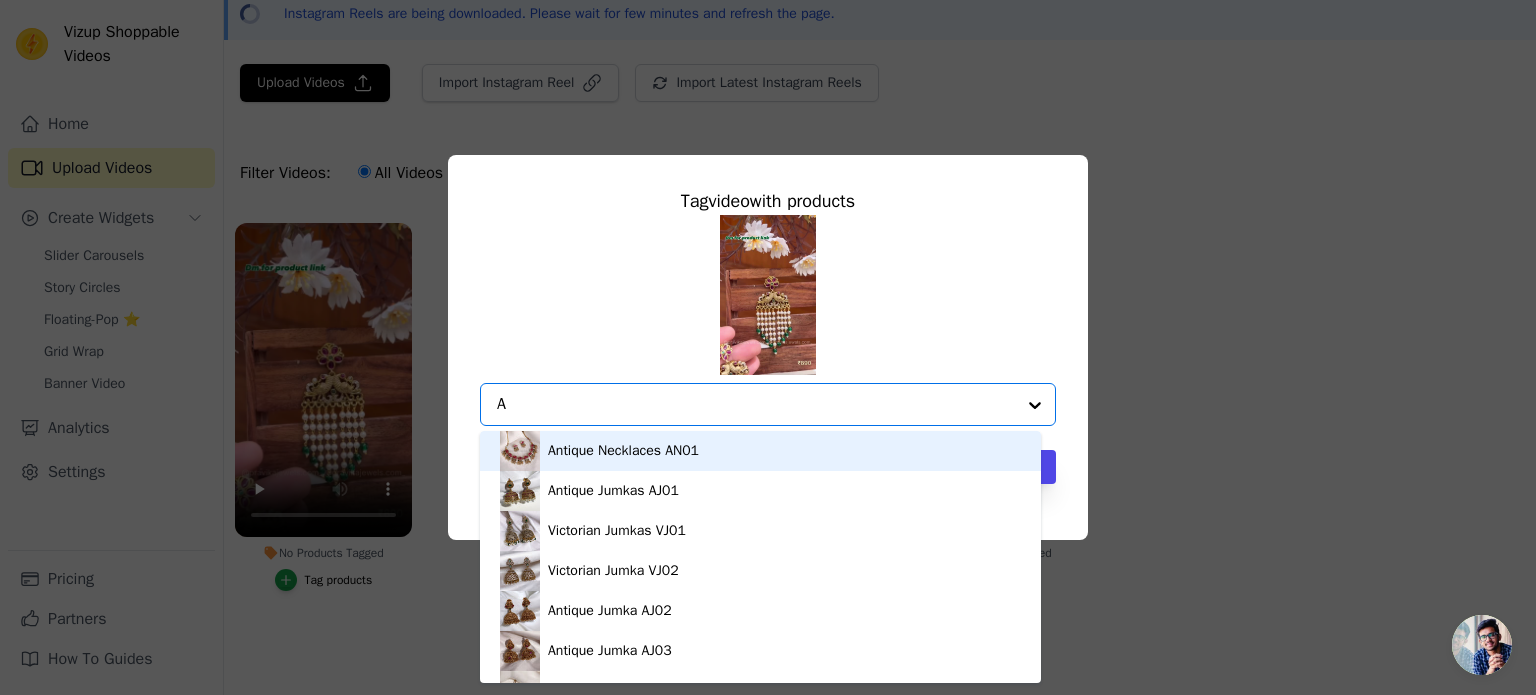 type on "AJ" 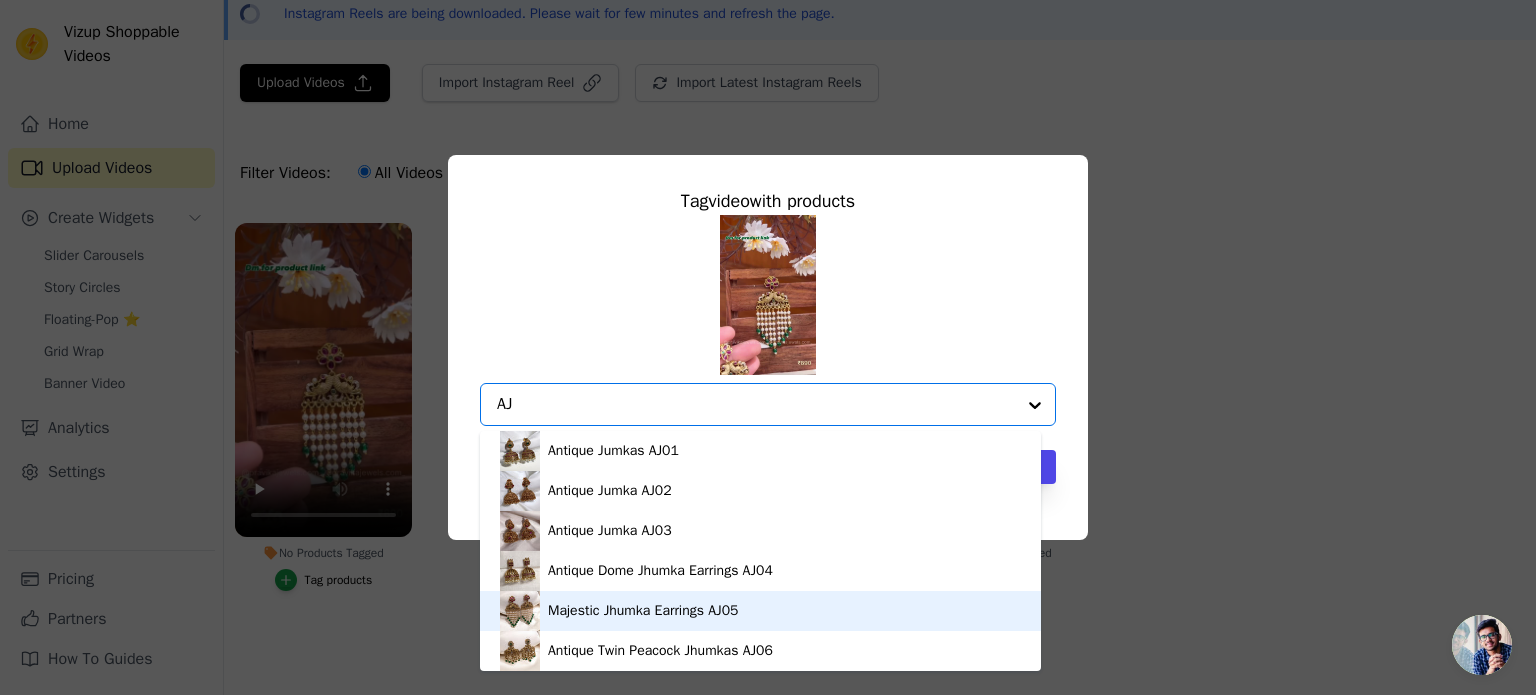 click on "Majestic Jhumka Earrings AJ05" at bounding box center [760, 611] 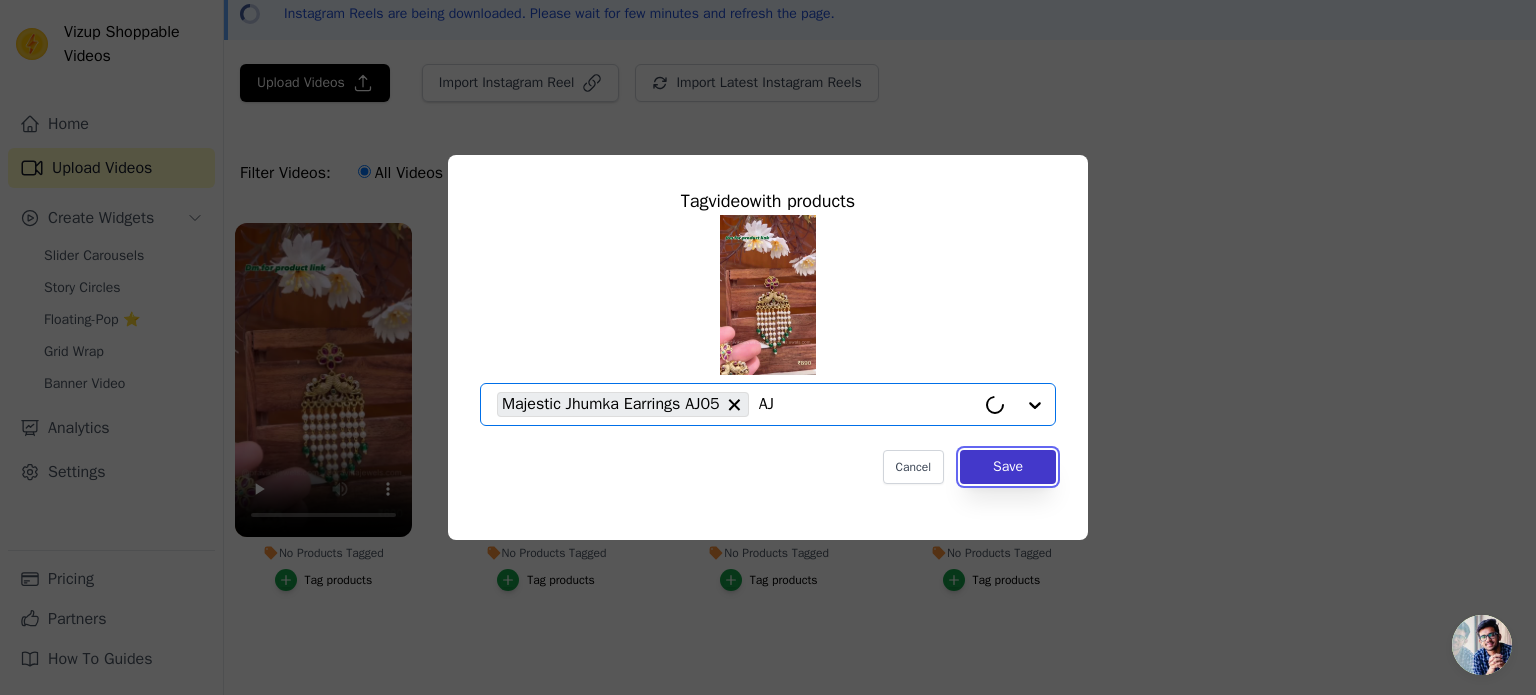 click on "Save" at bounding box center [1008, 467] 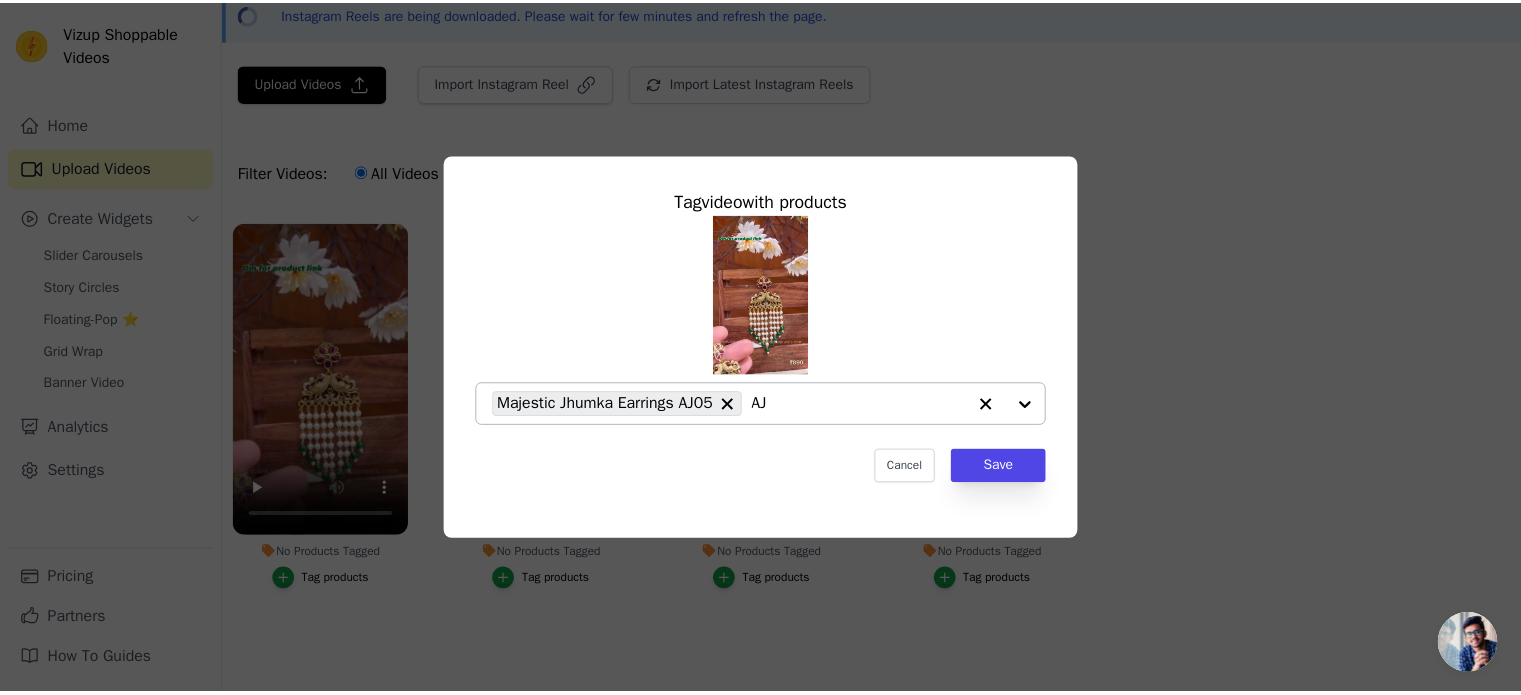 scroll, scrollTop: 92, scrollLeft: 0, axis: vertical 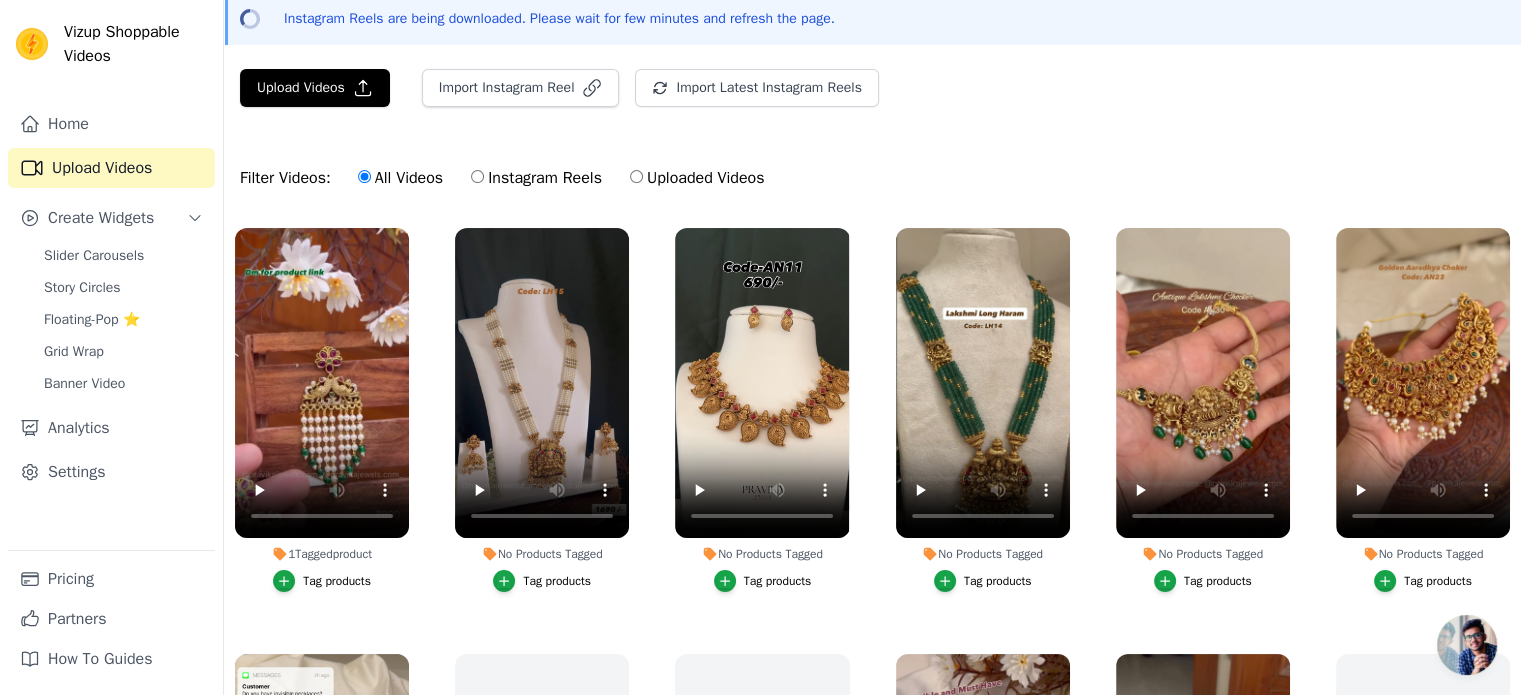 click on "Tag products" at bounding box center (778, 581) 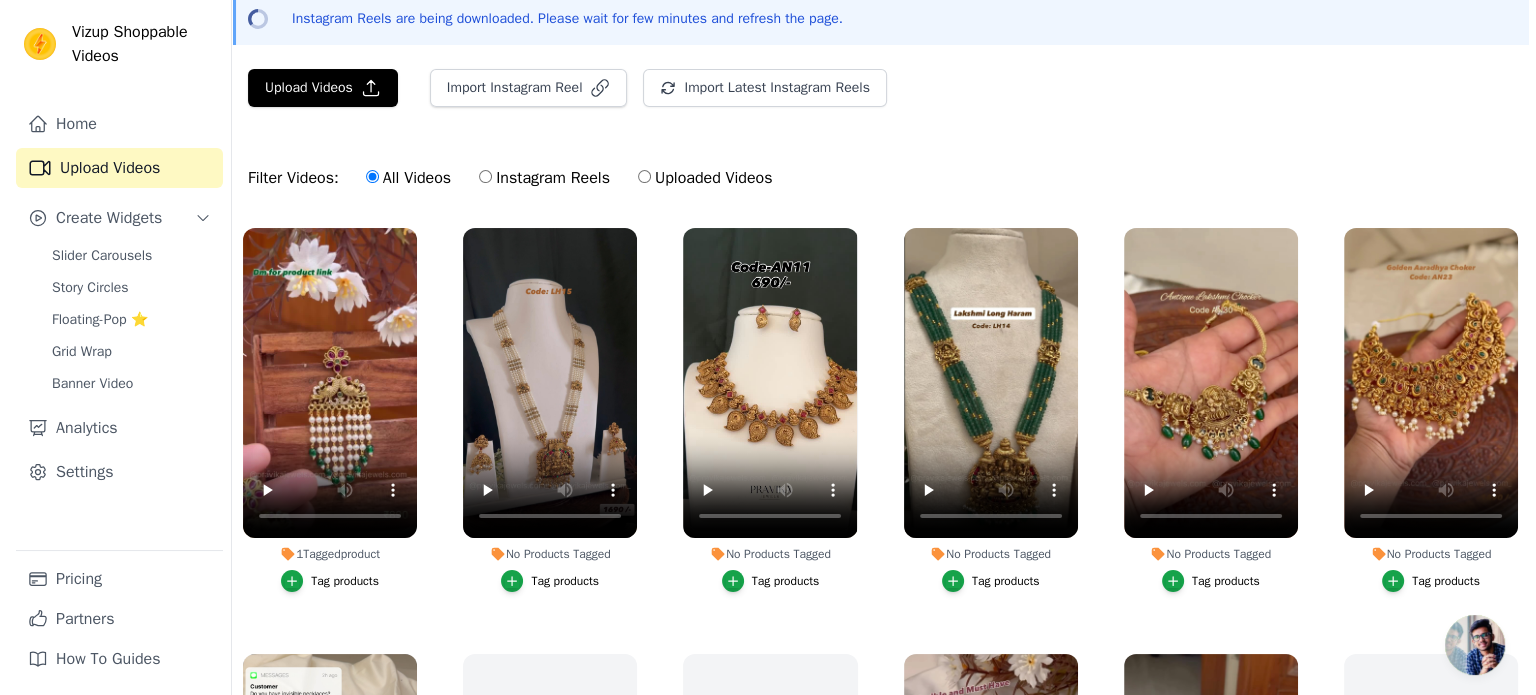 scroll, scrollTop: 0, scrollLeft: 0, axis: both 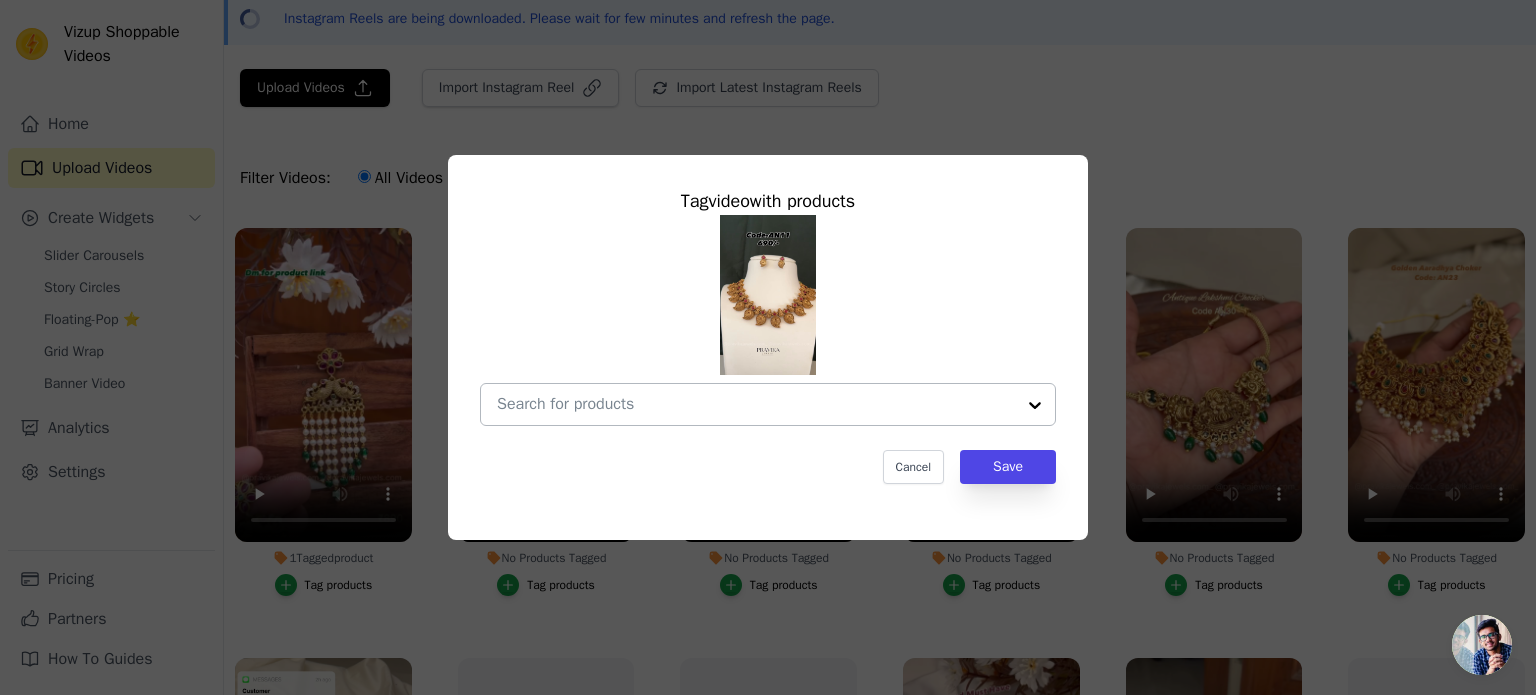 click on "No Products Tagged     Tag  video  with products                         Cancel   Save     Tag products" at bounding box center (756, 404) 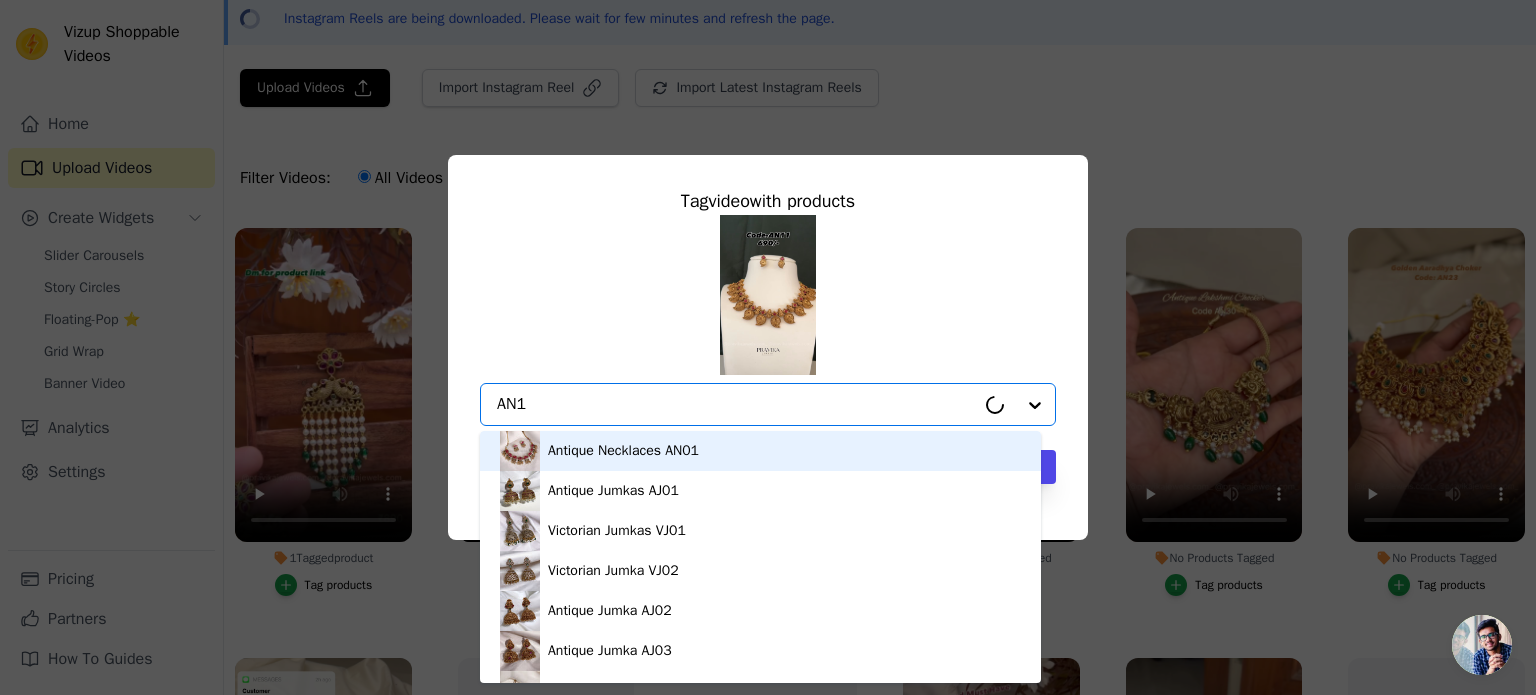 type on "AN11" 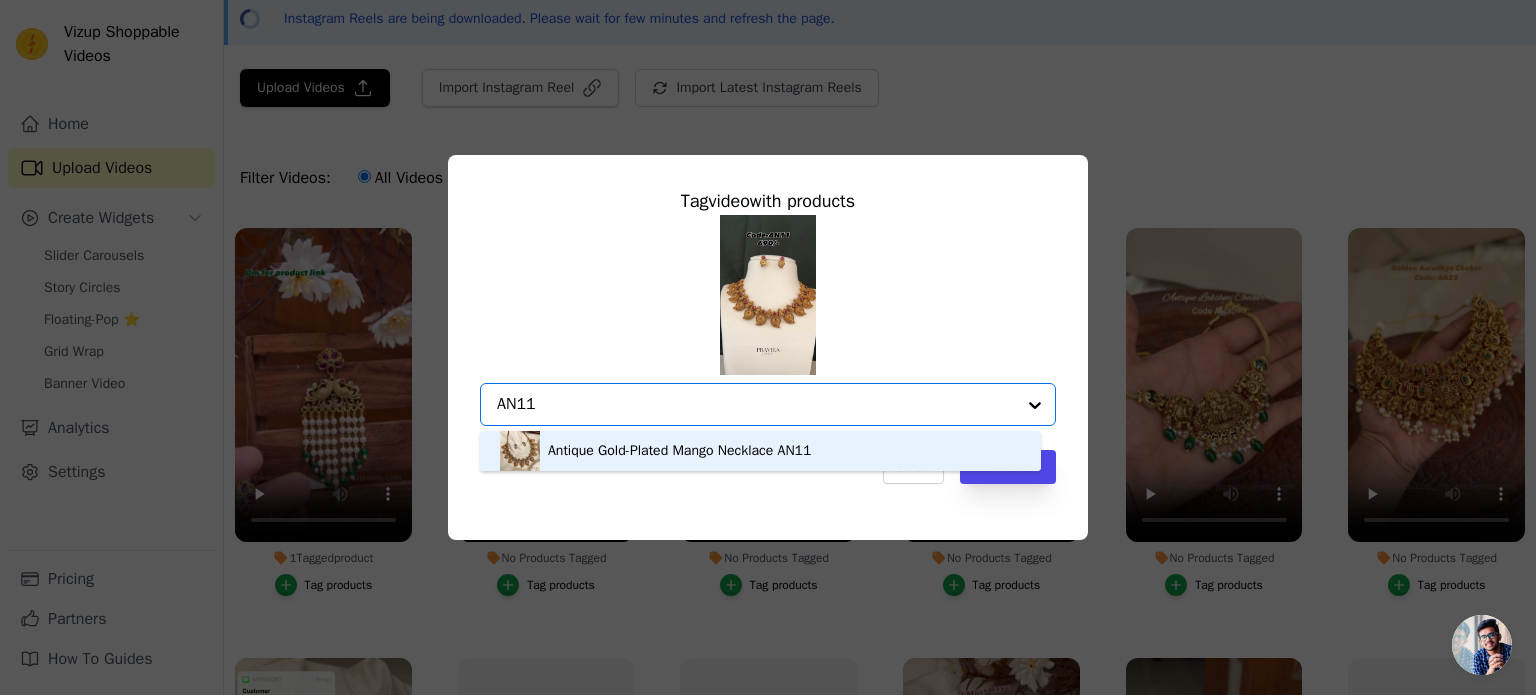 click on "Antique Gold-Plated Mango Necklace AN11" at bounding box center [679, 451] 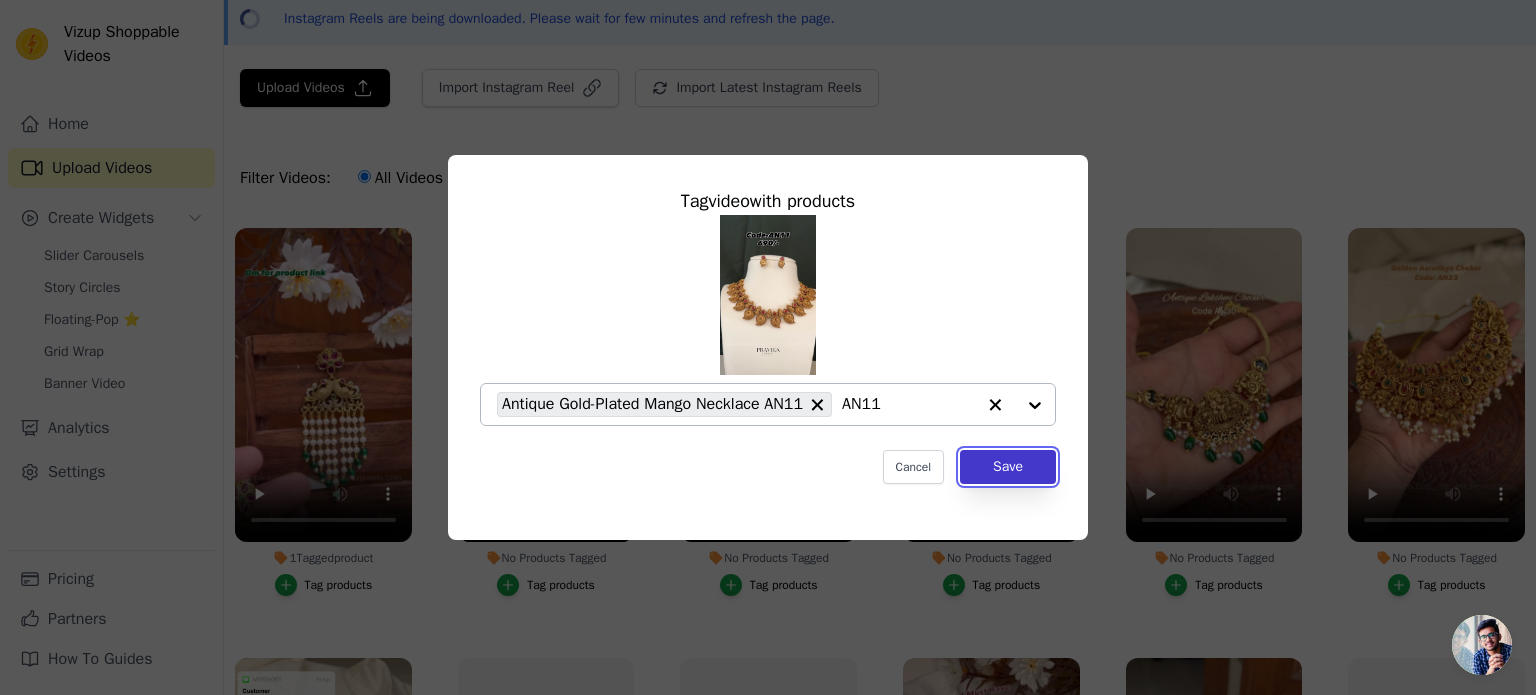 click on "Save" at bounding box center (1008, 467) 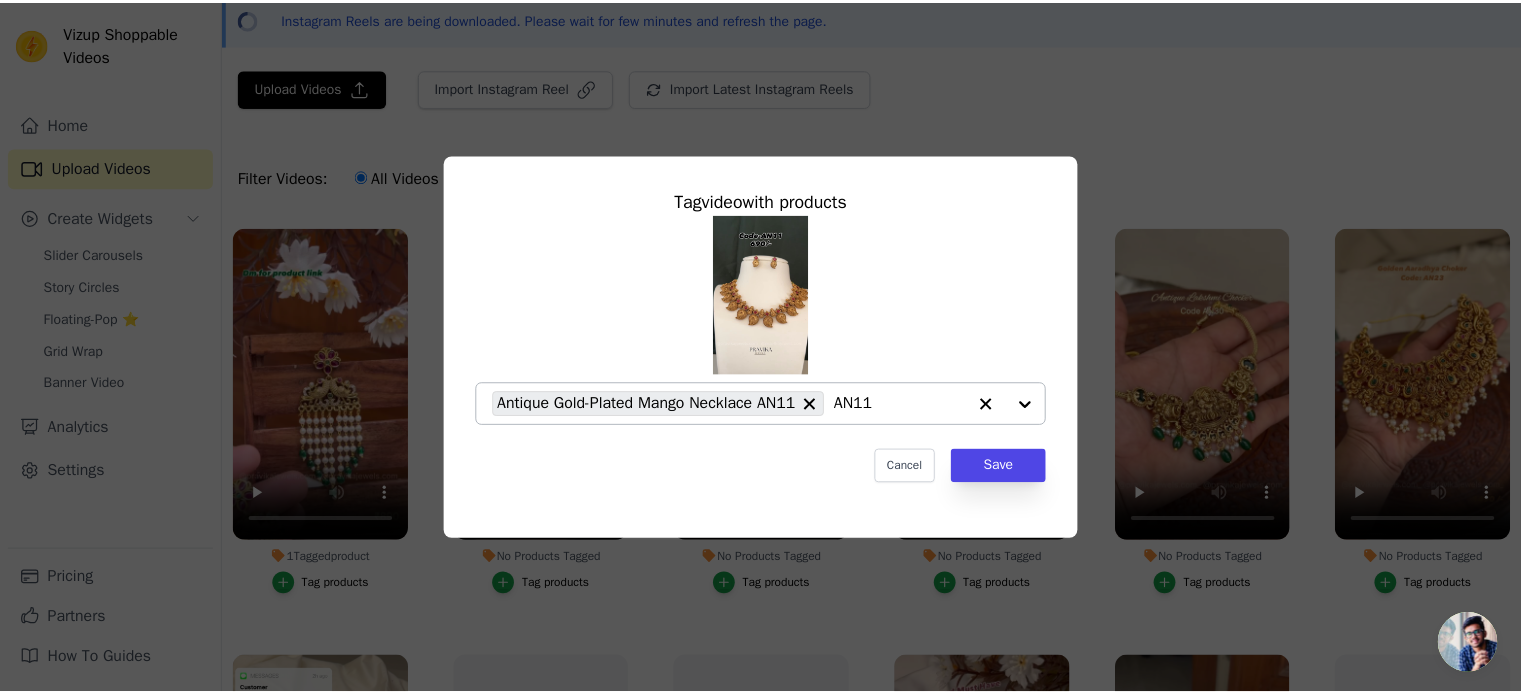 scroll, scrollTop: 87, scrollLeft: 0, axis: vertical 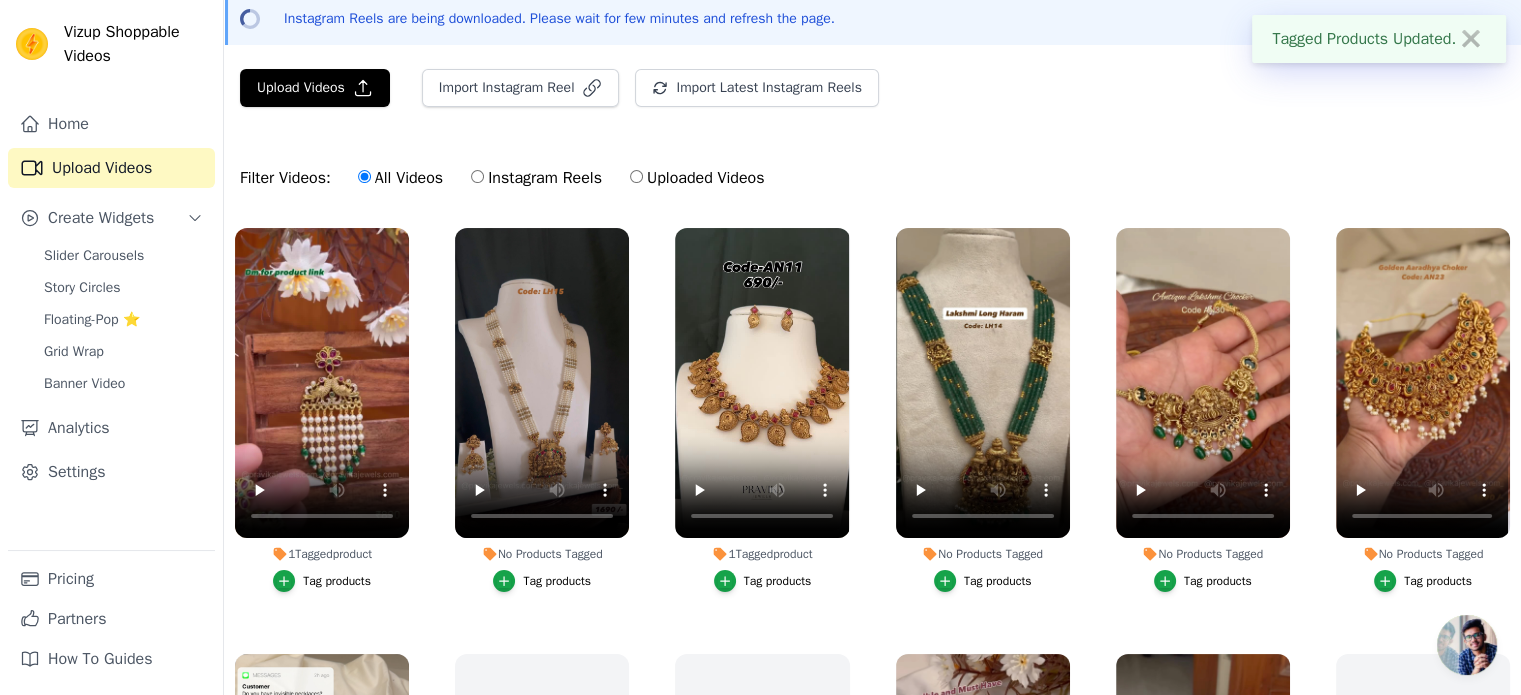 click on "Tag products" at bounding box center (557, 581) 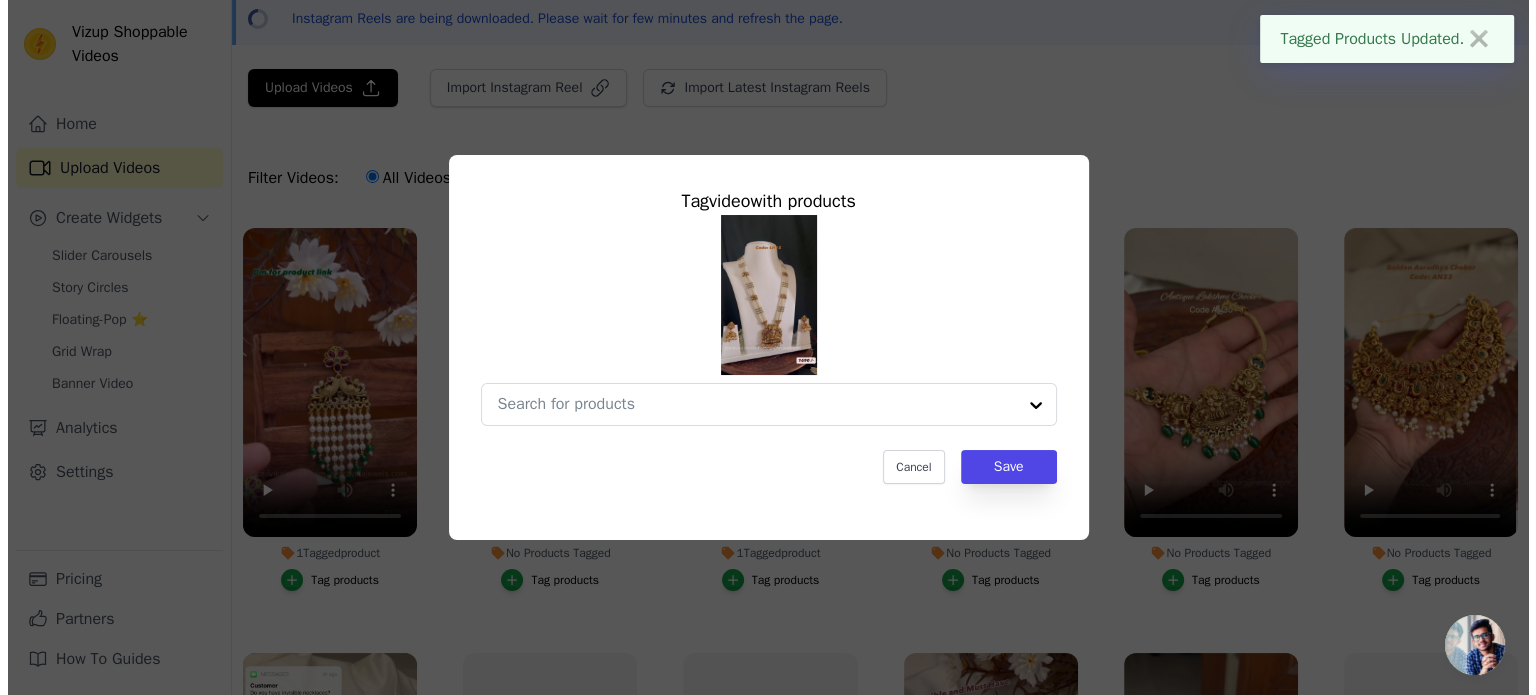 scroll, scrollTop: 0, scrollLeft: 0, axis: both 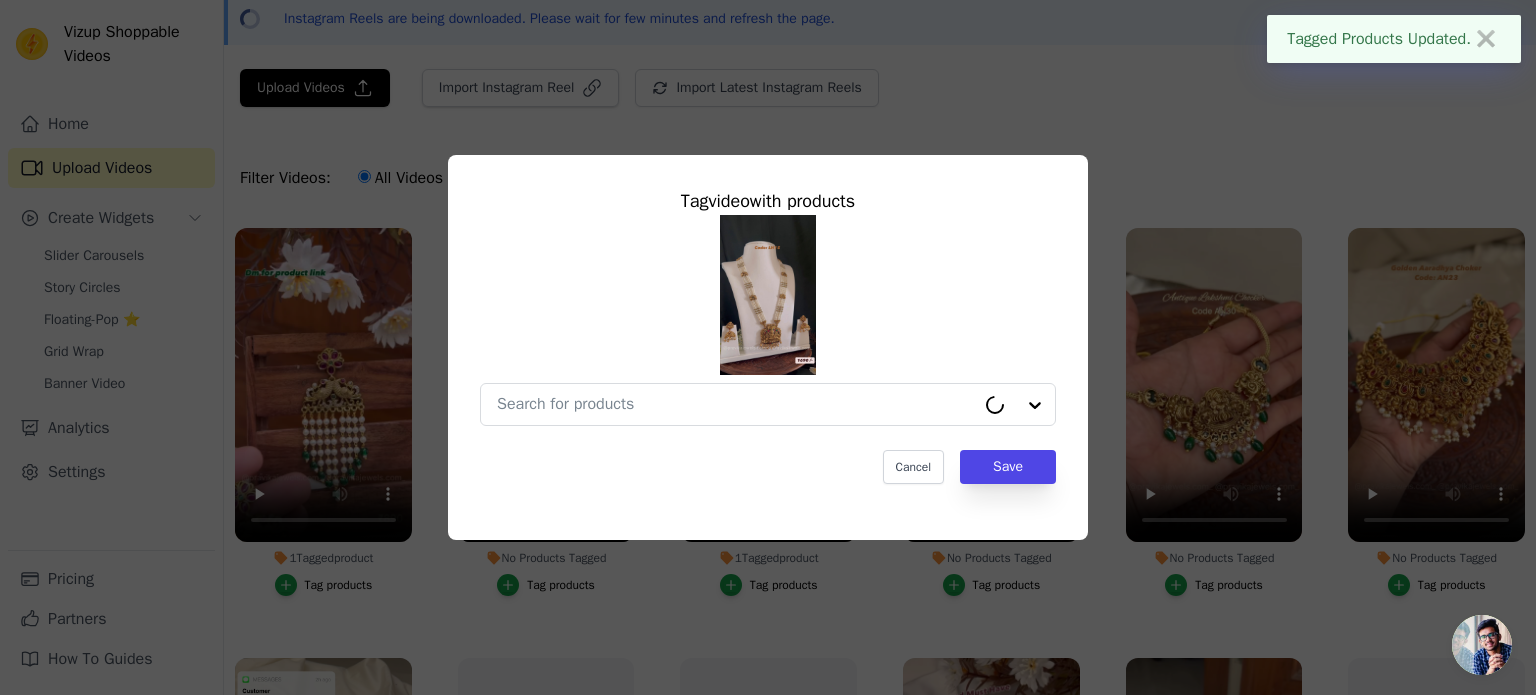 type 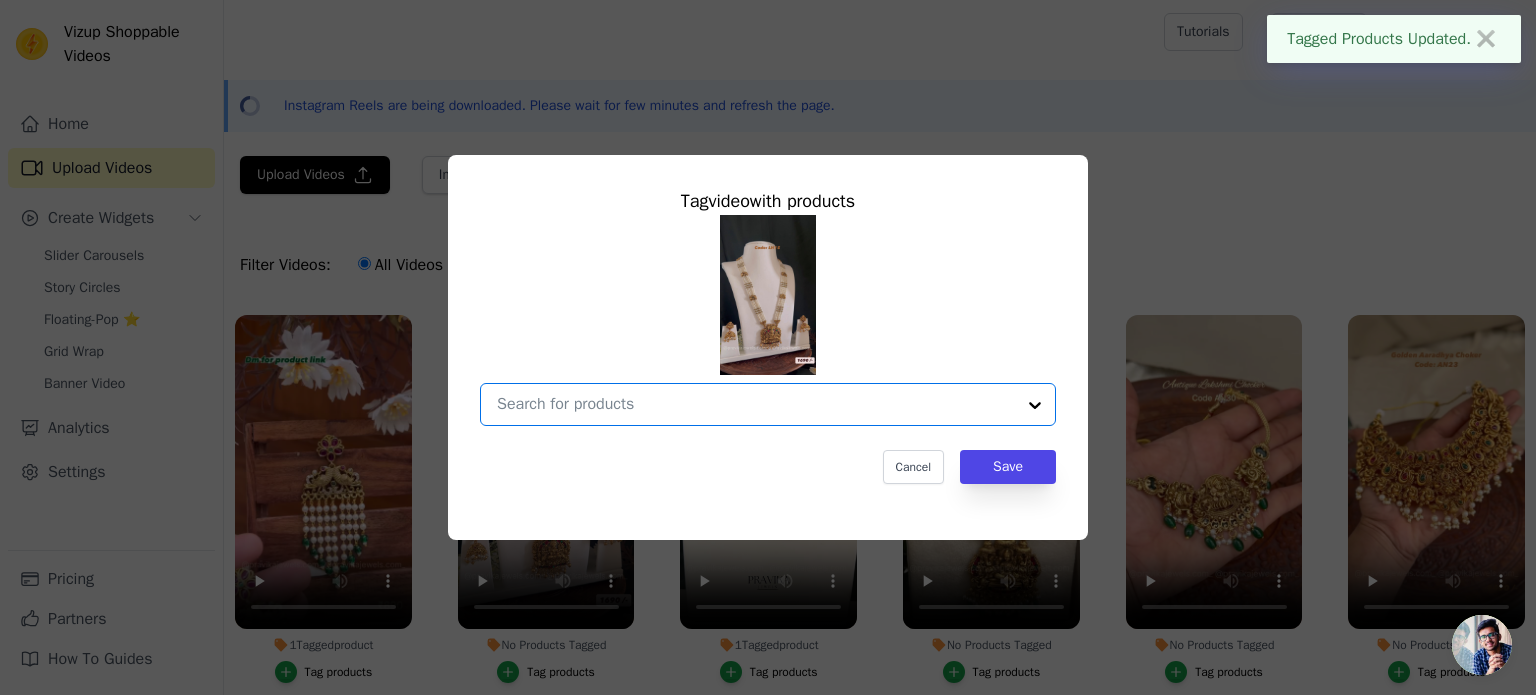 click on "No Products Tagged     Tag  video  with products       Option undefined, selected.   Select is focused, type to refine list, press down to open the menu.                   Cancel   Save     Tag products" at bounding box center [756, 404] 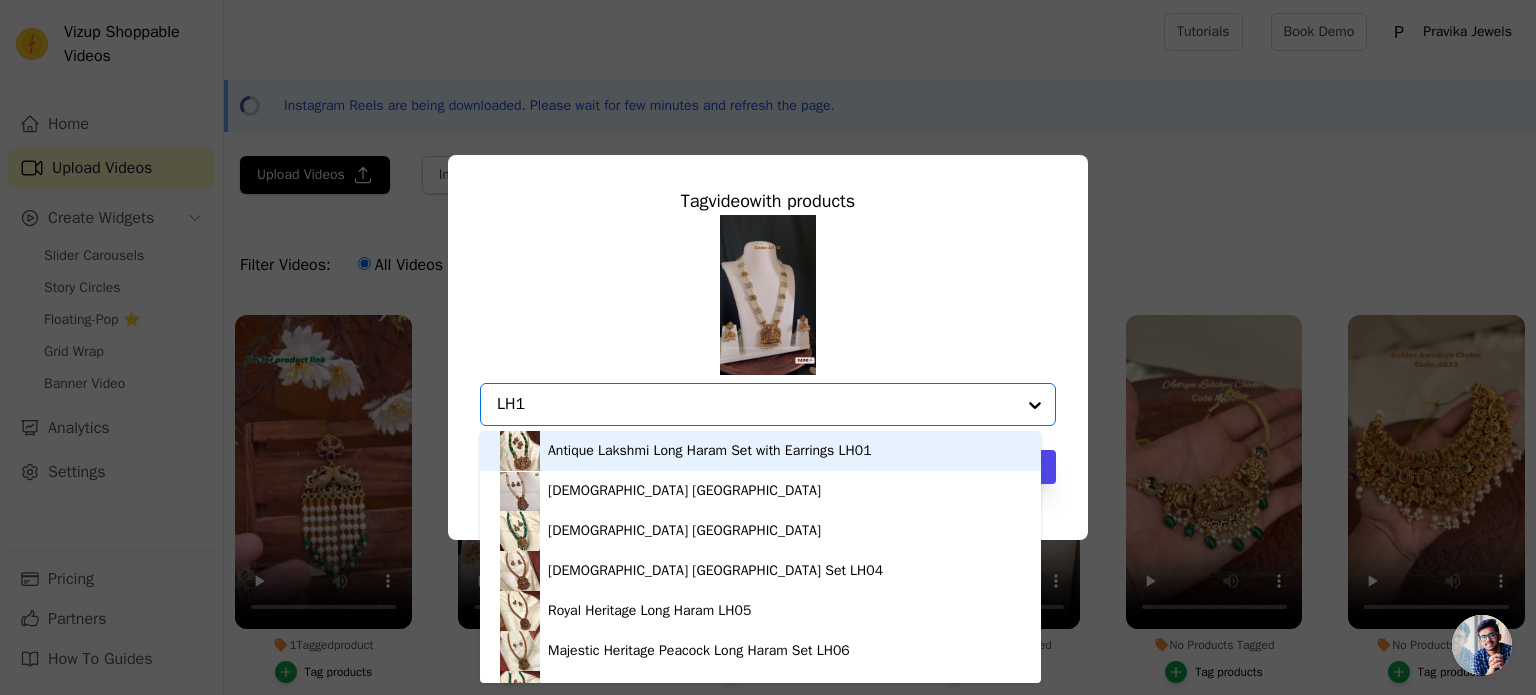 type on "LH15" 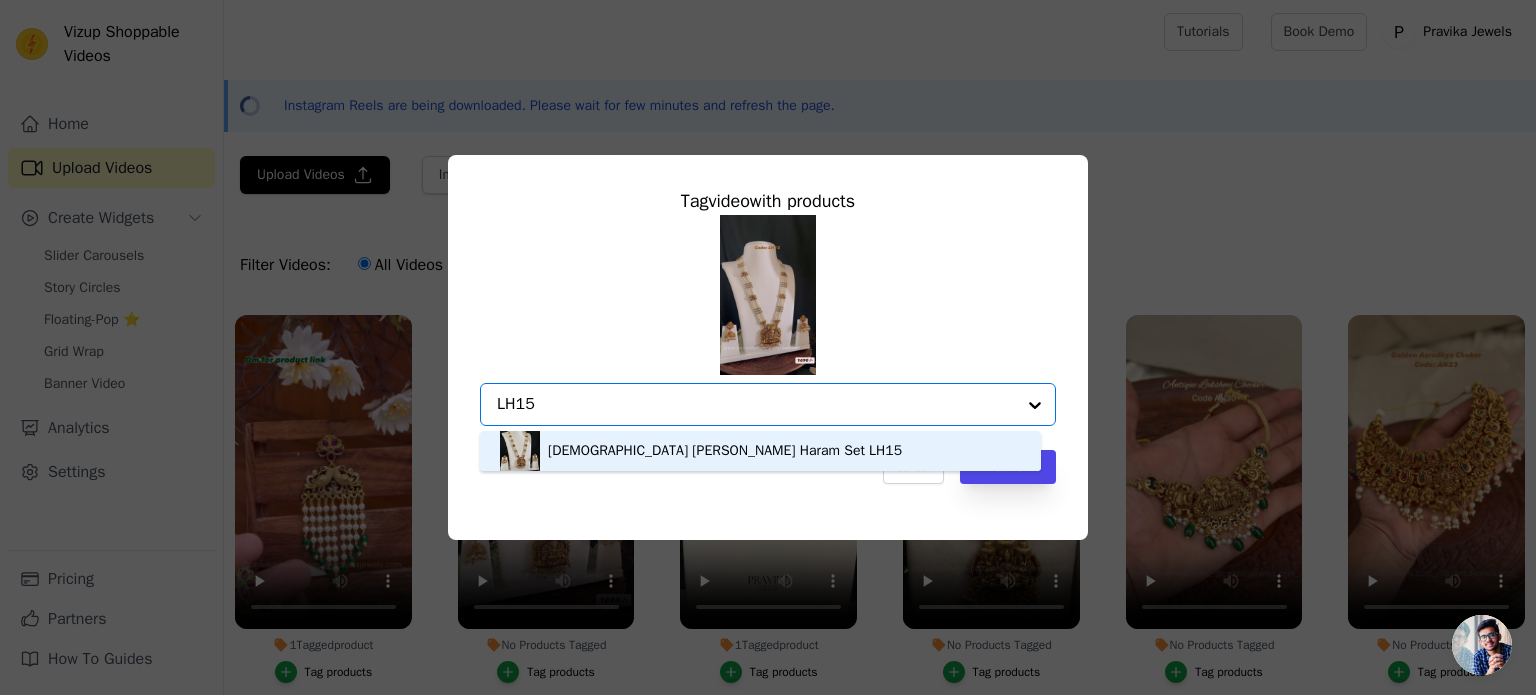 click on "[DEMOGRAPHIC_DATA] [PERSON_NAME] Haram Set LH15" at bounding box center (760, 451) 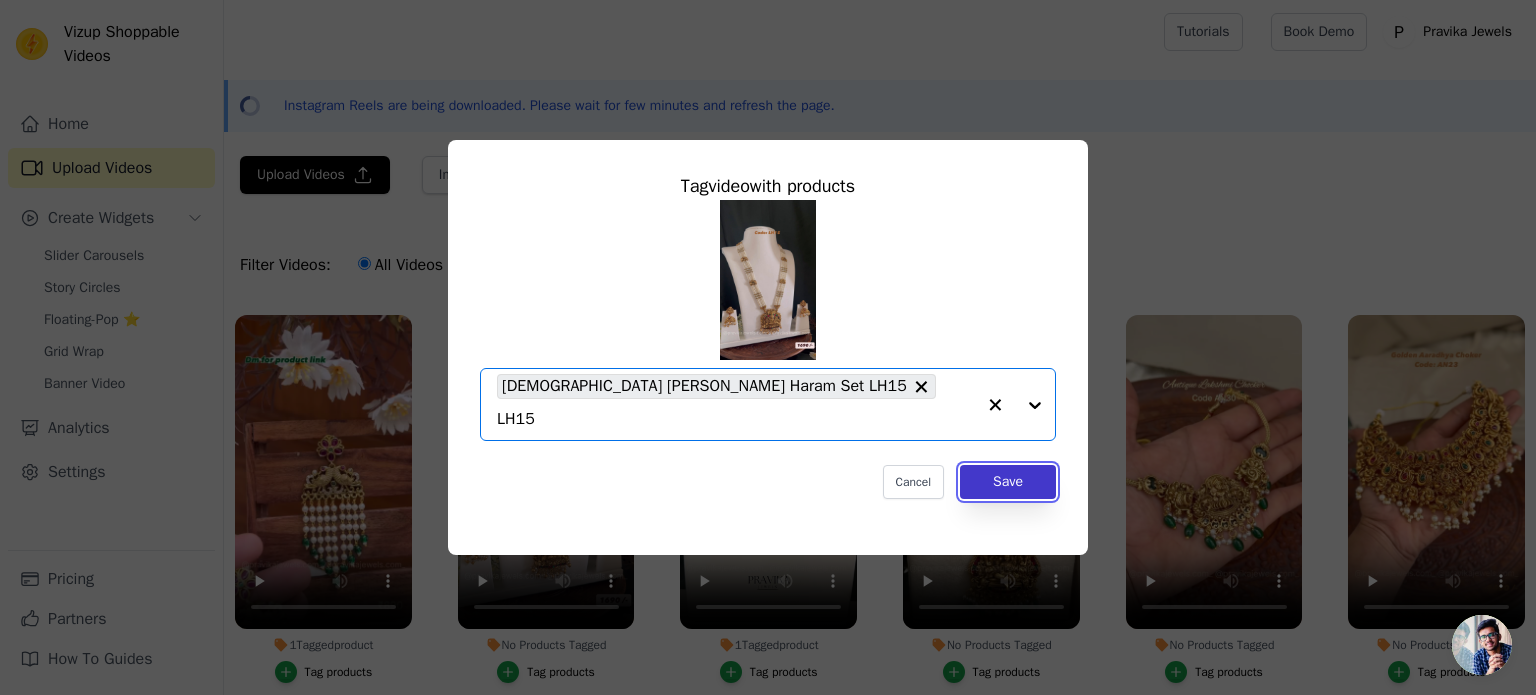 click on "Save" at bounding box center (1008, 482) 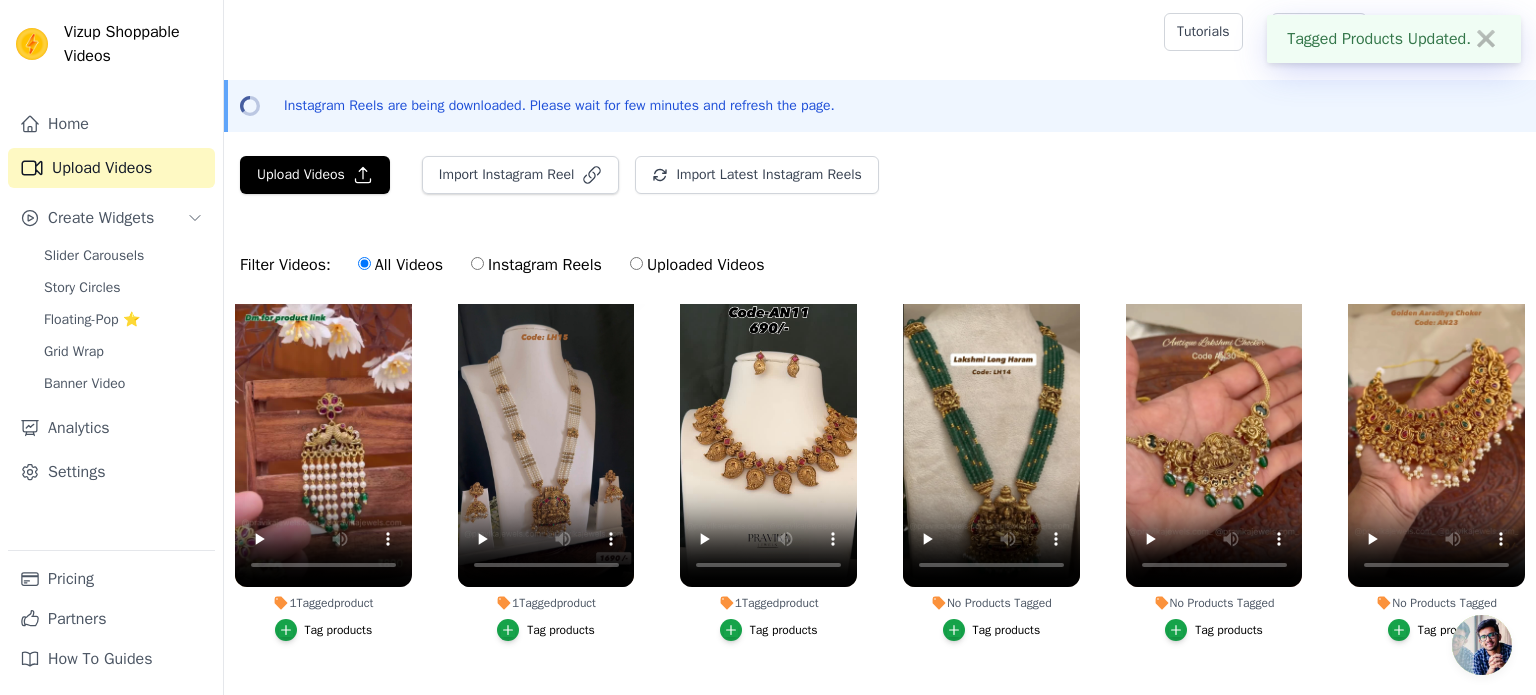 scroll, scrollTop: 0, scrollLeft: 0, axis: both 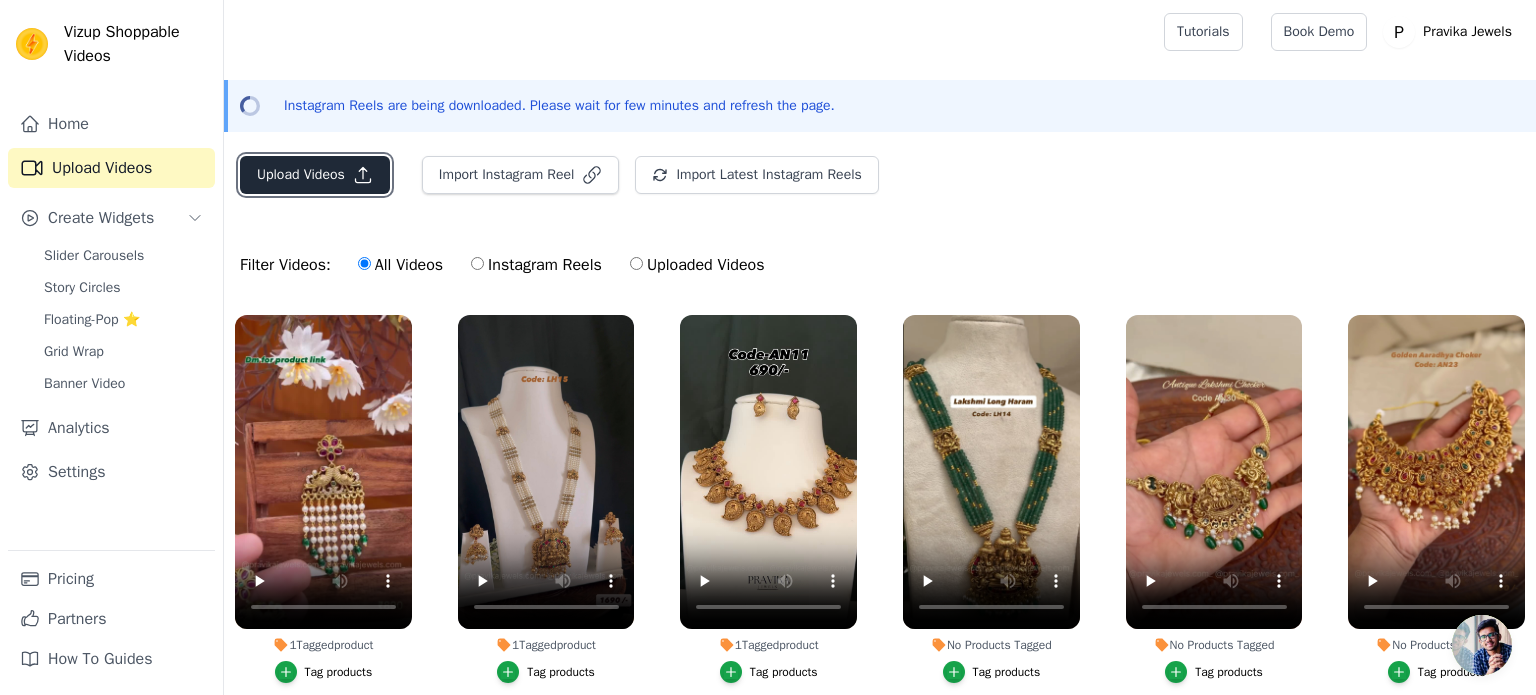 click on "Upload Videos" at bounding box center (315, 175) 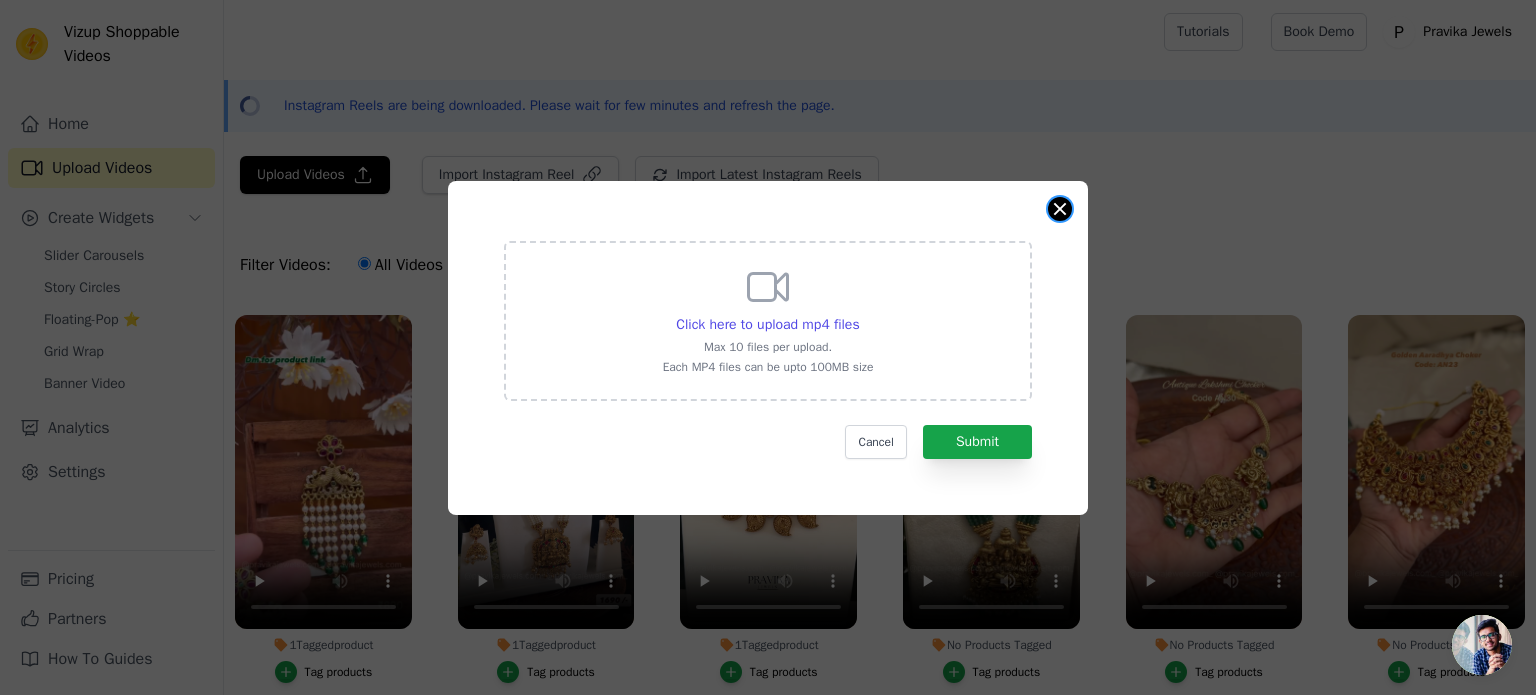 click at bounding box center [1060, 209] 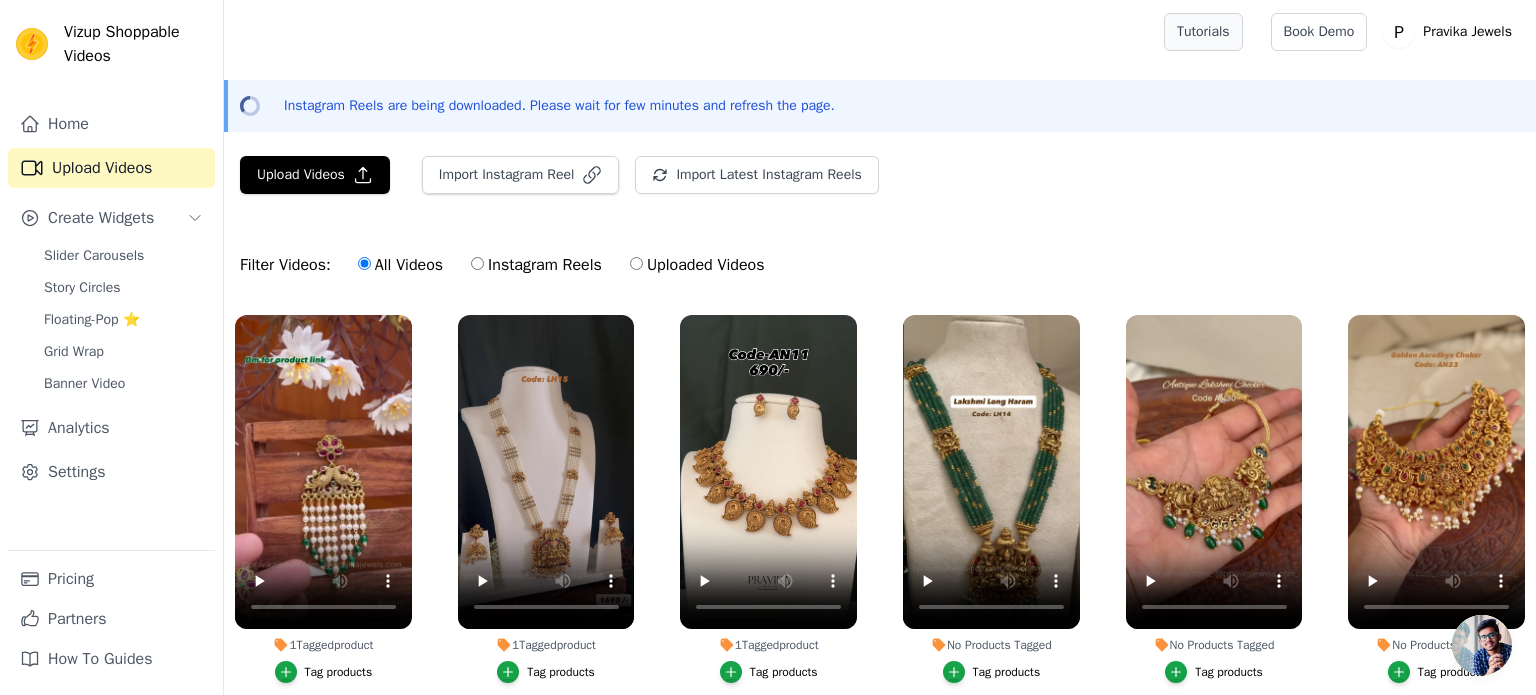 click on "Tutorials" at bounding box center [1203, 32] 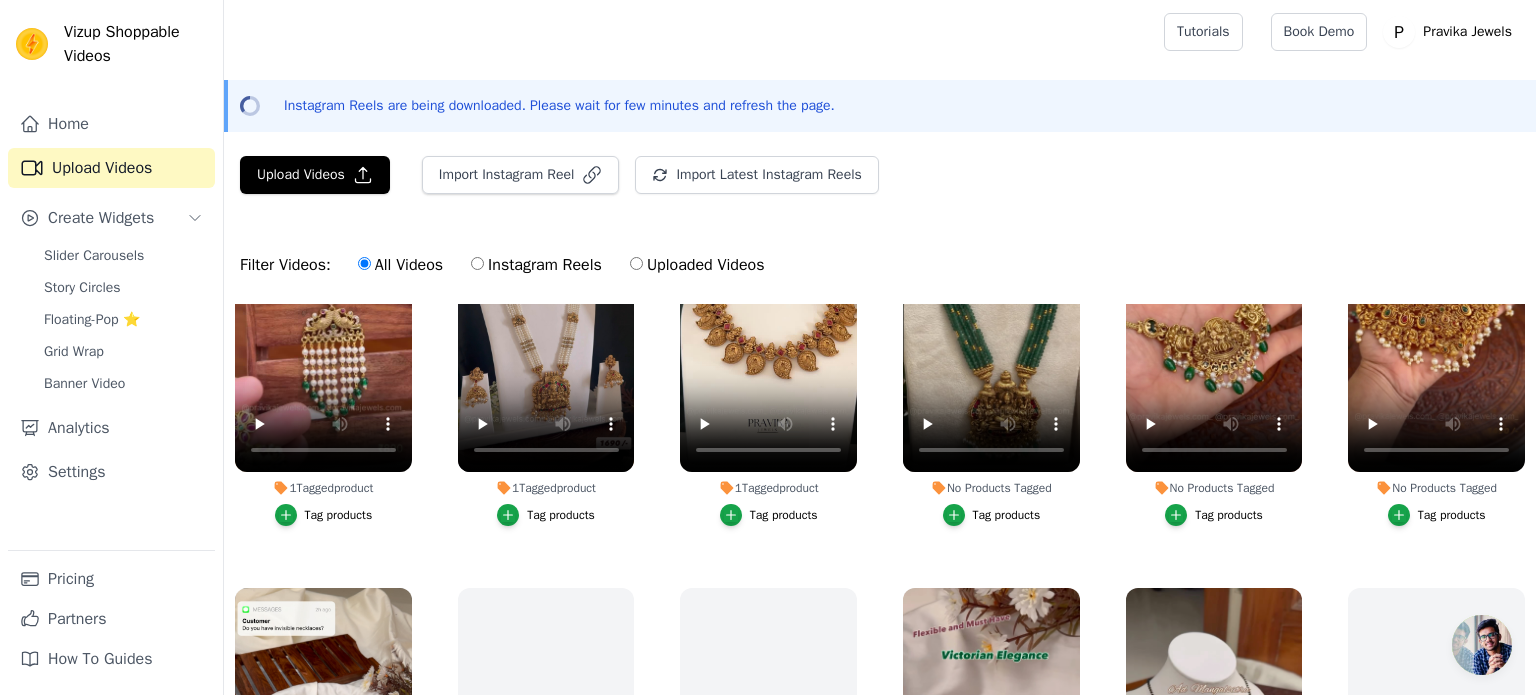 scroll, scrollTop: 200, scrollLeft: 0, axis: vertical 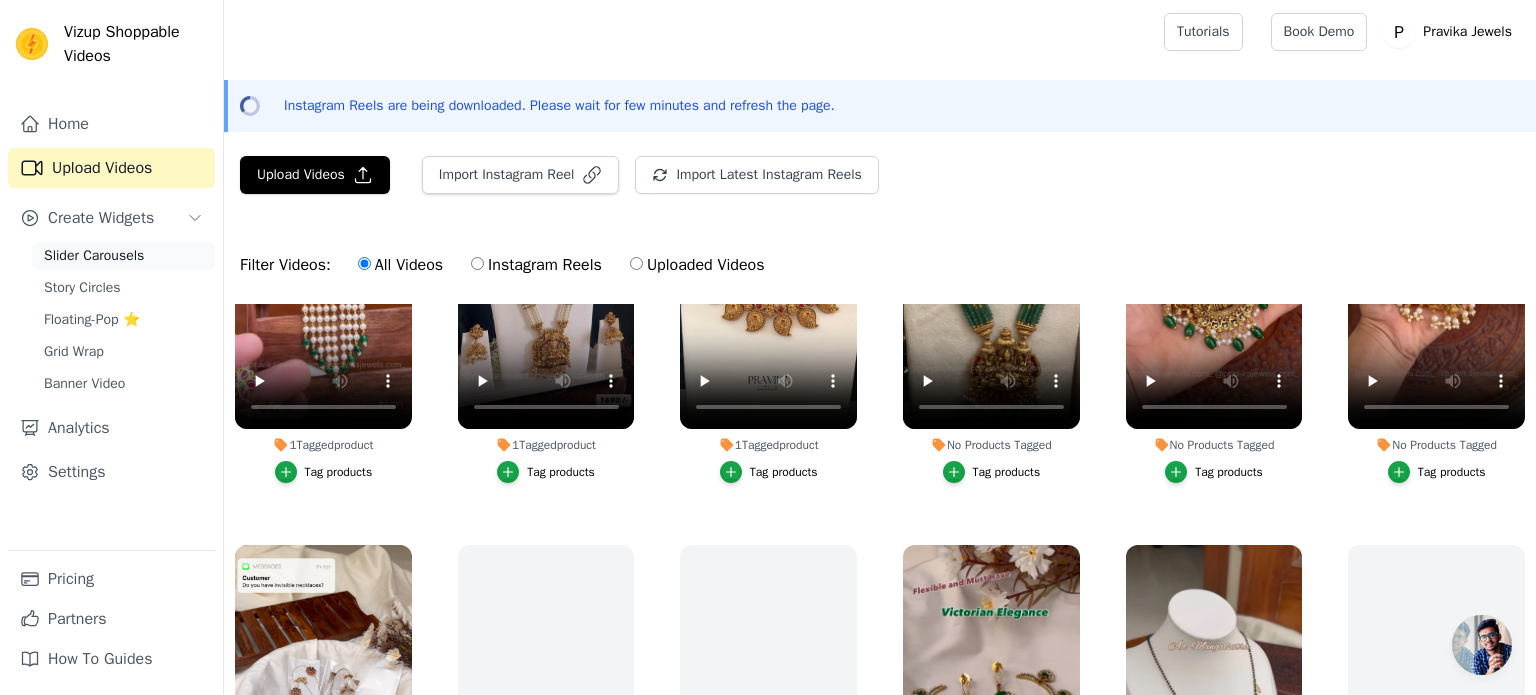 click on "Slider Carousels" at bounding box center (94, 256) 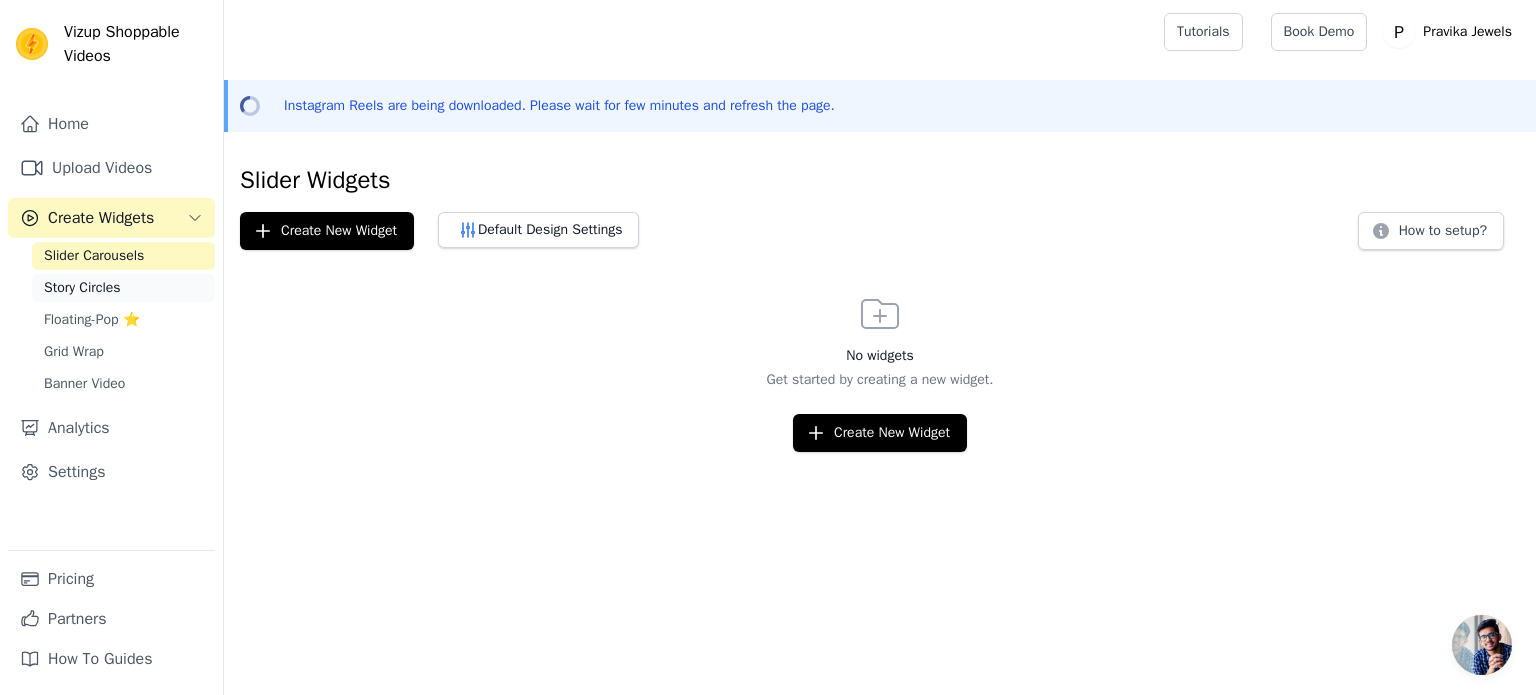 click on "Story Circles" at bounding box center [123, 288] 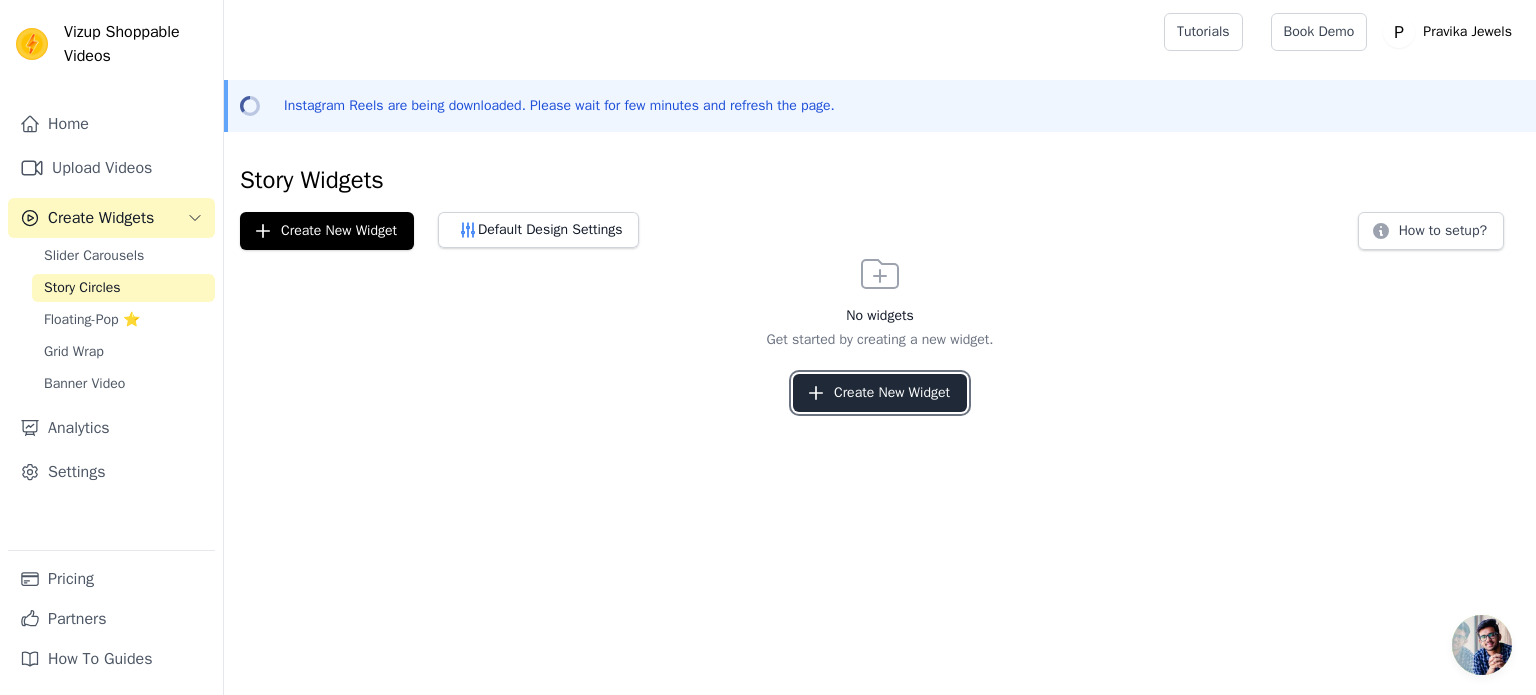 click on "Create New Widget" at bounding box center (880, 393) 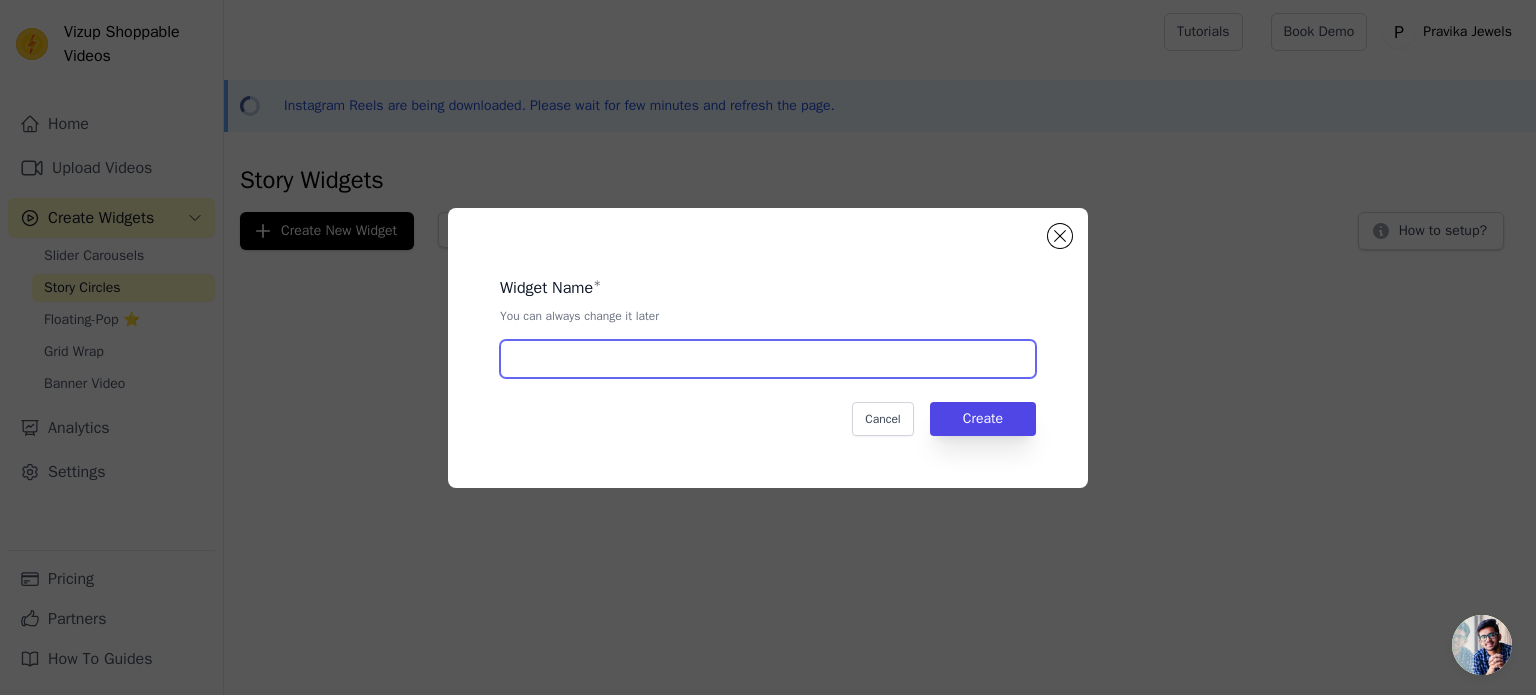 click at bounding box center [768, 359] 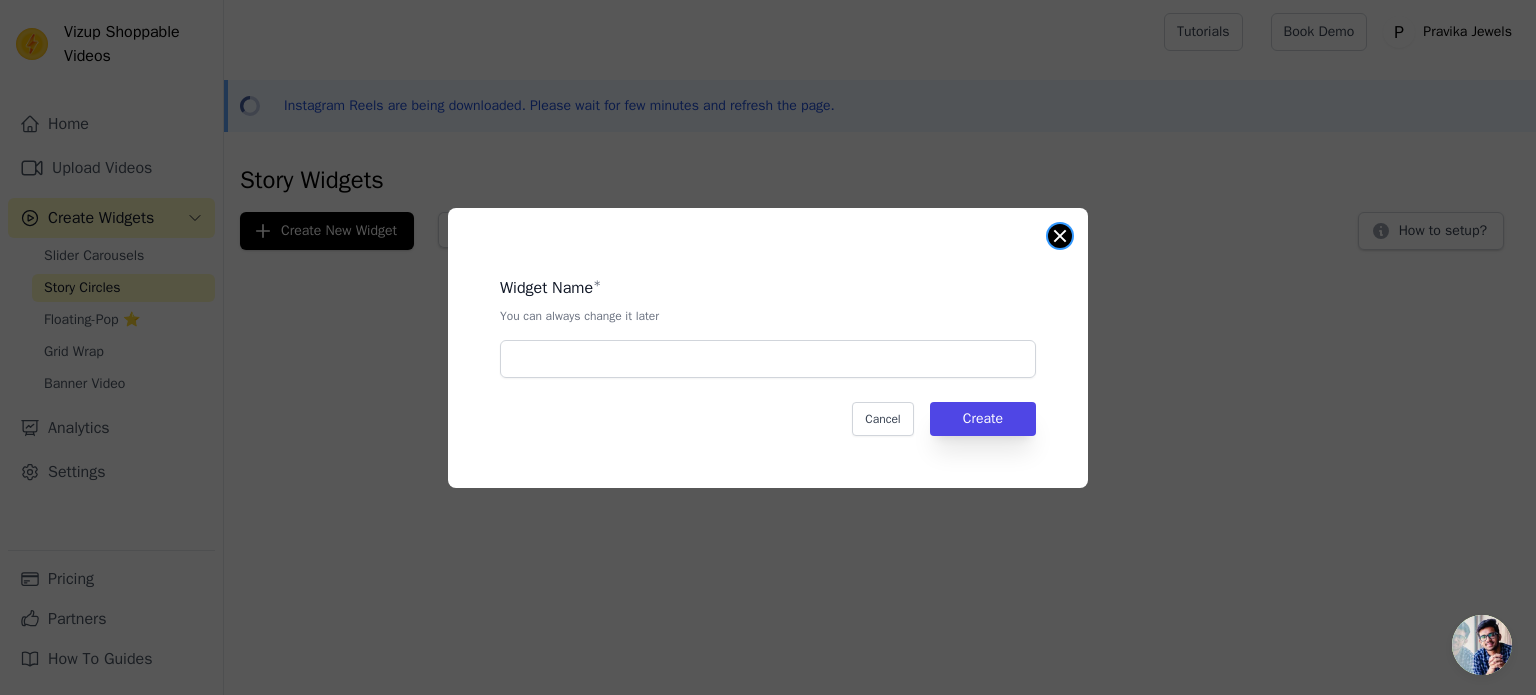 click at bounding box center [1060, 236] 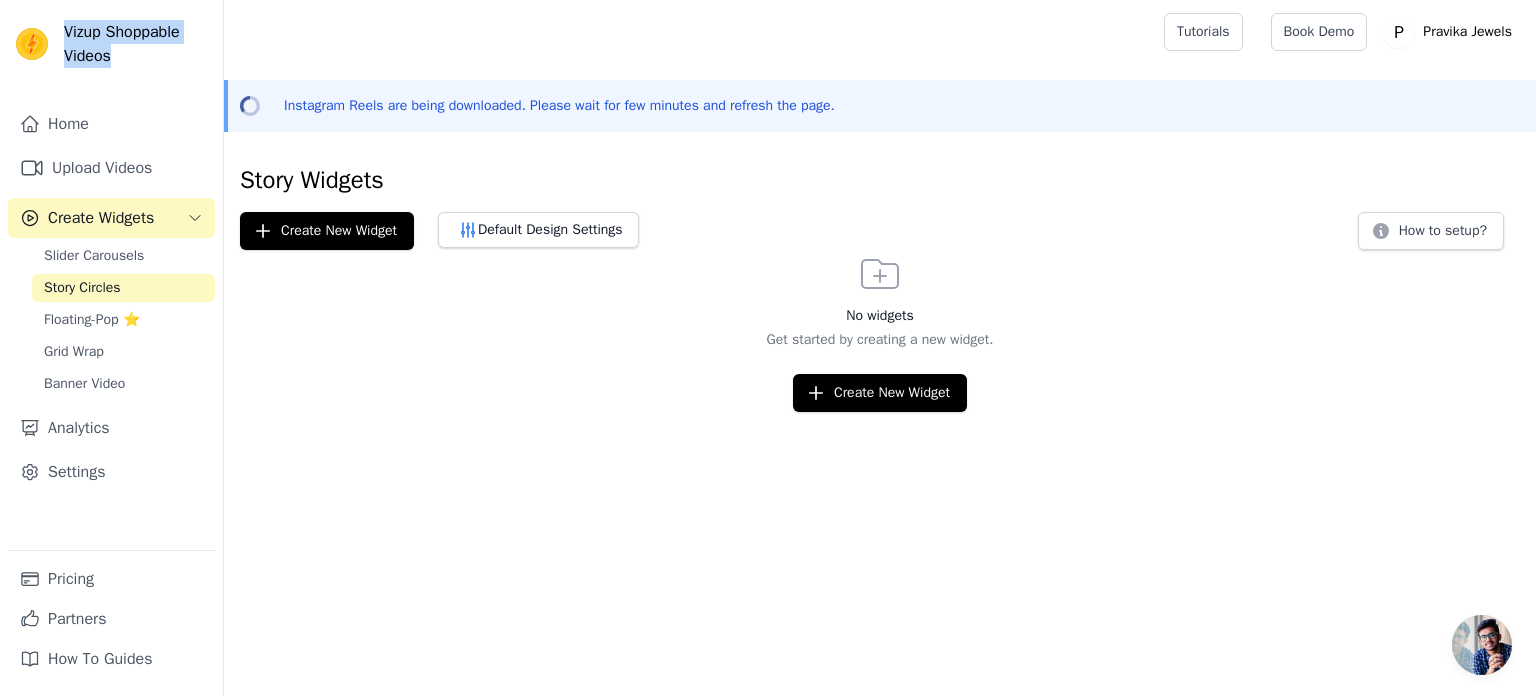 drag, startPoint x: 79, startPoint y: 24, endPoint x: 153, endPoint y: 60, distance: 82.29216 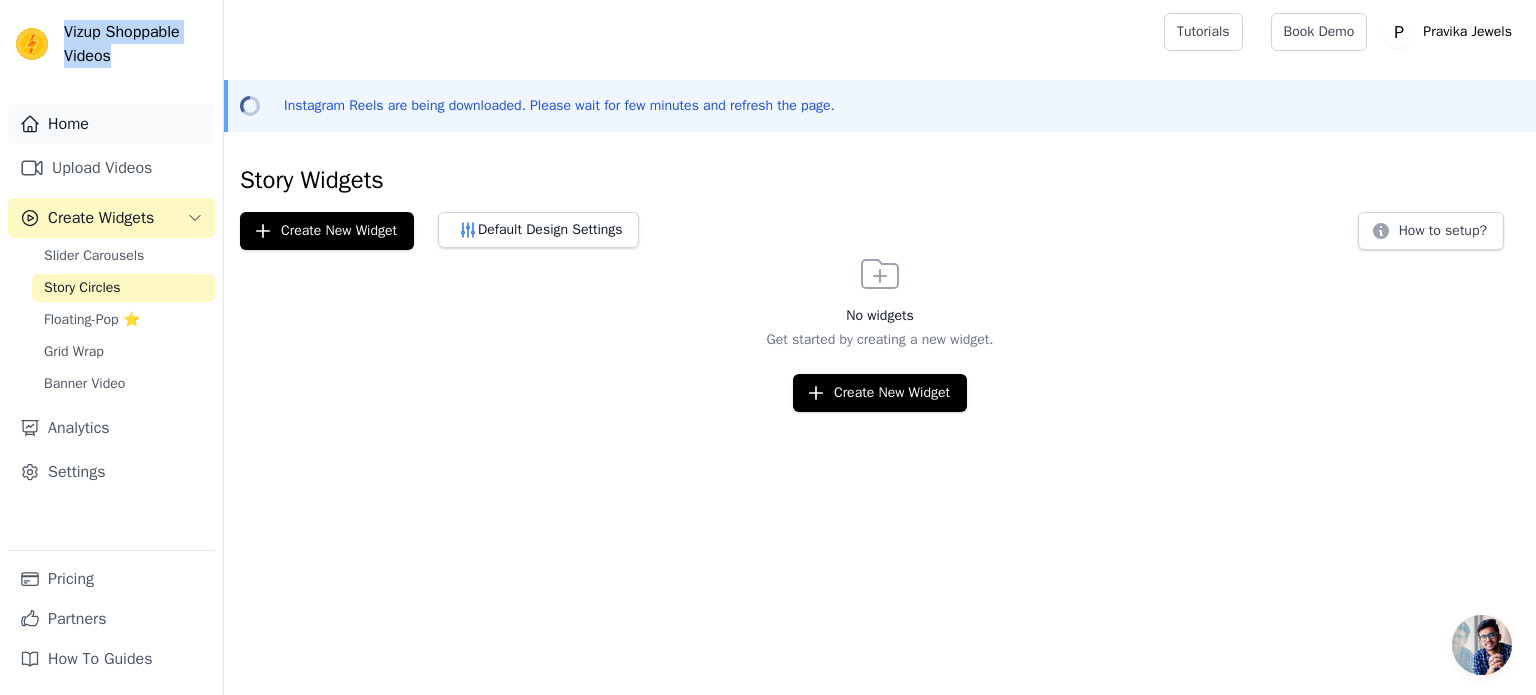 click on "Home" at bounding box center [111, 124] 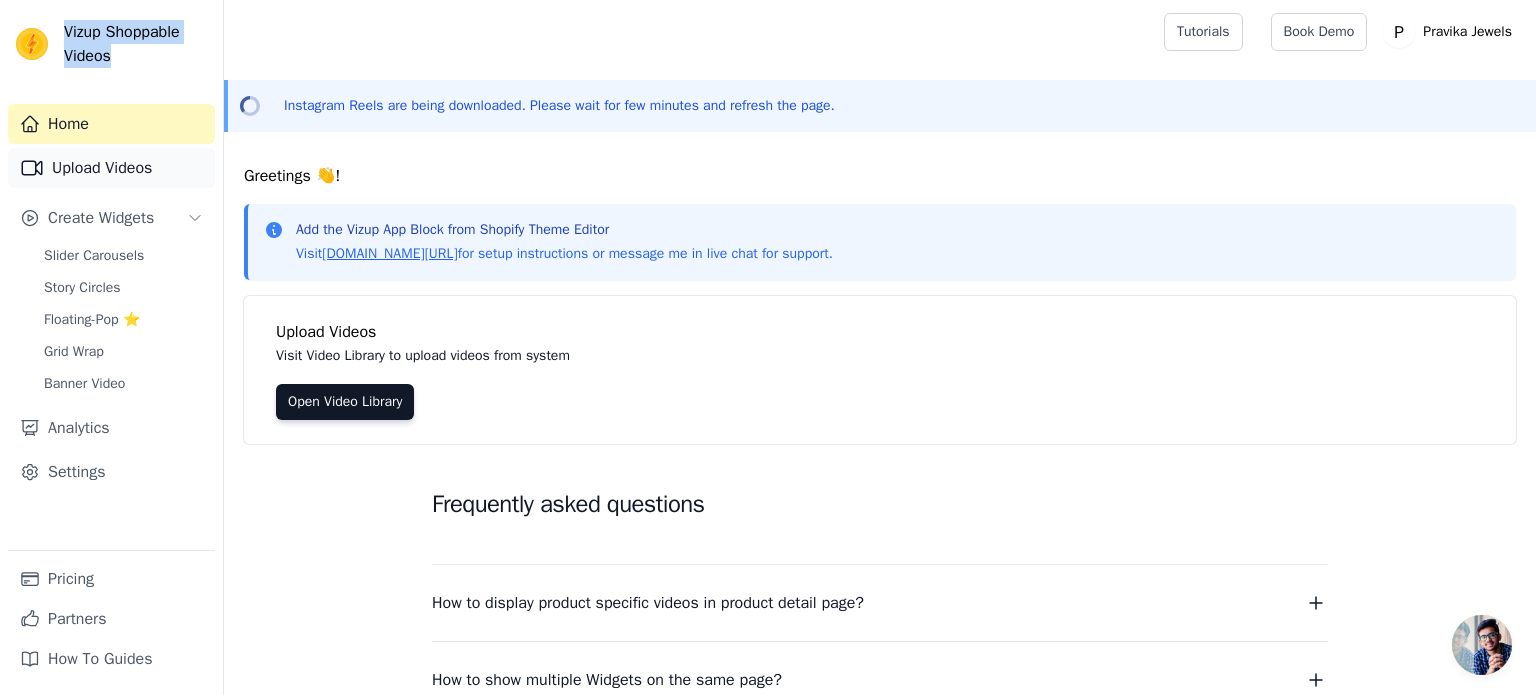 click on "Upload Videos" at bounding box center (111, 168) 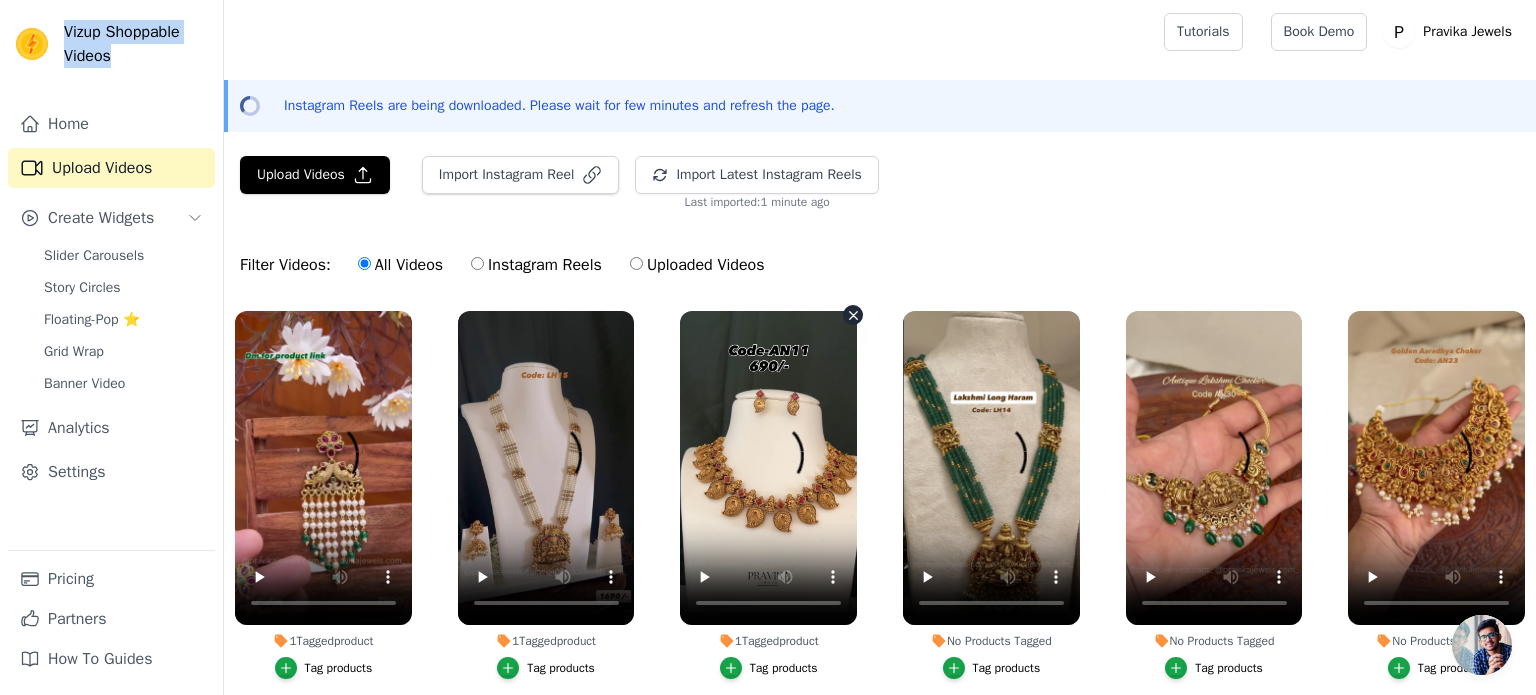 scroll, scrollTop: 0, scrollLeft: 0, axis: both 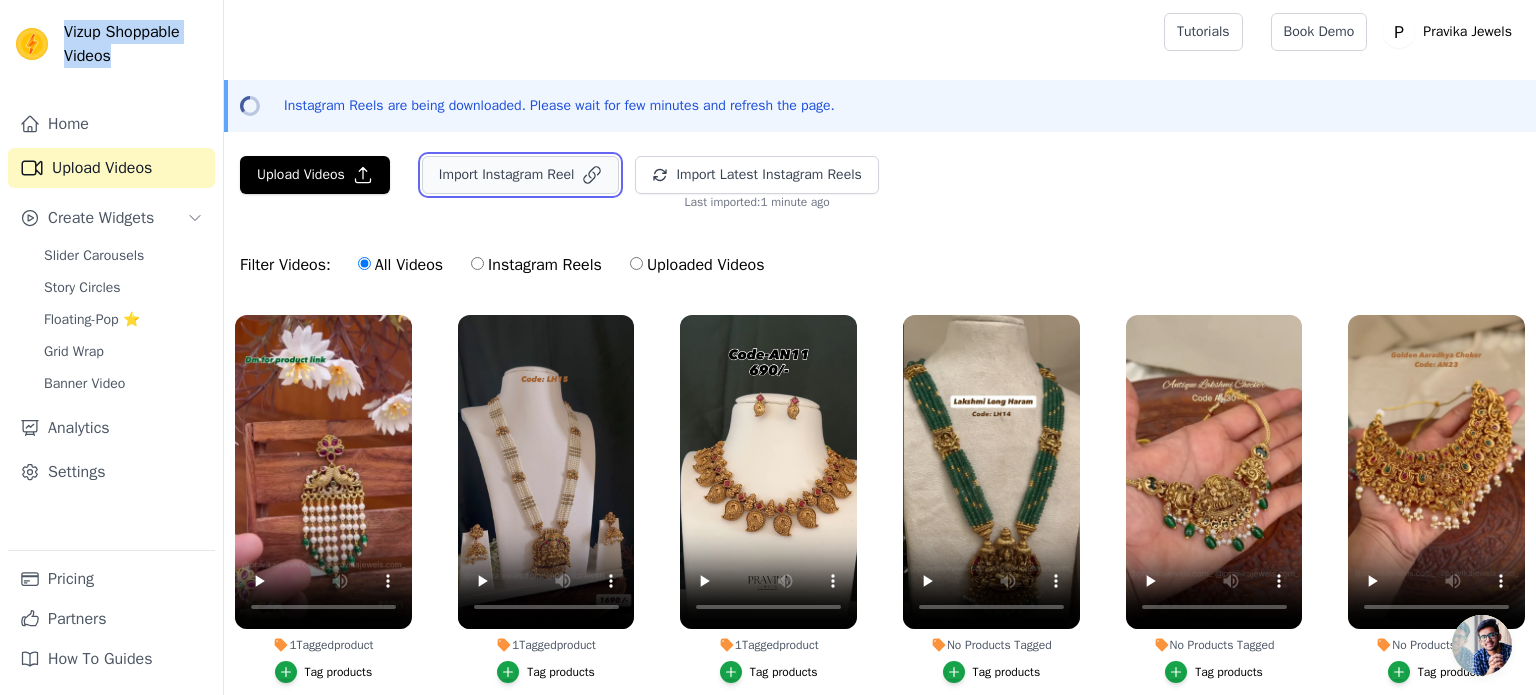 click on "Import Instagram Reel" at bounding box center [521, 175] 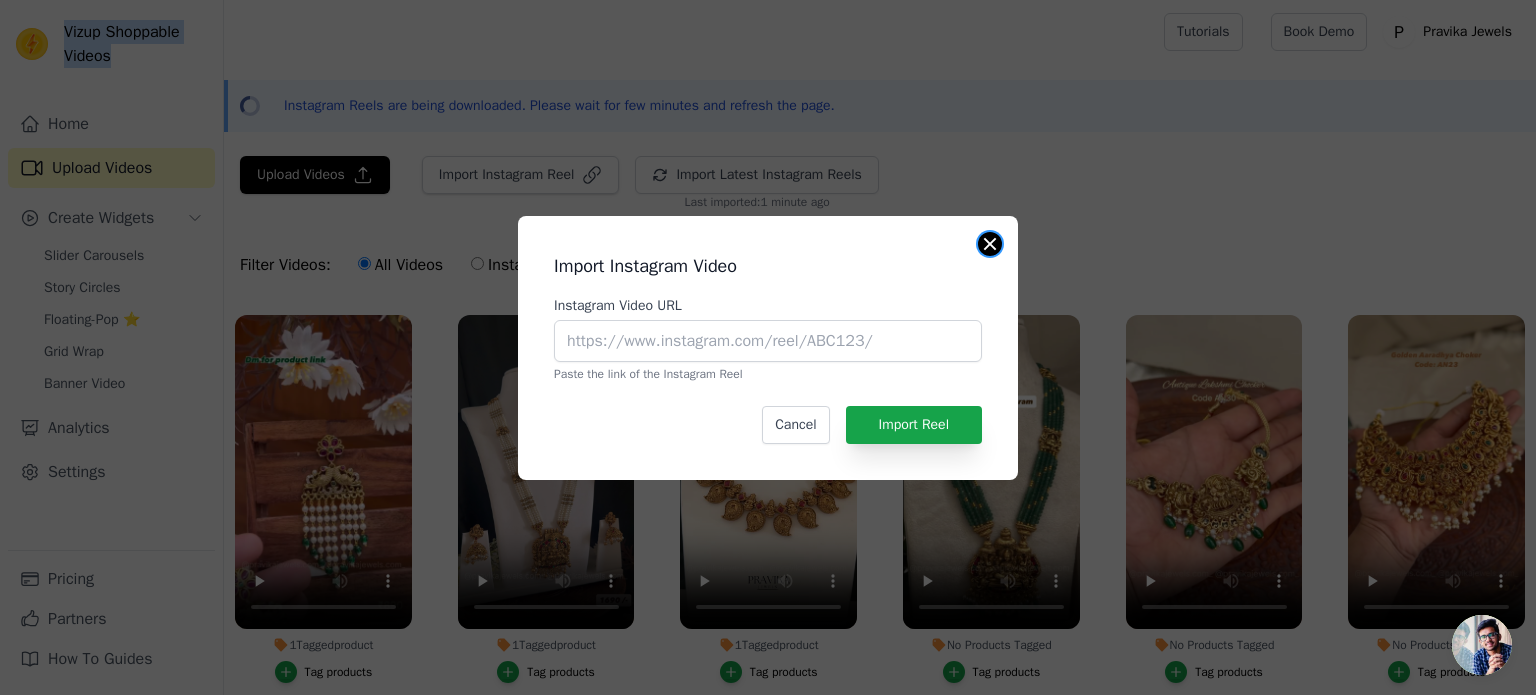 click on "Import Instagram Video   Instagram Video URL       Paste the link of the Instagram Reel   Cancel   Import Reel" at bounding box center [768, 348] 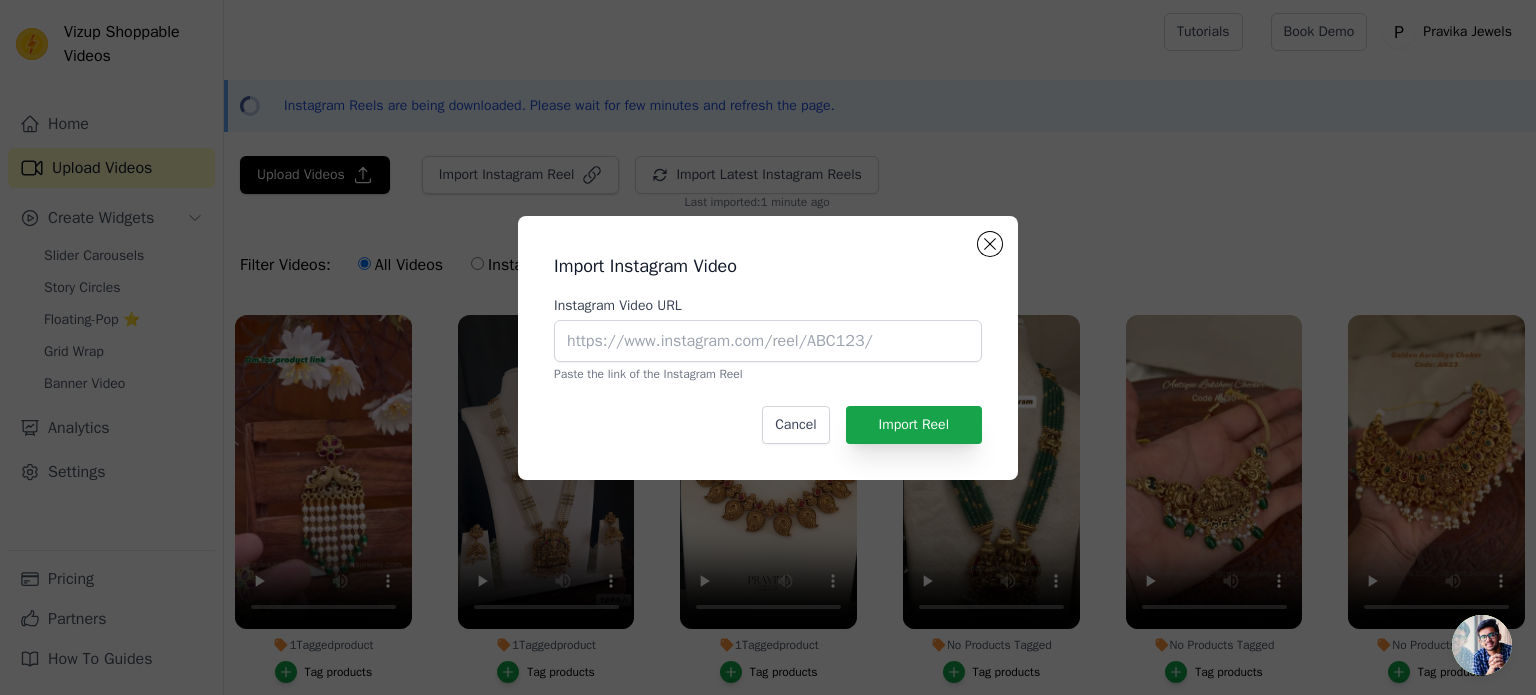 click on "Import Instagram Video   Instagram Video URL       Paste the link of the Instagram Reel   Cancel   Import Reel" at bounding box center (768, 348) 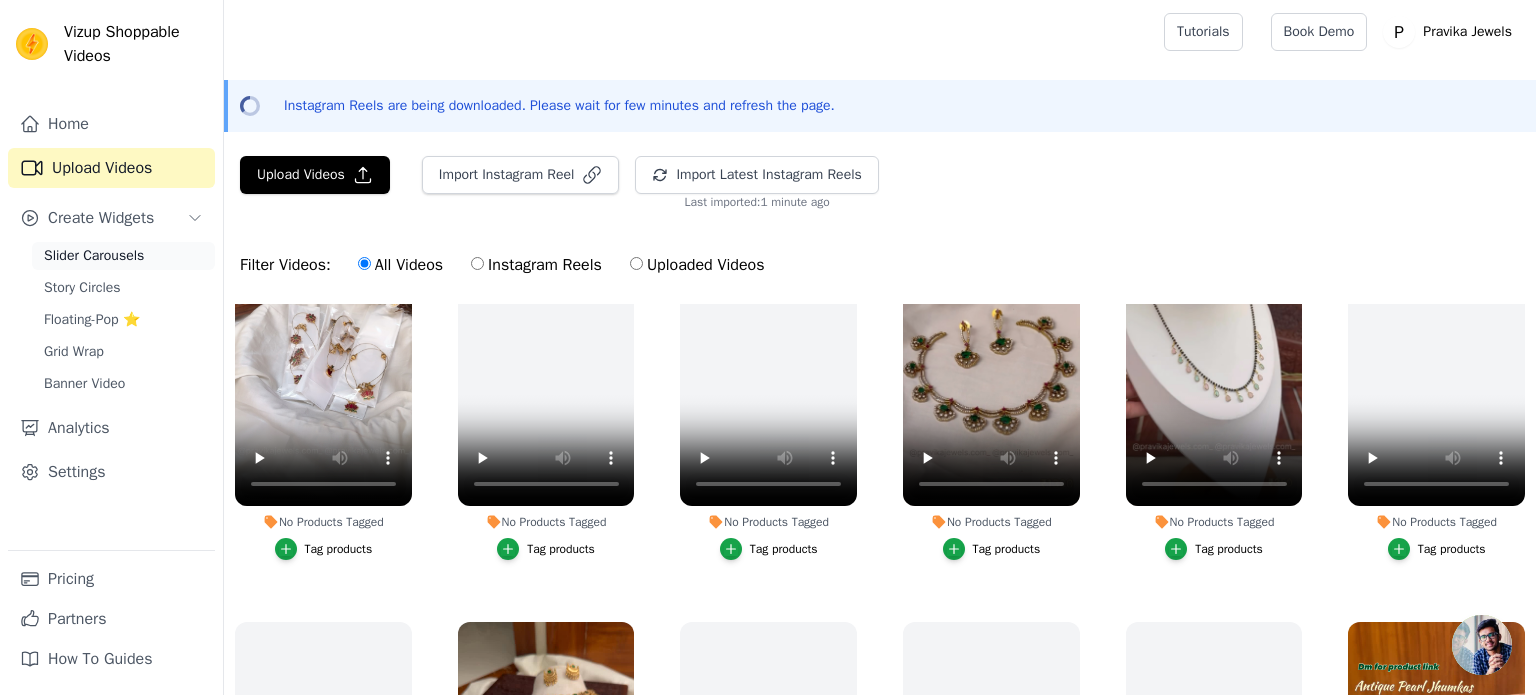 scroll, scrollTop: 500, scrollLeft: 0, axis: vertical 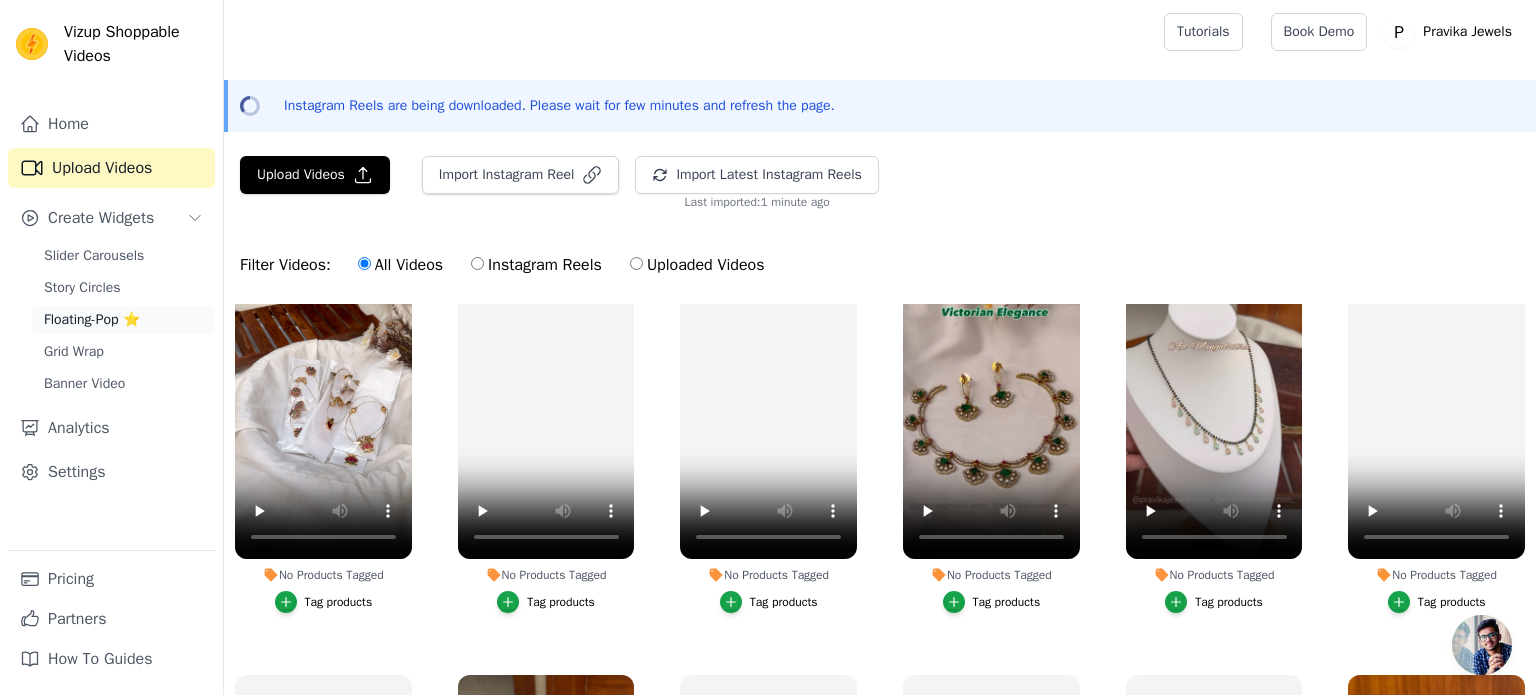 click on "Floating-Pop ⭐" at bounding box center [92, 320] 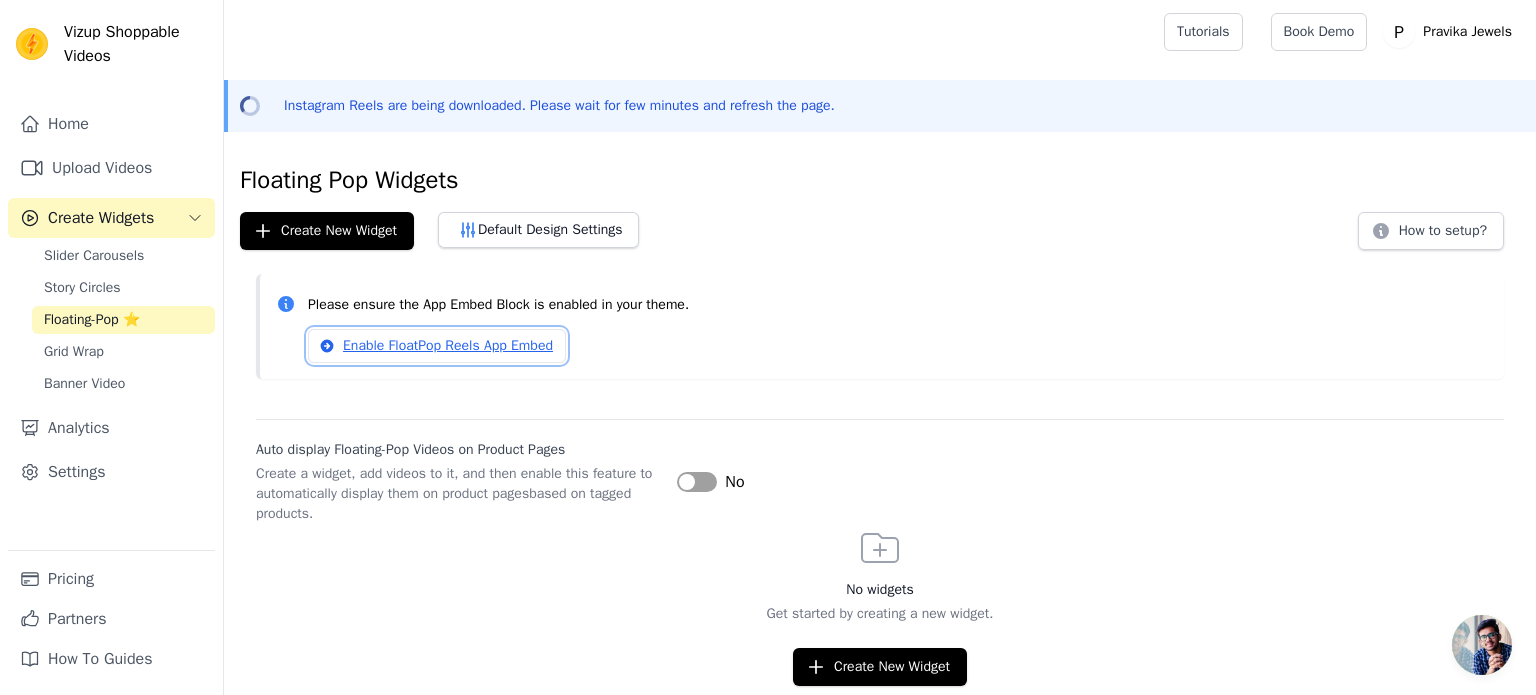 click on "Enable FloatPop Reels App Embed" at bounding box center [437, 346] 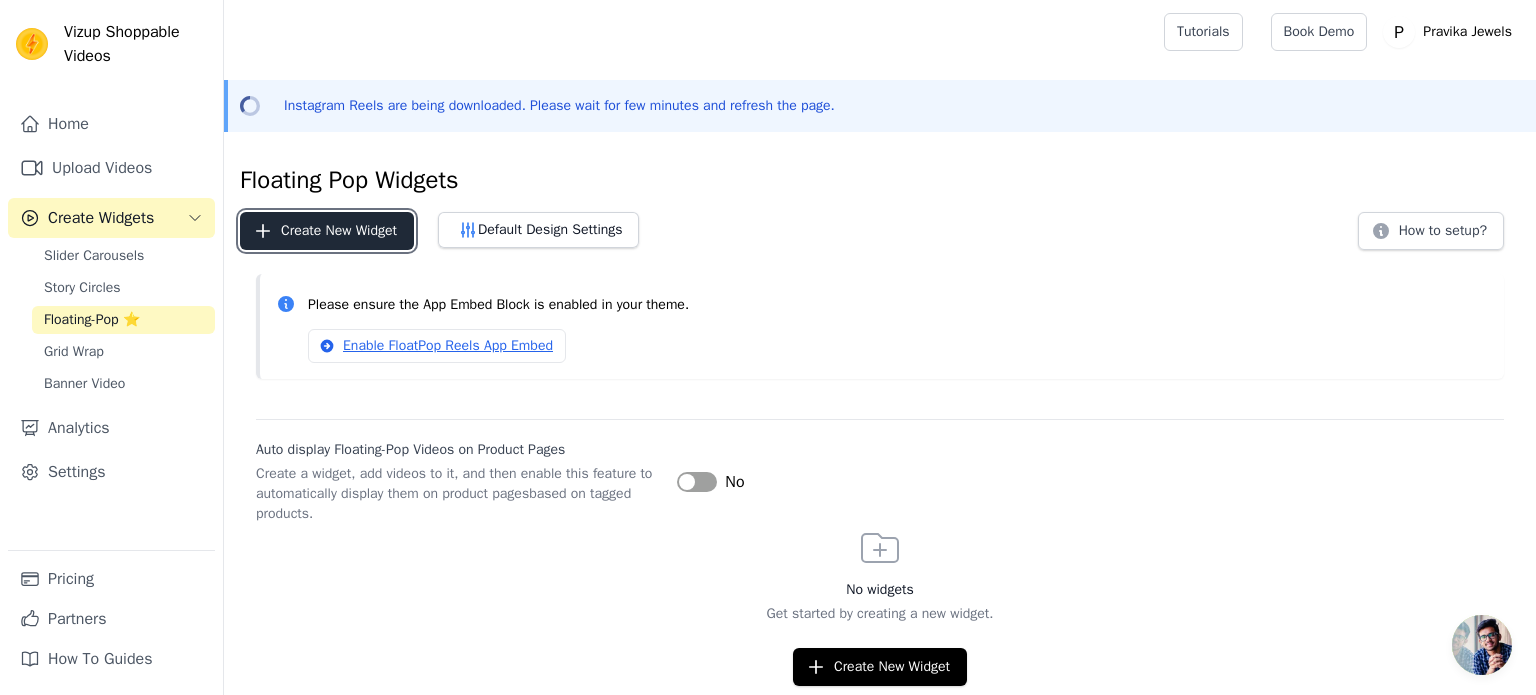 click on "Create New Widget" at bounding box center [327, 231] 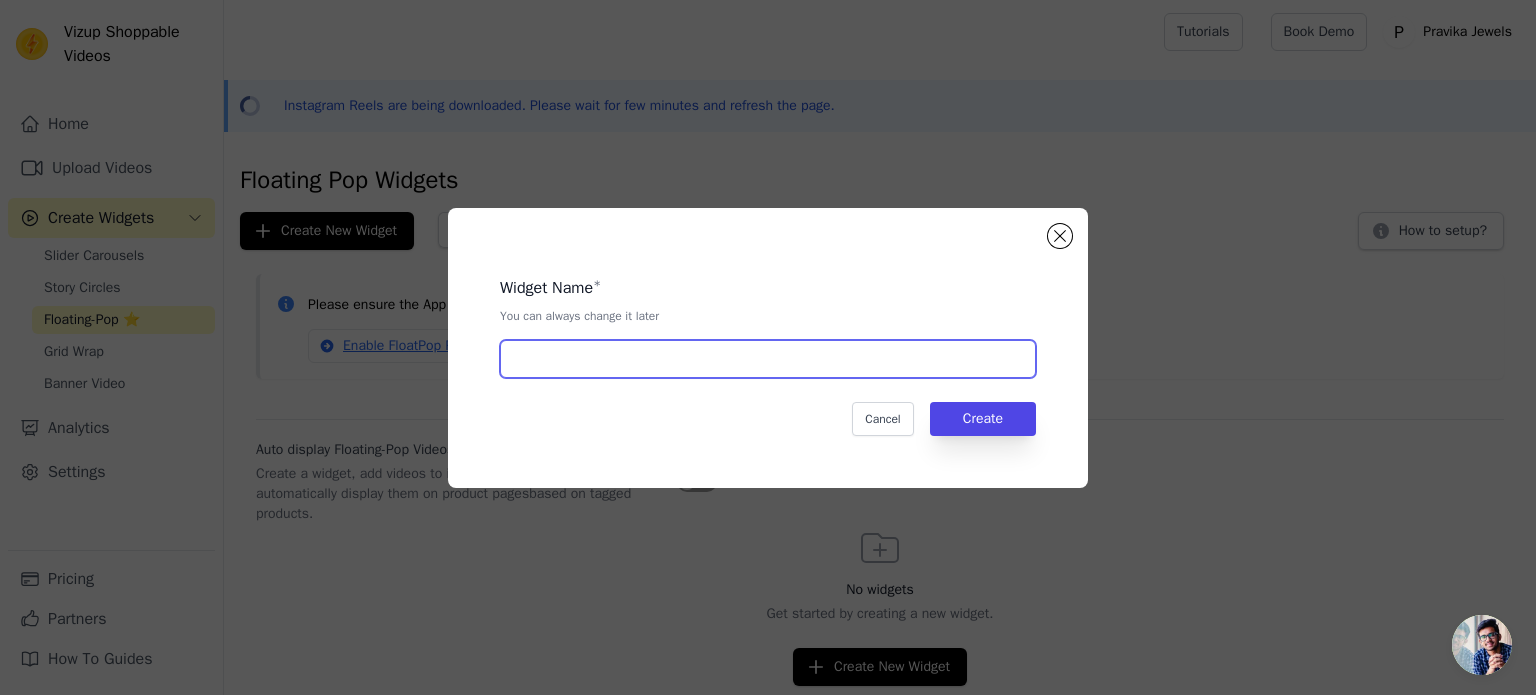 click at bounding box center (768, 359) 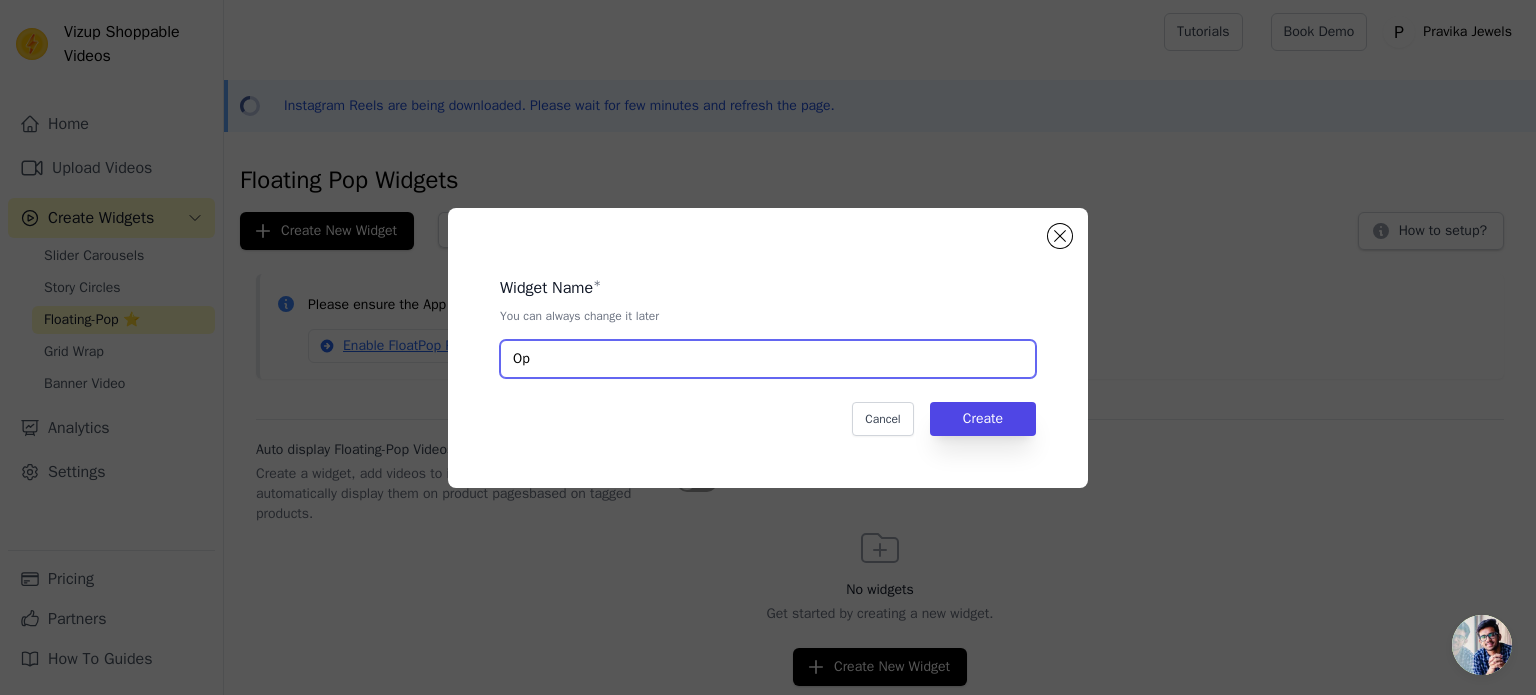 type on "O" 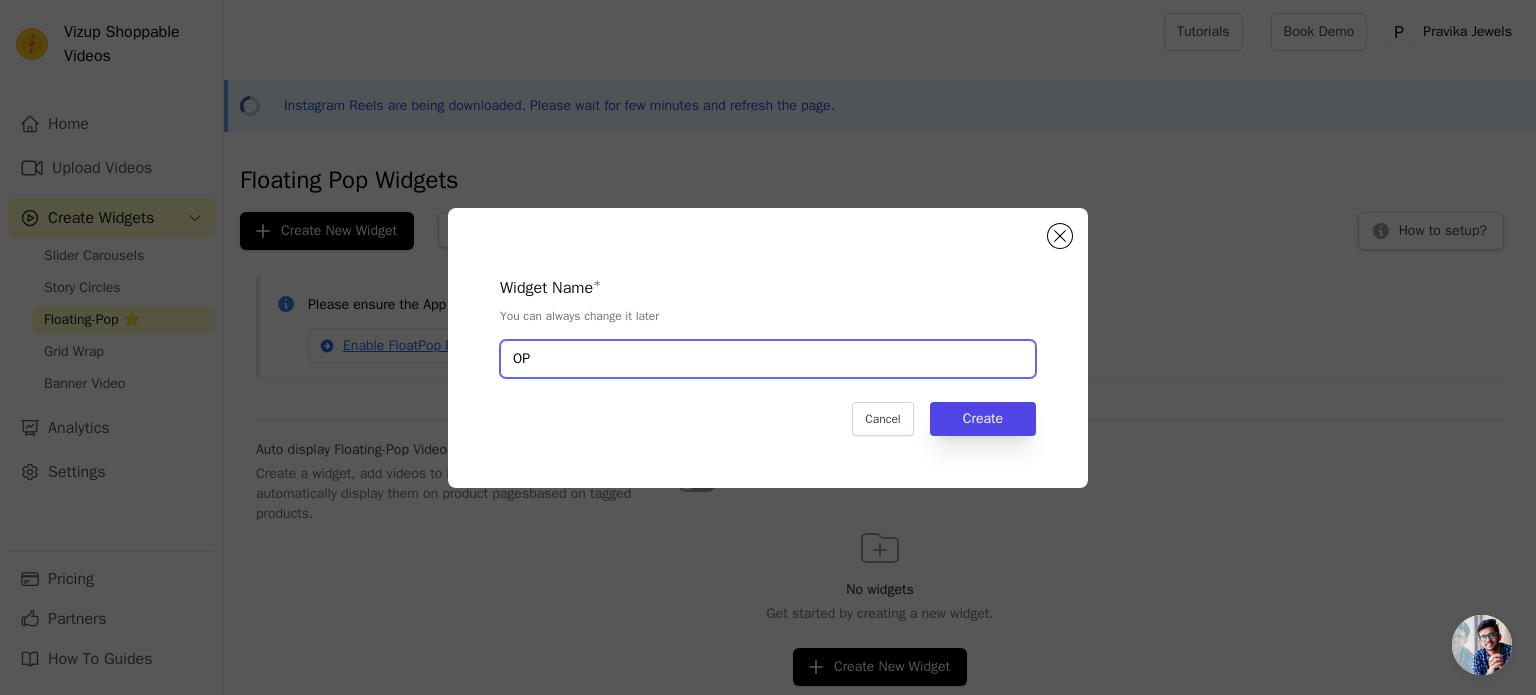 type on "O" 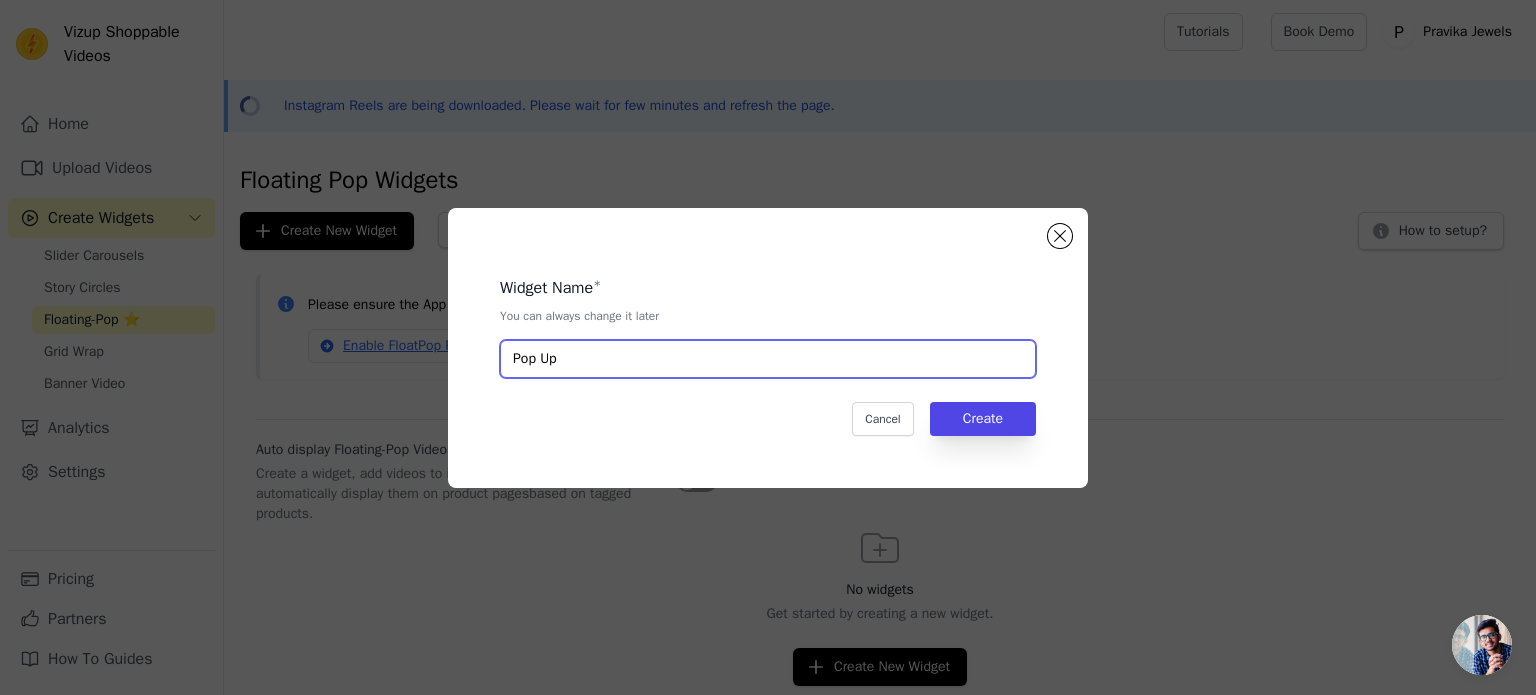 type on "Pop Up" 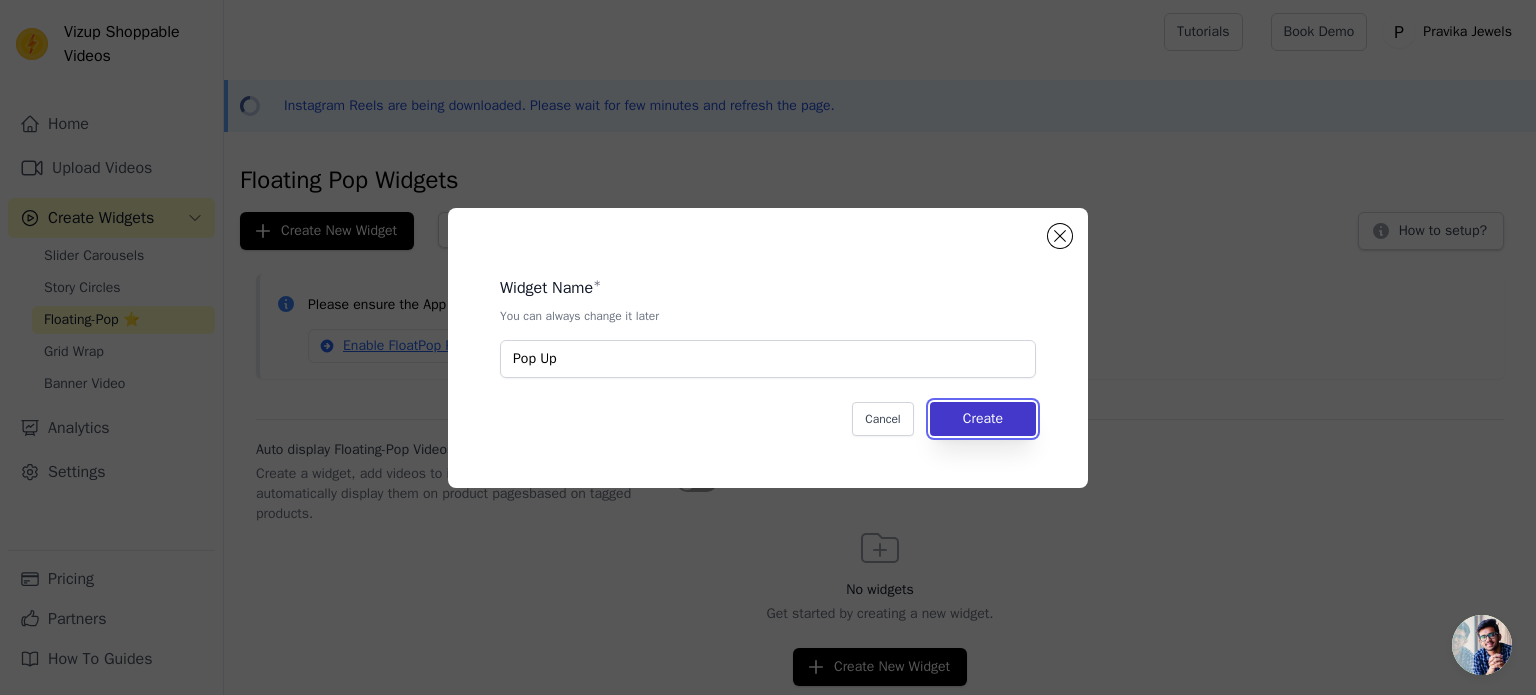 click on "Create" at bounding box center [983, 419] 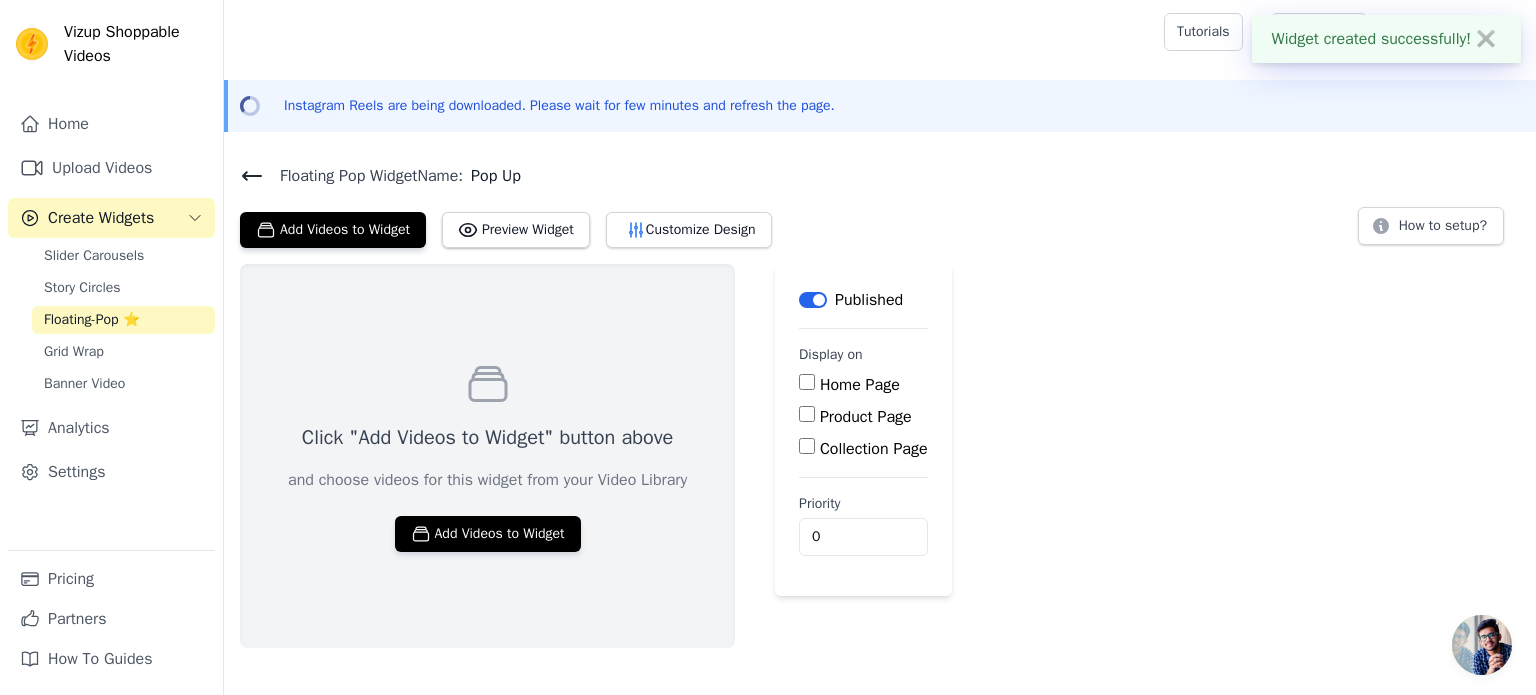 click on "Home Page" at bounding box center (807, 382) 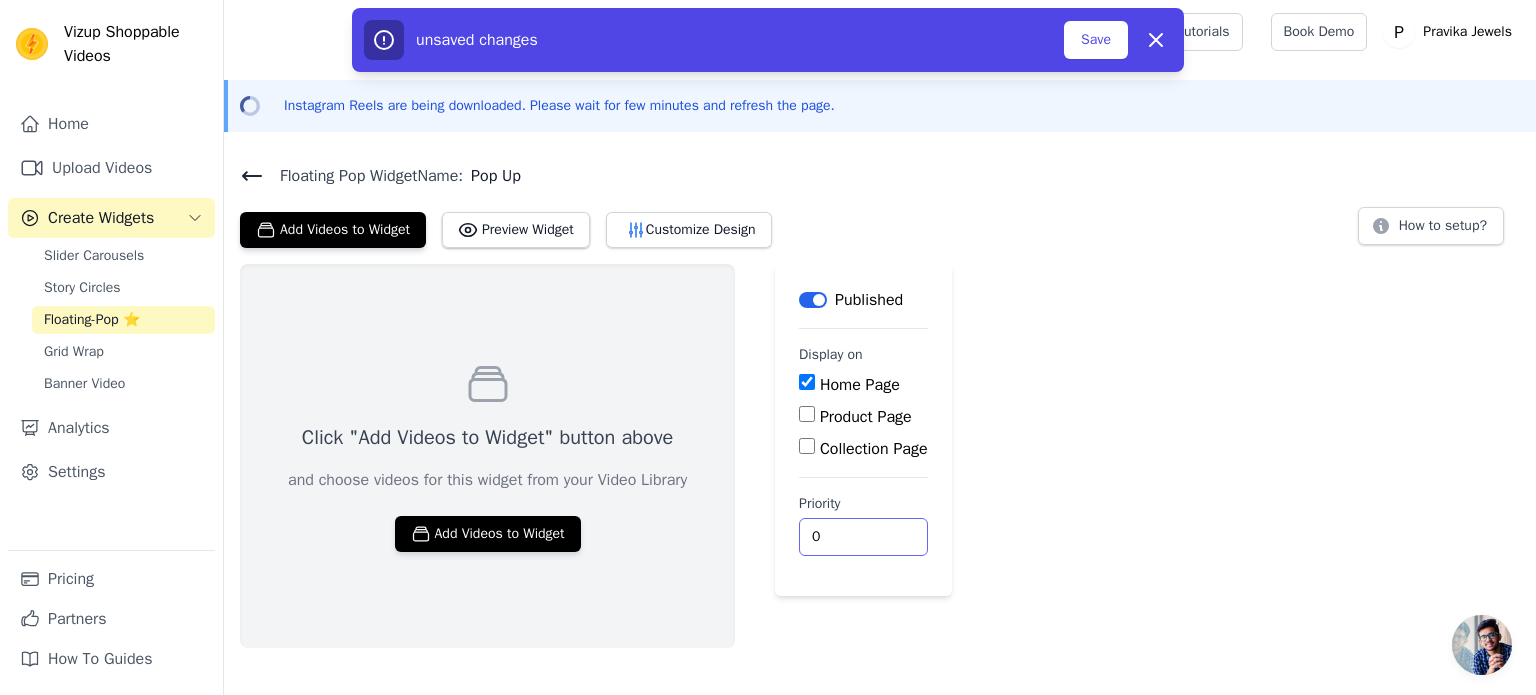 click on "0" at bounding box center (863, 537) 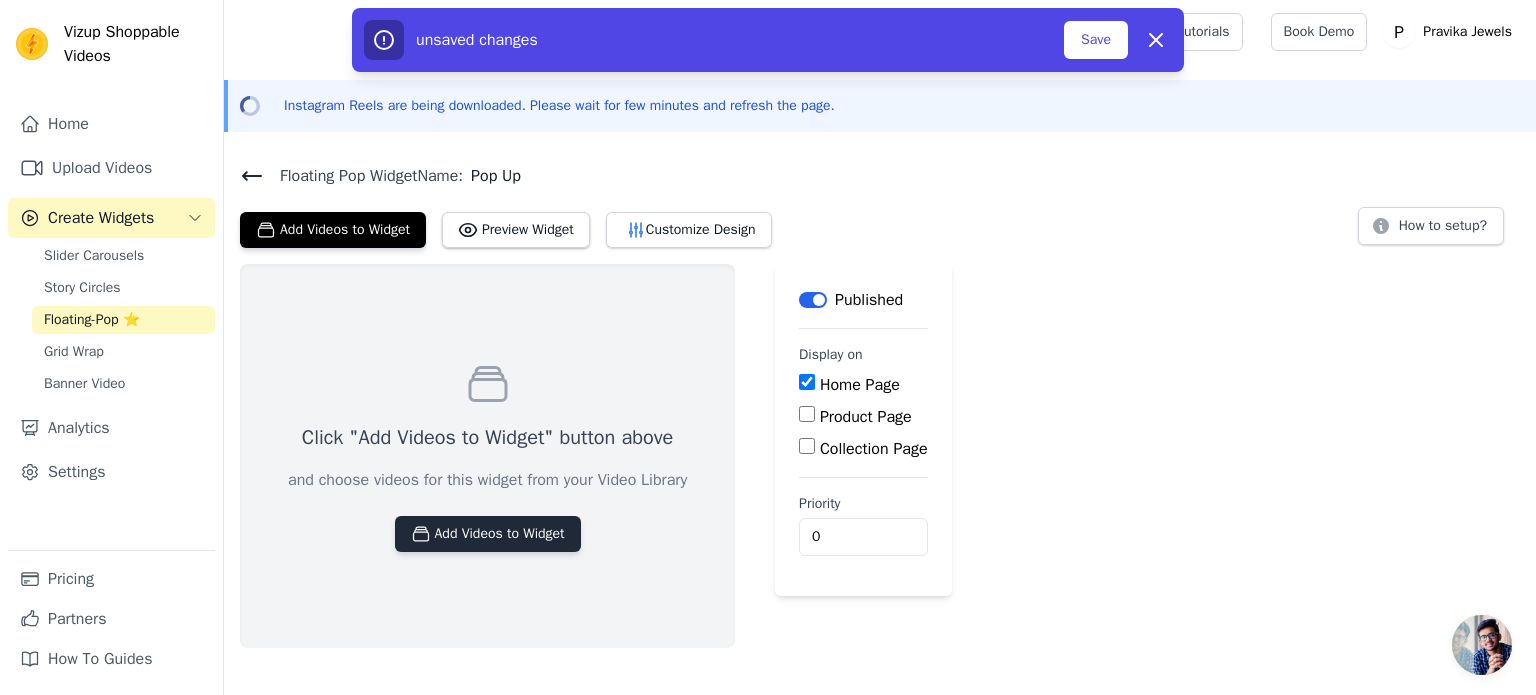 click on "Add Videos to Widget" at bounding box center [488, 534] 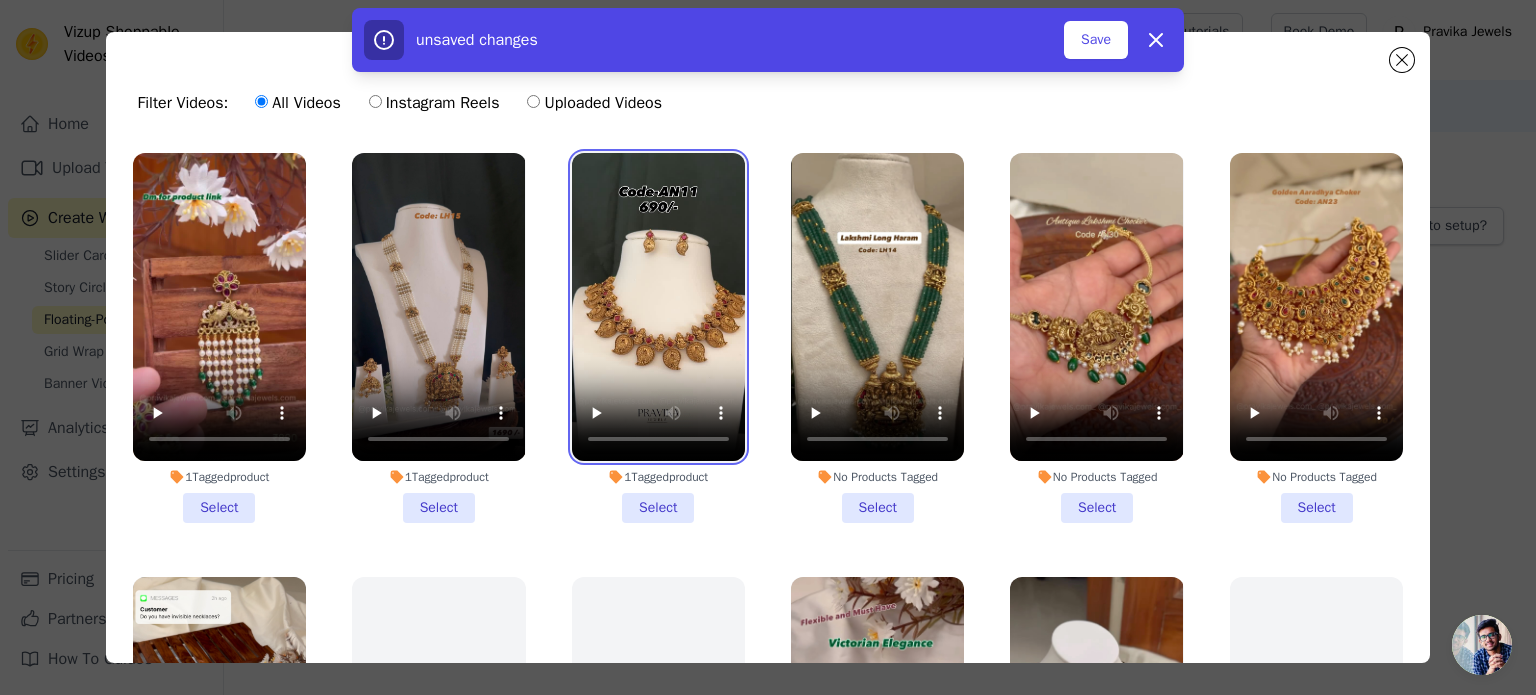 click at bounding box center (658, 307) 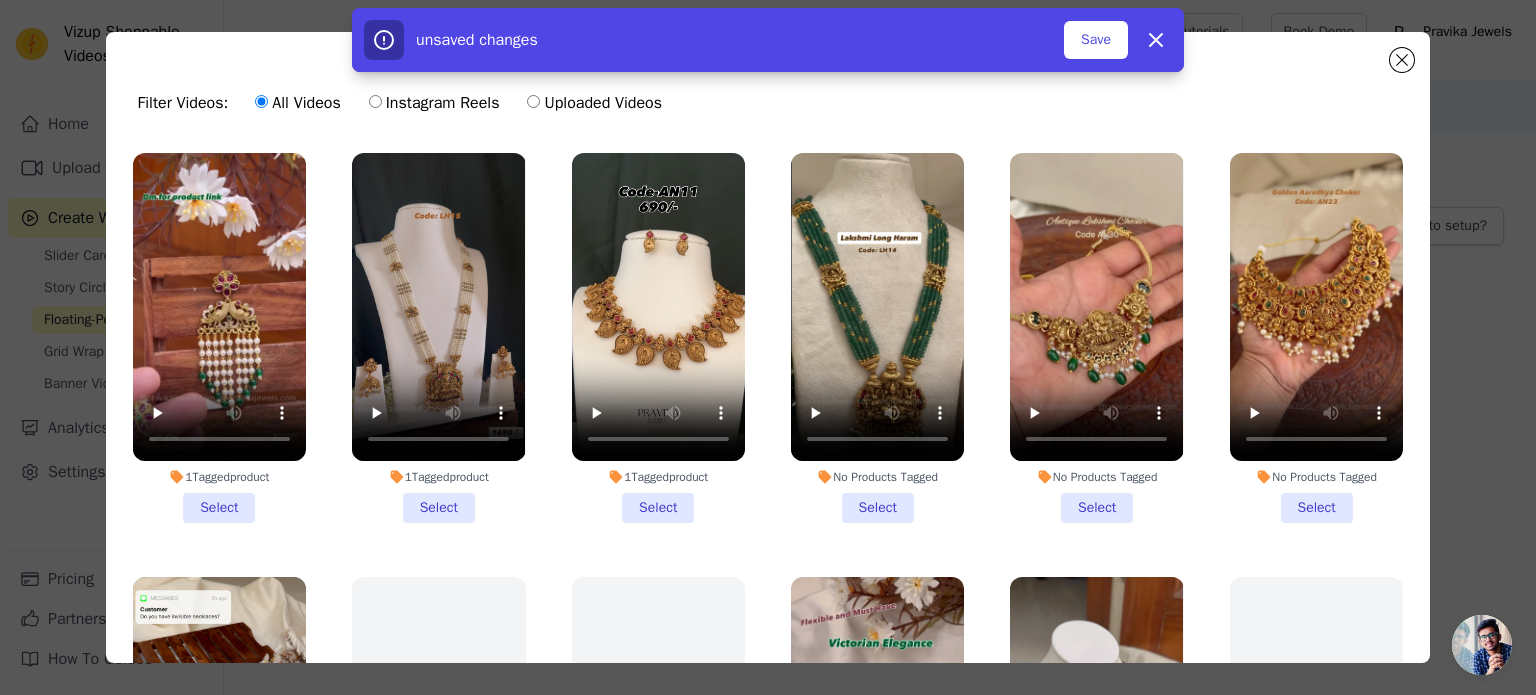 click on "1  Tagged  product     Select" at bounding box center [658, 338] 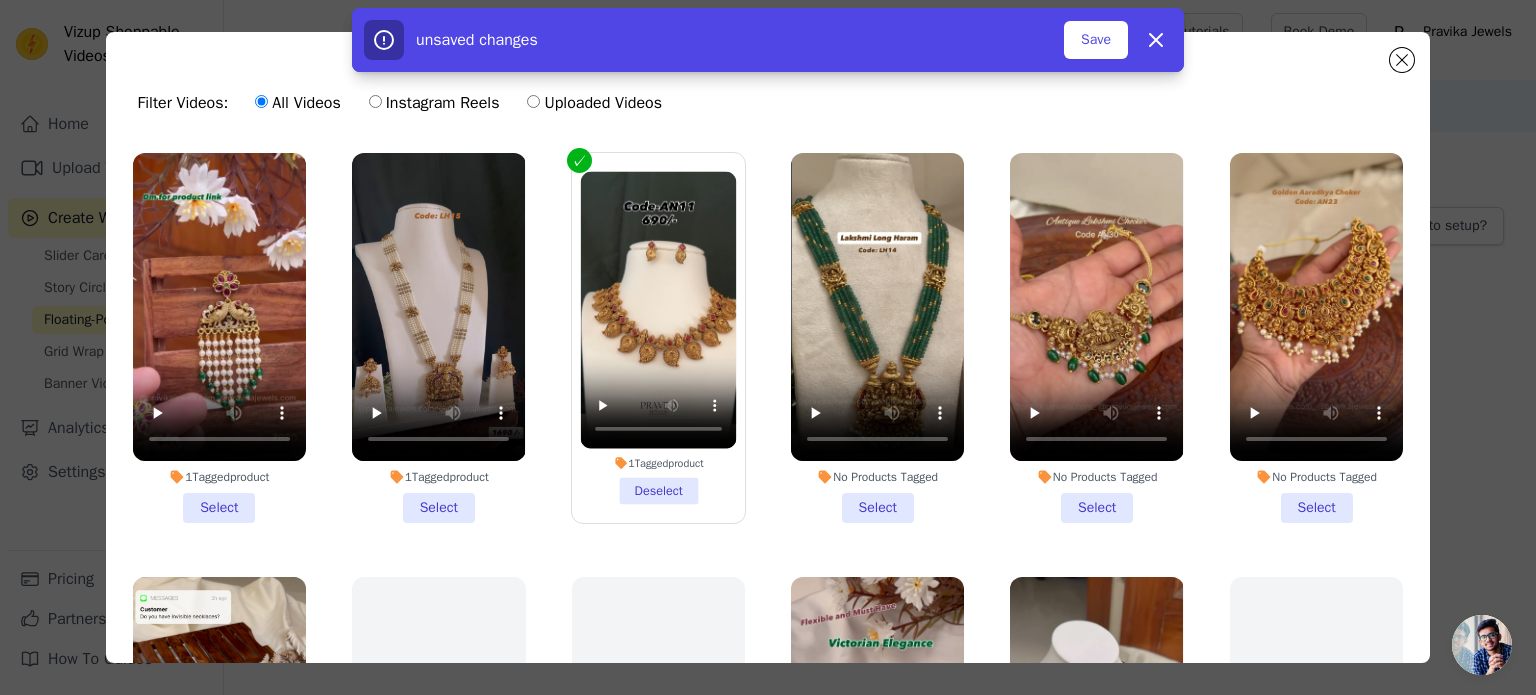 click on "1  Tagged  product     Select" at bounding box center (219, 338) 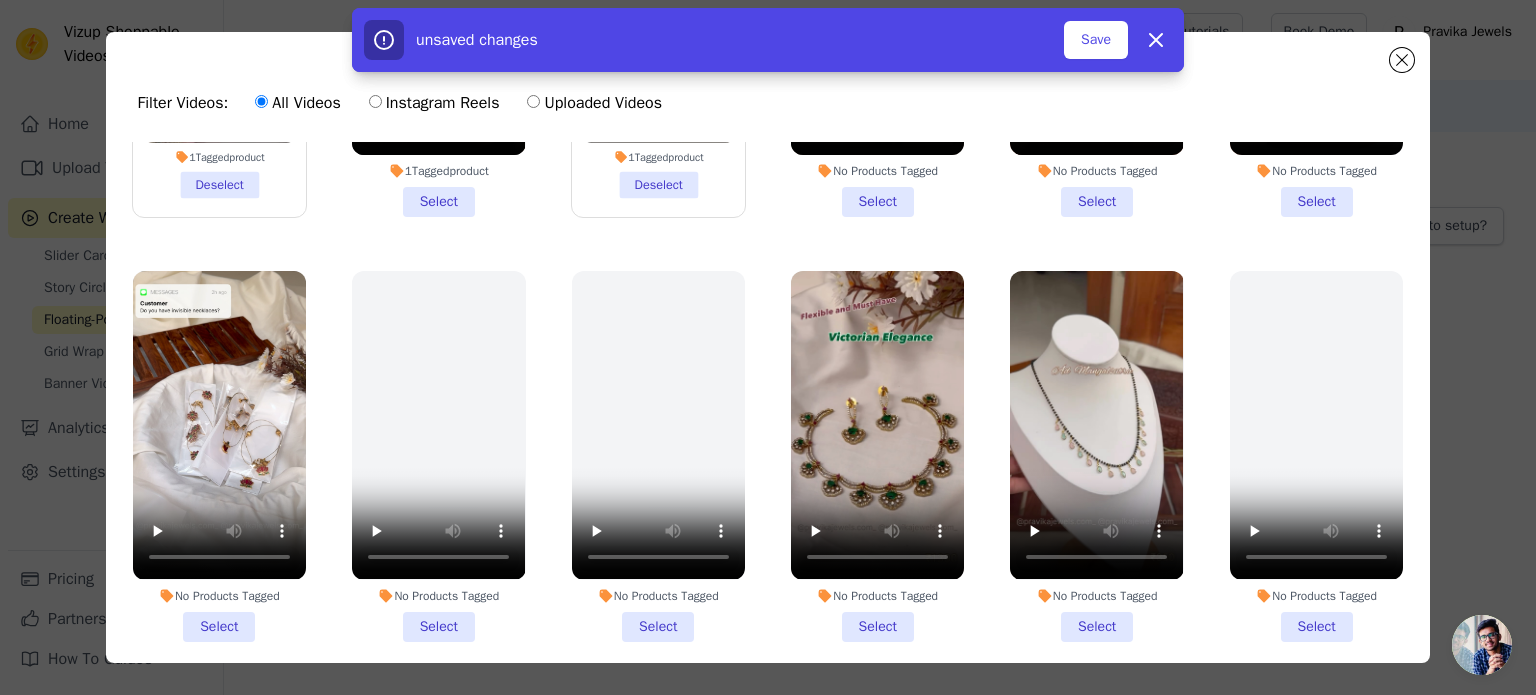 scroll, scrollTop: 300, scrollLeft: 0, axis: vertical 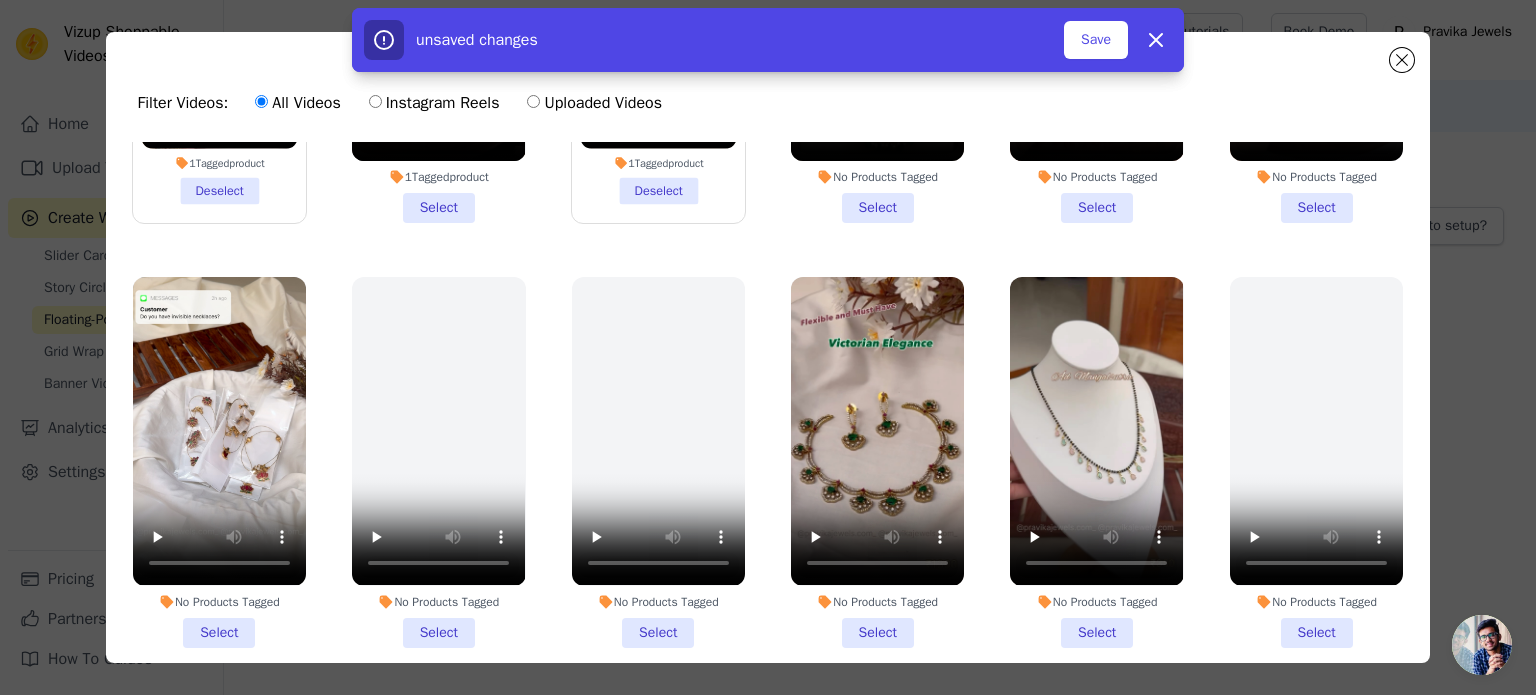 click on "unsaved changes   Save   Dismiss" at bounding box center [768, 40] 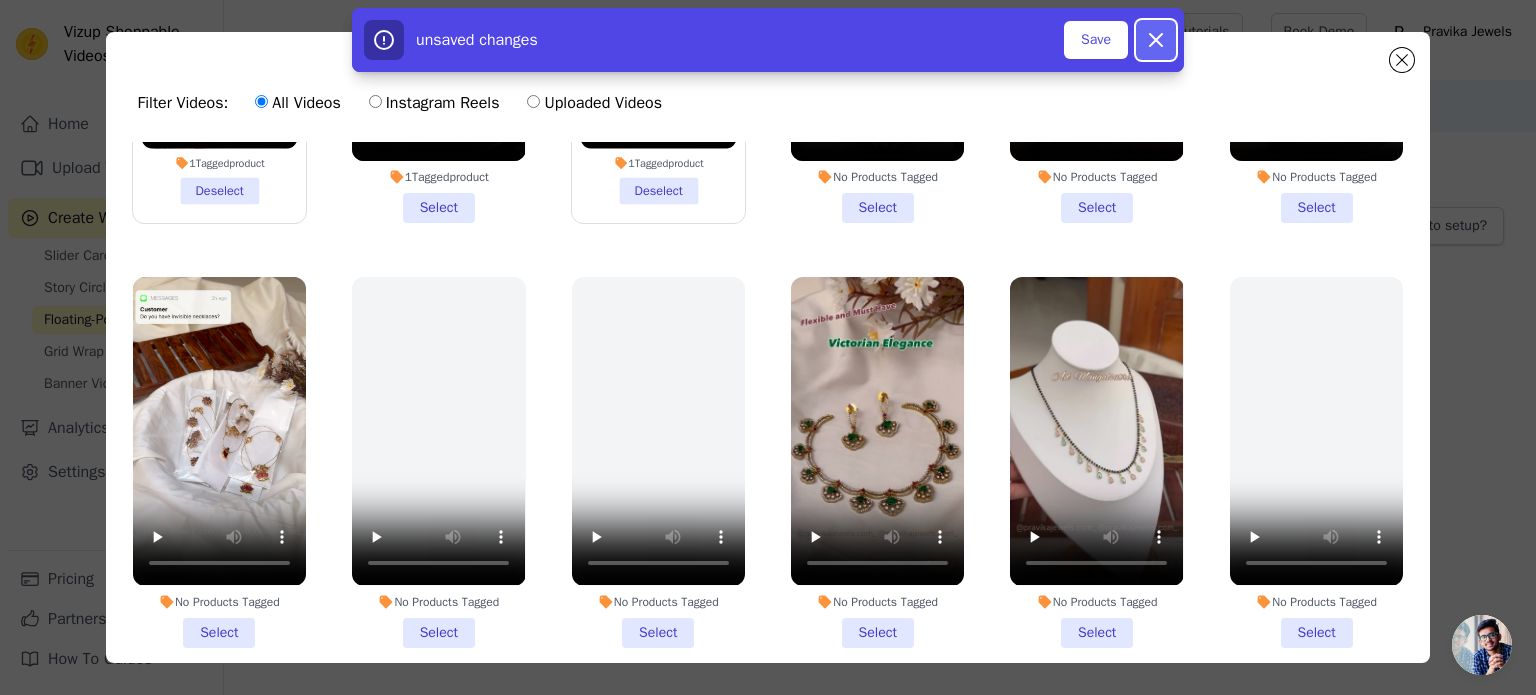 click on "Dismiss" at bounding box center (1156, 40) 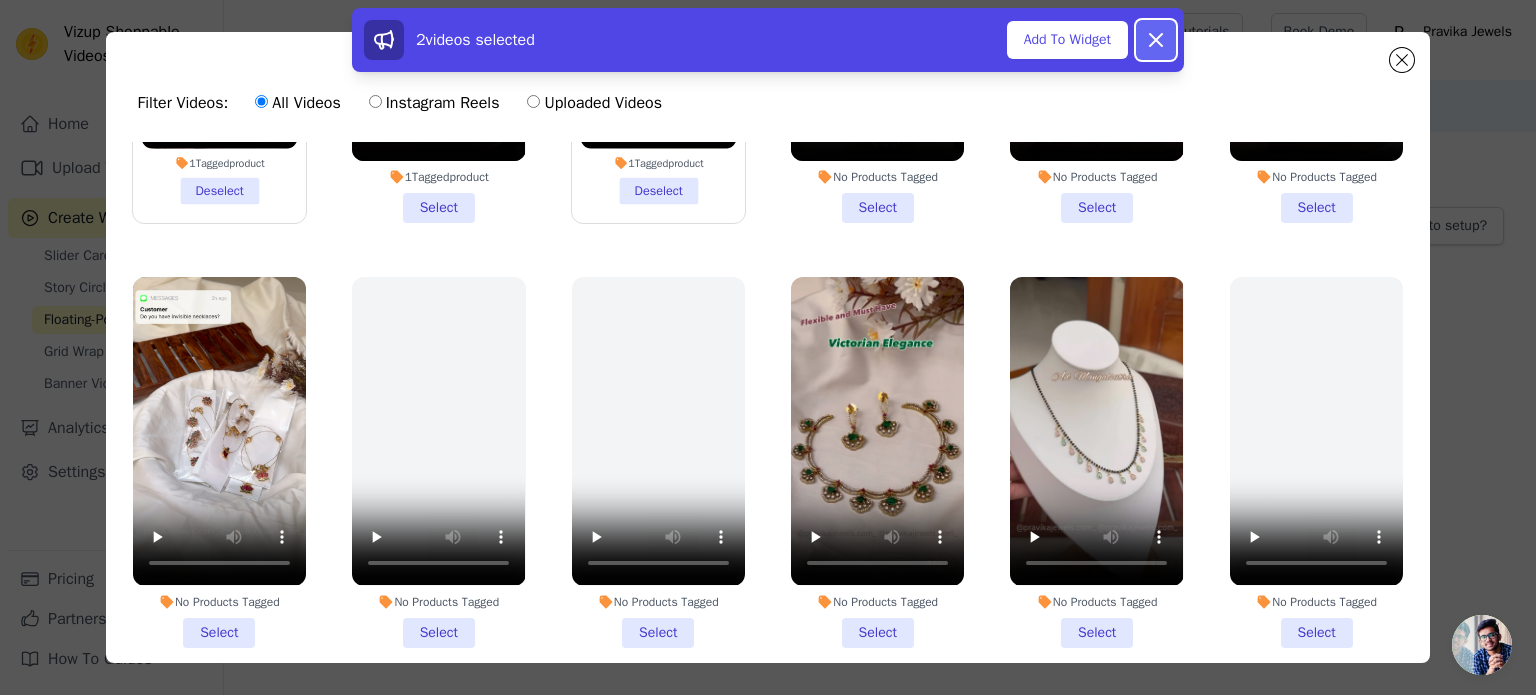 click 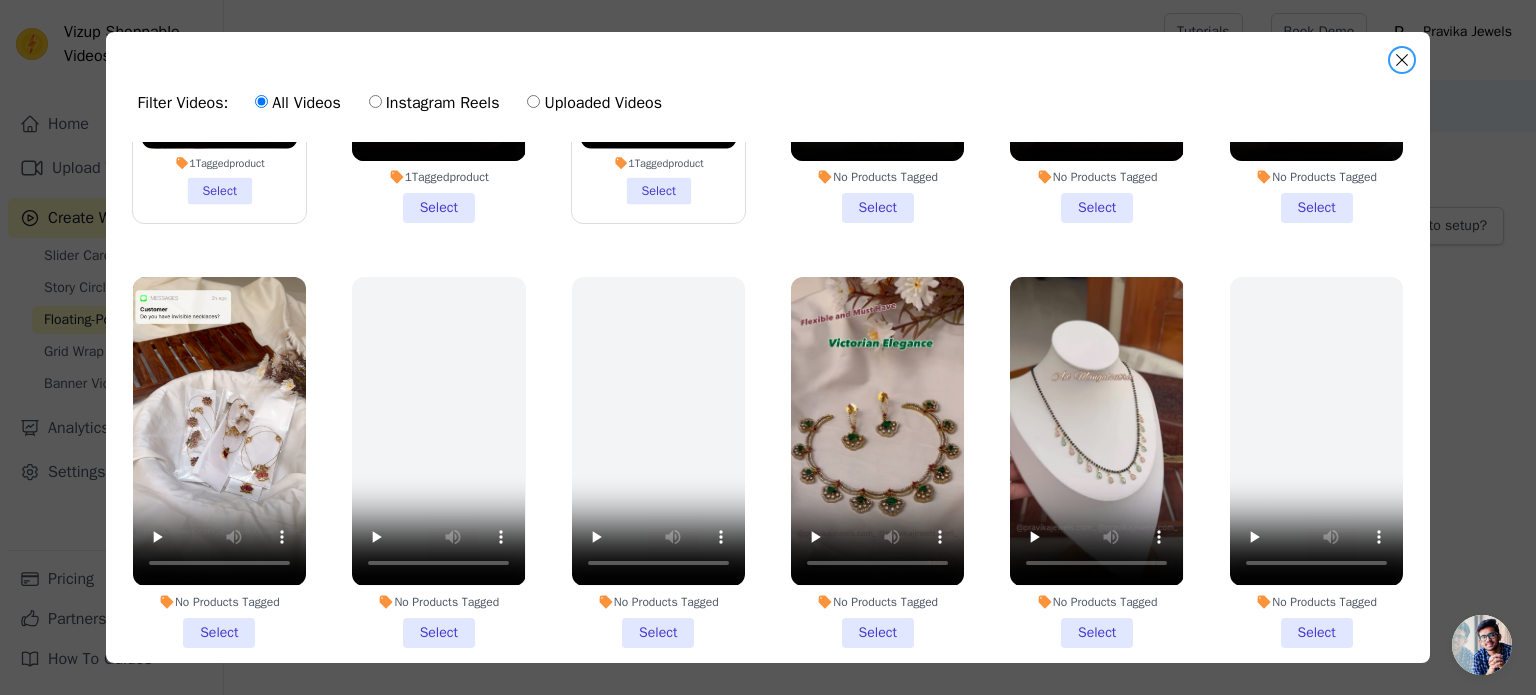 click on "Filter Videos:
All Videos
Instagram Reels
Uploaded Videos               1  Tagged  product     Select         1  Tagged  product     Select         1  Tagged  product     Select
No Products Tagged     Select
No Products Tagged     Select
No Products Tagged     Select
No Products Tagged     Select
No Products Tagged     Select
No Products Tagged     Select
No Products Tagged     Select
No Products Tagged     Select
No Products Tagged     Select
No Products Tagged     Select
No Products Tagged     Select
No Products Tagged     Select
No Products Tagged     Select
No Products Tagged     Select
No Products Tagged     Select" at bounding box center [768, 347] 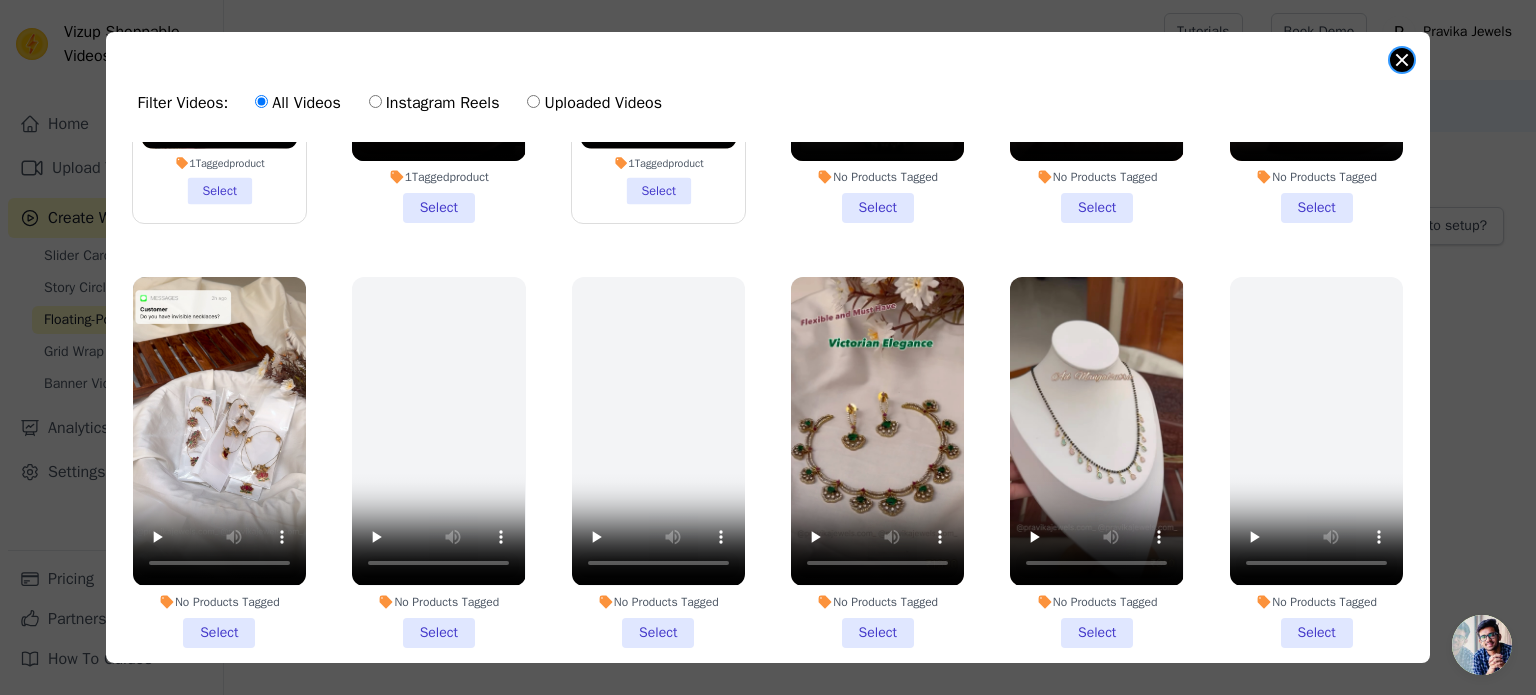 click at bounding box center (1402, 60) 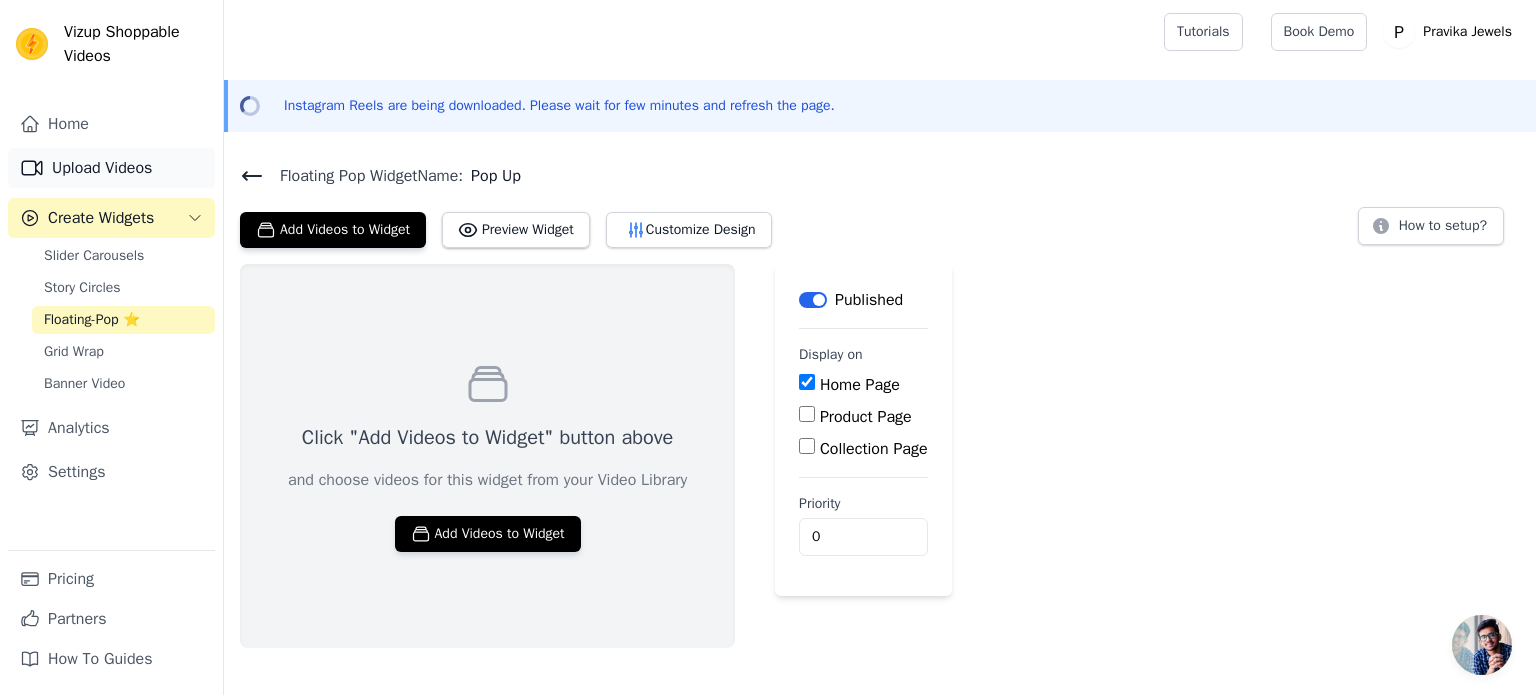 click on "Upload Videos" at bounding box center (111, 168) 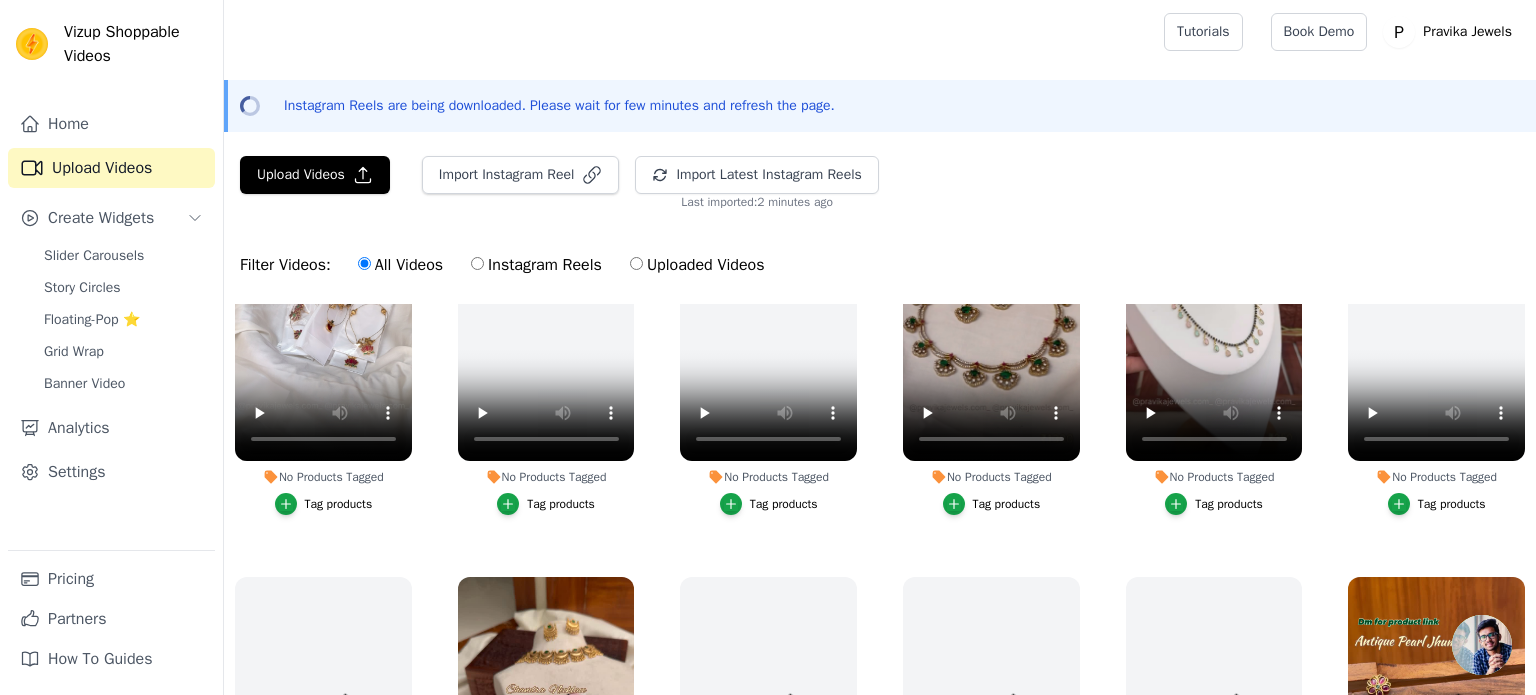 scroll, scrollTop: 600, scrollLeft: 0, axis: vertical 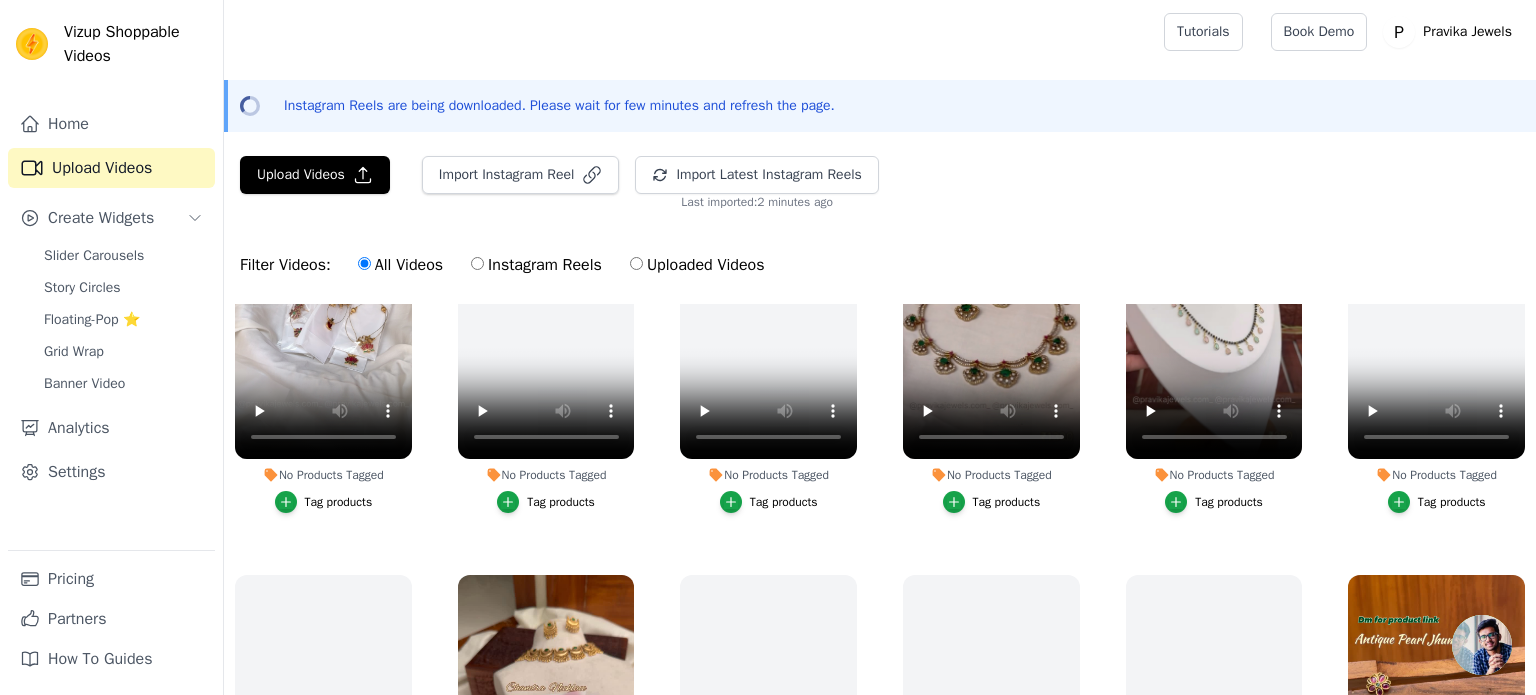 click on "Tag products" at bounding box center [324, 502] 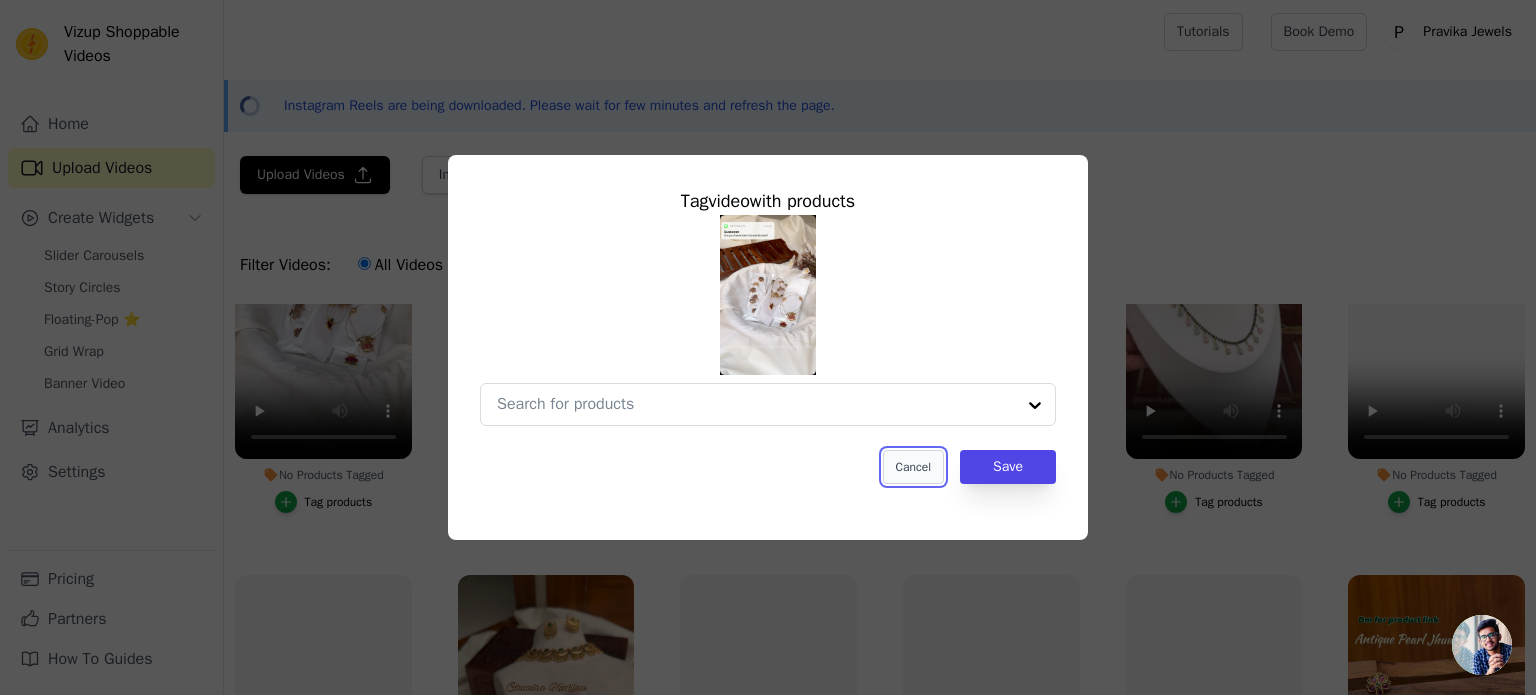 click on "Cancel" at bounding box center [913, 467] 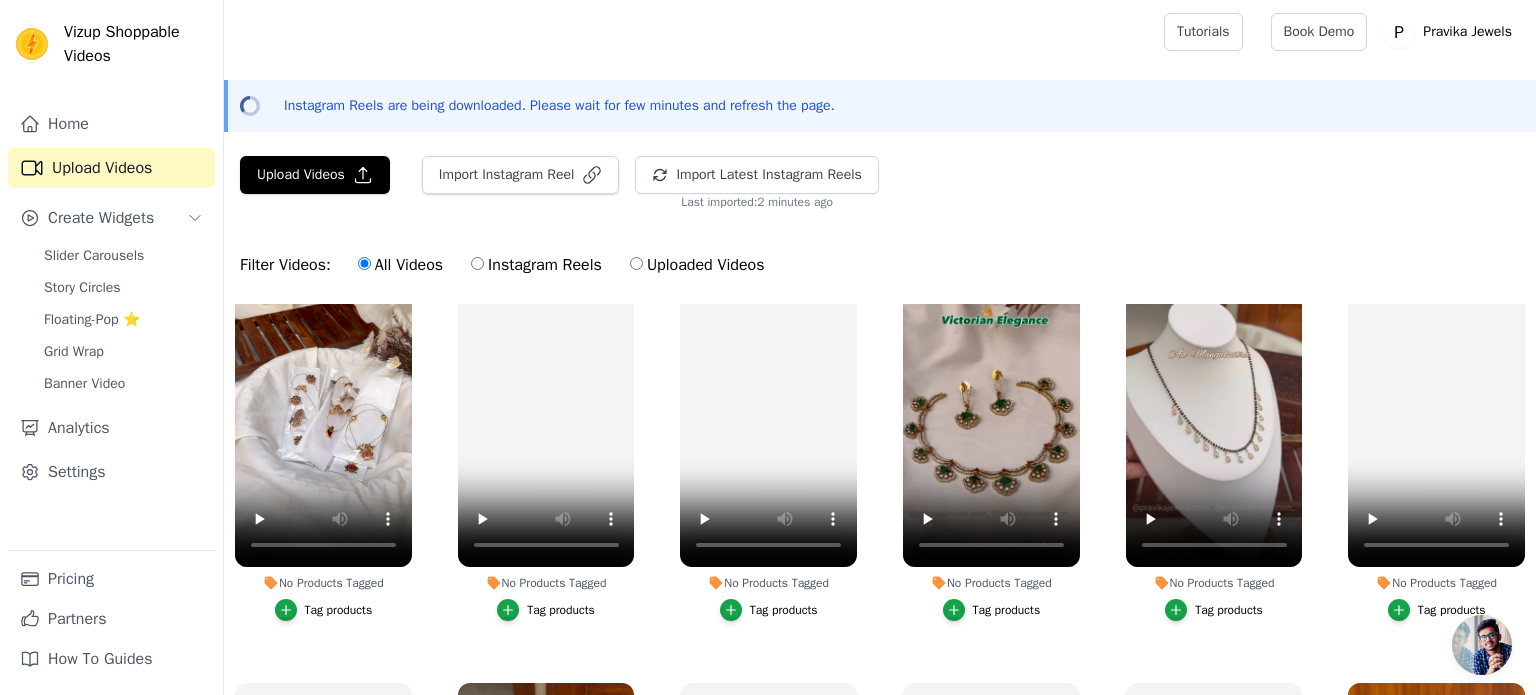 scroll, scrollTop: 500, scrollLeft: 0, axis: vertical 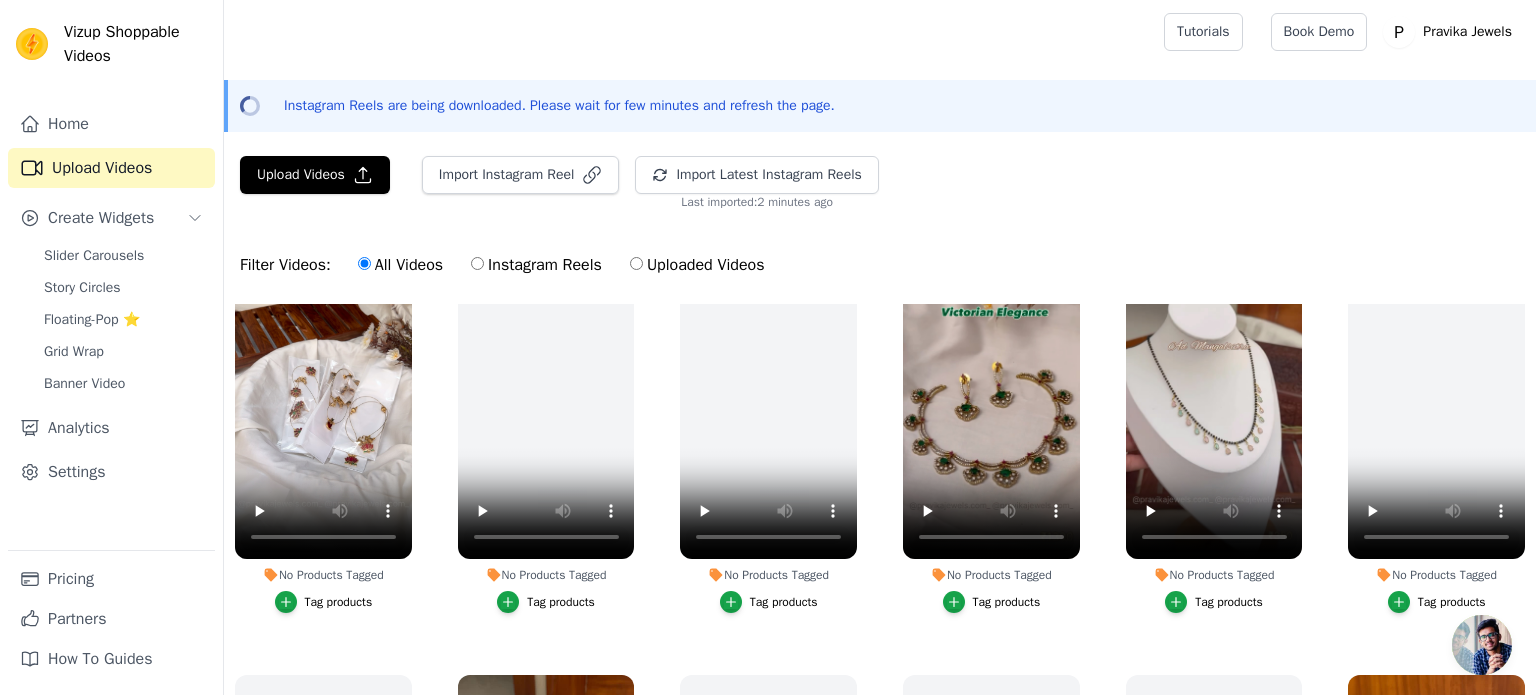 click on "Tag products" at bounding box center [1229, 602] 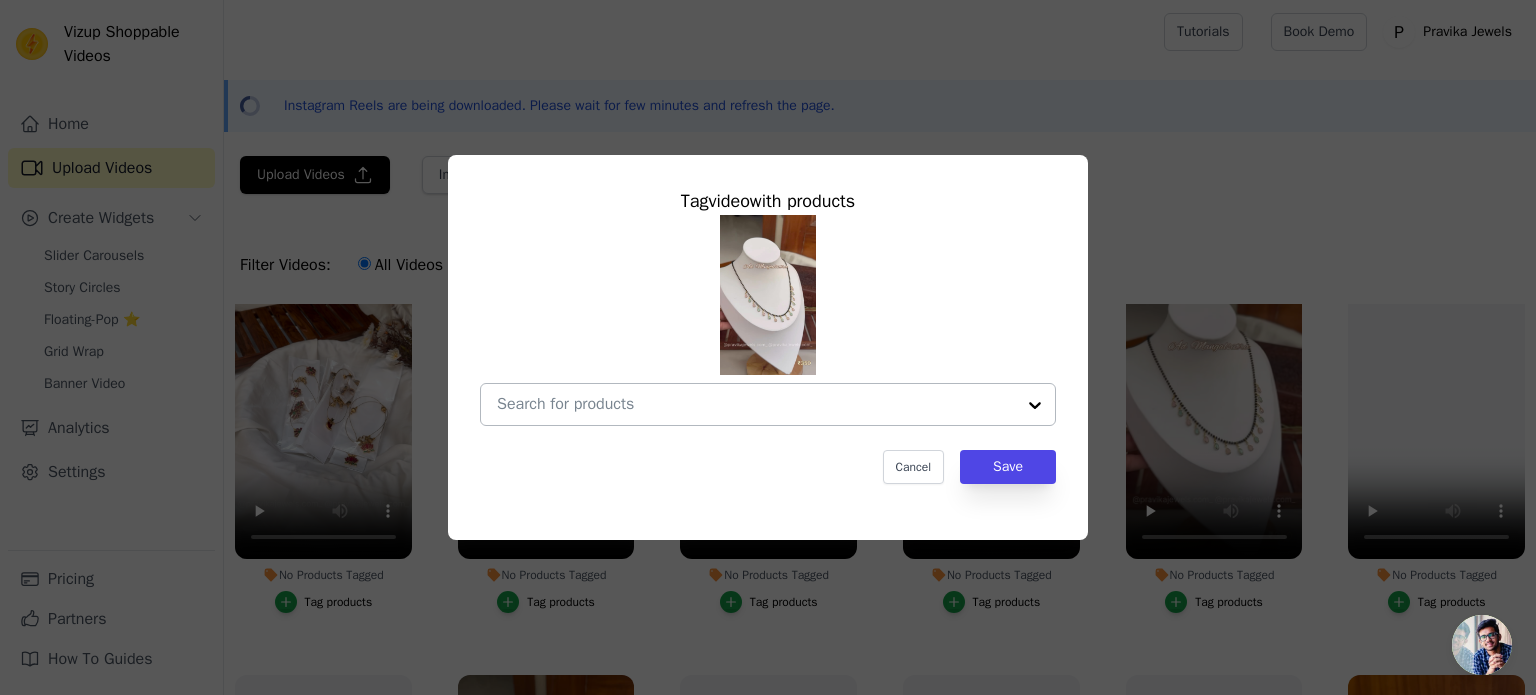click at bounding box center (756, 404) 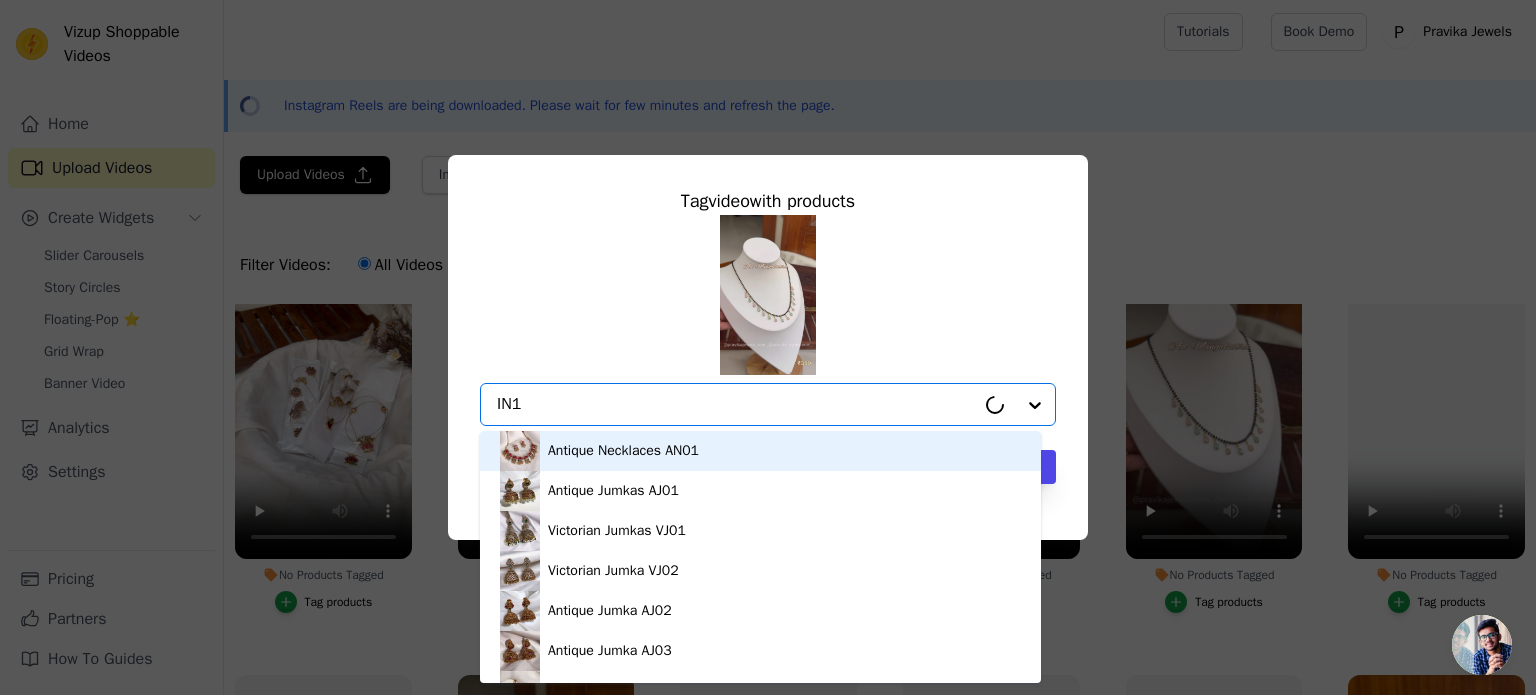 type on "IN12" 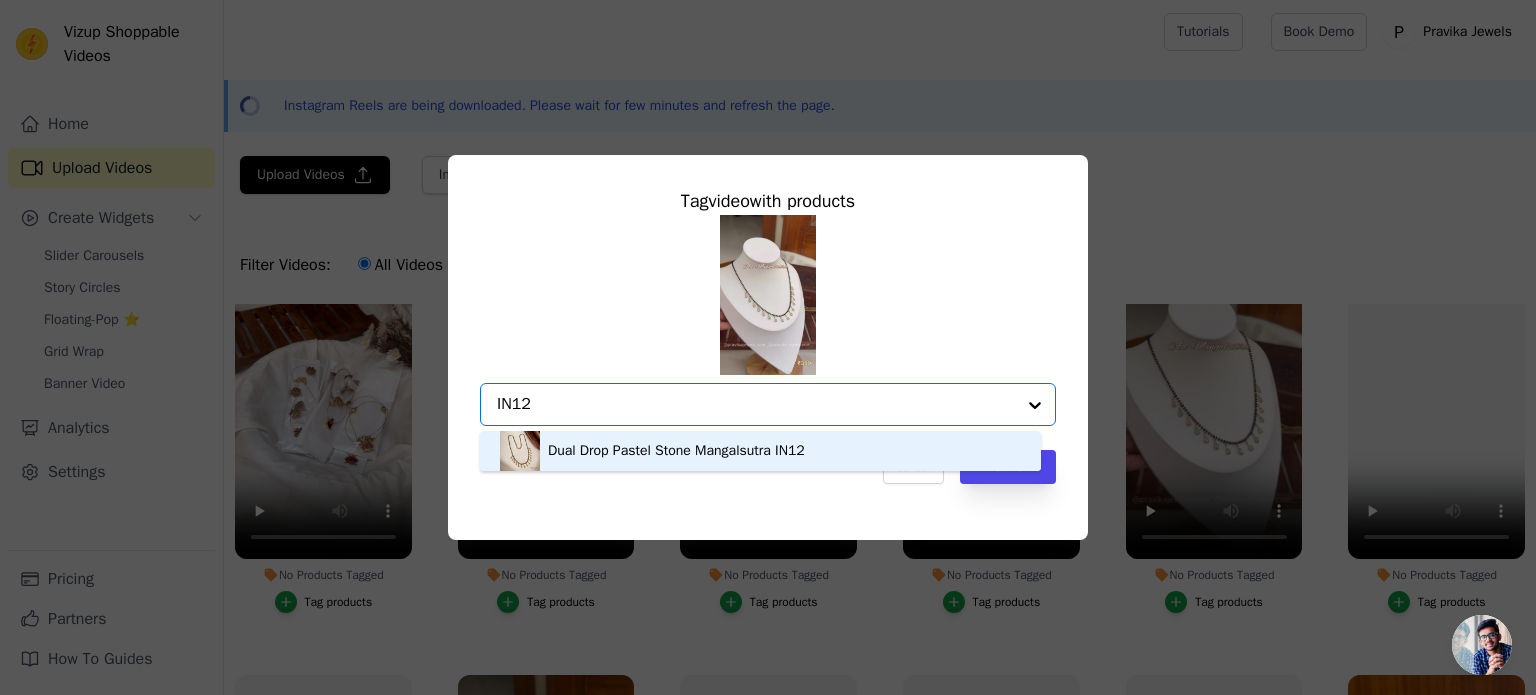 click on "Dual Drop Pastel Stone Mangalsutra IN12" at bounding box center [676, 451] 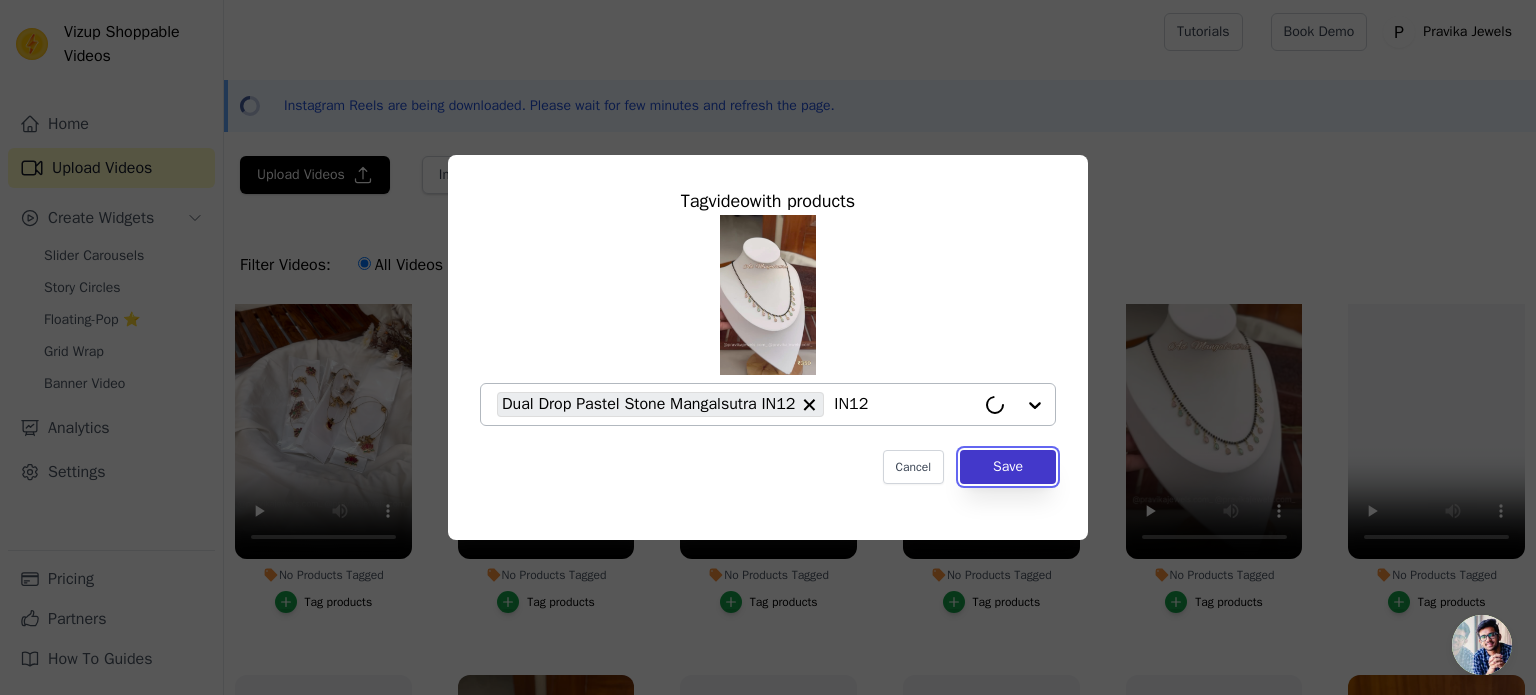 click on "Save" at bounding box center [1008, 467] 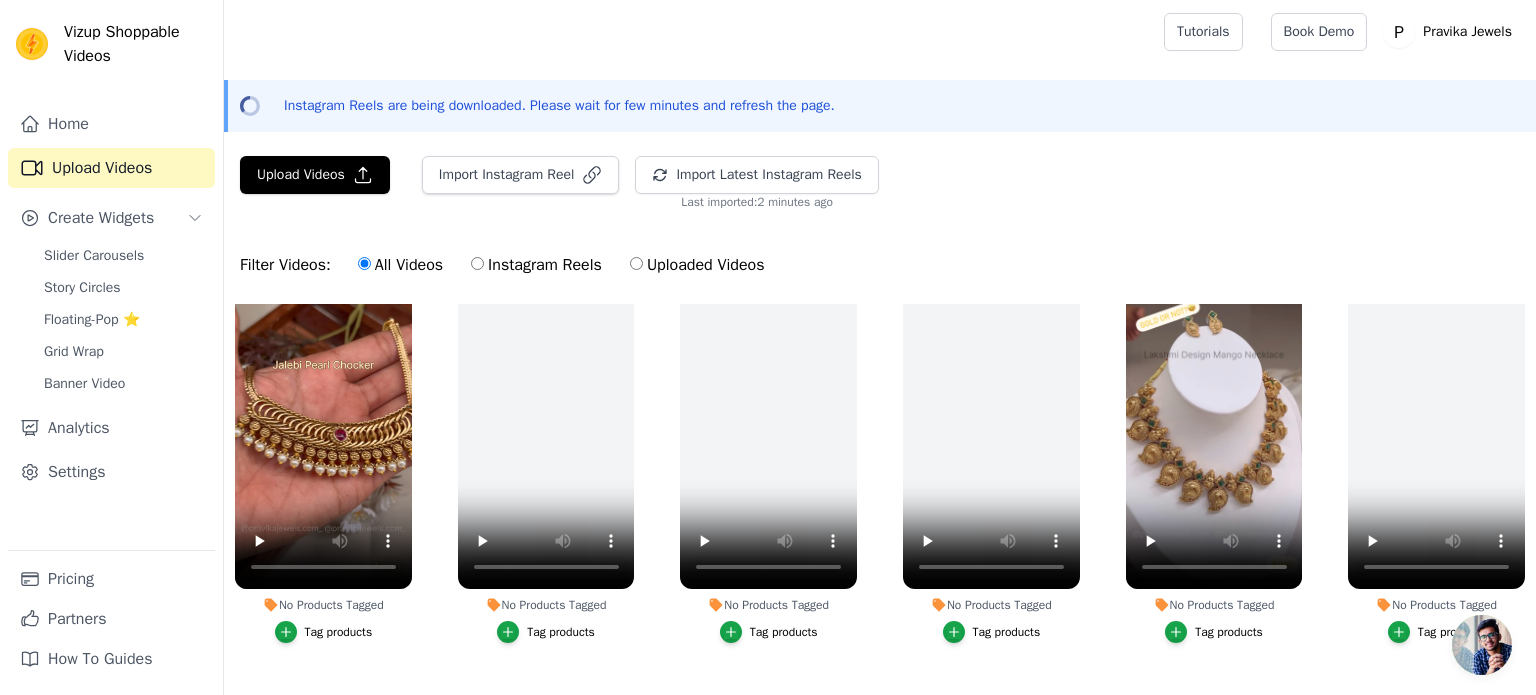 scroll, scrollTop: 1800, scrollLeft: 0, axis: vertical 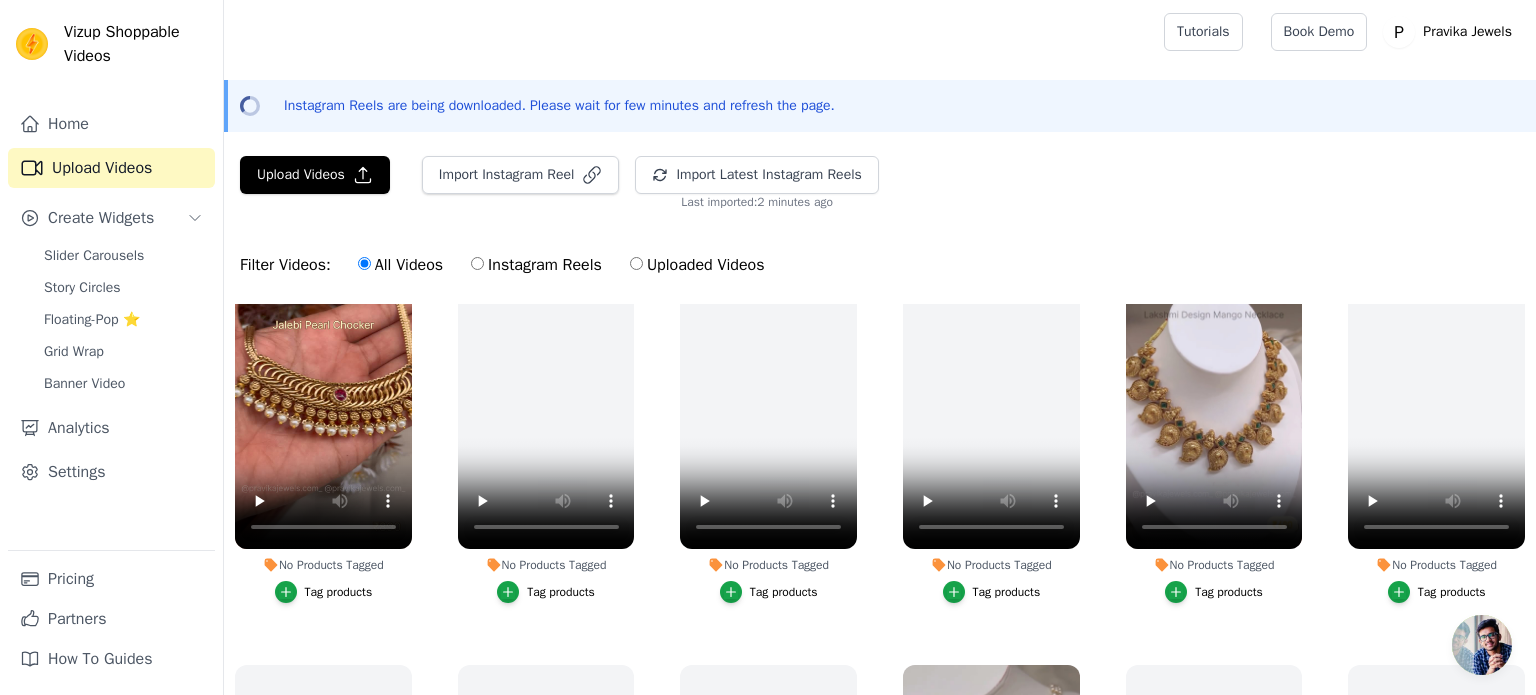 click on "Tag products" at bounding box center (1229, 592) 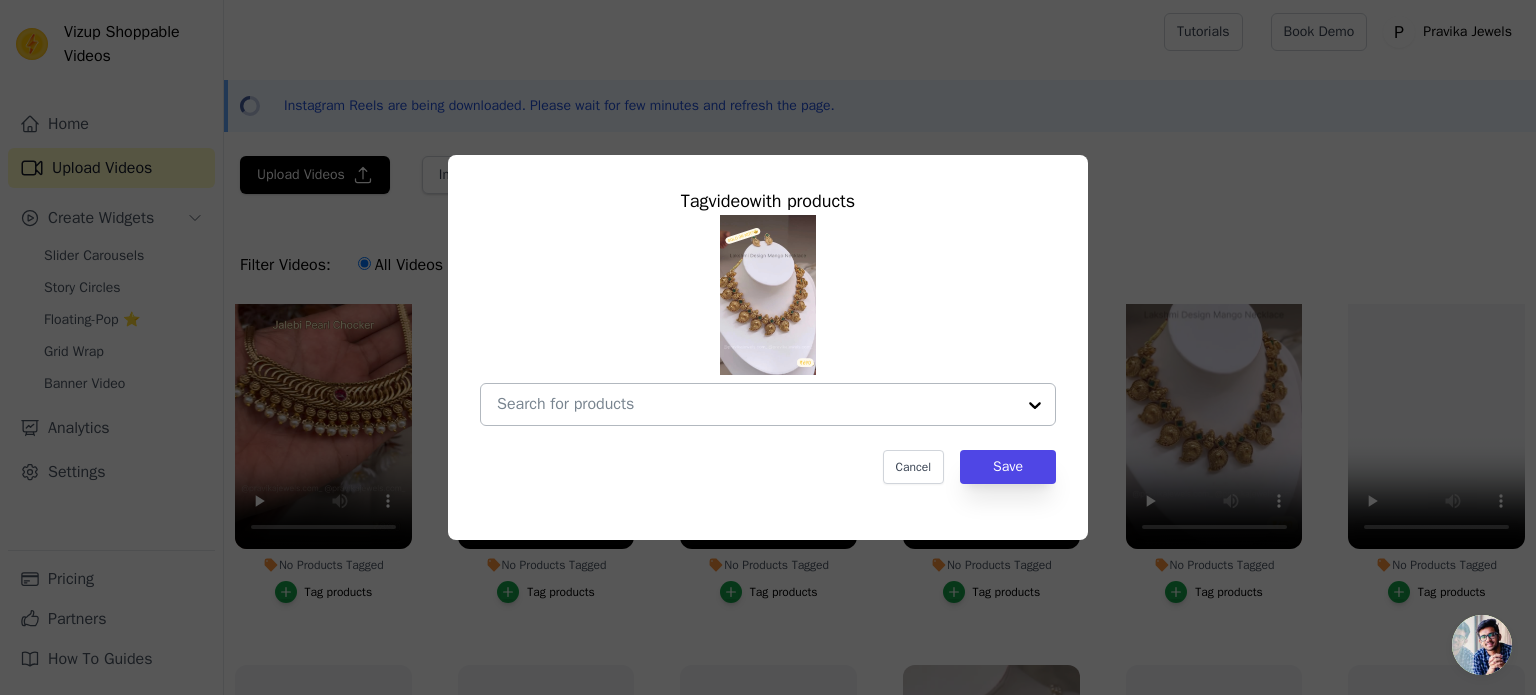 click on "No Products Tagged     Tag  video  with products                         Cancel   Save     Tag products" at bounding box center [756, 404] 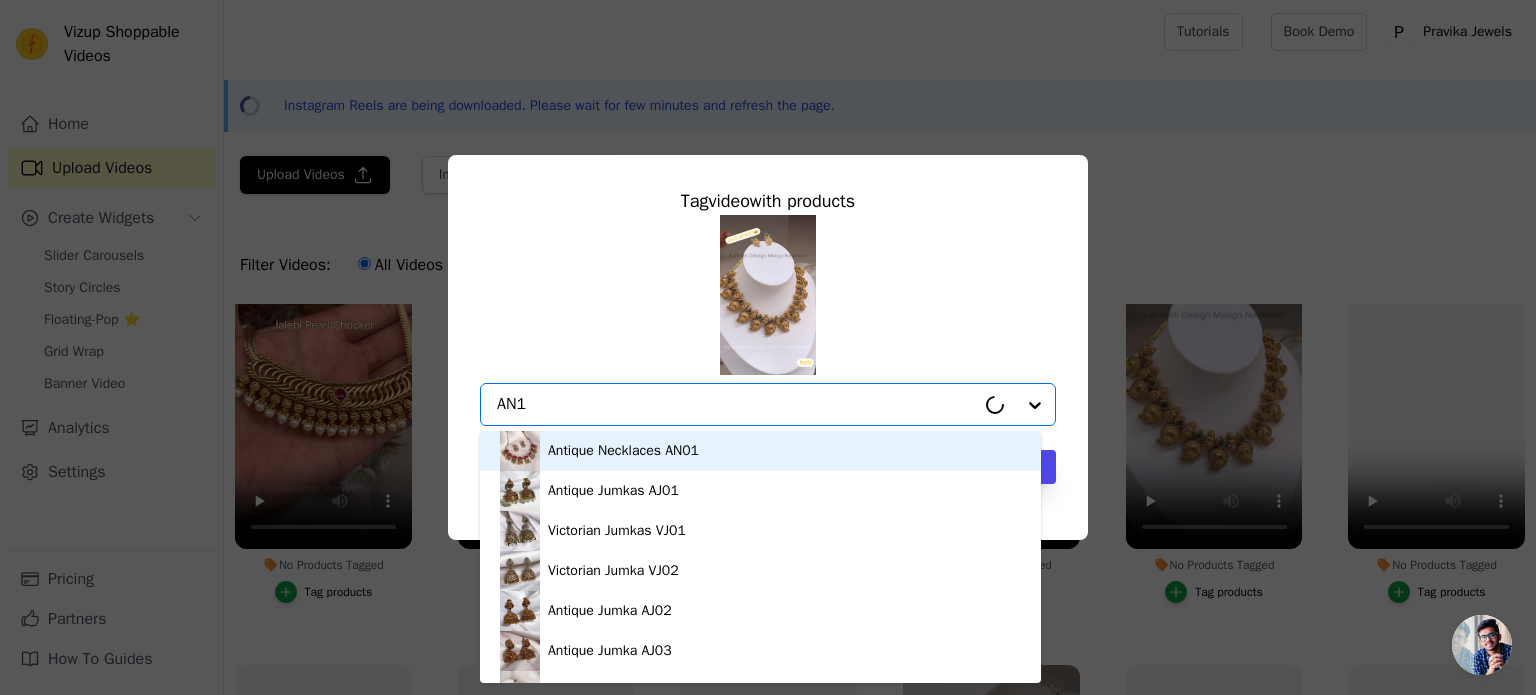 type on "AN11" 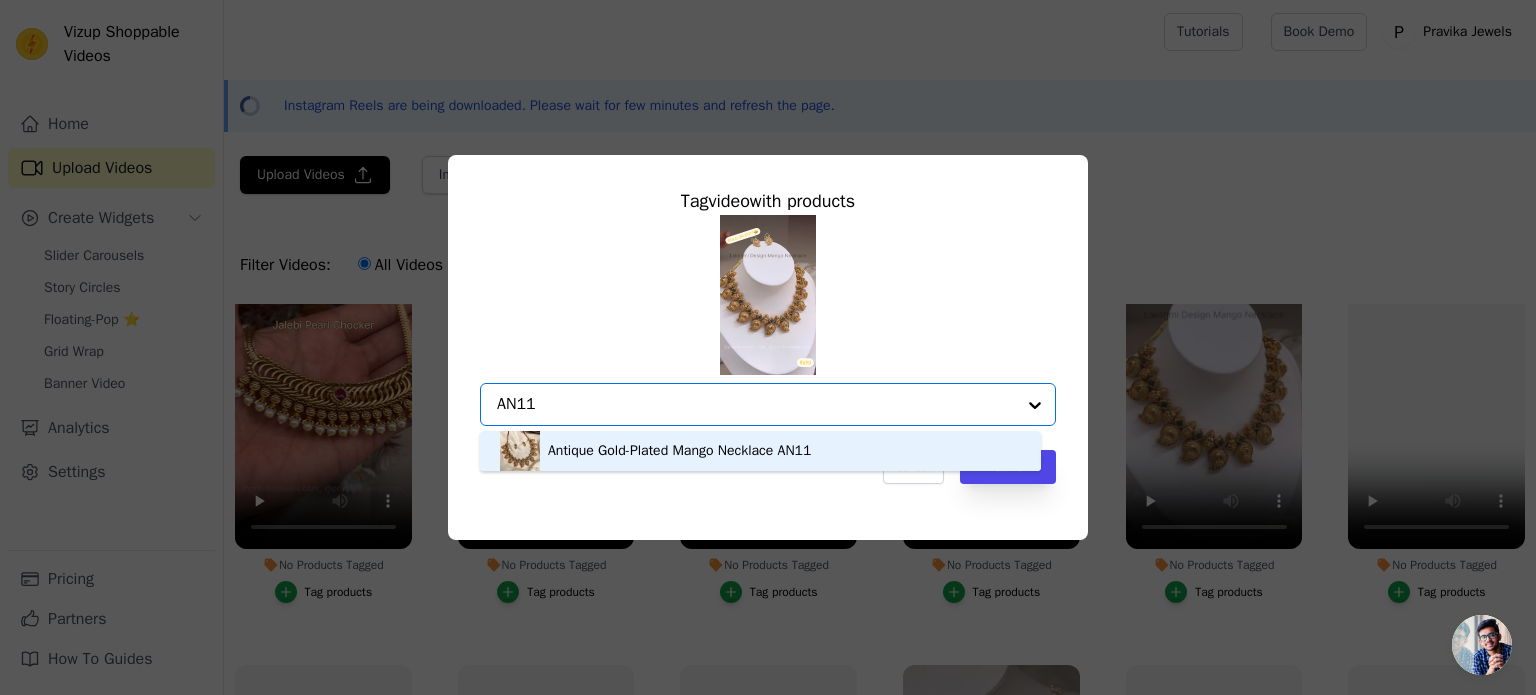 click on "Antique Gold-Plated Mango Necklace AN11" at bounding box center [679, 451] 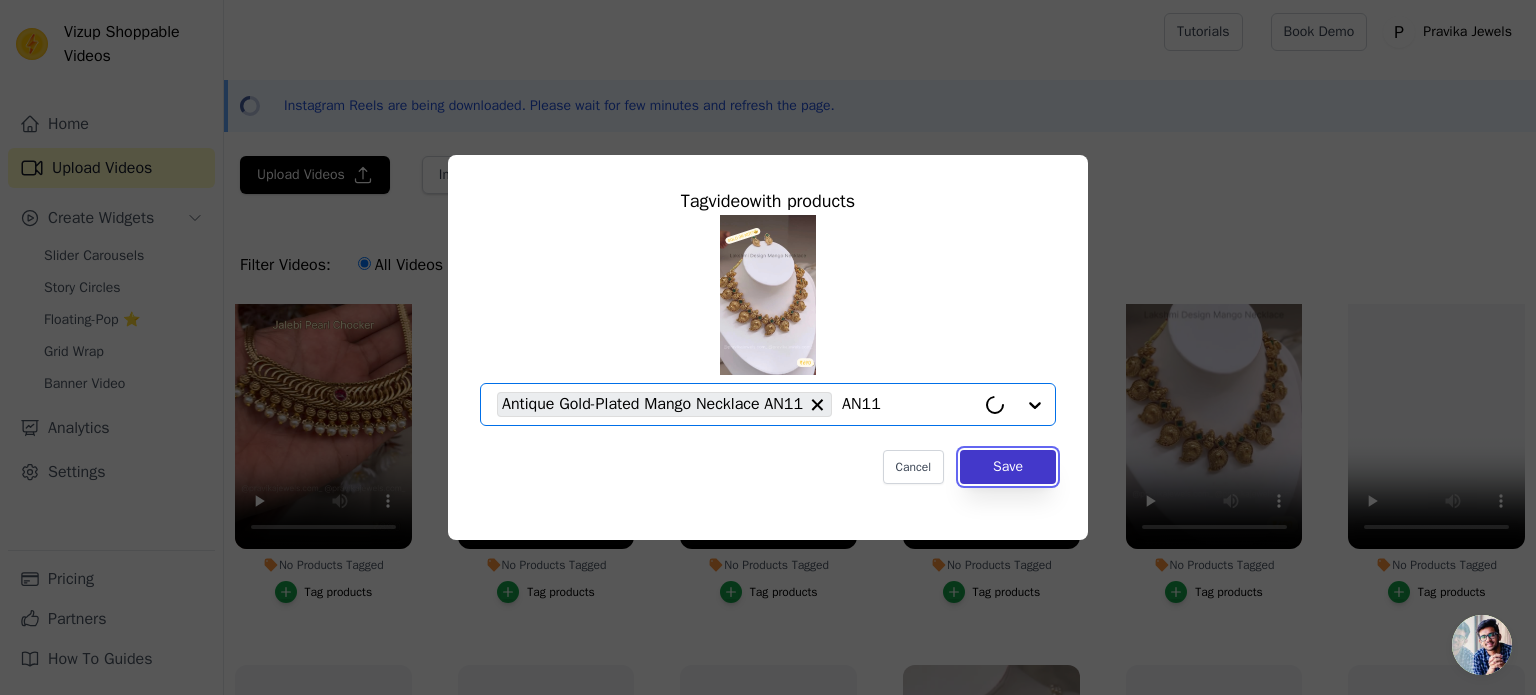 click on "Save" at bounding box center (1008, 467) 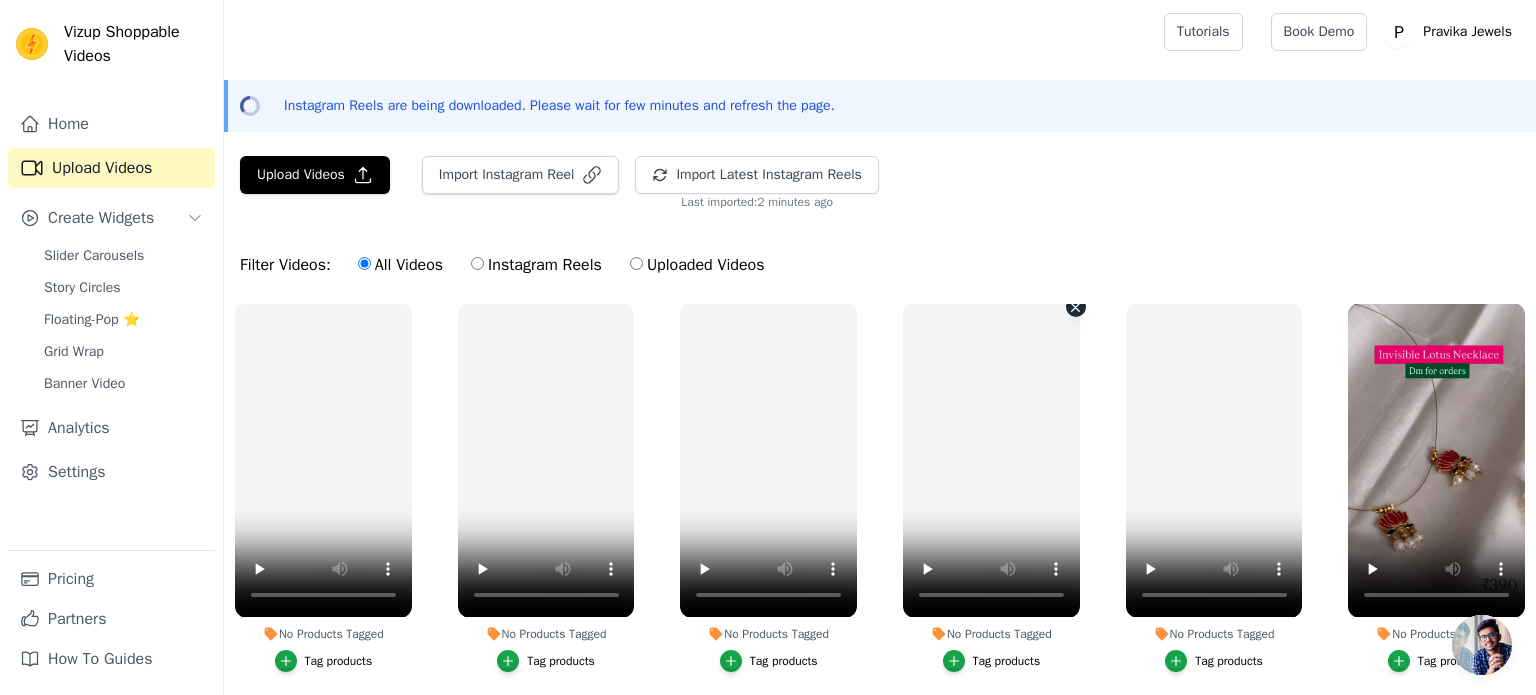 scroll, scrollTop: 2600, scrollLeft: 0, axis: vertical 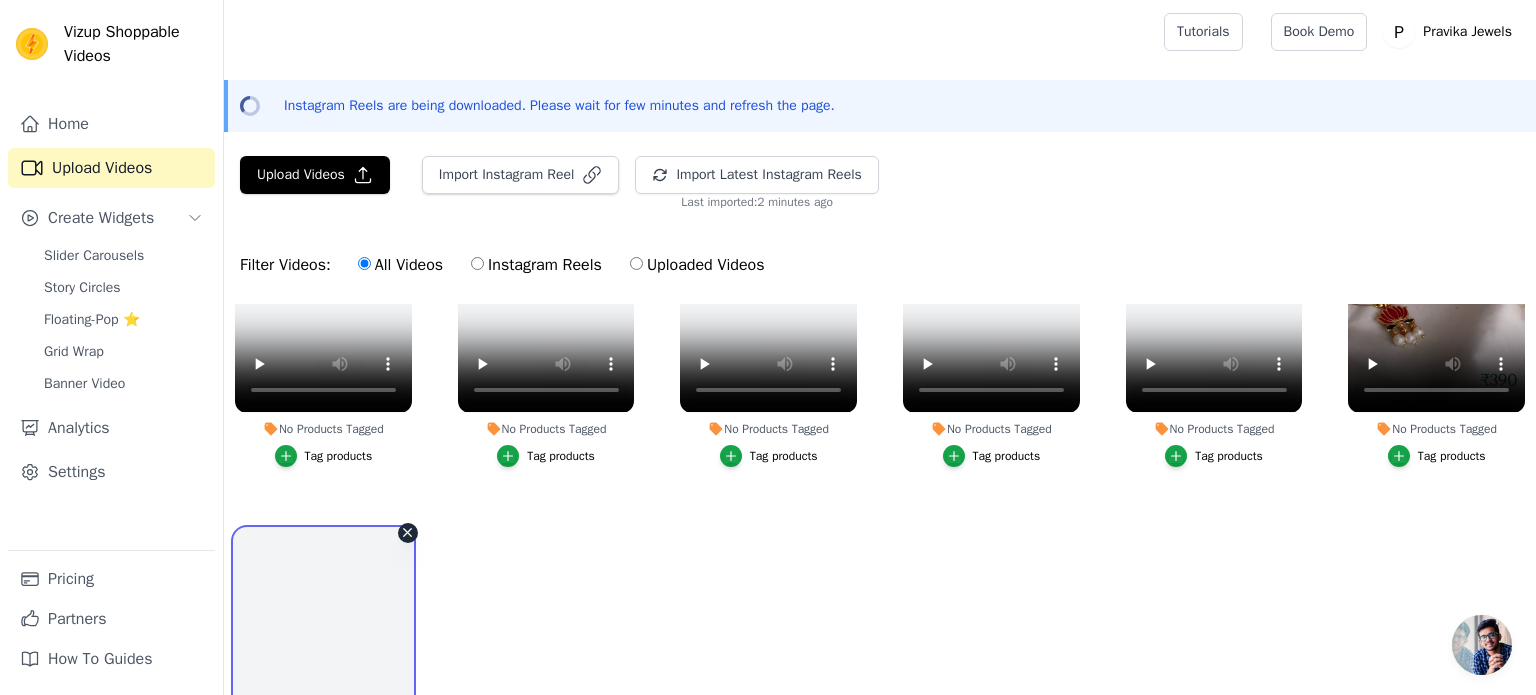 click at bounding box center (323, 686) 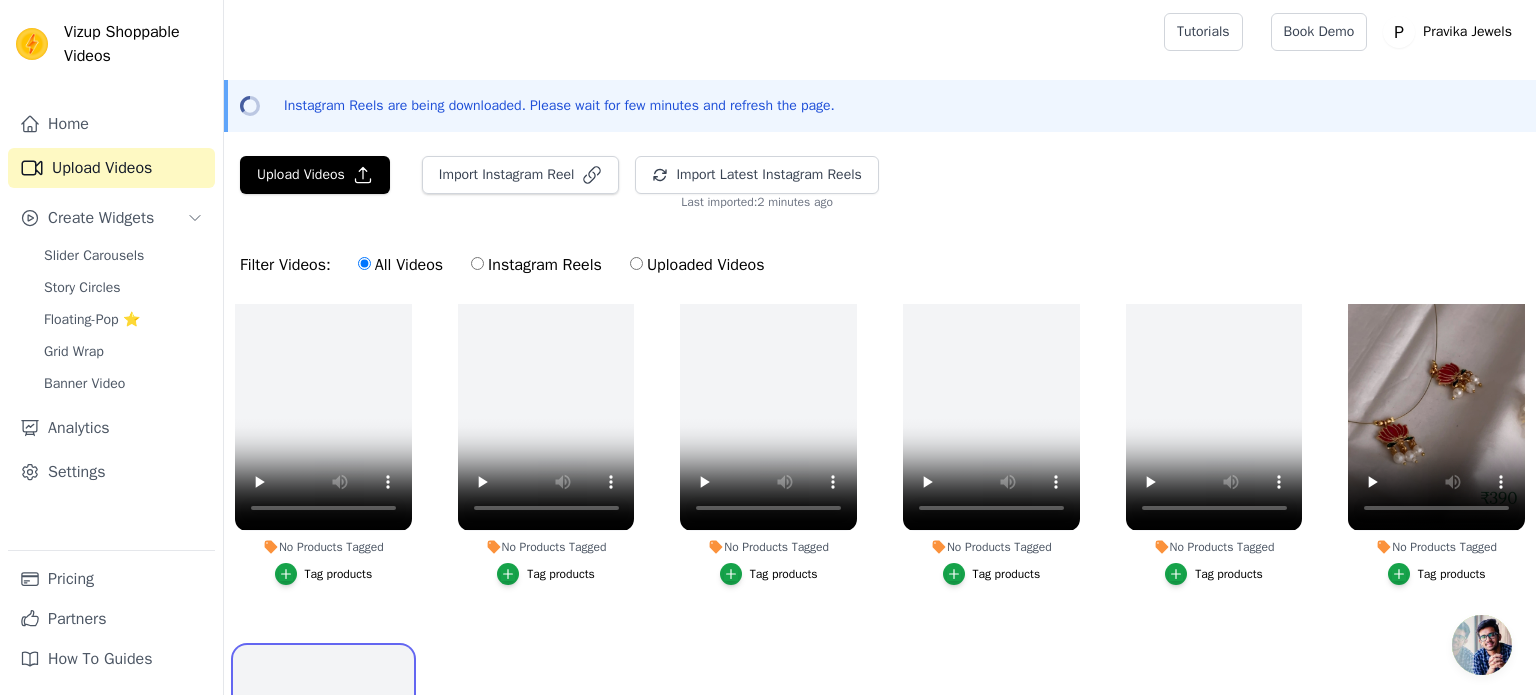 scroll, scrollTop: 2697, scrollLeft: 0, axis: vertical 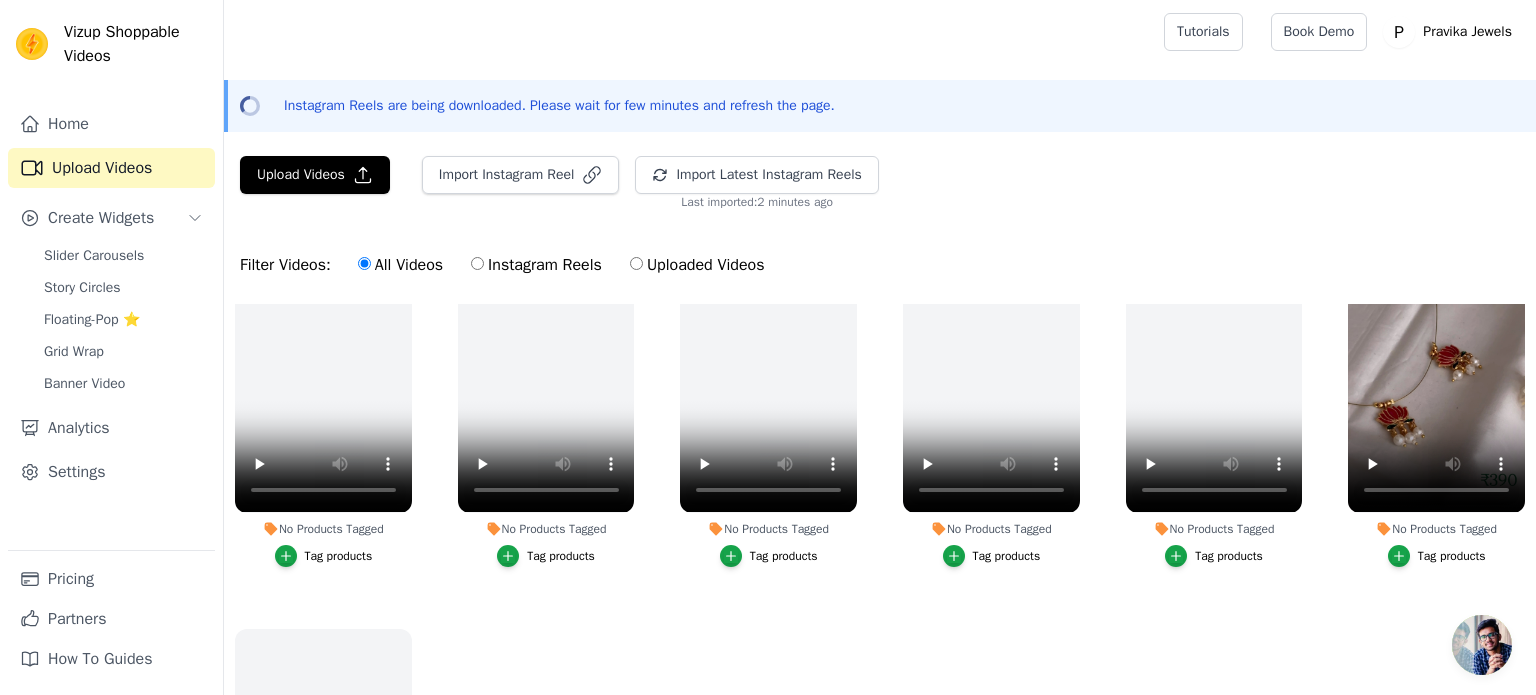click on "Tag products" at bounding box center [1452, 556] 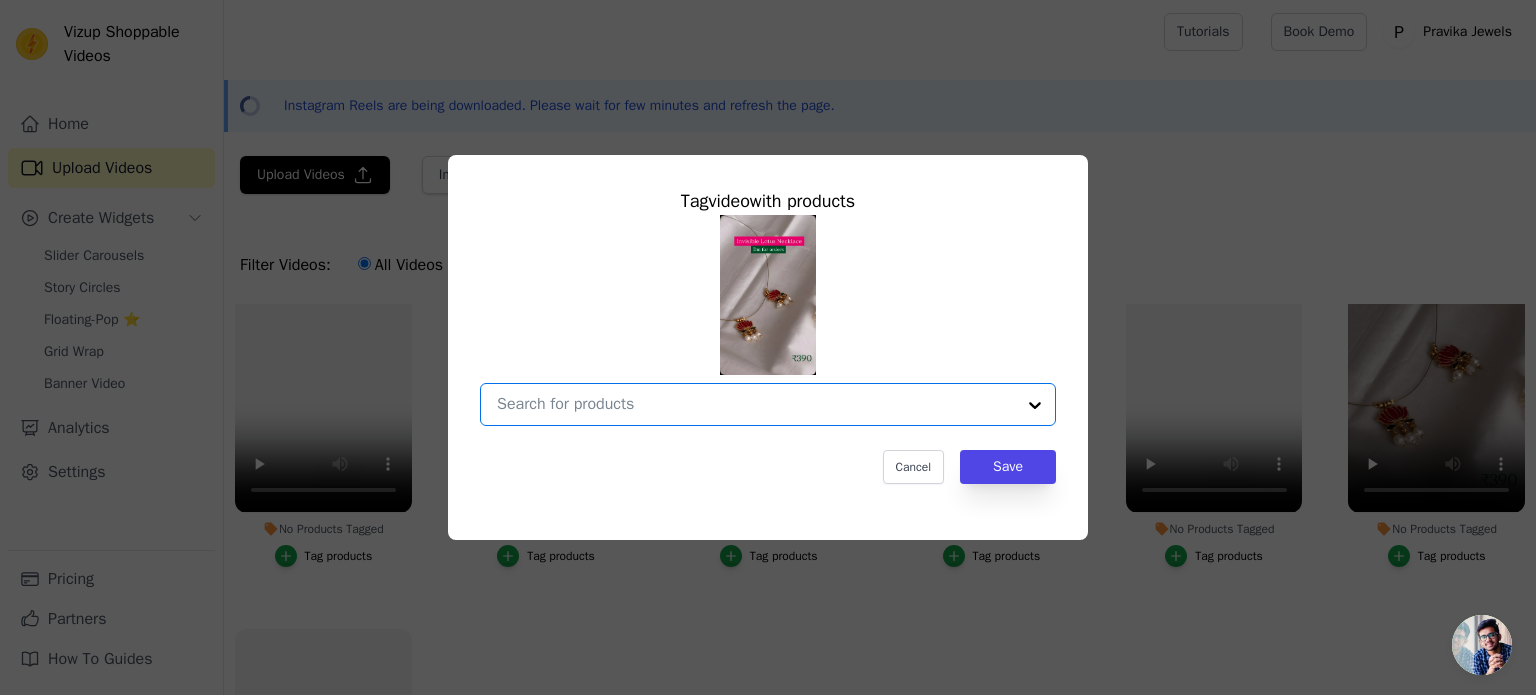 click on "No Products Tagged     Tag  video  with products       Option undefined, selected.   Select is focused, type to refine list, press down to open the menu.                   Cancel   Save     Tag products" at bounding box center (756, 404) 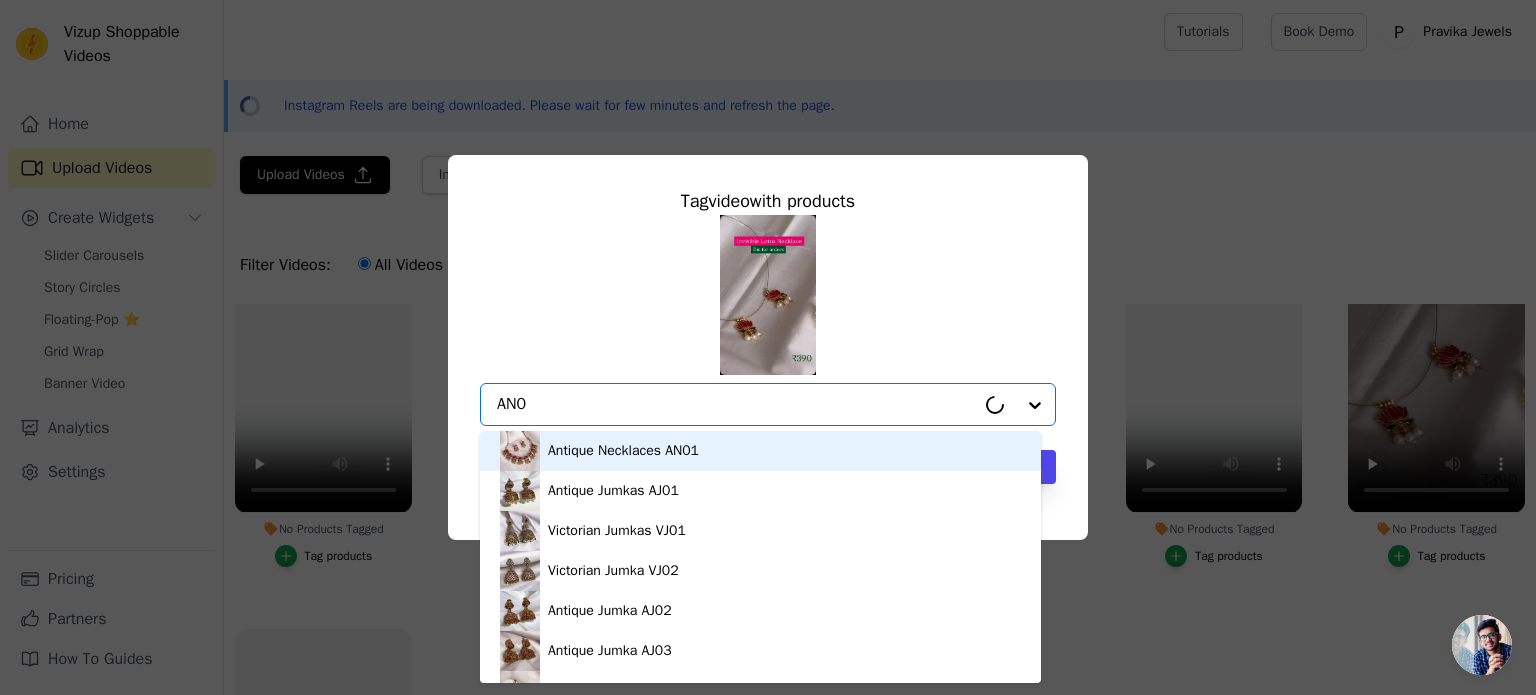 type on "AN01" 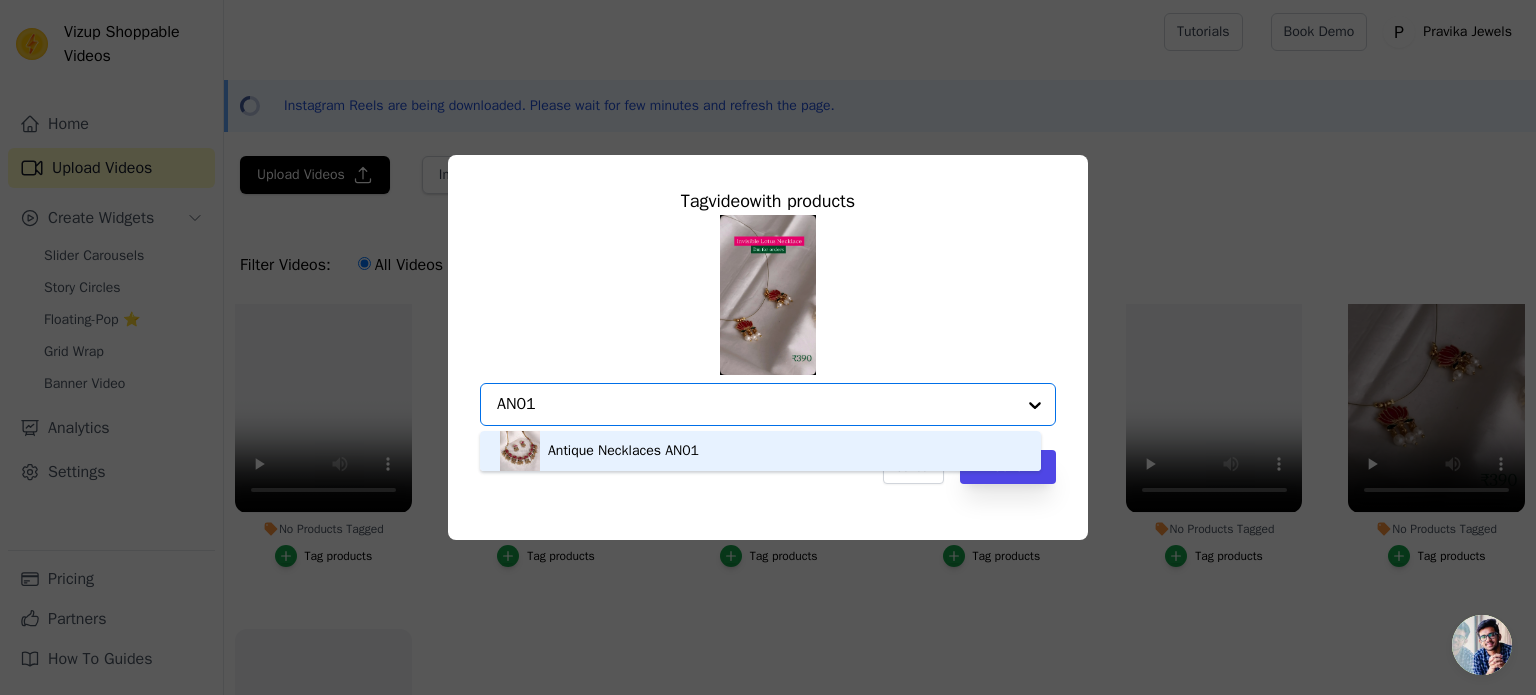 click on "Antique Necklaces AN01" at bounding box center (760, 451) 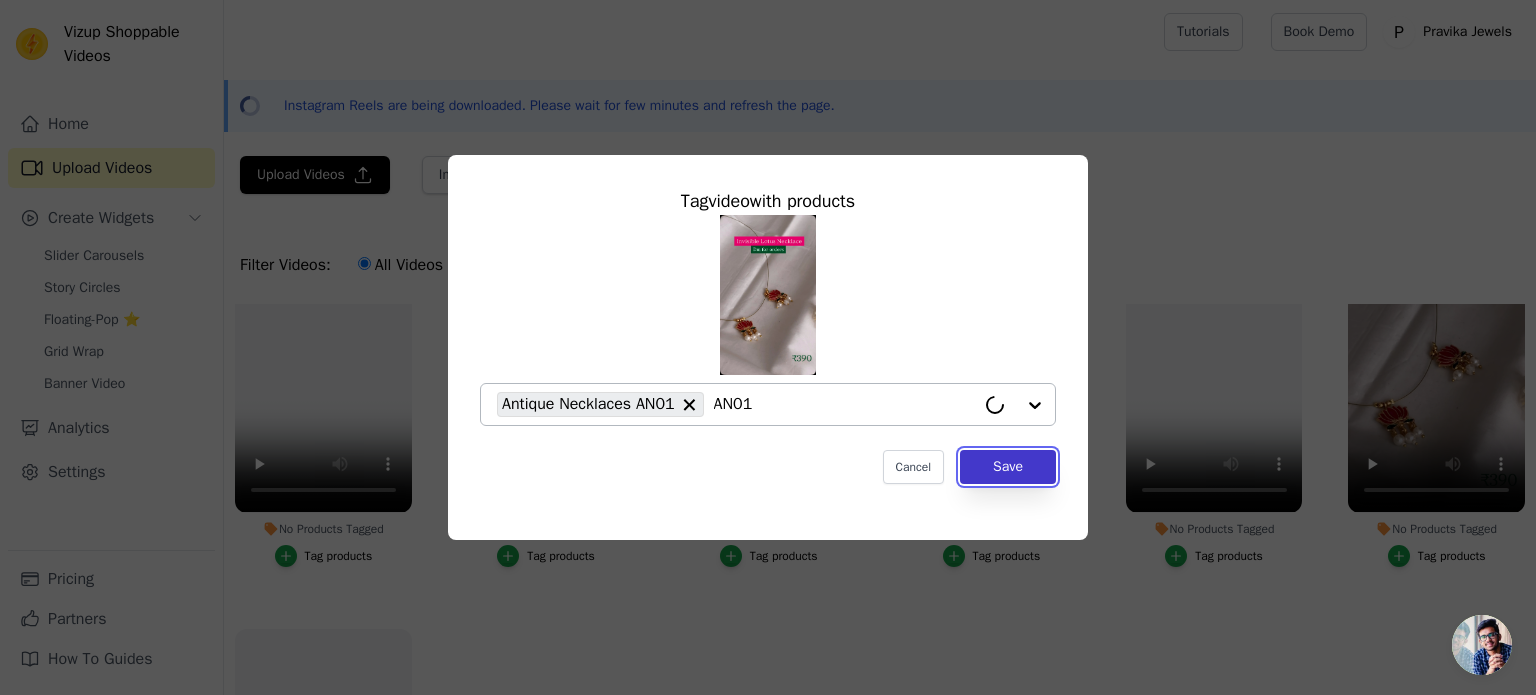 click on "Save" at bounding box center (1008, 467) 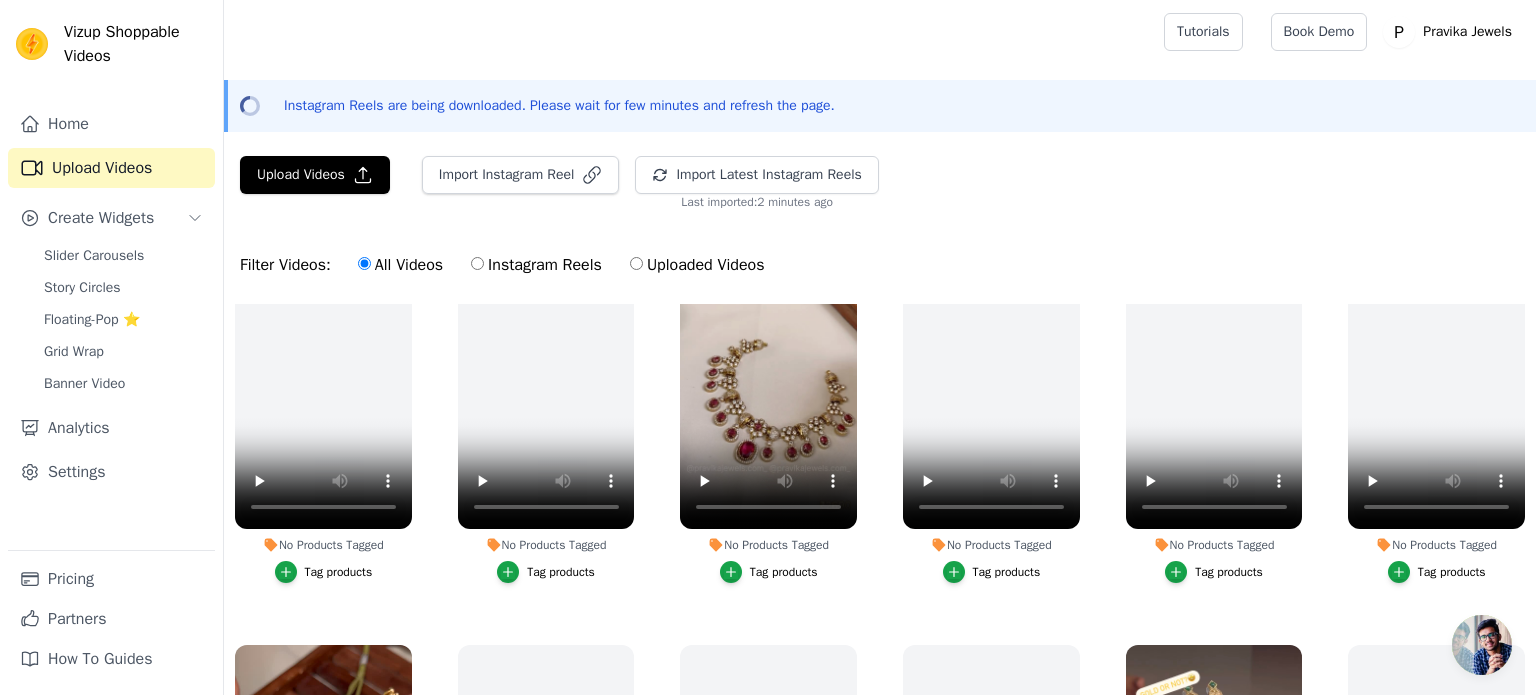 scroll, scrollTop: 1397, scrollLeft: 0, axis: vertical 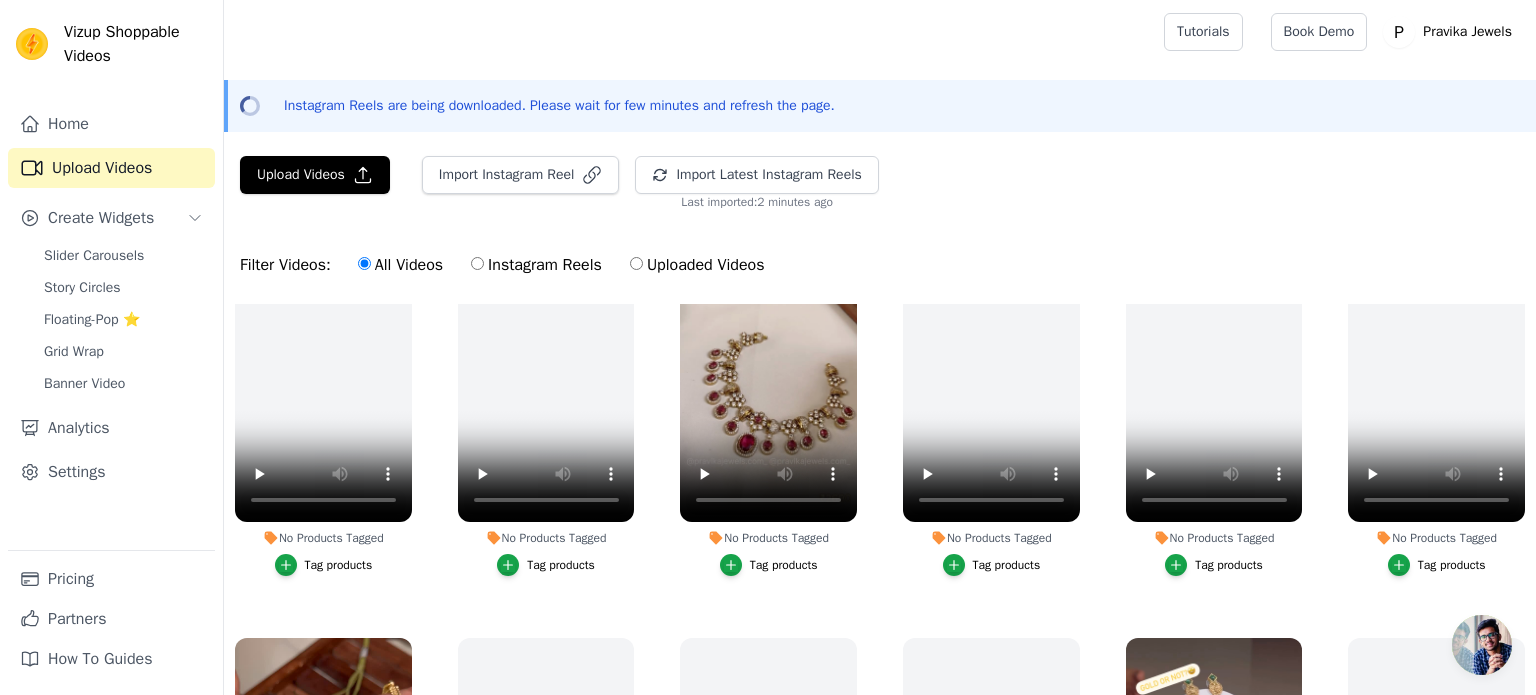click on "Tag products" at bounding box center (784, 565) 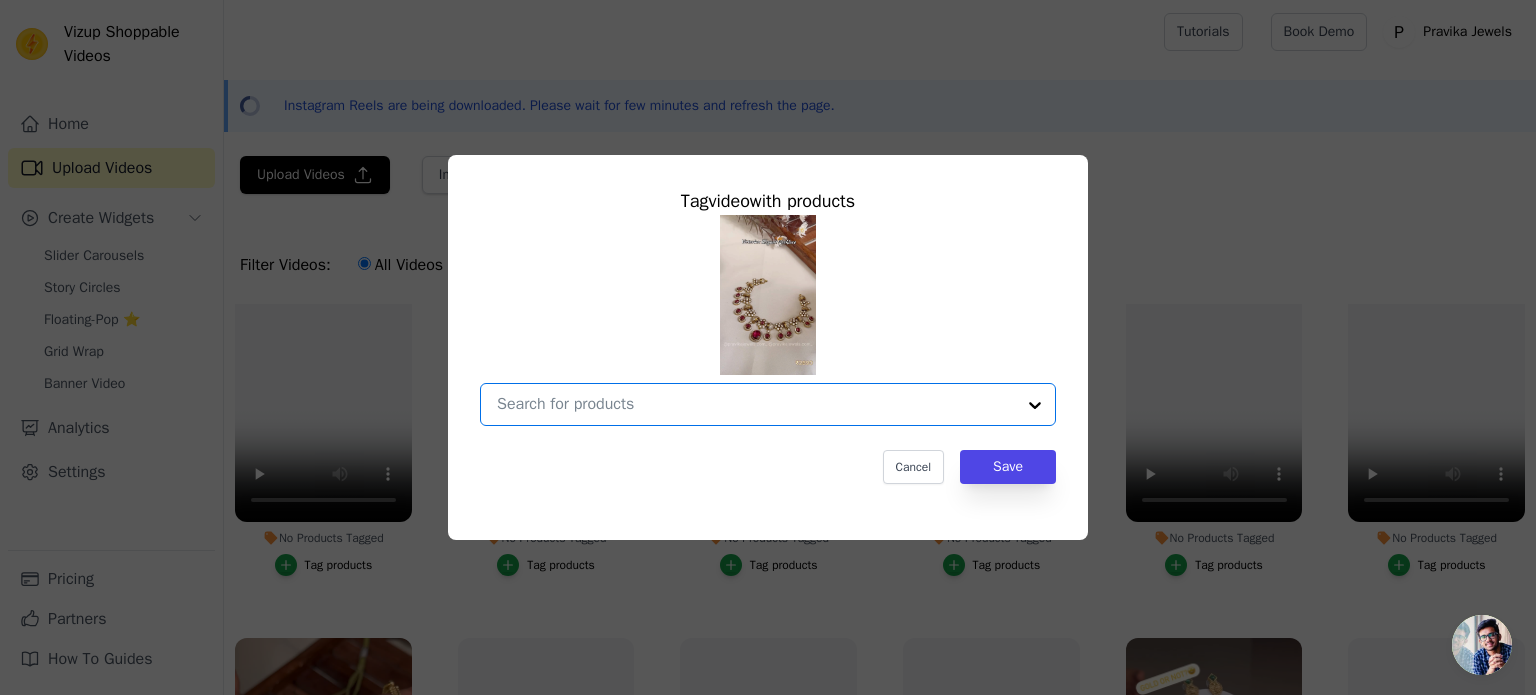 click on "No Products Tagged     Tag  video  with products       Option undefined, selected.   Select is focused, type to refine list, press down to open the menu.                   Cancel   Save     Tag products" at bounding box center [756, 404] 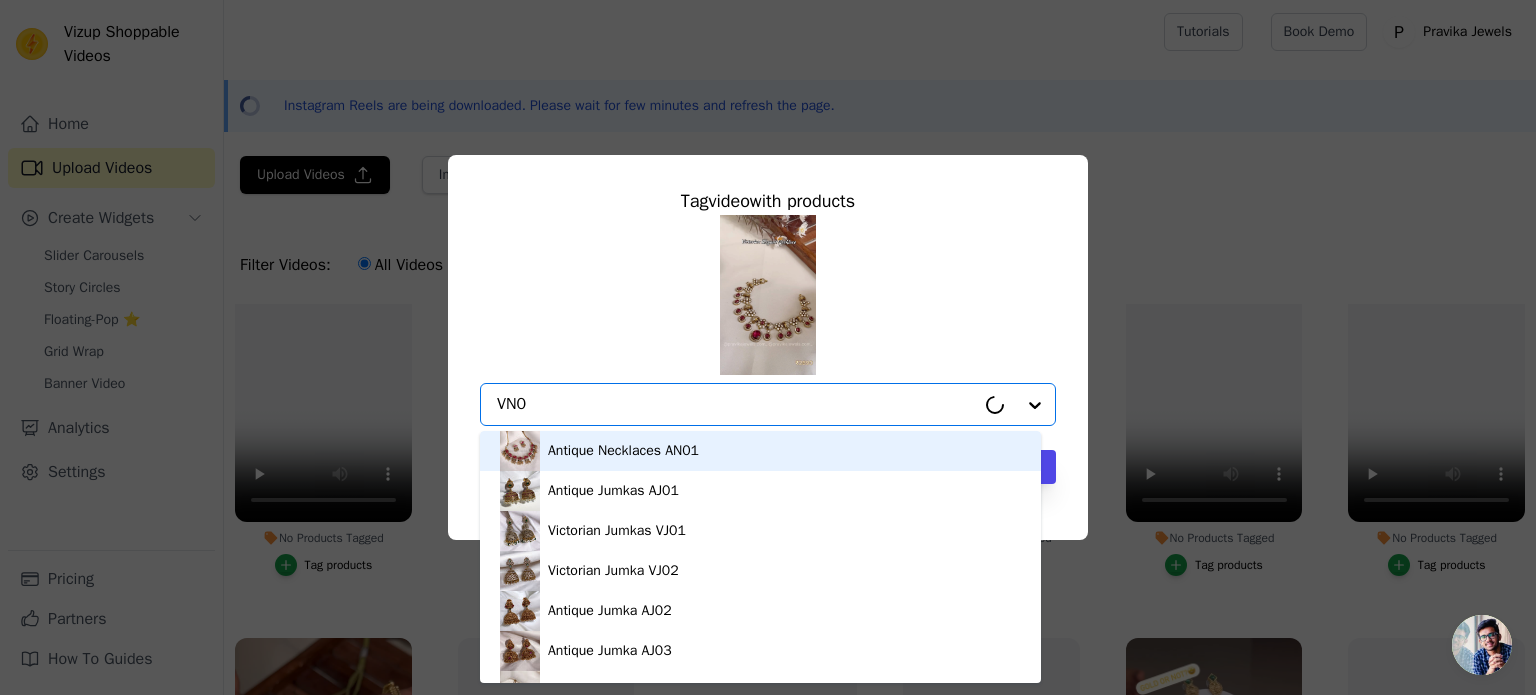 type on "VN01" 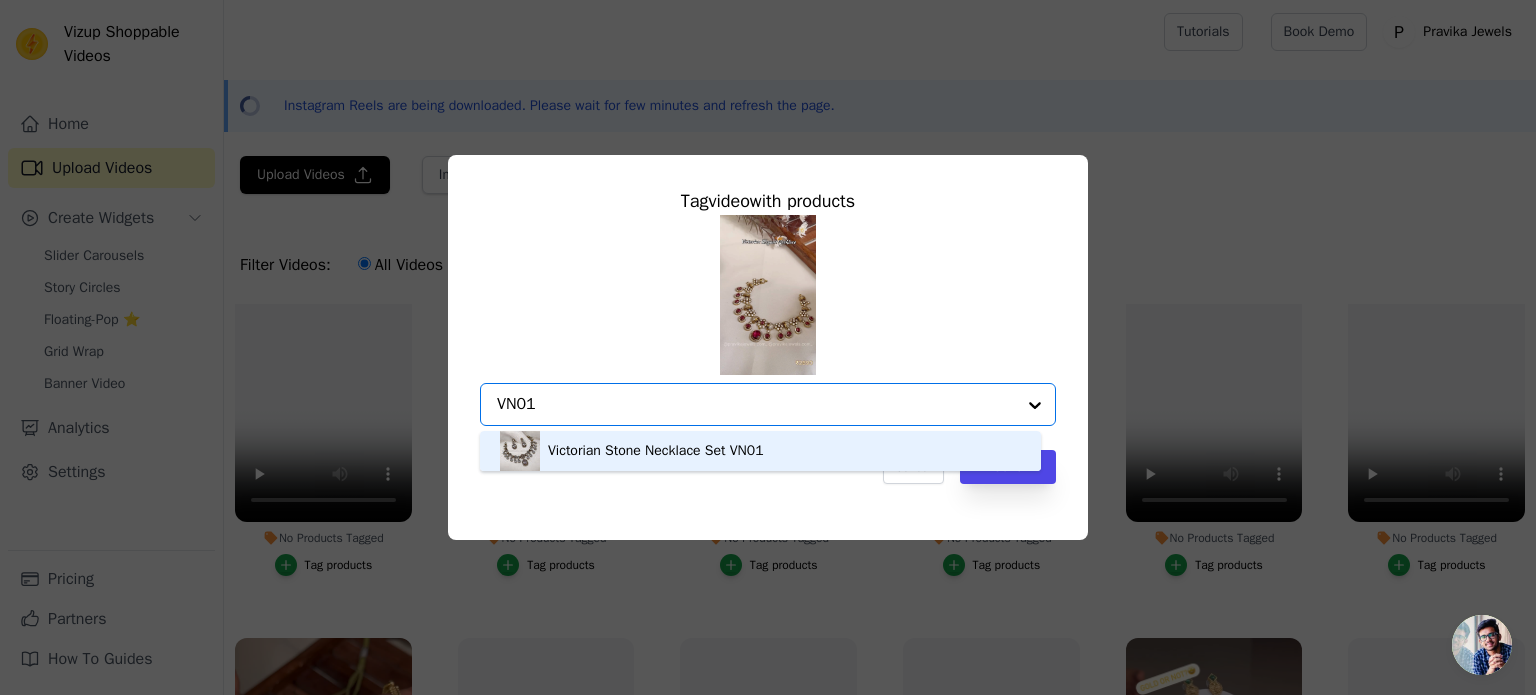 click on "Victorian Stone Necklace Set VN01" at bounding box center (760, 451) 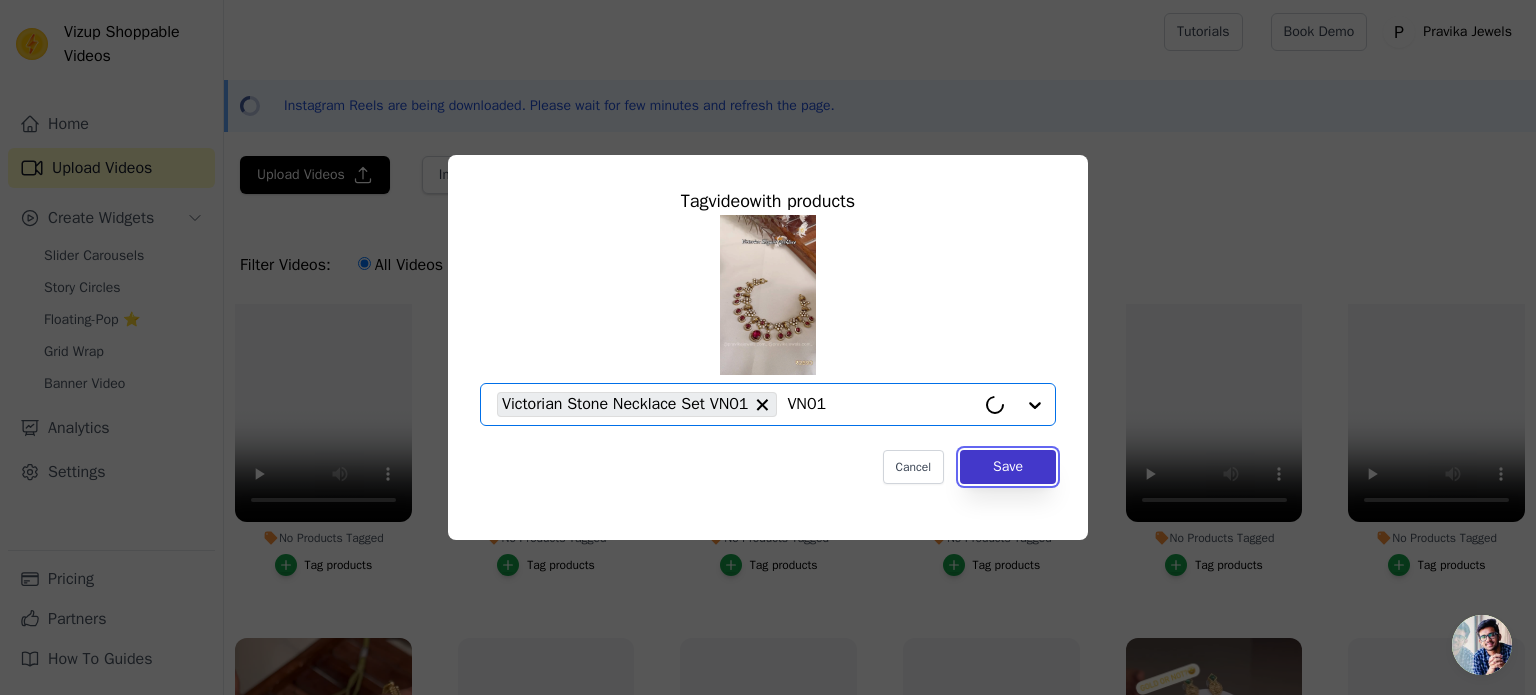 click on "Save" at bounding box center (1008, 467) 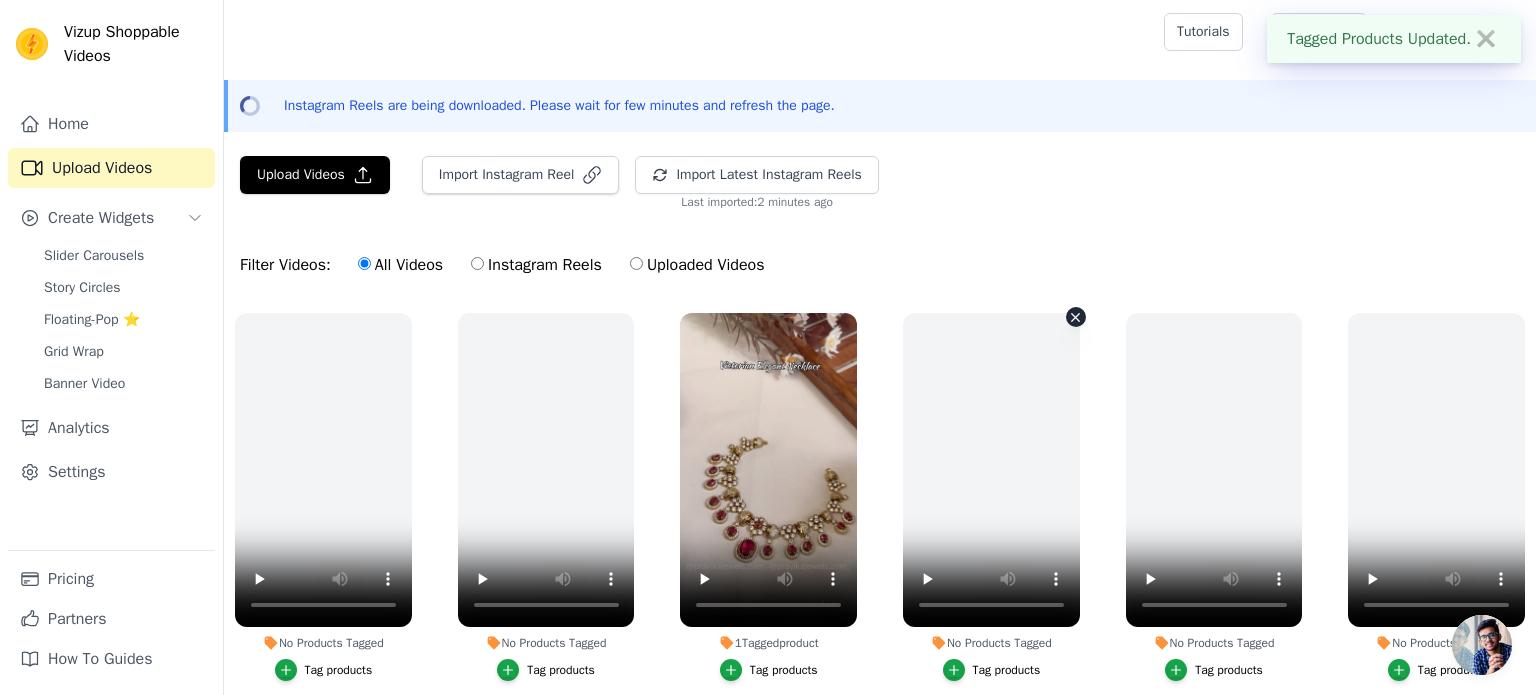 scroll, scrollTop: 1297, scrollLeft: 0, axis: vertical 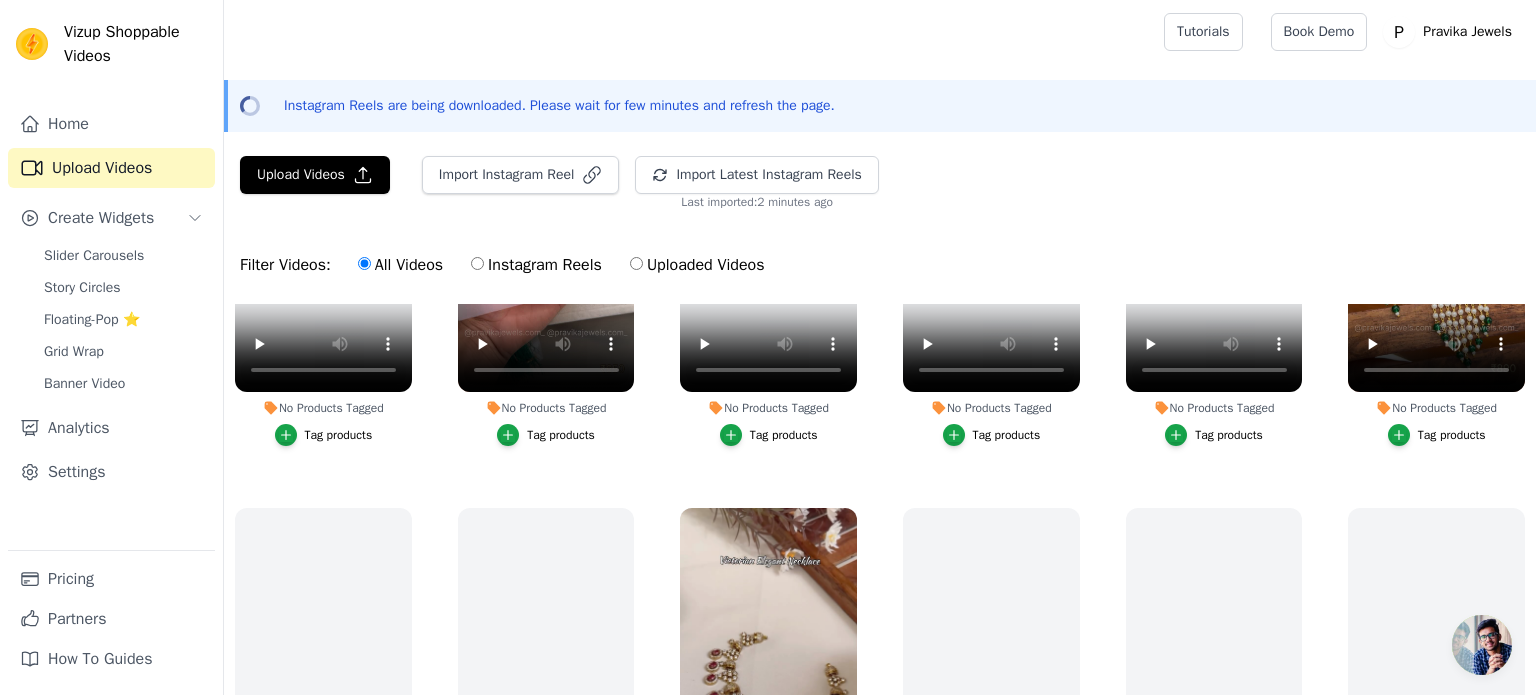 click on "Tag products" at bounding box center (1452, 435) 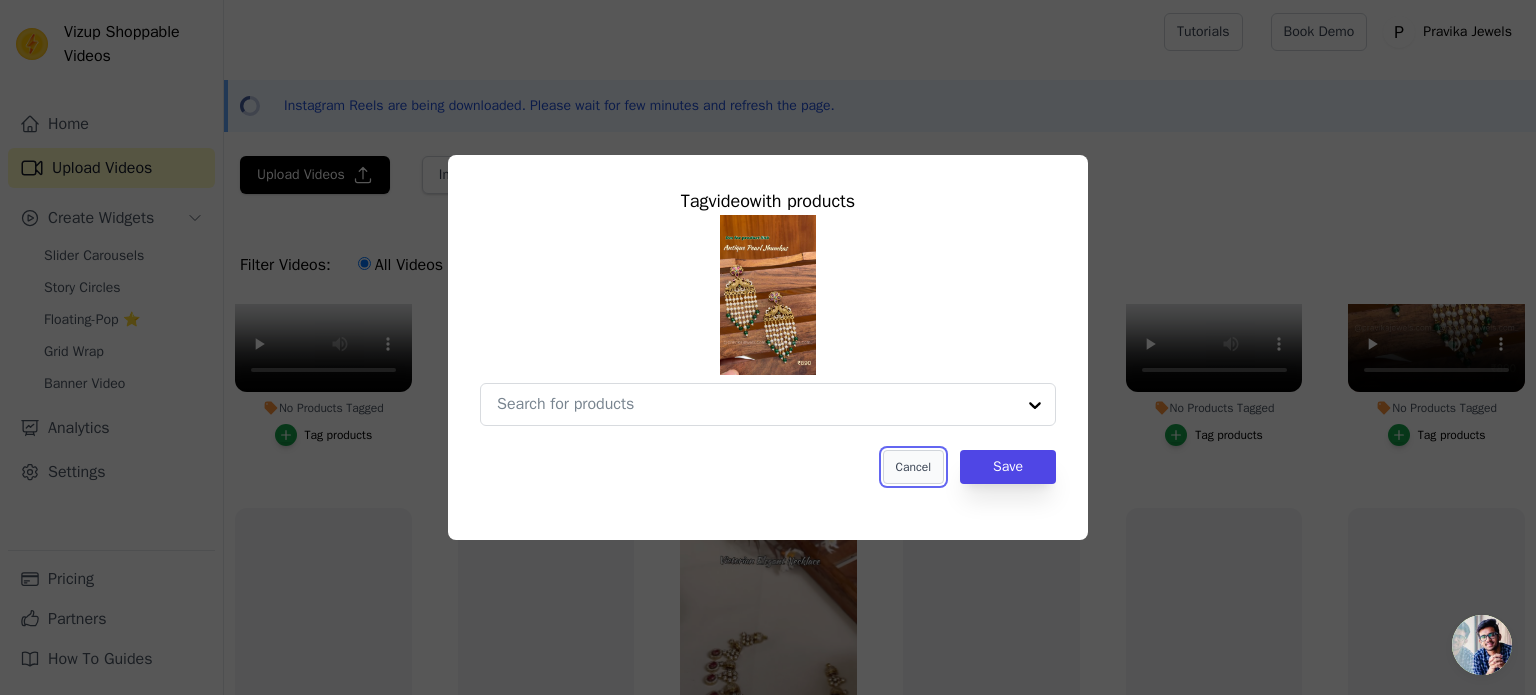 click on "Cancel" at bounding box center [913, 467] 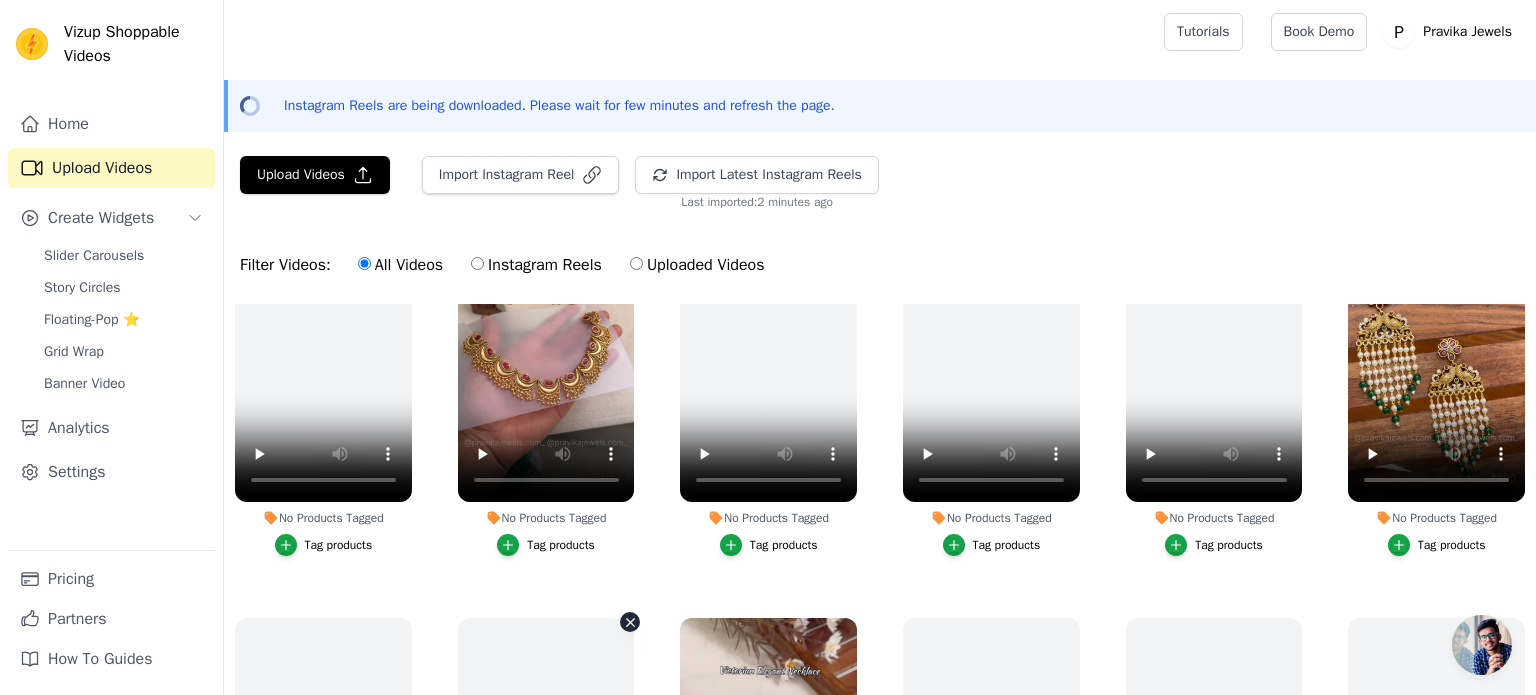 scroll, scrollTop: 997, scrollLeft: 0, axis: vertical 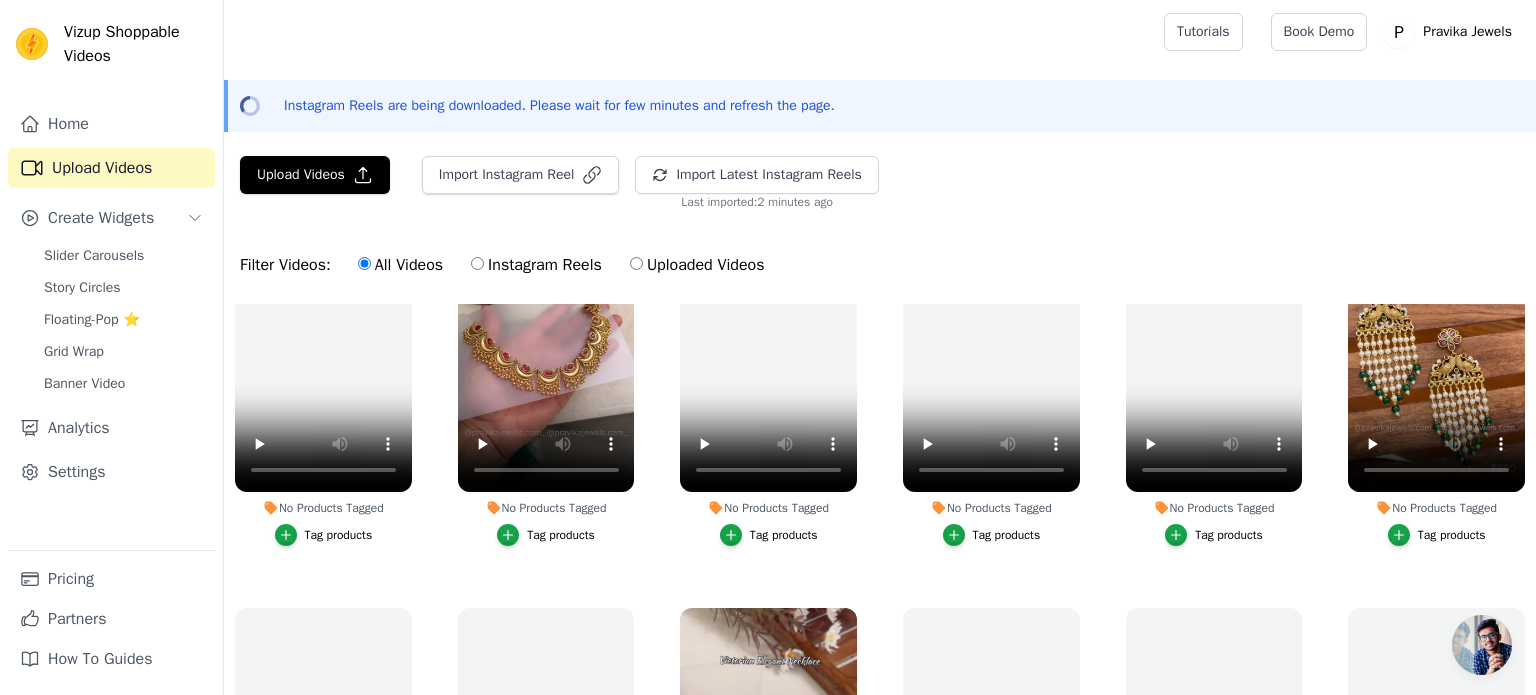 click on "Tag products" at bounding box center [561, 535] 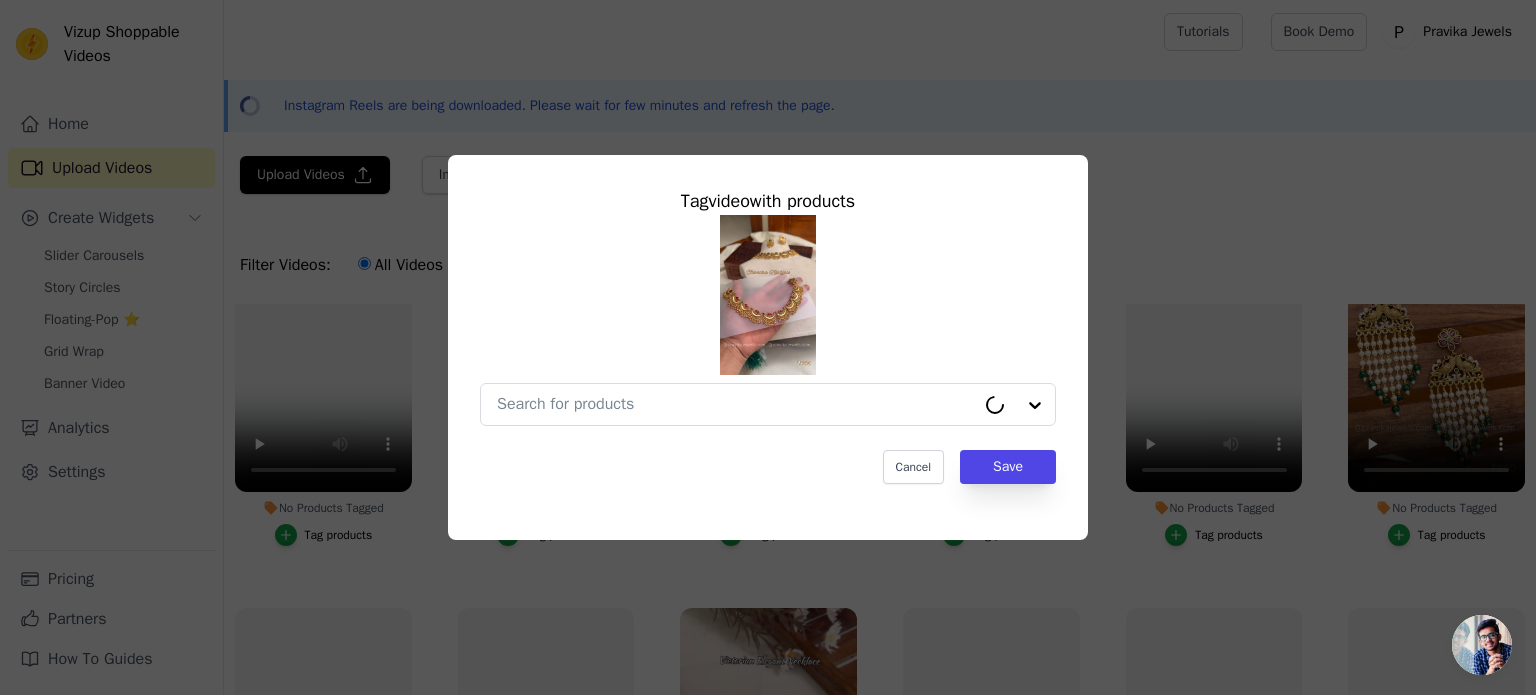 type 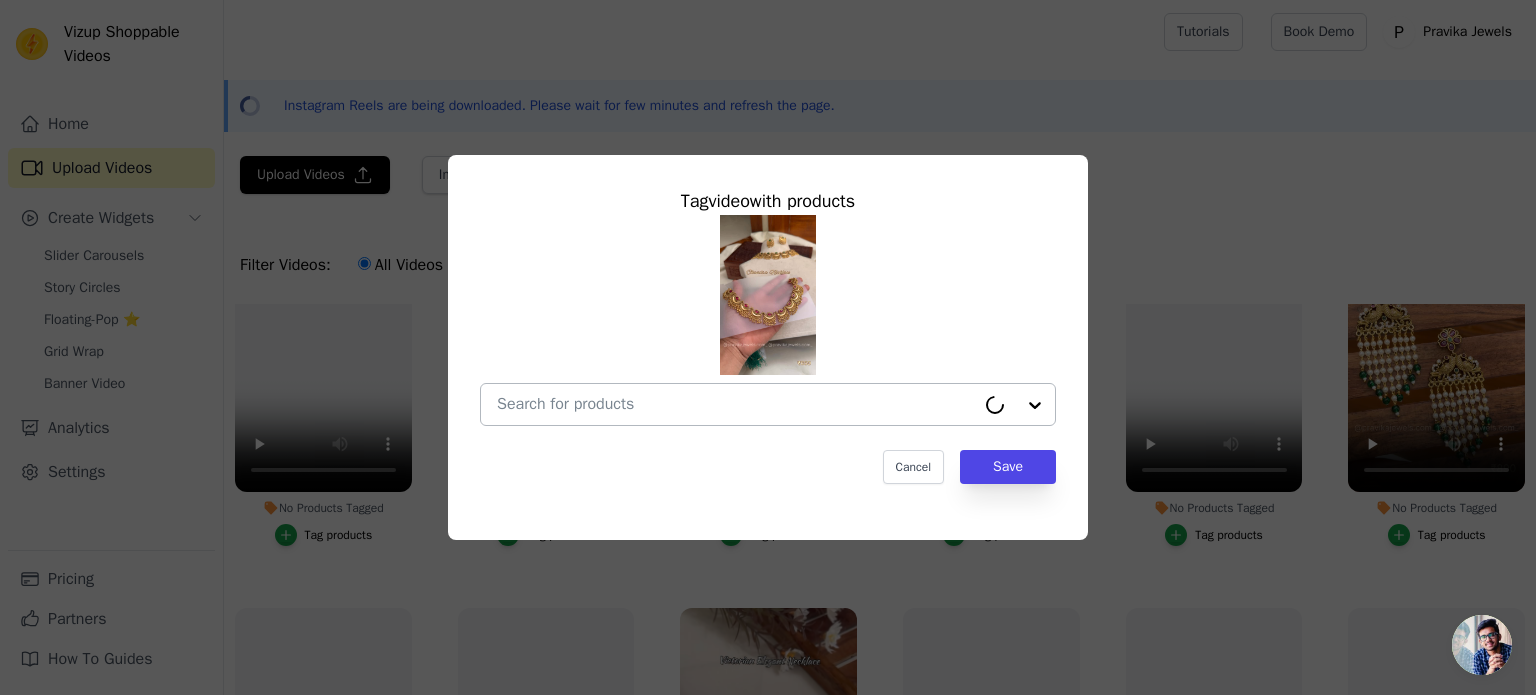 click at bounding box center (736, 404) 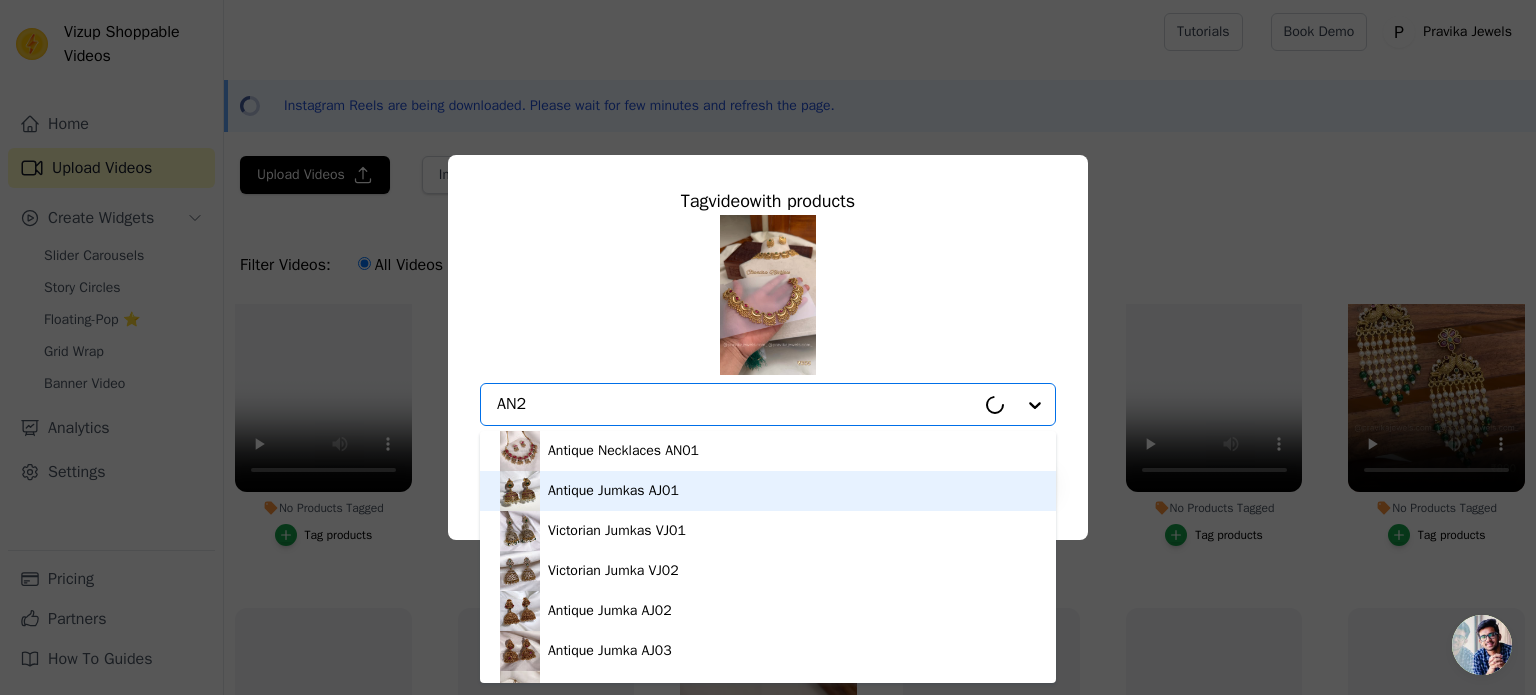 type on "AN29" 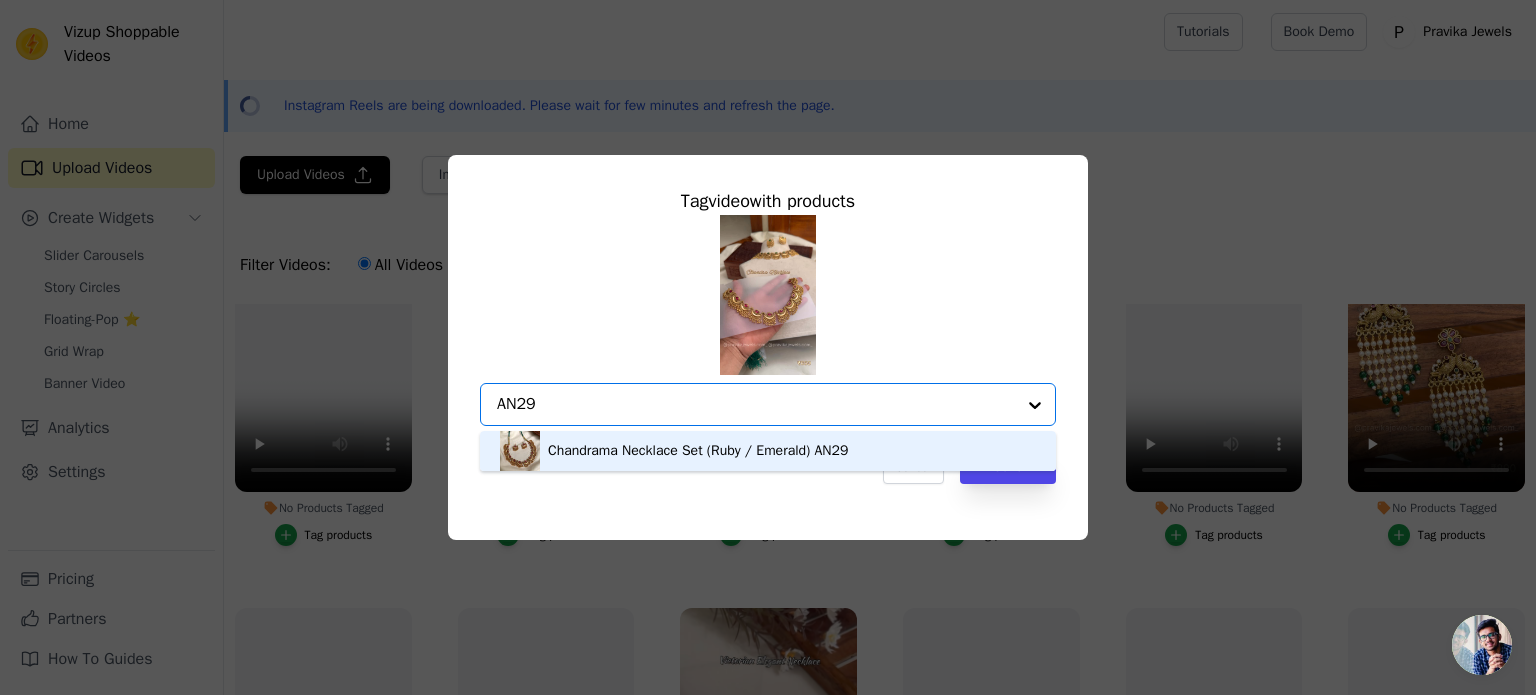 drag, startPoint x: 748, startPoint y: 456, endPoint x: 778, endPoint y: 468, distance: 32.31099 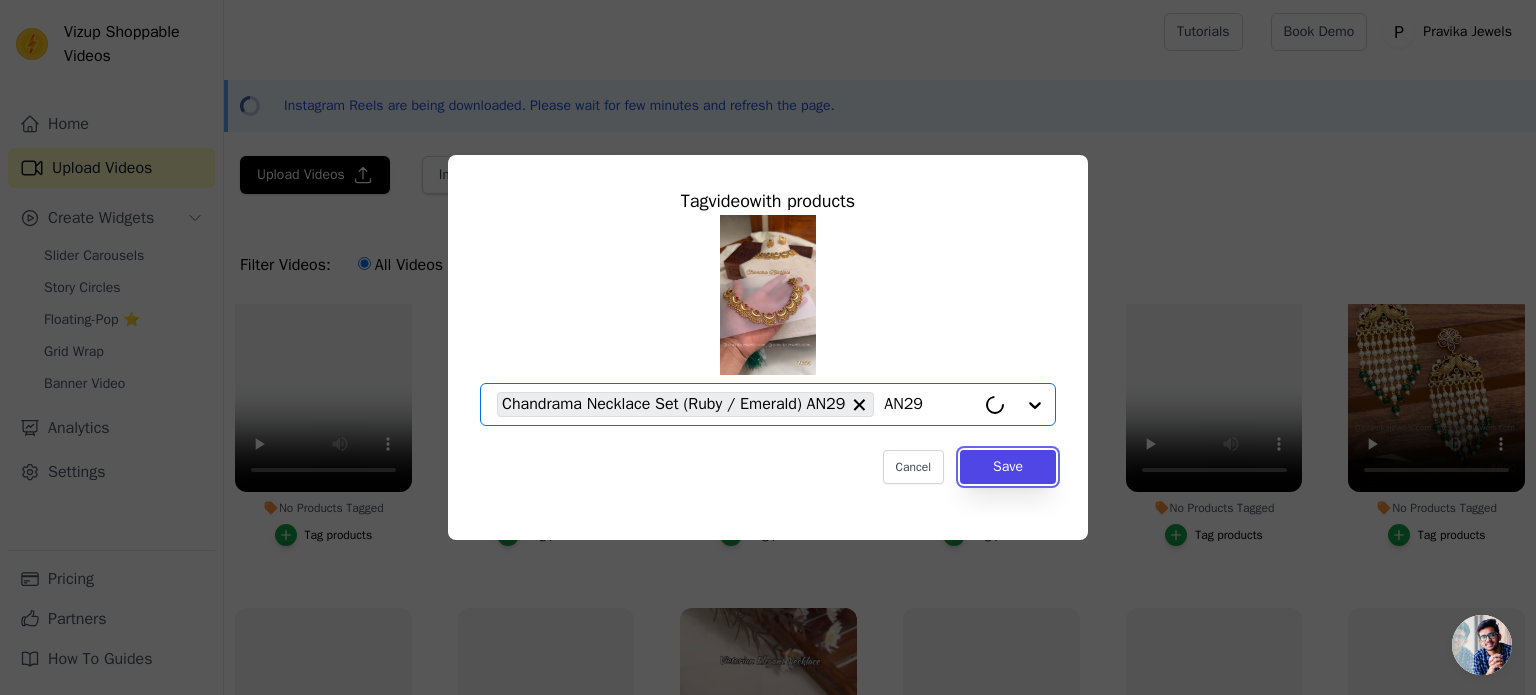 drag, startPoint x: 1020, startPoint y: 466, endPoint x: 1065, endPoint y: 475, distance: 45.891174 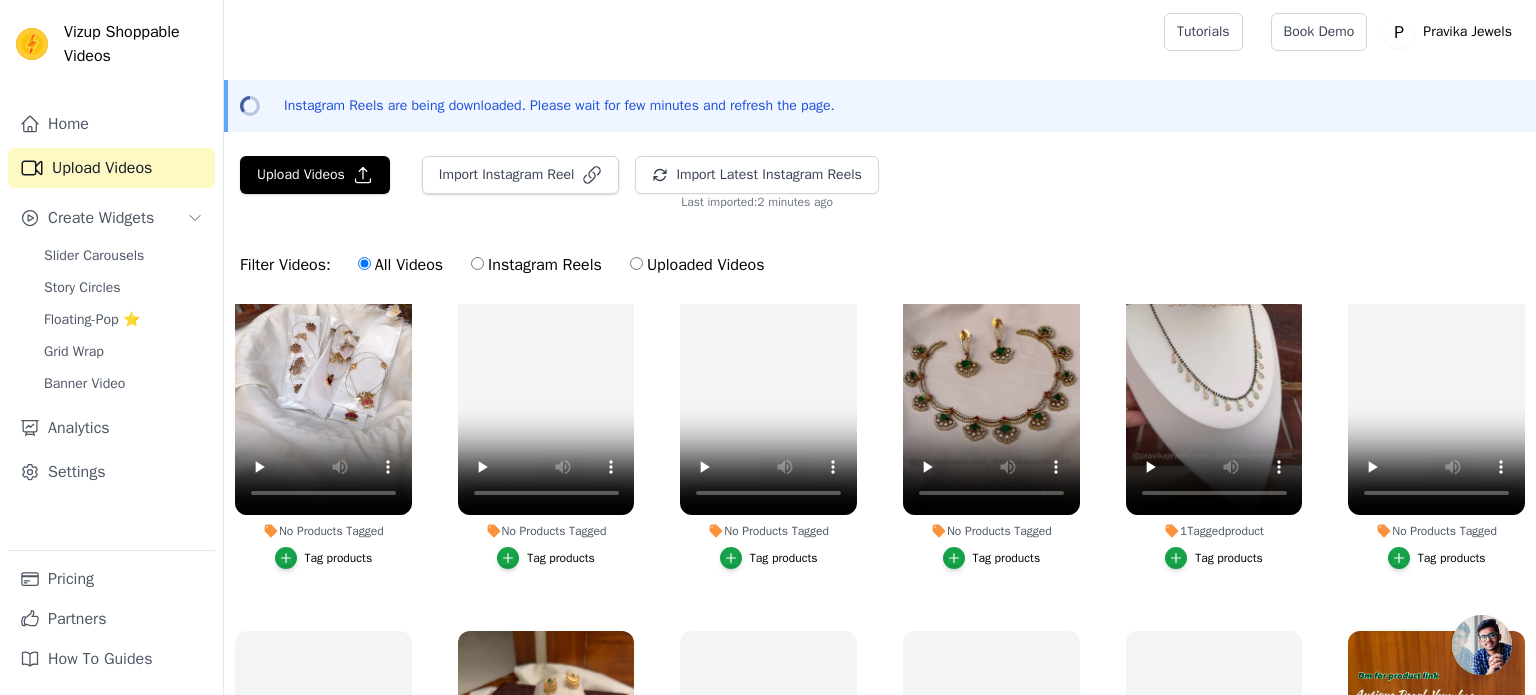 scroll, scrollTop: 597, scrollLeft: 0, axis: vertical 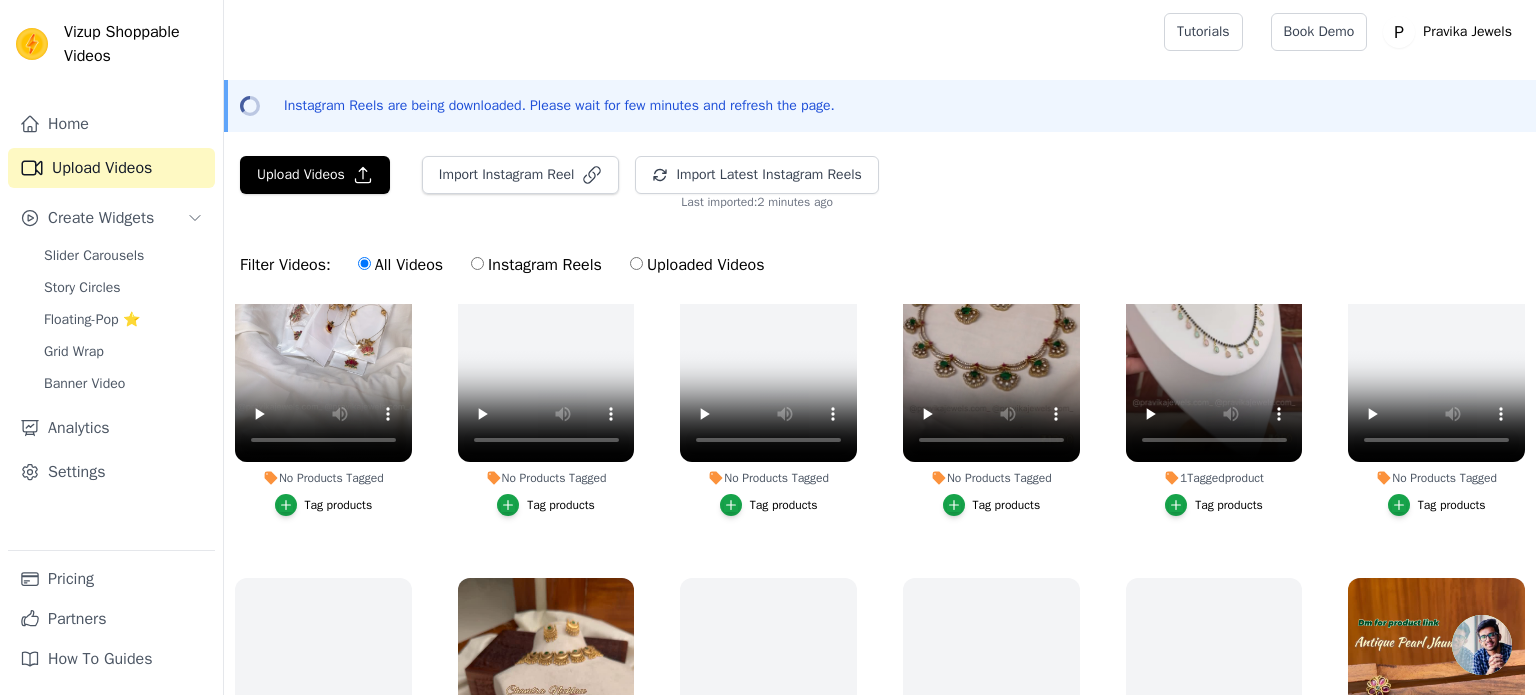 click on "Tag products" at bounding box center (1007, 505) 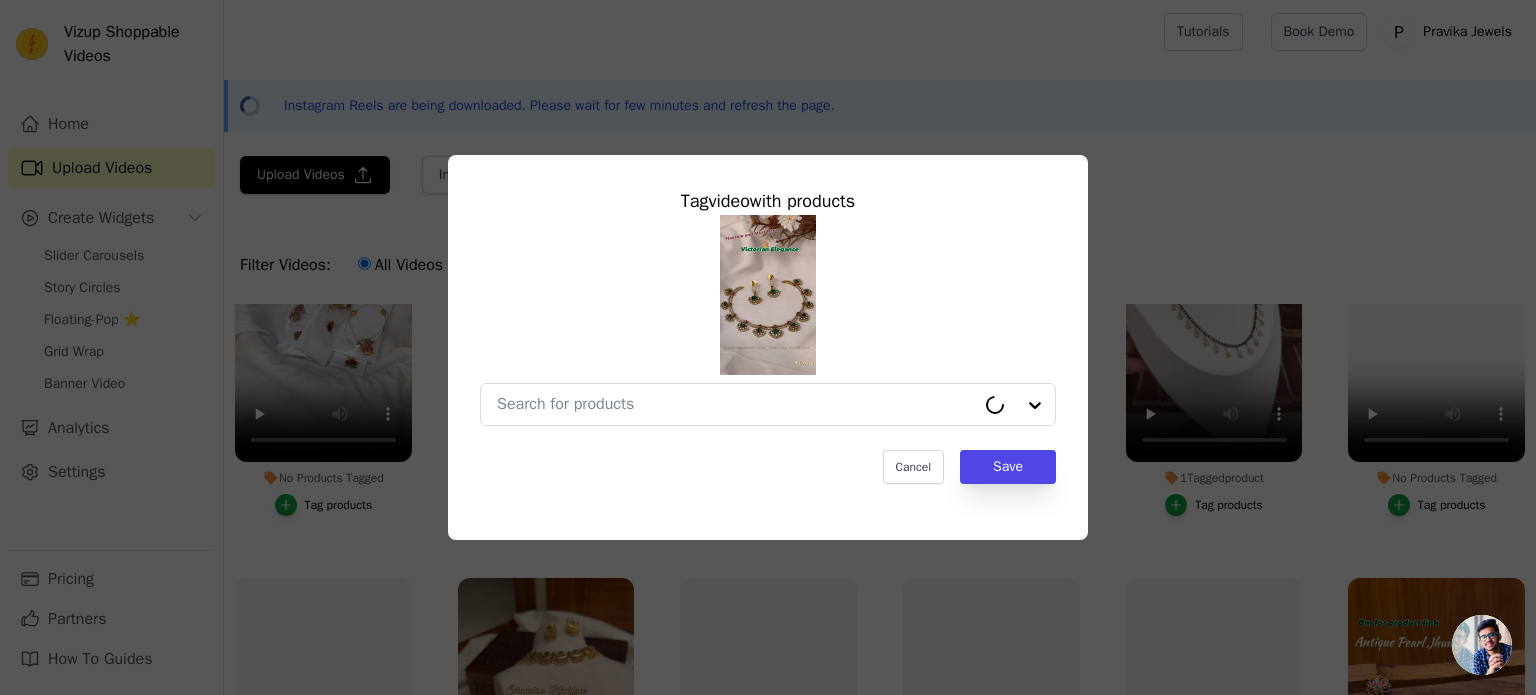 type 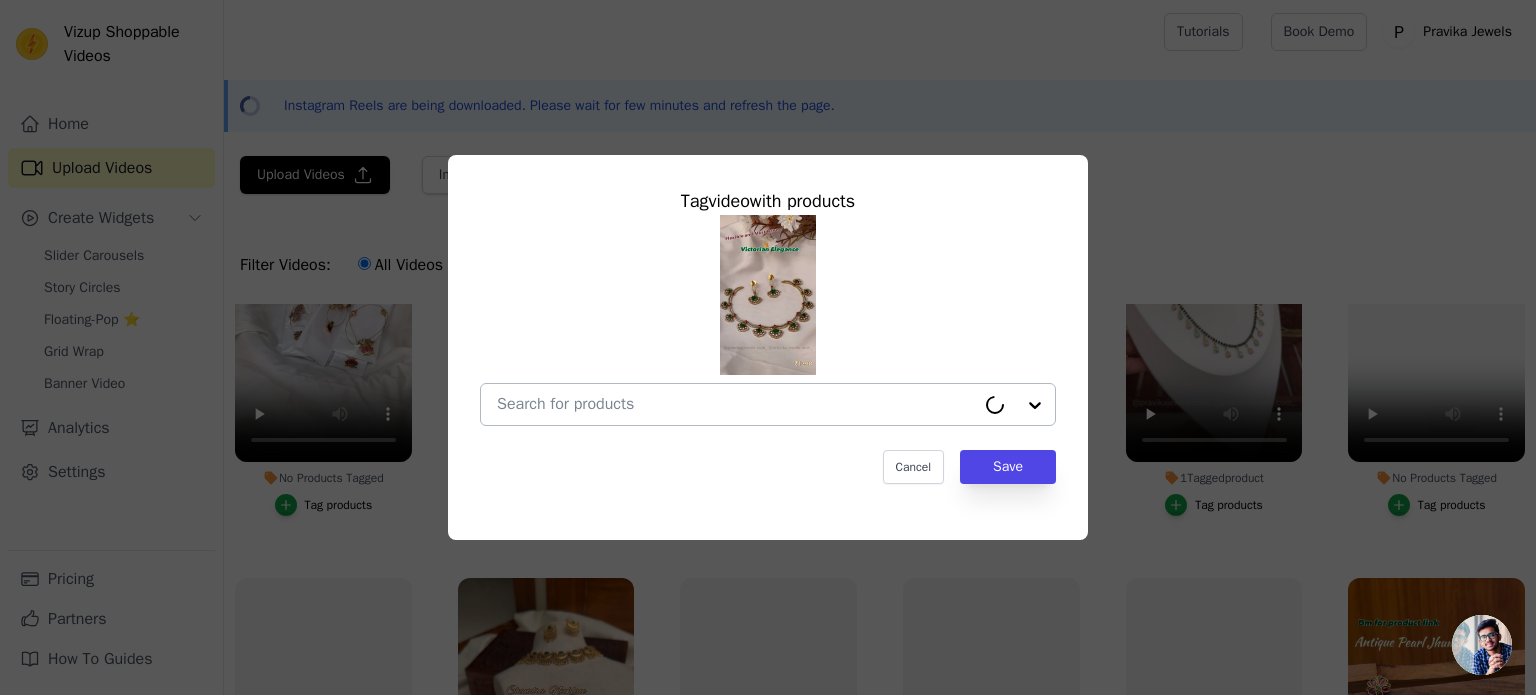 click on "No Products Tagged     Tag  video  with products                         Cancel   Save     Tag products" at bounding box center [736, 404] 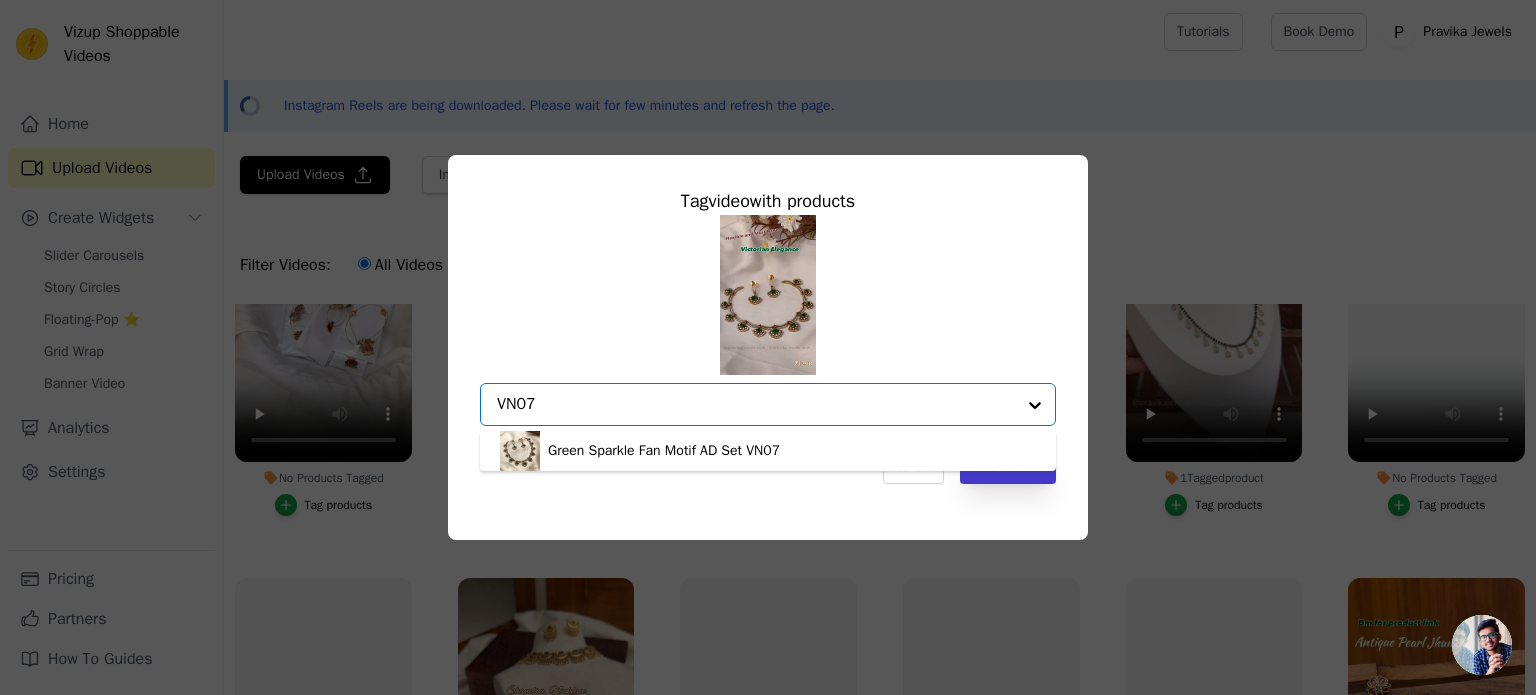 type on "VN07" 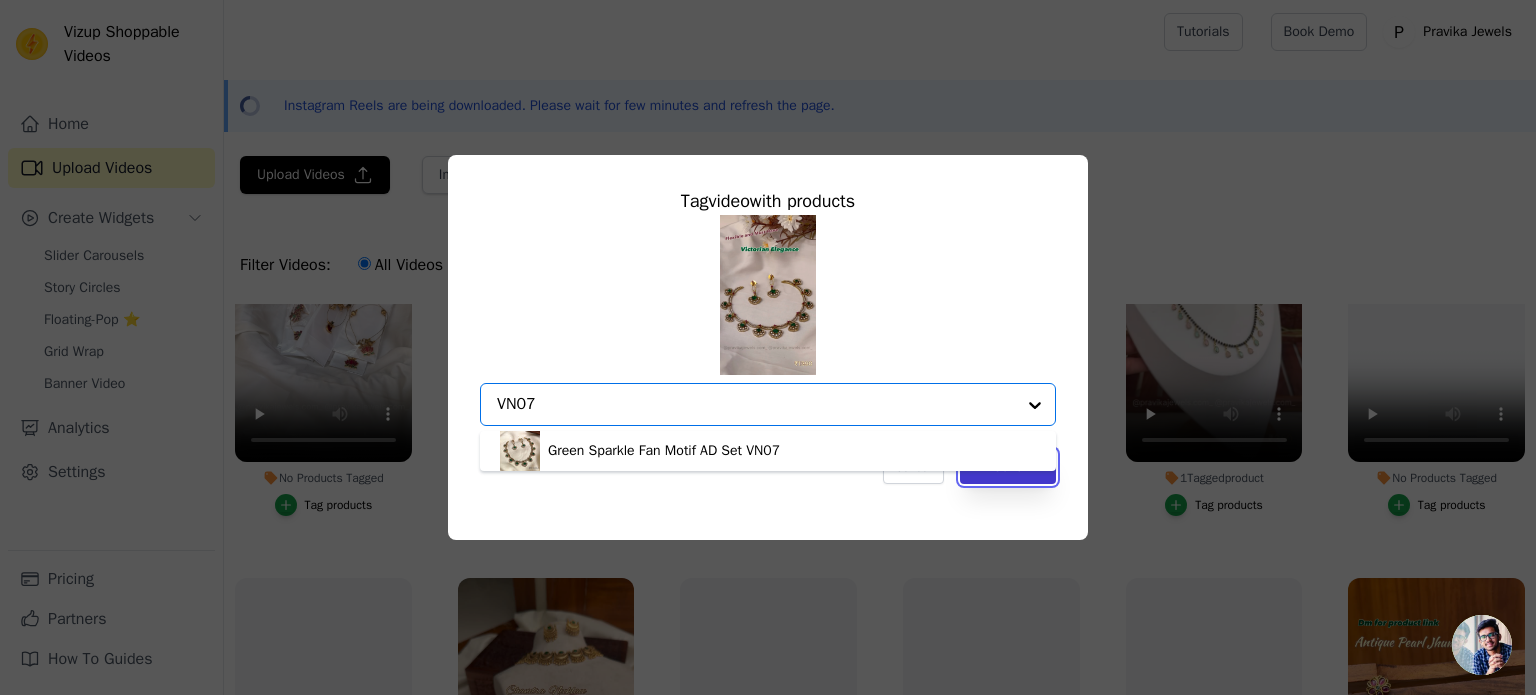 click on "Save" at bounding box center (1008, 467) 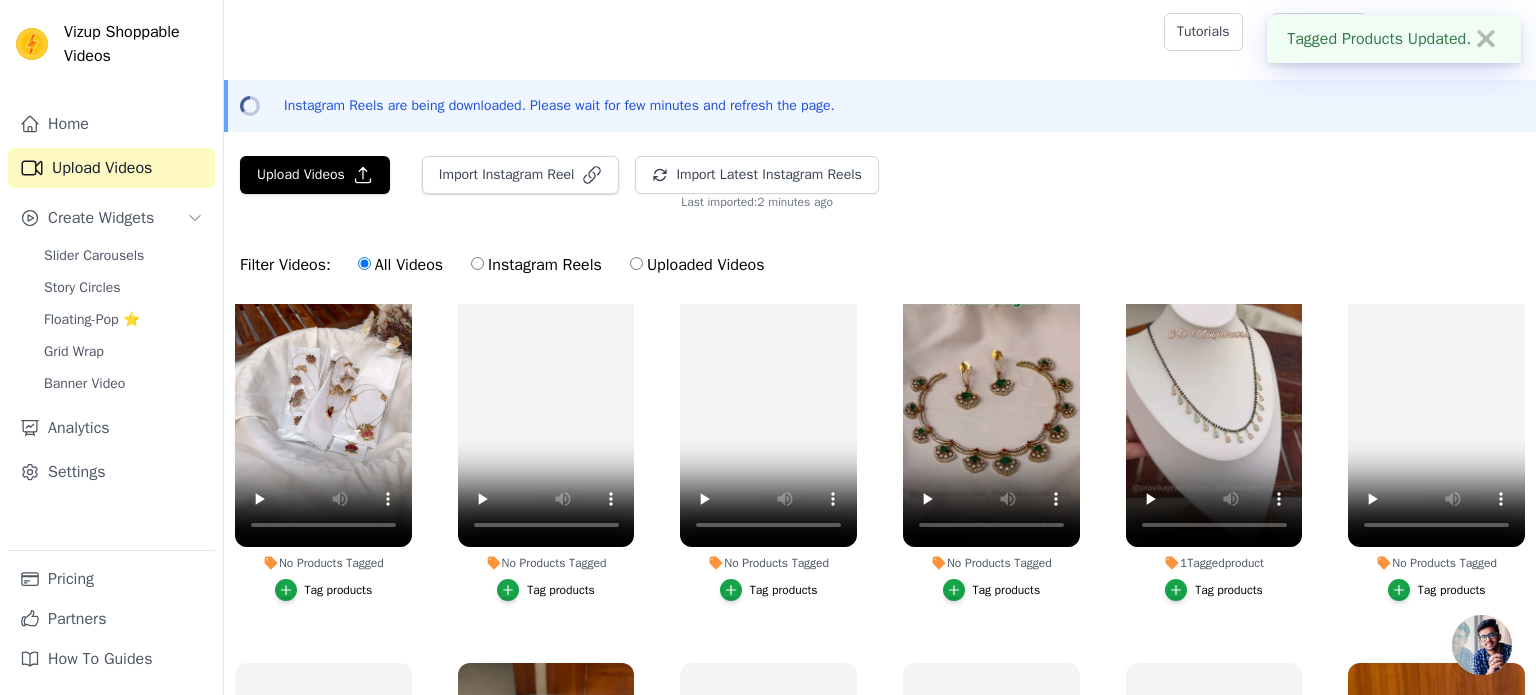 scroll, scrollTop: 497, scrollLeft: 0, axis: vertical 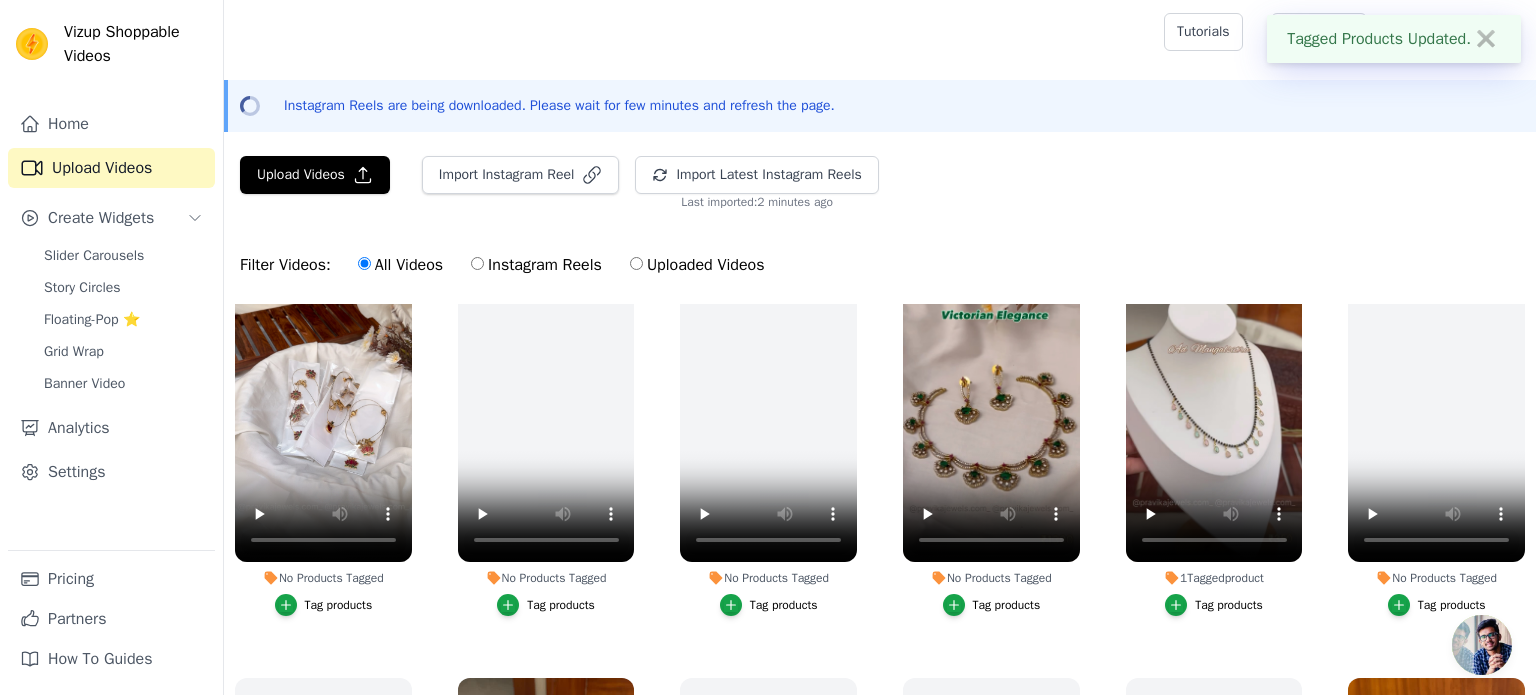 click on "Tag products" at bounding box center [992, 605] 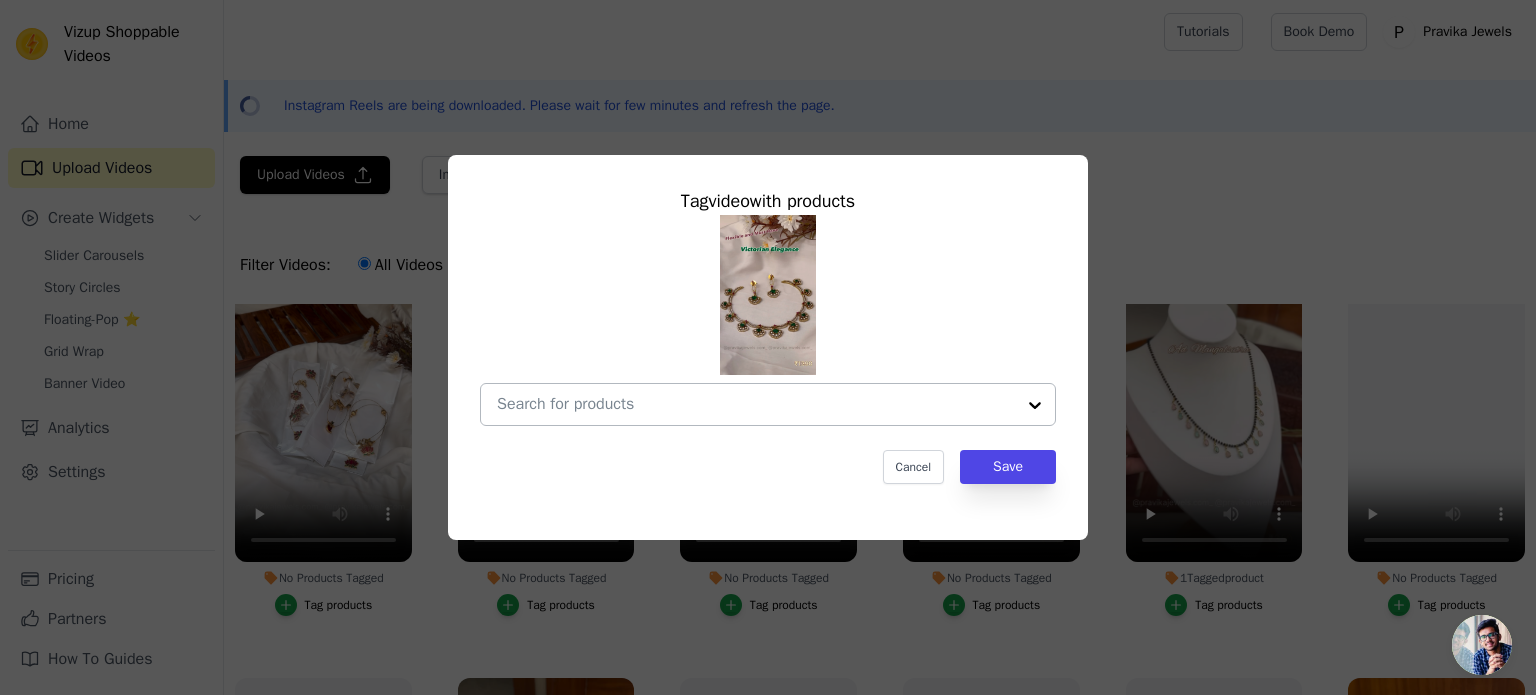 click on "No Products Tagged     Tag  video  with products                         Cancel   Save     Tag products" at bounding box center (756, 404) 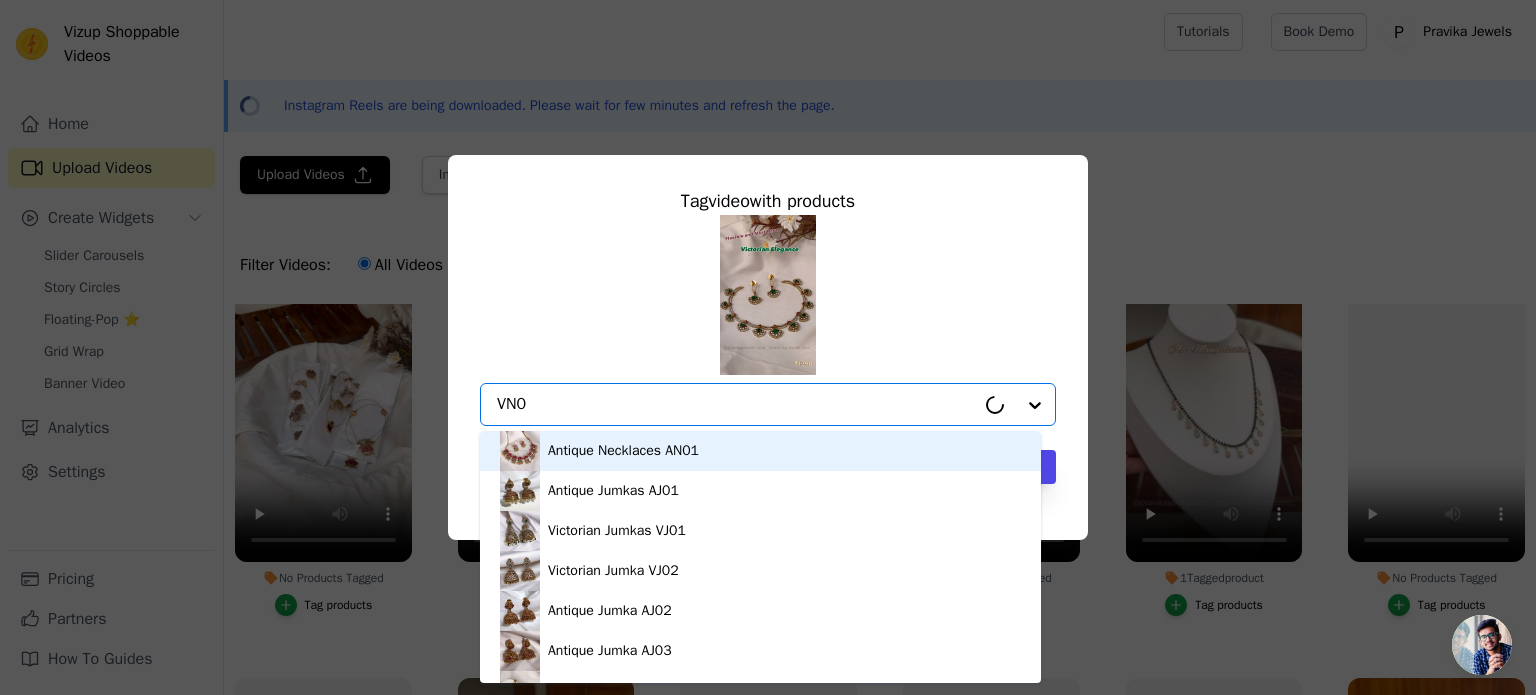type on "VN07" 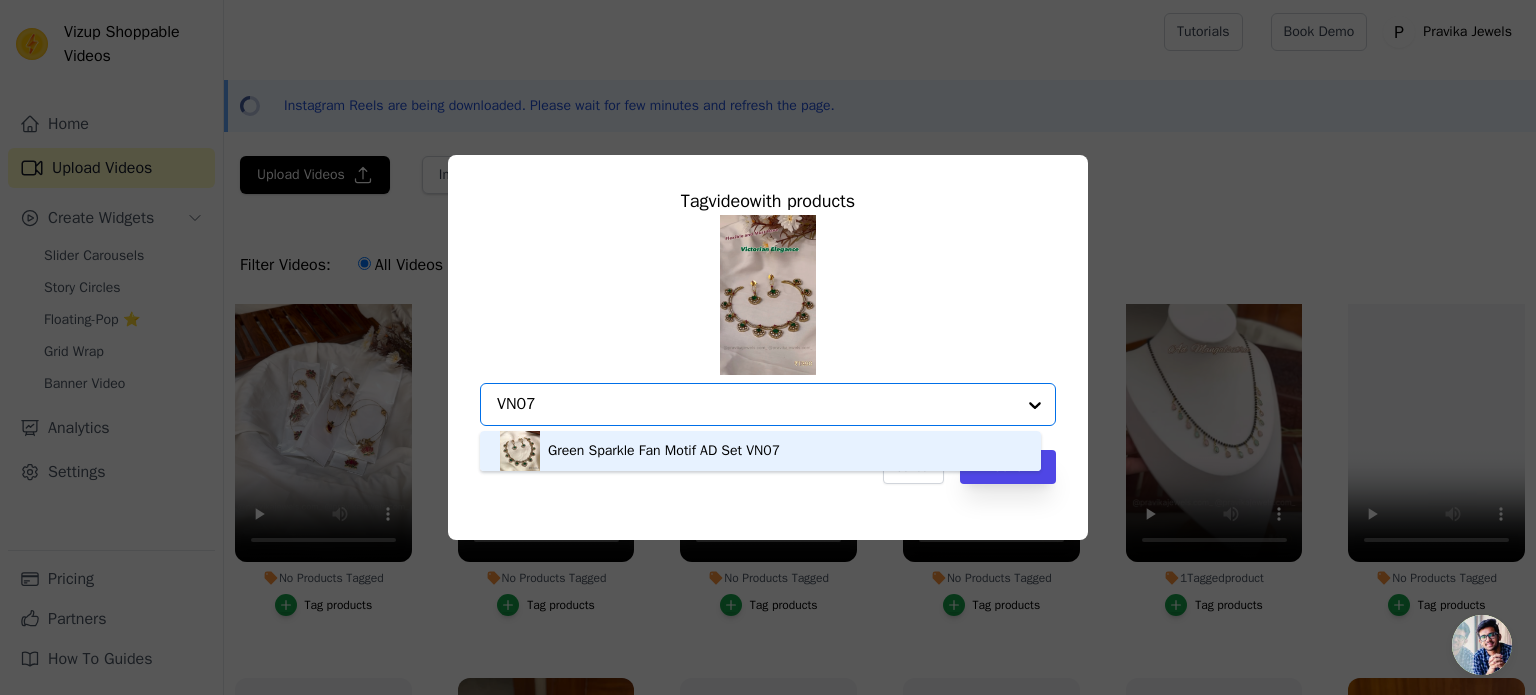 click on "Green Sparkle Fan Motif AD Set VN07" at bounding box center [664, 451] 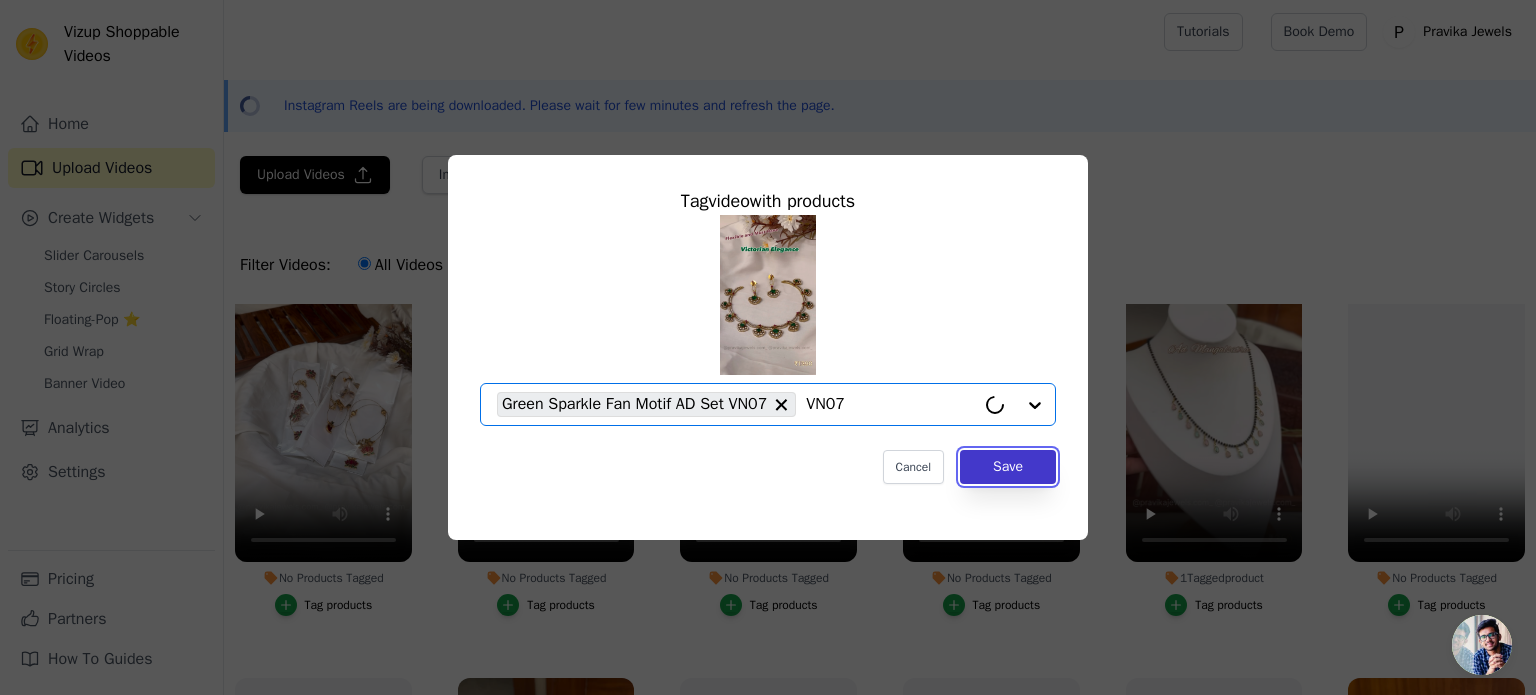 click on "Save" at bounding box center (1008, 467) 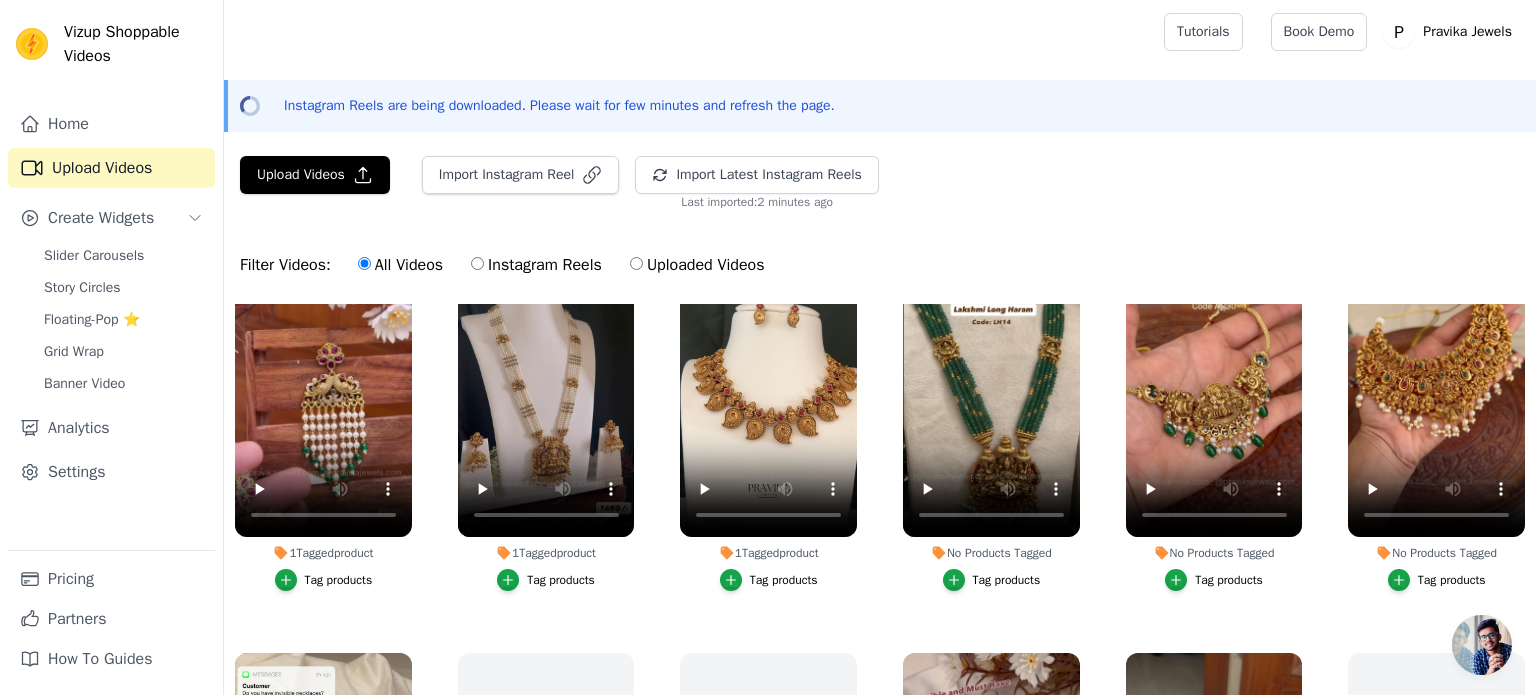 scroll, scrollTop: 100, scrollLeft: 0, axis: vertical 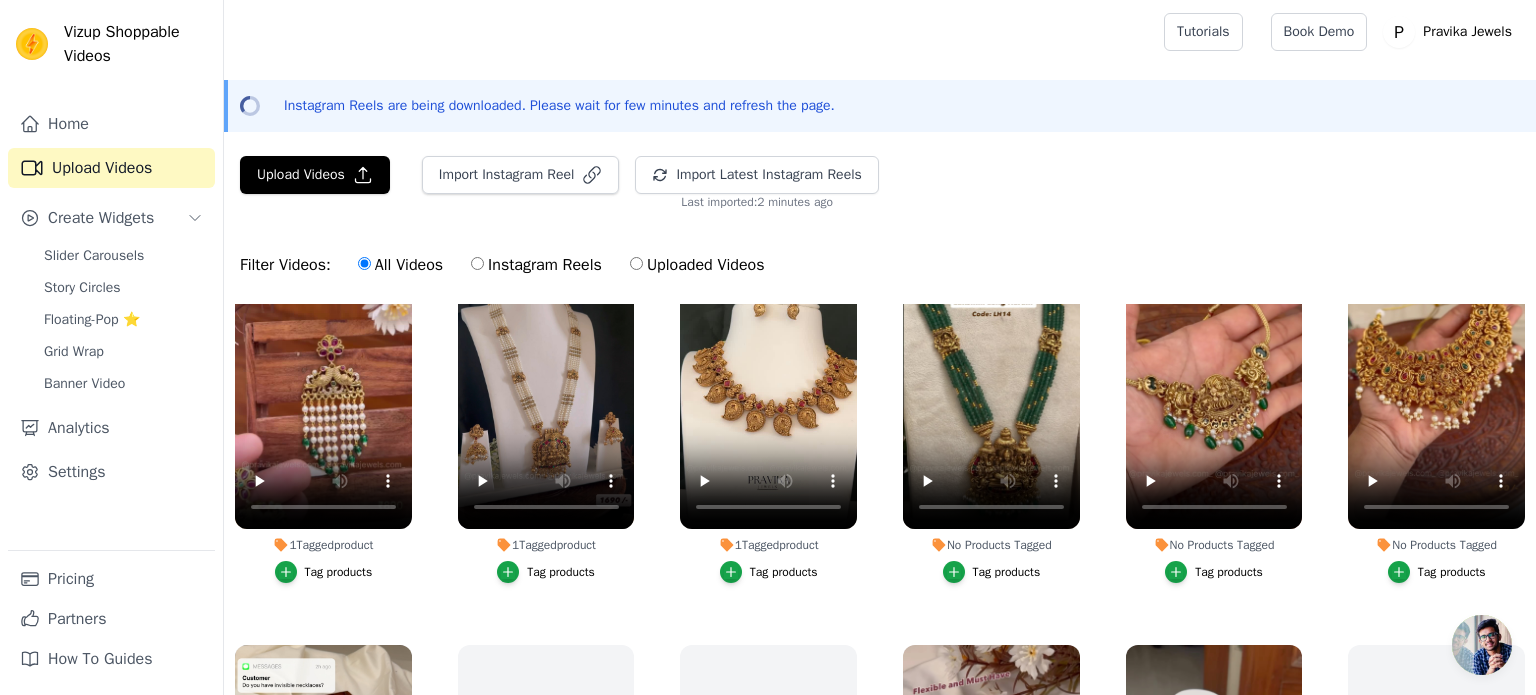 click on "Tag products" at bounding box center (1007, 572) 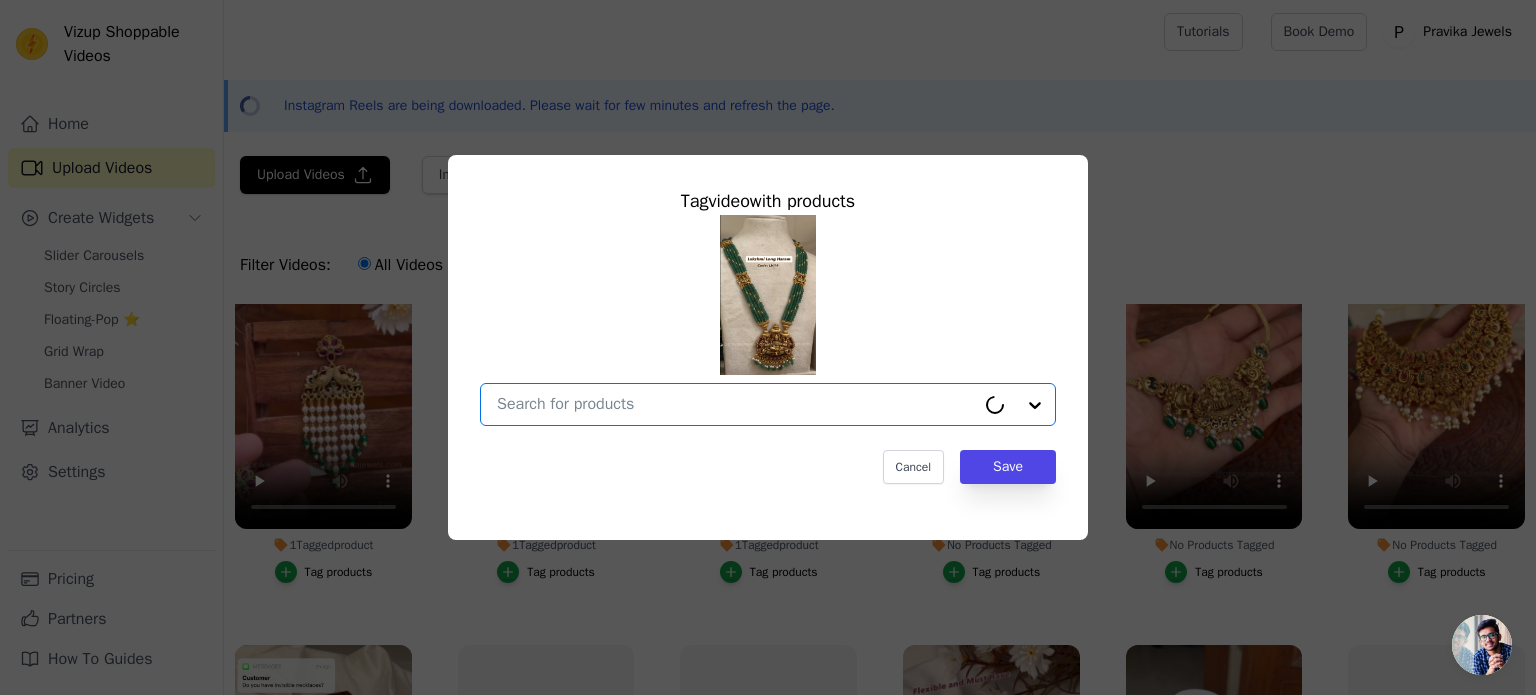 click on "No Products Tagged     Tag  video  with products       Option undefined, selected.   Select is focused, type to refine list, press down to open the menu.                   Cancel   Save     Tag products" at bounding box center [736, 404] 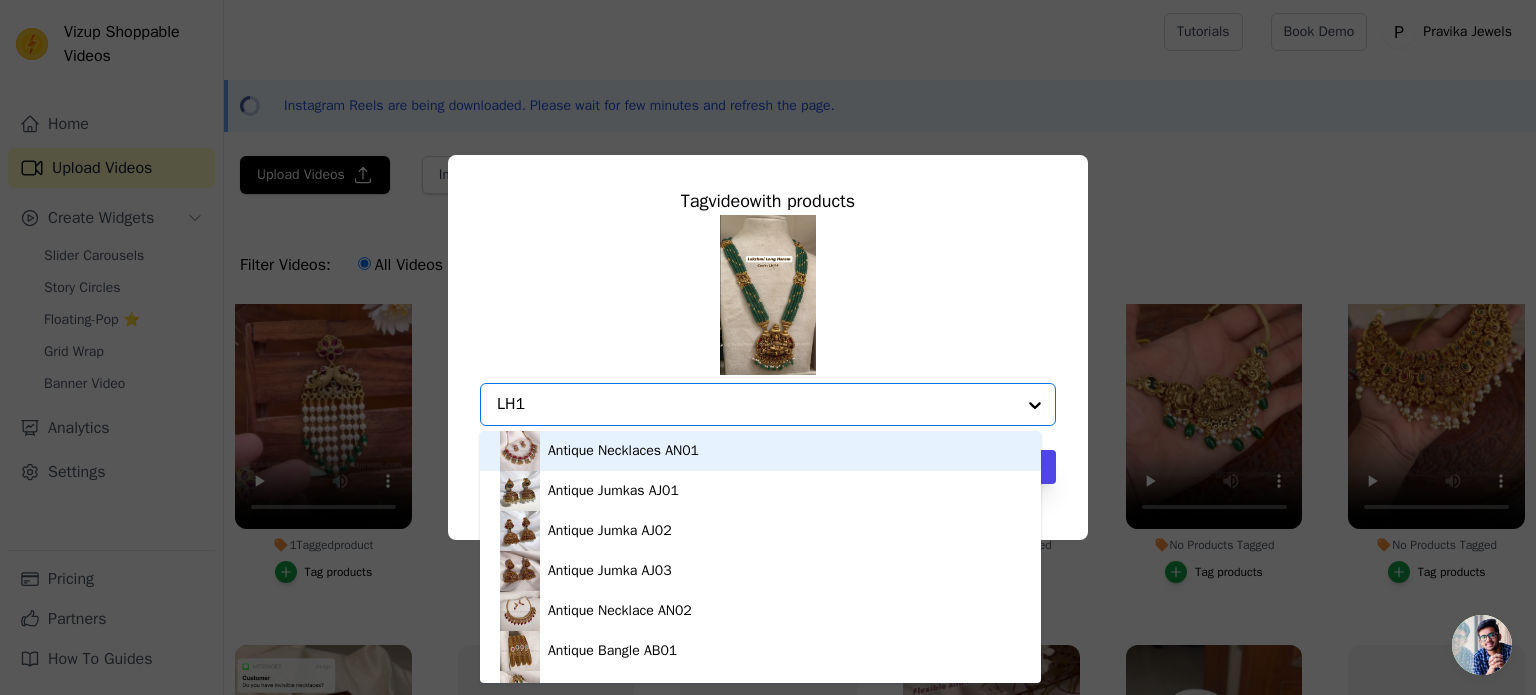 type on "LH14" 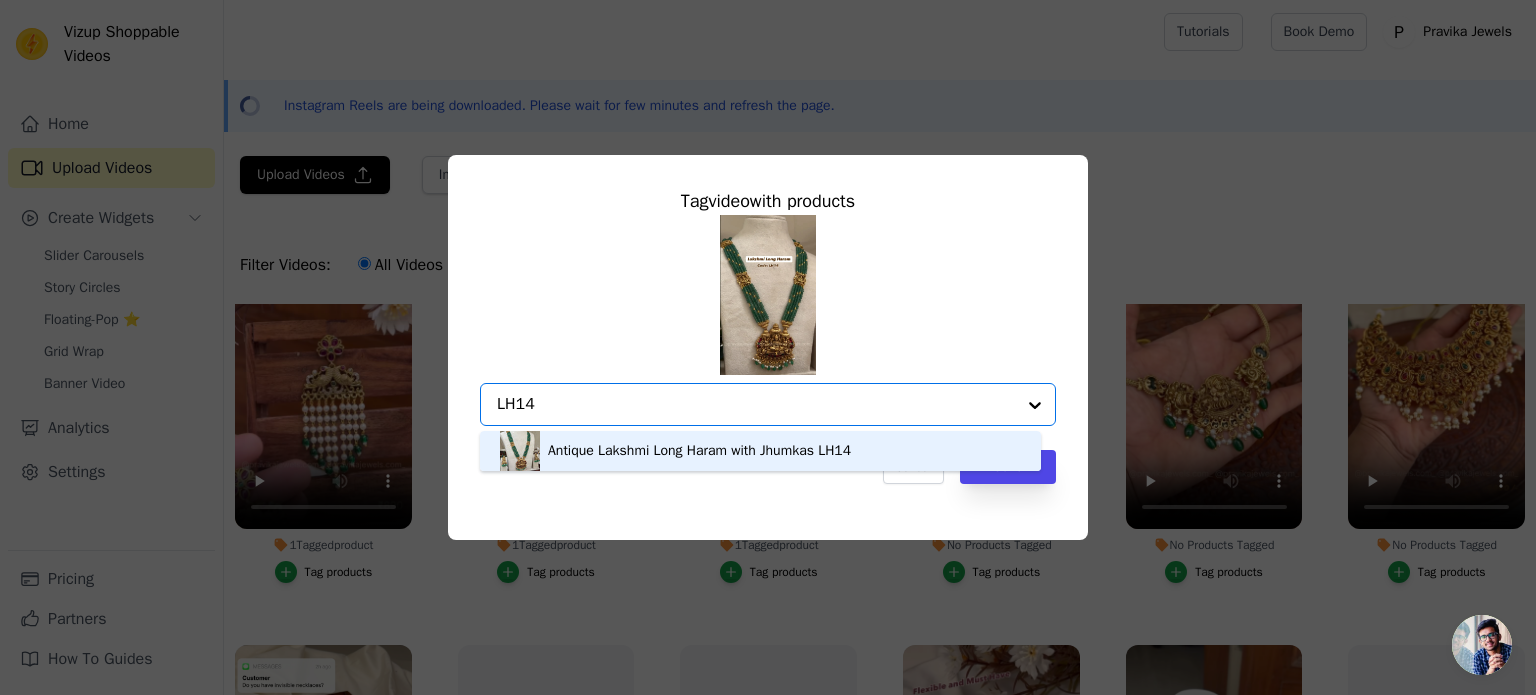 click on "Antique Lakshmi Long Haram with Jhumkas LH14" at bounding box center [760, 451] 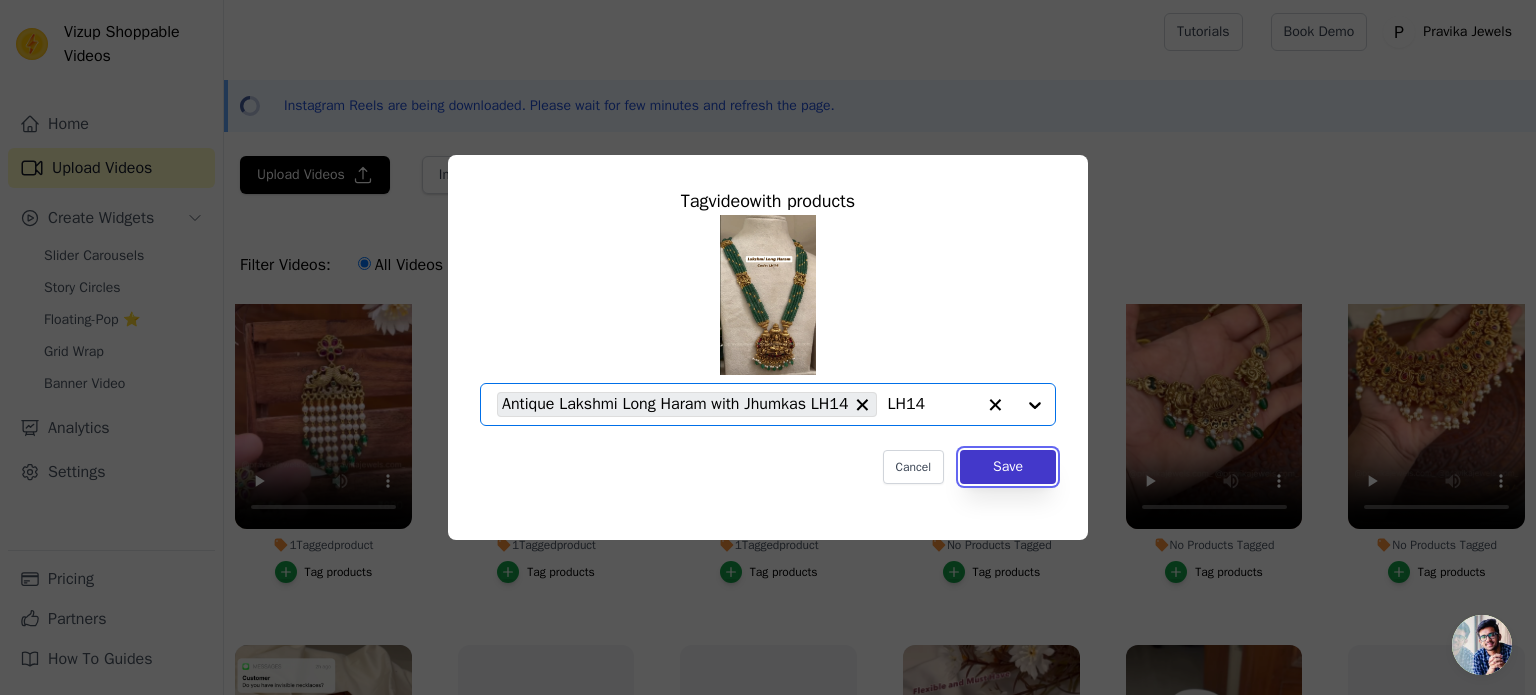 click on "Save" at bounding box center [1008, 467] 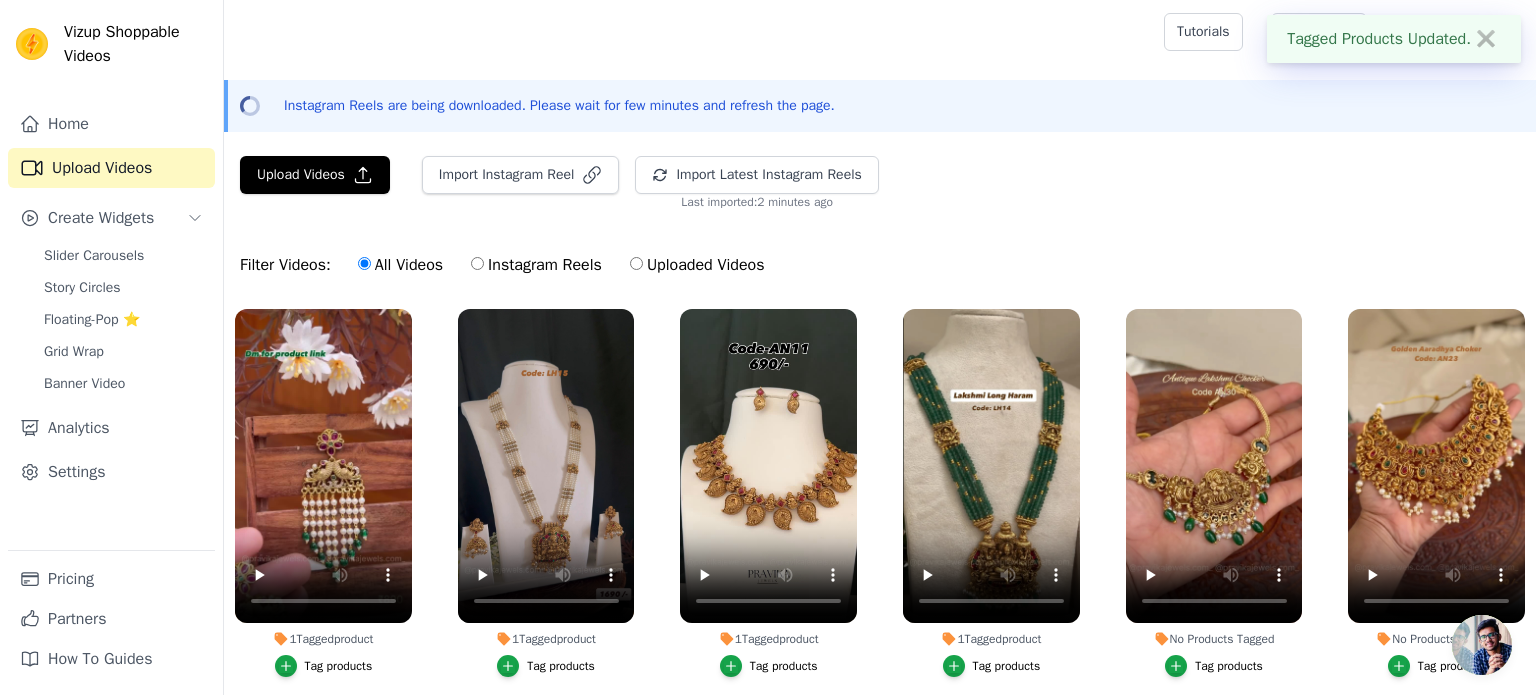 scroll, scrollTop: 0, scrollLeft: 0, axis: both 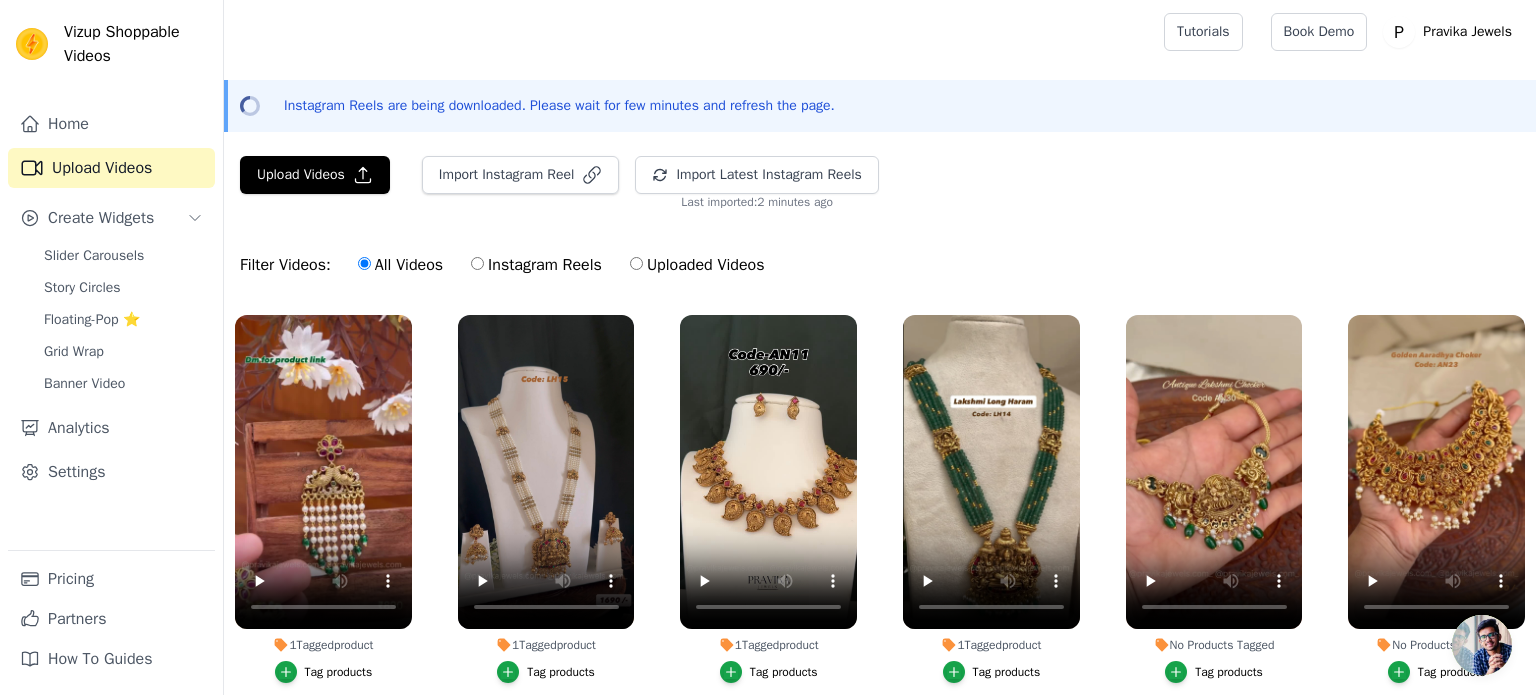 click on "Tag products" at bounding box center (1229, 672) 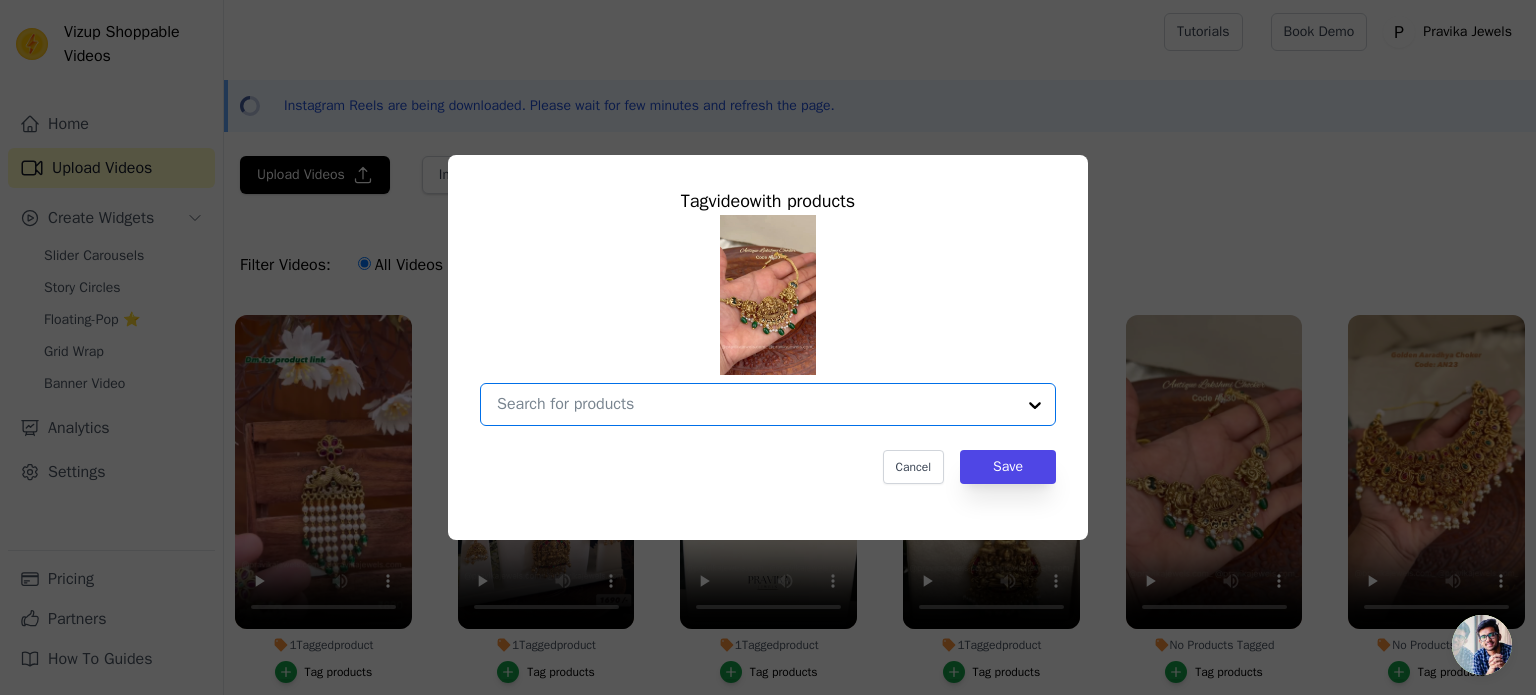click on "No Products Tagged     Tag  video  with products       Option undefined, selected.   Select is focused, type to refine list, press down to open the menu.                   Cancel   Save     Tag products" at bounding box center [756, 404] 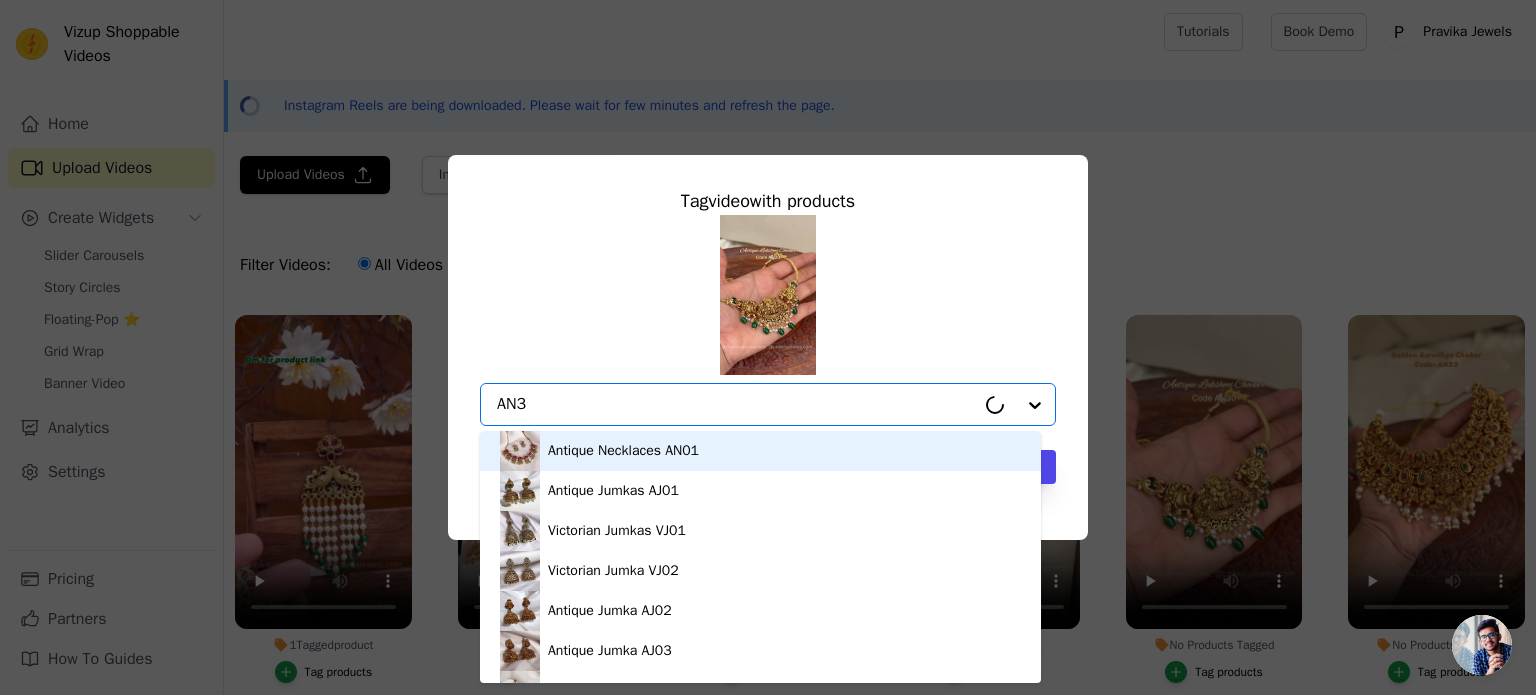 type on "AN30" 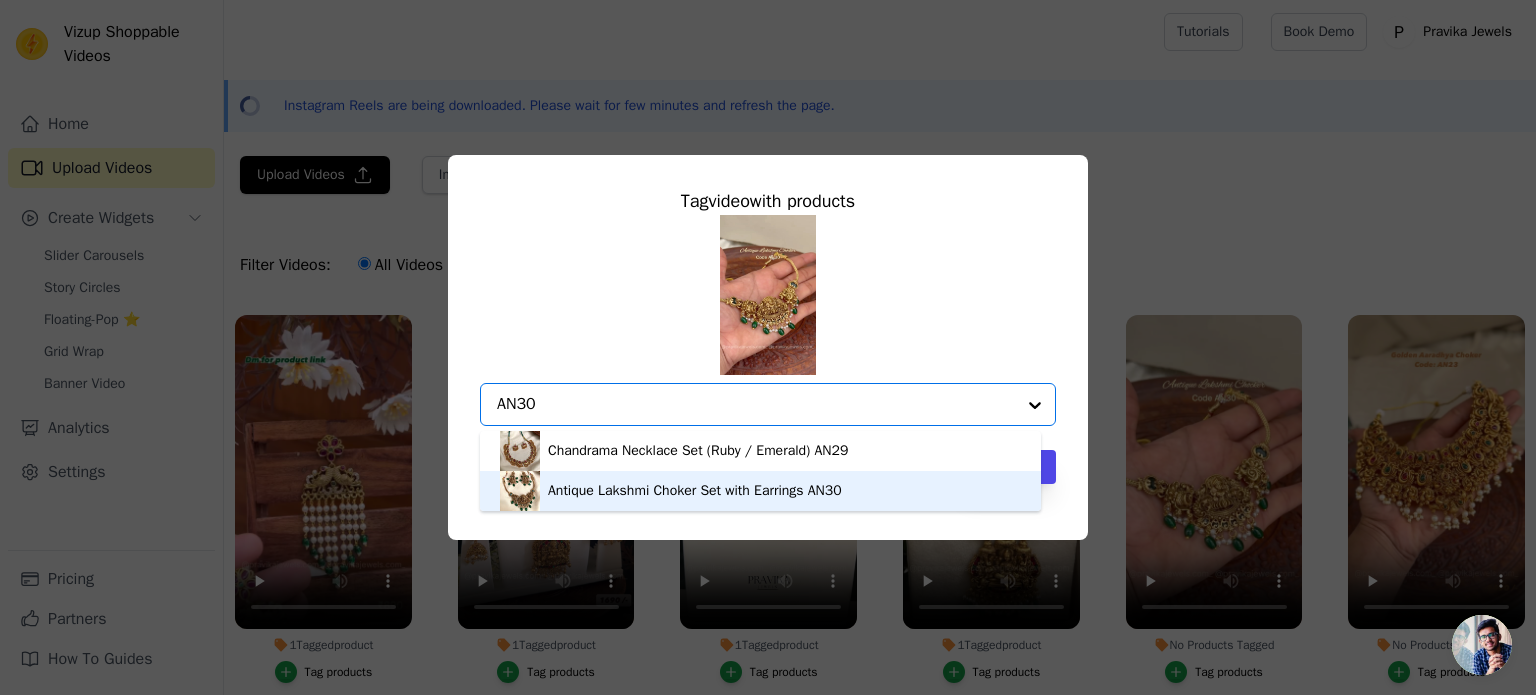 click on "Antique Lakshmi Choker Set with Earrings AN30" at bounding box center [695, 491] 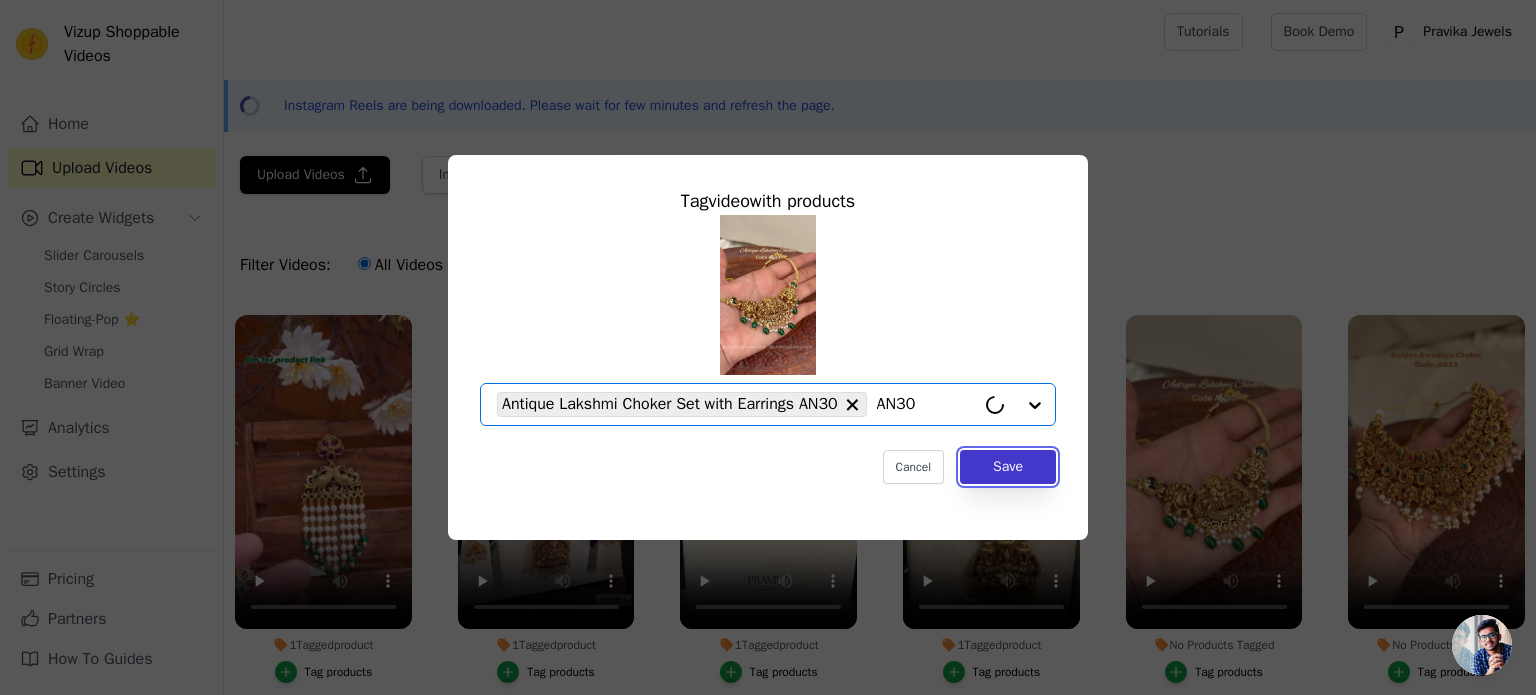 click on "Save" at bounding box center (1008, 467) 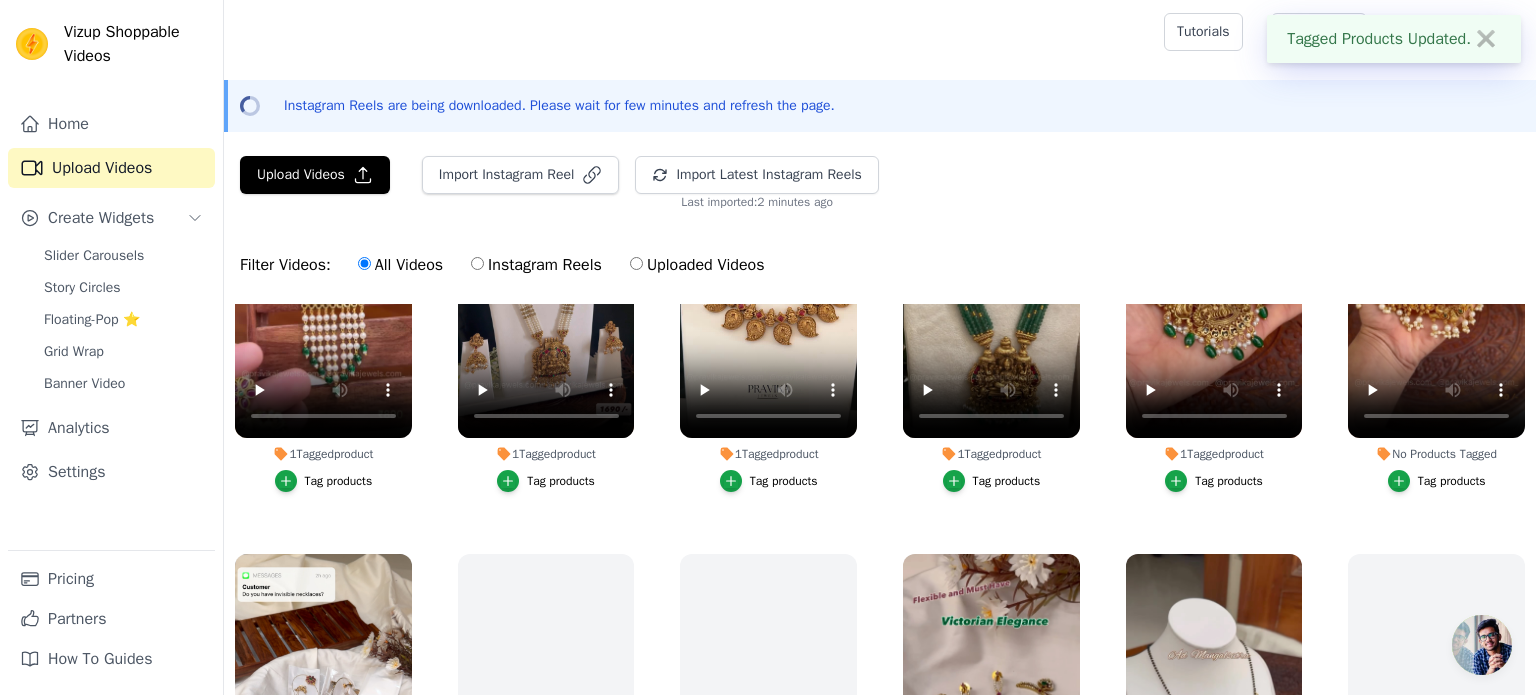 scroll, scrollTop: 200, scrollLeft: 0, axis: vertical 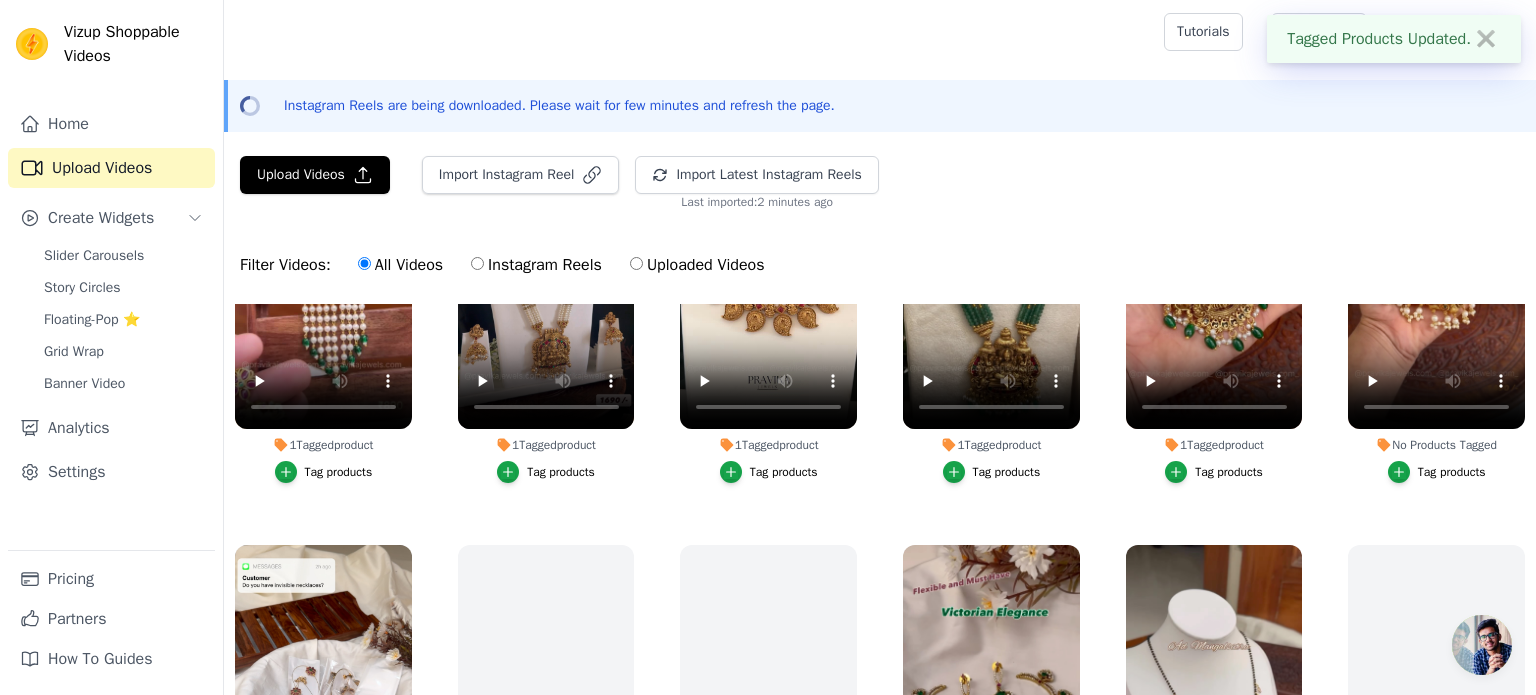 click on "Tag products" at bounding box center (1437, 472) 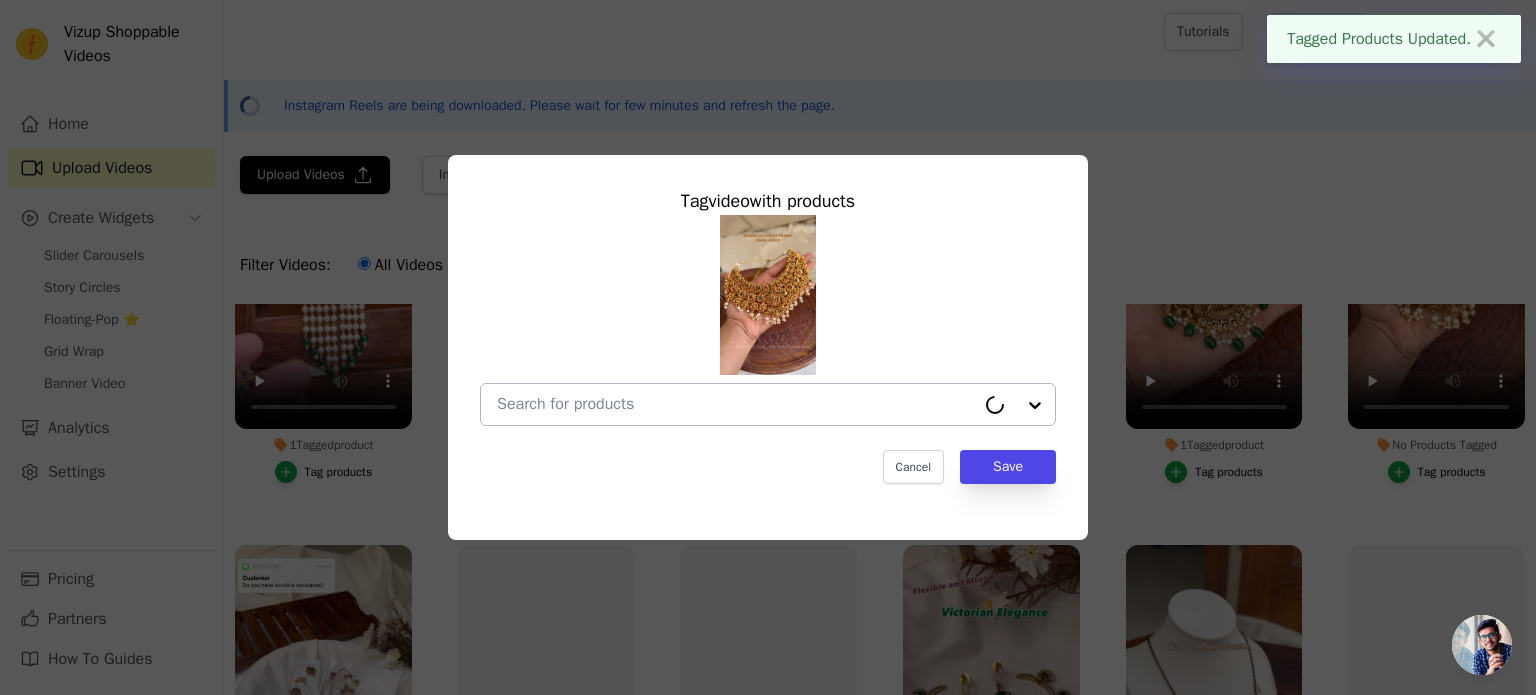 click on "No Products Tagged     Tag  video  with products                         Cancel   Save     Tag products" at bounding box center [736, 404] 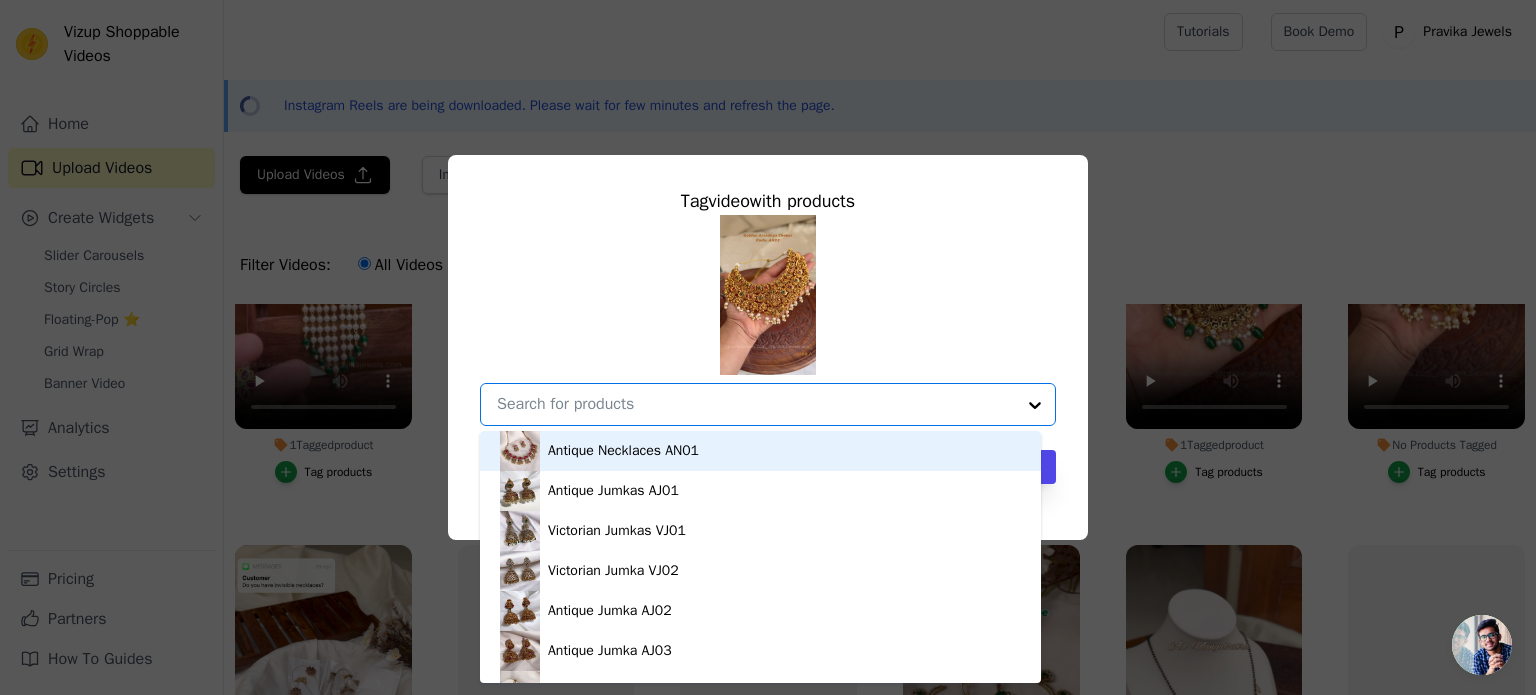 click on "Tag  video  with products         Antique Necklaces AN01     Antique Jumkas AJ01     Victorian Jumkas VJ01     Victorian Jumka VJ02     Antique Jumka AJ02     Antique Jumka AJ03     Victorian Jumka VJ03     Antique Necklace AN02     Antique Bangle AB01     Antique Bangle AB02     Antique Bangle AB03     Antique Bangle AB04     Antique Bangle AB05     Antique Bangle AB06     Antique Bangle AB07     Laxmi Antique Necklace AN03     Laxmi Antique Necklace AN04     Laxmi Antique Necklace AN05     Laxmi Antique Necklace  AN06     Laxmi Antique Necklace AN07     Lotus Bloom Antique Necklace AN08     Ruby Pearl Antique Necklace AN09     Antique Gold-Plated Temple Necklace AN10     Antique Gold-Plated Mango Necklace AN11     Antique Lakshmi Long Haram Set with Earrings LH01     Antique Dome Jhumka Earrings AJ04     Victorian Stone Necklace Set VN01     Lotus Bloom Pearl Victorian Necklace VN02     Lakshmi Devi Temple Long Haram LH02     Royal Charm Peacock Antique Necklace Set AN12     Majestic Jhumka Earrings AJ05" at bounding box center (768, 347) 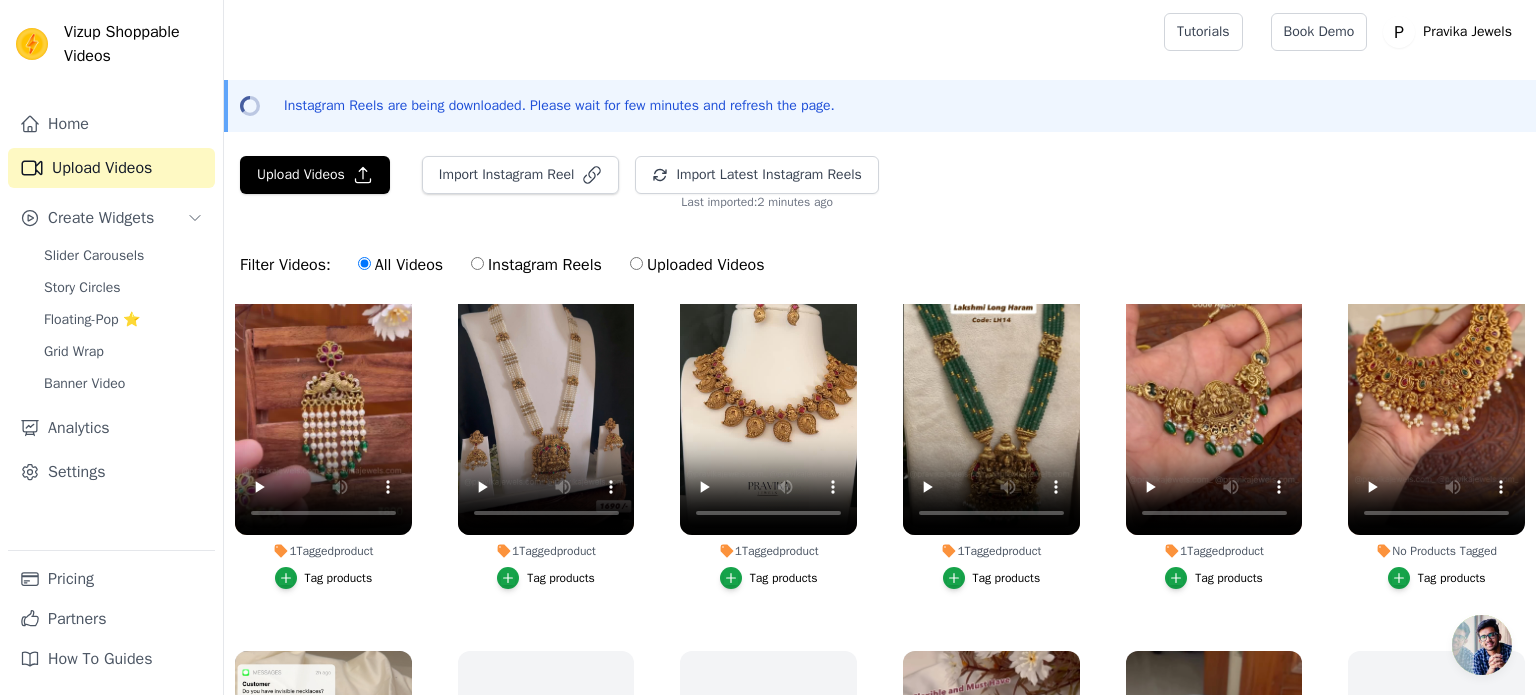 scroll, scrollTop: 100, scrollLeft: 0, axis: vertical 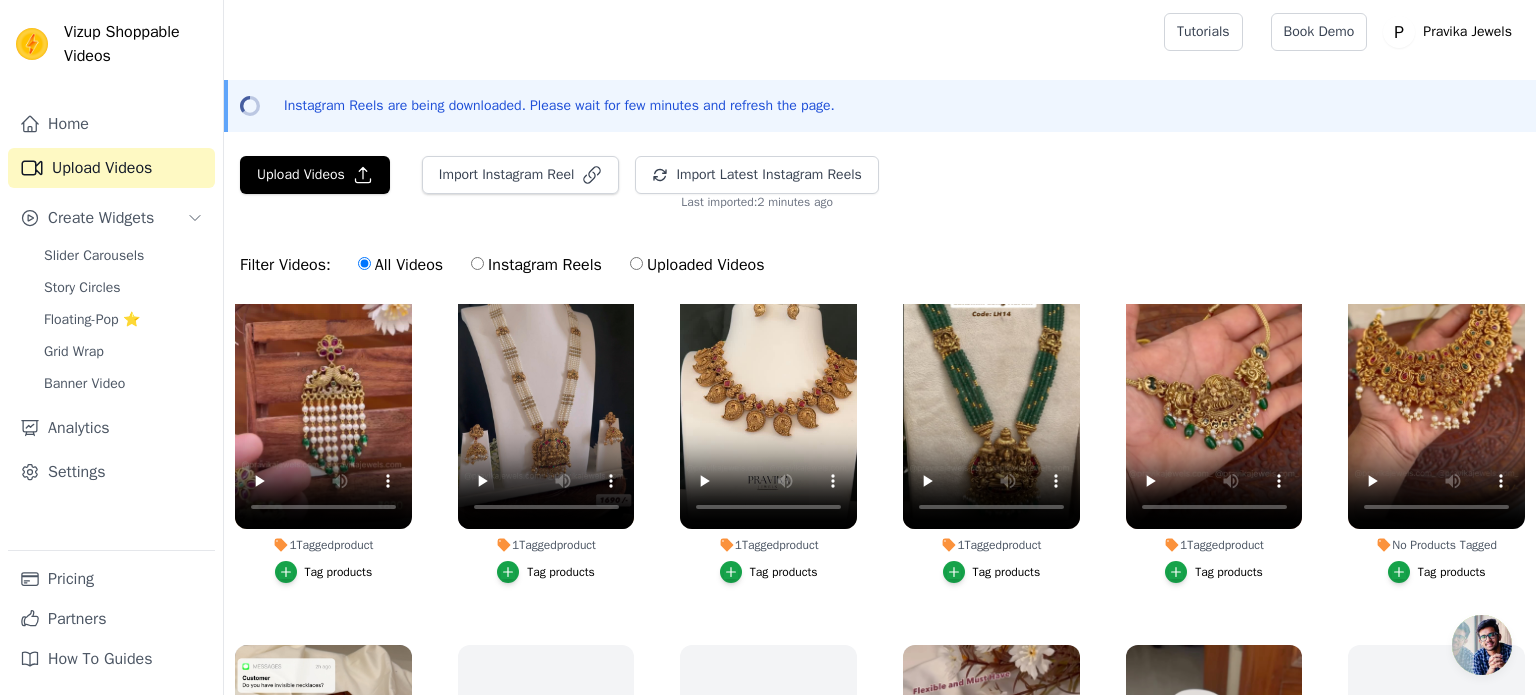 click on "Tag products" at bounding box center (1452, 572) 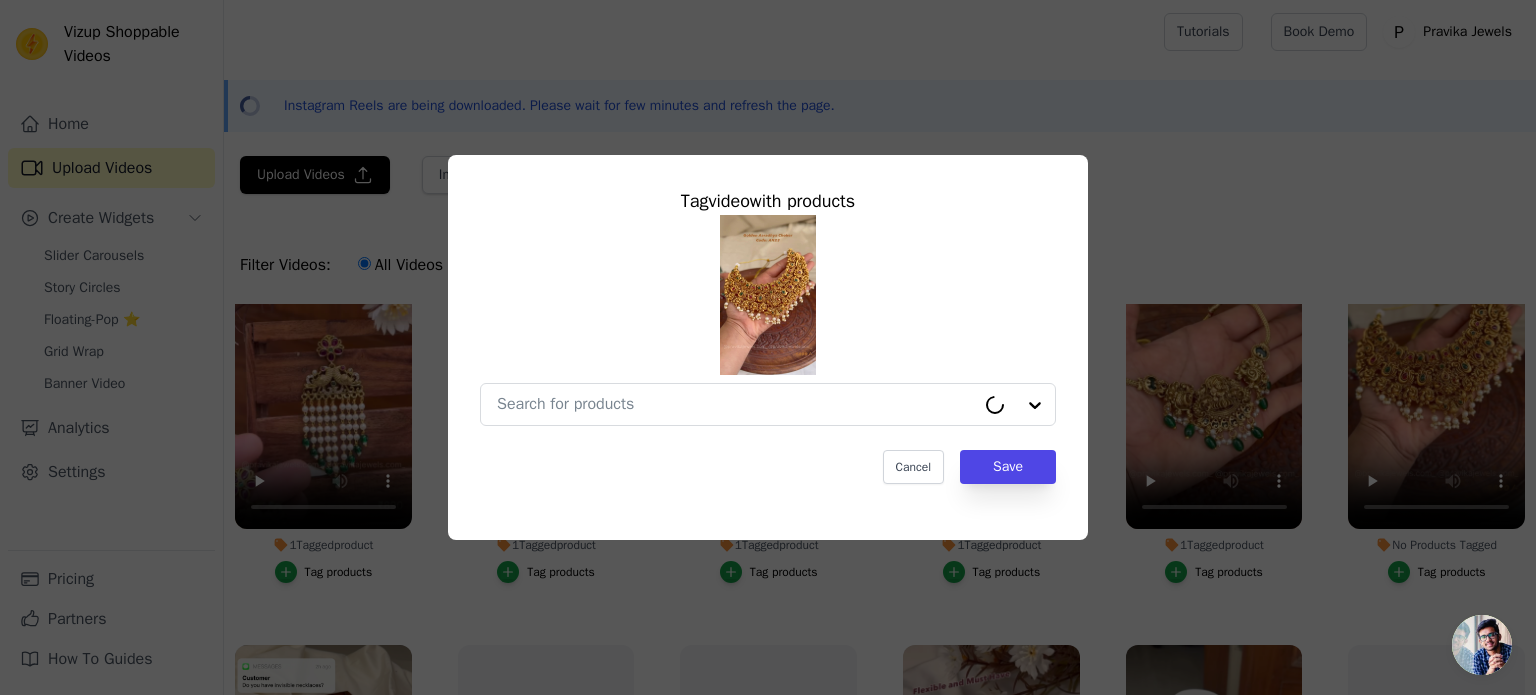 type 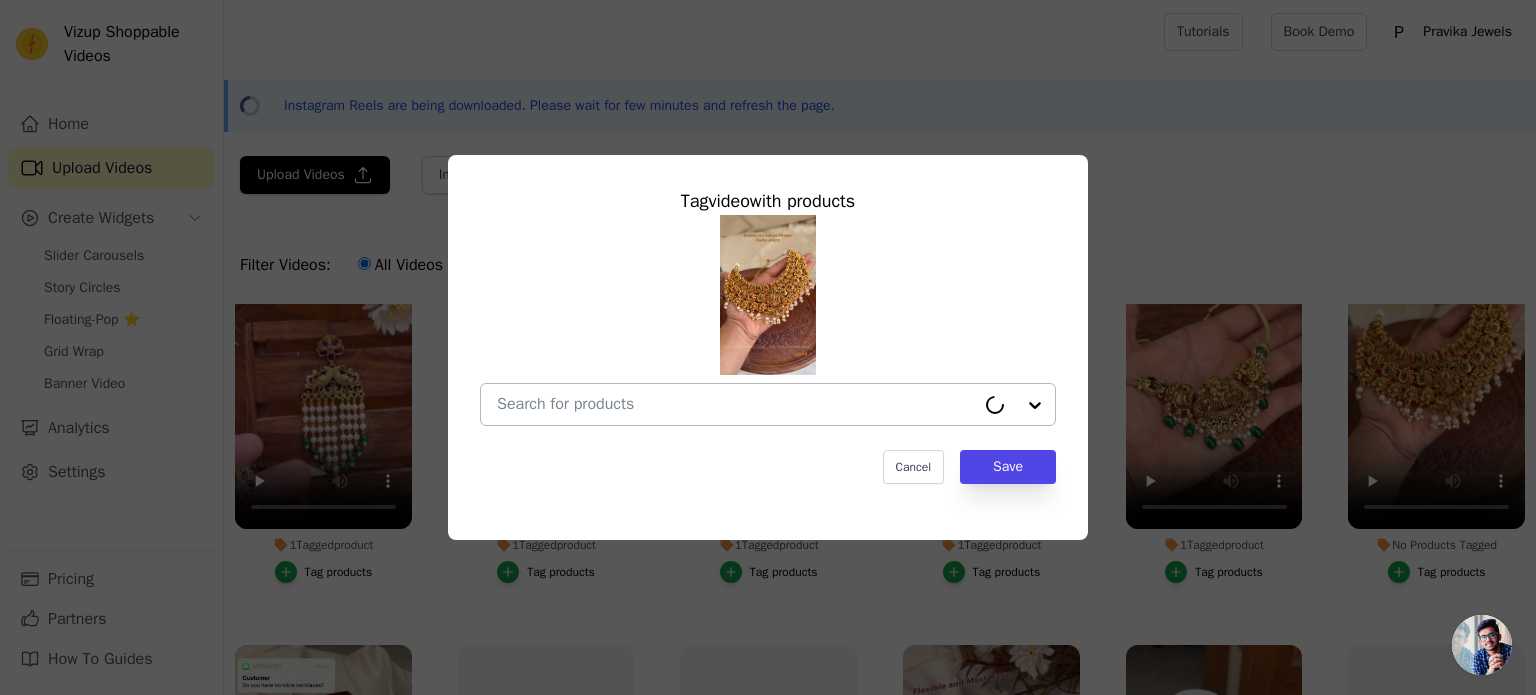 click on "No Products Tagged     Tag  video  with products                         Cancel   Save     Tag products" at bounding box center [736, 404] 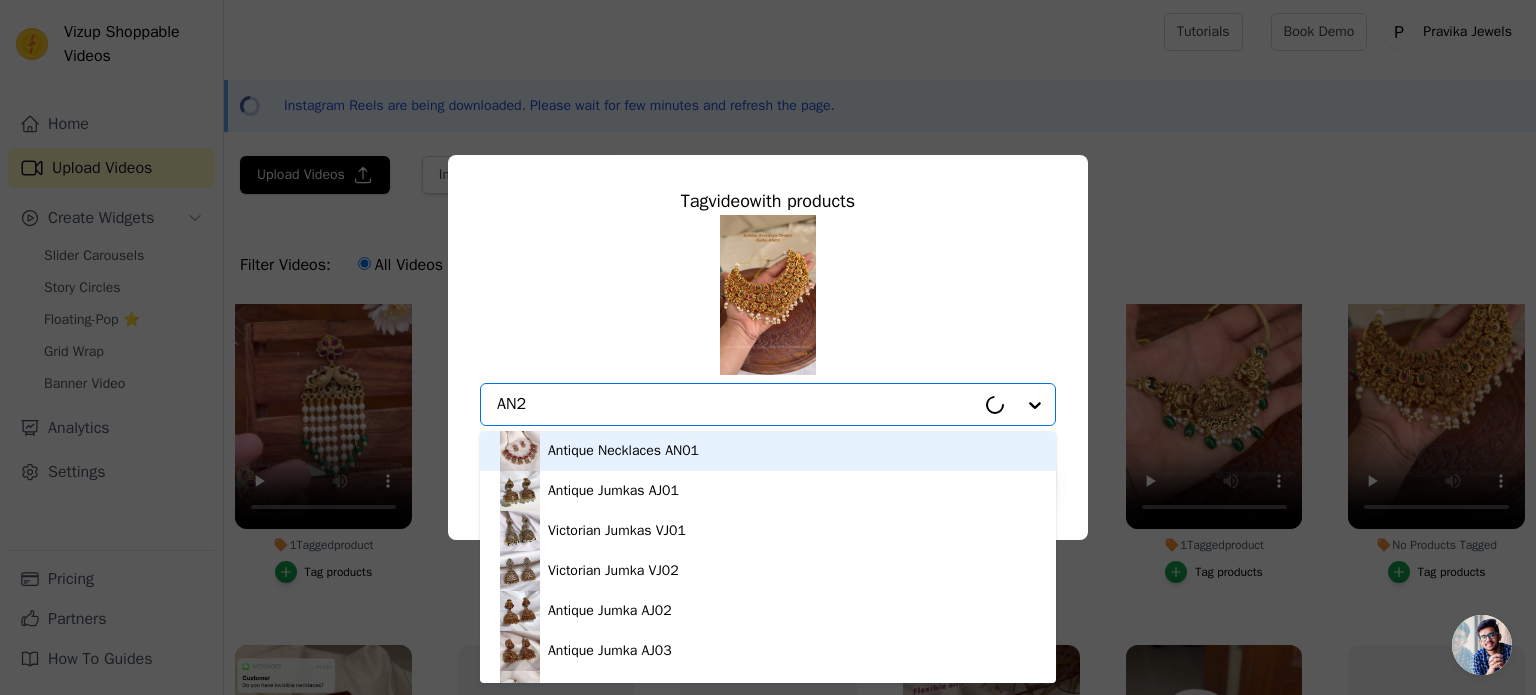 type on "AN23" 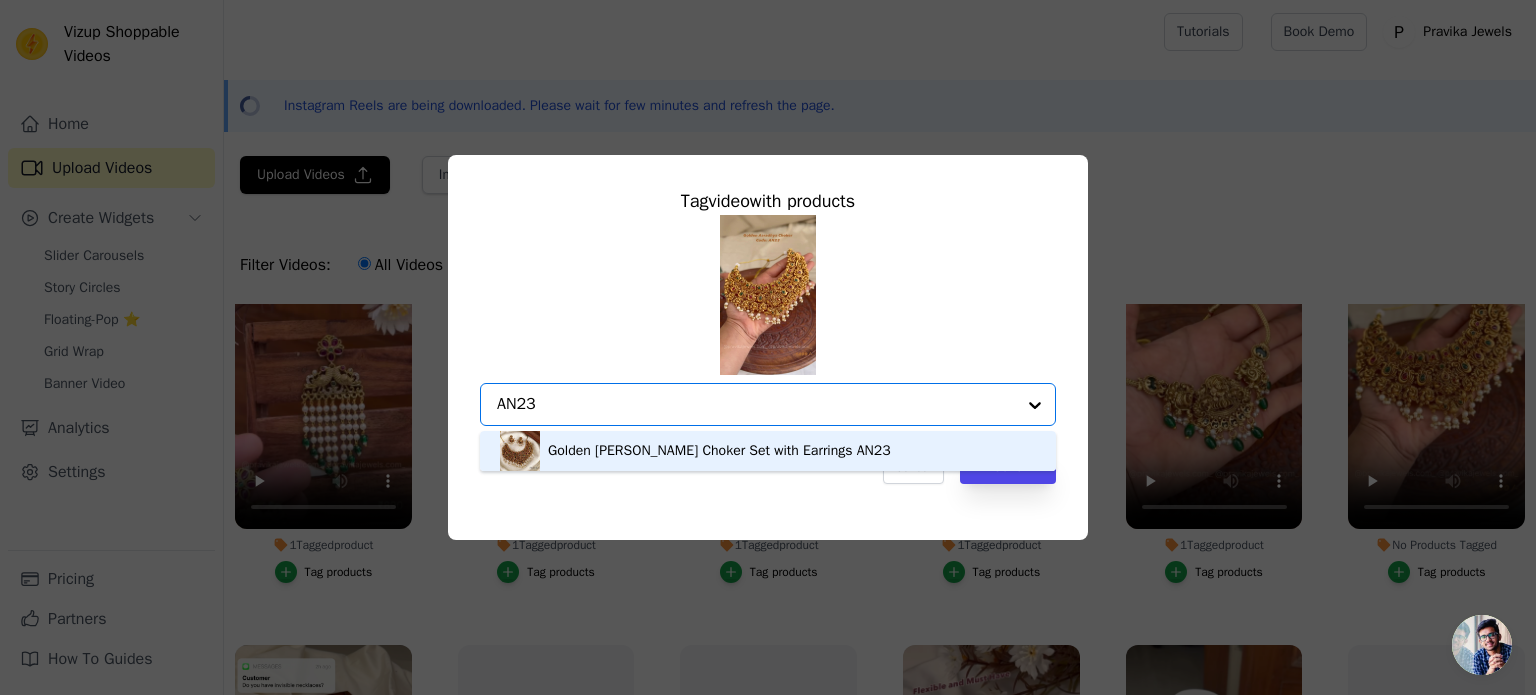 click on "Golden [PERSON_NAME] Choker Set with Earrings AN23" at bounding box center (719, 451) 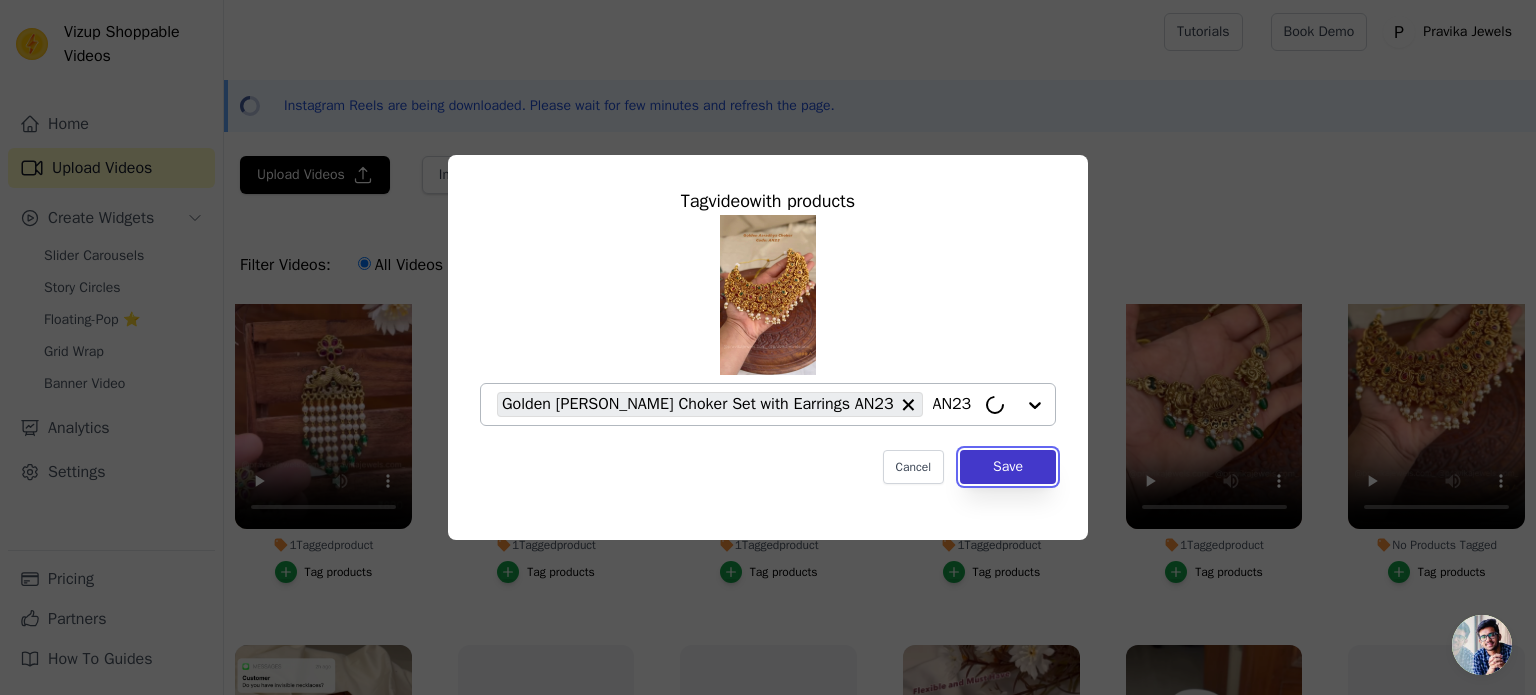 click on "Save" at bounding box center [1008, 467] 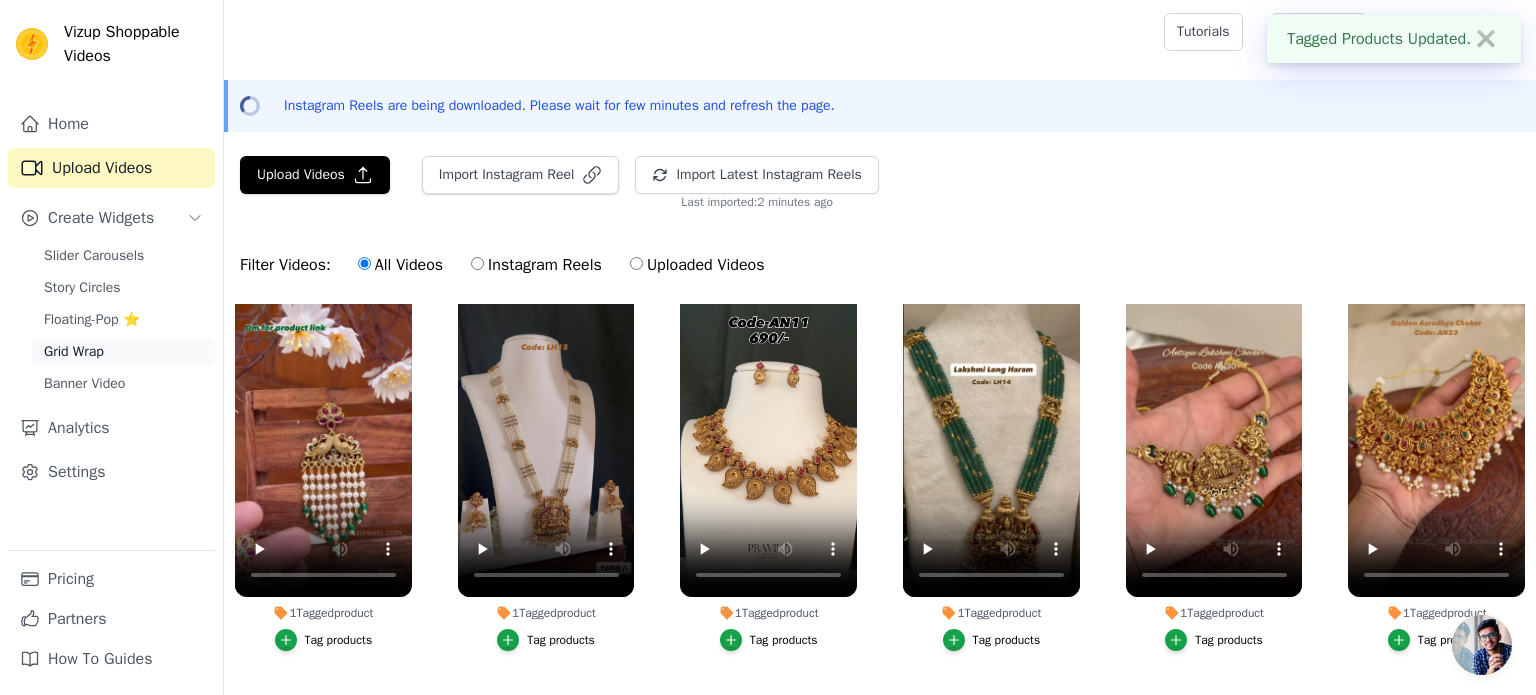 scroll, scrollTop: 0, scrollLeft: 0, axis: both 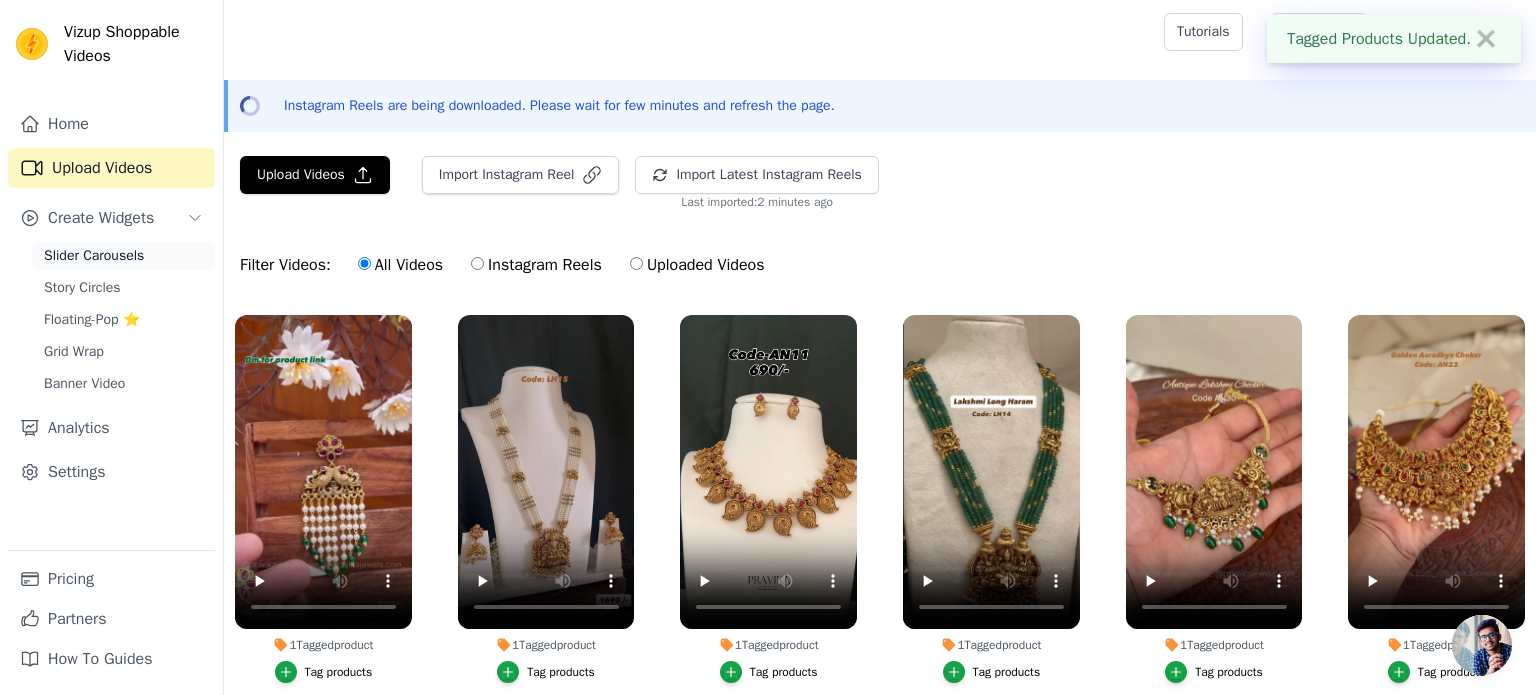 click on "Slider Carousels" at bounding box center (94, 256) 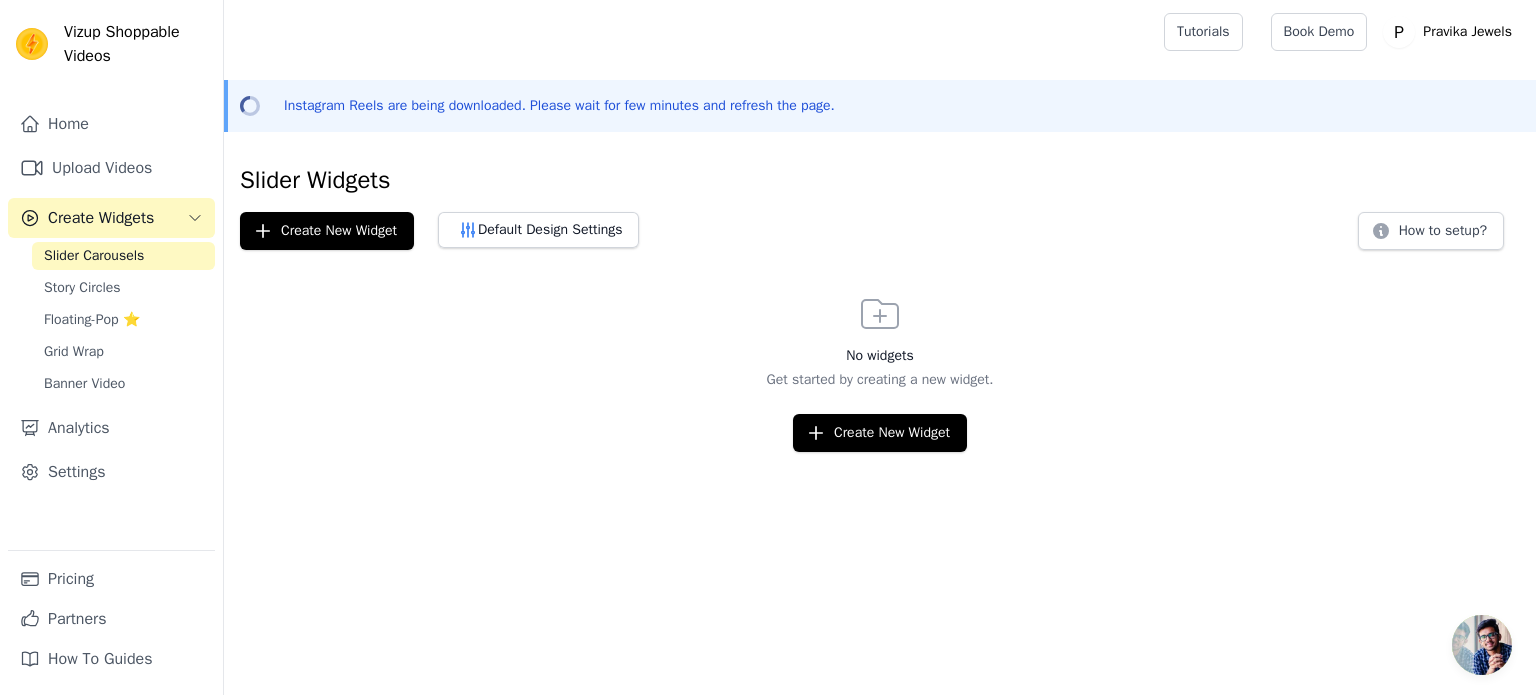 click on "Create Widgets" at bounding box center [111, 218] 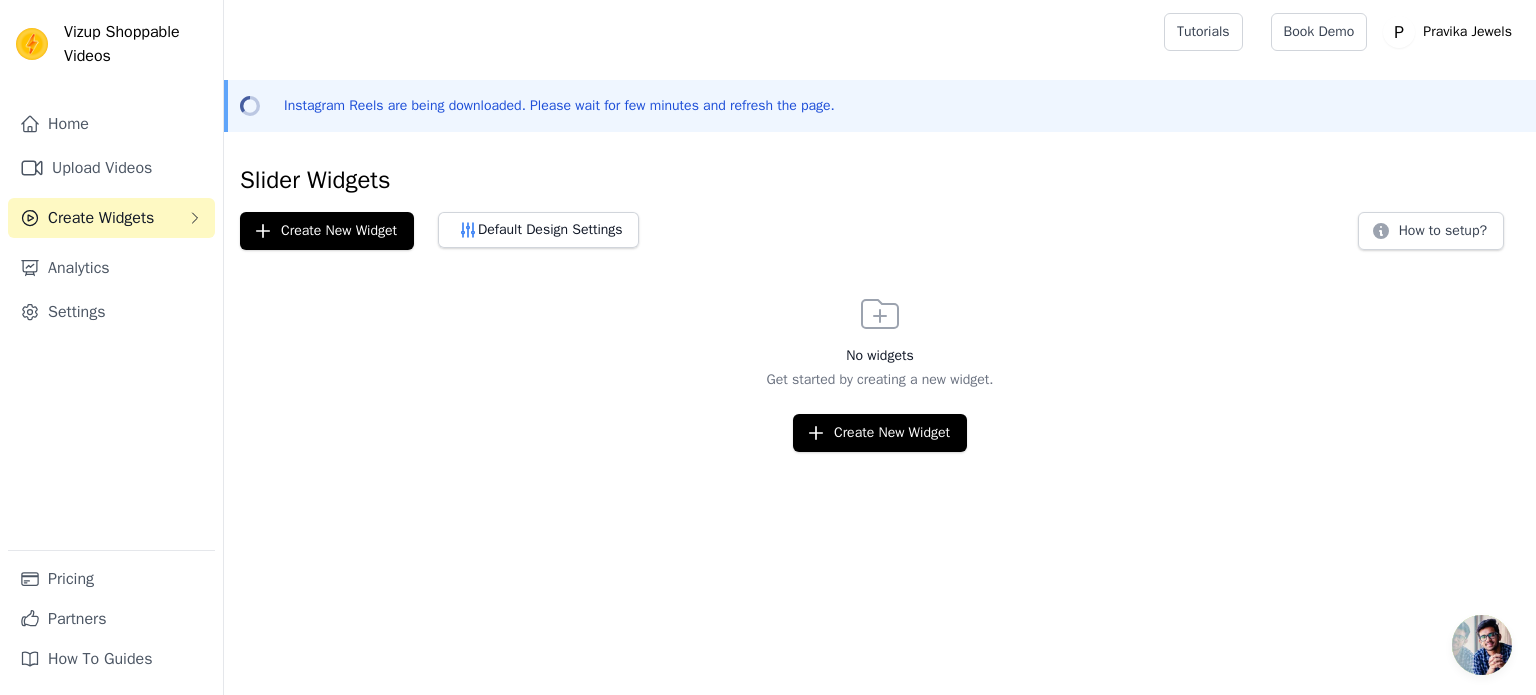 click on "Create Widgets" at bounding box center [111, 218] 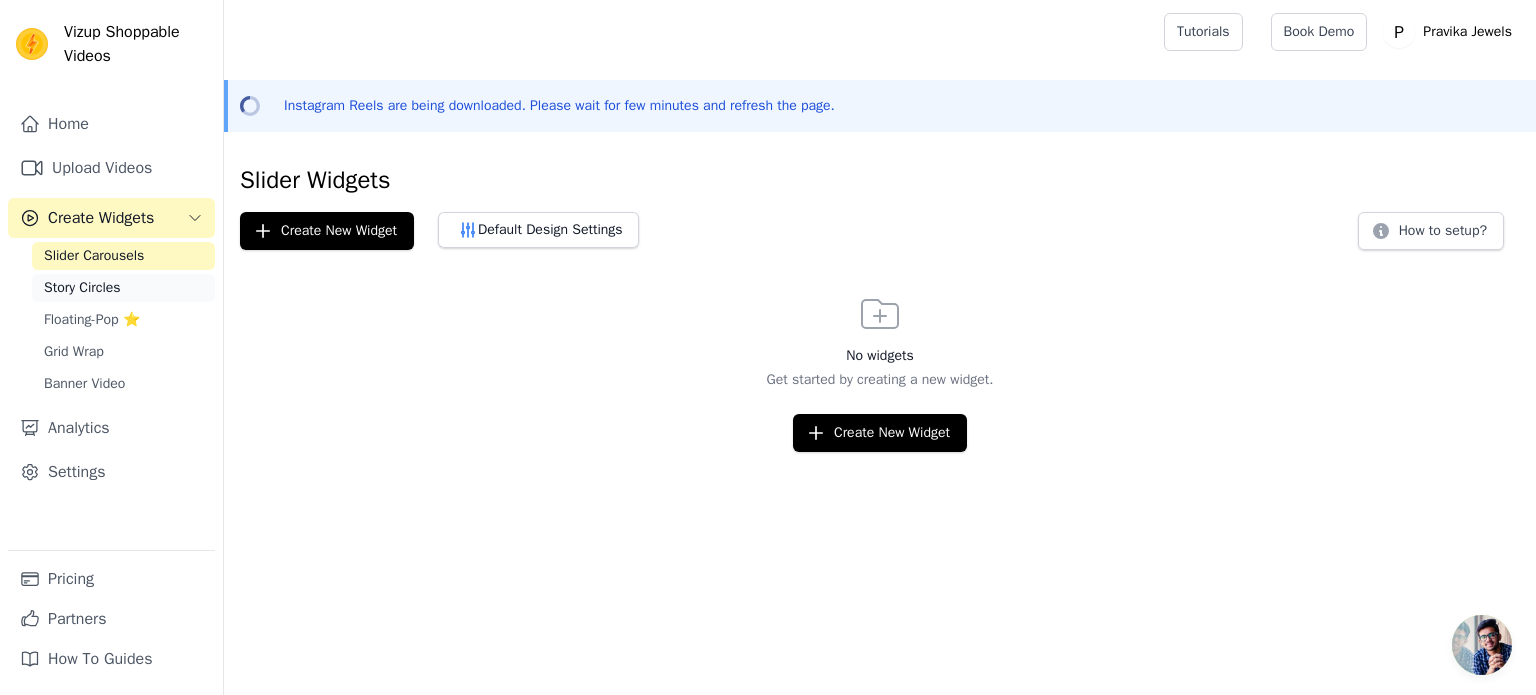 click on "Story Circles" at bounding box center (123, 288) 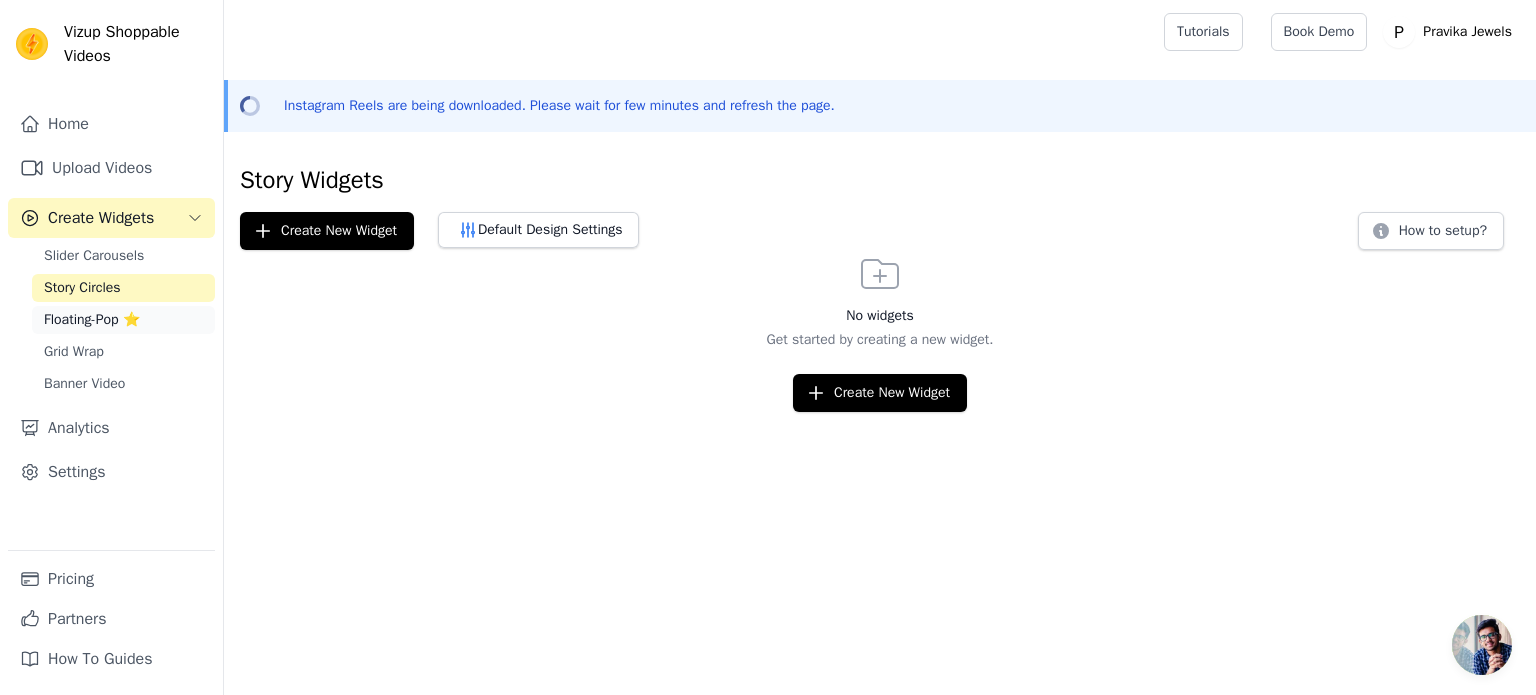 click on "Floating-Pop ⭐" at bounding box center [92, 320] 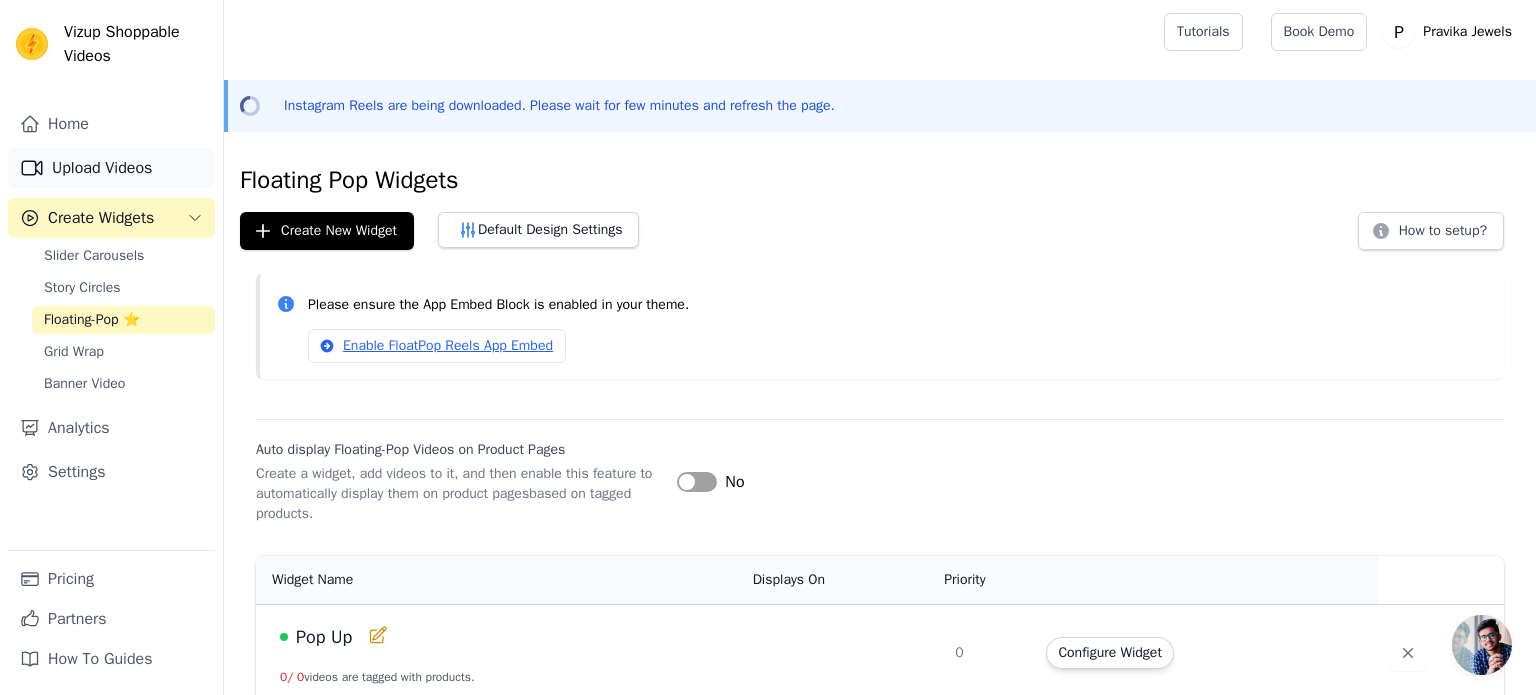 click on "Upload Videos" at bounding box center (111, 168) 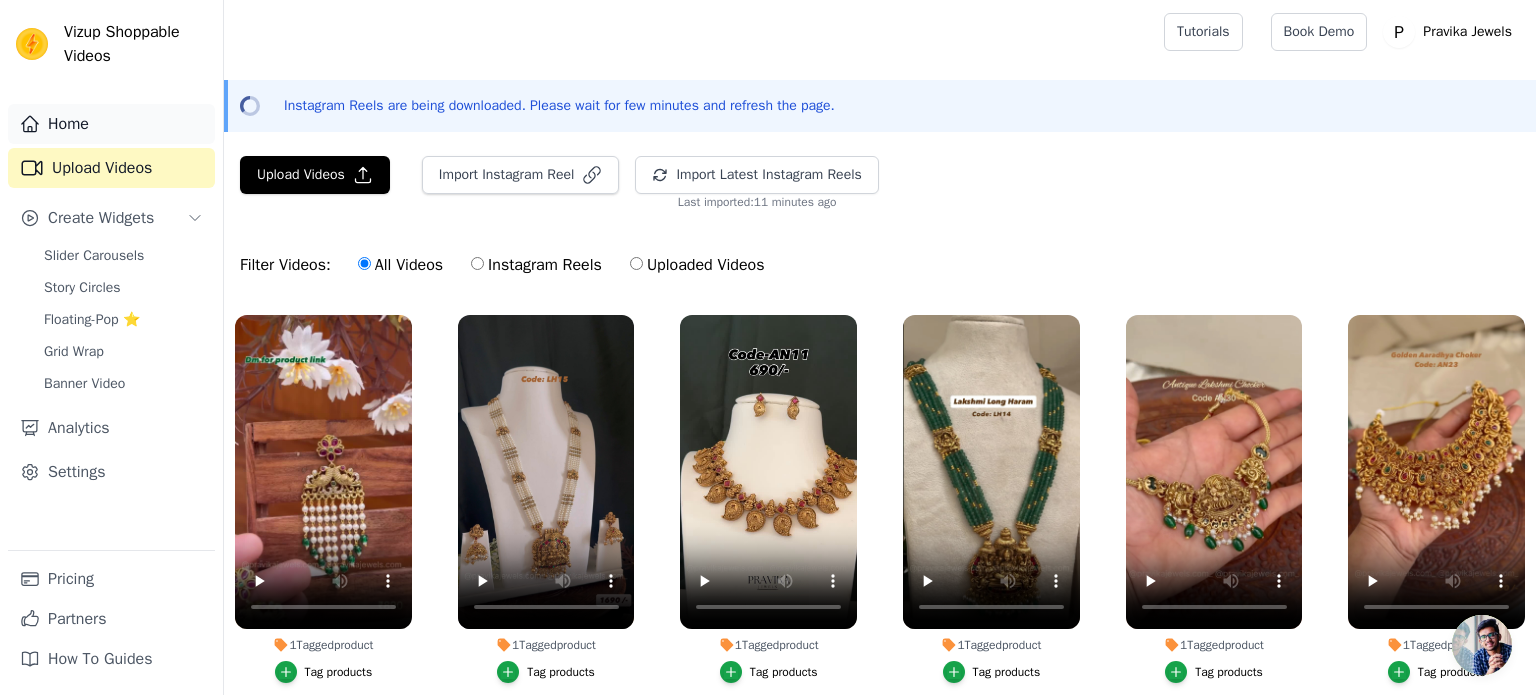 click on "Home" at bounding box center [111, 124] 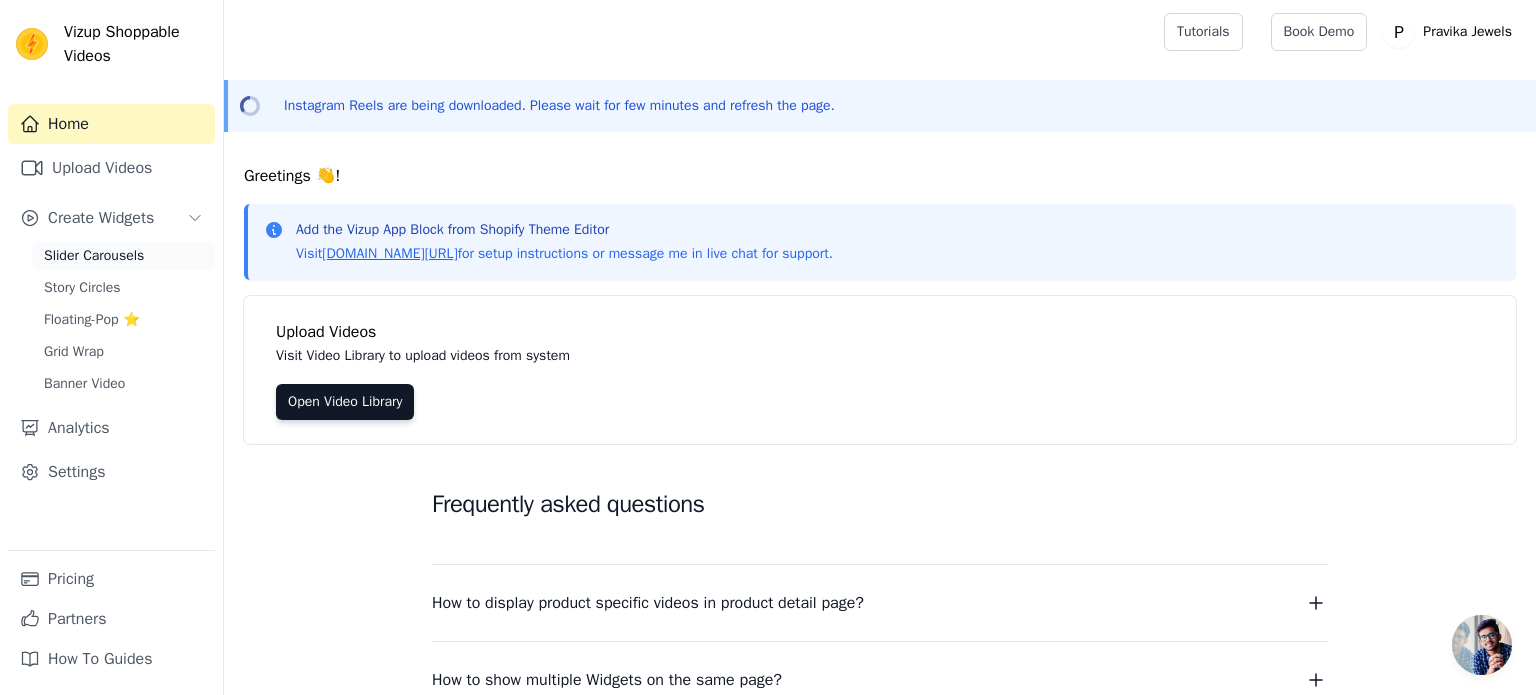 click on "Slider Carousels" at bounding box center (123, 256) 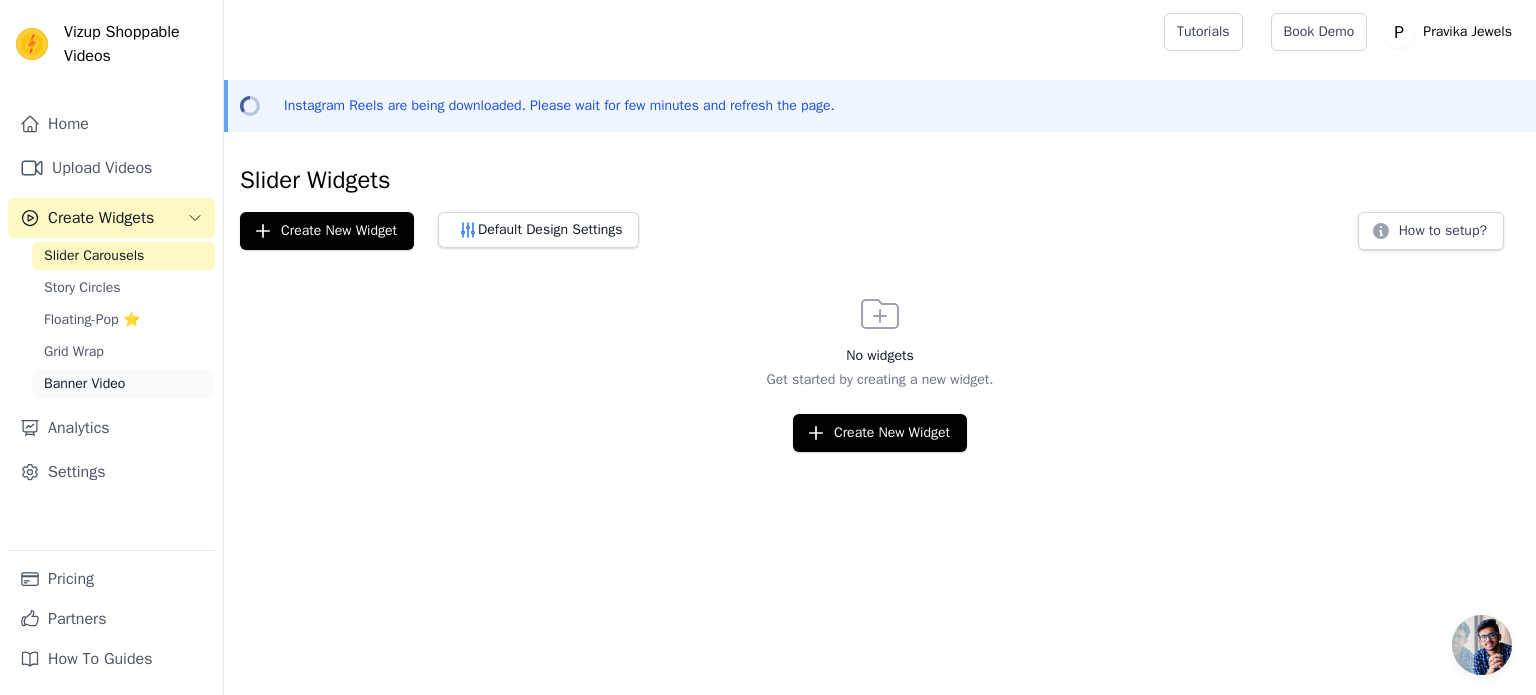 click on "Banner Video" at bounding box center [123, 384] 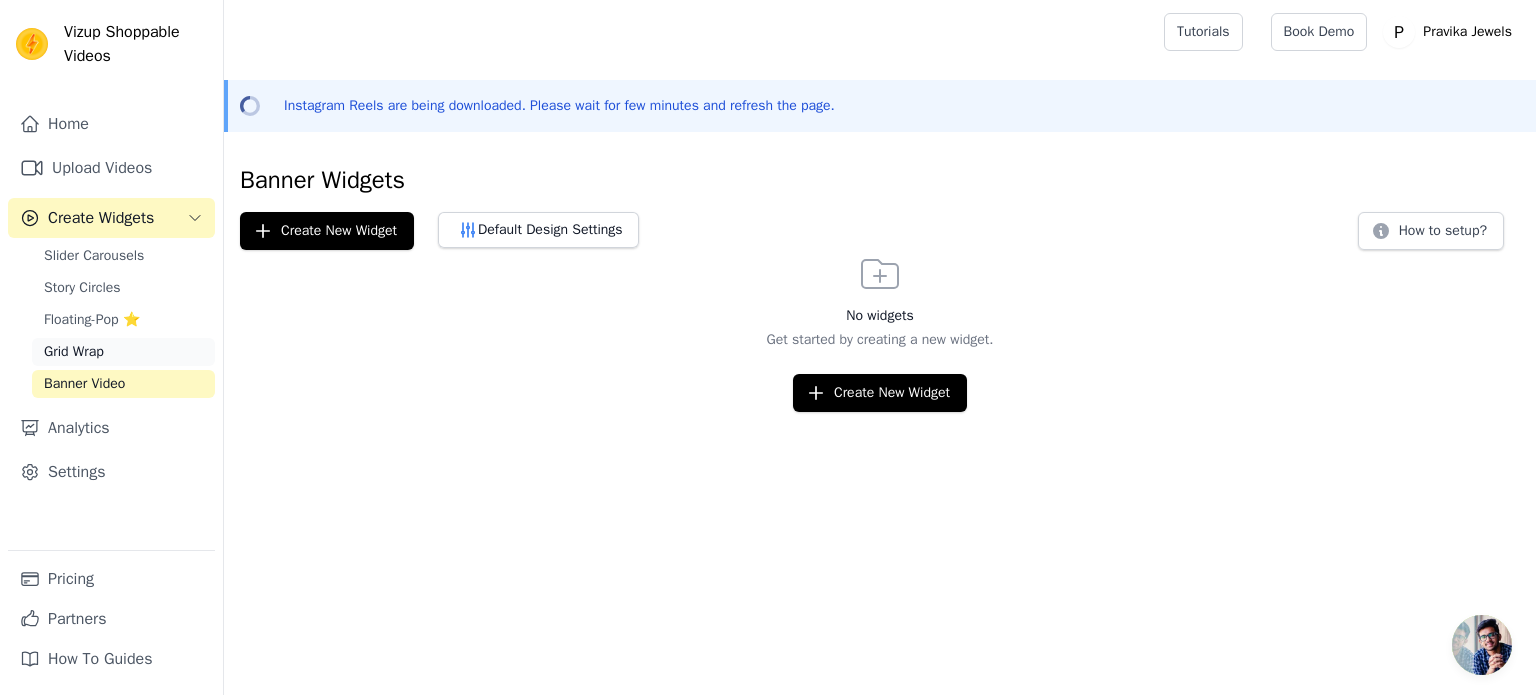 click on "Grid Wrap" at bounding box center [123, 352] 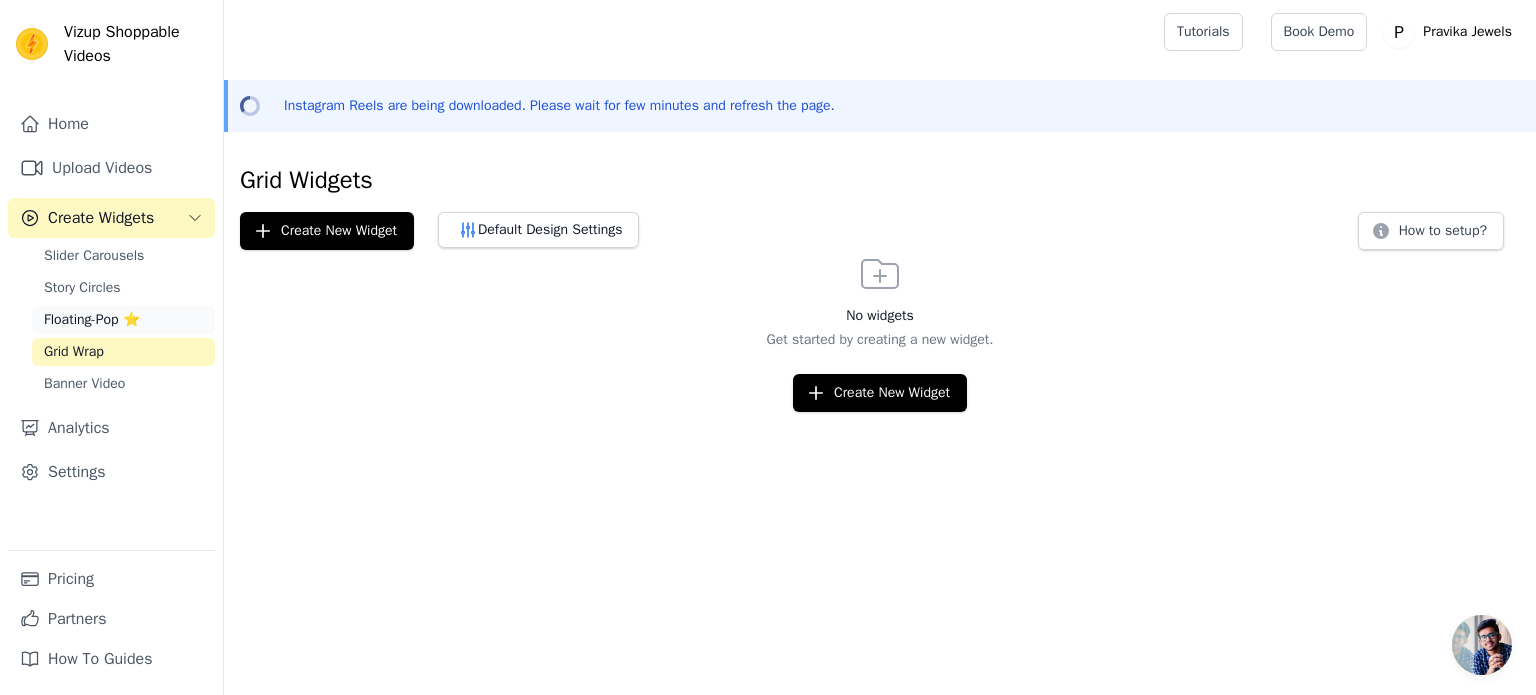 click on "Floating-Pop ⭐" at bounding box center (92, 320) 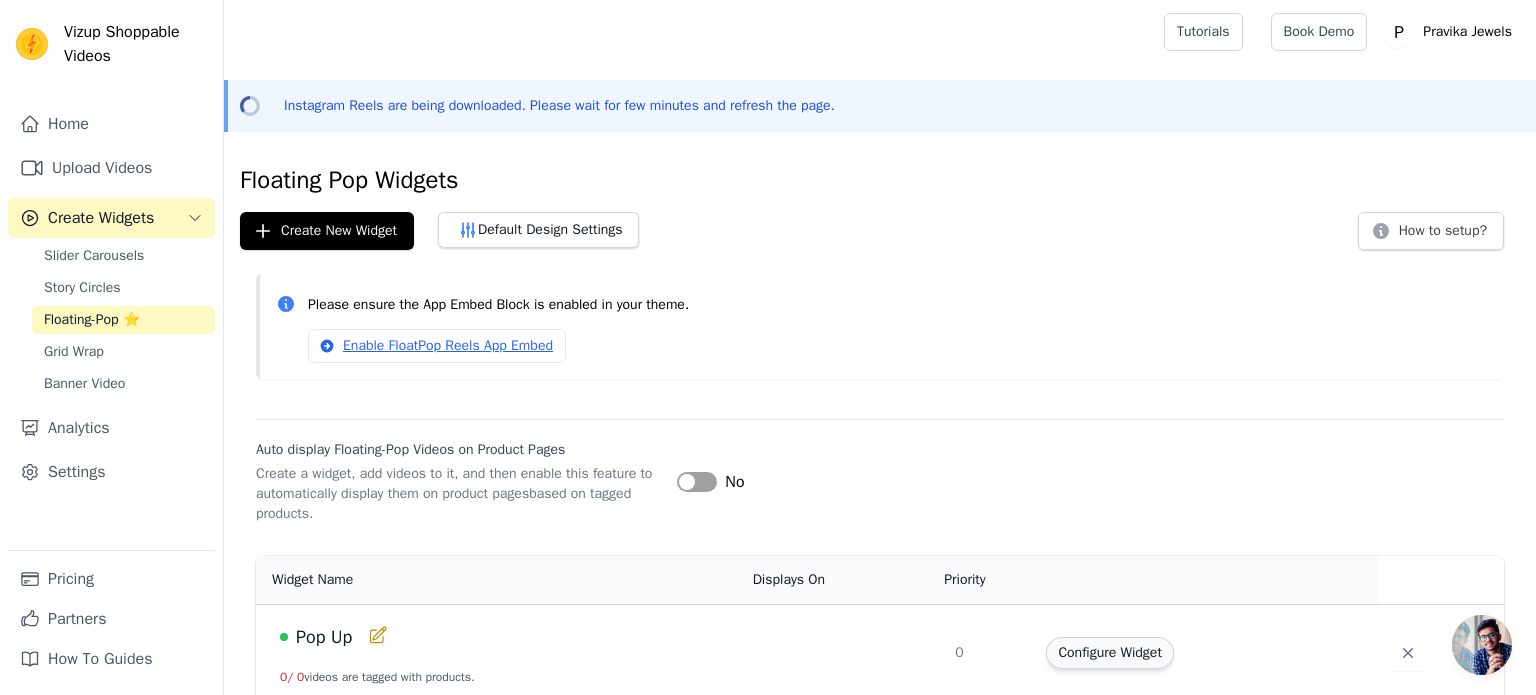 click on "Configure Widget" at bounding box center (1109, 653) 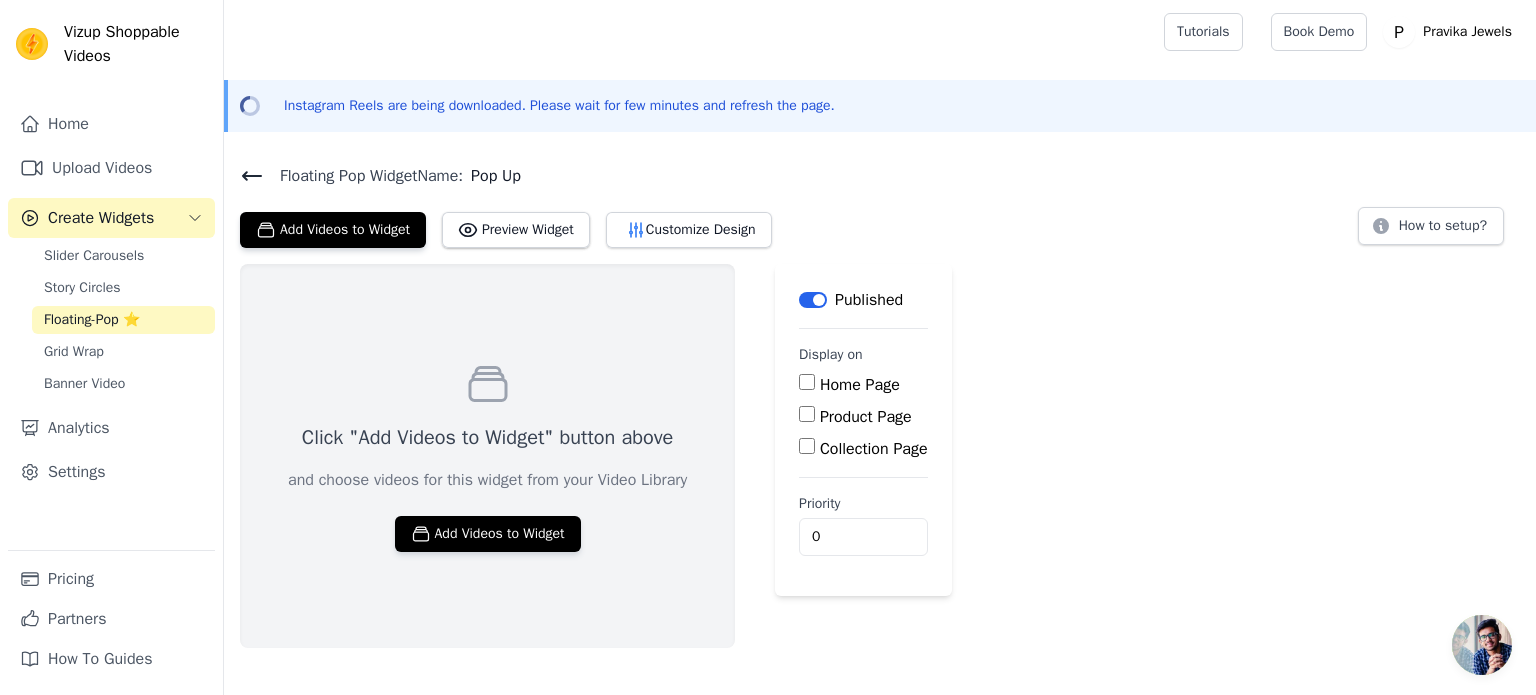 click 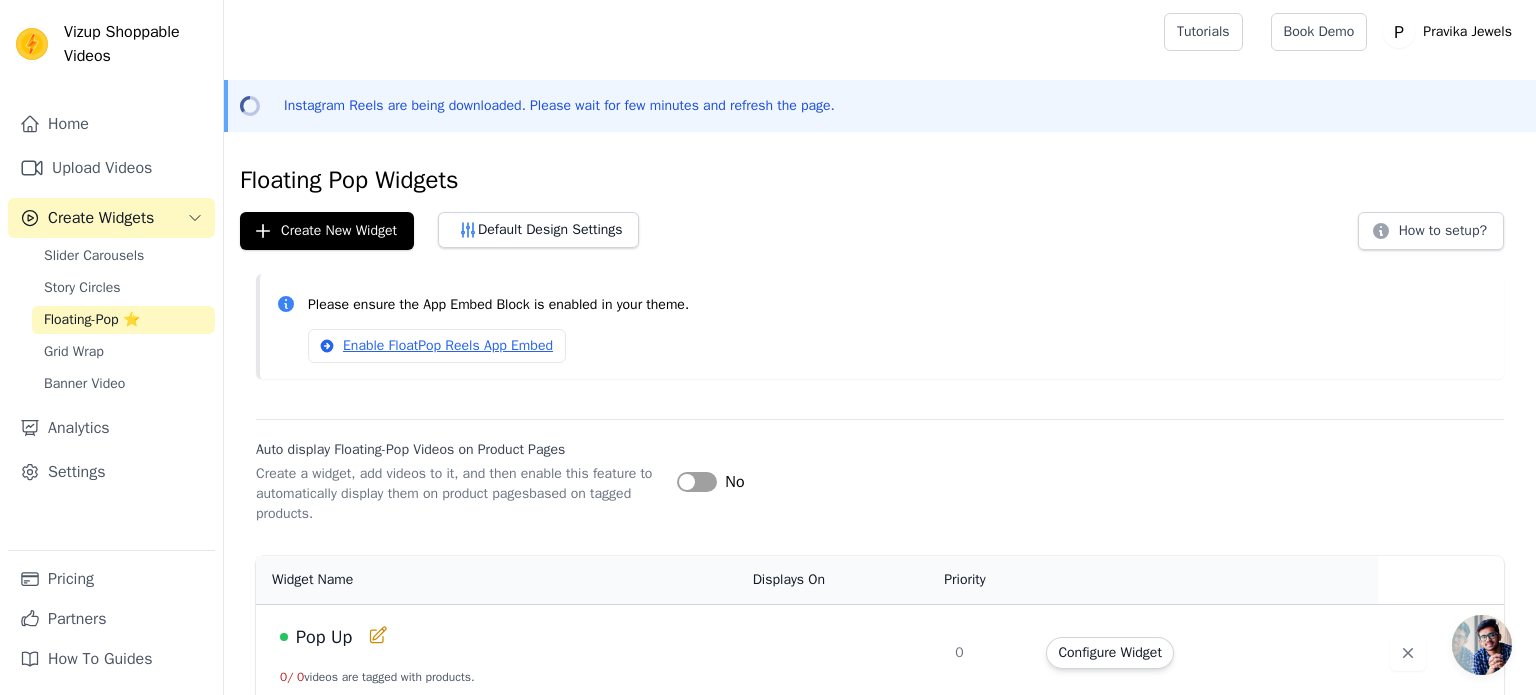 click on "Label" at bounding box center [697, 482] 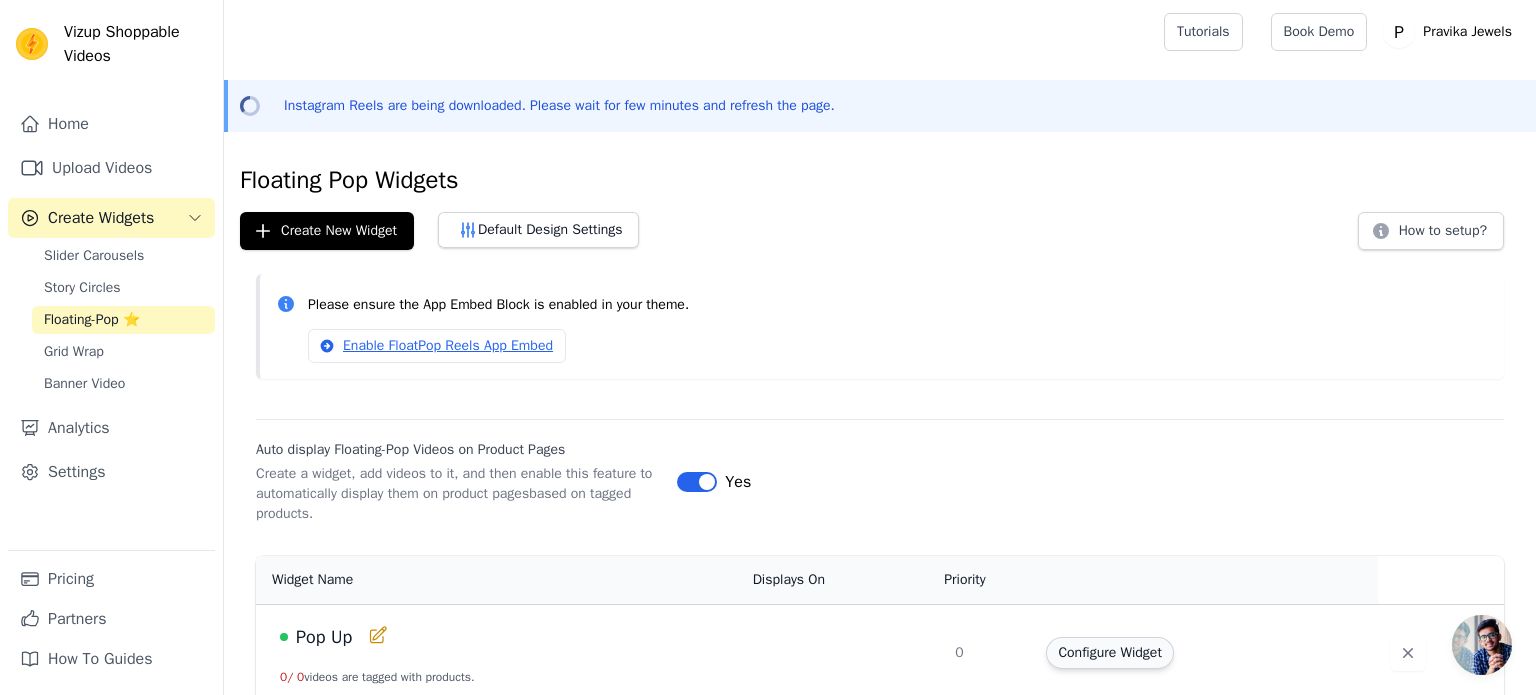 click on "Configure Widget" at bounding box center (1109, 653) 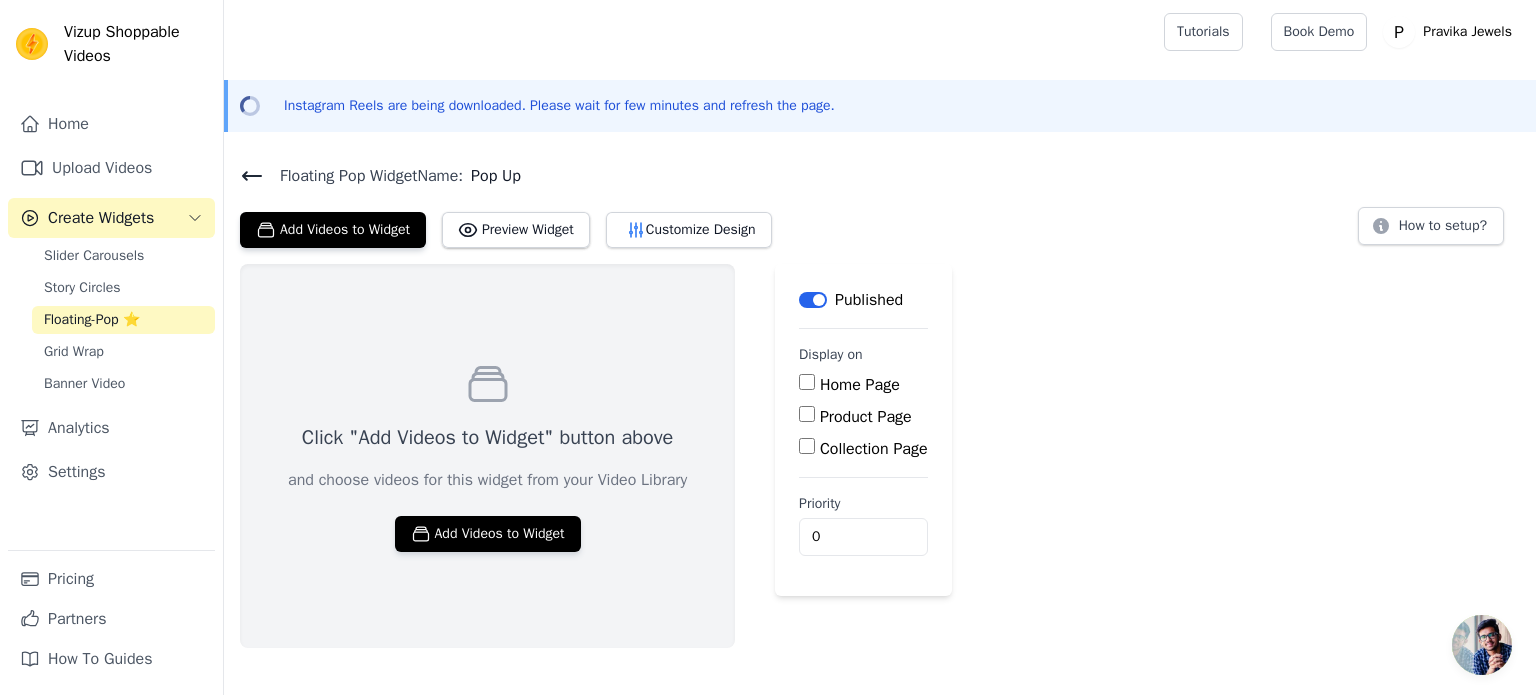 click on "Product Page" at bounding box center (807, 414) 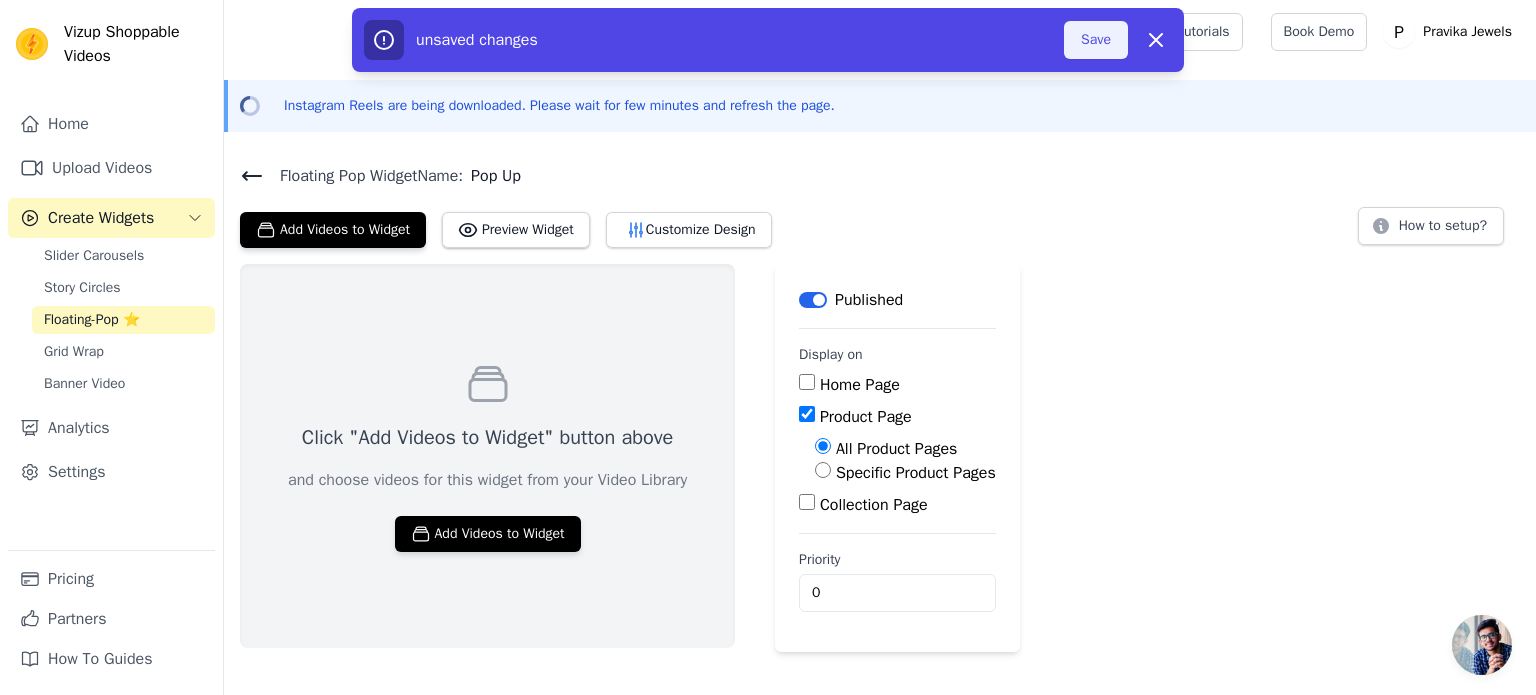 click on "Save" at bounding box center [1096, 40] 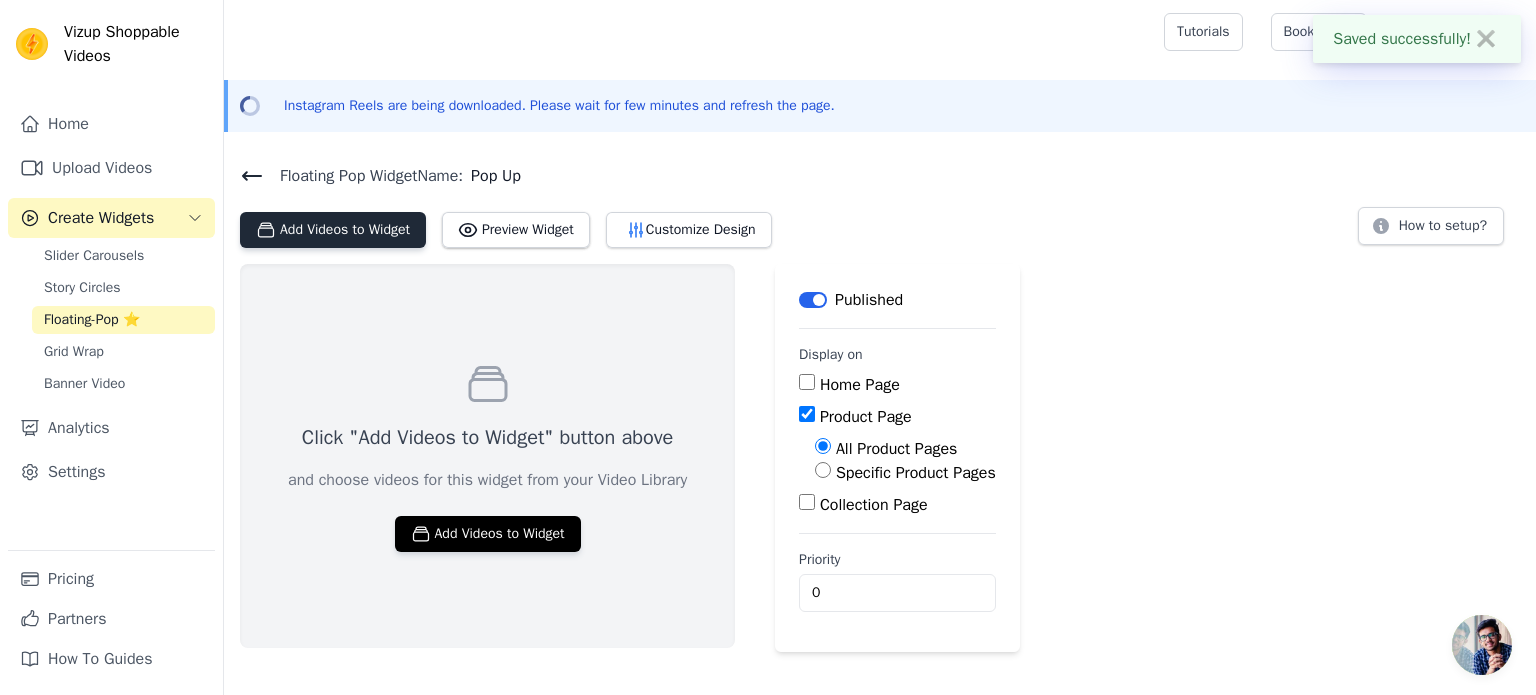 click on "Add Videos to Widget" at bounding box center (333, 230) 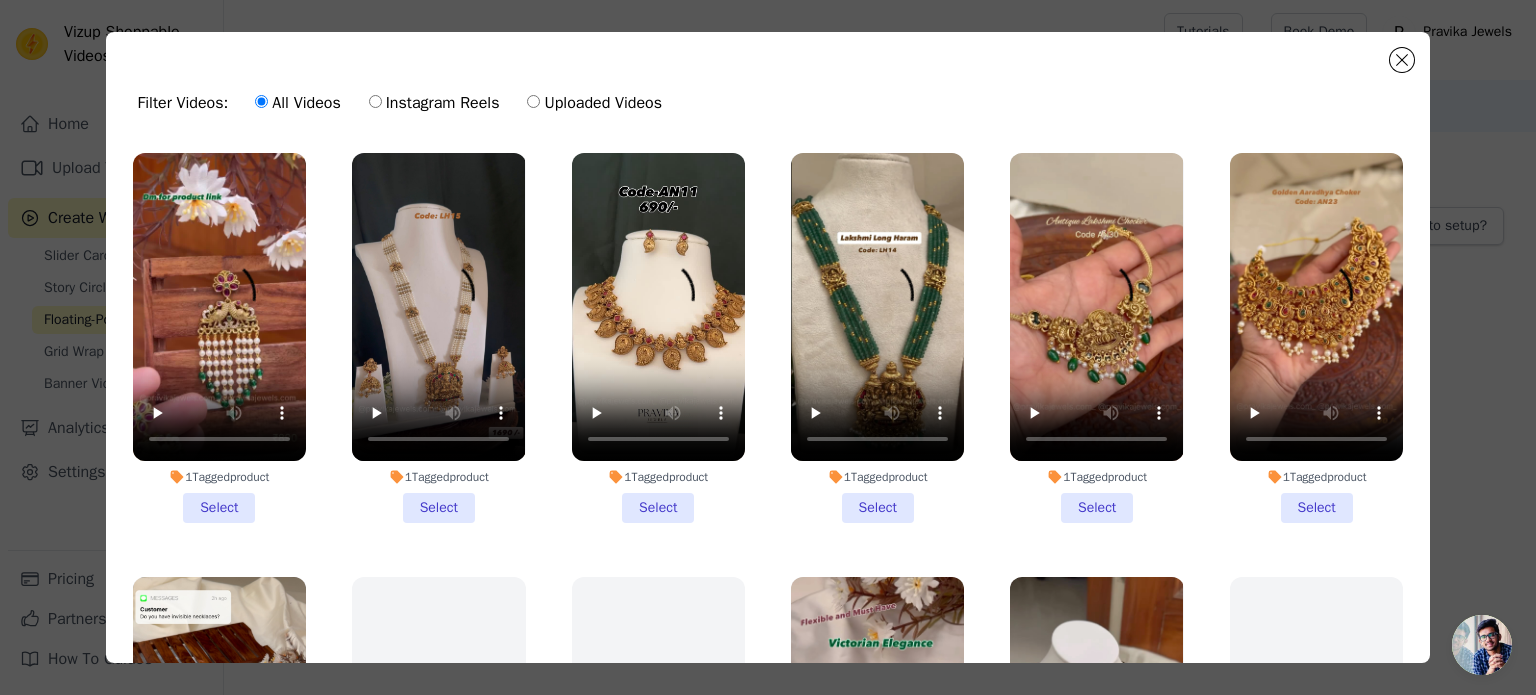 click on "1  Tagged  product     Select" at bounding box center (219, 338) 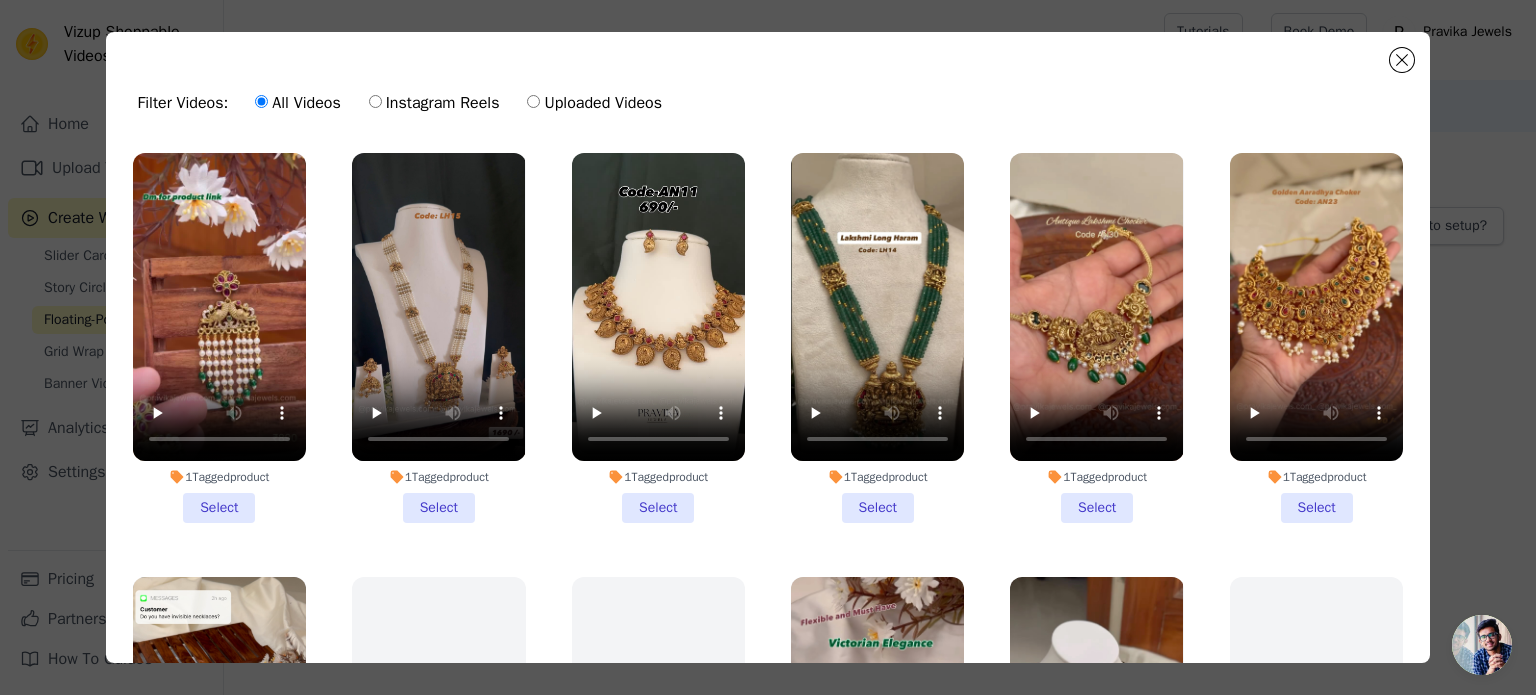 click on "1  Tagged  product     Select" at bounding box center [0, 0] 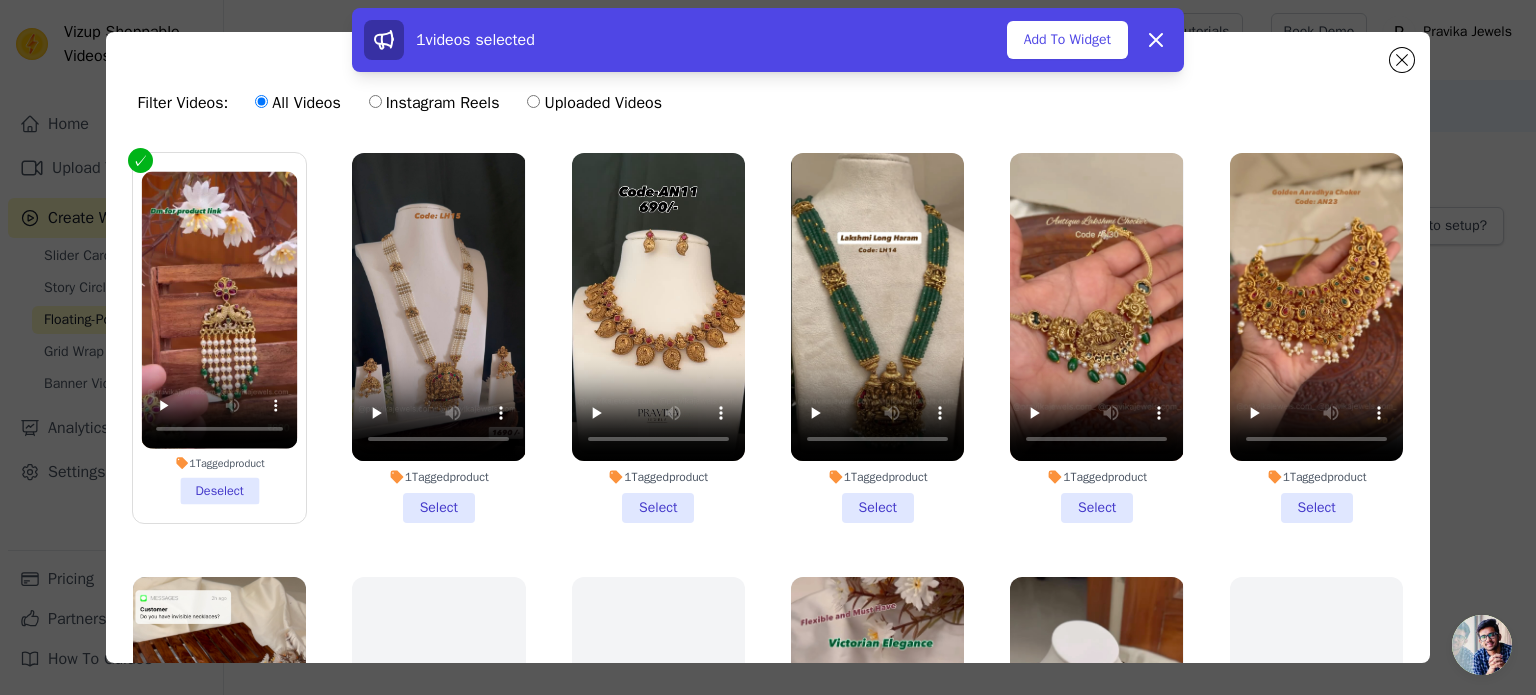 click on "1  Tagged  product     Select" at bounding box center (438, 338) 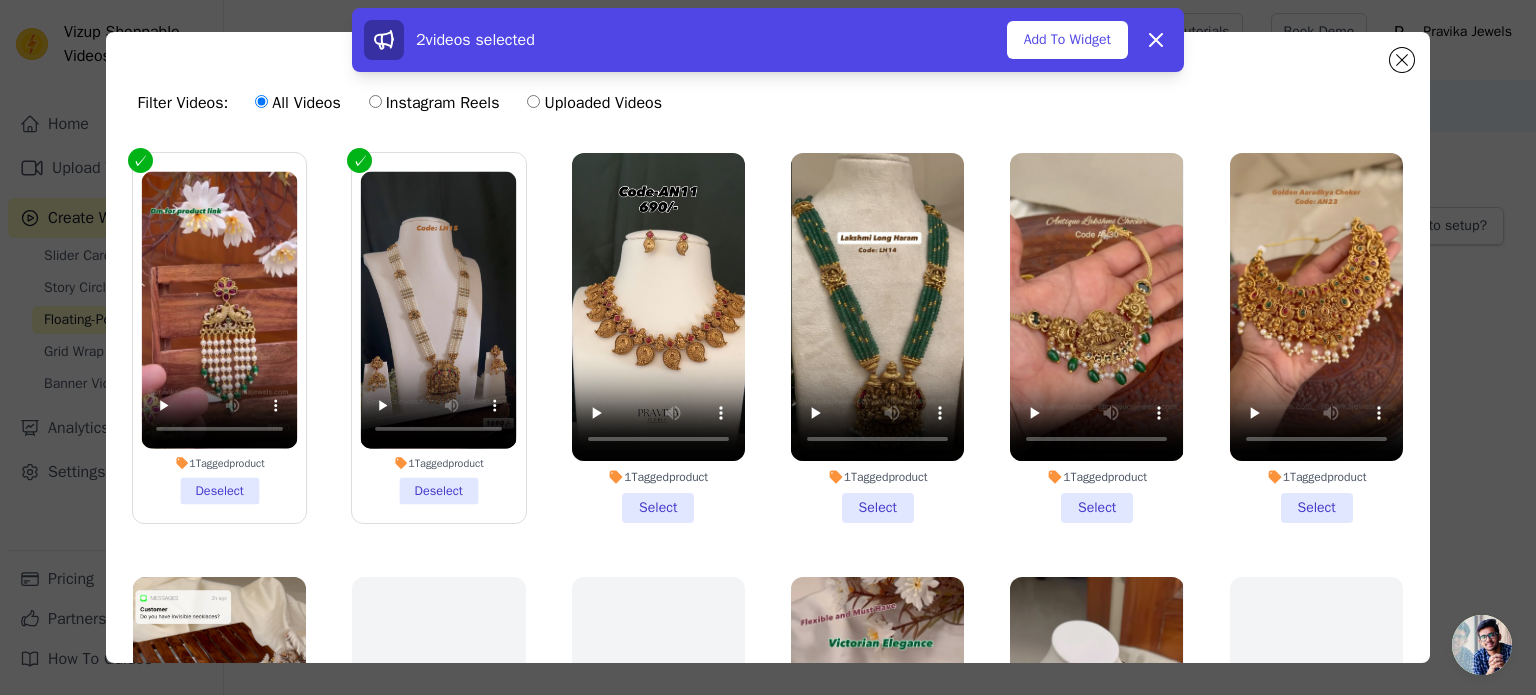 click on "1  Tagged  product     Select" at bounding box center [658, 338] 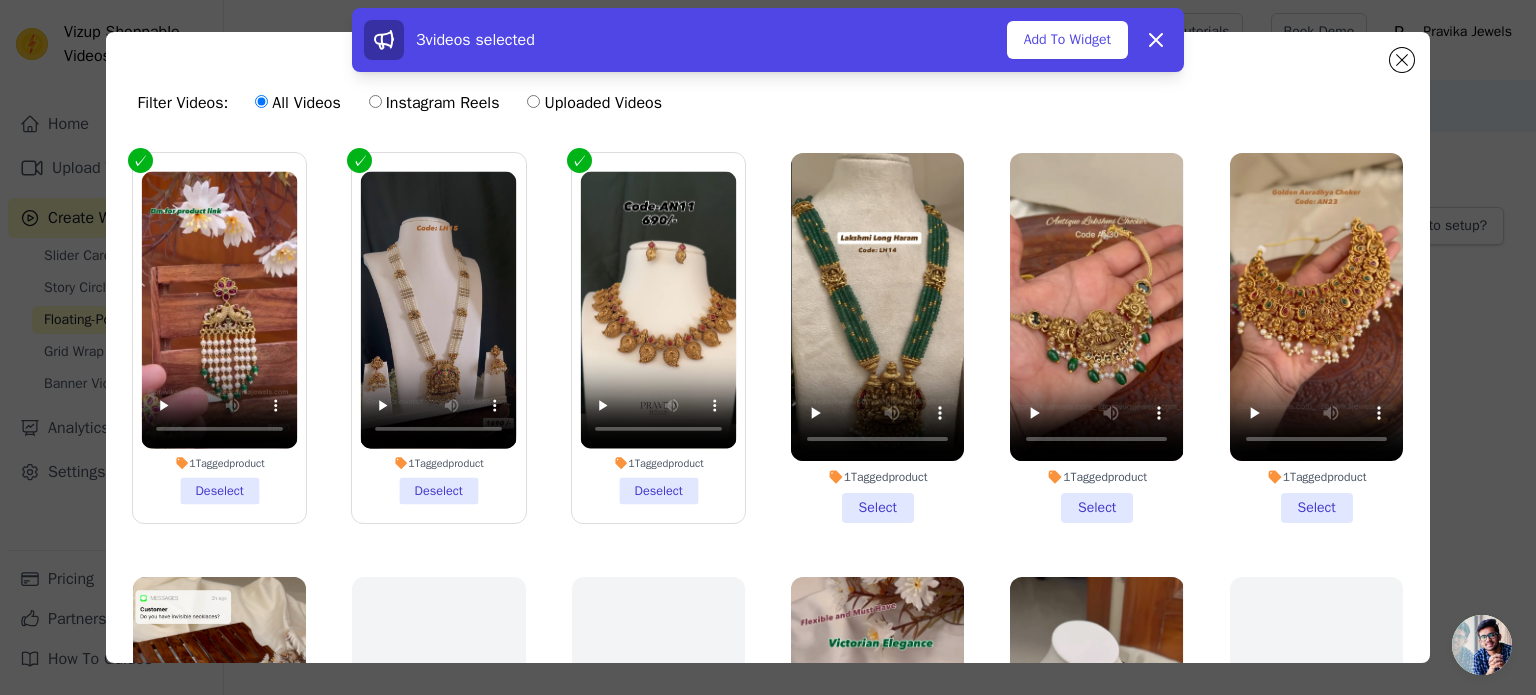 click on "1  Tagged  product     Select" at bounding box center (877, 338) 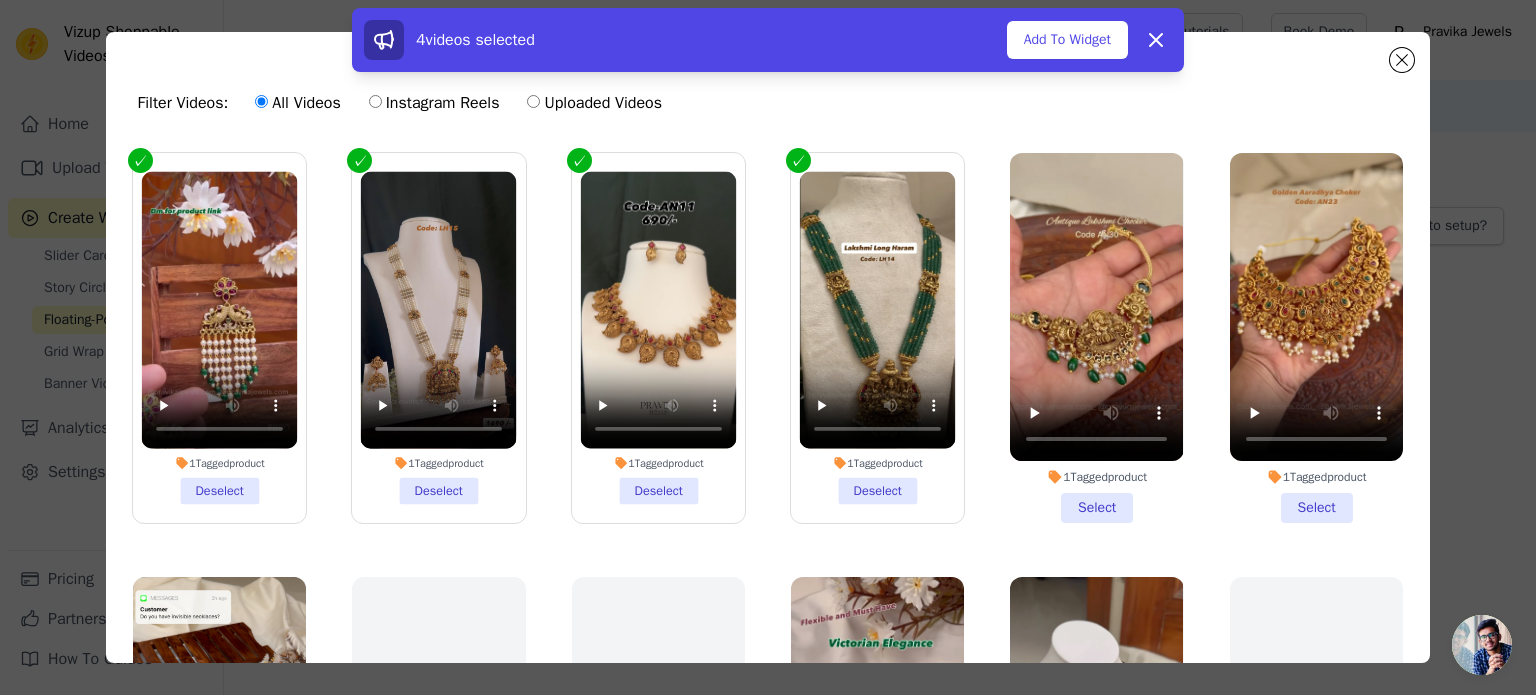 drag, startPoint x: 1076, startPoint y: 487, endPoint x: 1159, endPoint y: 496, distance: 83.48653 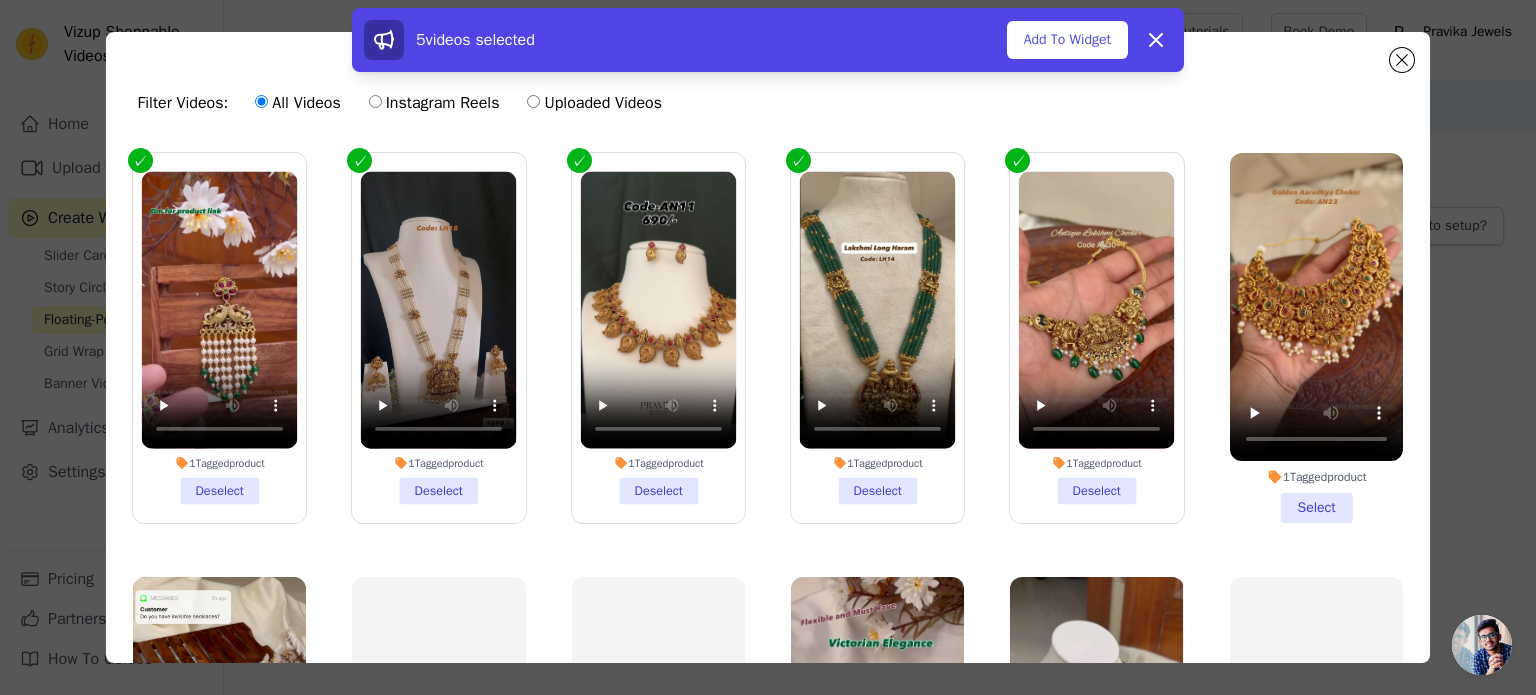 click on "1  Tagged  product     Select" at bounding box center (1316, 338) 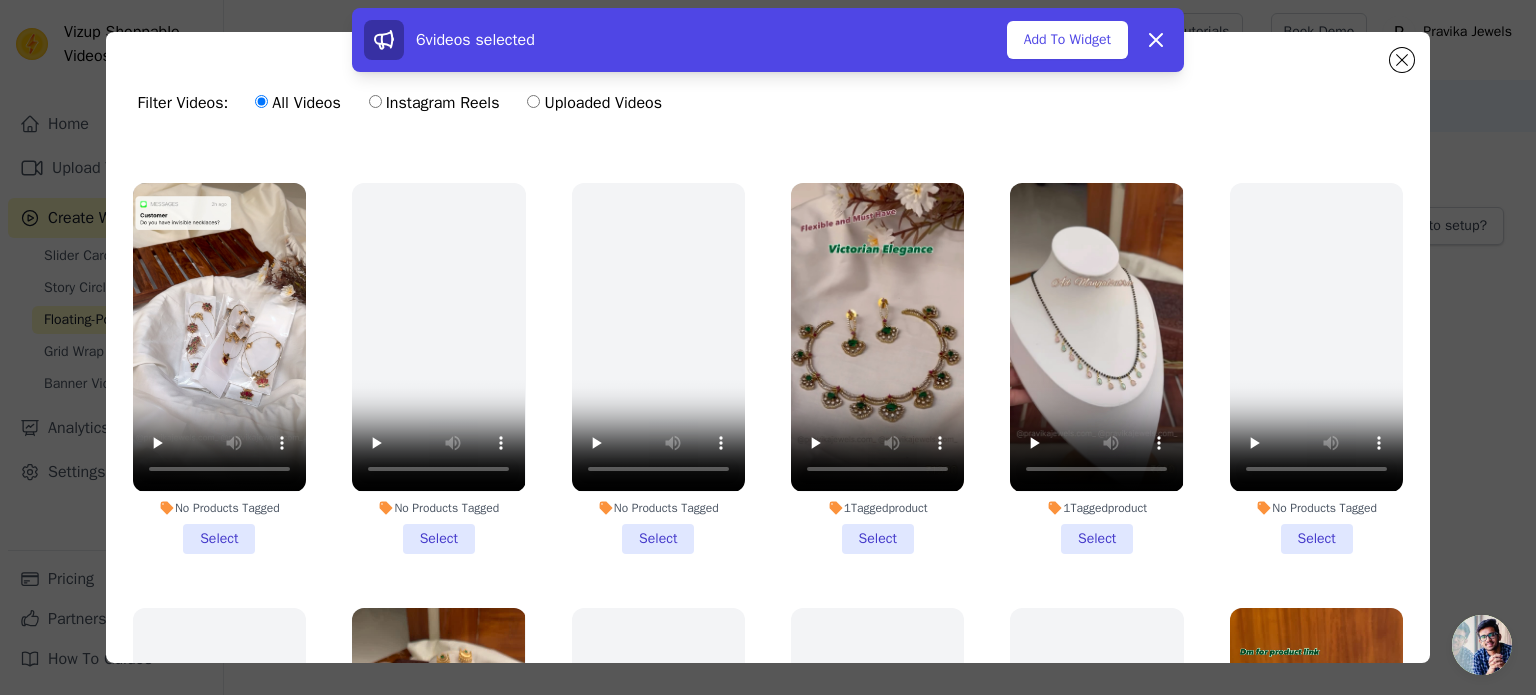 scroll, scrollTop: 400, scrollLeft: 0, axis: vertical 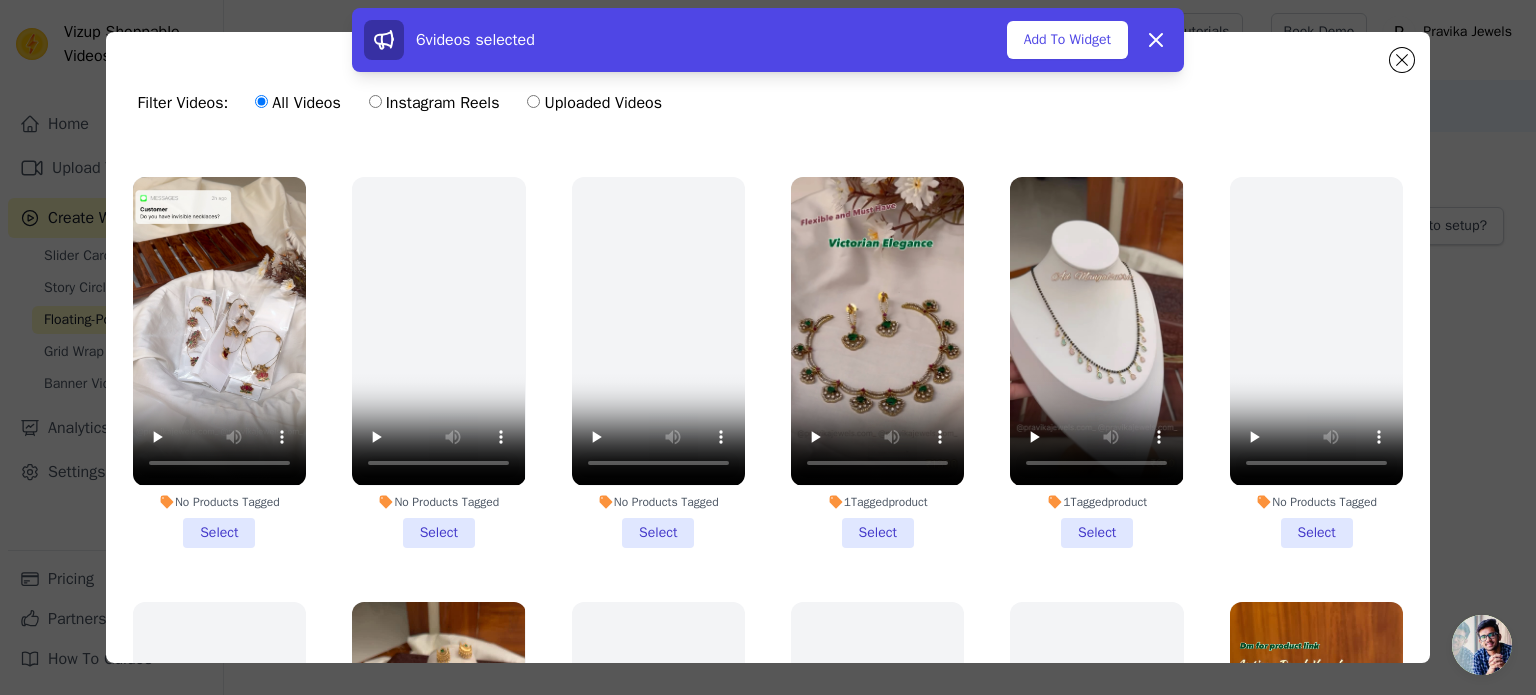 click on "1  Tagged  product     Select" at bounding box center [877, 362] 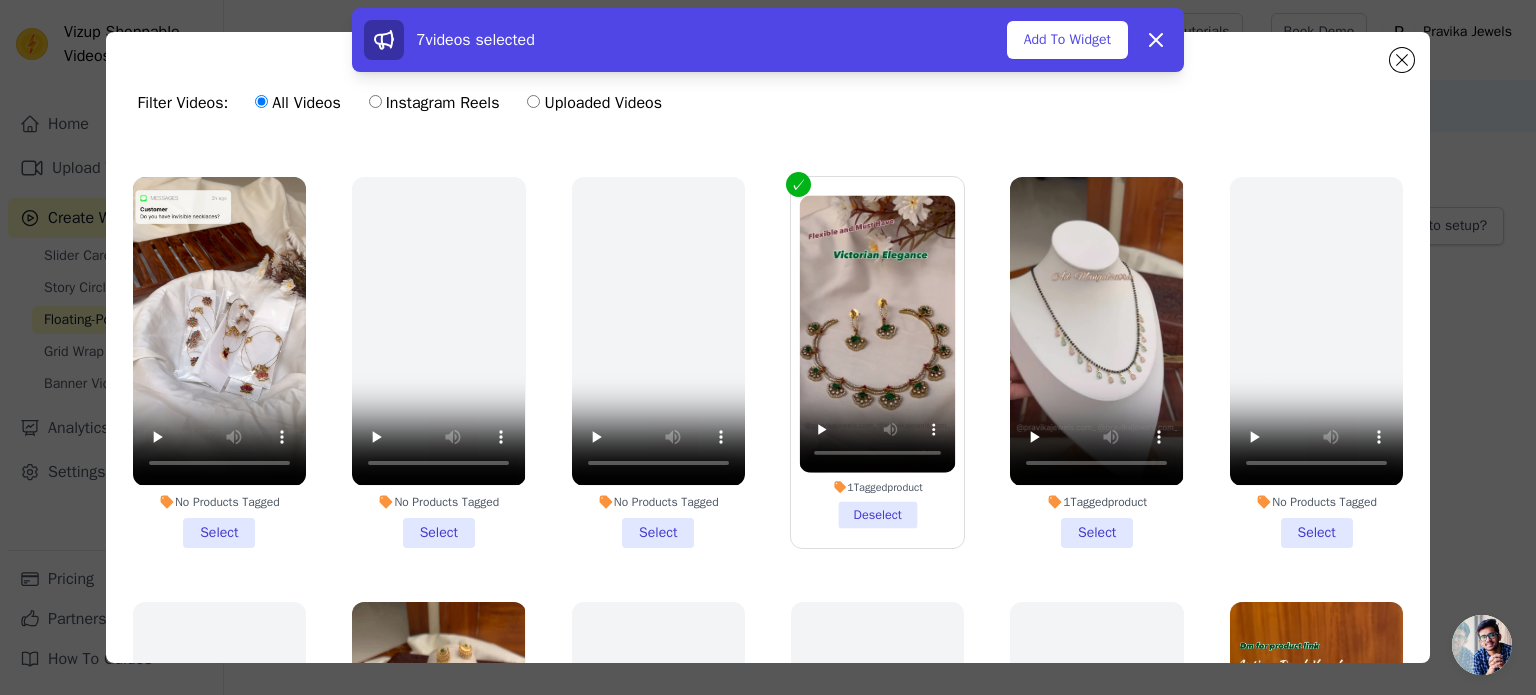click on "1  Tagged  product     Select" at bounding box center [1096, 362] 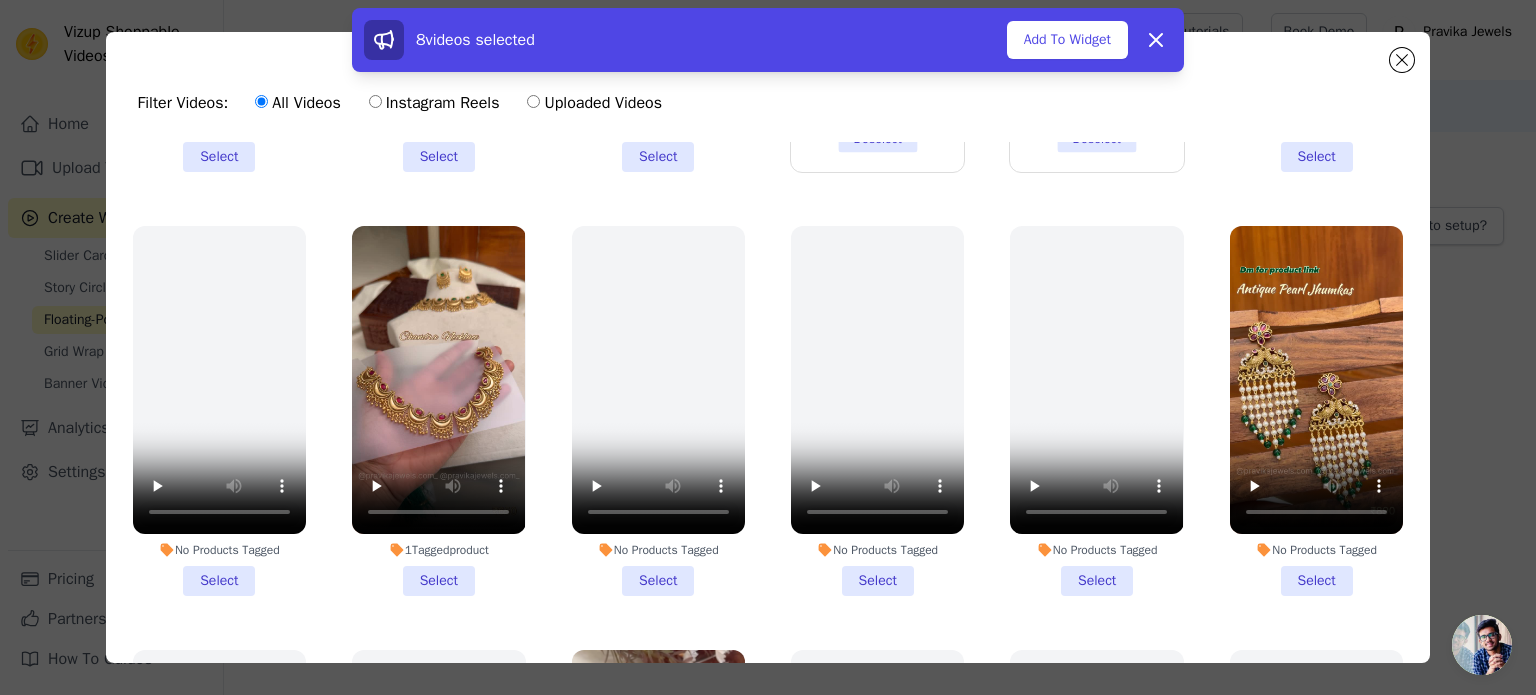 scroll, scrollTop: 800, scrollLeft: 0, axis: vertical 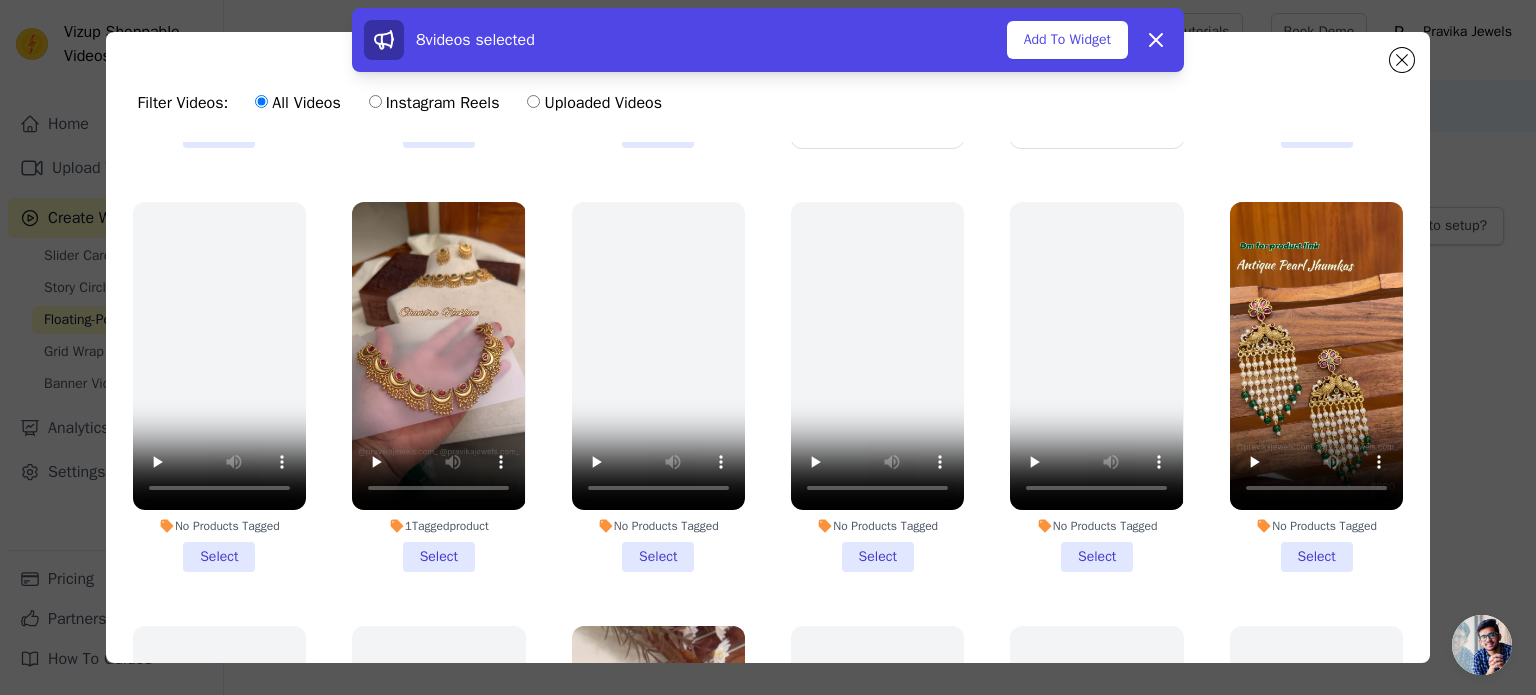 click on "1  Tagged  product     Select" at bounding box center (438, 387) 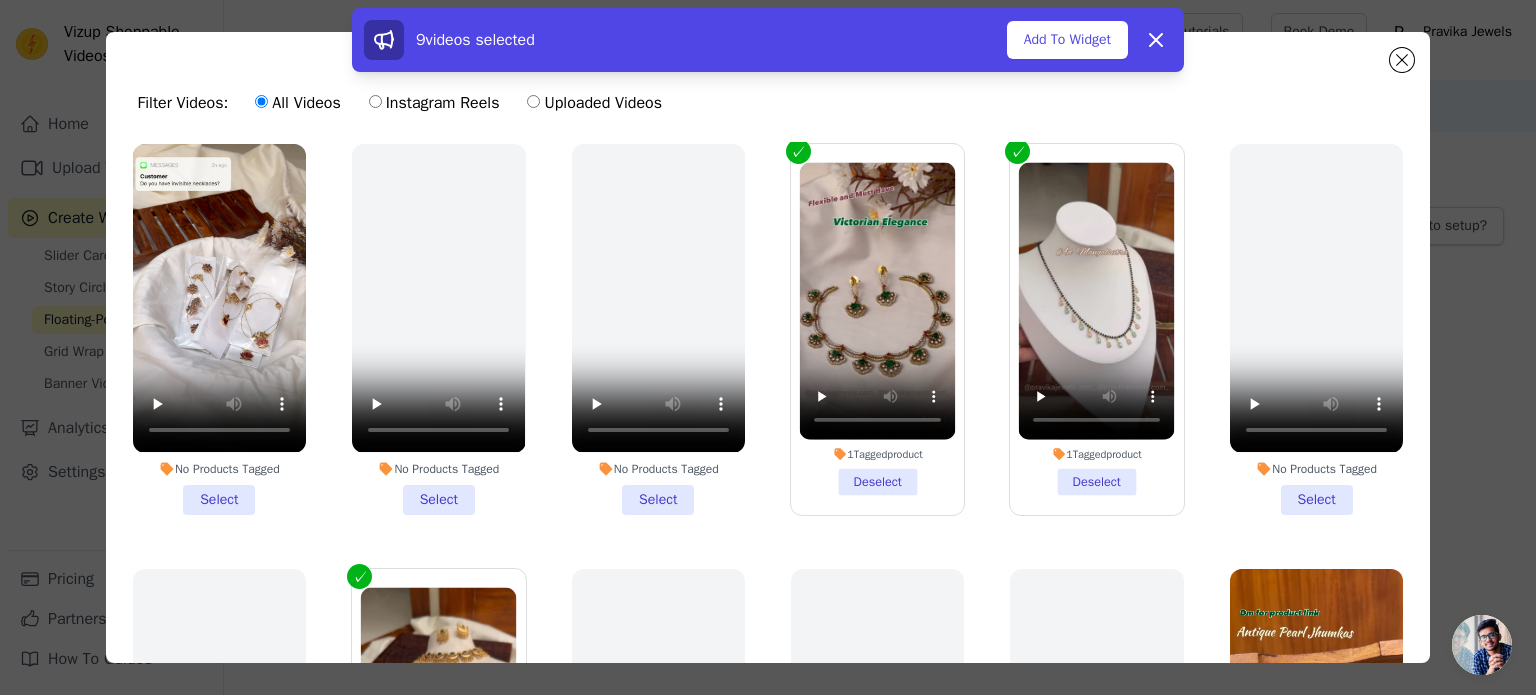 scroll, scrollTop: 0, scrollLeft: 0, axis: both 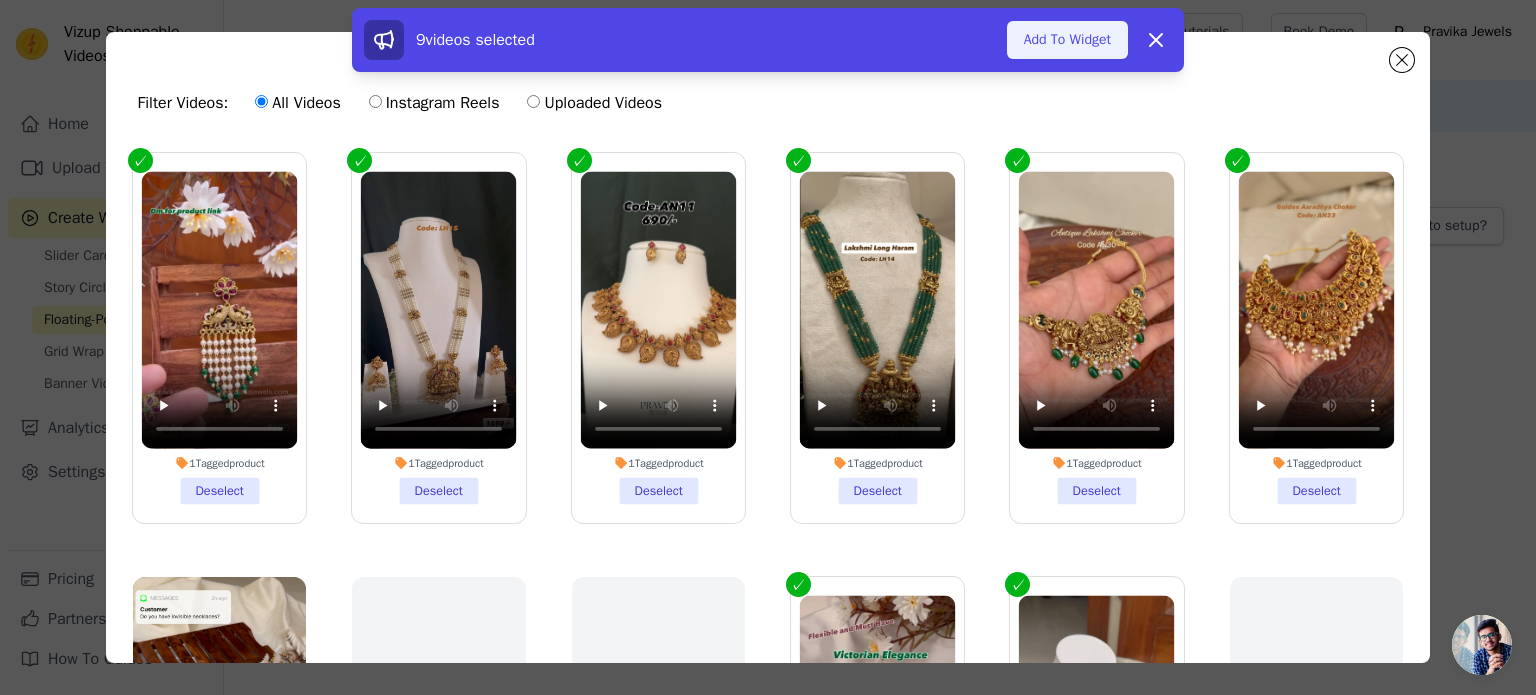 click on "Add To Widget" at bounding box center (1067, 40) 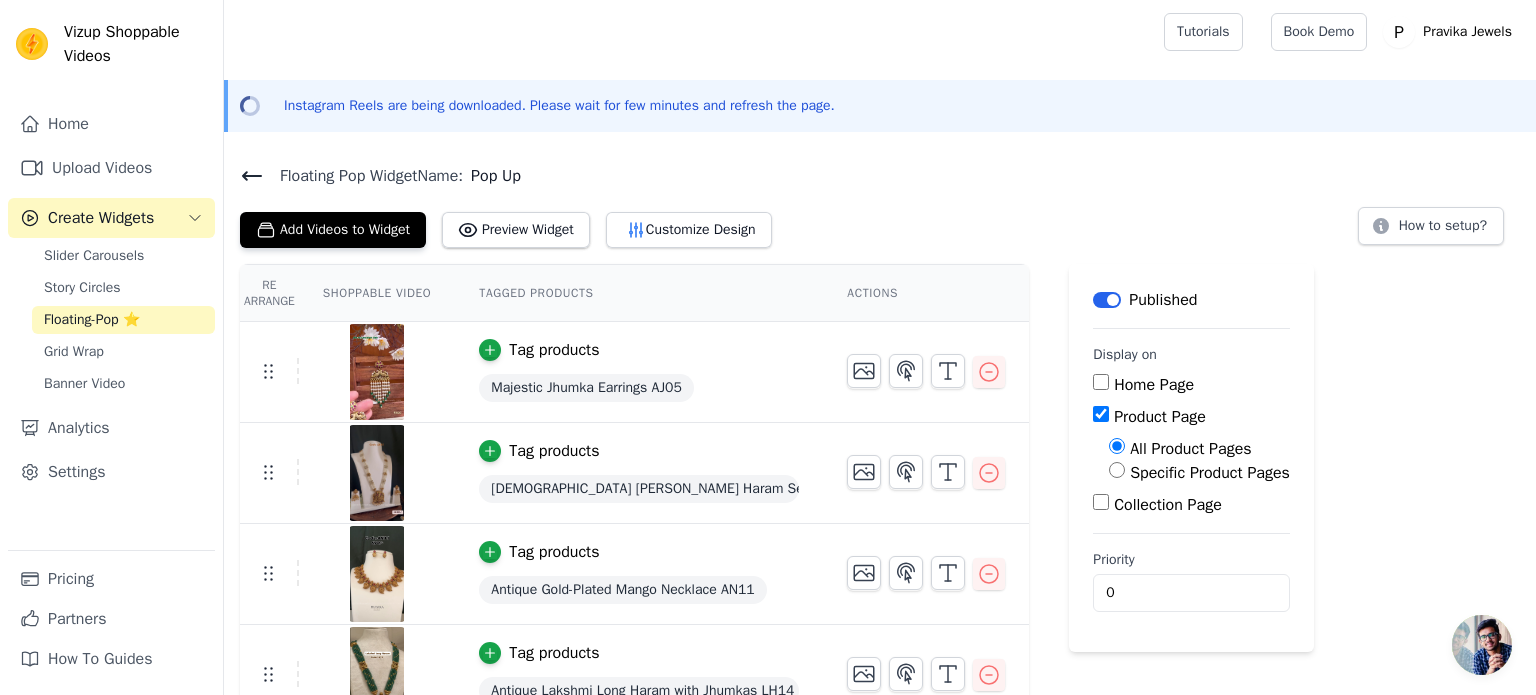 click on "Specific Product Pages" at bounding box center [1117, 470] 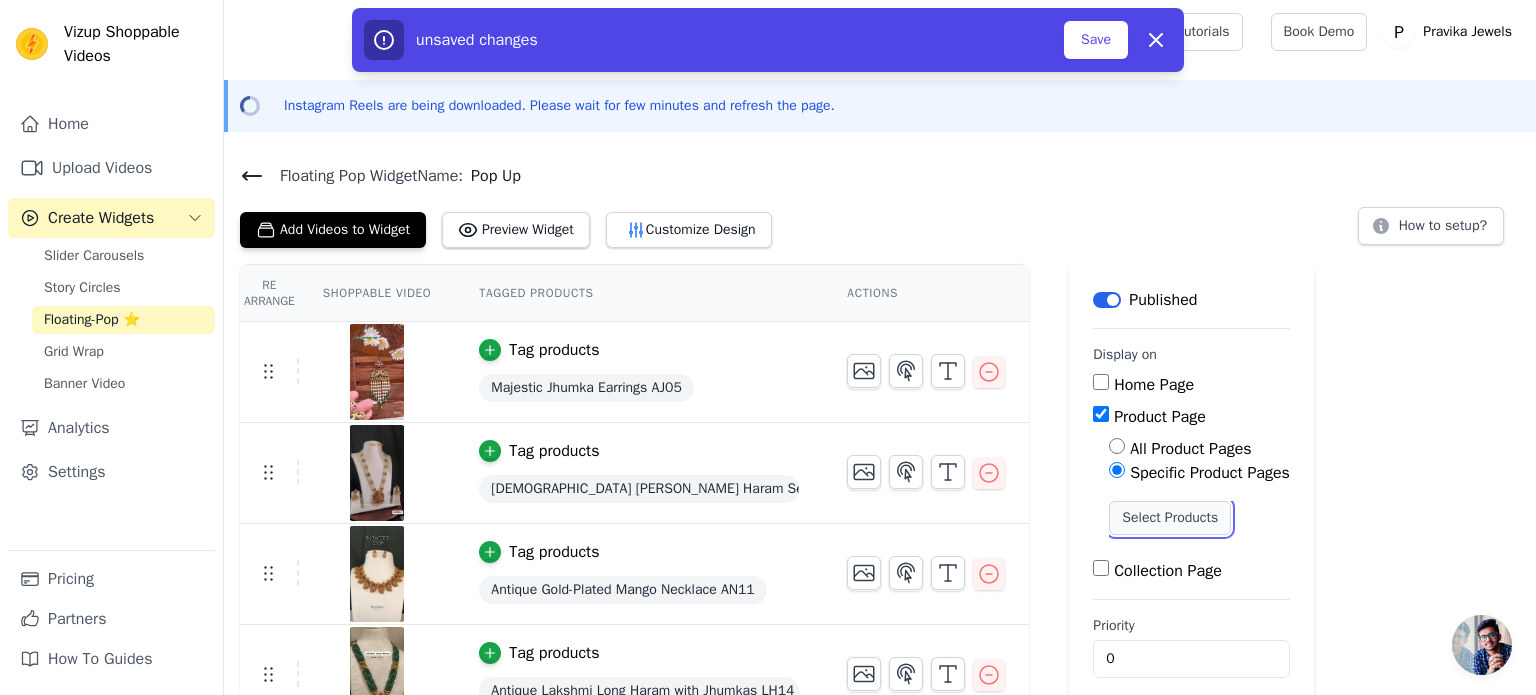 click on "Select Products" at bounding box center (1170, 518) 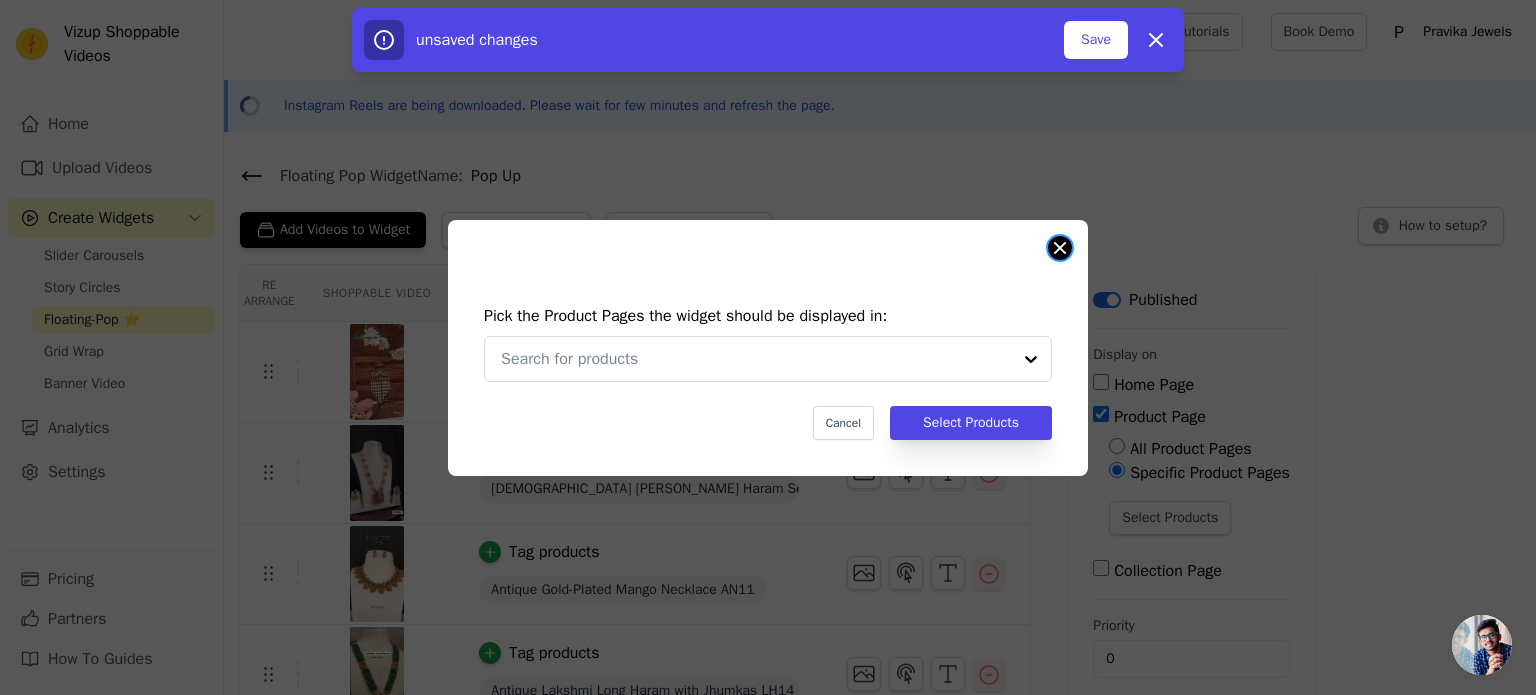 click at bounding box center [1060, 248] 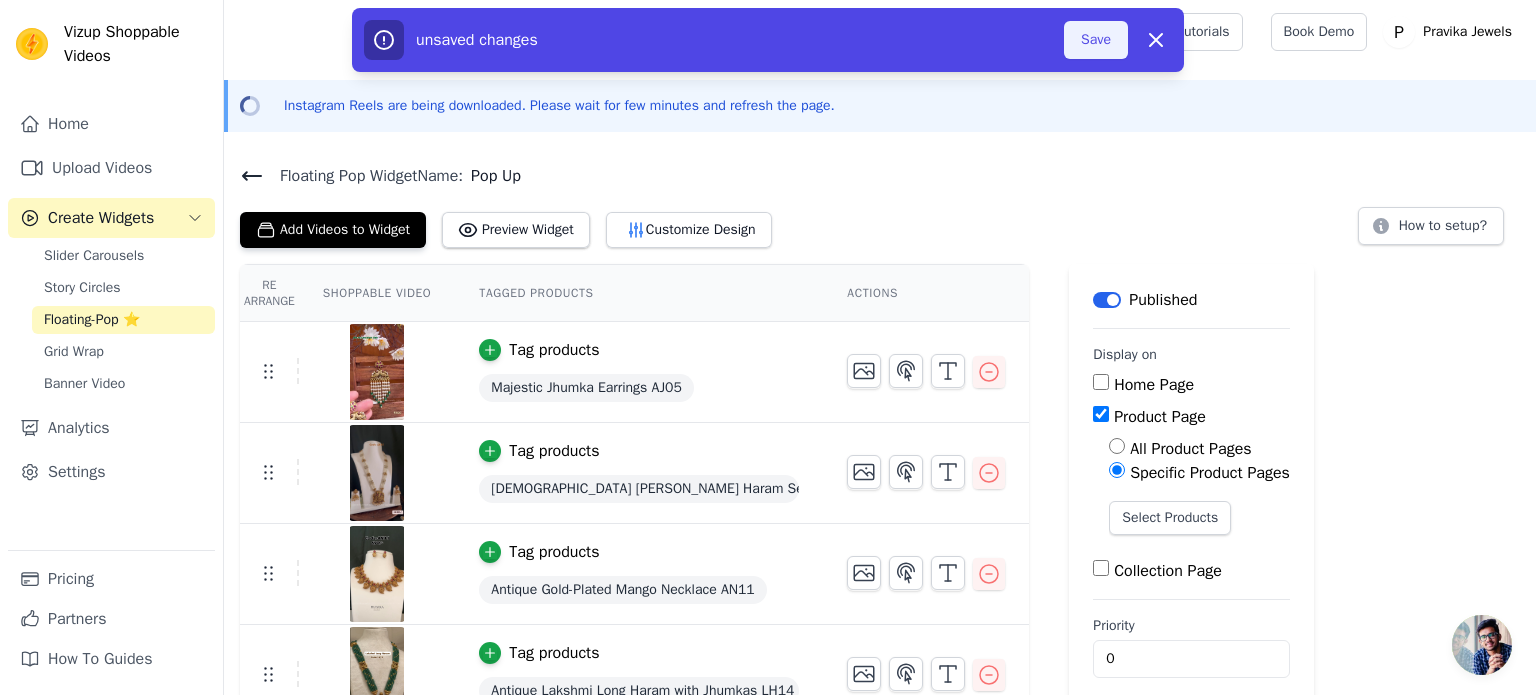 click on "Save" at bounding box center (1096, 40) 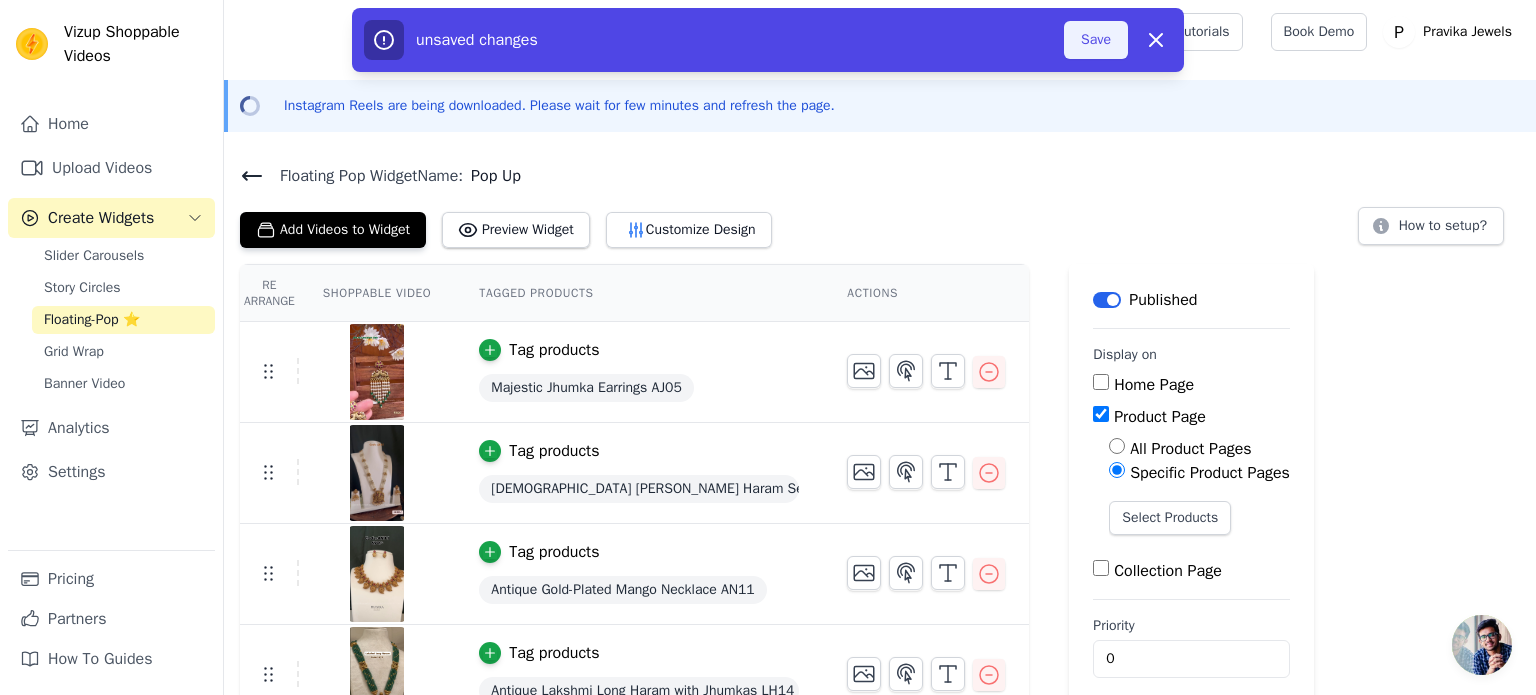 click on "Save" at bounding box center (1096, 40) 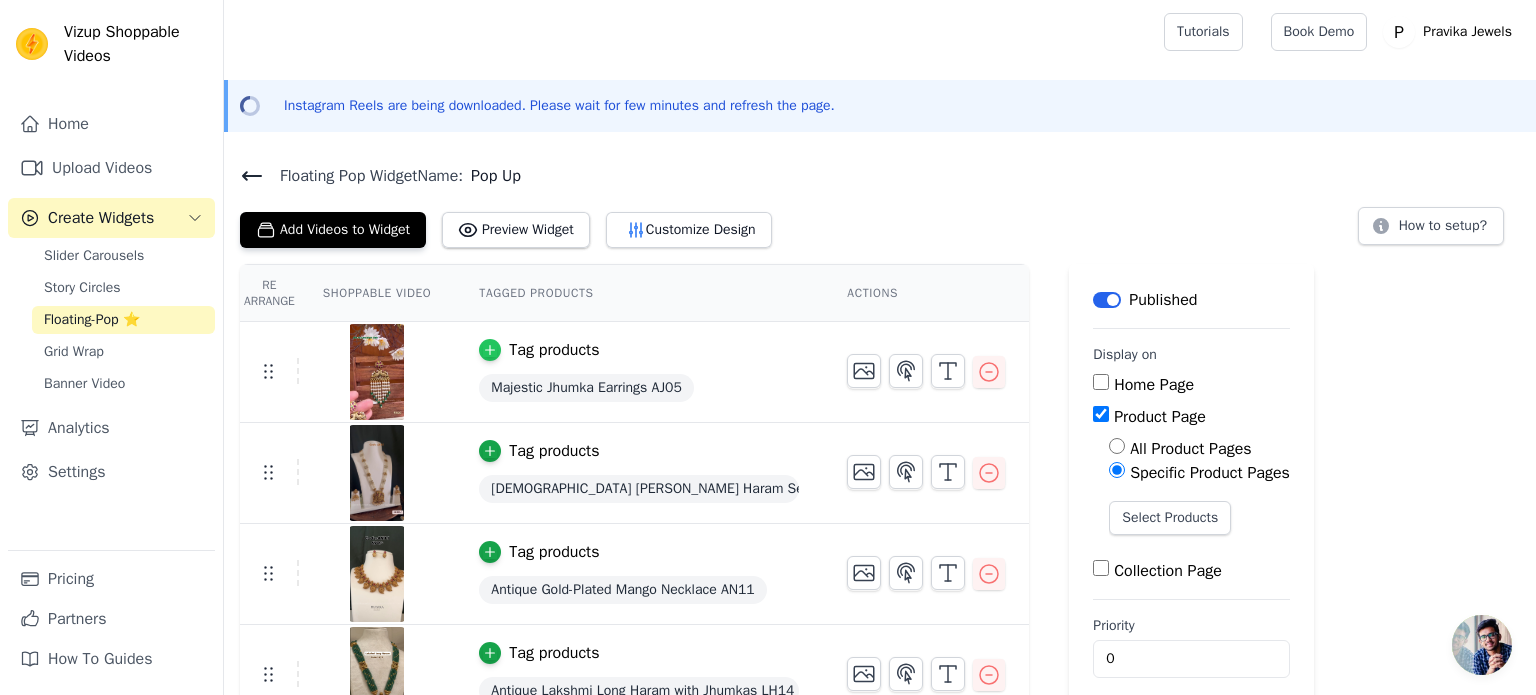 click 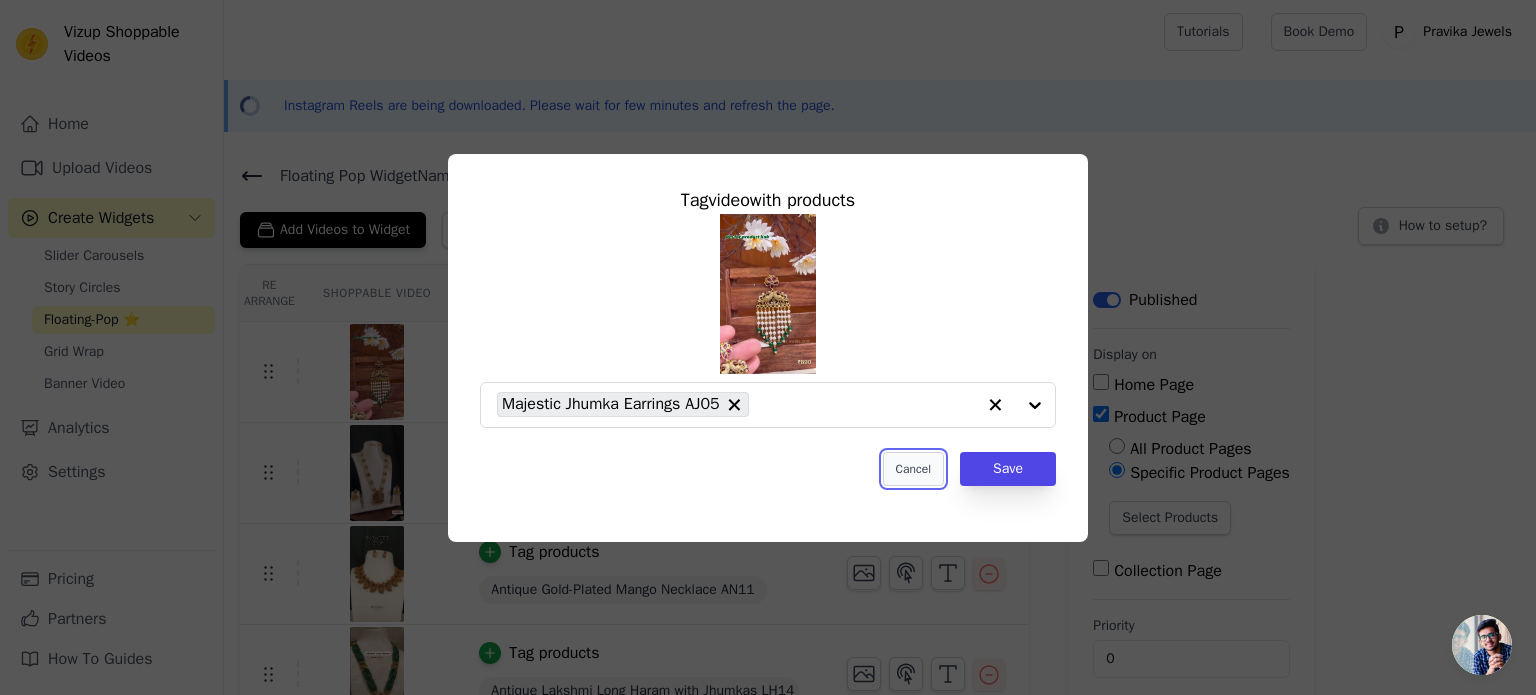 click on "Cancel" at bounding box center (913, 469) 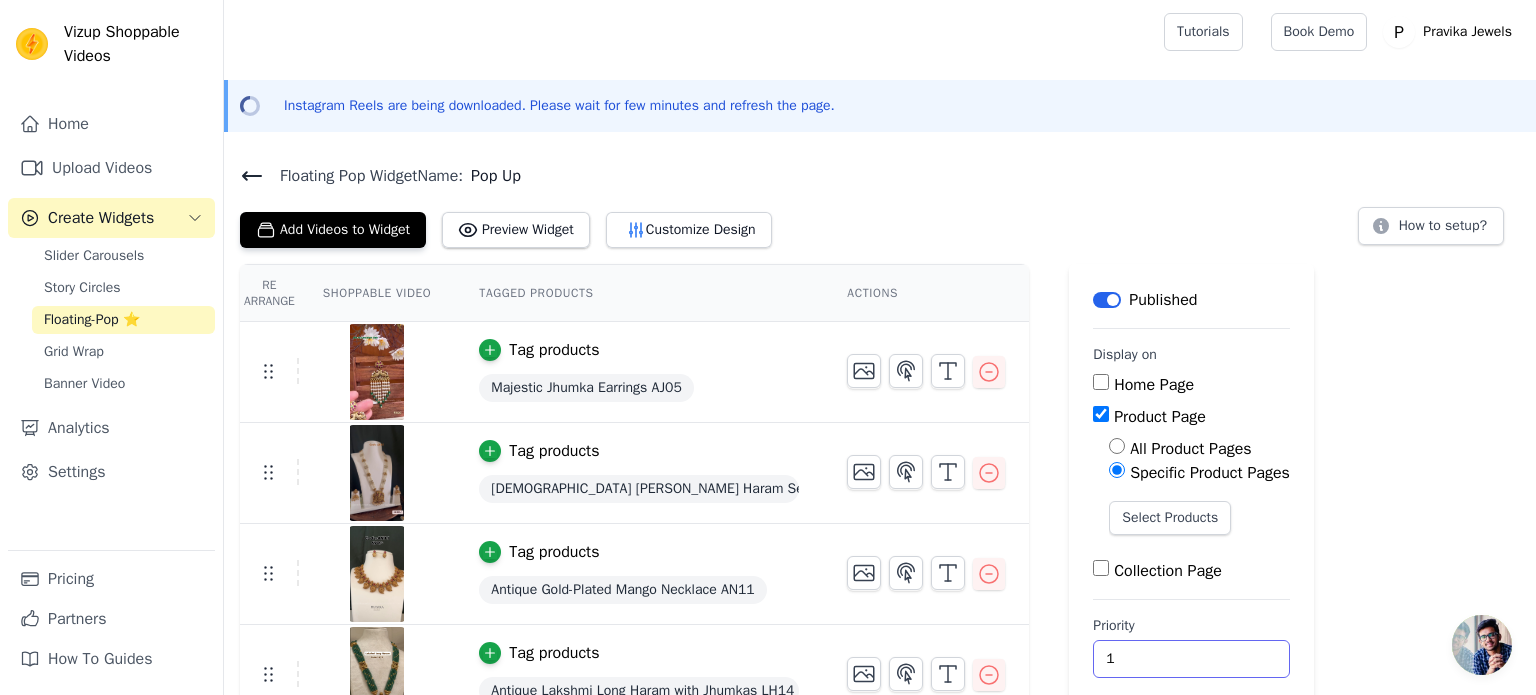type on "1" 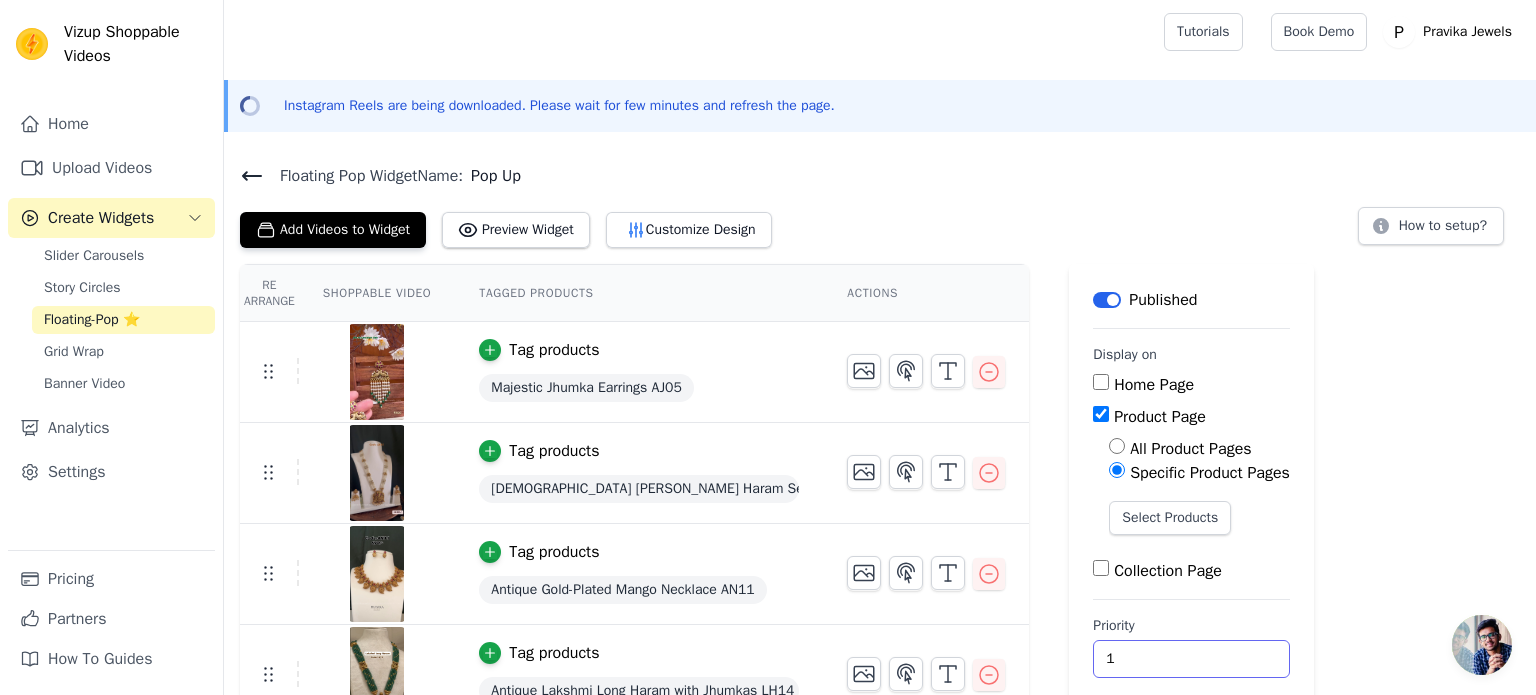 click on "1" at bounding box center (1191, 659) 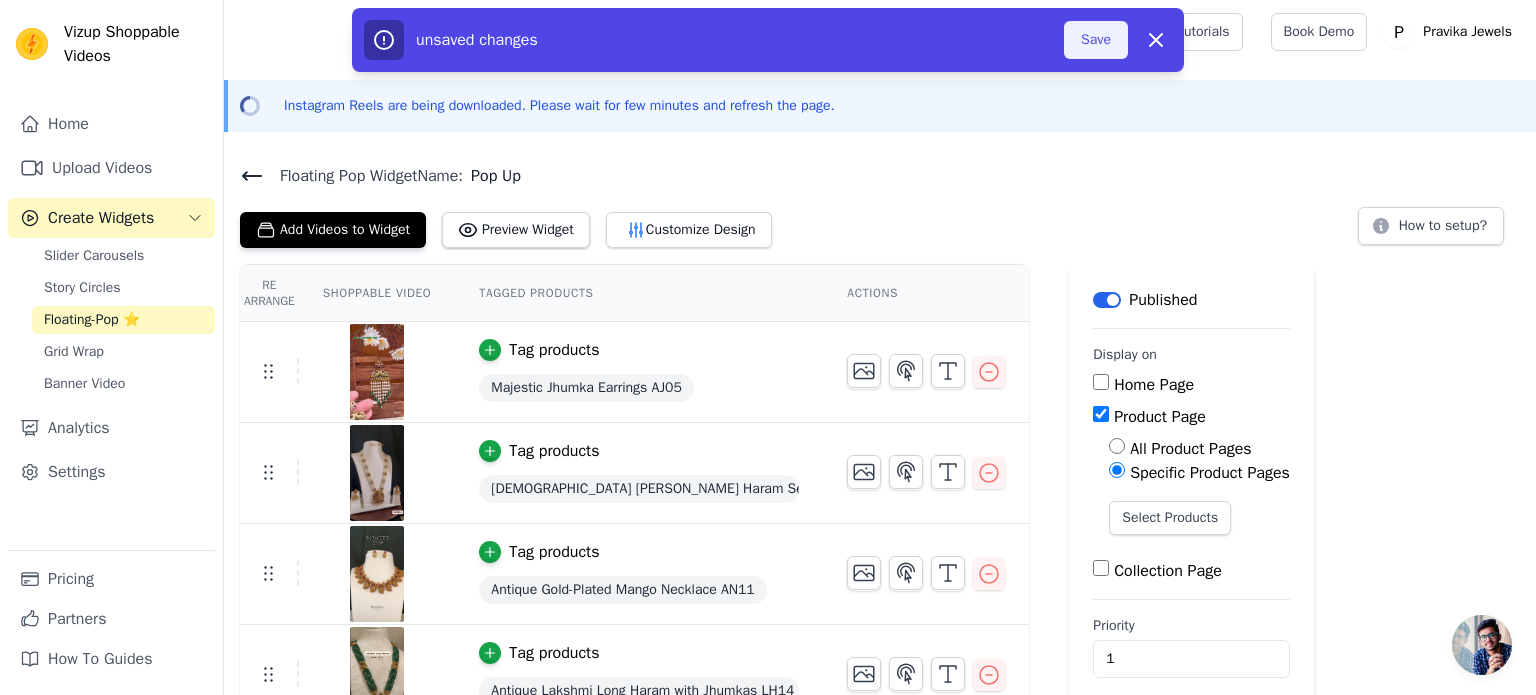 click on "Save" at bounding box center [1096, 40] 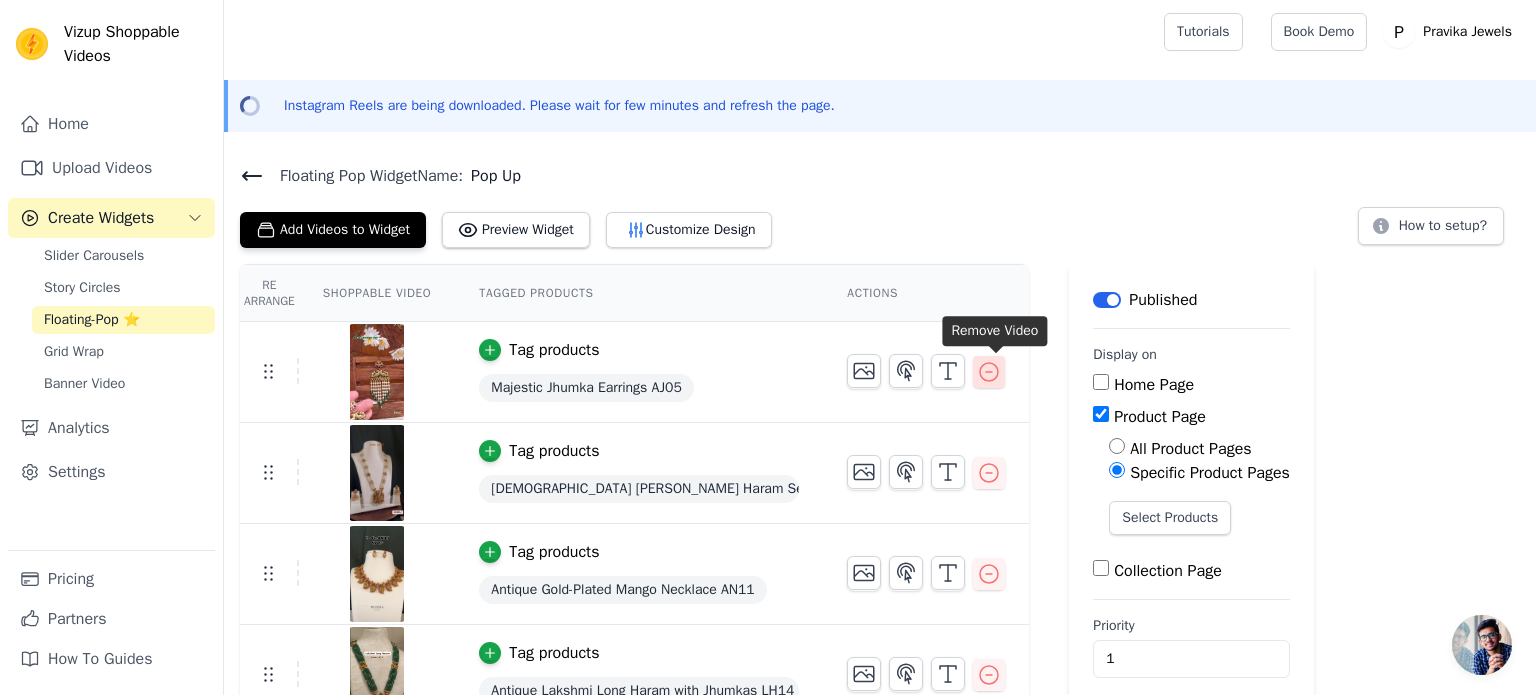 click 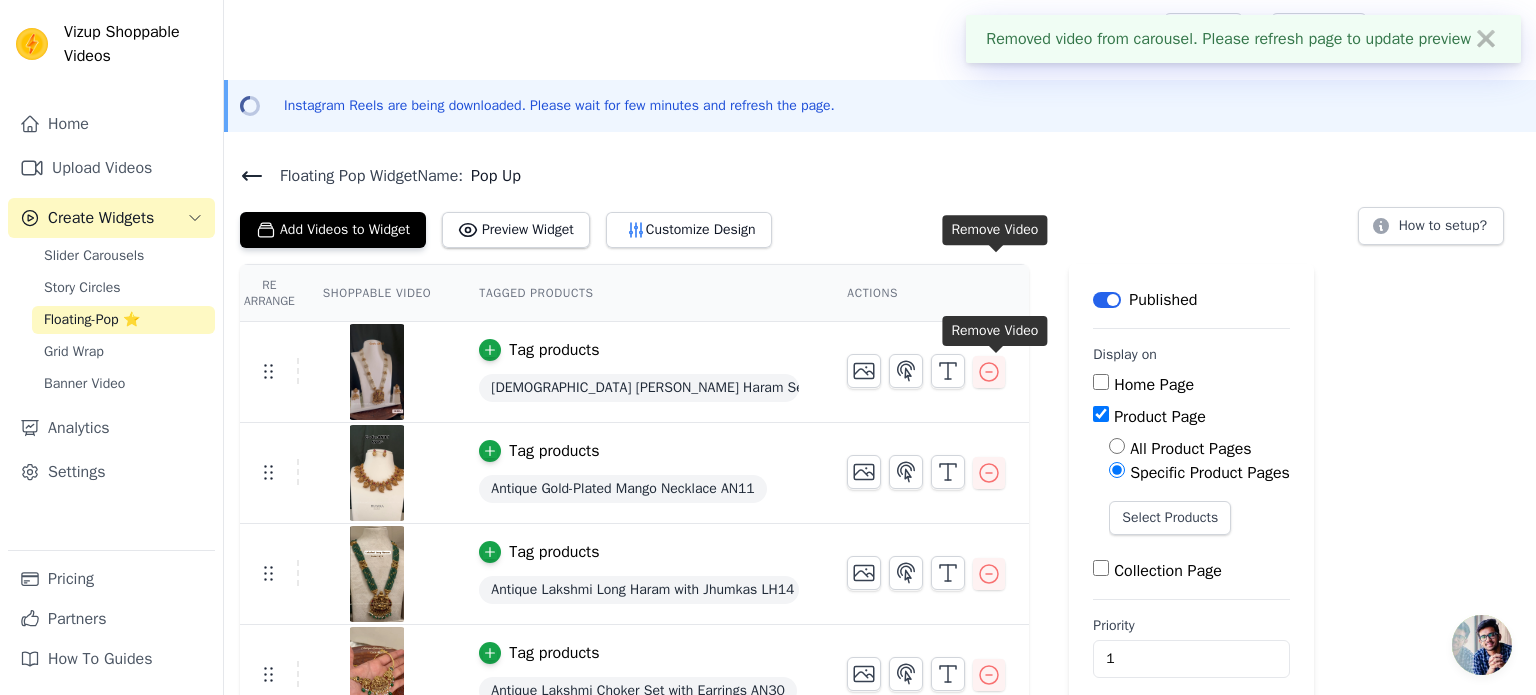 click 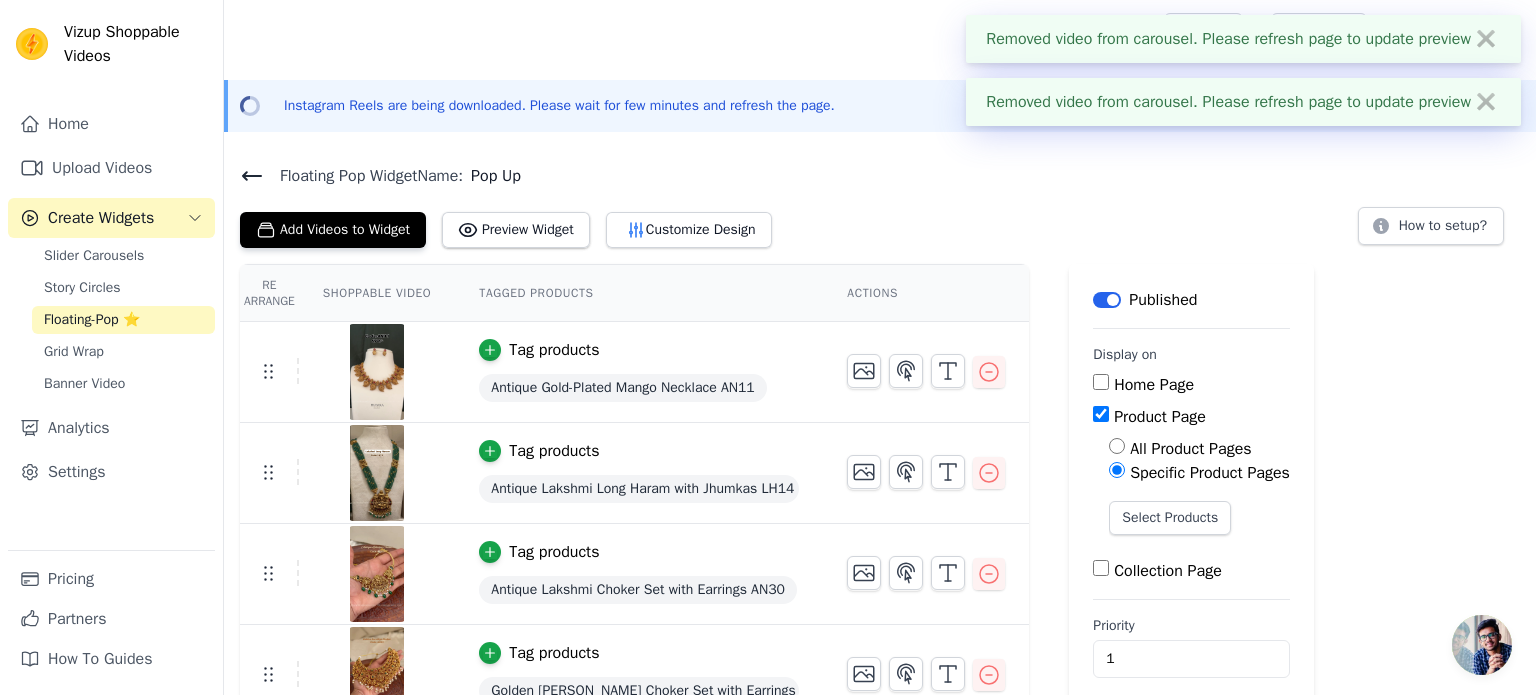 click 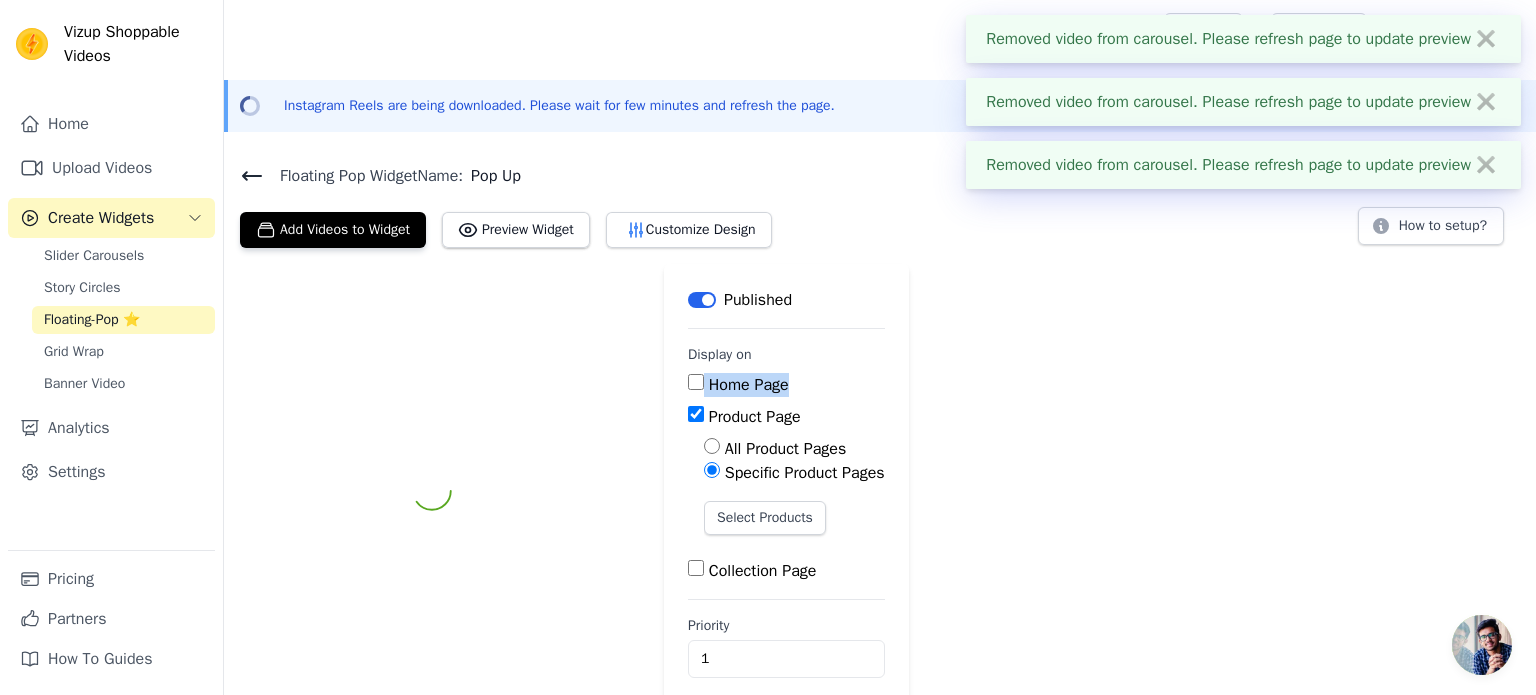 click on "Label     Published     Display on     Home Page     Product Page     All Product Pages     Specific Product Pages     Select Products         Collection Page       Priority   1" at bounding box center (880, 491) 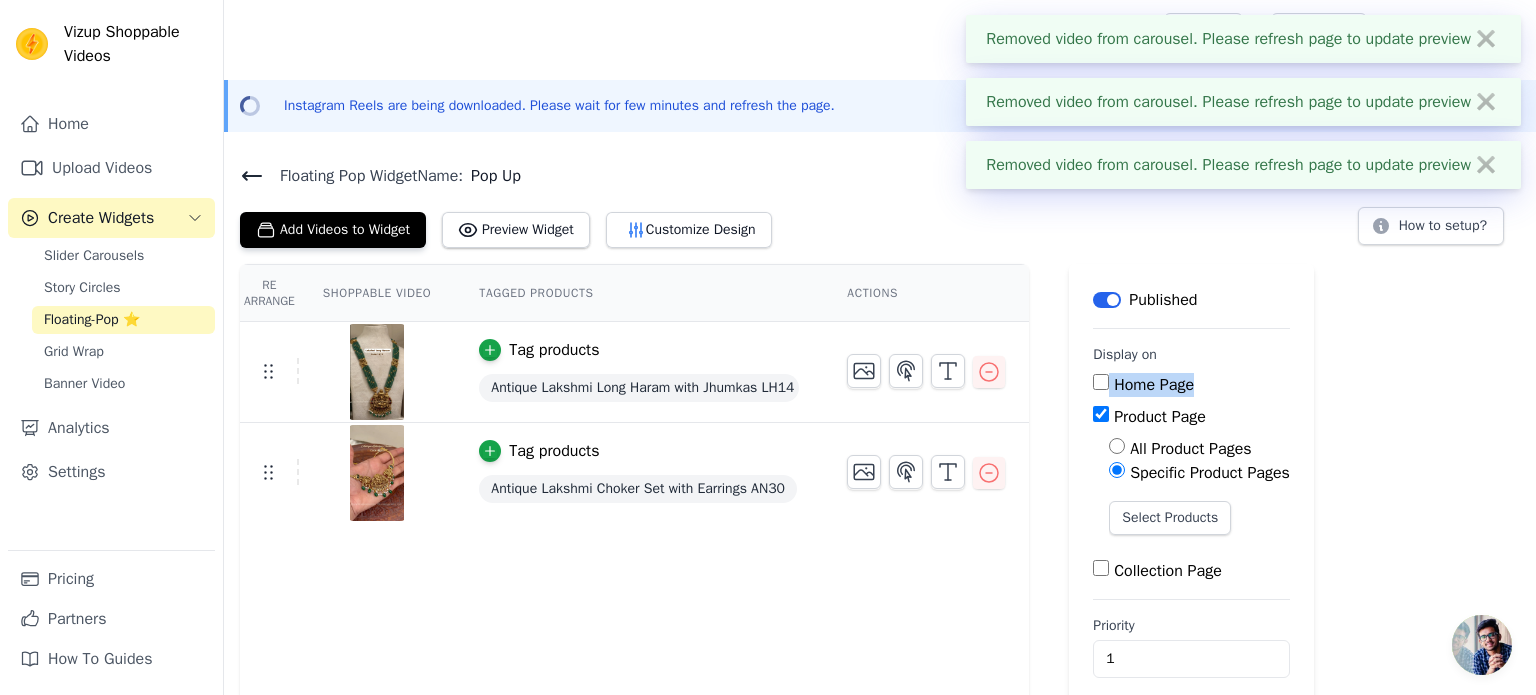 click 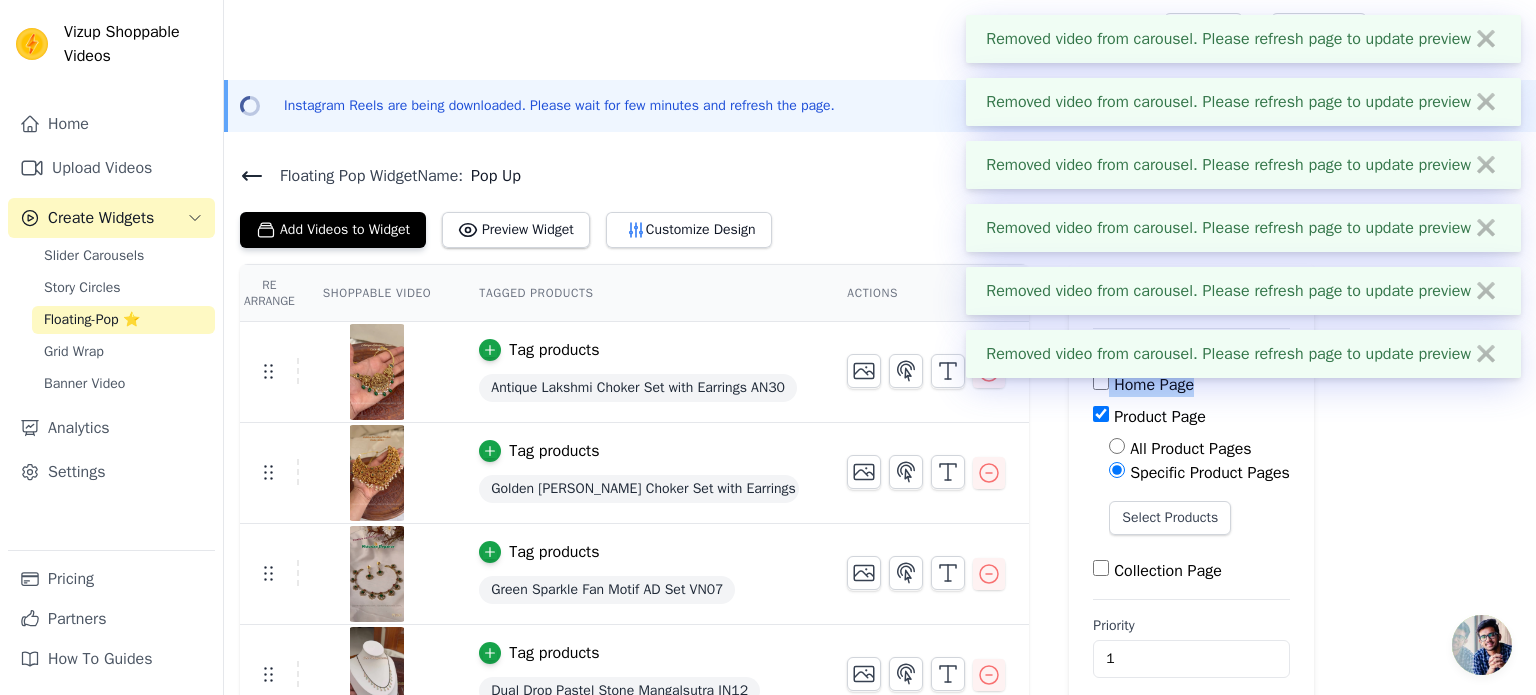 click at bounding box center [926, 371] 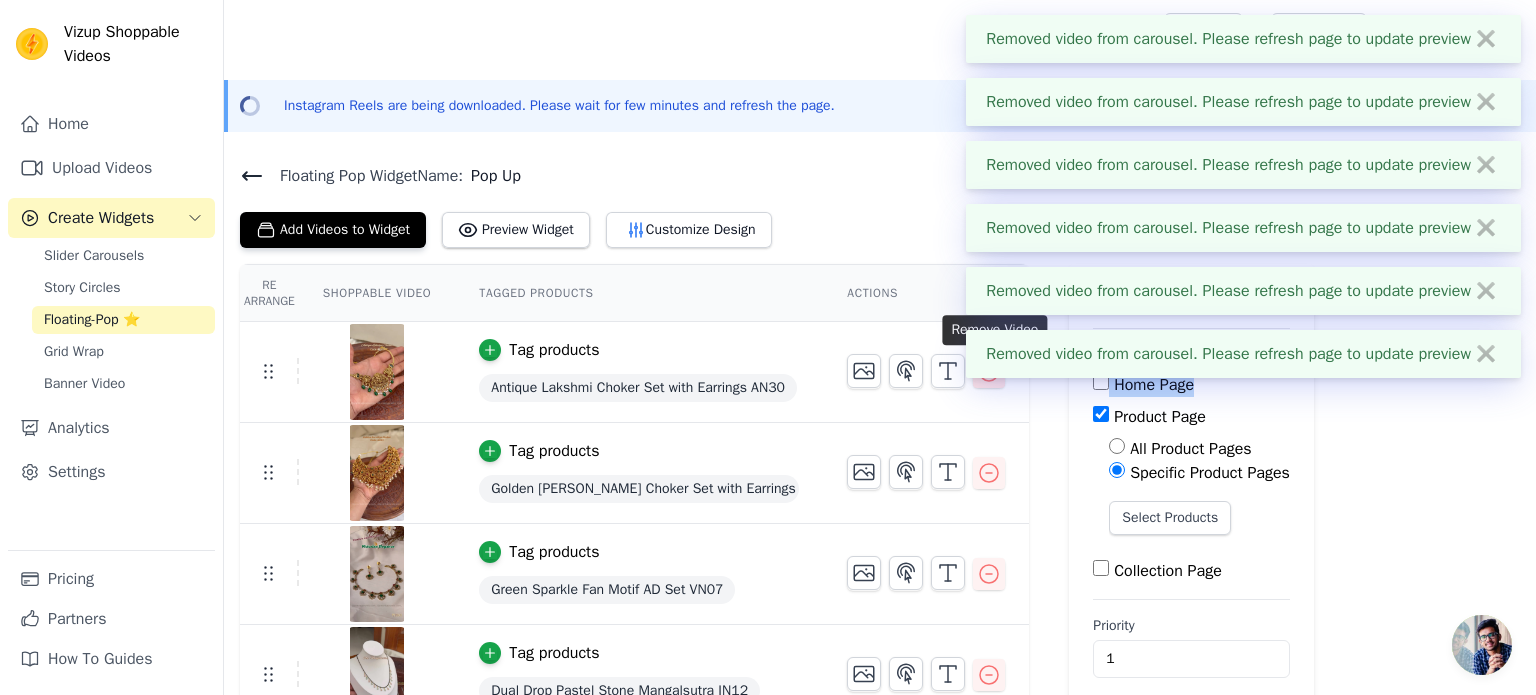 click 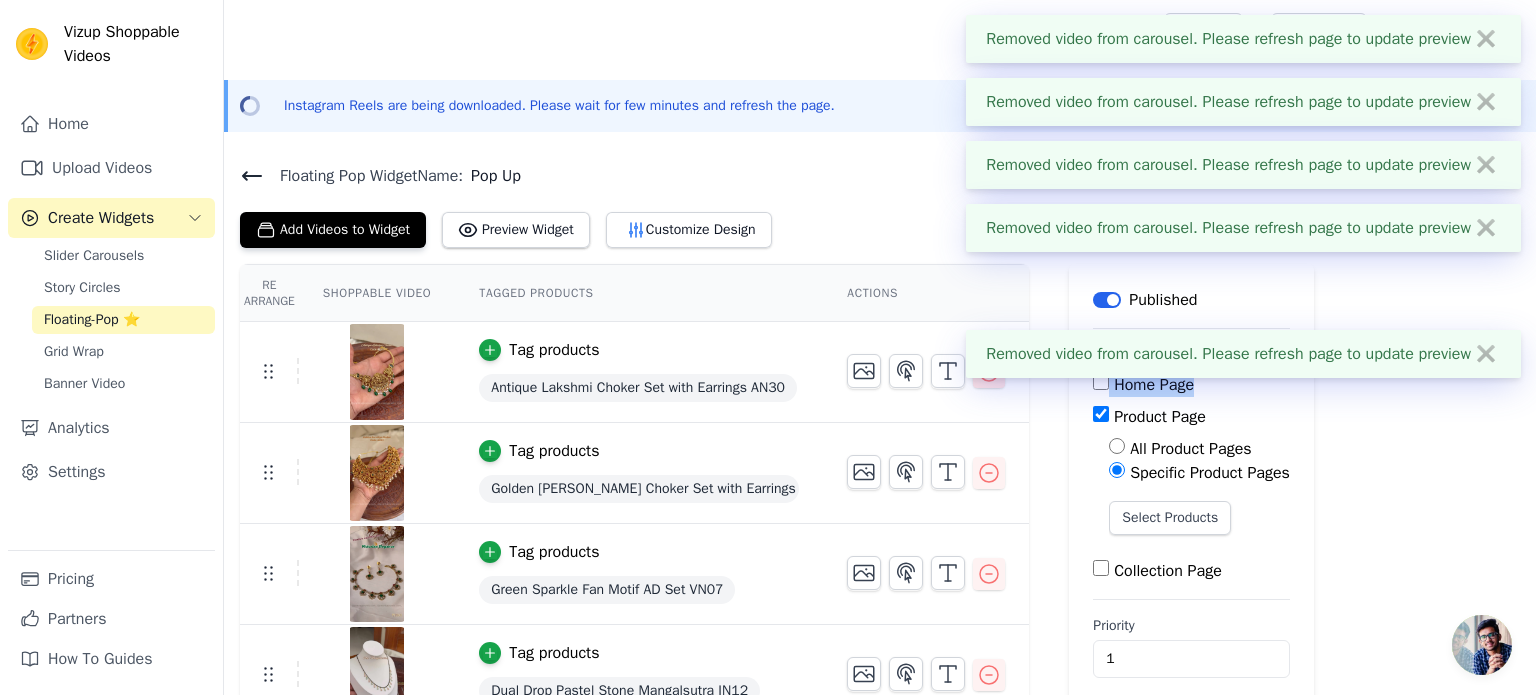 click 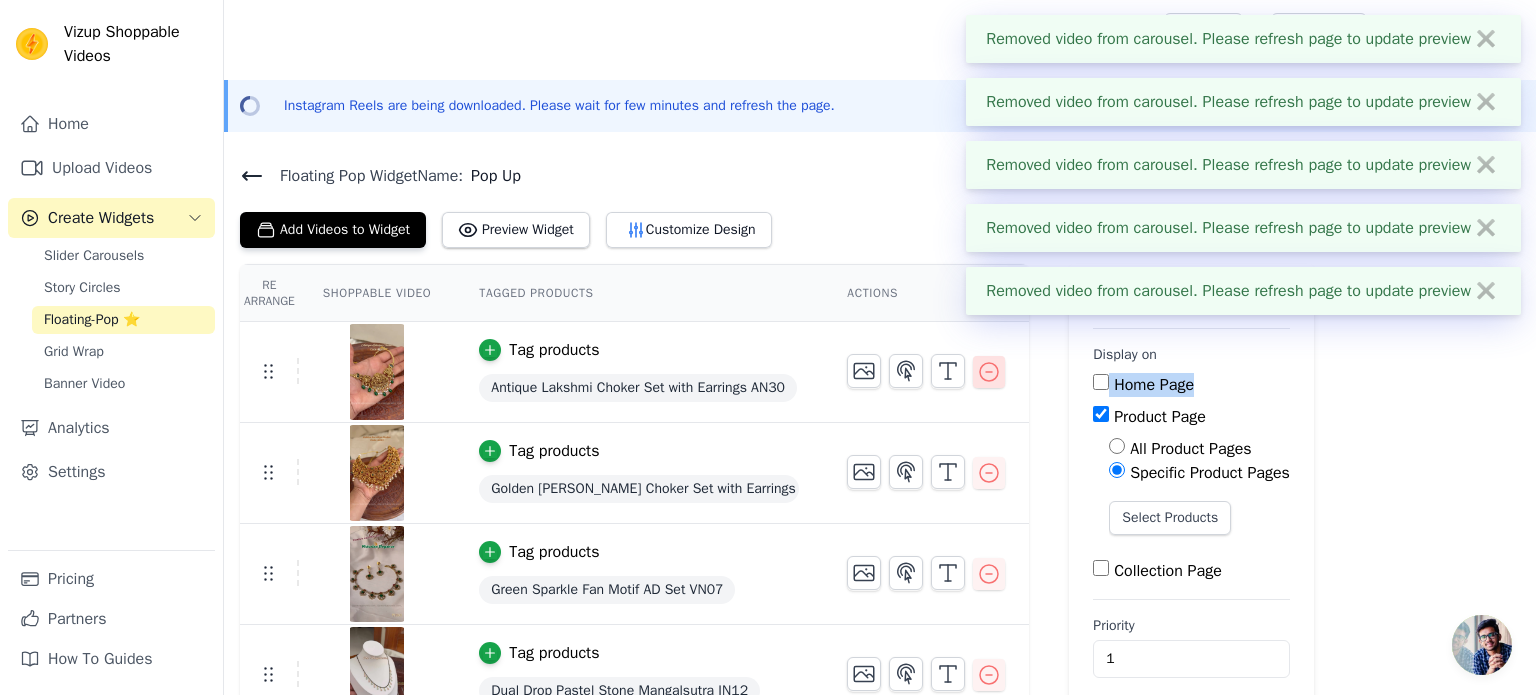 click 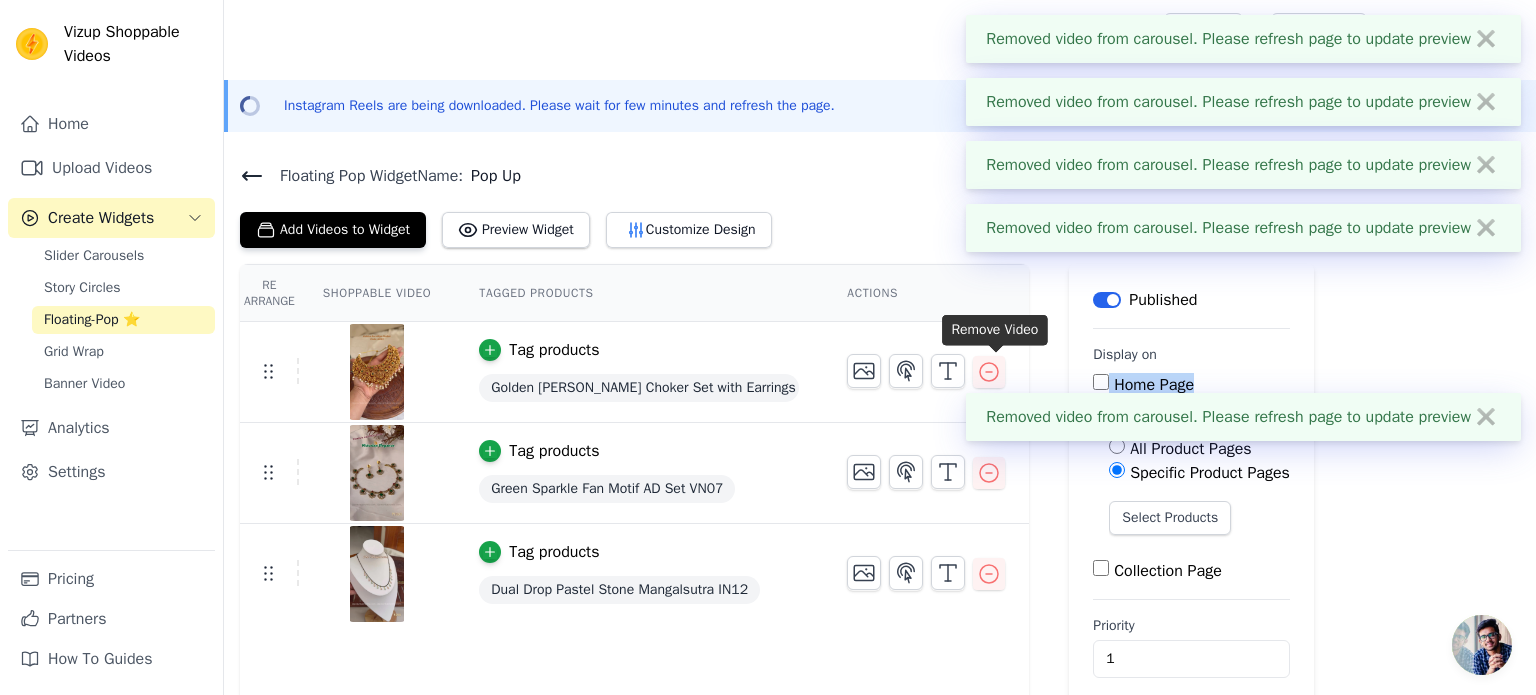 click 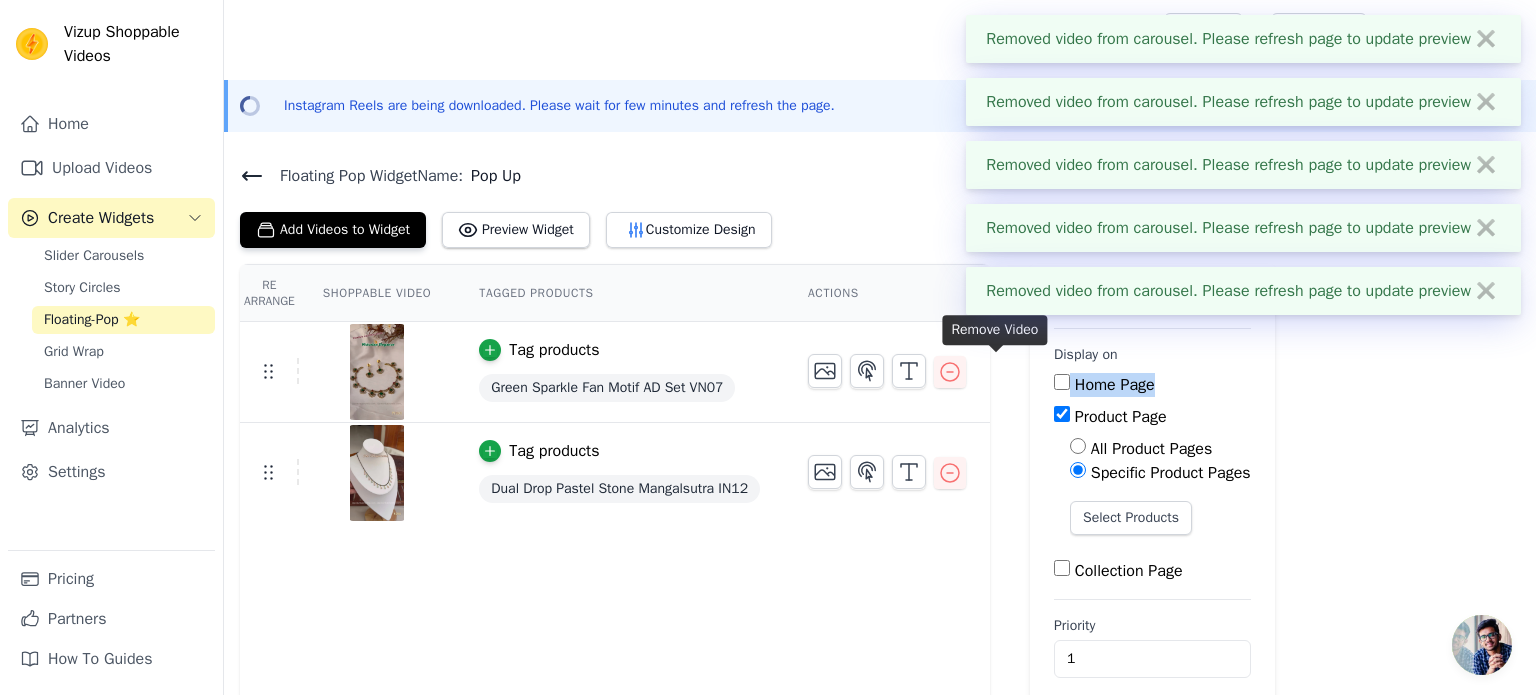 click at bounding box center (887, 363) 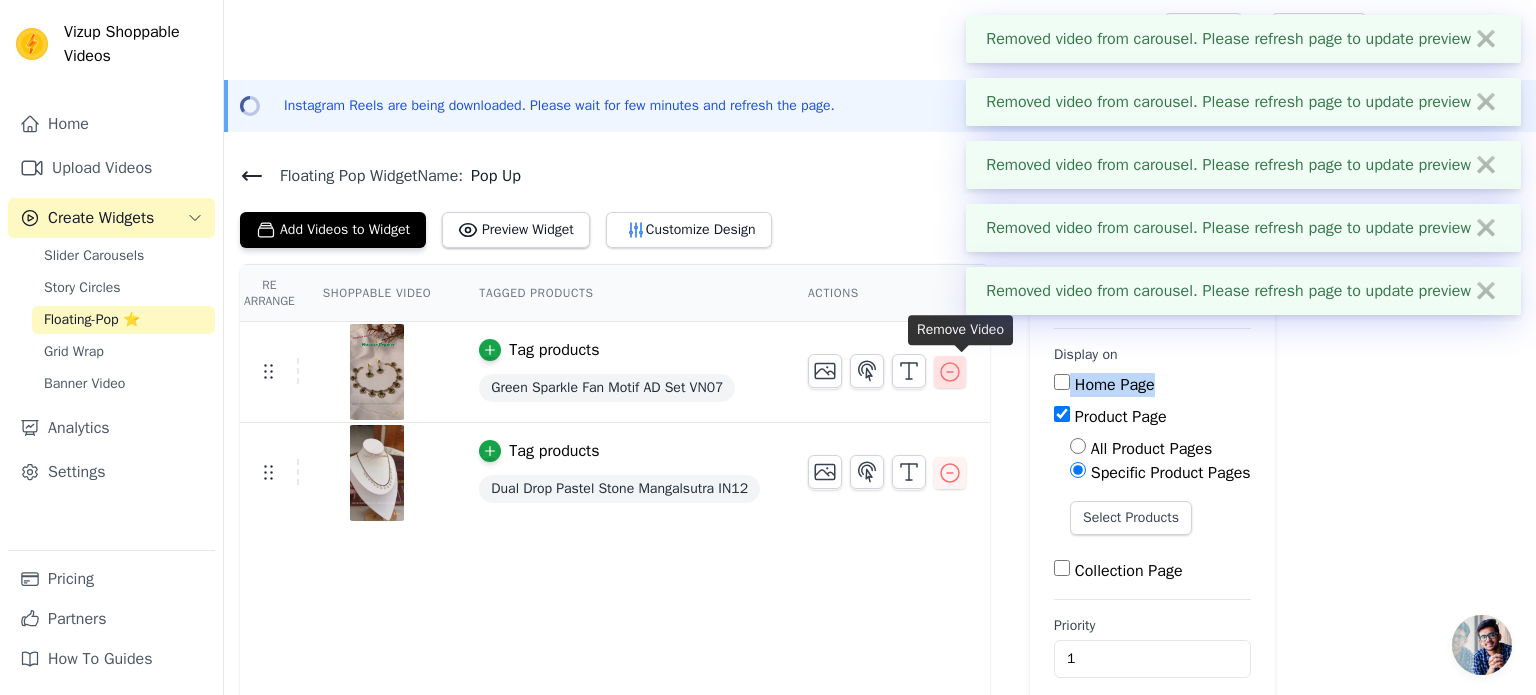 click 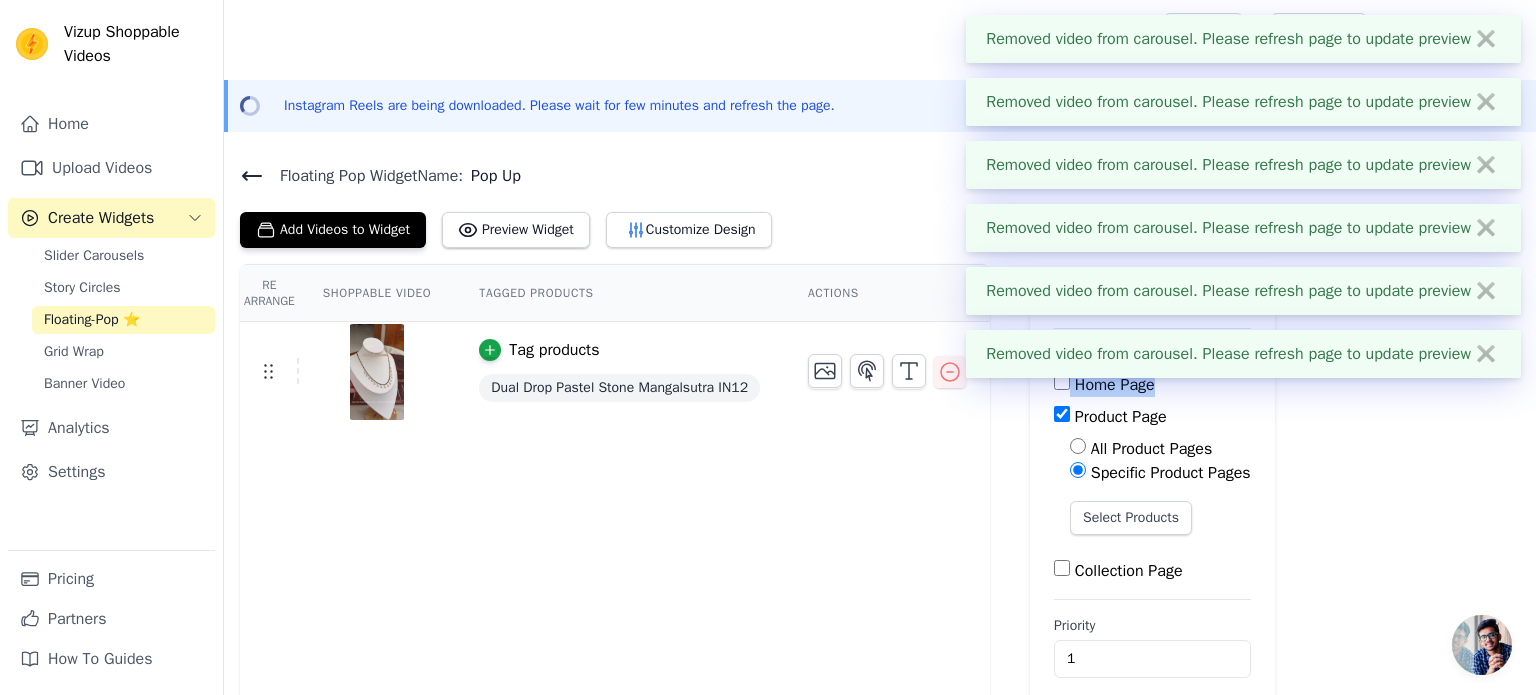 click 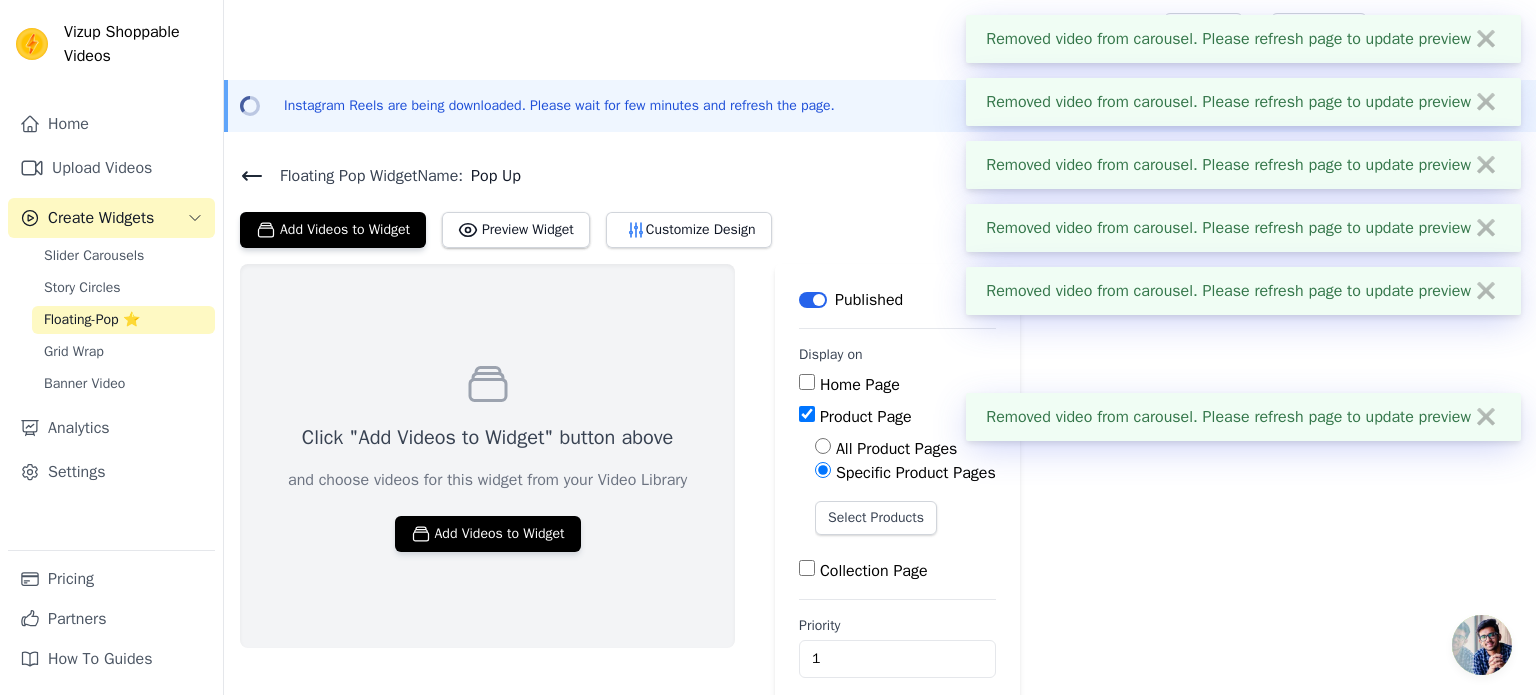 drag, startPoint x: 1426, startPoint y: 519, endPoint x: 1409, endPoint y: 517, distance: 17.117243 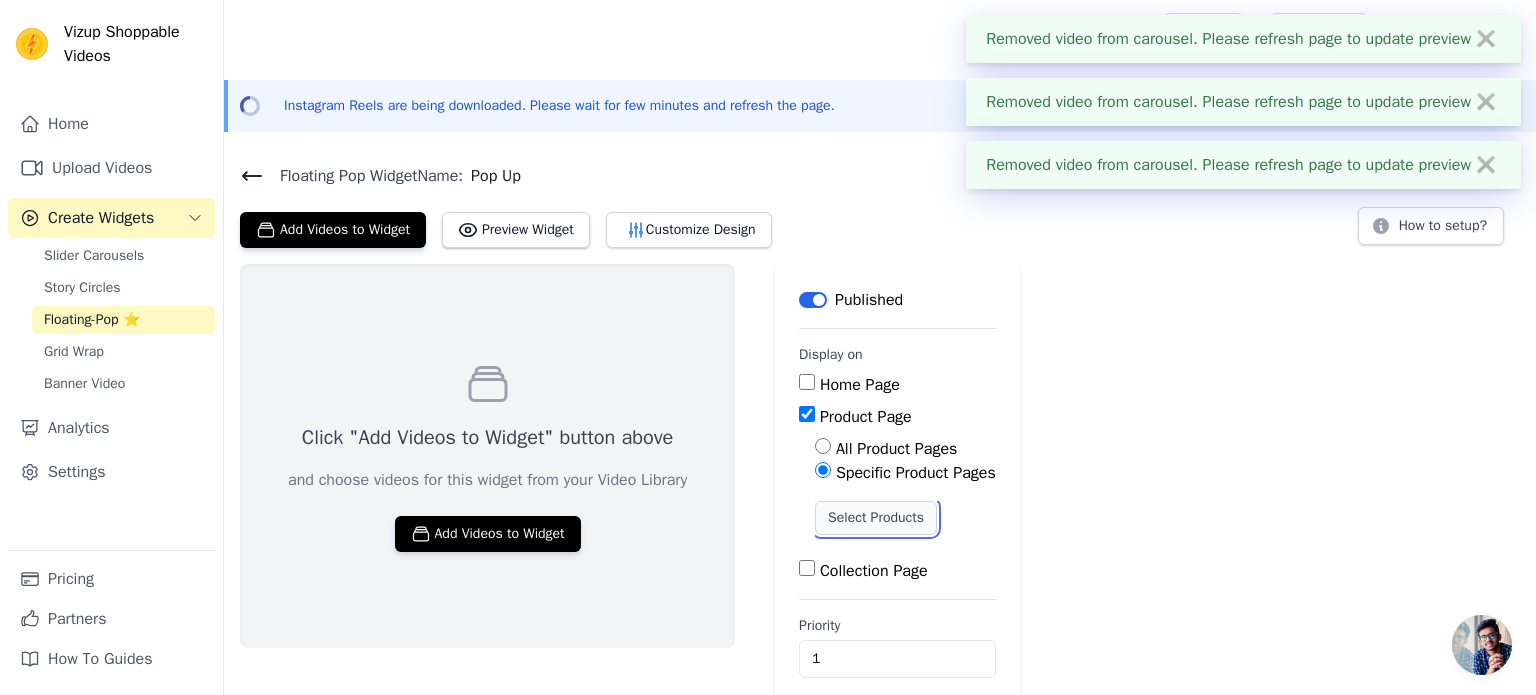 click on "Select Products" at bounding box center (876, 518) 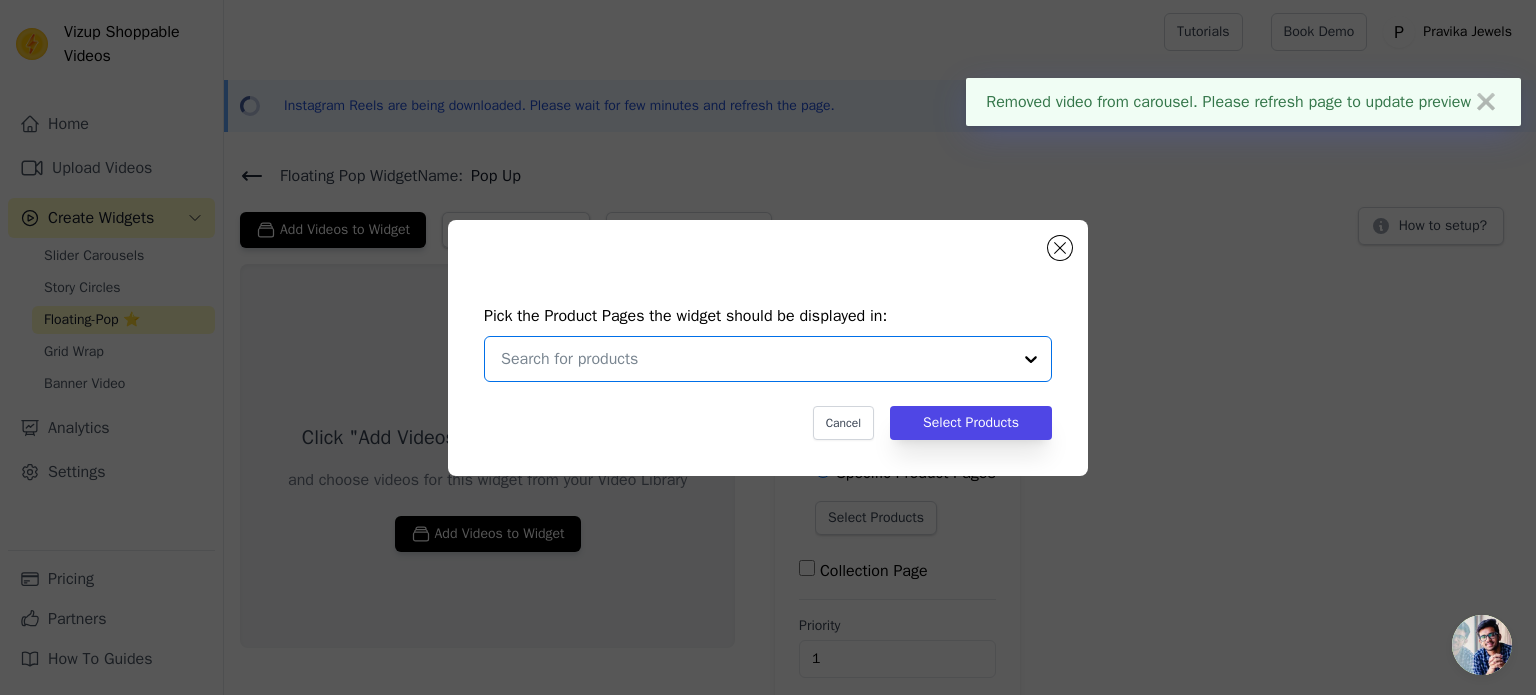 click at bounding box center [756, 359] 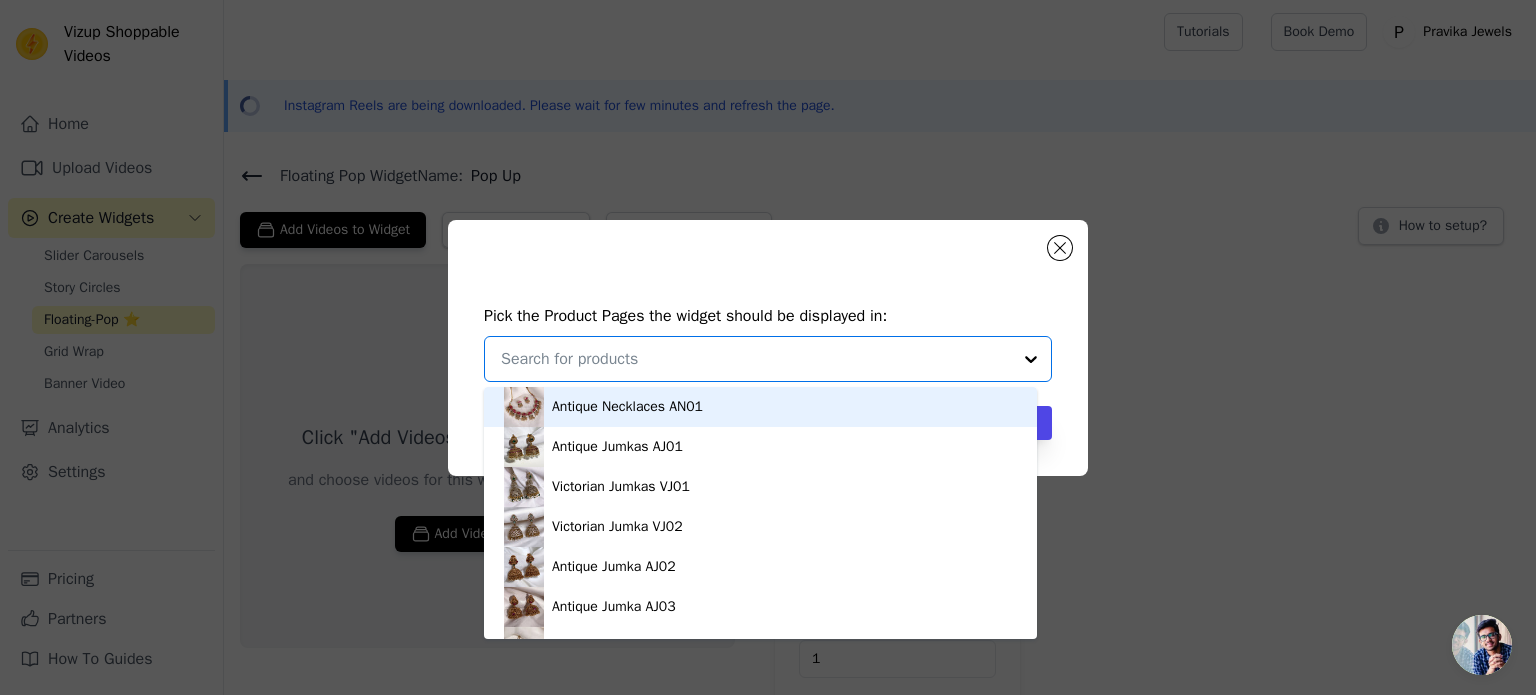 click at bounding box center (756, 359) 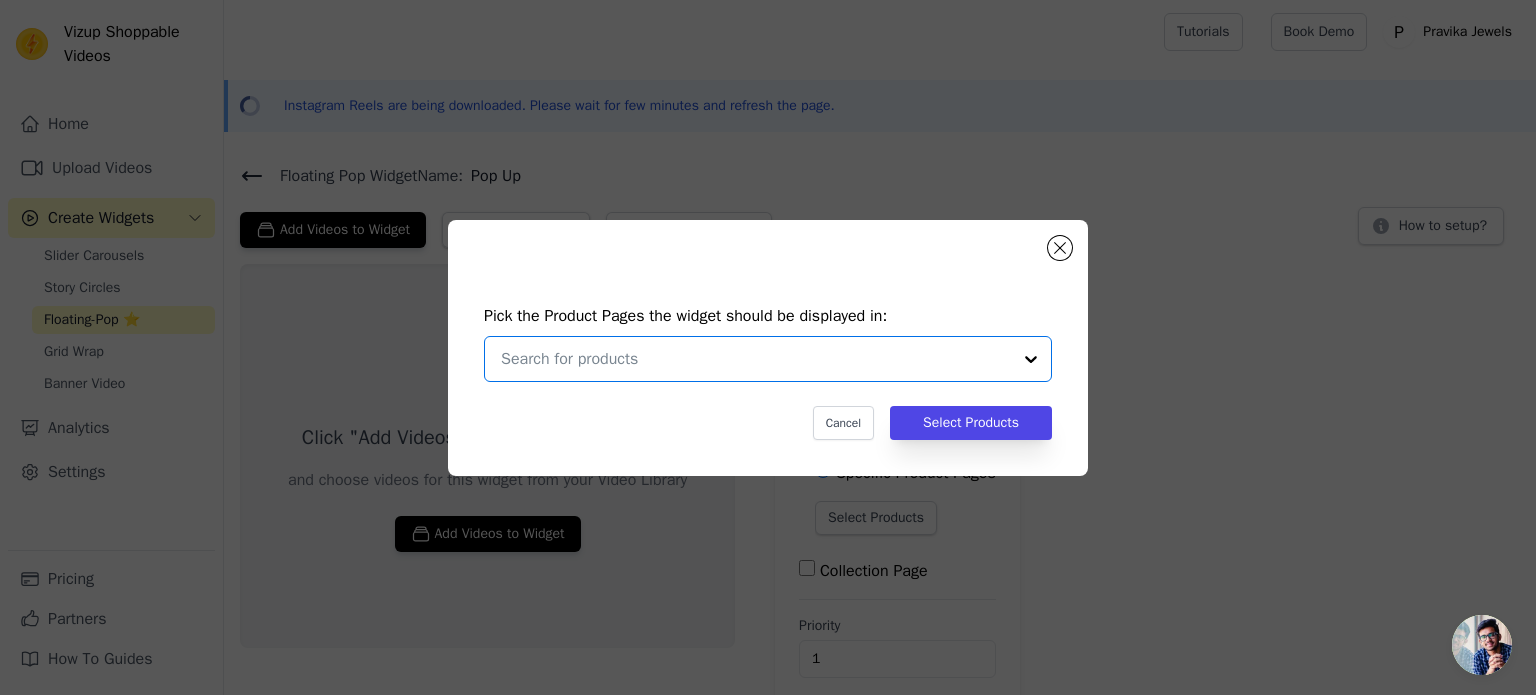 click at bounding box center (1031, 359) 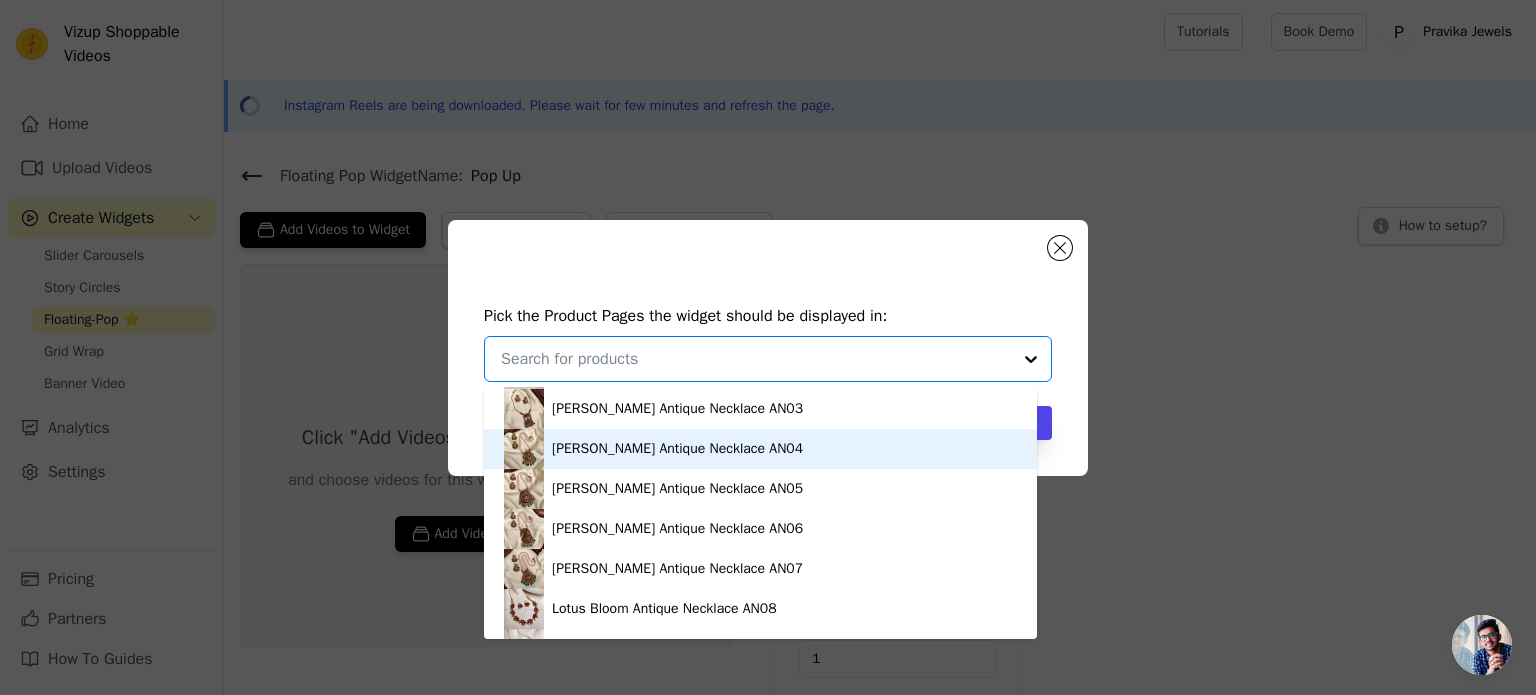 scroll, scrollTop: 0, scrollLeft: 0, axis: both 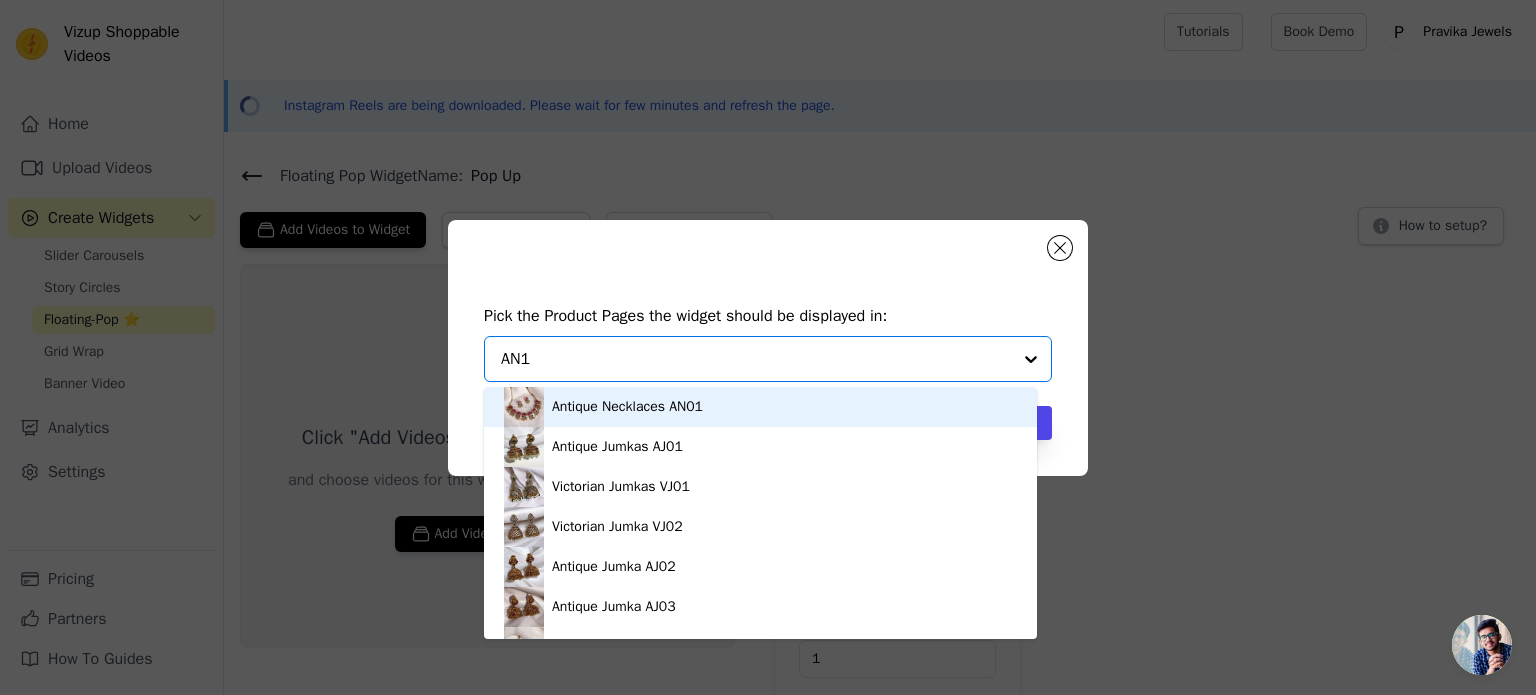 type on "AN11" 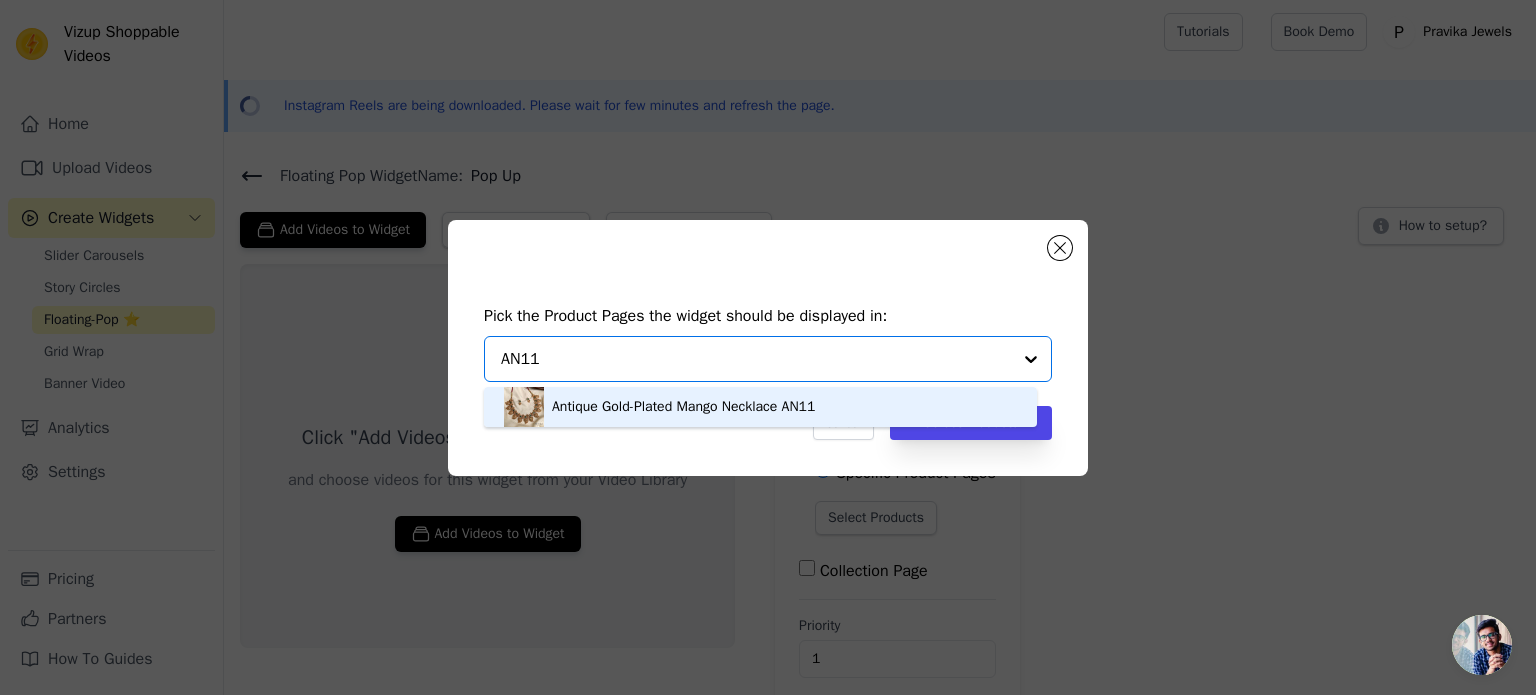 click on "Antique Gold-Plated Mango Necklace AN11" at bounding box center (683, 407) 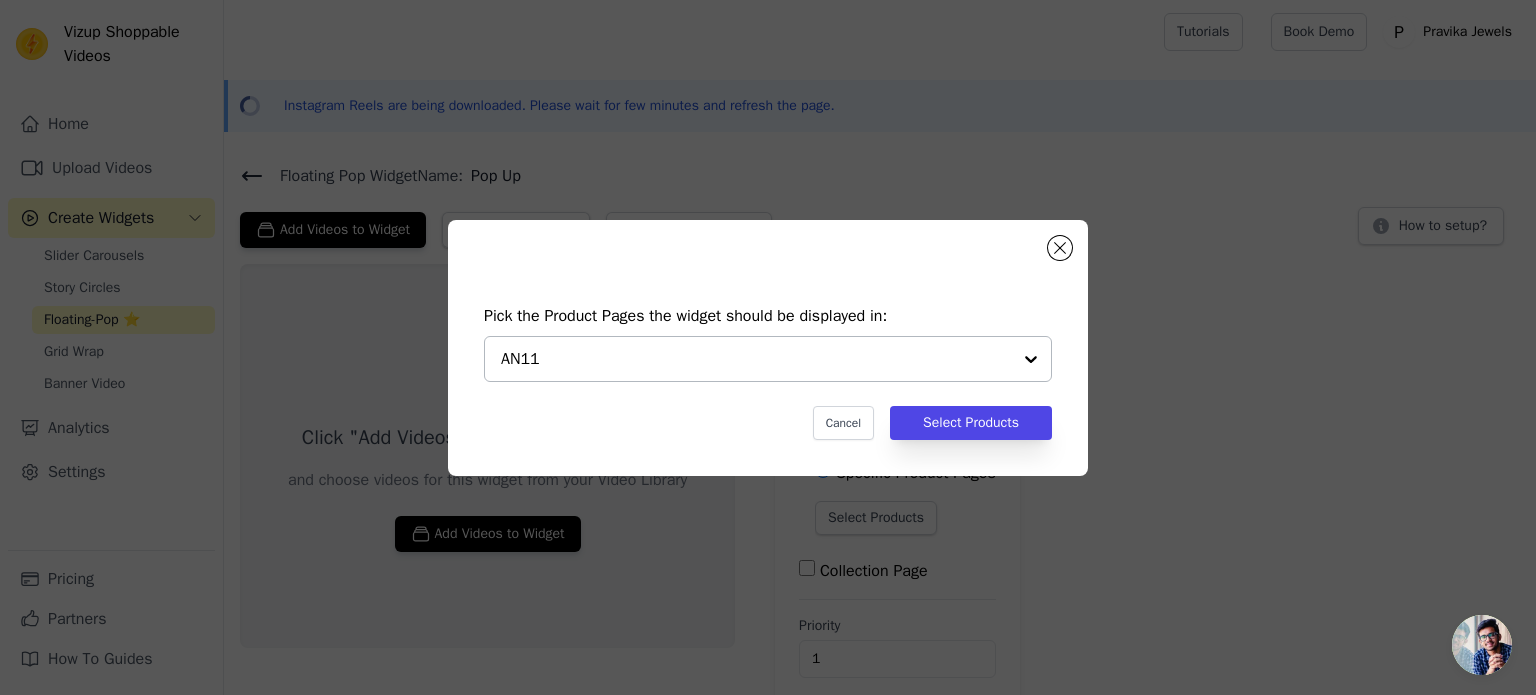 click on "AN11" at bounding box center (756, 359) 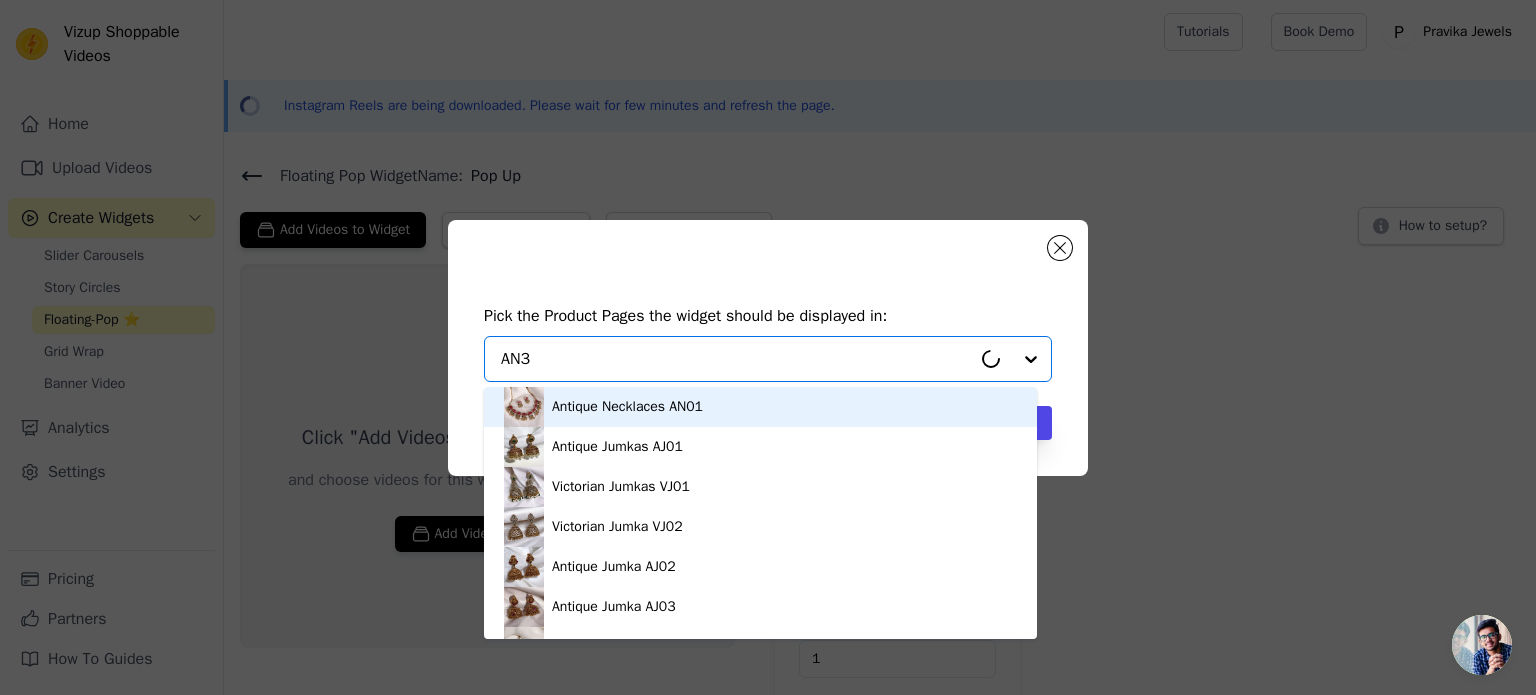 type on "AN30" 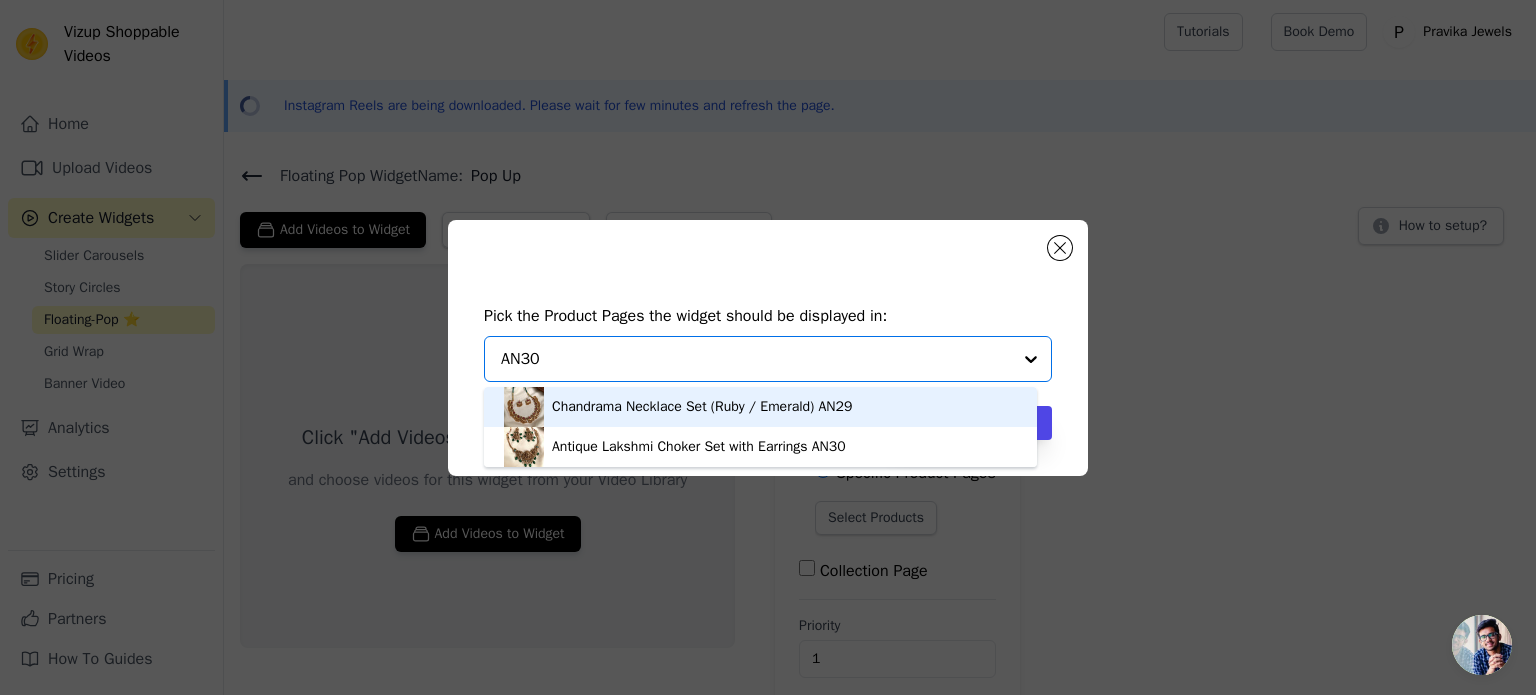 click on "Chandrama Necklace Set (Ruby / Emerald) AN29" at bounding box center (702, 407) 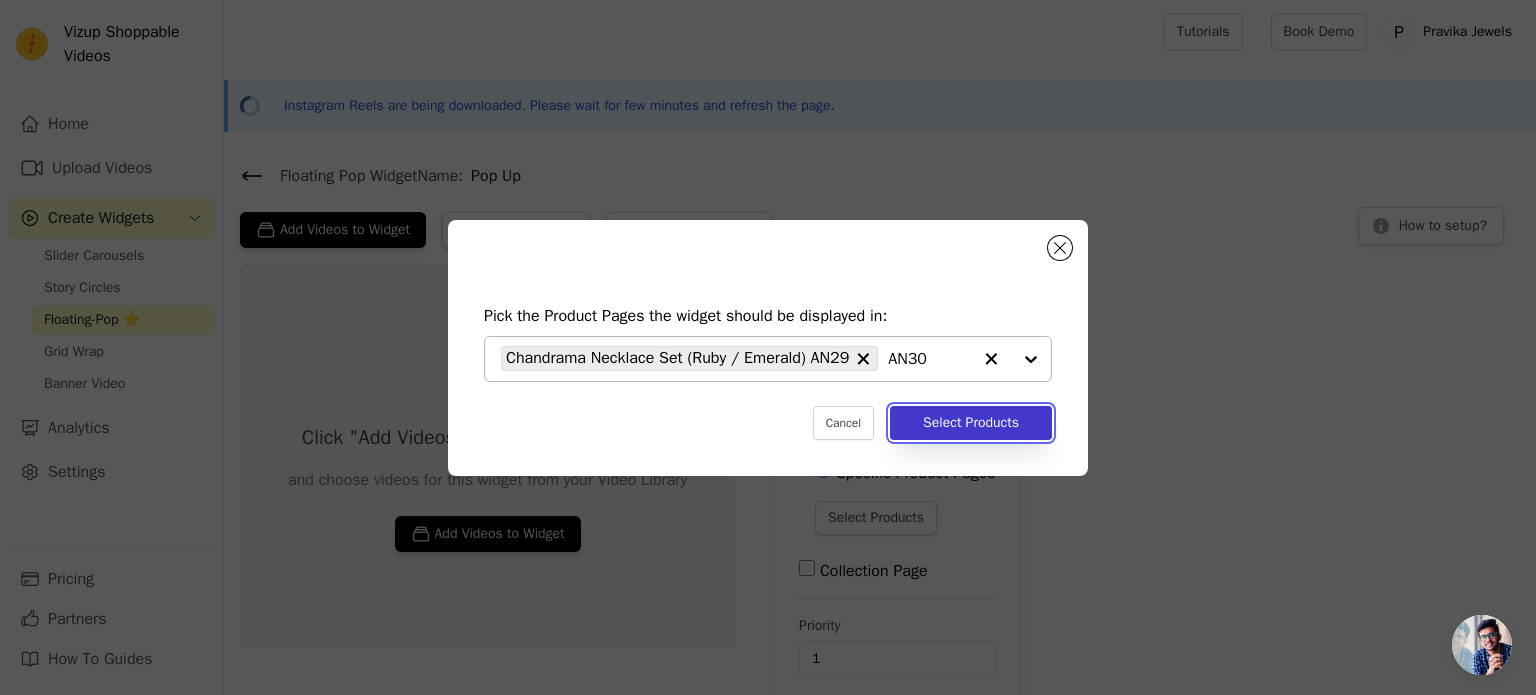 click on "Select Products" at bounding box center (971, 423) 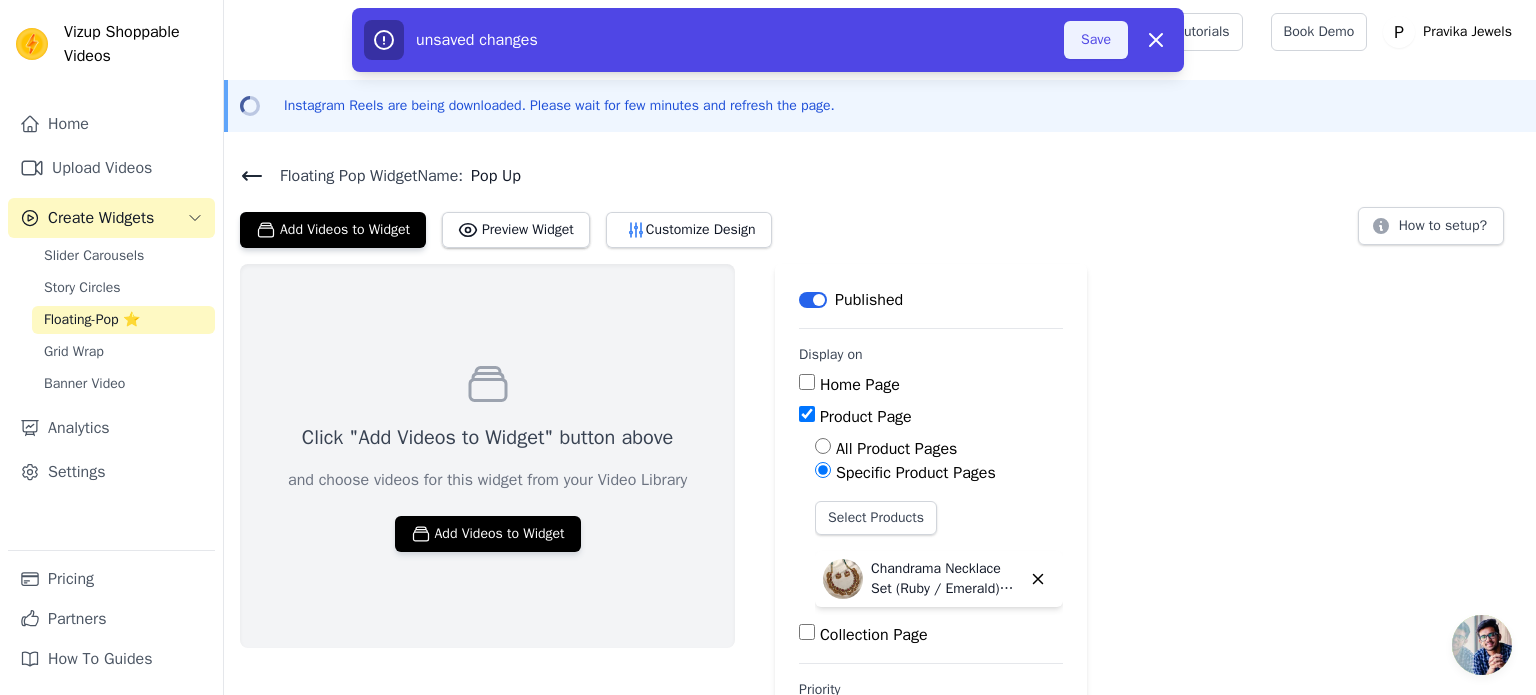 click on "Save" at bounding box center [1096, 40] 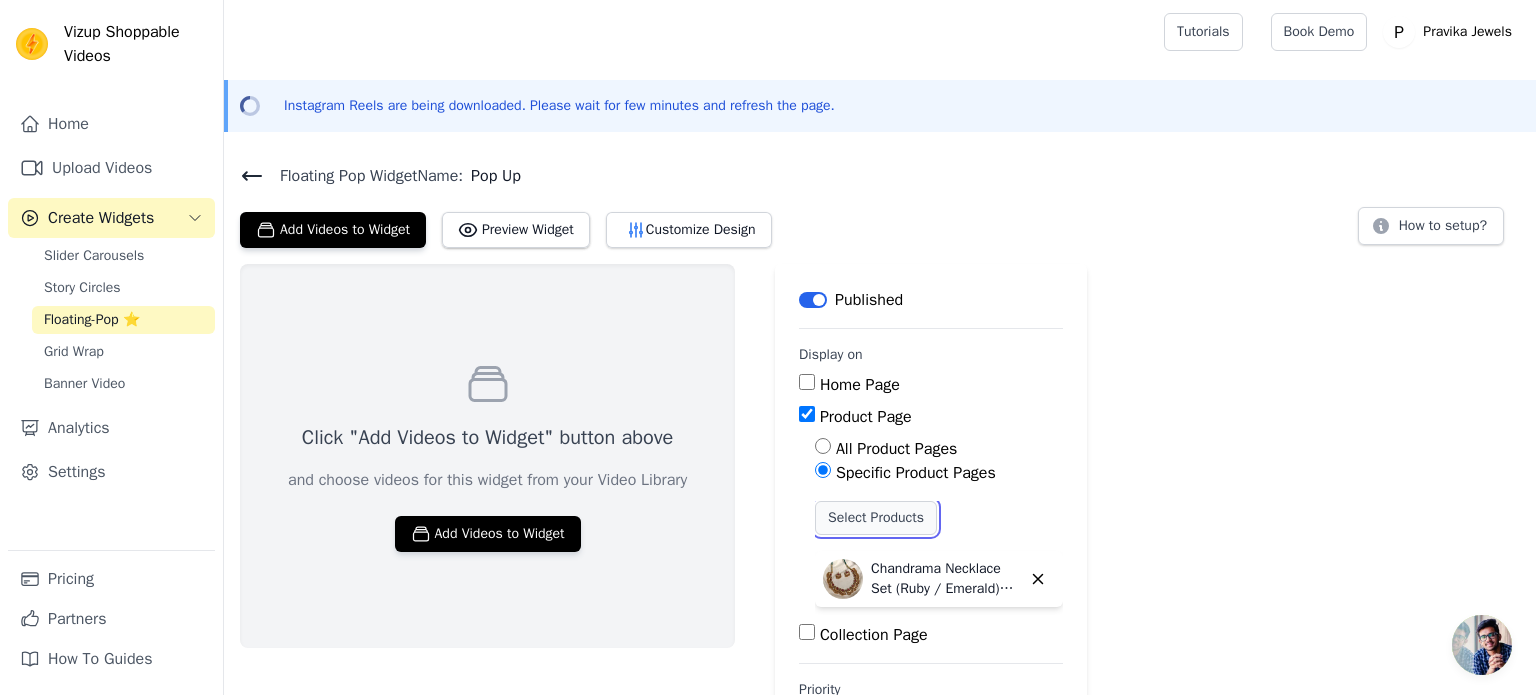 click on "Select Products" at bounding box center (876, 518) 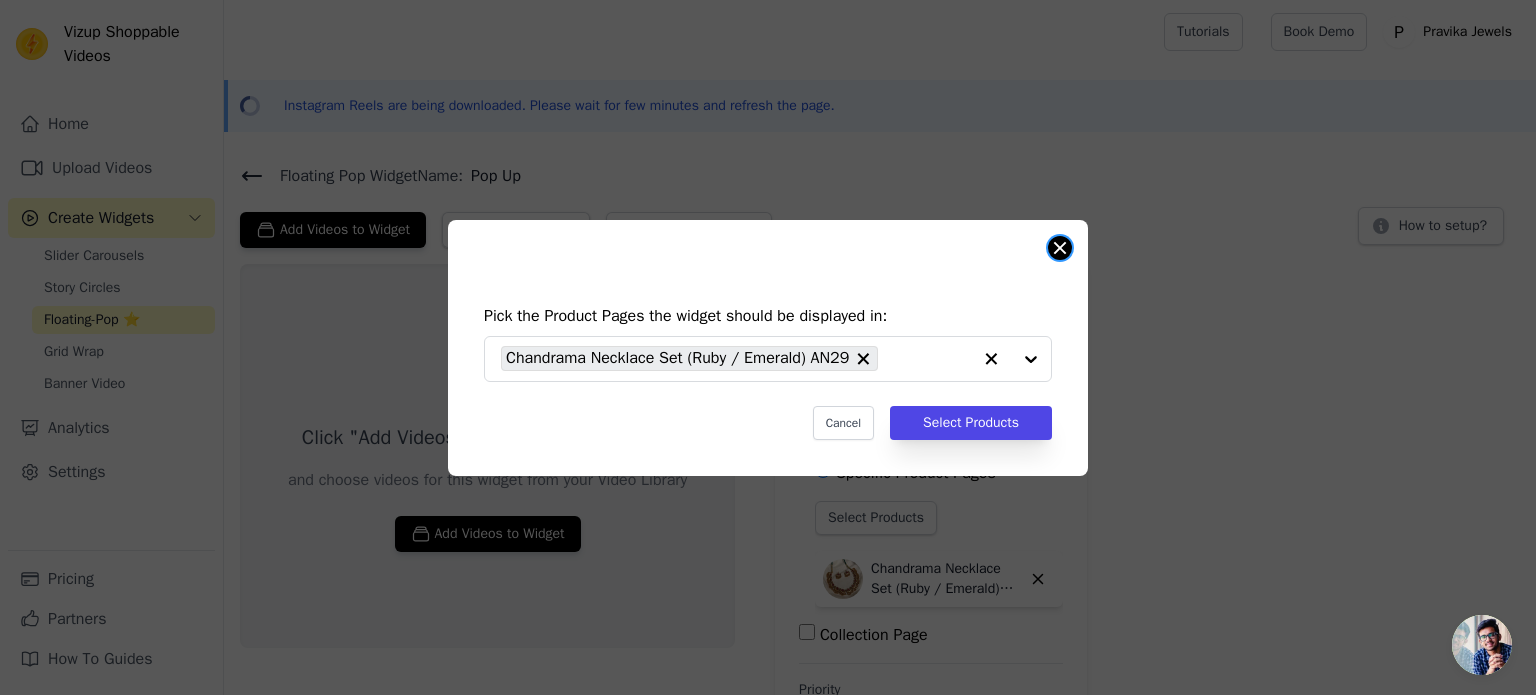 click at bounding box center (1060, 248) 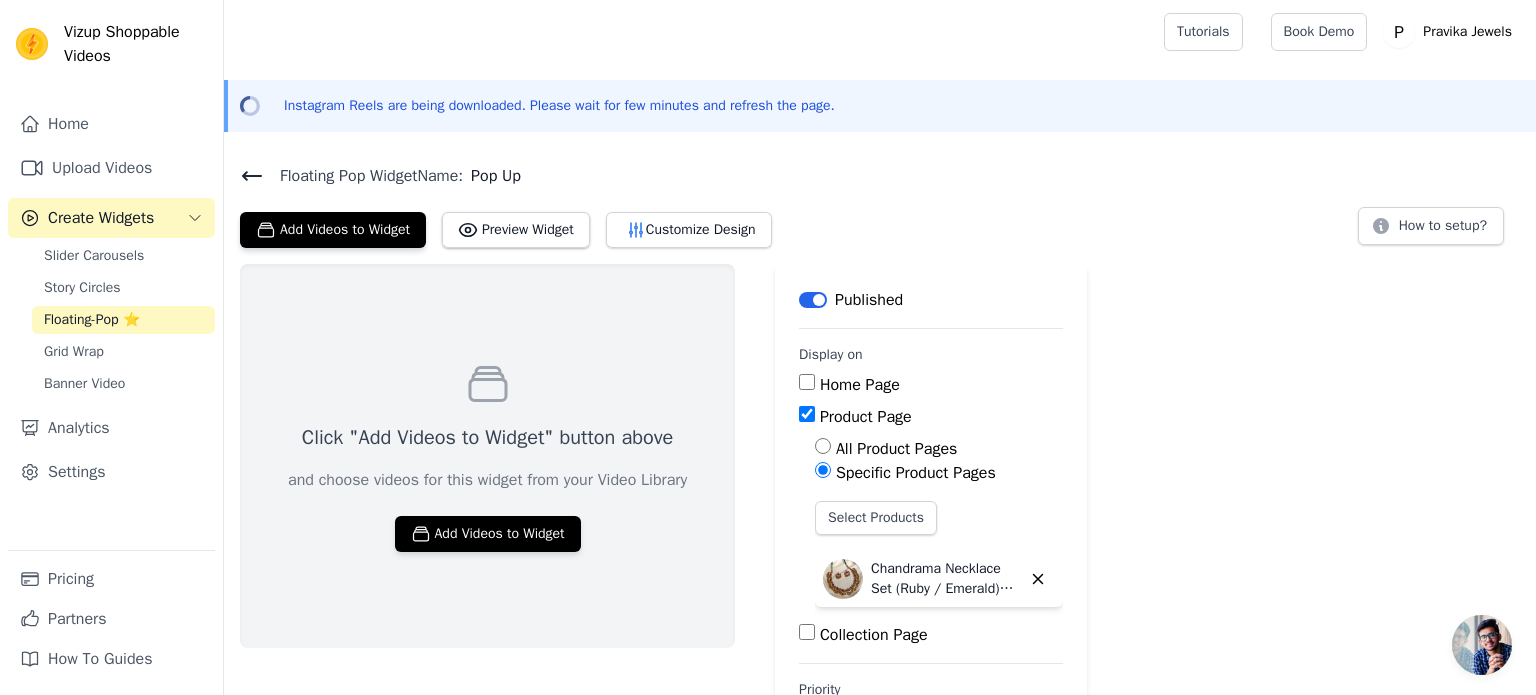click on "Collection Page" at bounding box center (874, 635) 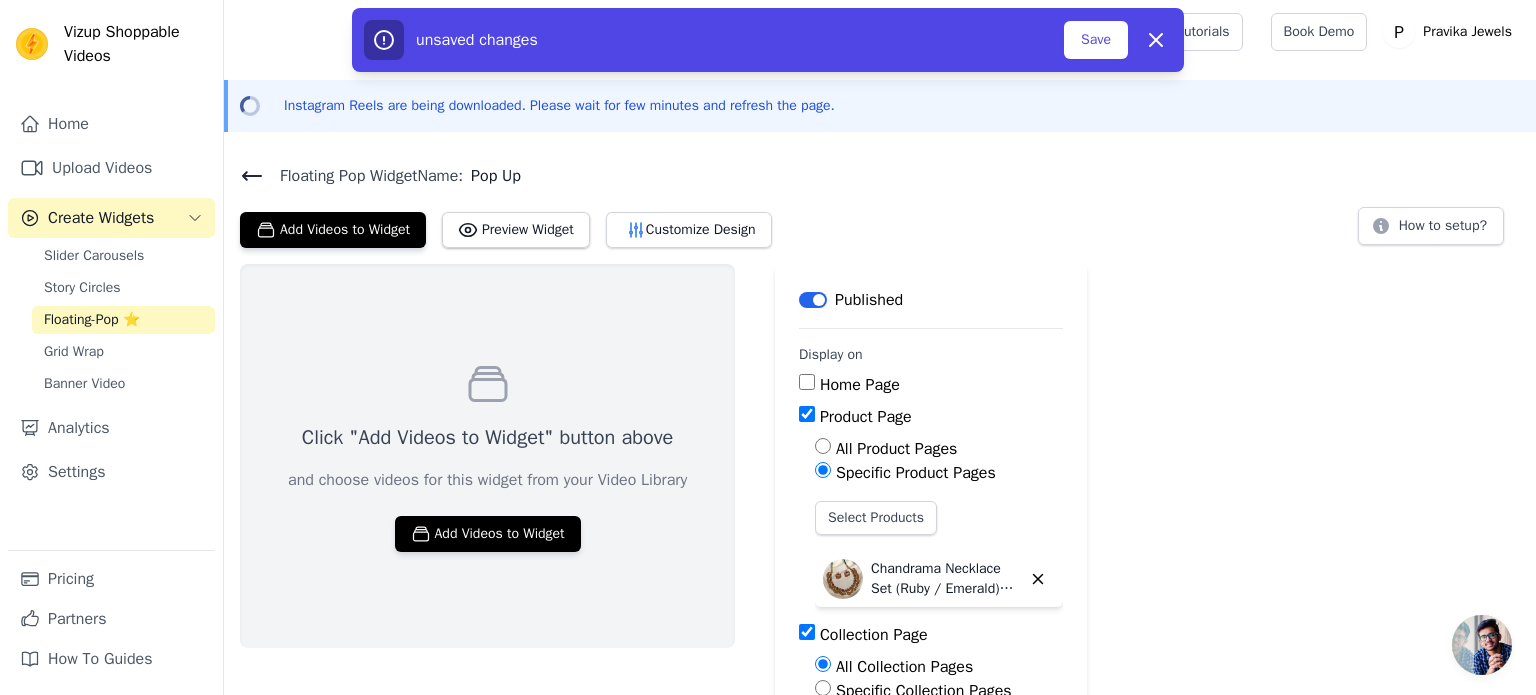 click on "Collection Page" at bounding box center (807, 632) 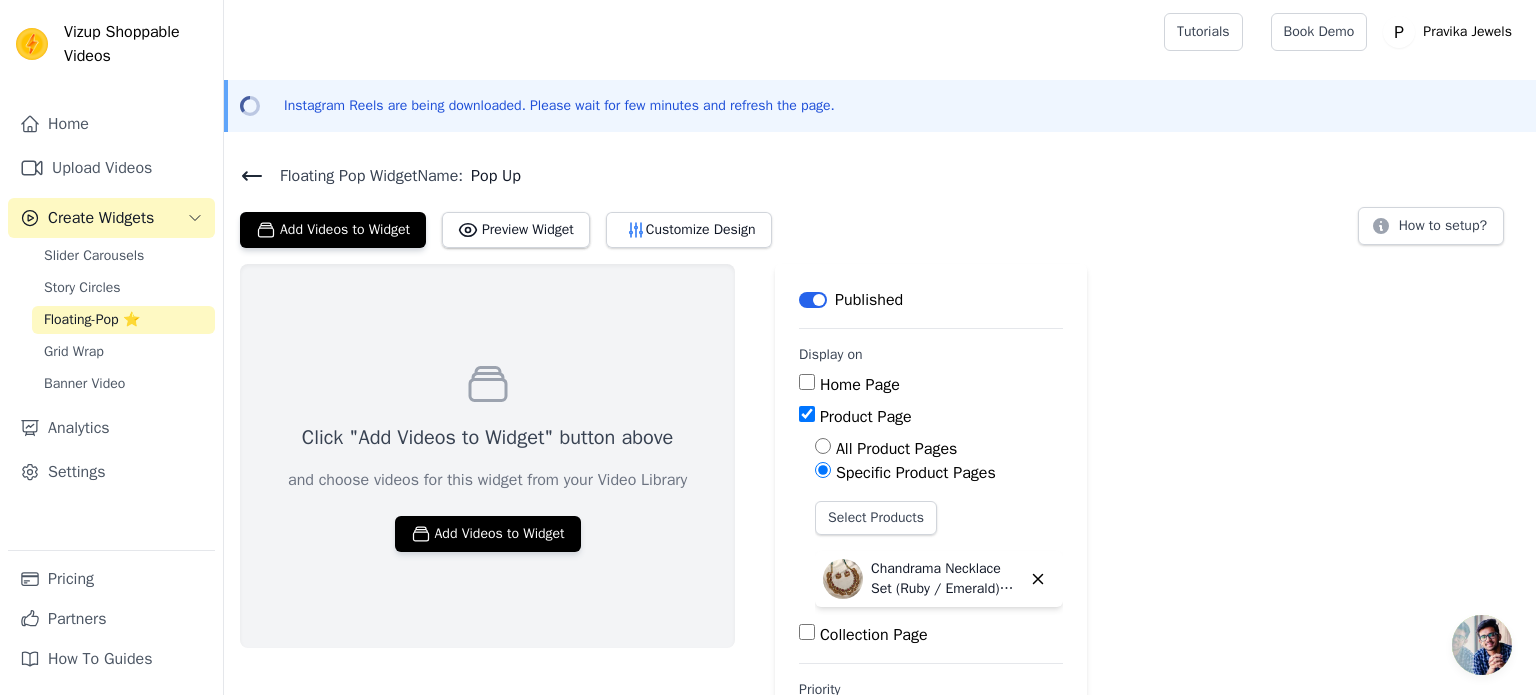 click on "Collection Page" at bounding box center [807, 632] 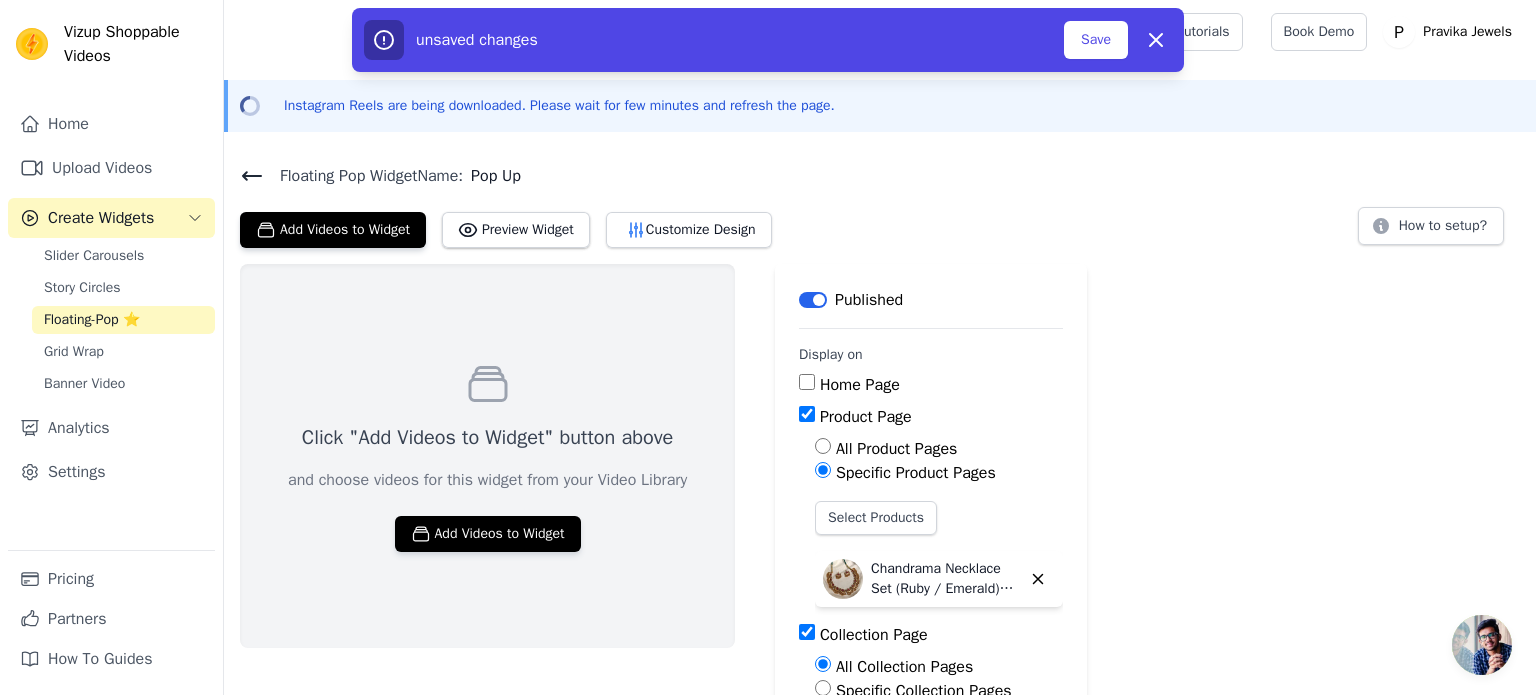 click on "Collection Page" at bounding box center (931, 635) 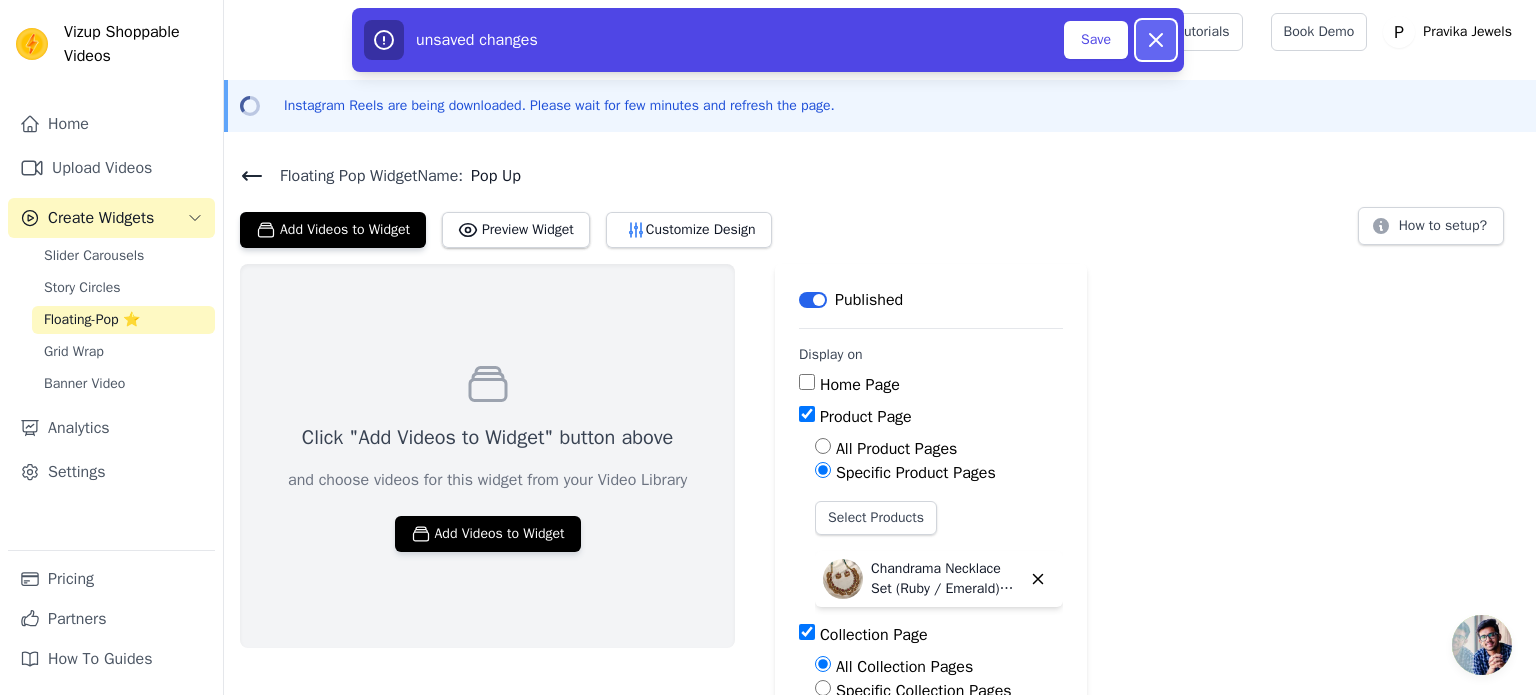 click 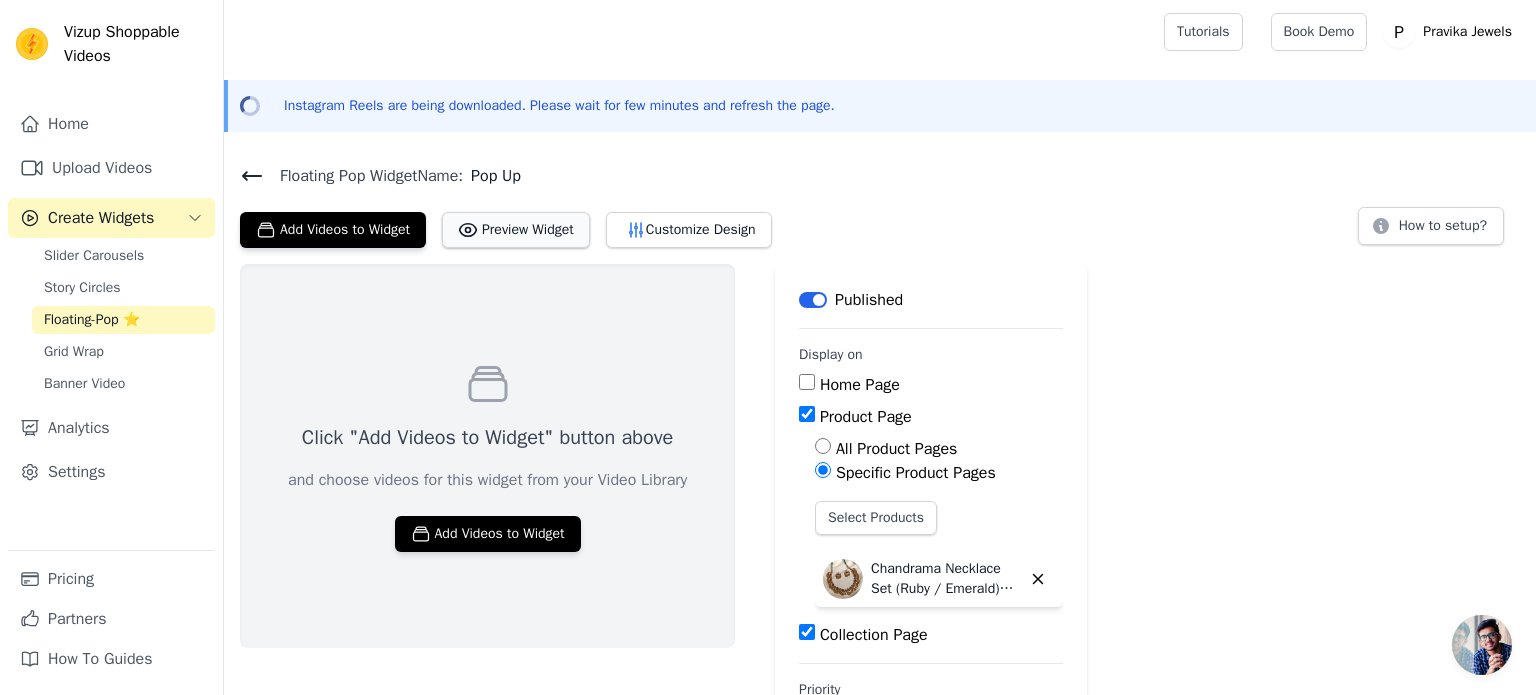 click on "Preview Widget" at bounding box center (516, 230) 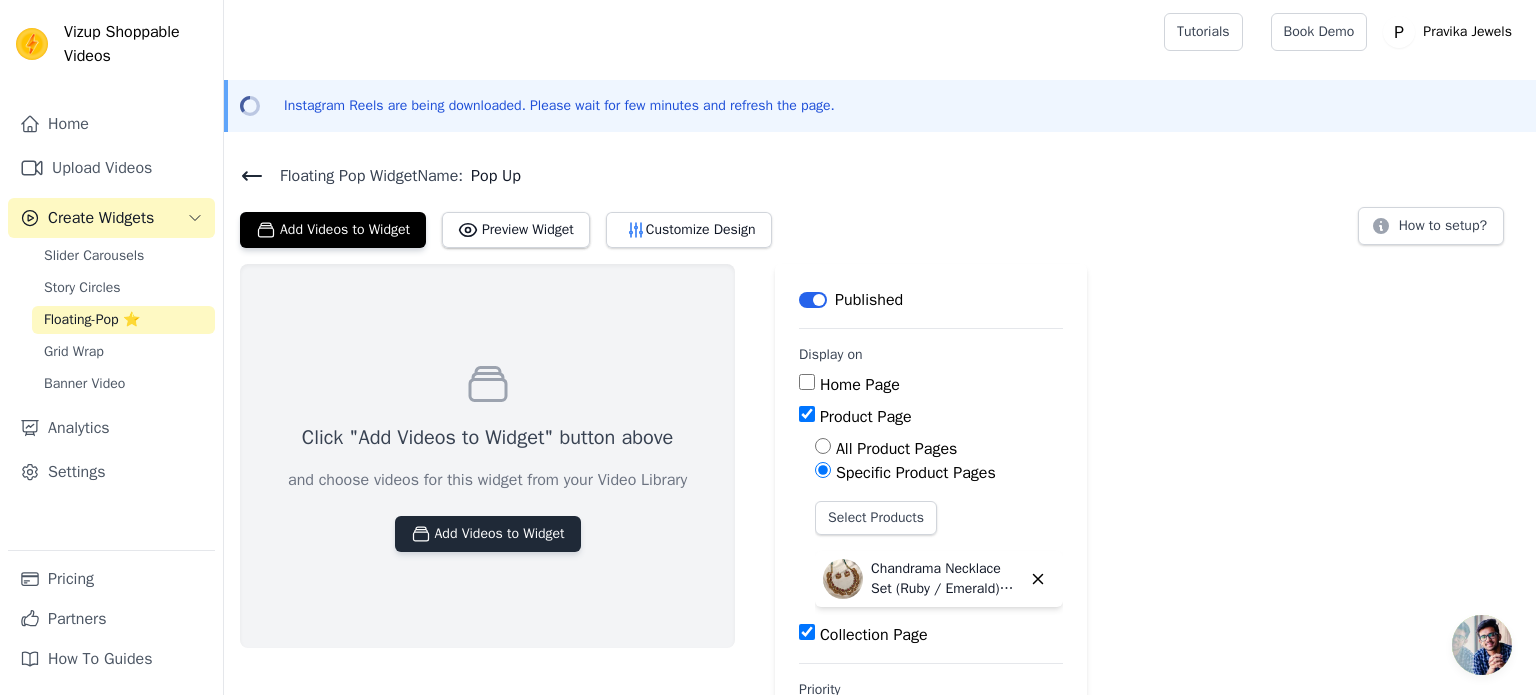 click on "Add Videos to Widget" at bounding box center (488, 534) 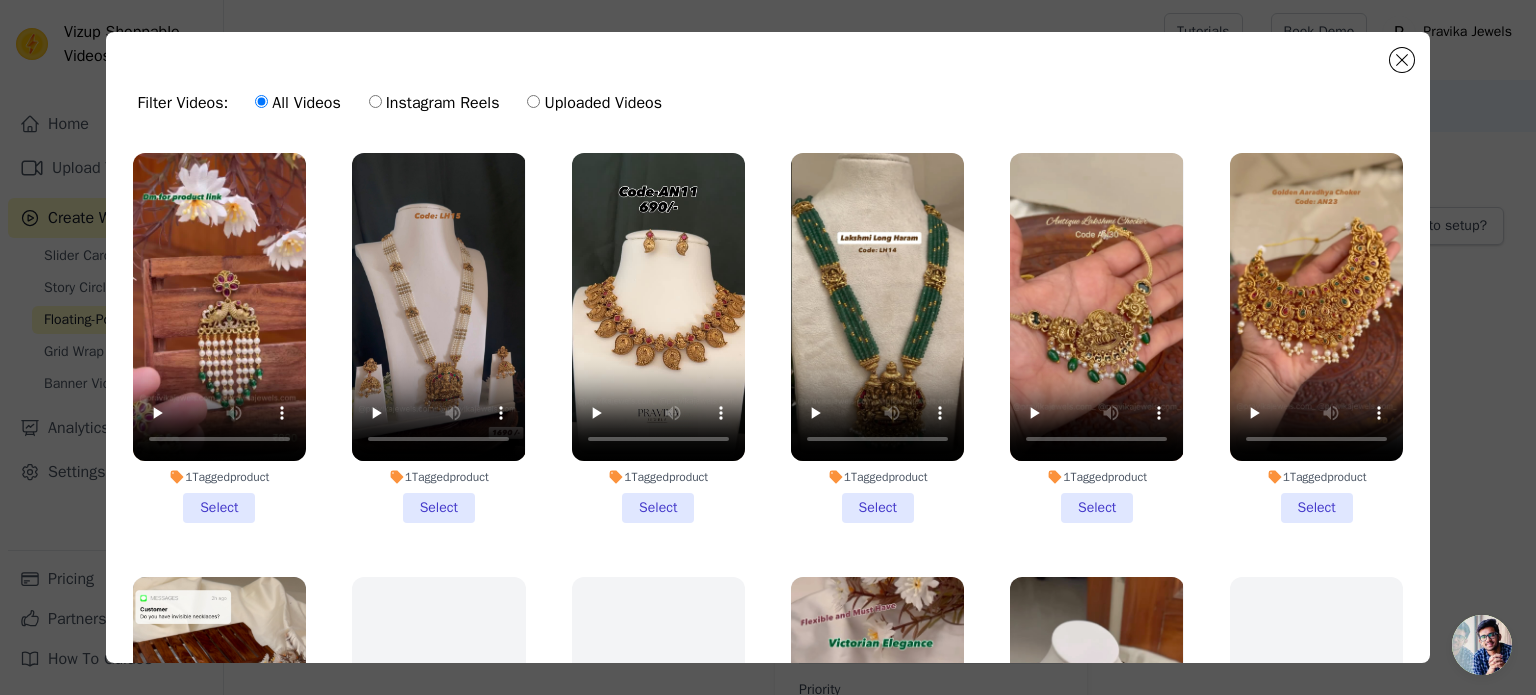 click on "1  Tagged  product     Select" at bounding box center [219, 338] 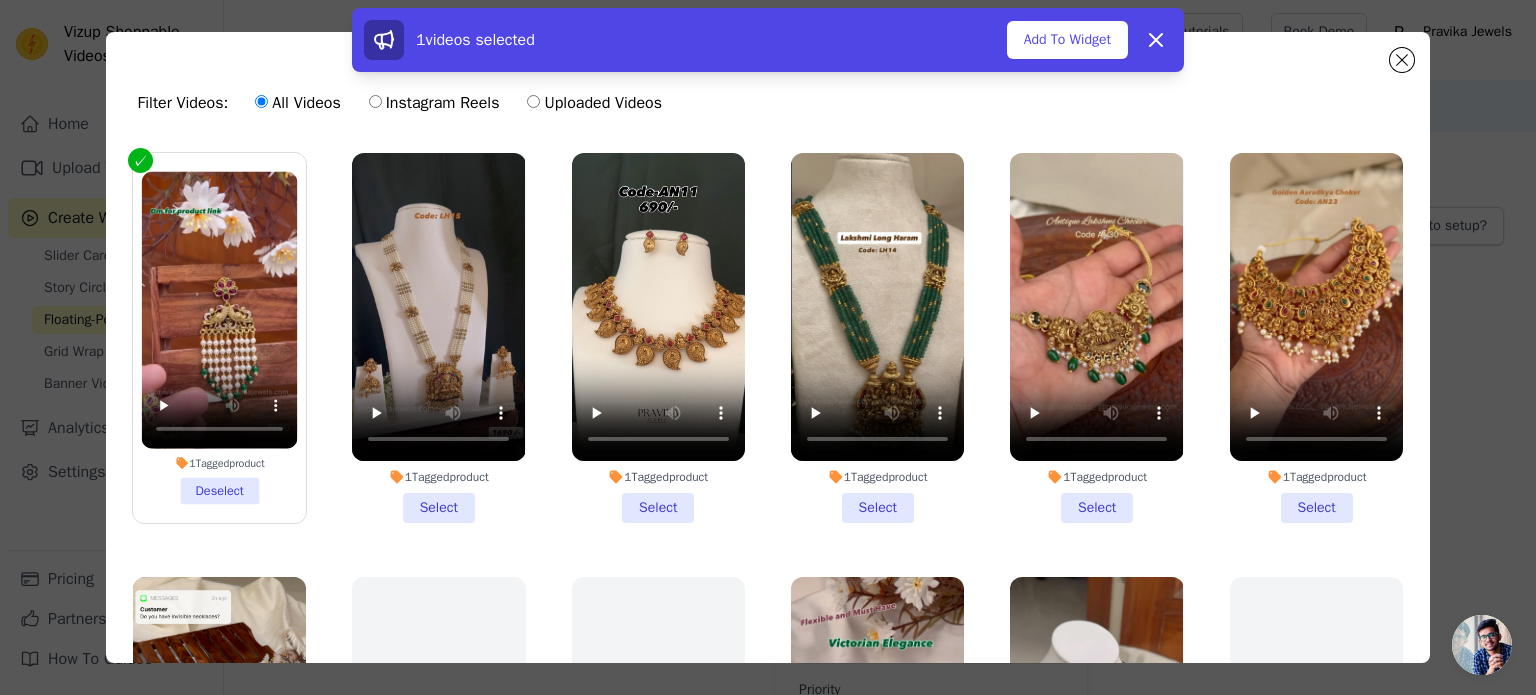 click on "1  Tagged  product     Select" at bounding box center (438, 338) 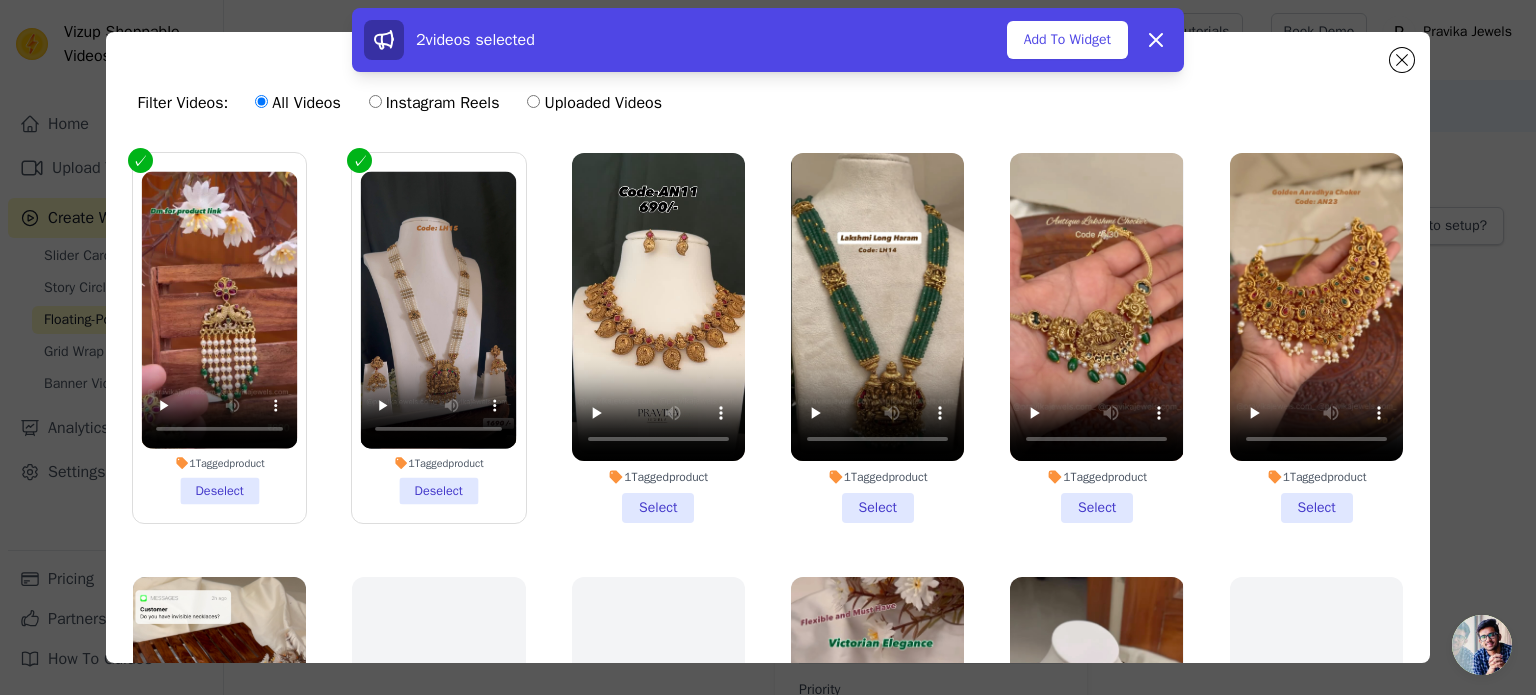 click on "1  Tagged  product     Select" at bounding box center (658, 338) 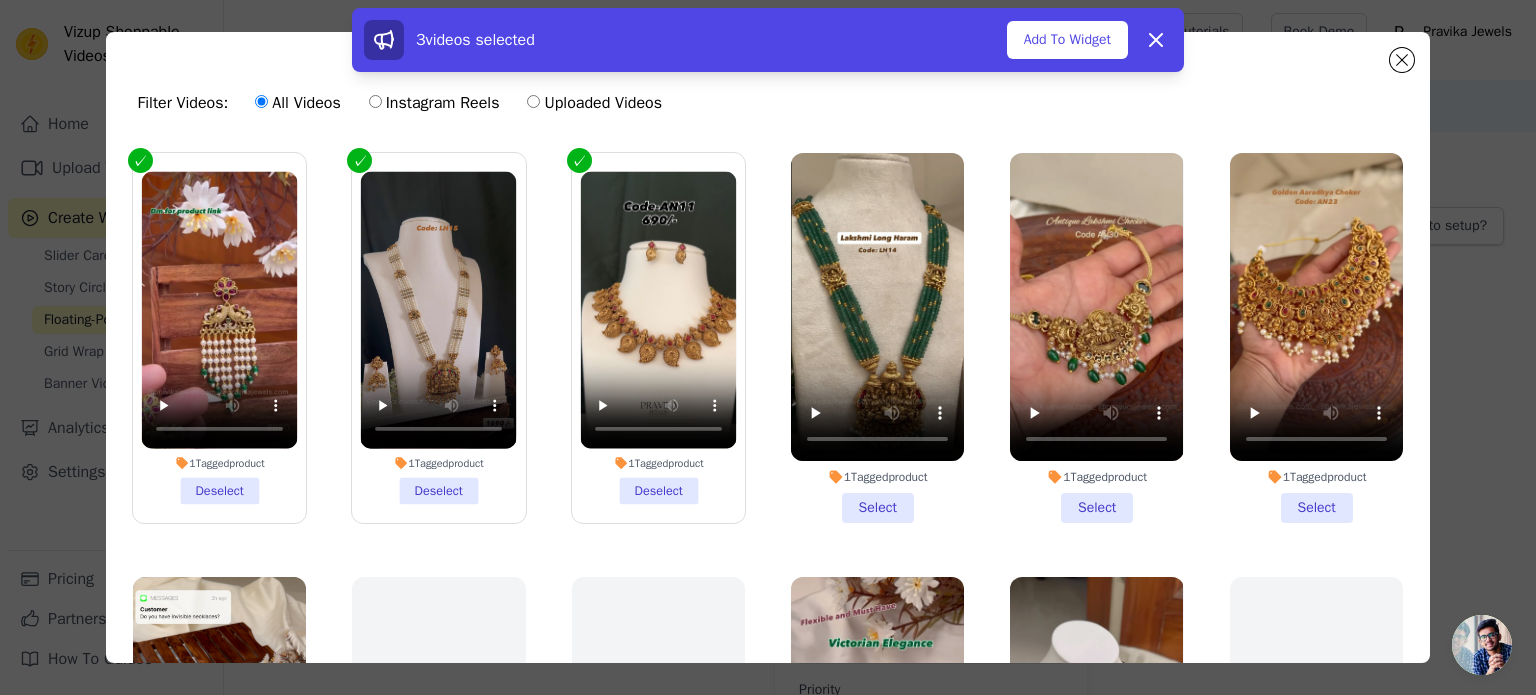 click on "1  Tagged  product     Select" at bounding box center (877, 338) 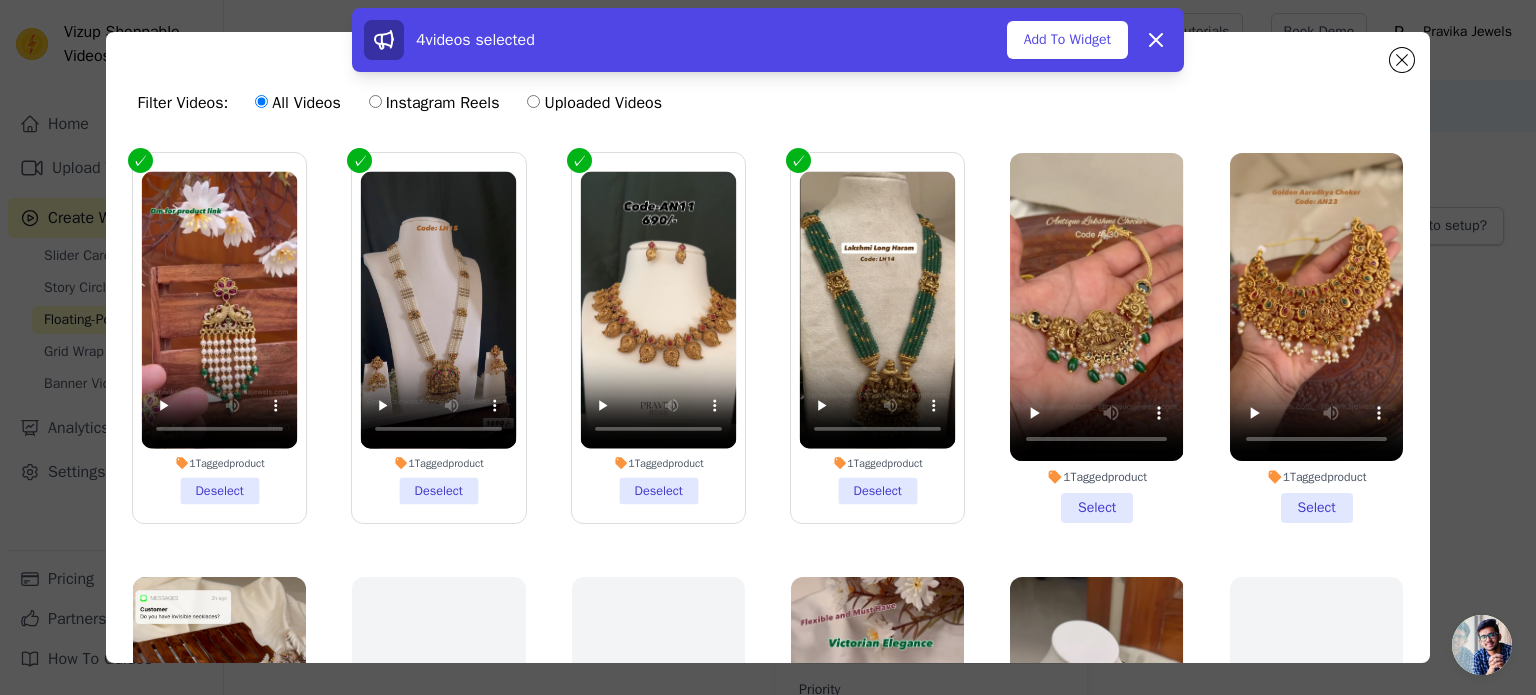 click on "1  Tagged  product     Select" at bounding box center [1096, 338] 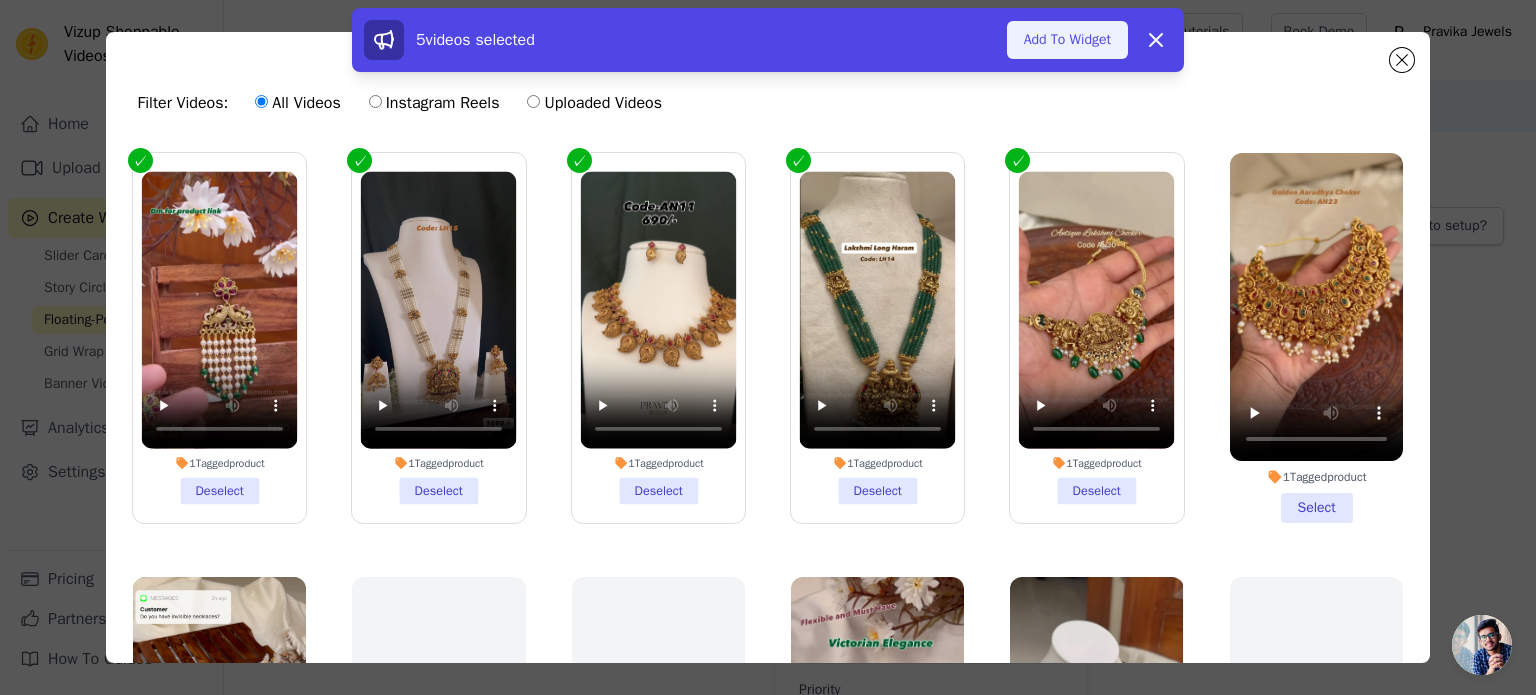 click on "Add To Widget" at bounding box center [1067, 40] 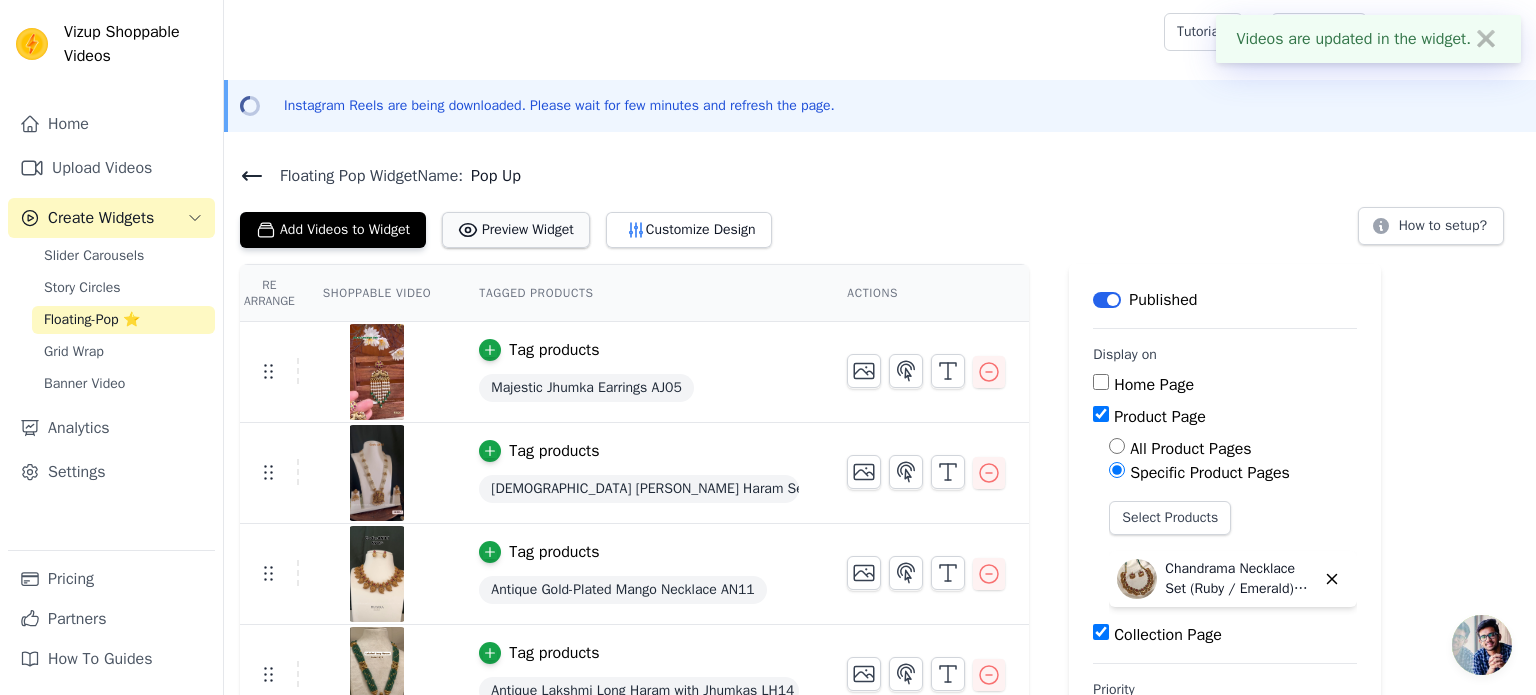 click on "Preview Widget" at bounding box center (516, 230) 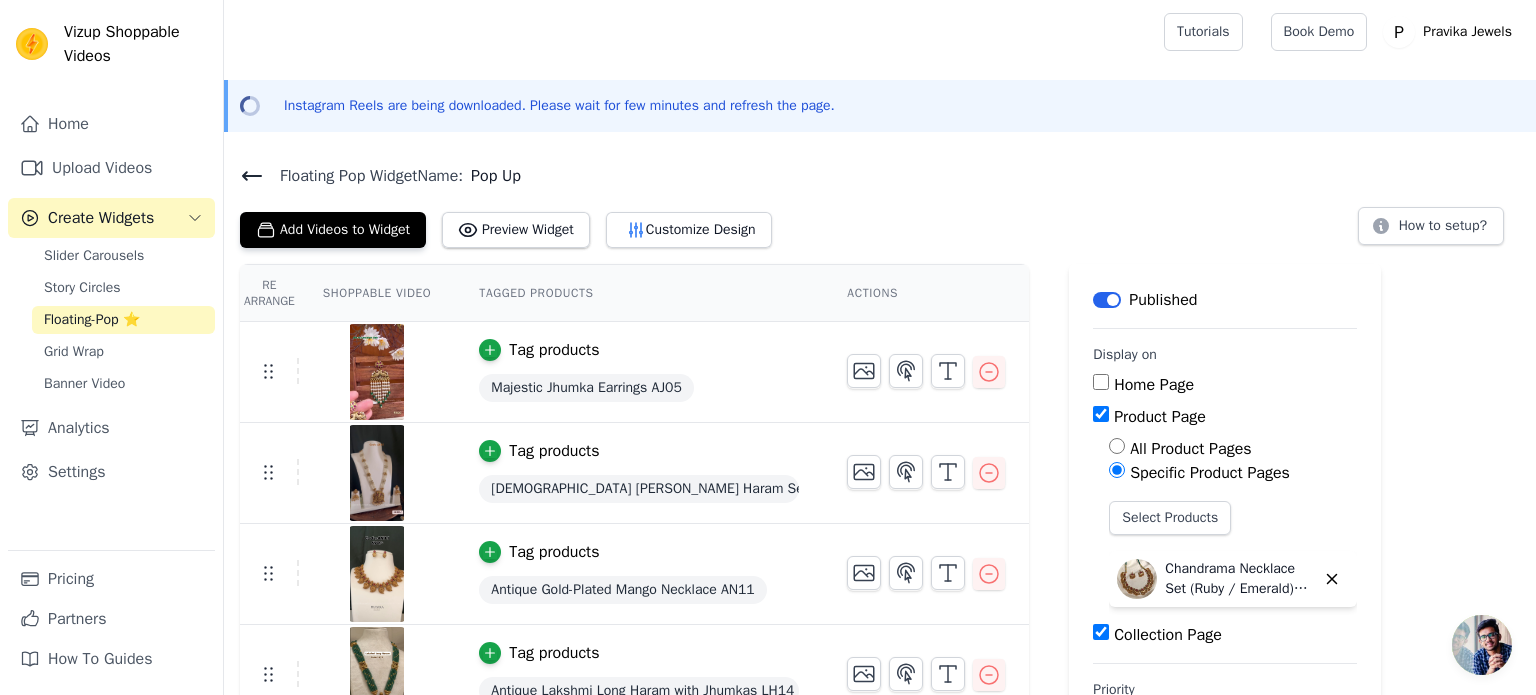 click on "Home Page" at bounding box center (1101, 382) 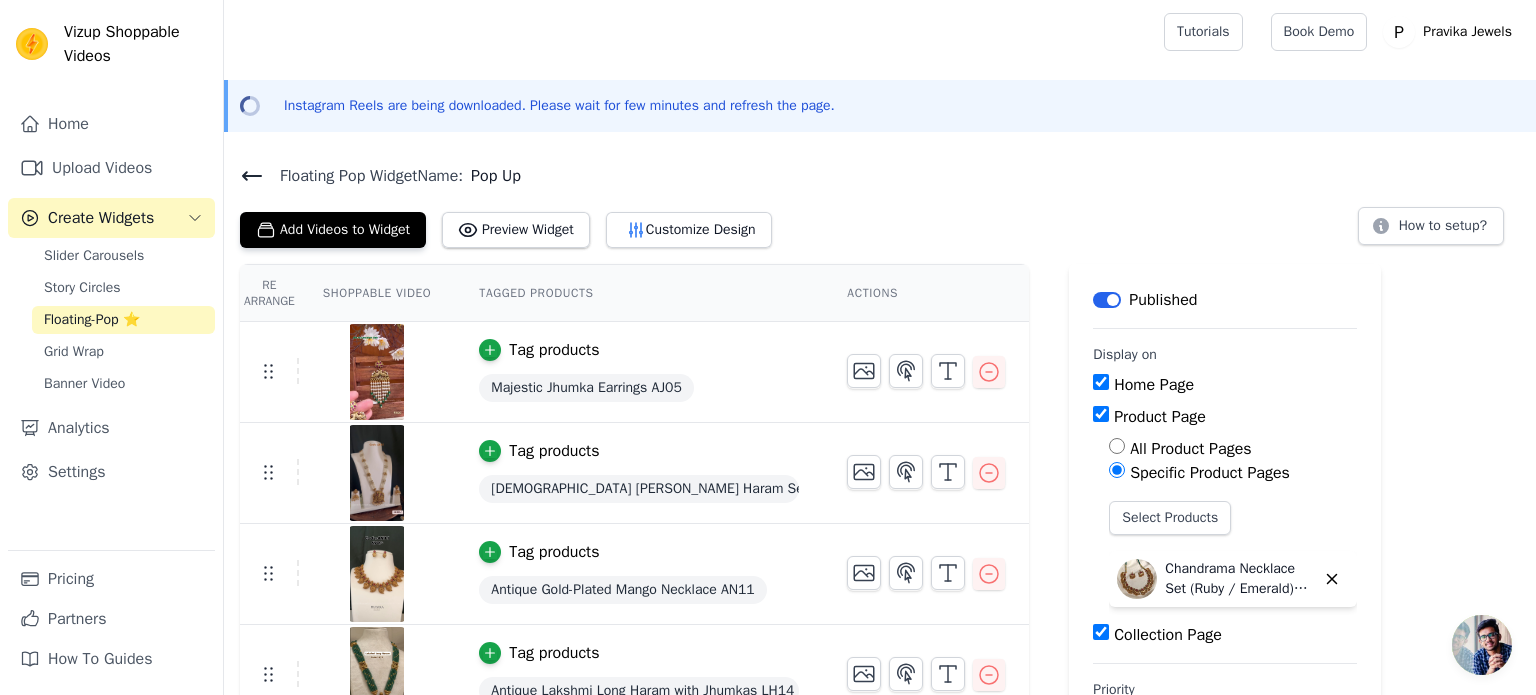 click on "Product Page" at bounding box center [1101, 414] 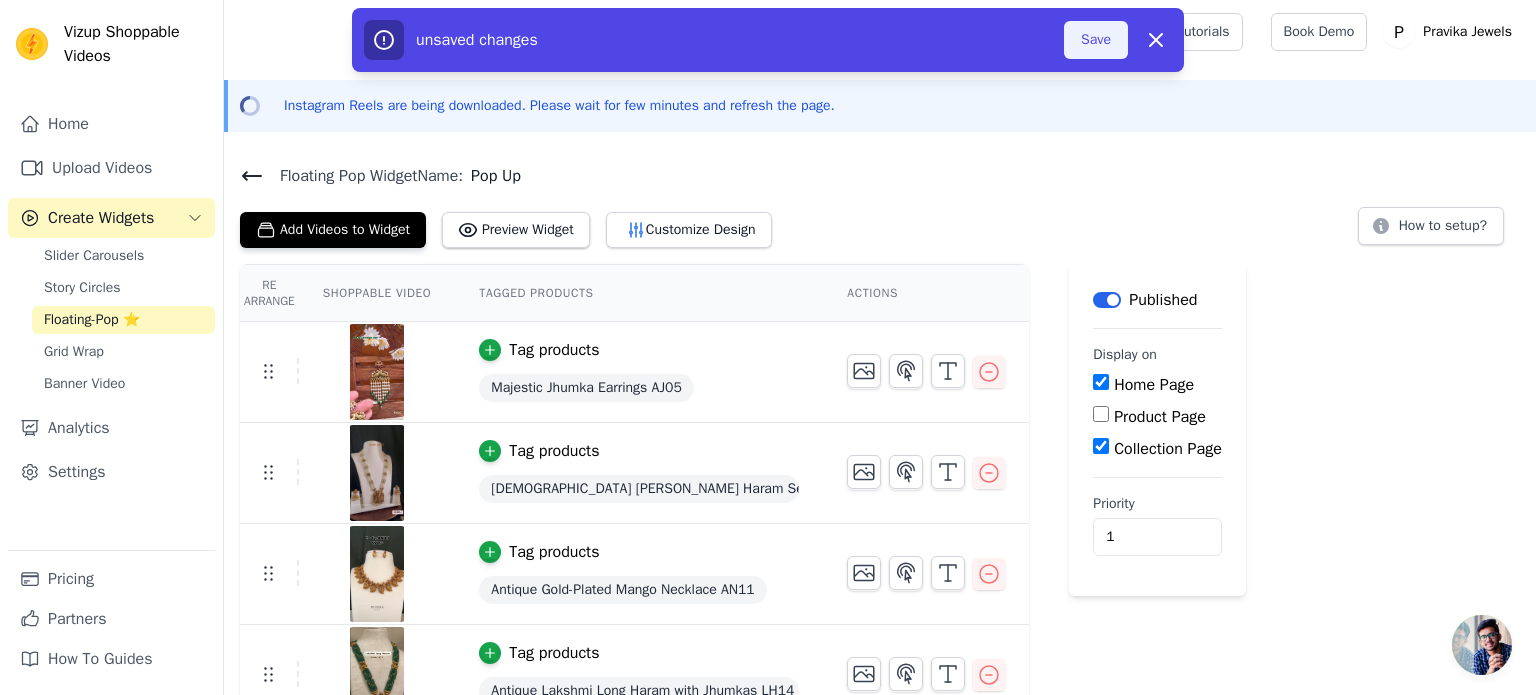 click on "Save" at bounding box center (1096, 40) 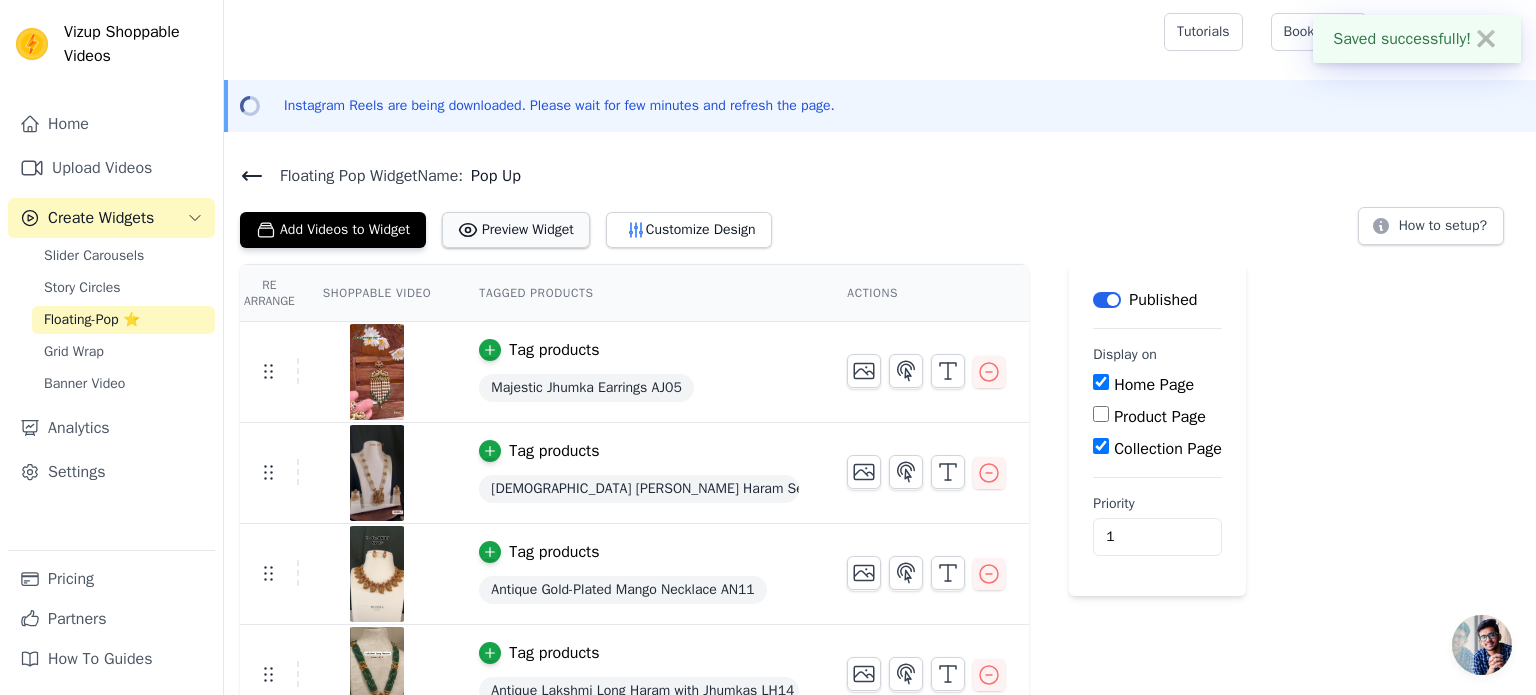 click on "Preview Widget" at bounding box center (516, 230) 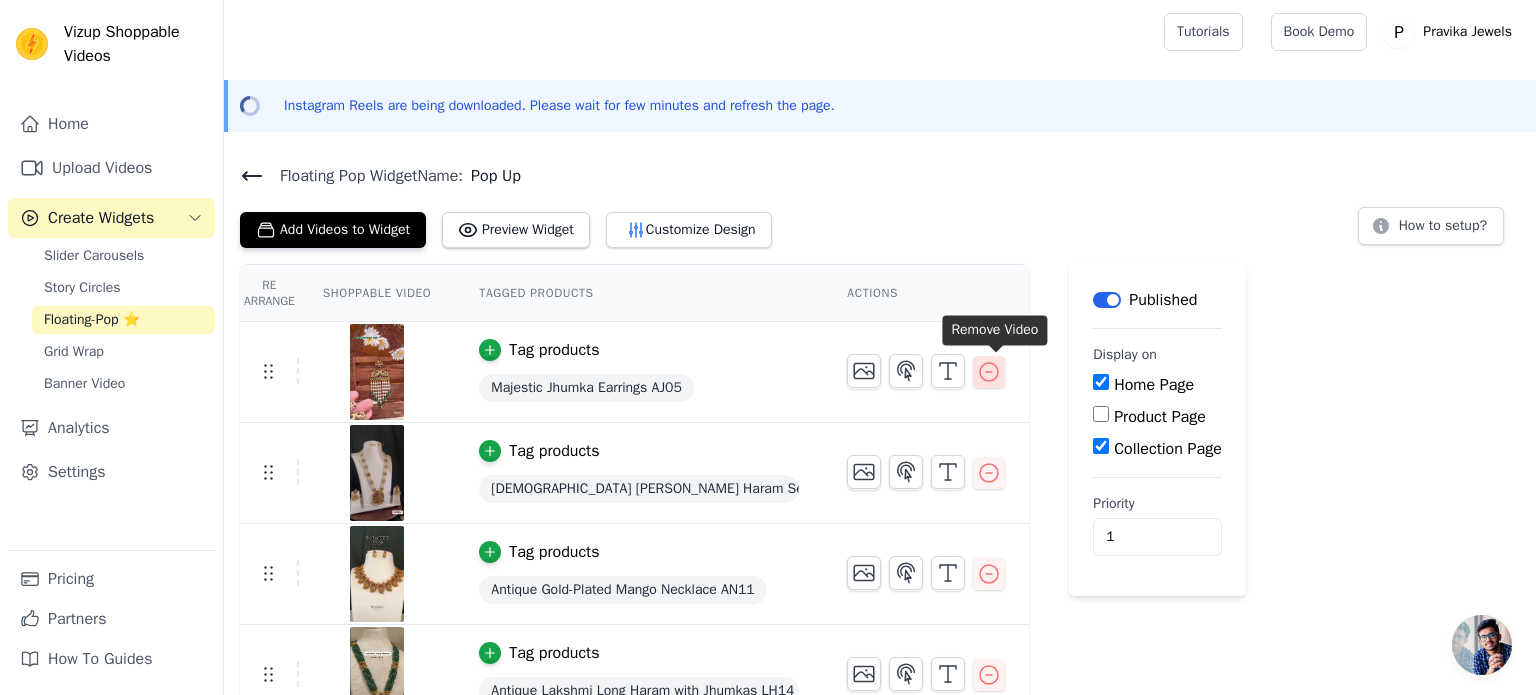 click 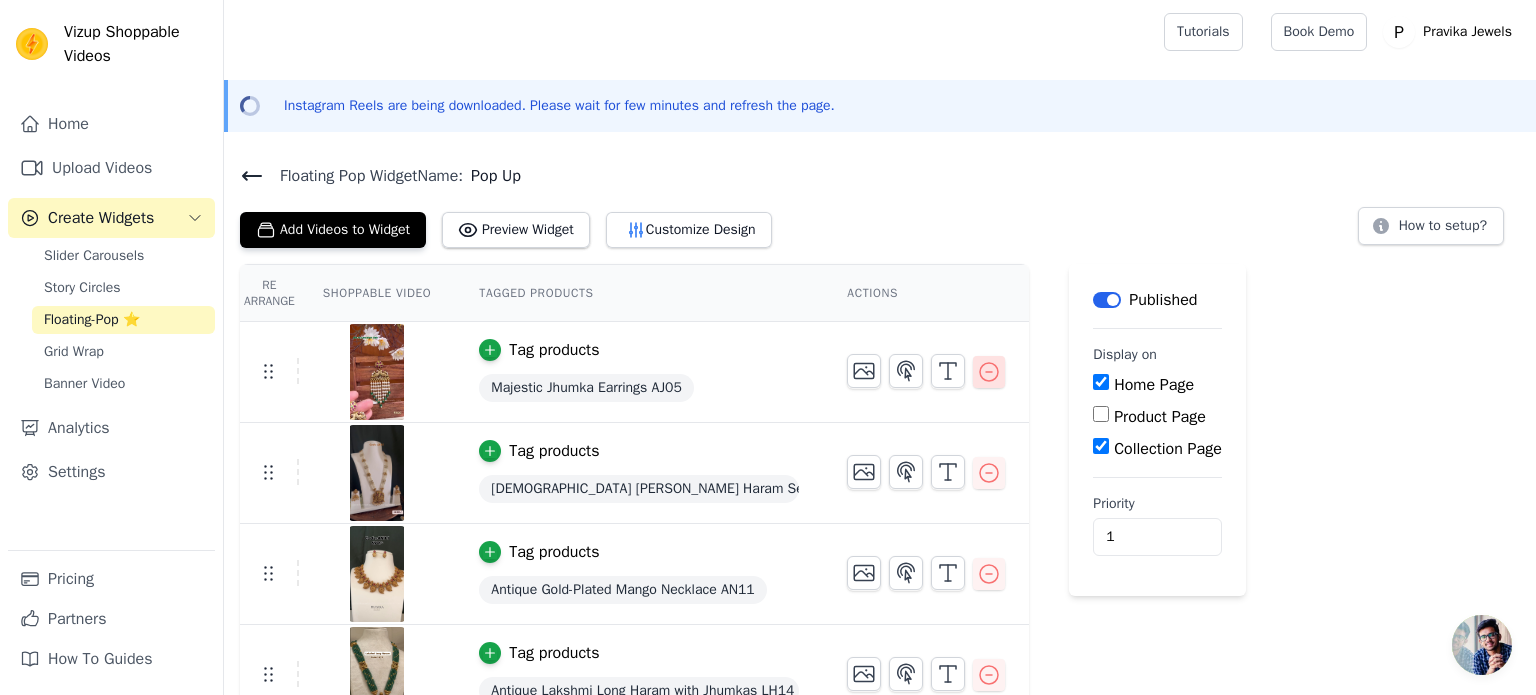 click 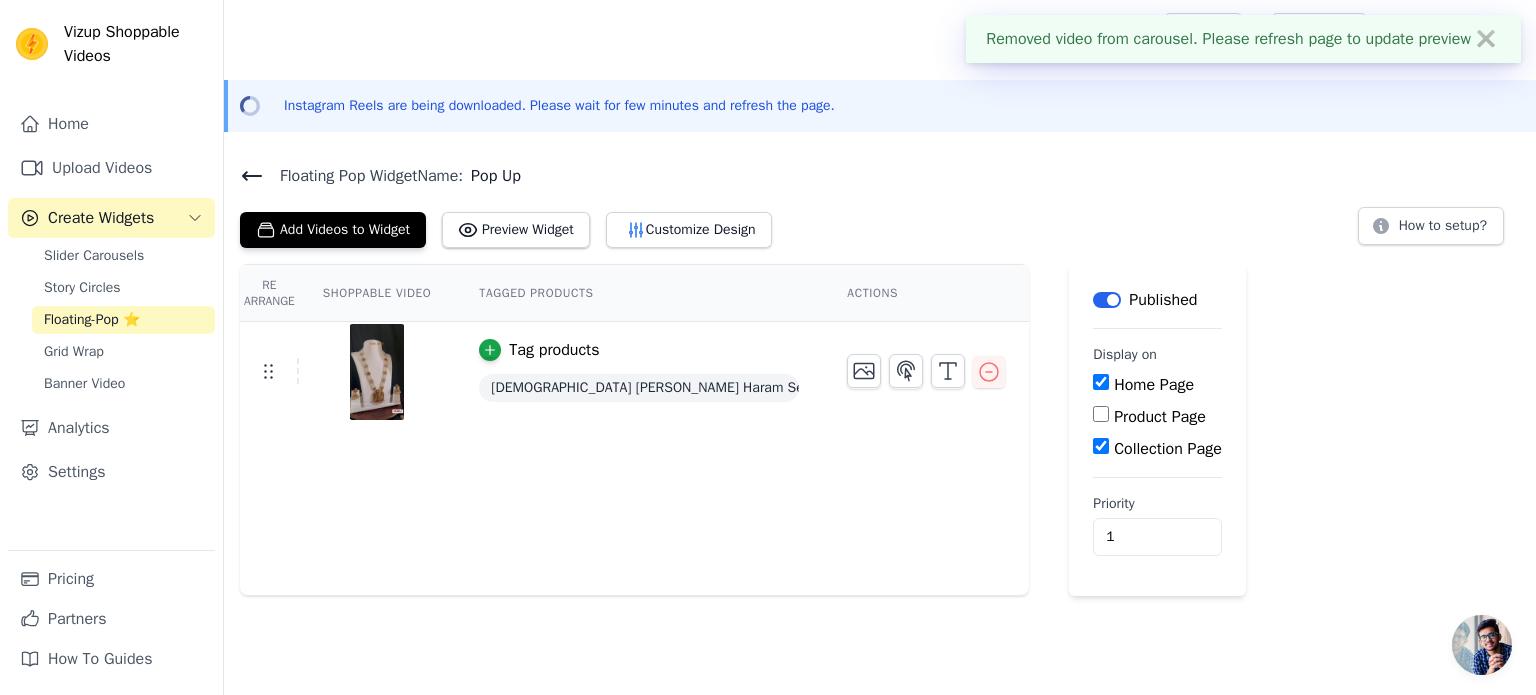 click on "Re Arrange   Shoppable Video   Tagged Products   Actions             Tag products   Lakshmi Devi Pearl Temple Haram Set LH15                       Save Videos In This New Order   Save   Dismiss     Label     Published     Display on     Home Page     Product Page       Collection Page       Priority   1" at bounding box center (880, 430) 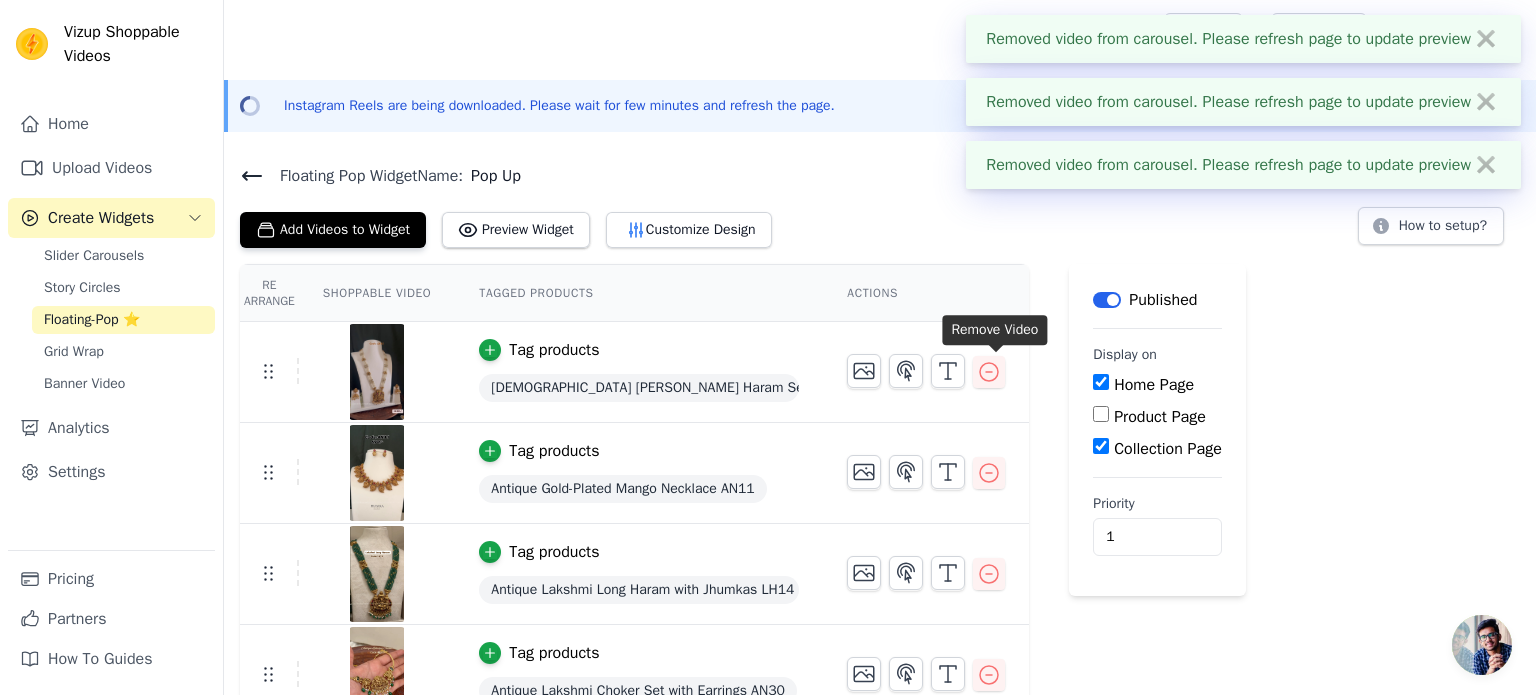 click 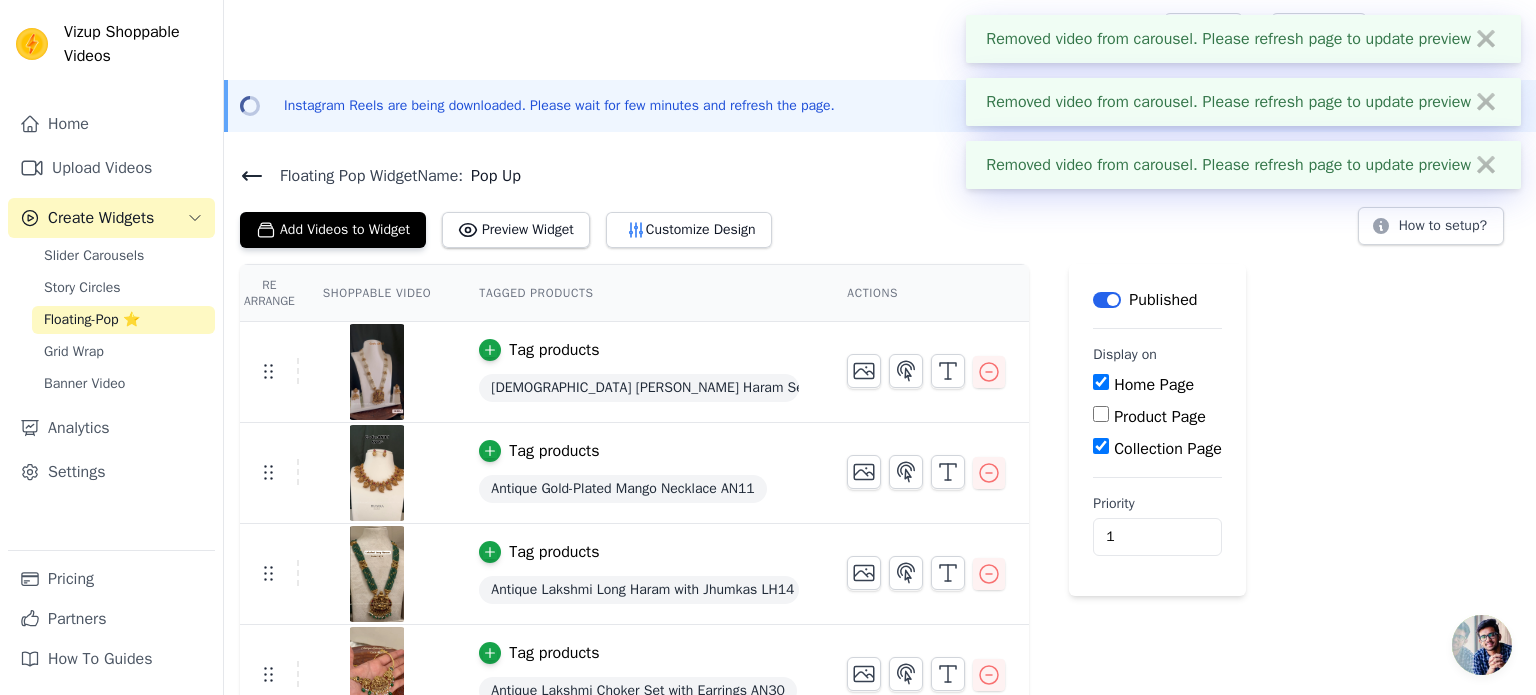 click 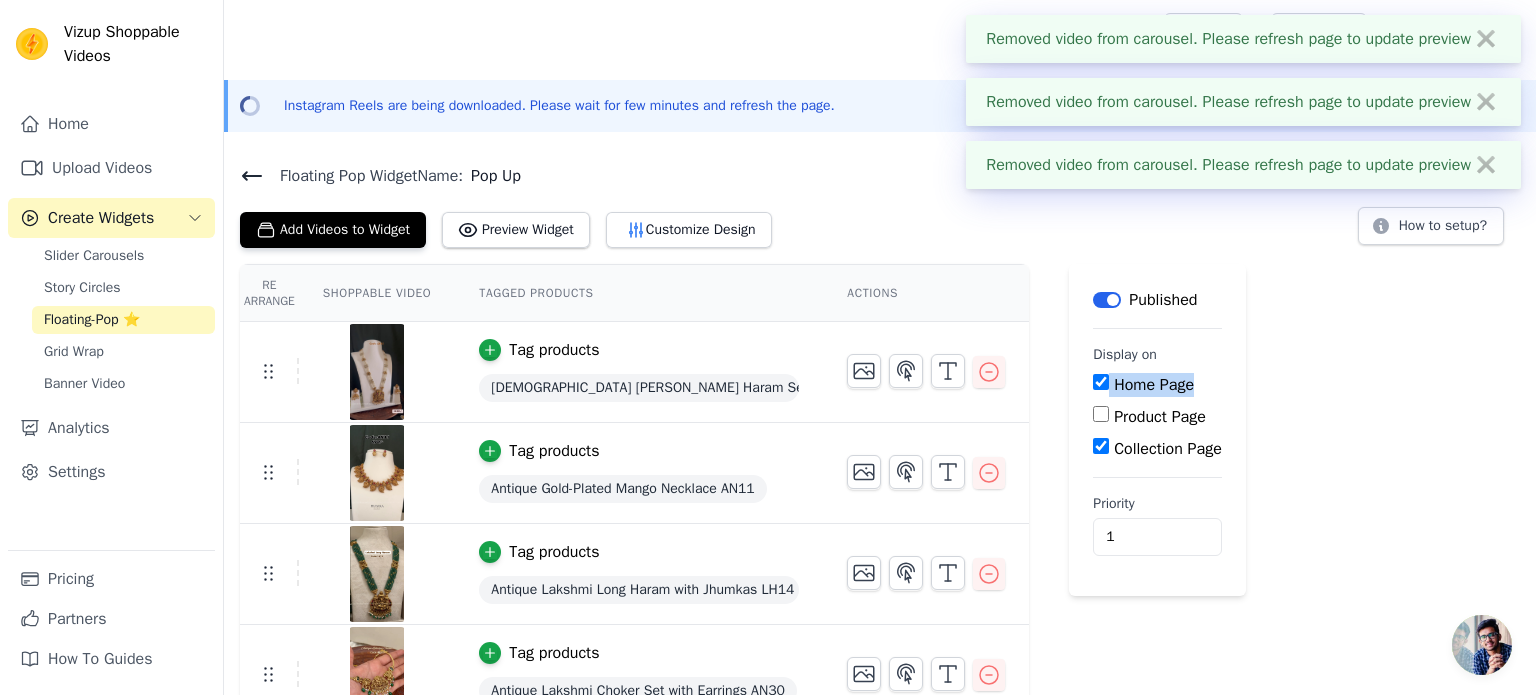 click on "Re Arrange   Shoppable Video   Tagged Products   Actions             Tag products   Lakshmi Devi Pearl Temple Haram Set LH15                             Tag products   Antique Gold-Plated Mango Necklace AN11                             Tag products   Antique Lakshmi Long Haram with Jhumkas LH14                             Tag products   Antique Lakshmi Choker Set with Earrings AN30                       Save Videos In This New Order   Save   Dismiss     Label     Published     Display on     Home Page     Product Page       Collection Page       Priority   1" at bounding box center (880, 495) 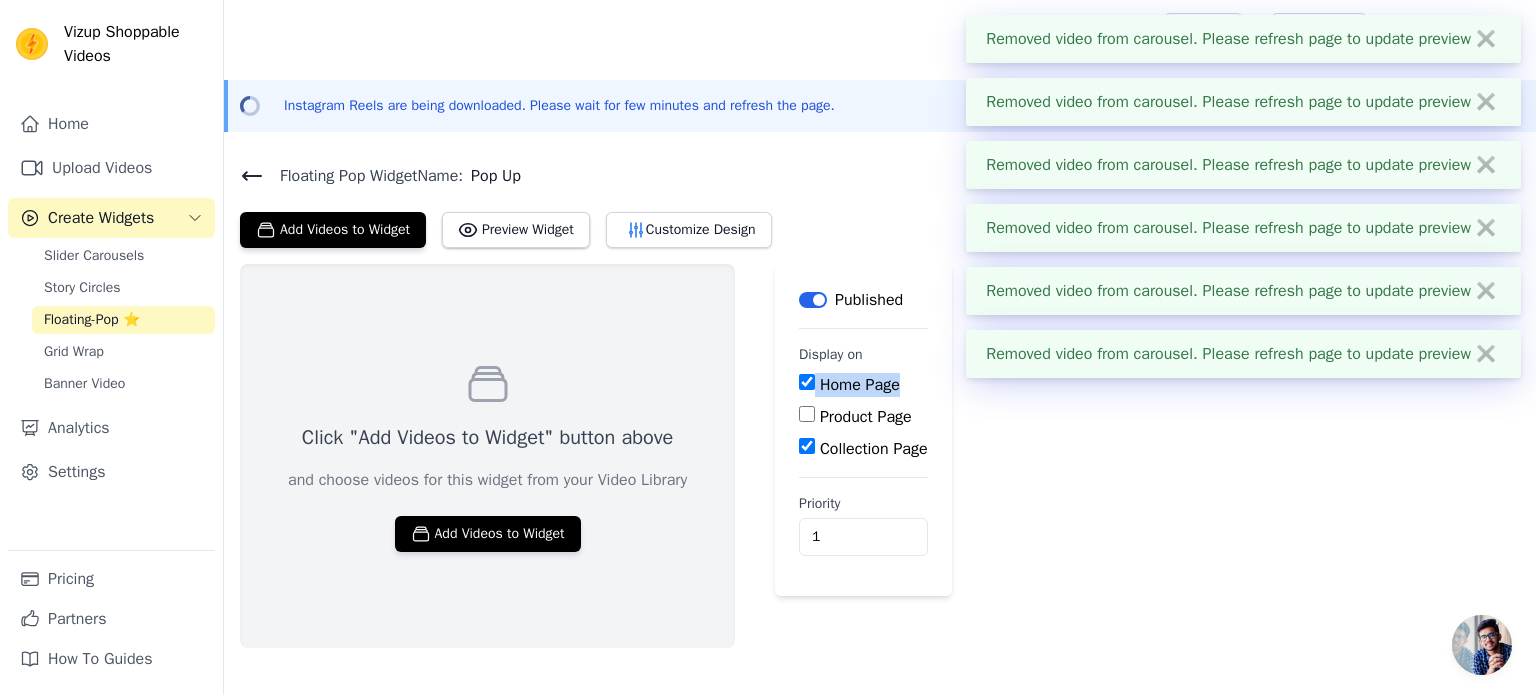 click on "Click "Add Videos to Widget" button above   and choose videos for this widget from your Video Library
Add Videos to Widget   Label     Published     Display on     Home Page     Product Page       Collection Page       Priority   1" at bounding box center [880, 456] 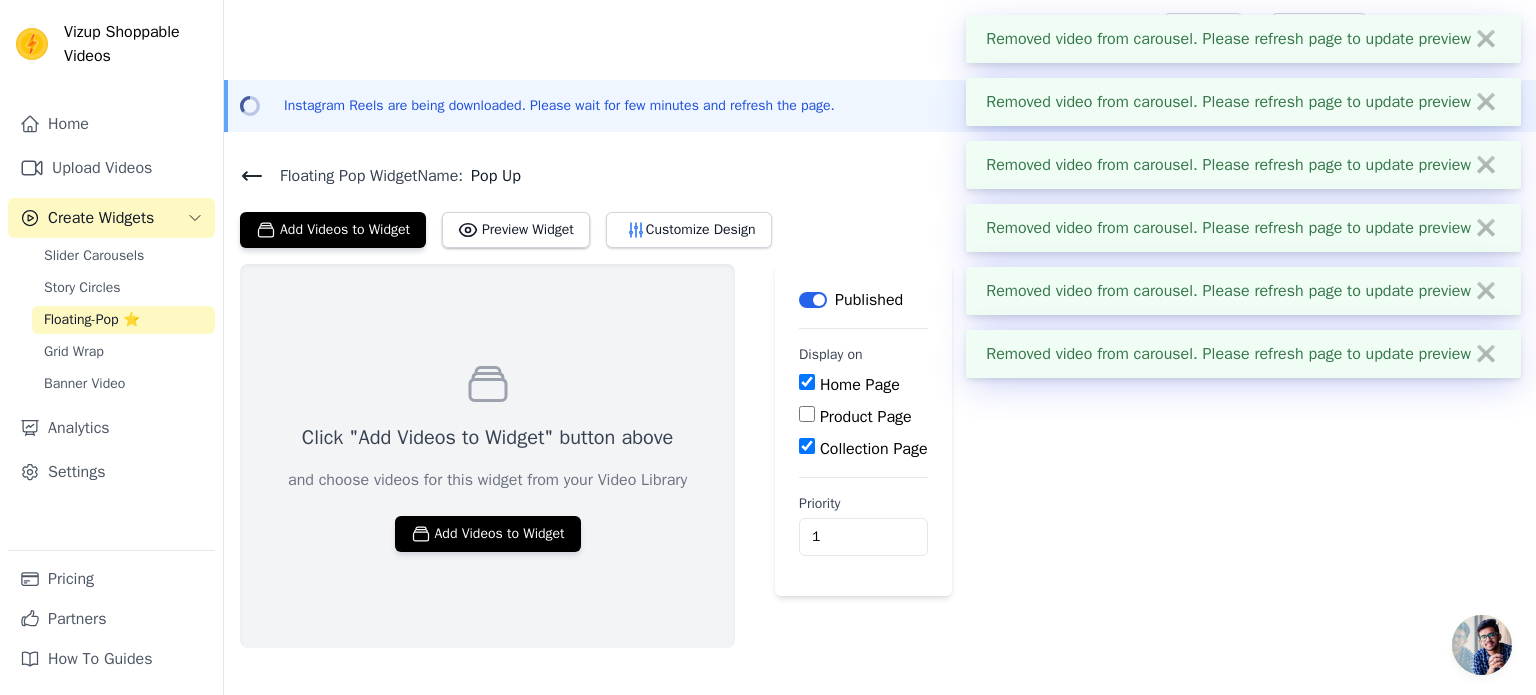 click on "Click "Add Videos to Widget" button above   and choose videos for this widget from your Video Library
Add Videos to Widget" at bounding box center (487, 456) 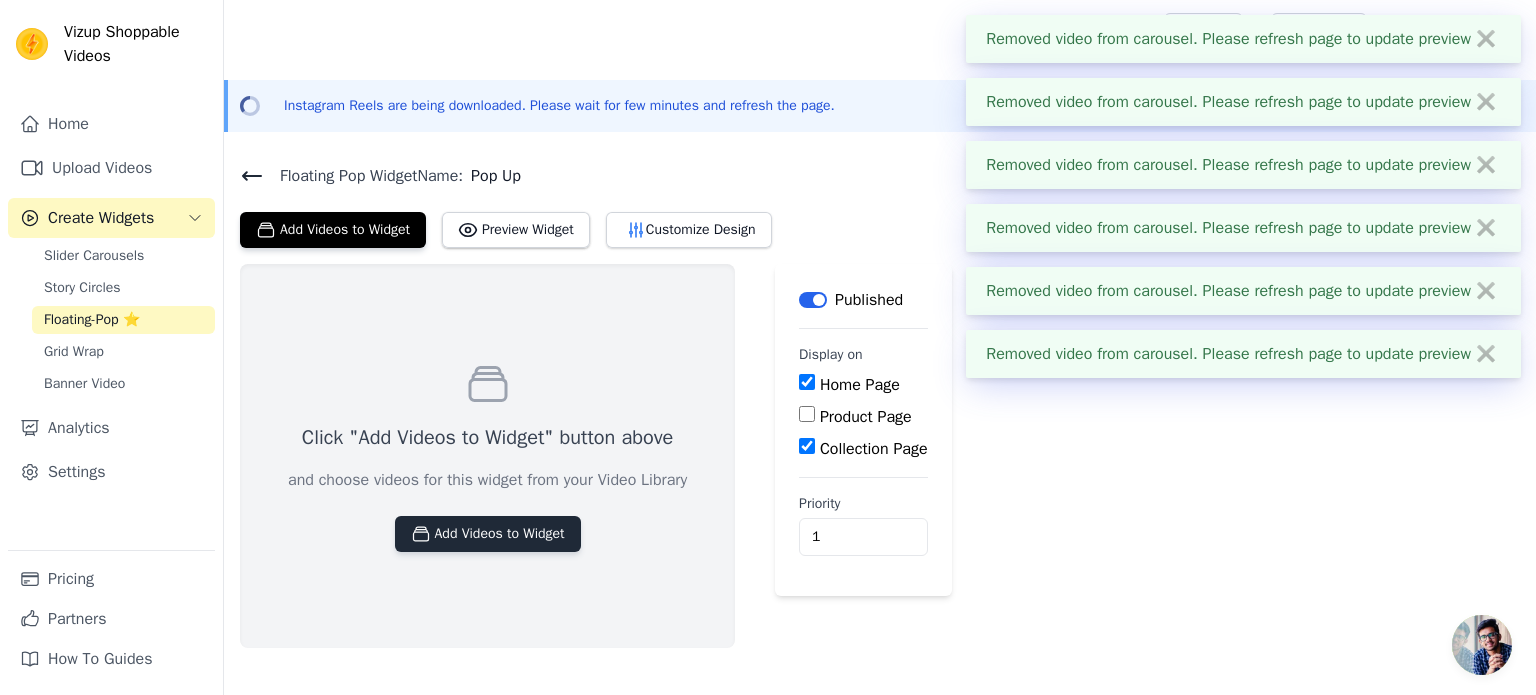 click on "Add Videos to Widget" at bounding box center [488, 534] 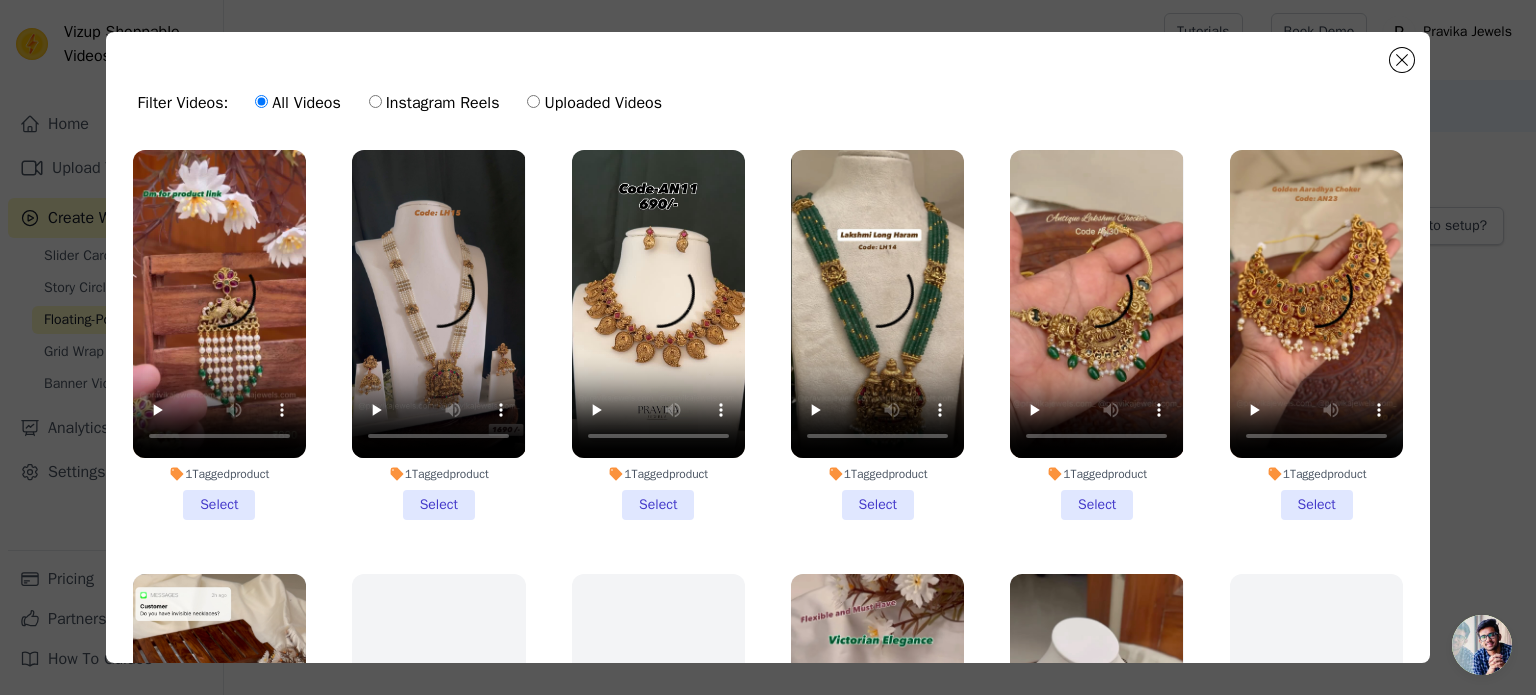 scroll, scrollTop: 0, scrollLeft: 0, axis: both 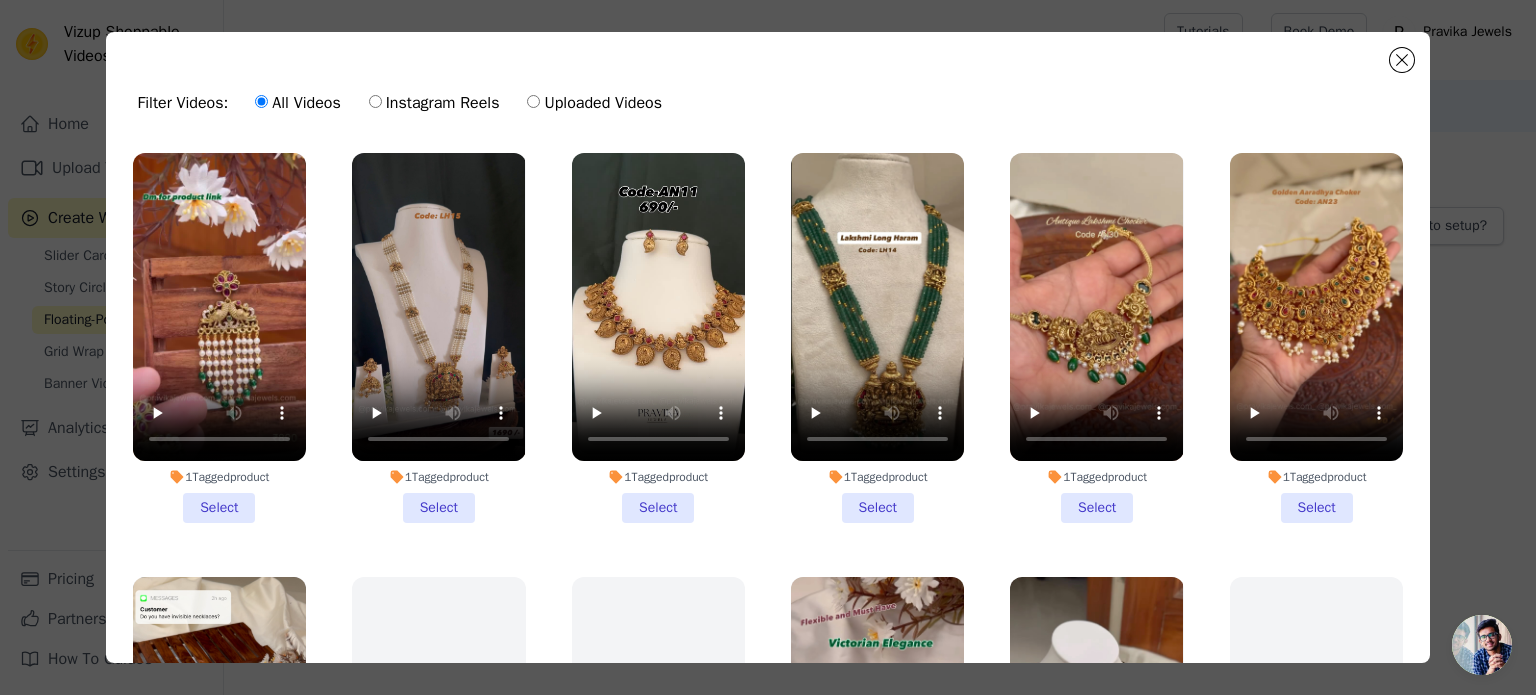 click on "1  Tagged  product     Select" at bounding box center [658, 338] 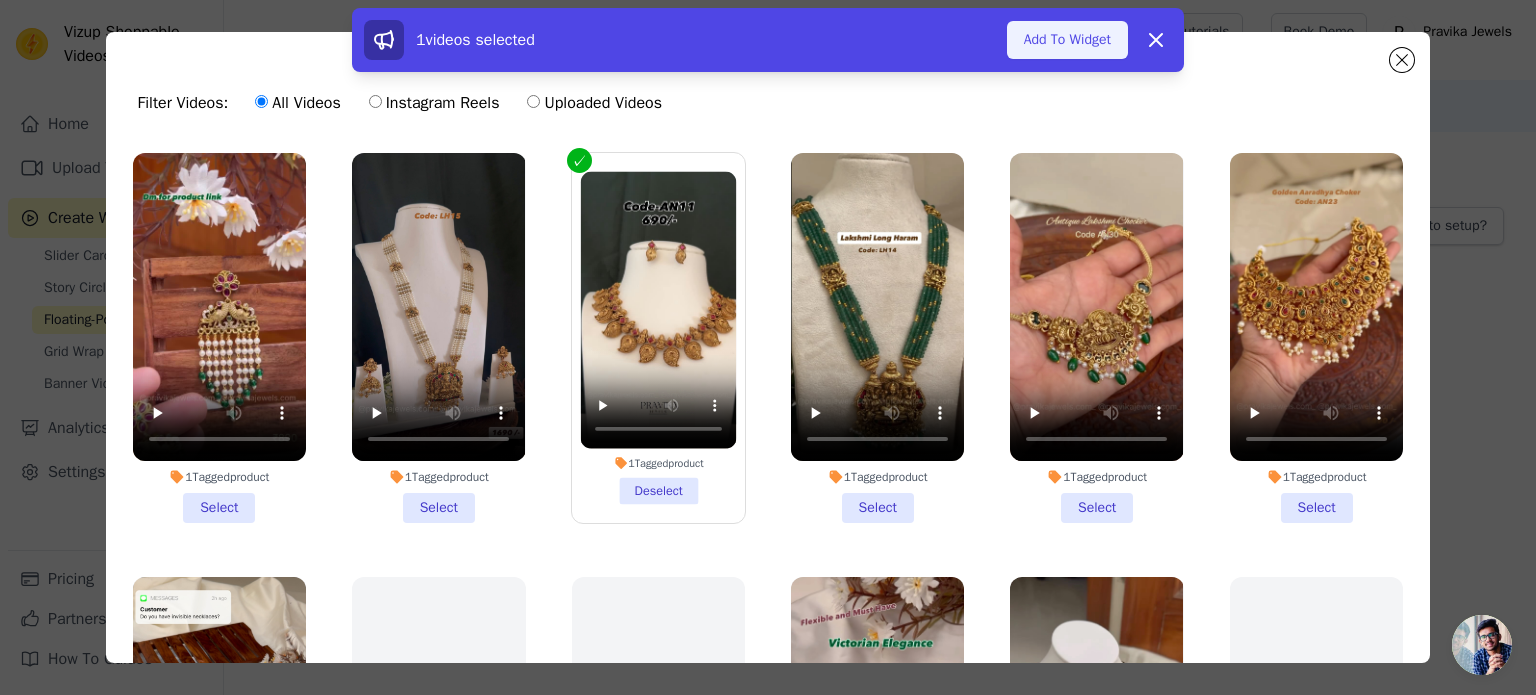 click on "Add To Widget" at bounding box center [1067, 40] 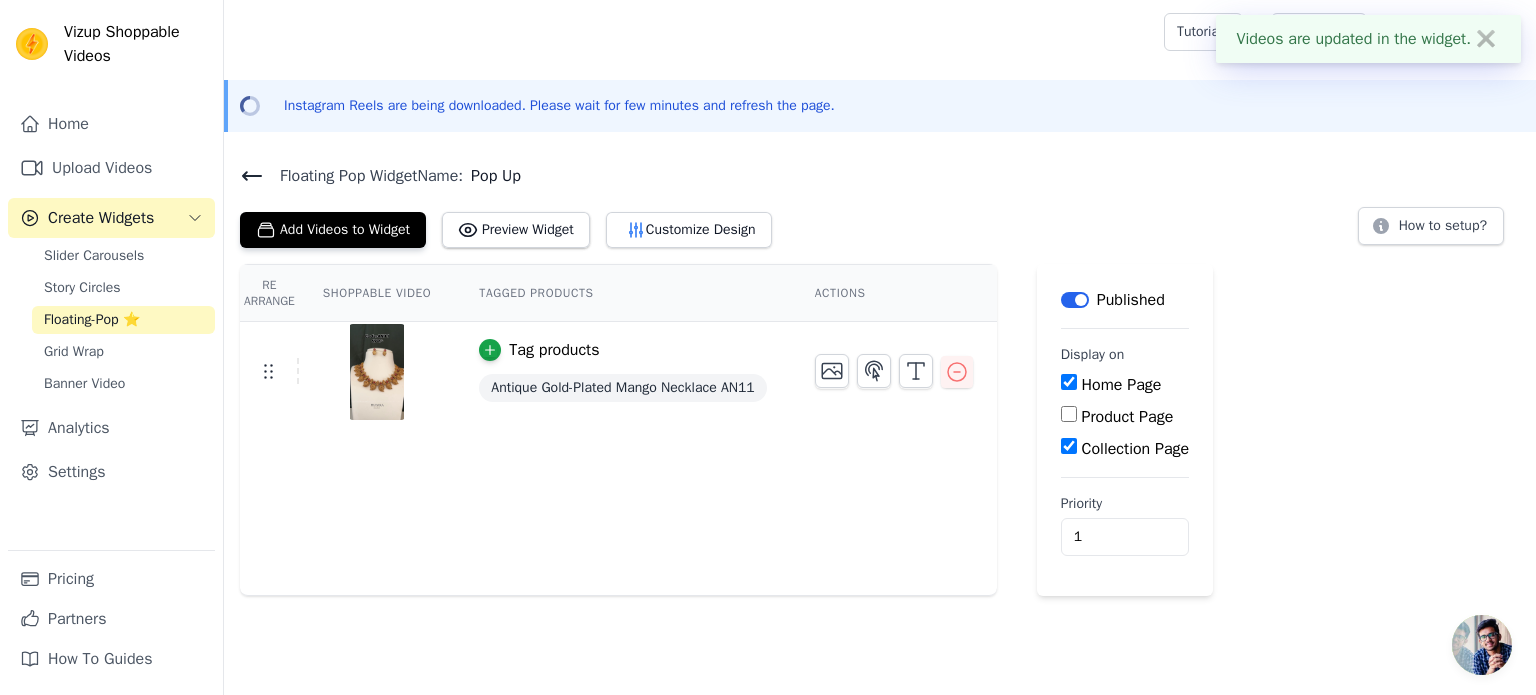 click on "✖" at bounding box center (1486, 39) 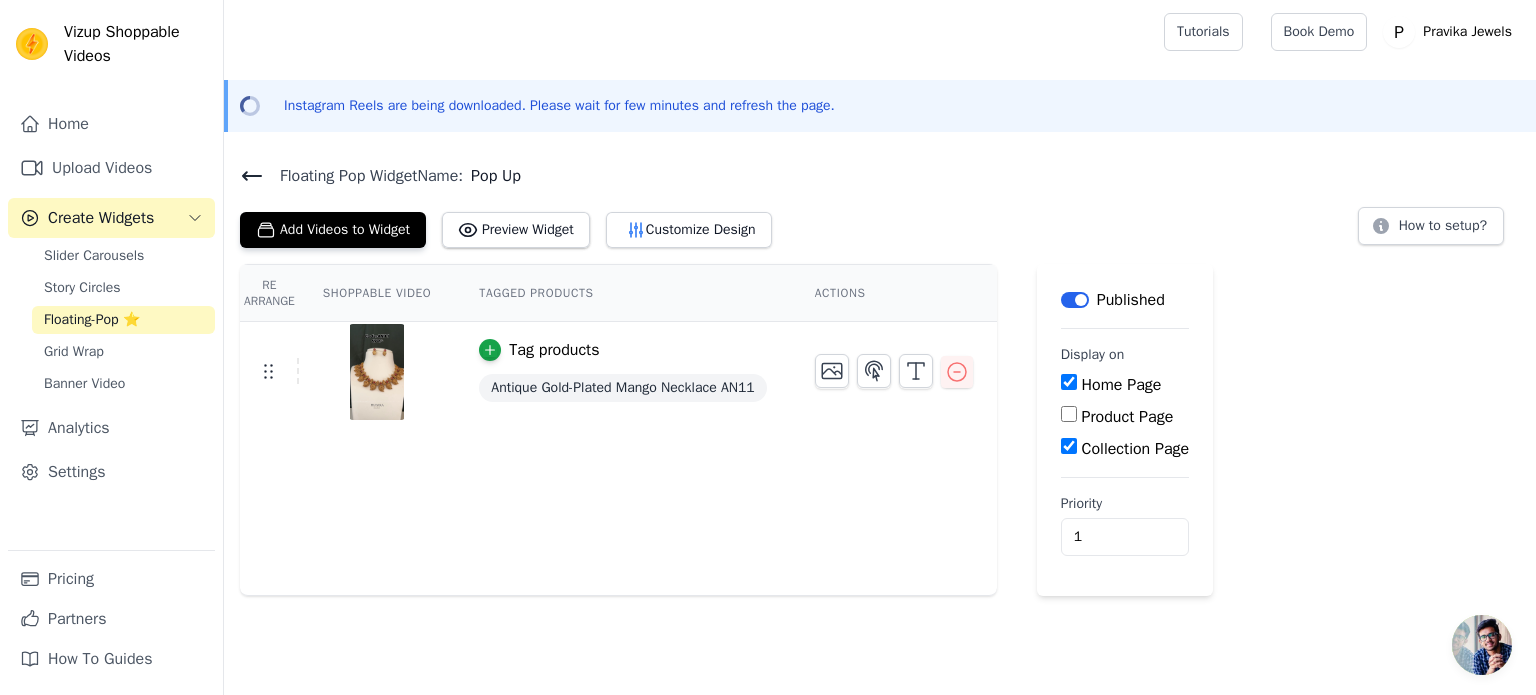 click on "Re Arrange   Shoppable Video   Tagged Products   Actions             Tag products   Antique Gold-Plated Mango Necklace AN11" at bounding box center [618, 430] 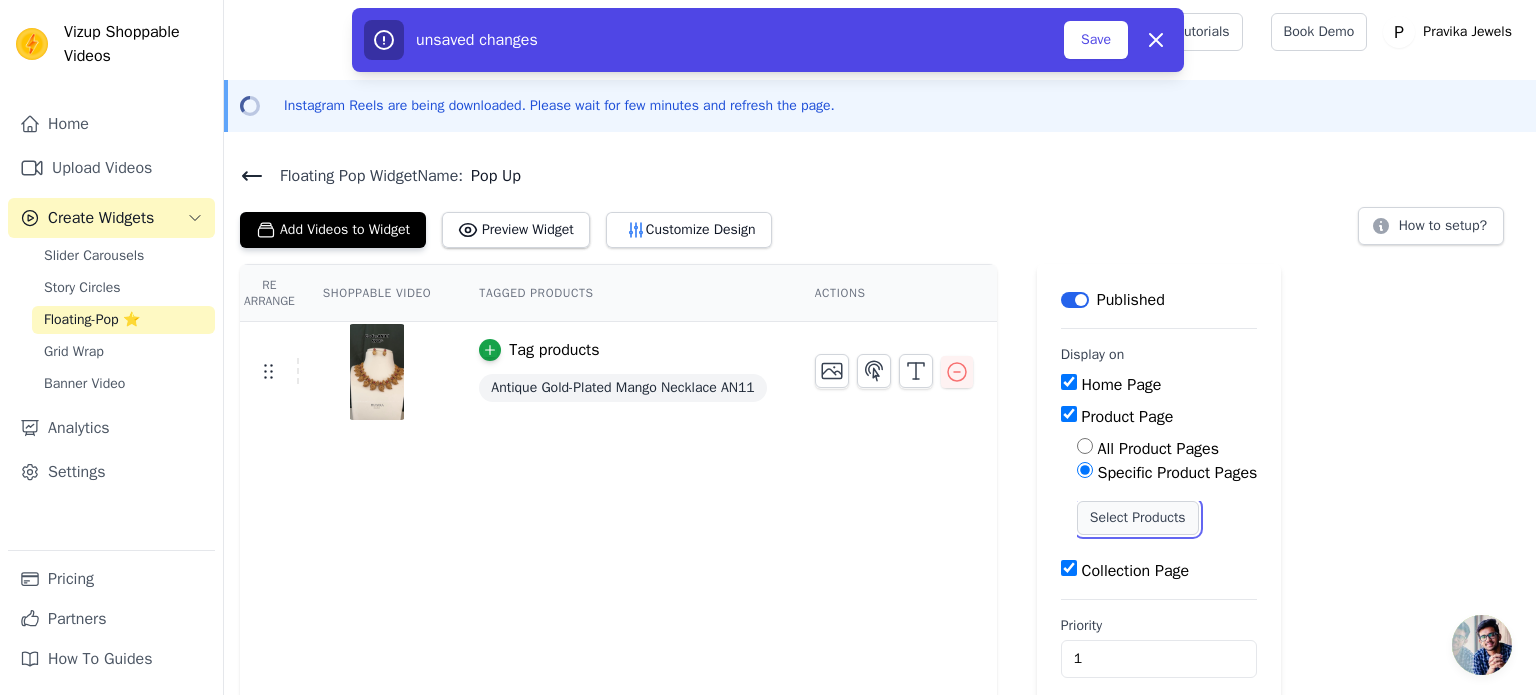 click on "Select Products" at bounding box center (1138, 518) 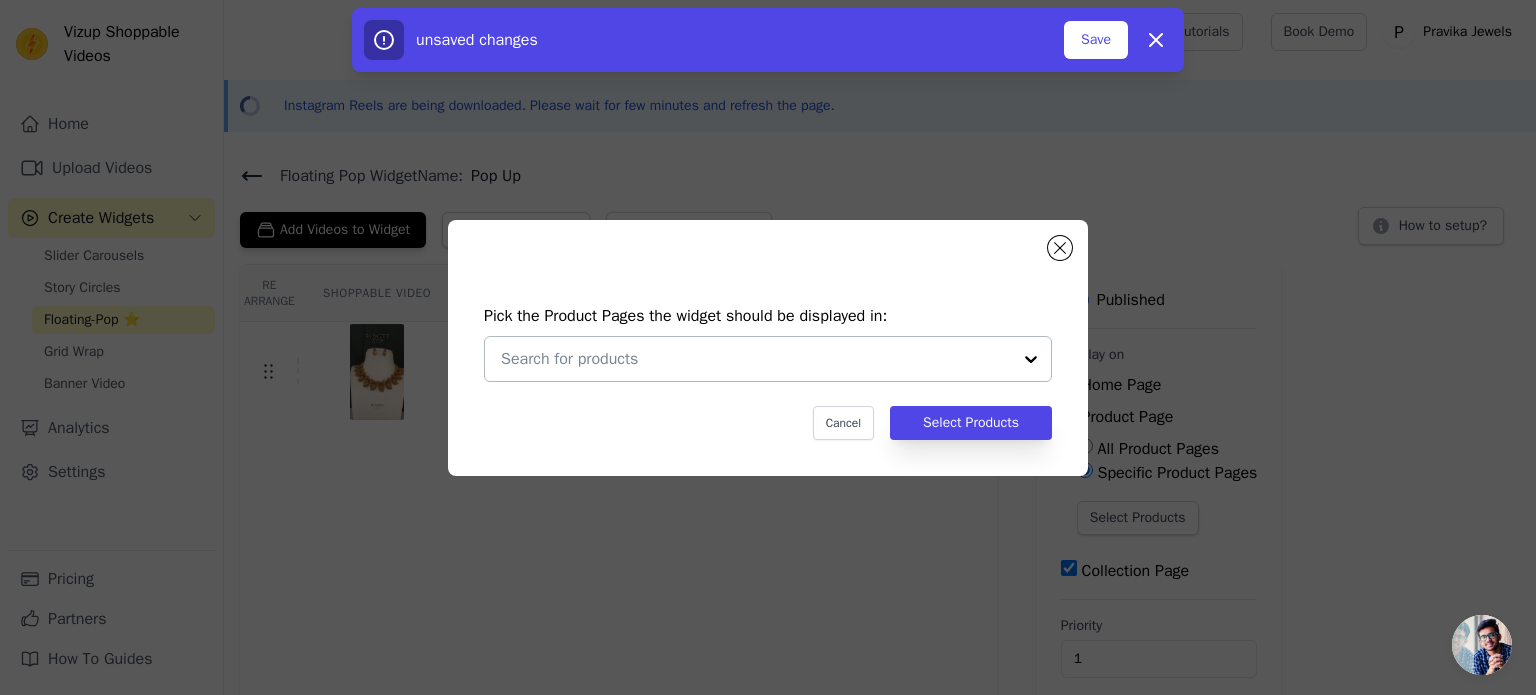 click at bounding box center [756, 359] 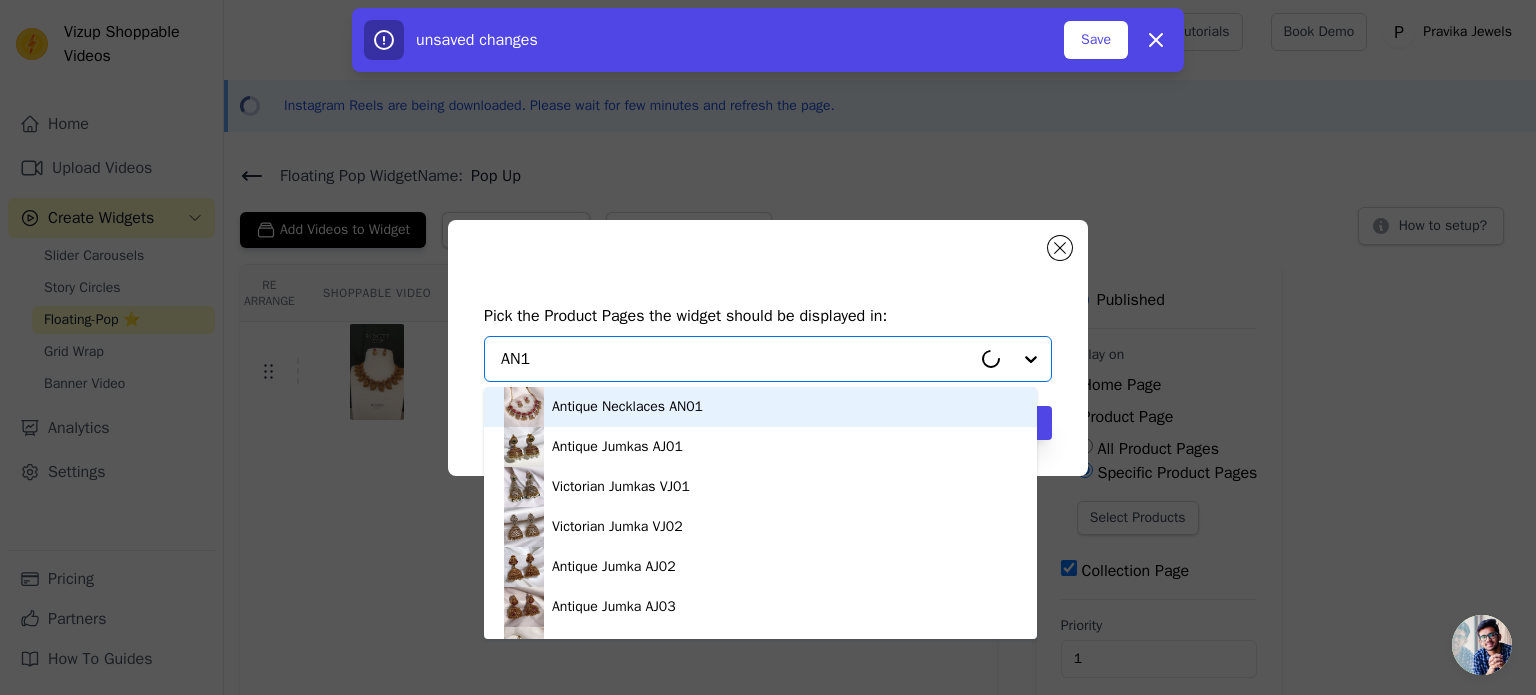 type on "AN11" 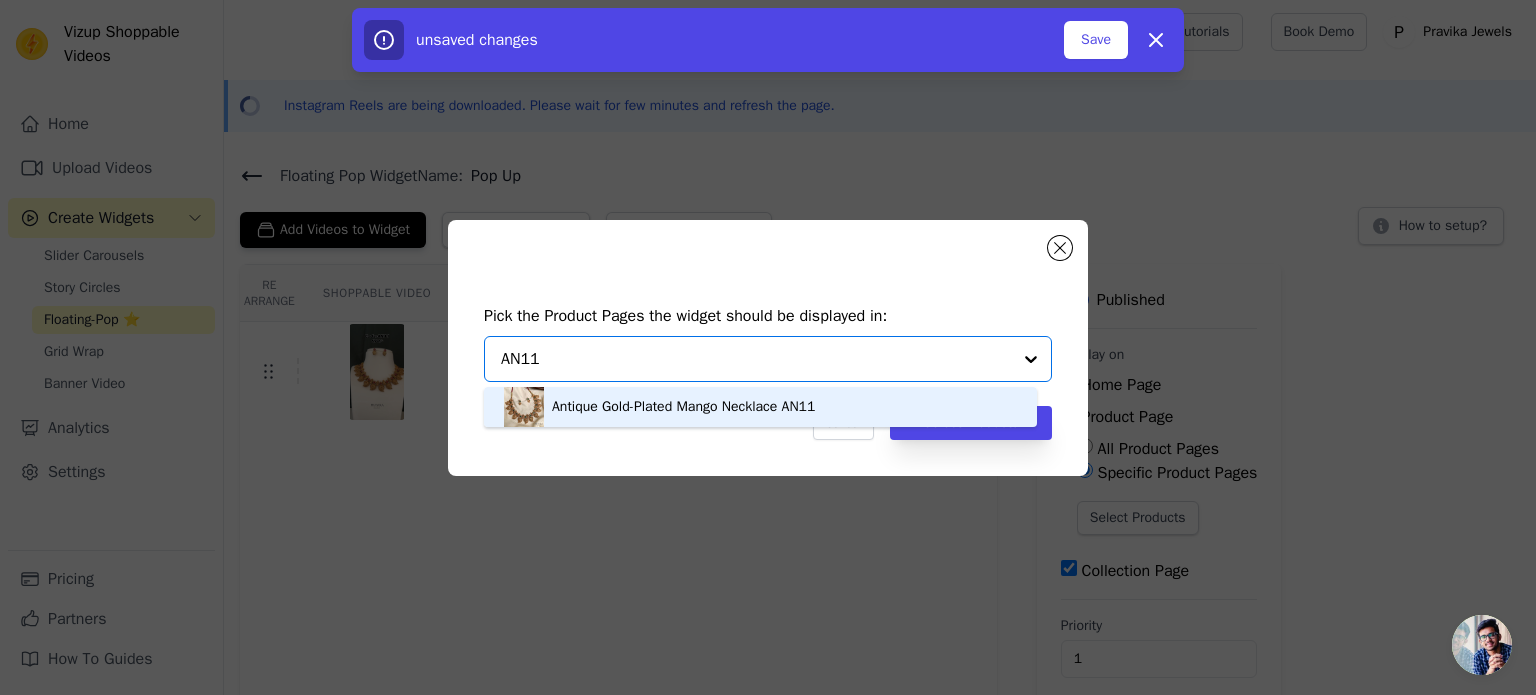 click on "Antique Gold-Plated Mango Necklace AN11" at bounding box center [760, 407] 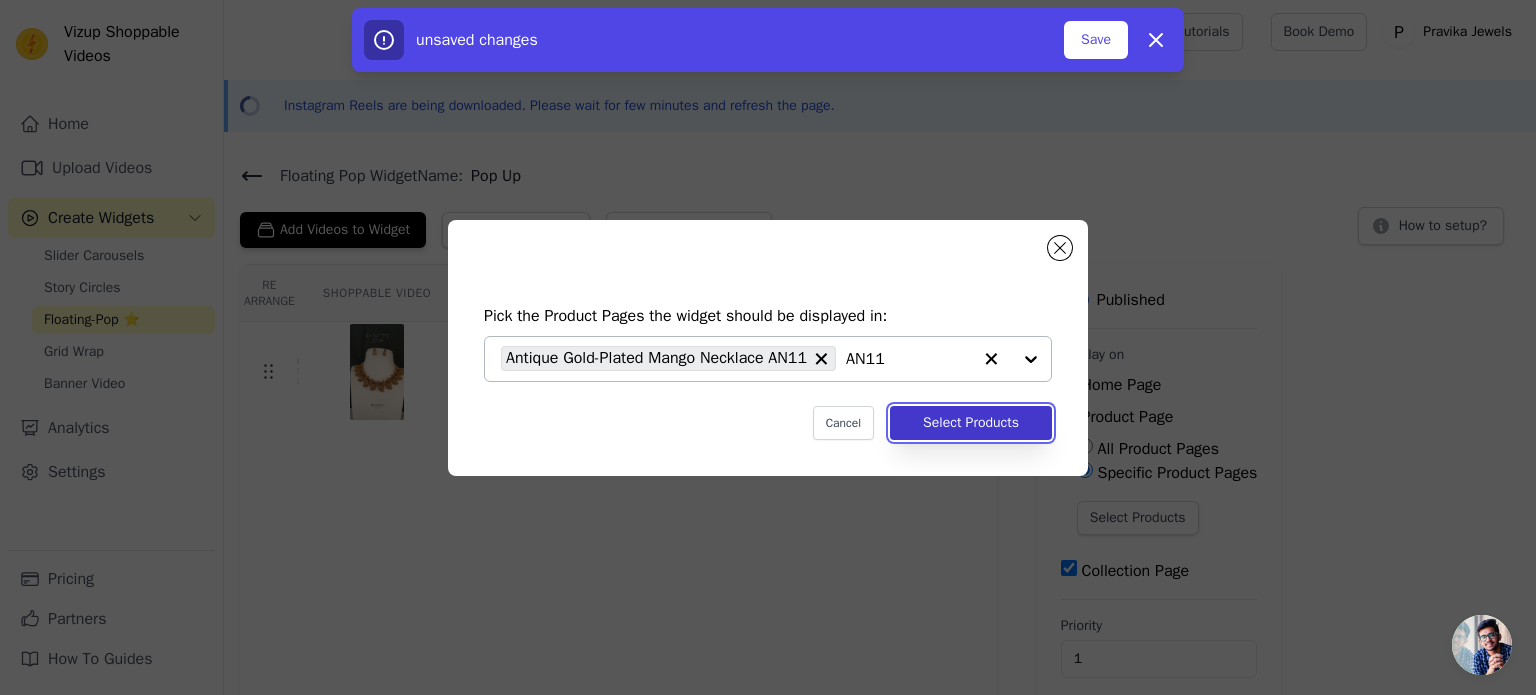 click on "Select Products" at bounding box center (971, 423) 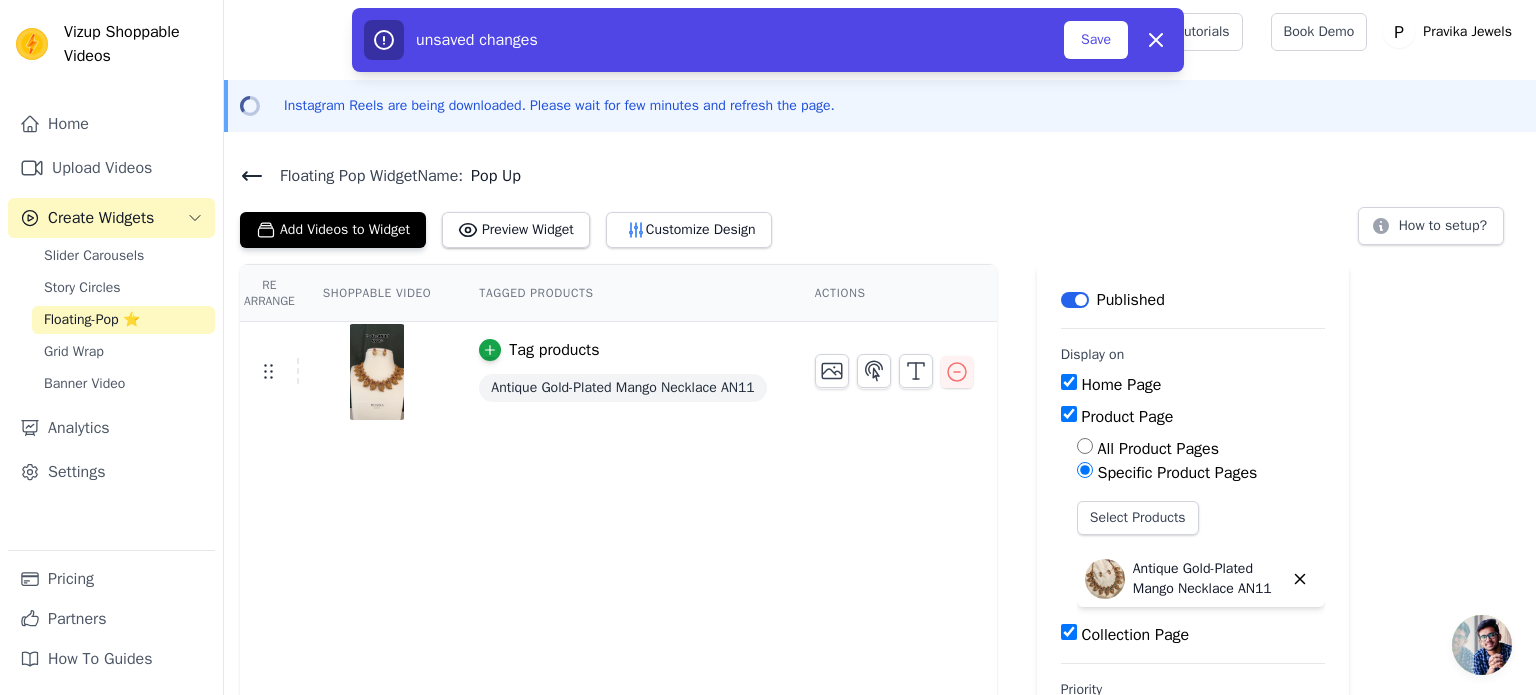 click on "Label     Published     Display on     Home Page     Product Page     All Product Pages     Specific Product Pages     Select Products       Antique Gold-Plated Mango Necklace AN11         Collection Page       Priority   1     unsaved changes   Save   Dismiss" at bounding box center (1193, 523) 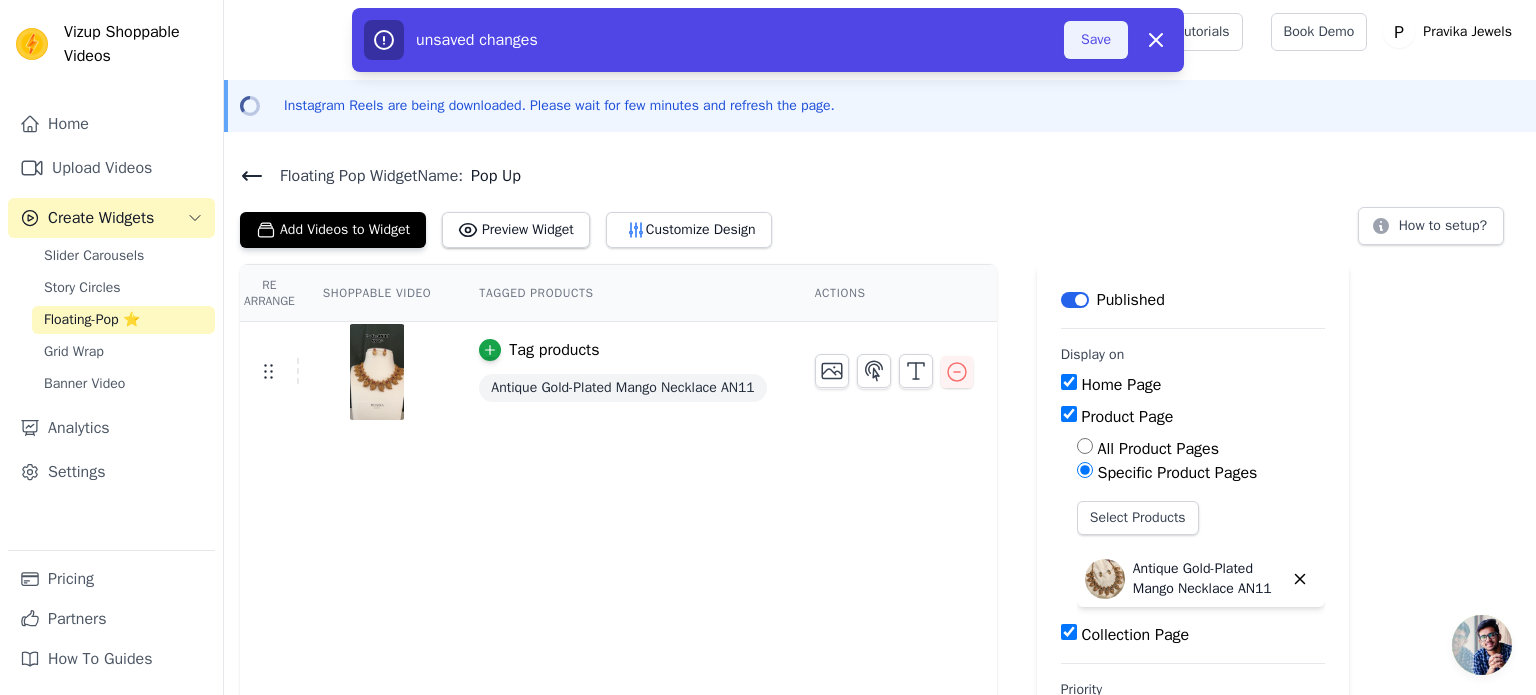 click on "Save" at bounding box center (1096, 40) 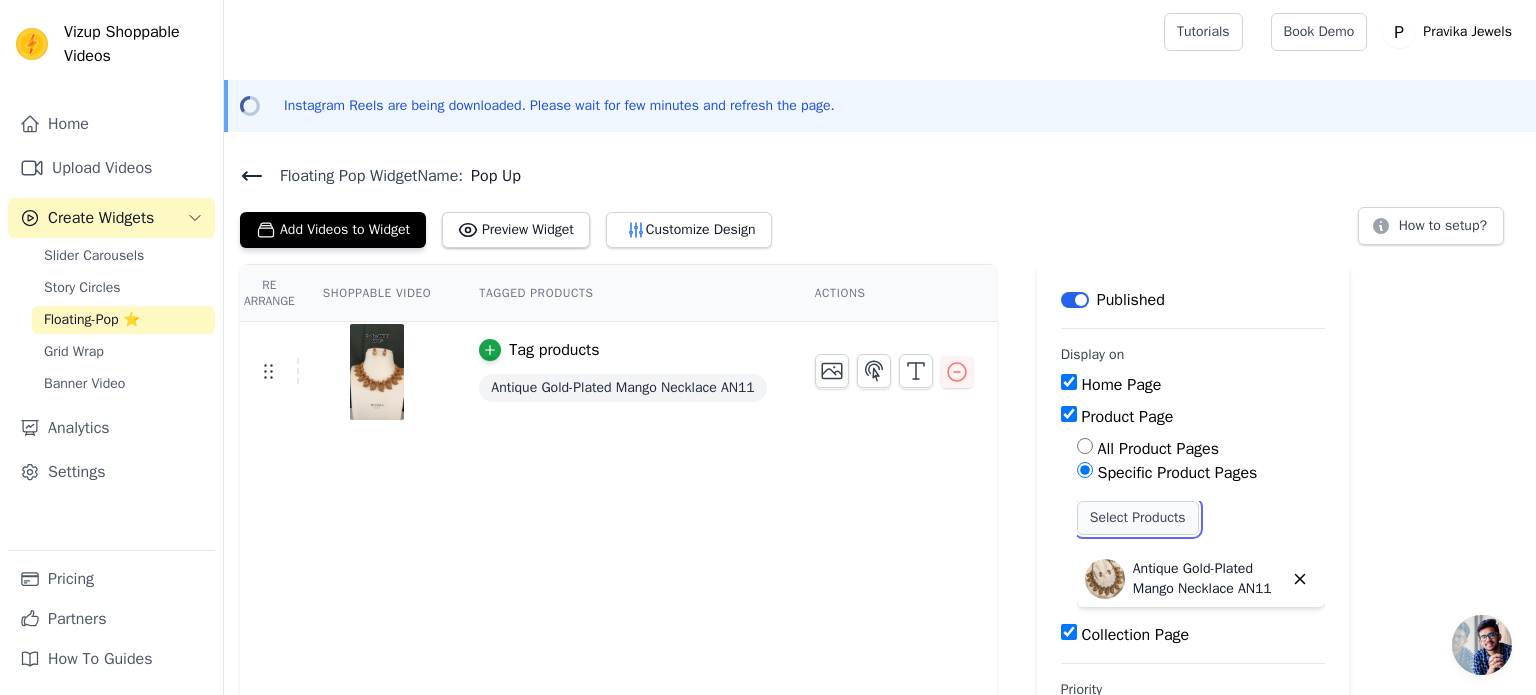 click on "Select Products" at bounding box center (1138, 518) 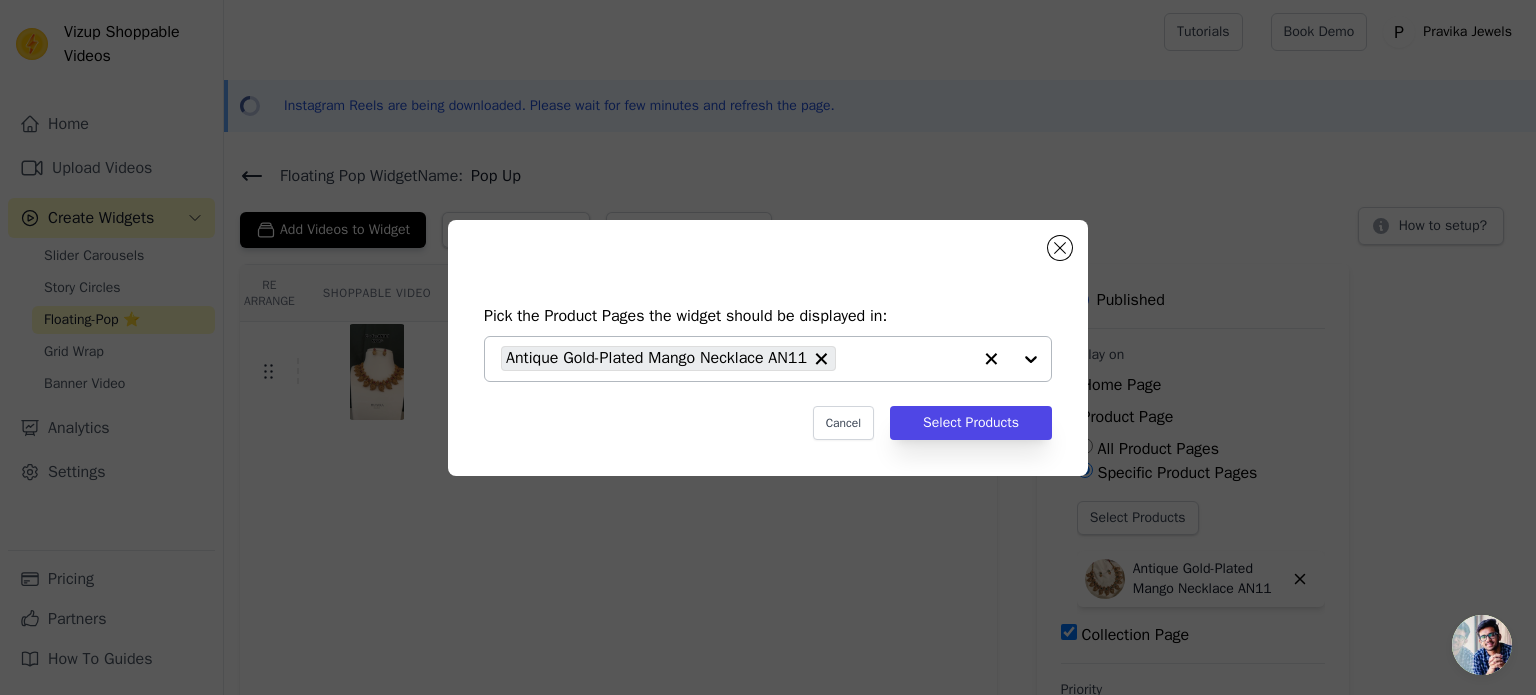 click at bounding box center [1011, 359] 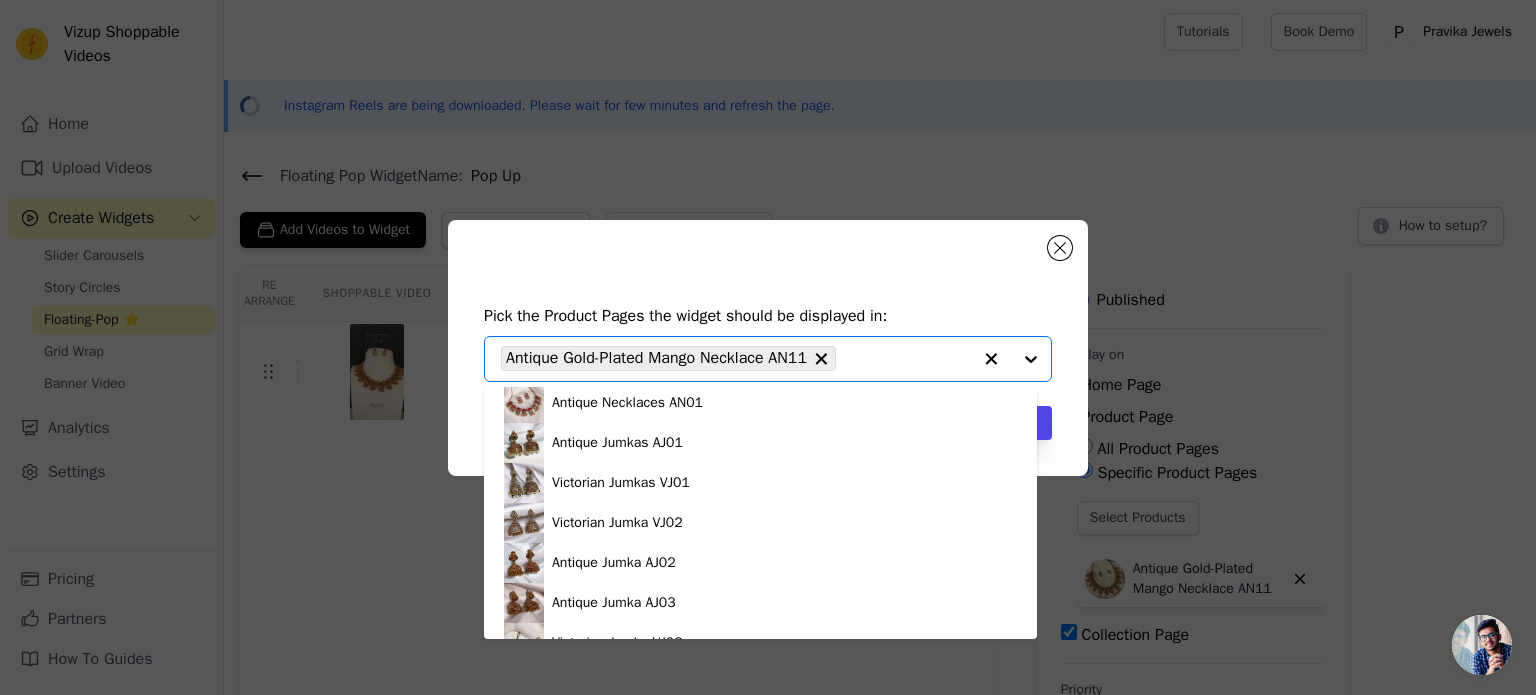 scroll, scrollTop: 0, scrollLeft: 0, axis: both 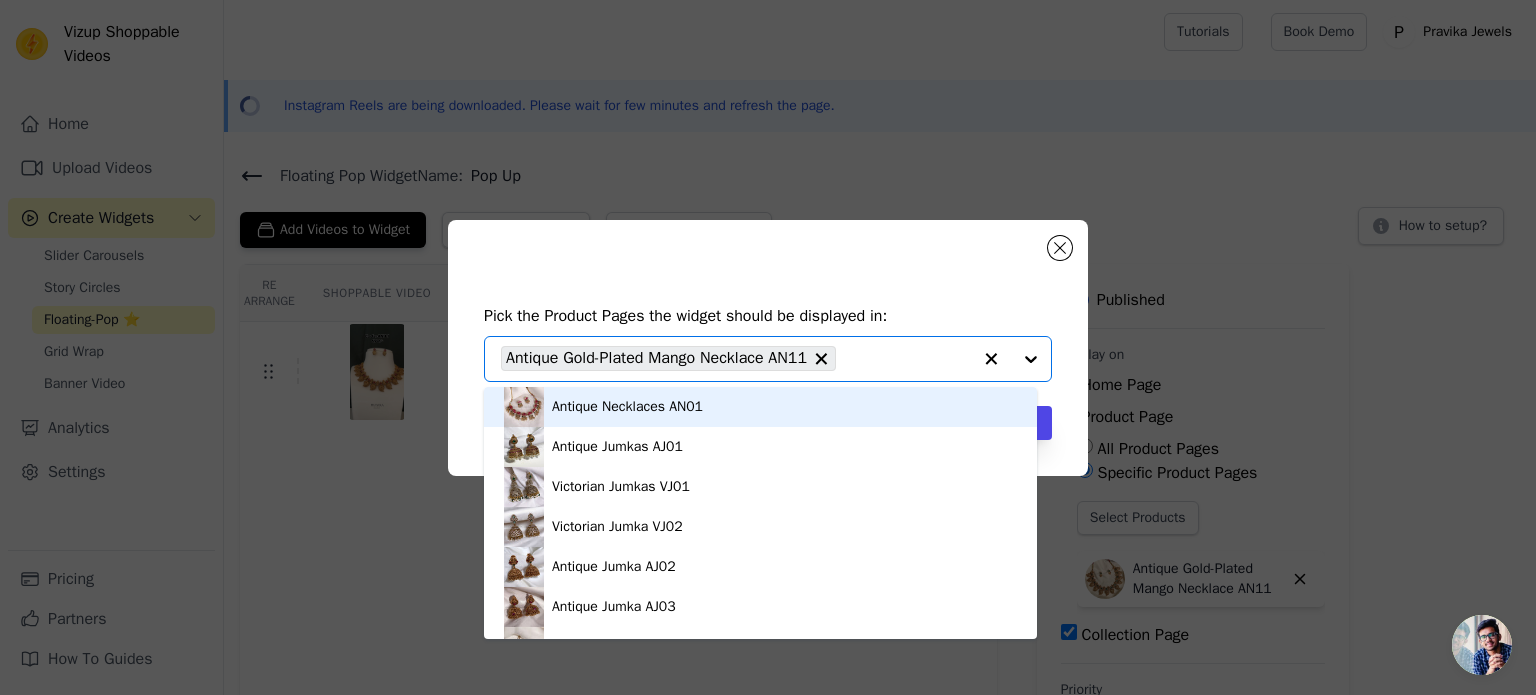click 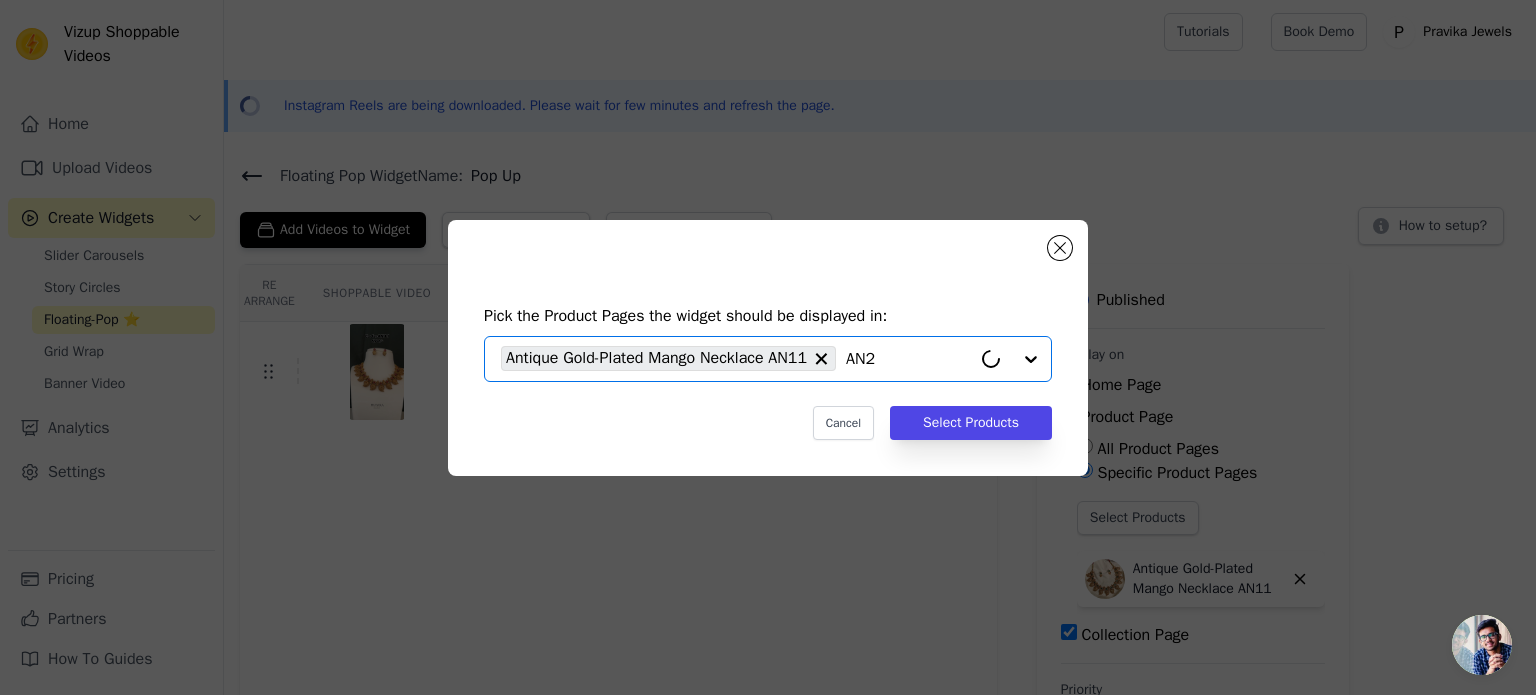 type on "AN29" 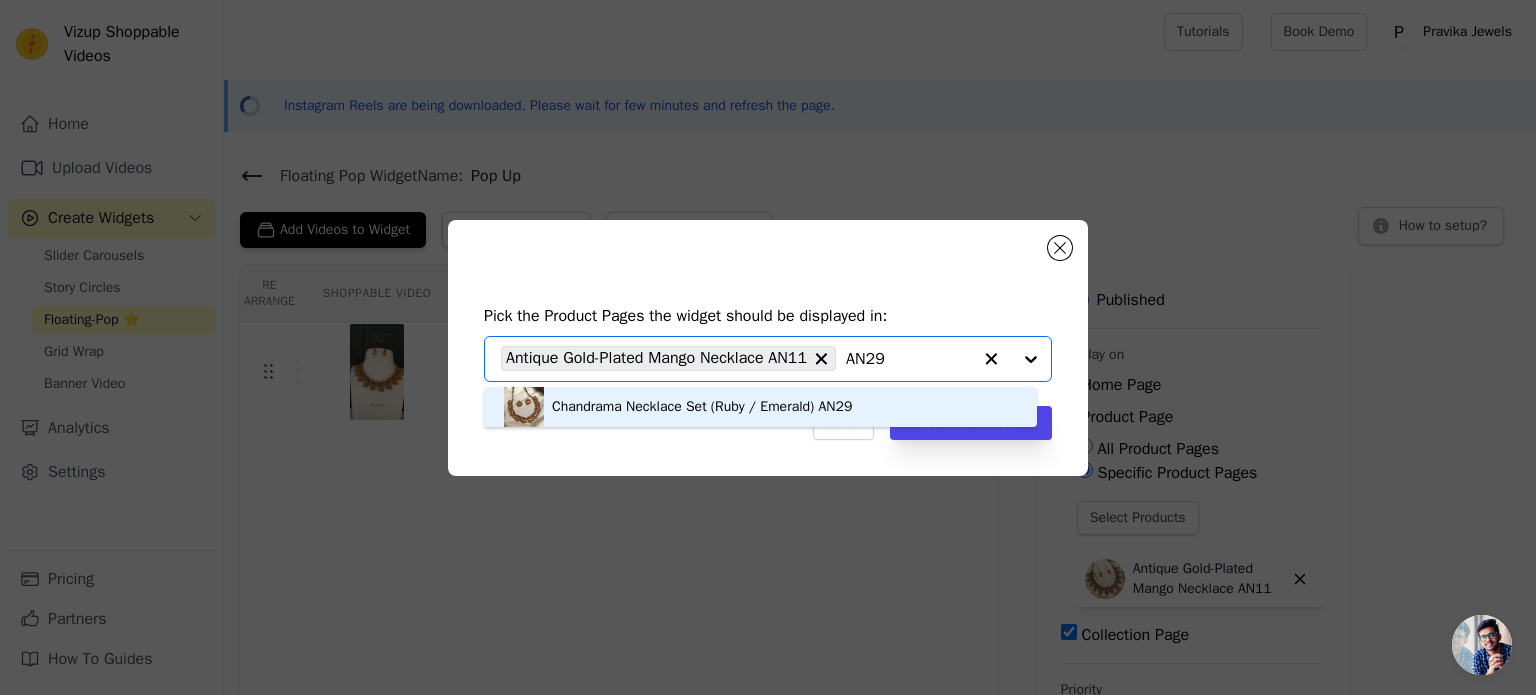 click on "Chandrama Necklace Set (Ruby / Emerald) AN29" at bounding box center [702, 407] 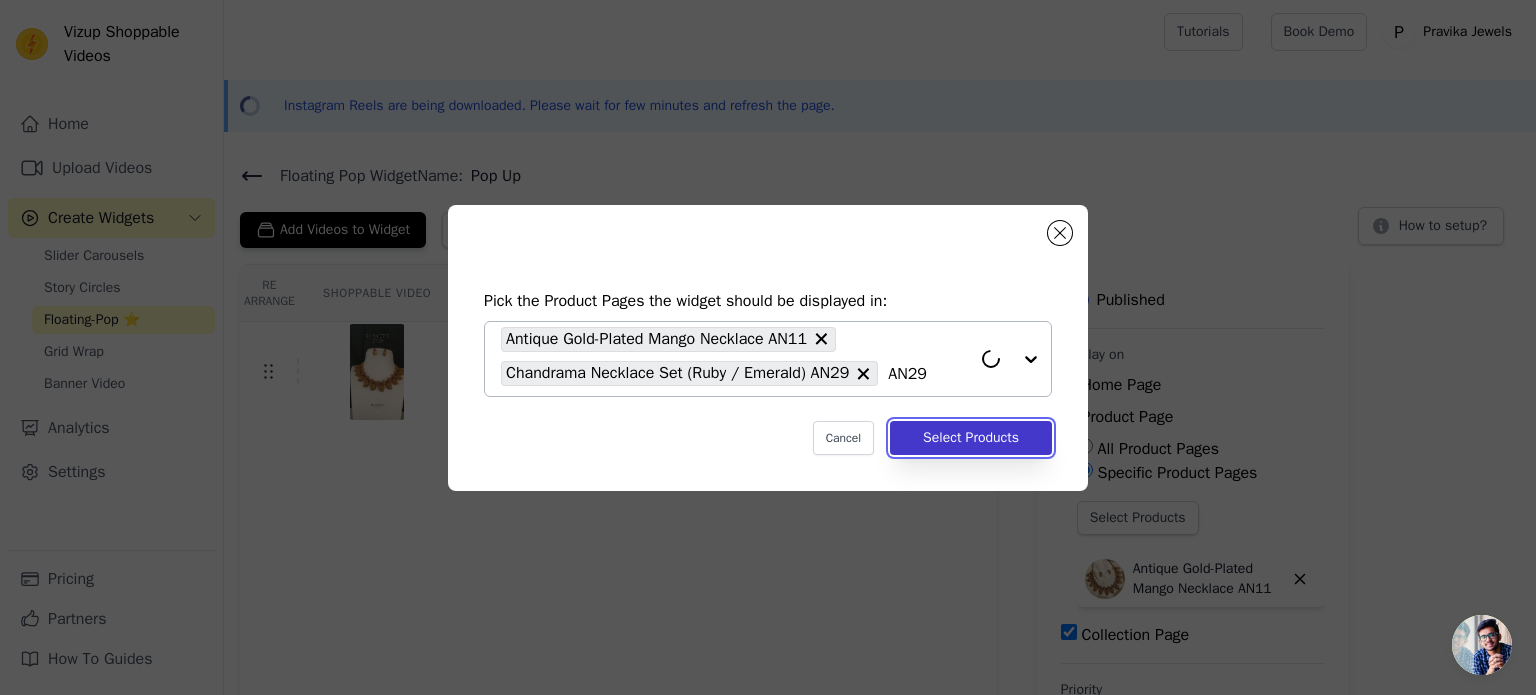 click on "Select Products" at bounding box center [971, 438] 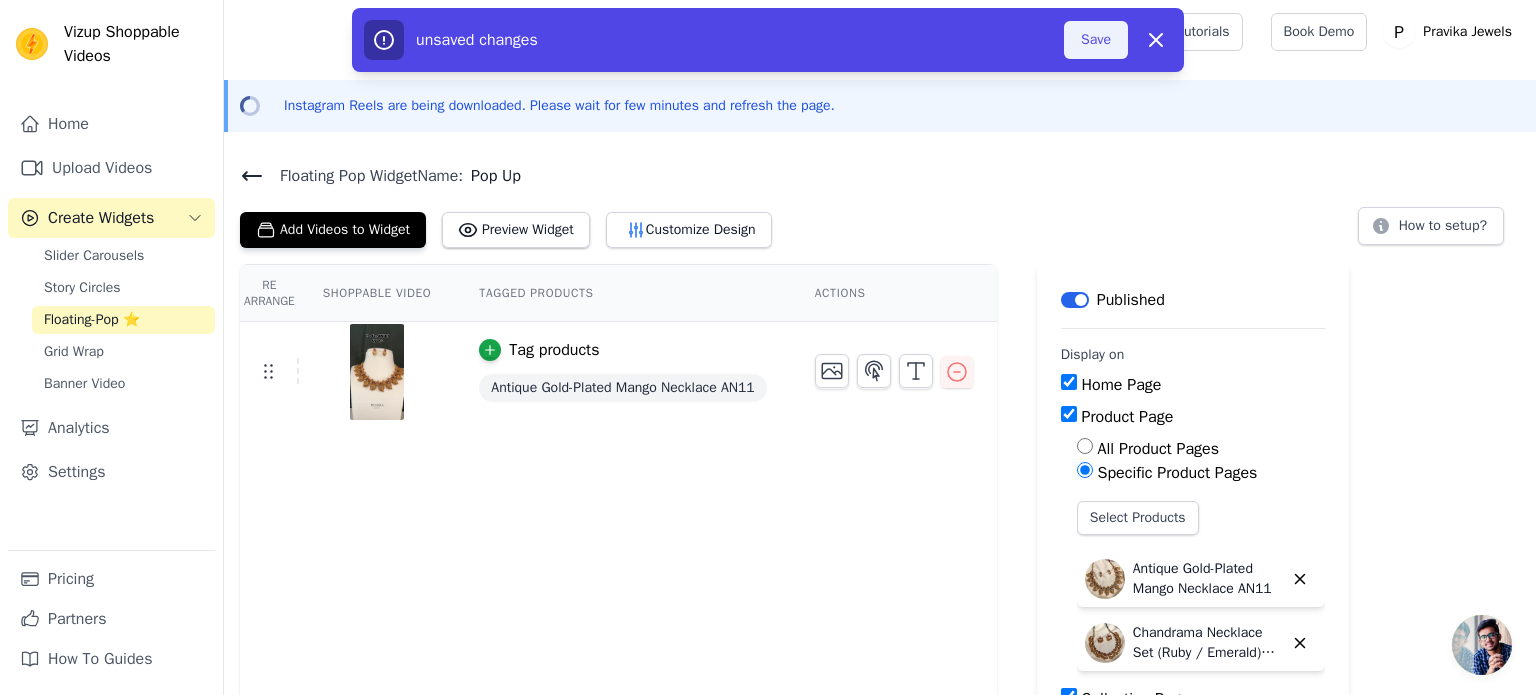 click on "Save" at bounding box center (1096, 40) 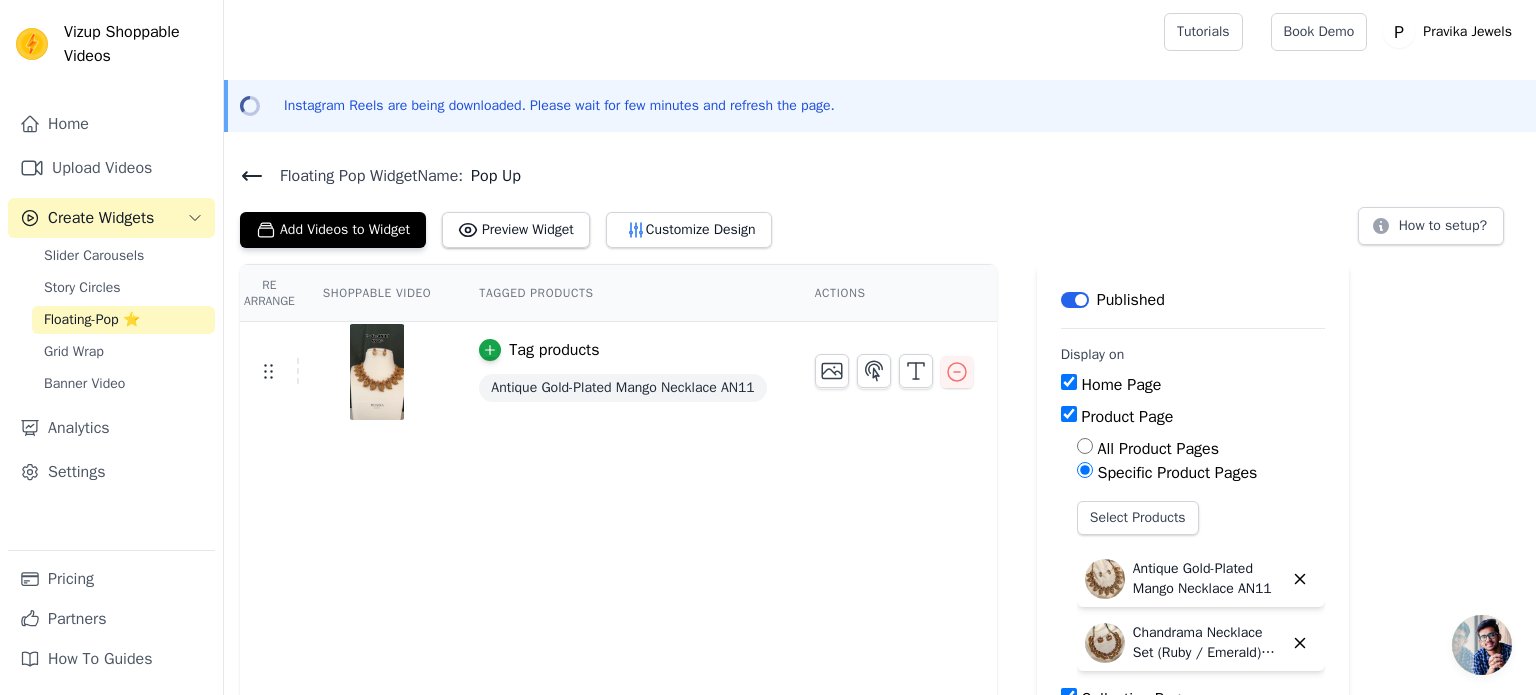 click at bounding box center [1105, 643] 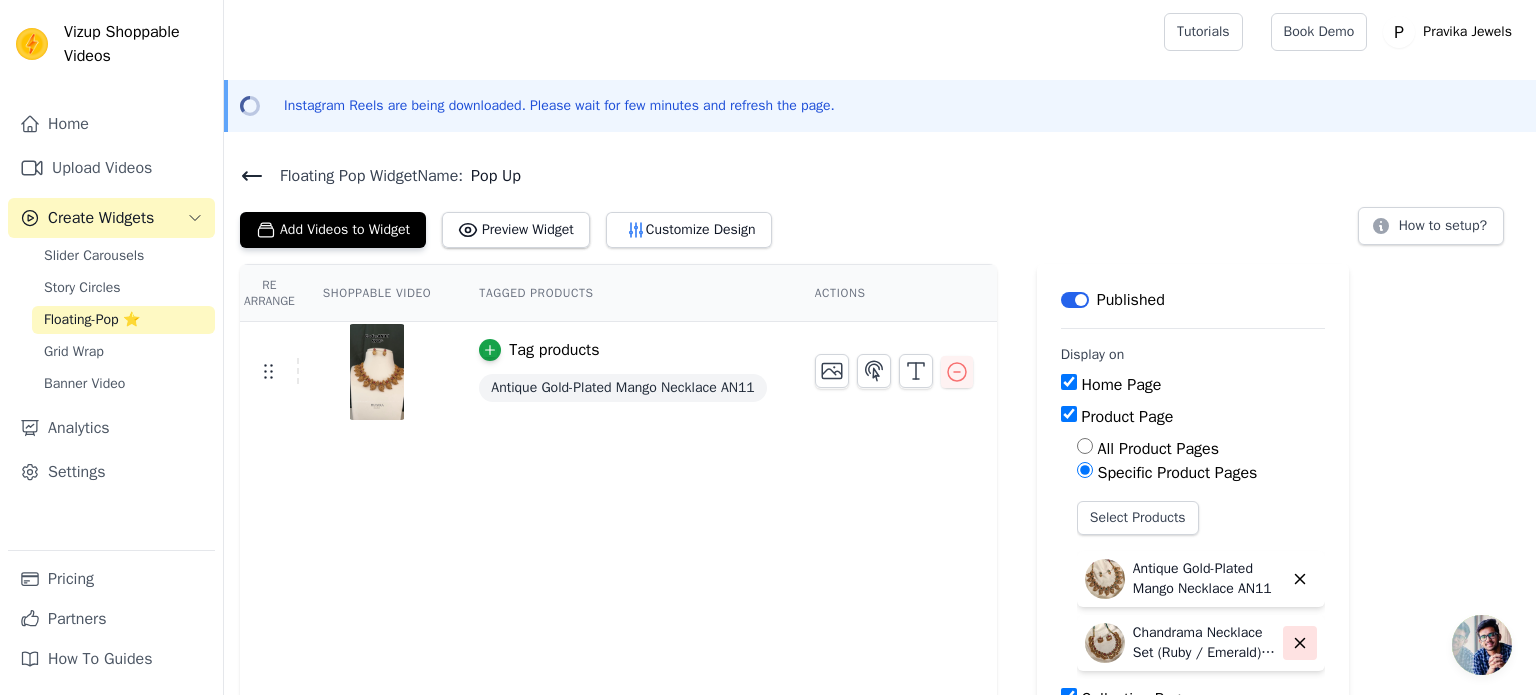 click at bounding box center [1300, 643] 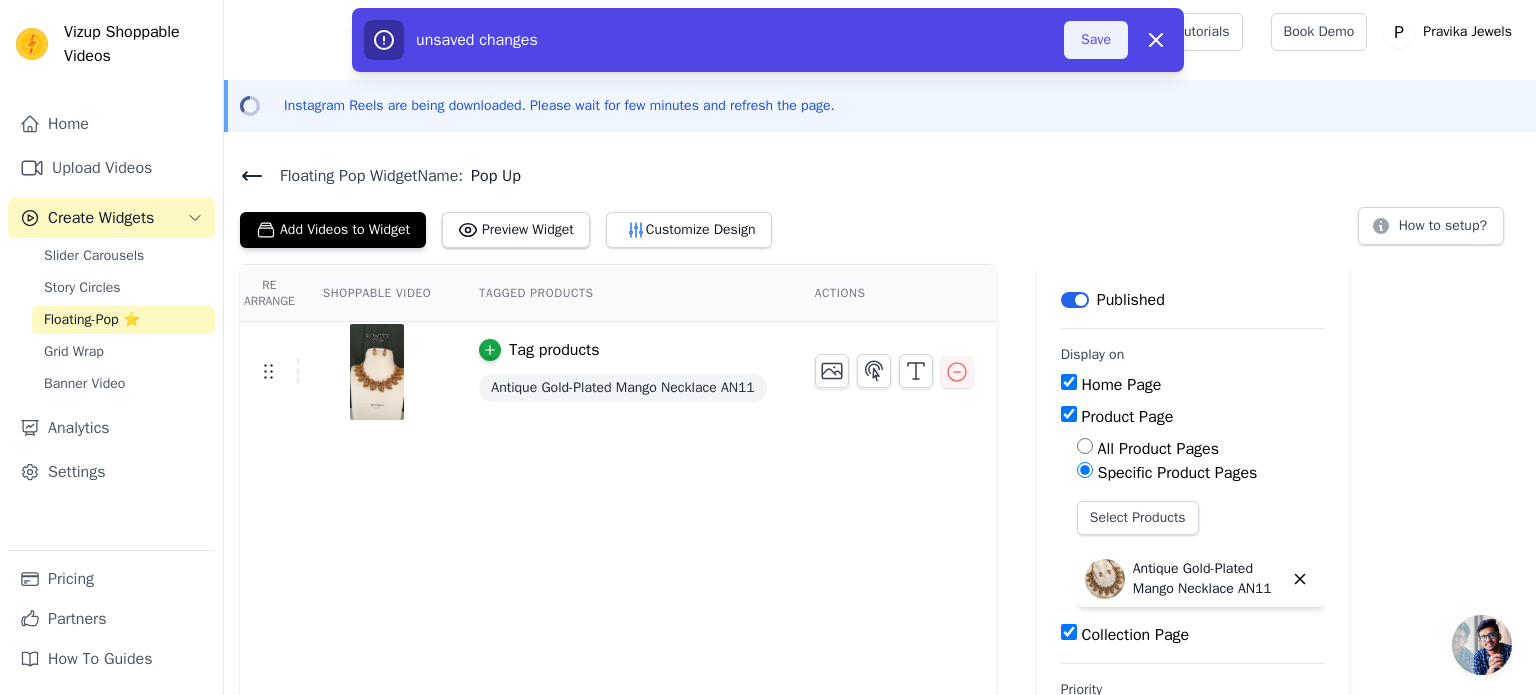 click on "Save" at bounding box center (1096, 40) 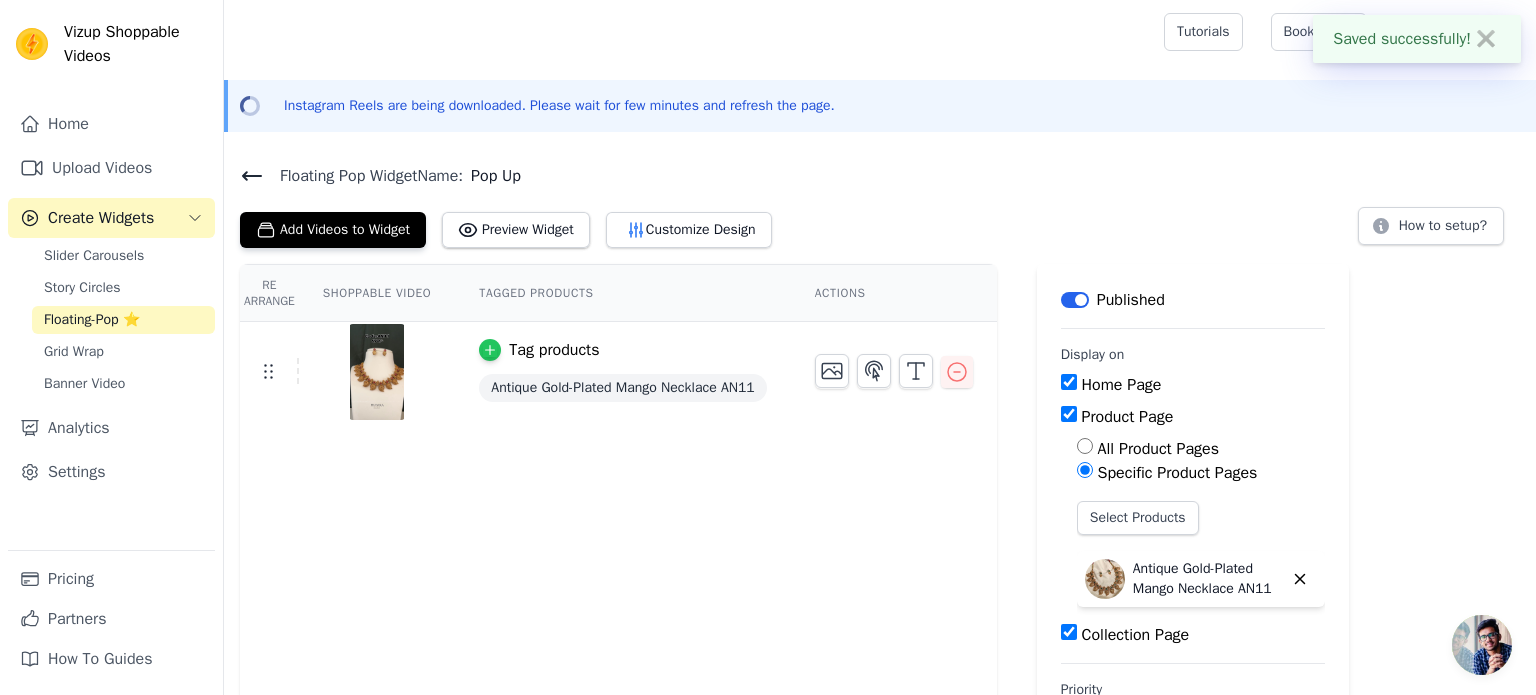 click at bounding box center (490, 350) 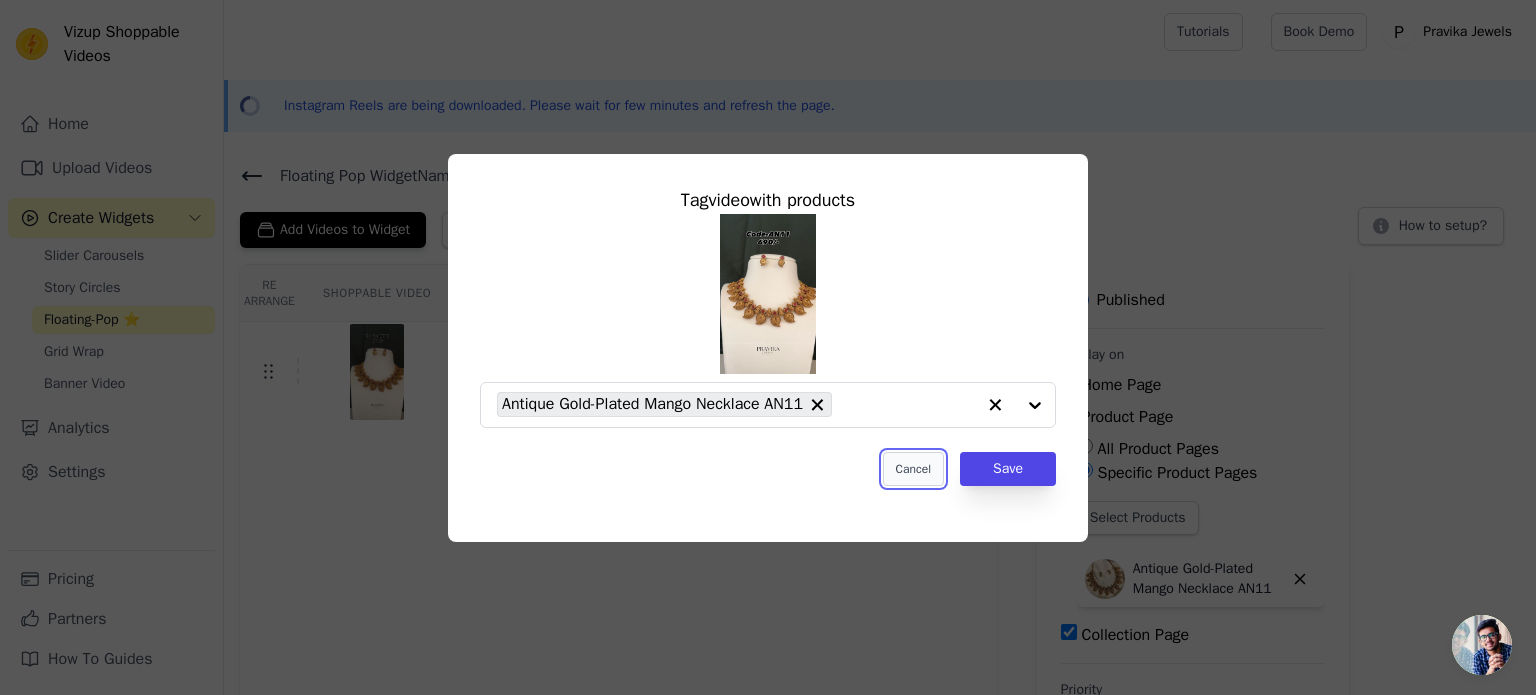 click on "Cancel" at bounding box center [913, 469] 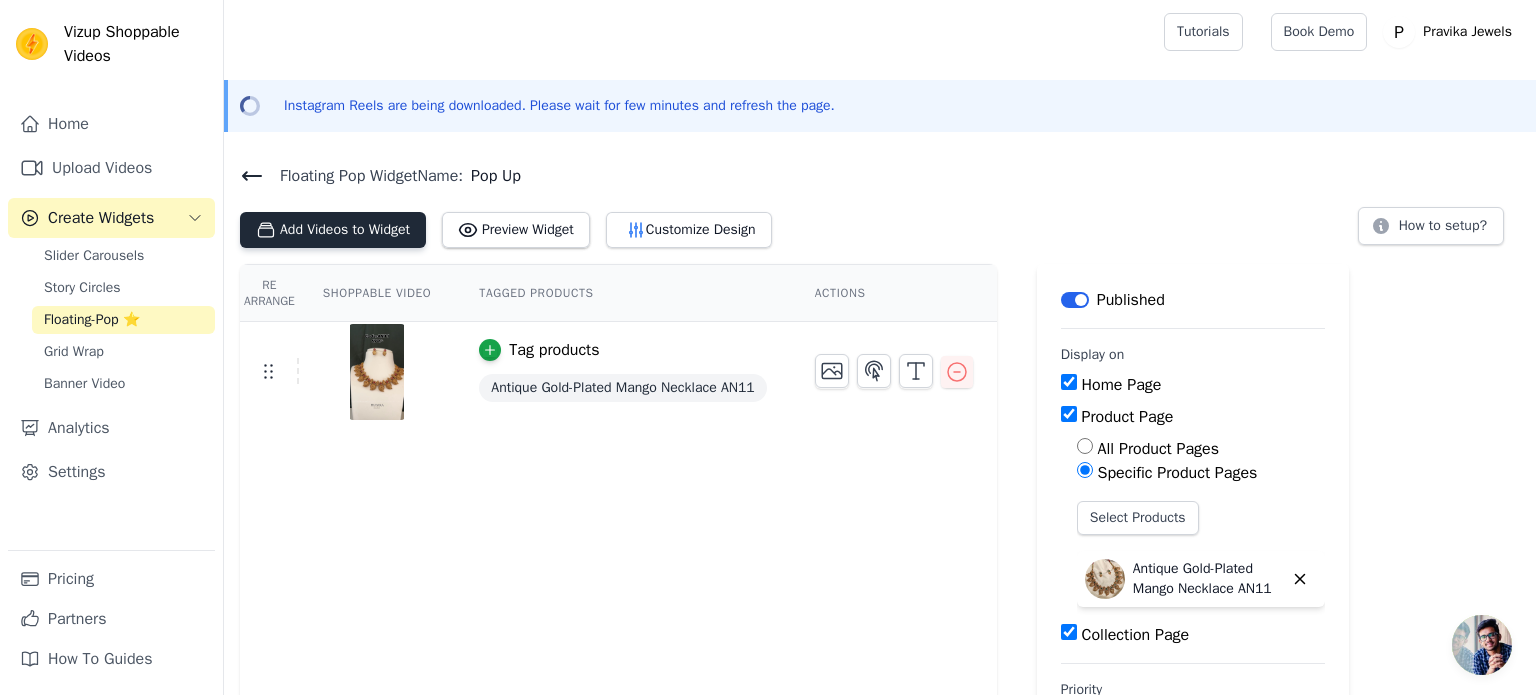 click on "Add Videos to Widget" at bounding box center [333, 230] 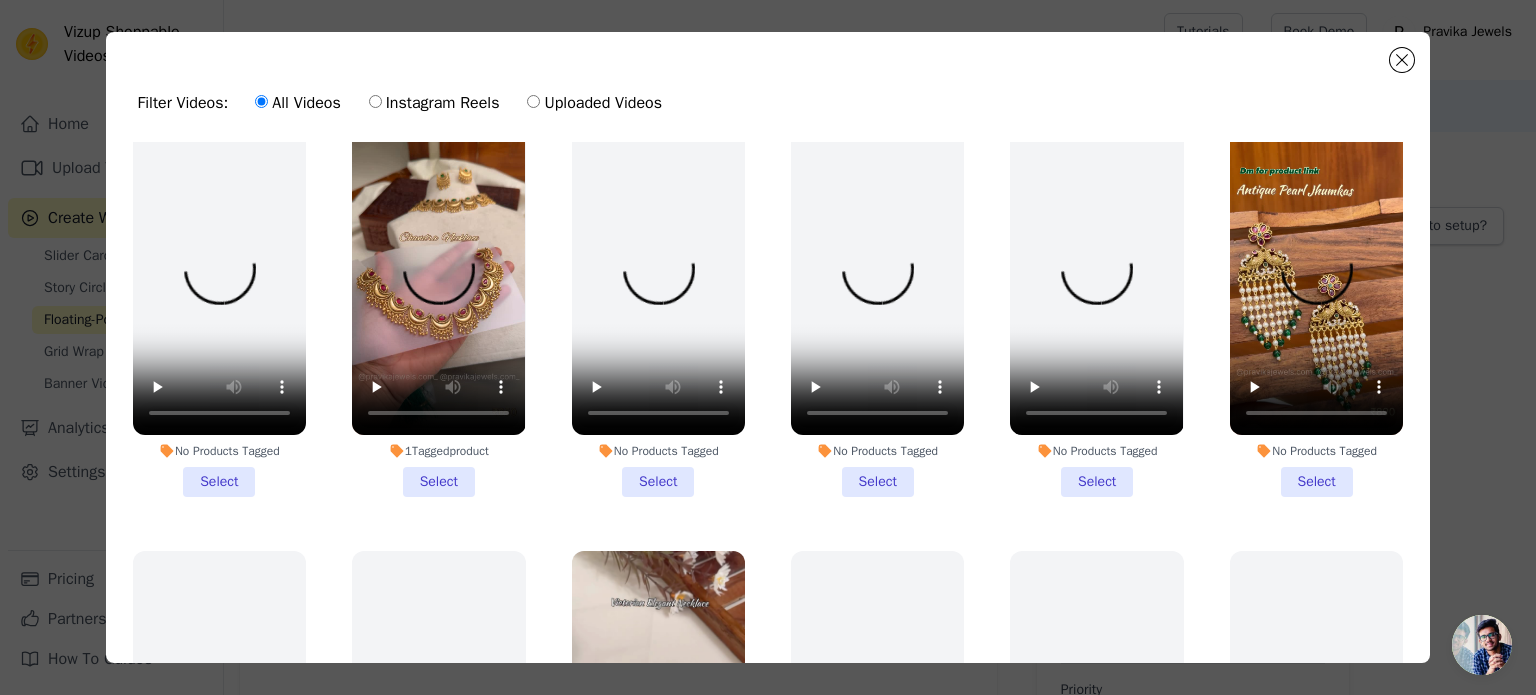 scroll, scrollTop: 900, scrollLeft: 0, axis: vertical 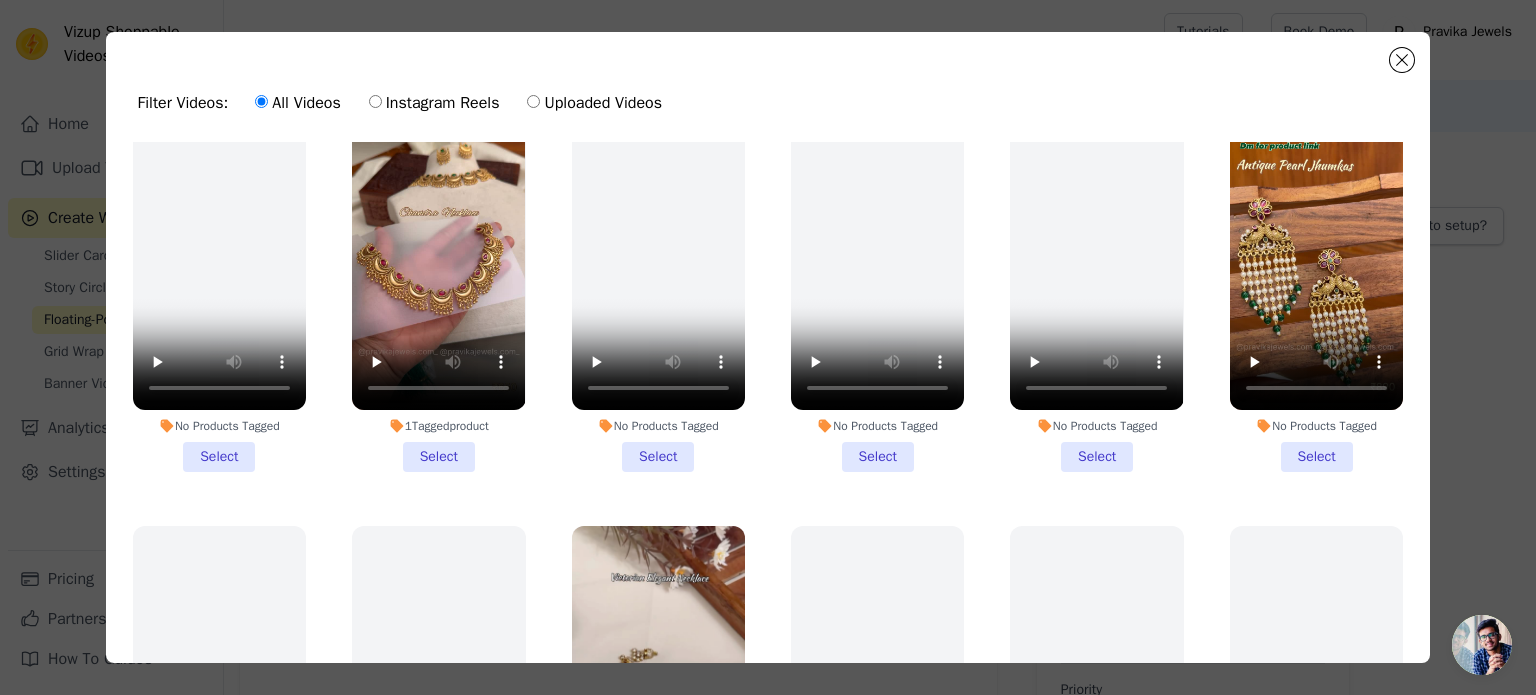 click on "1  Tagged  product     Select" at bounding box center [438, 287] 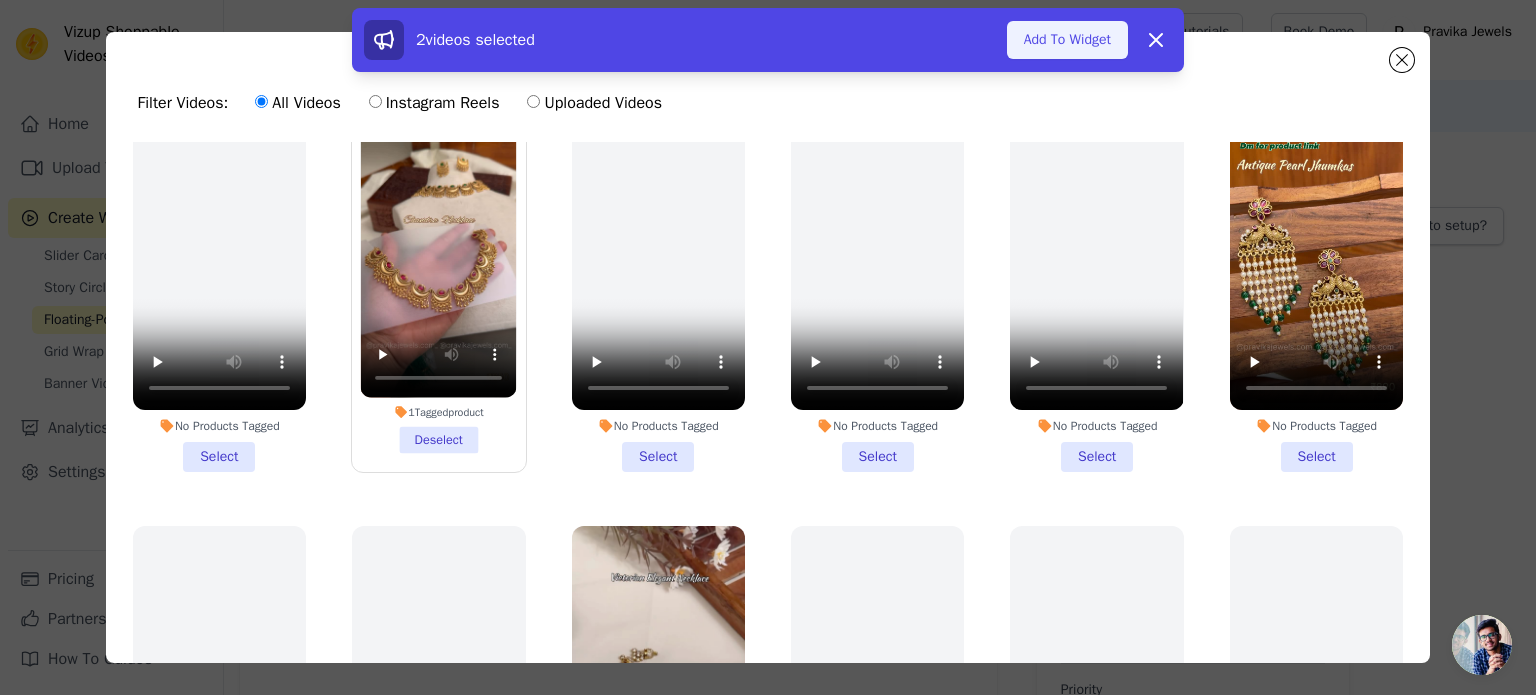 click on "Add To Widget" at bounding box center (1067, 40) 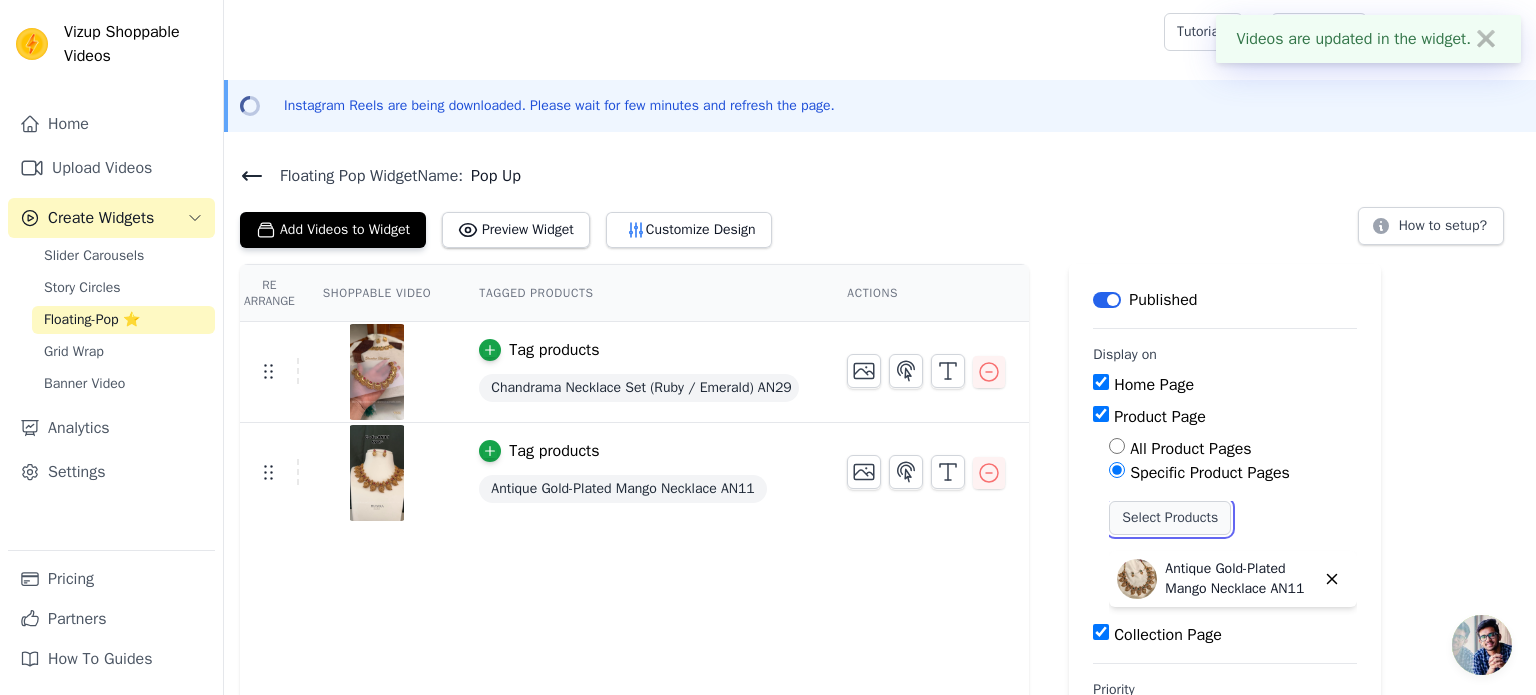 click on "Select Products" at bounding box center [1170, 518] 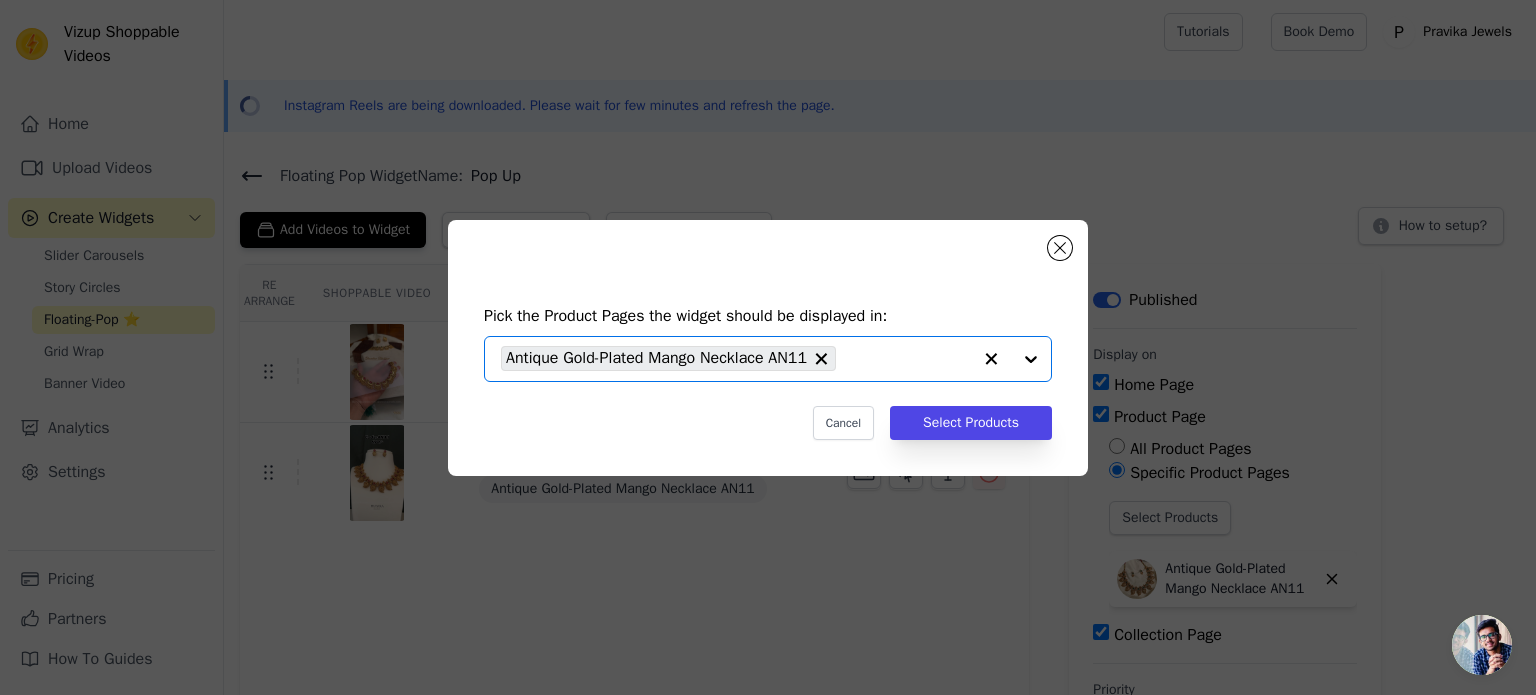 click 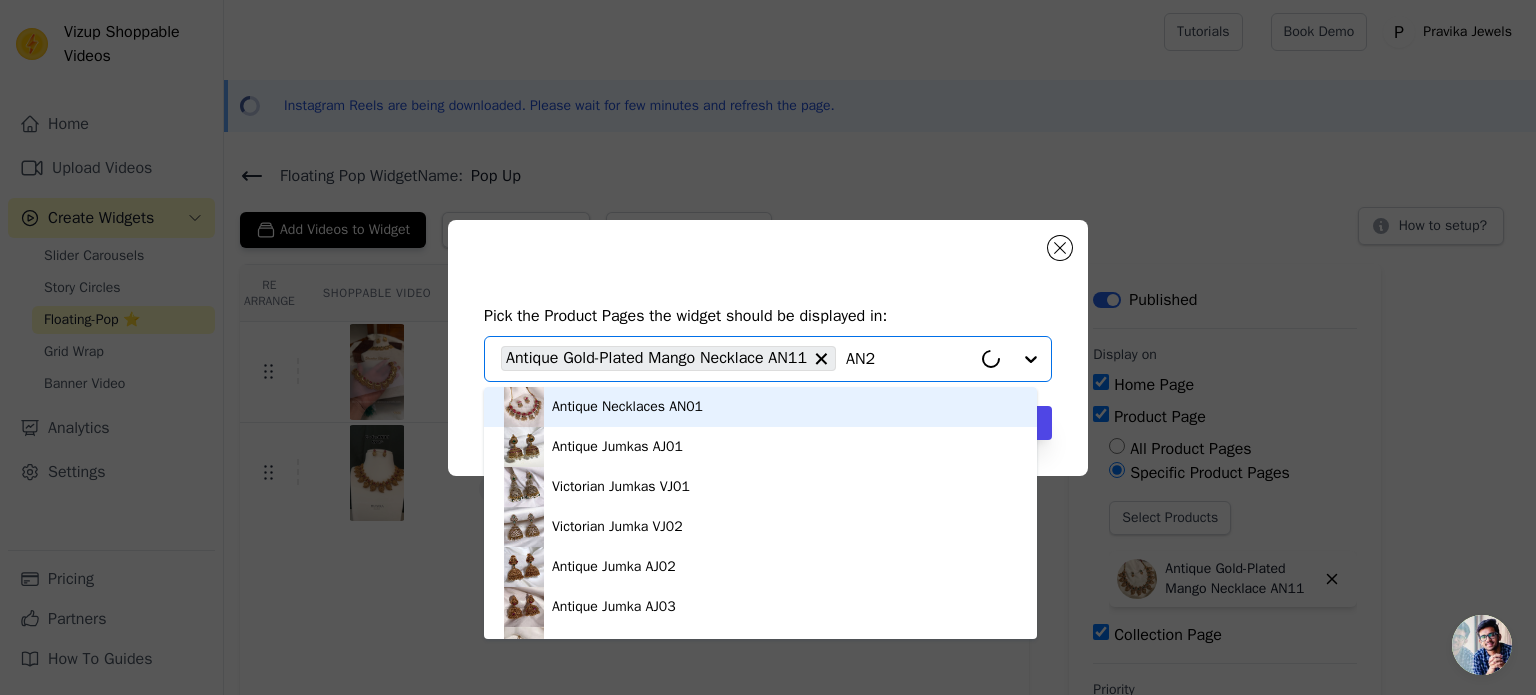 type on "AN29" 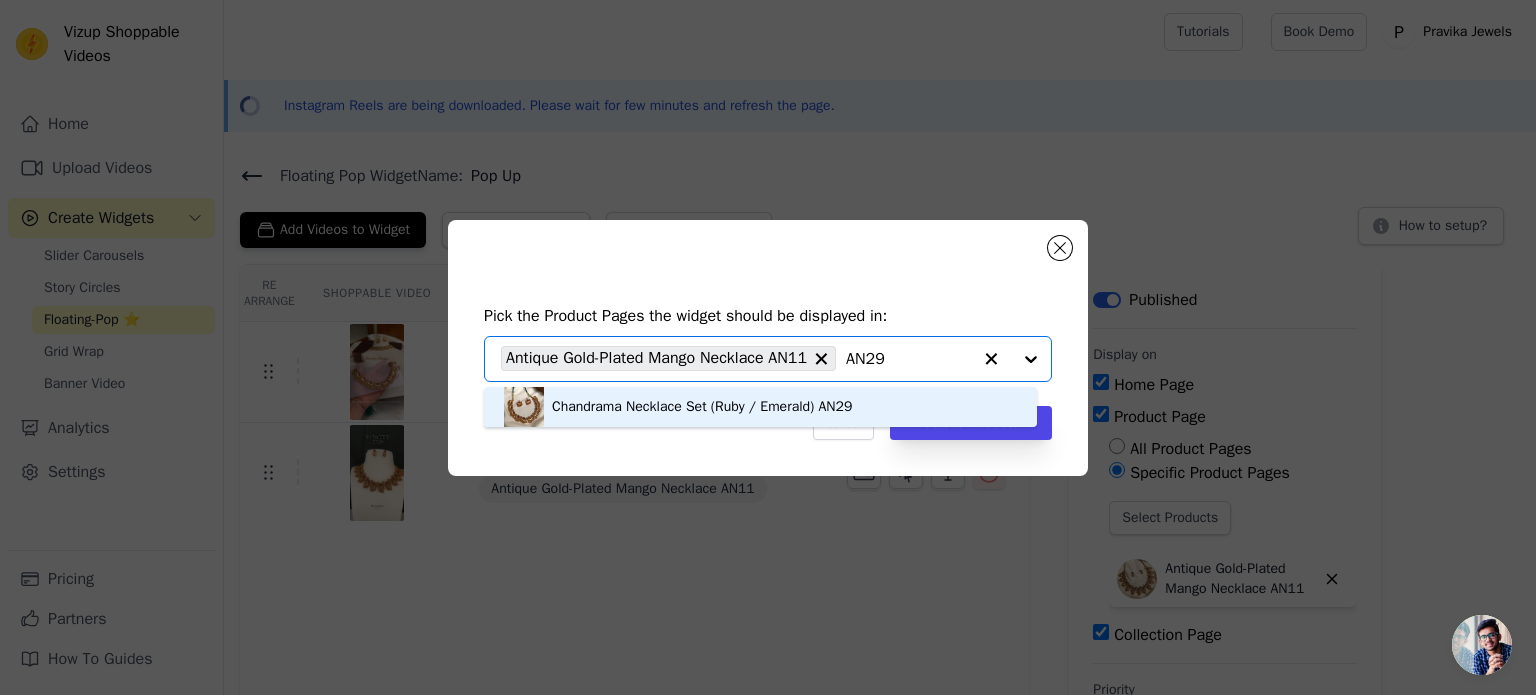 click on "Chandrama Necklace Set (Ruby / Emerald) AN29" at bounding box center (702, 407) 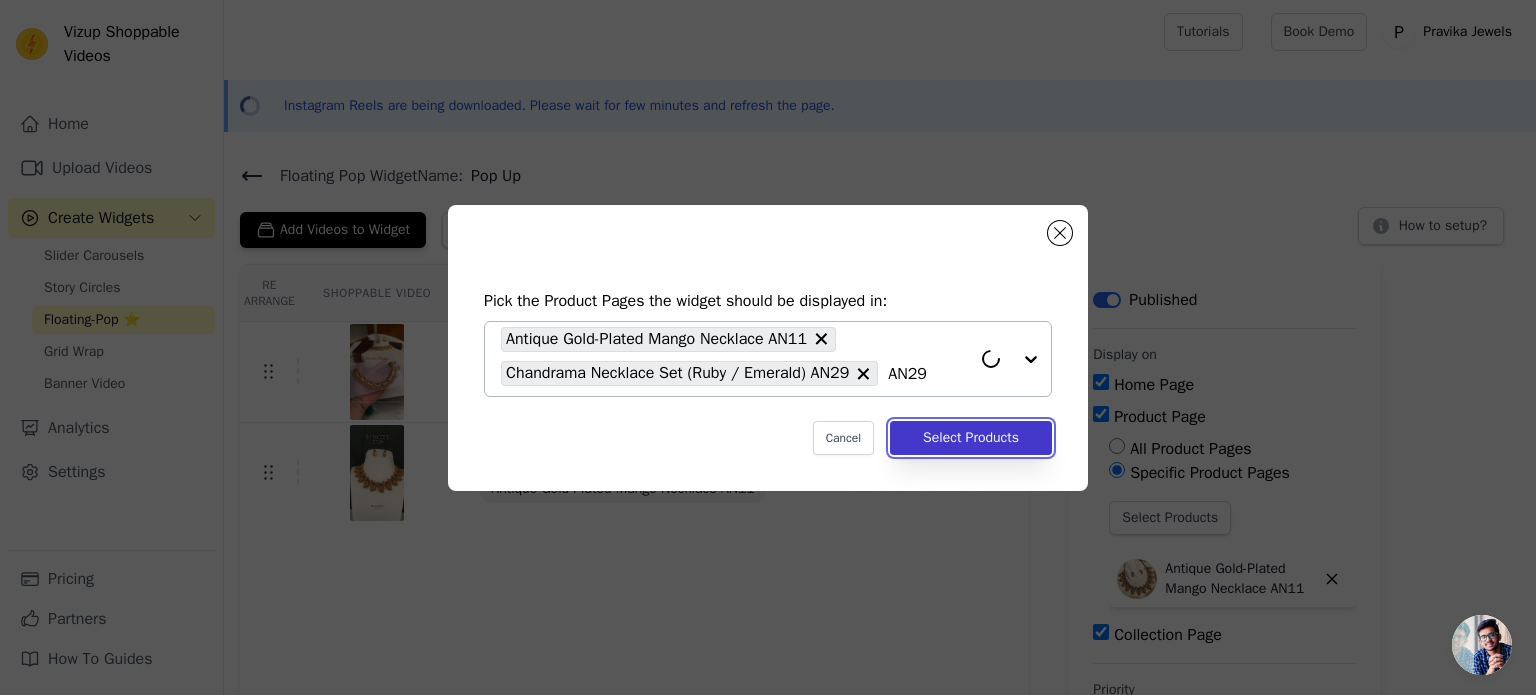click on "Select Products" at bounding box center (971, 438) 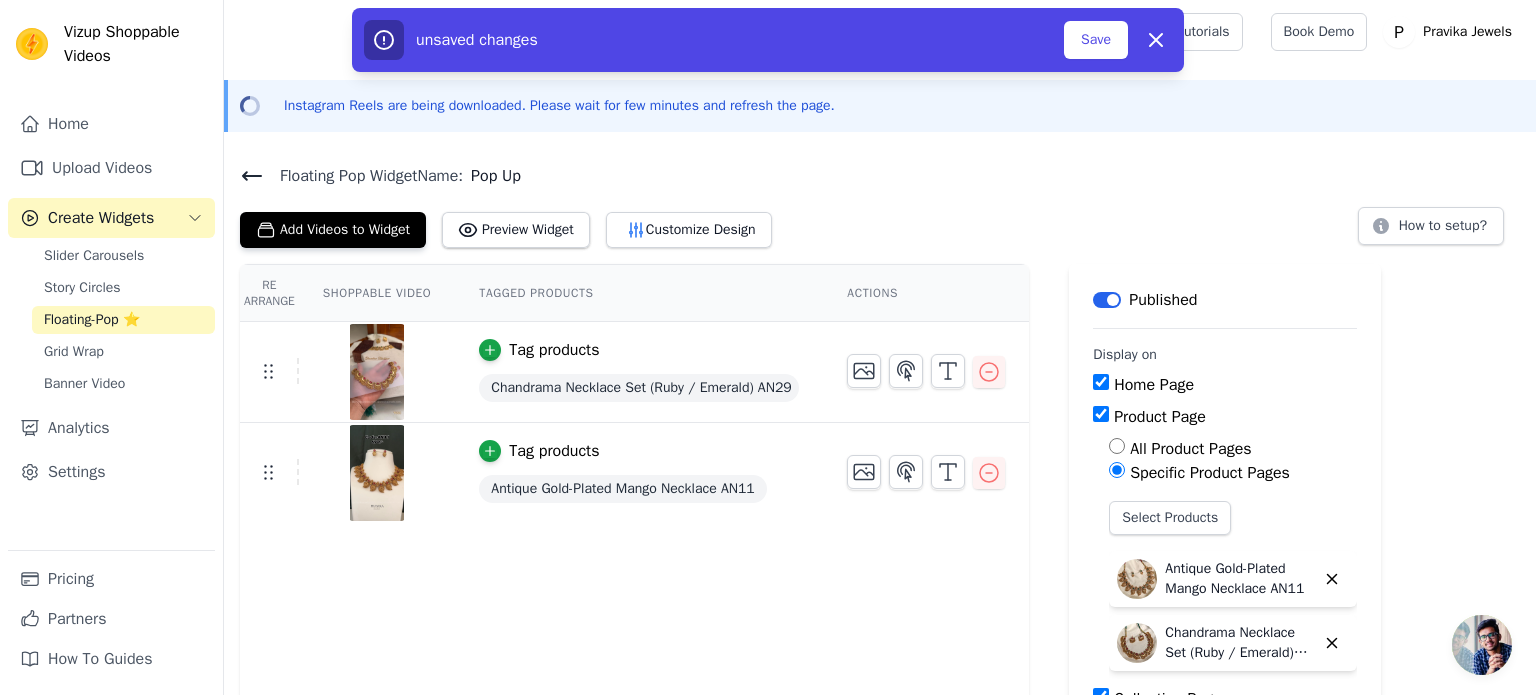 click on "Home Page" at bounding box center [1101, 382] 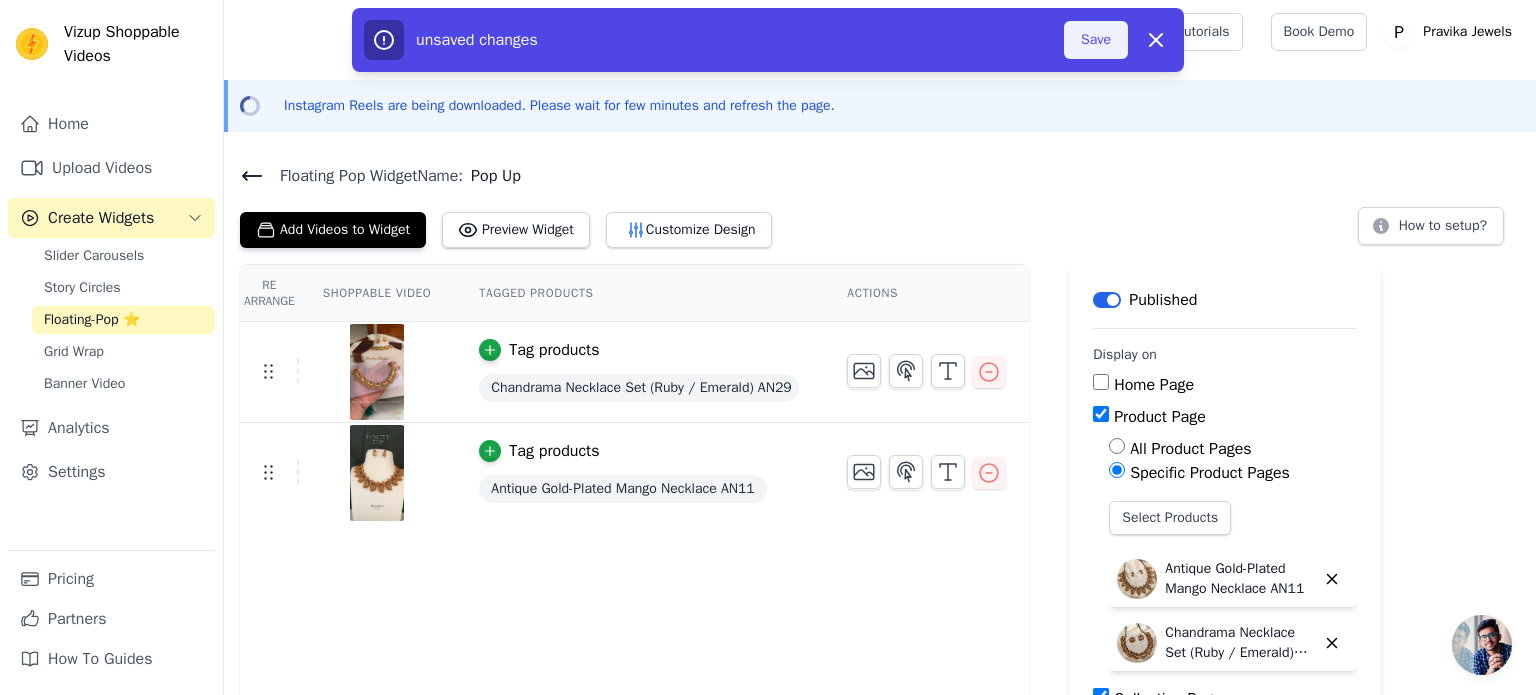 click on "Save" at bounding box center (1096, 40) 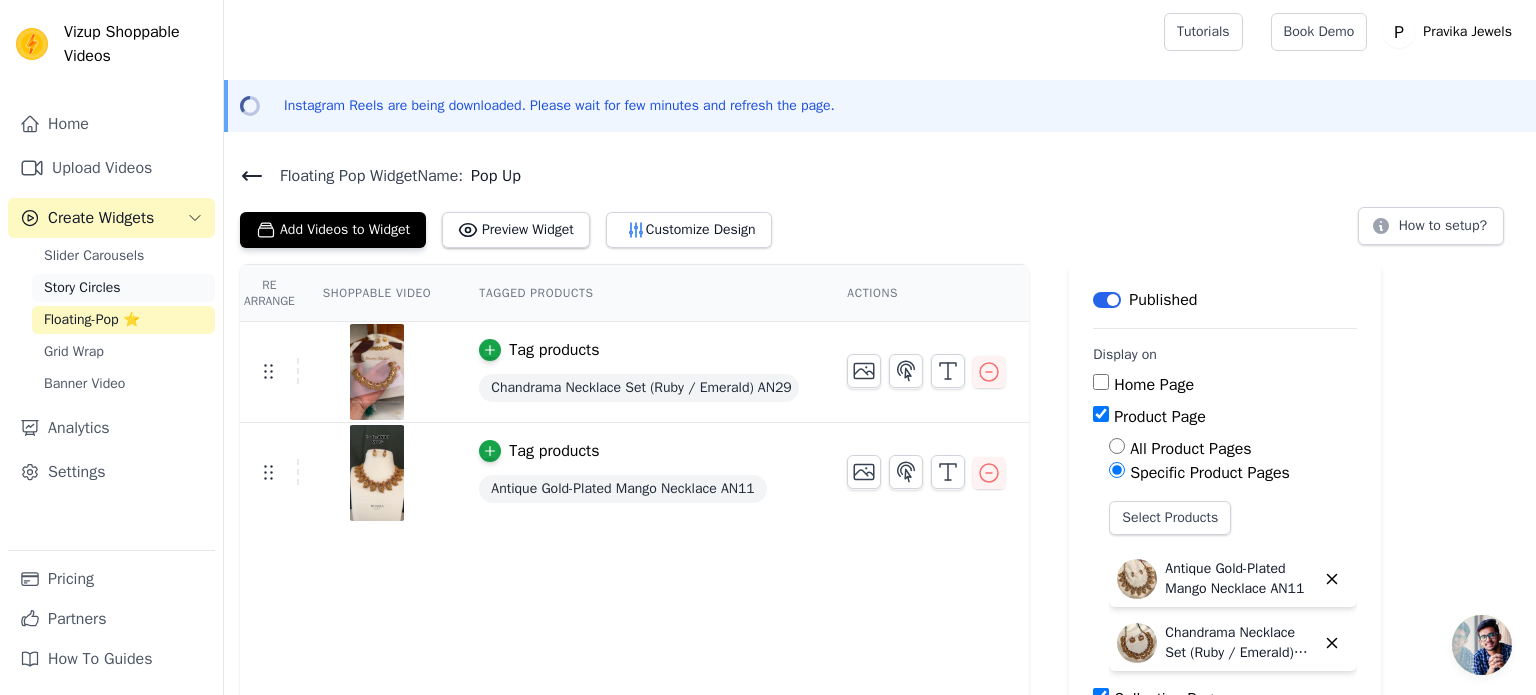 click on "Story Circles" at bounding box center (123, 288) 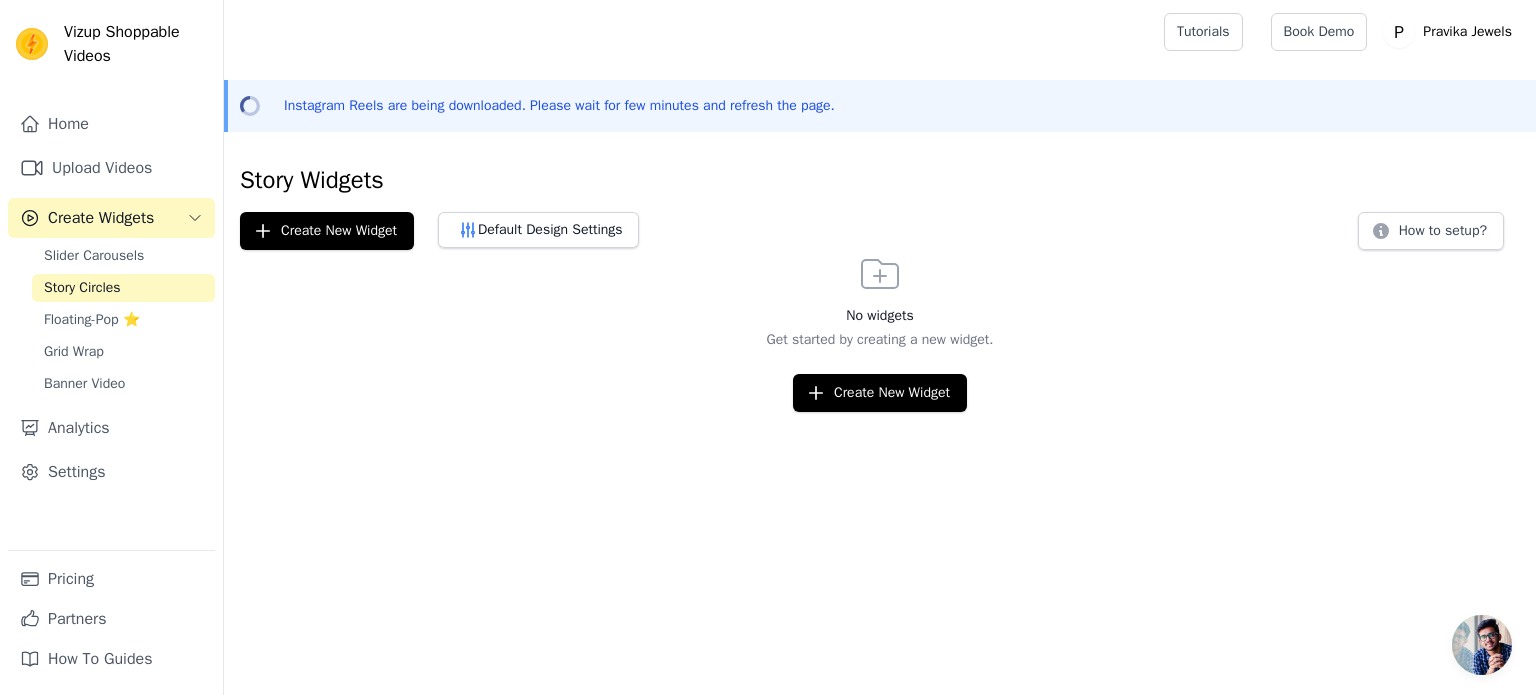 click on "No widgets   Get started by creating a new widget.
Create New Widget" at bounding box center [880, 331] 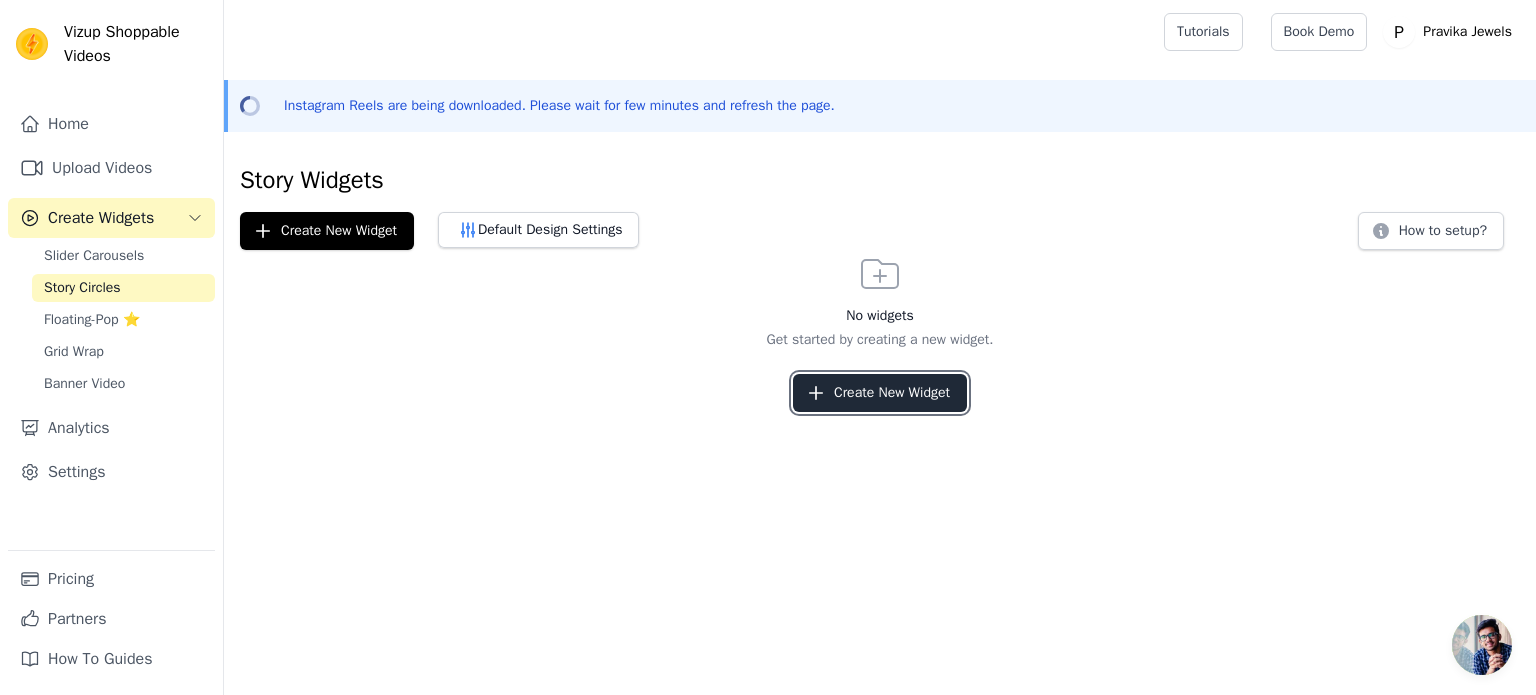 click on "Create New Widget" at bounding box center [880, 393] 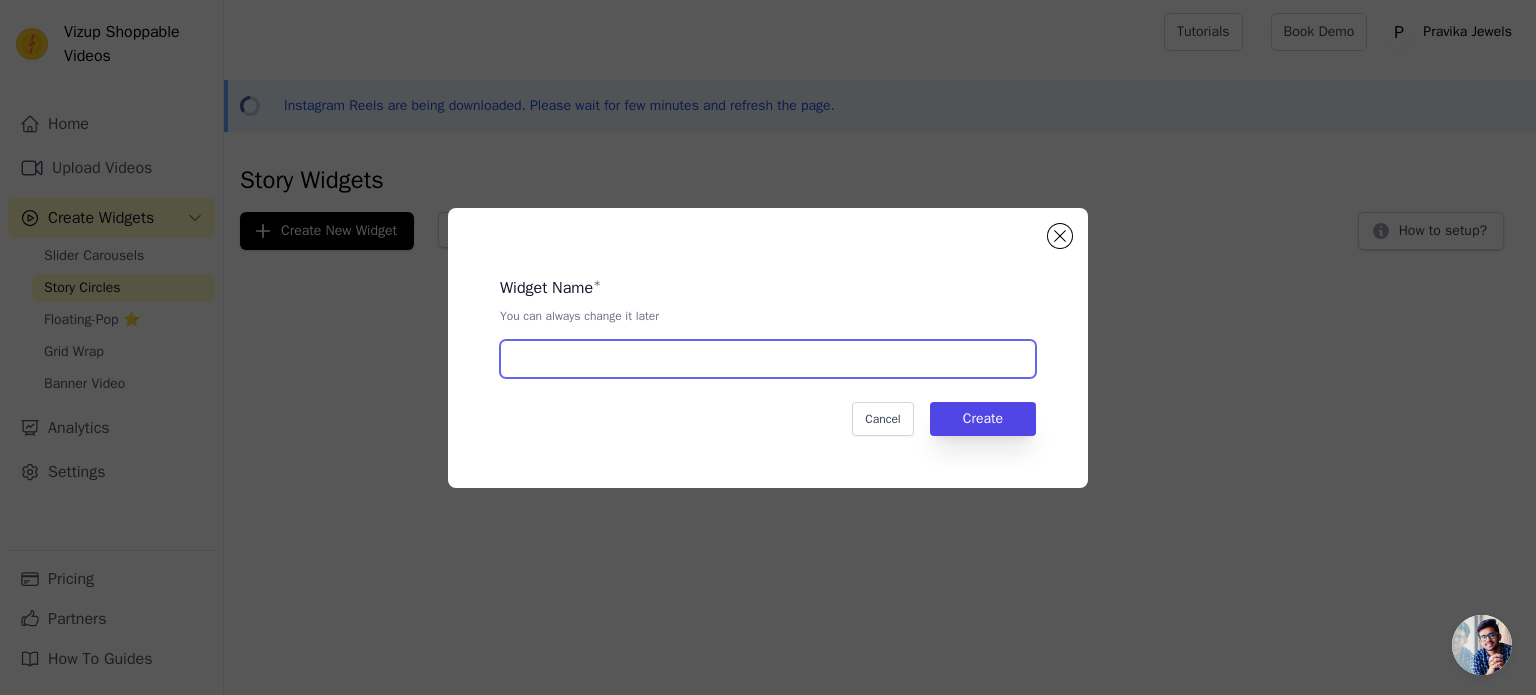 click at bounding box center [768, 359] 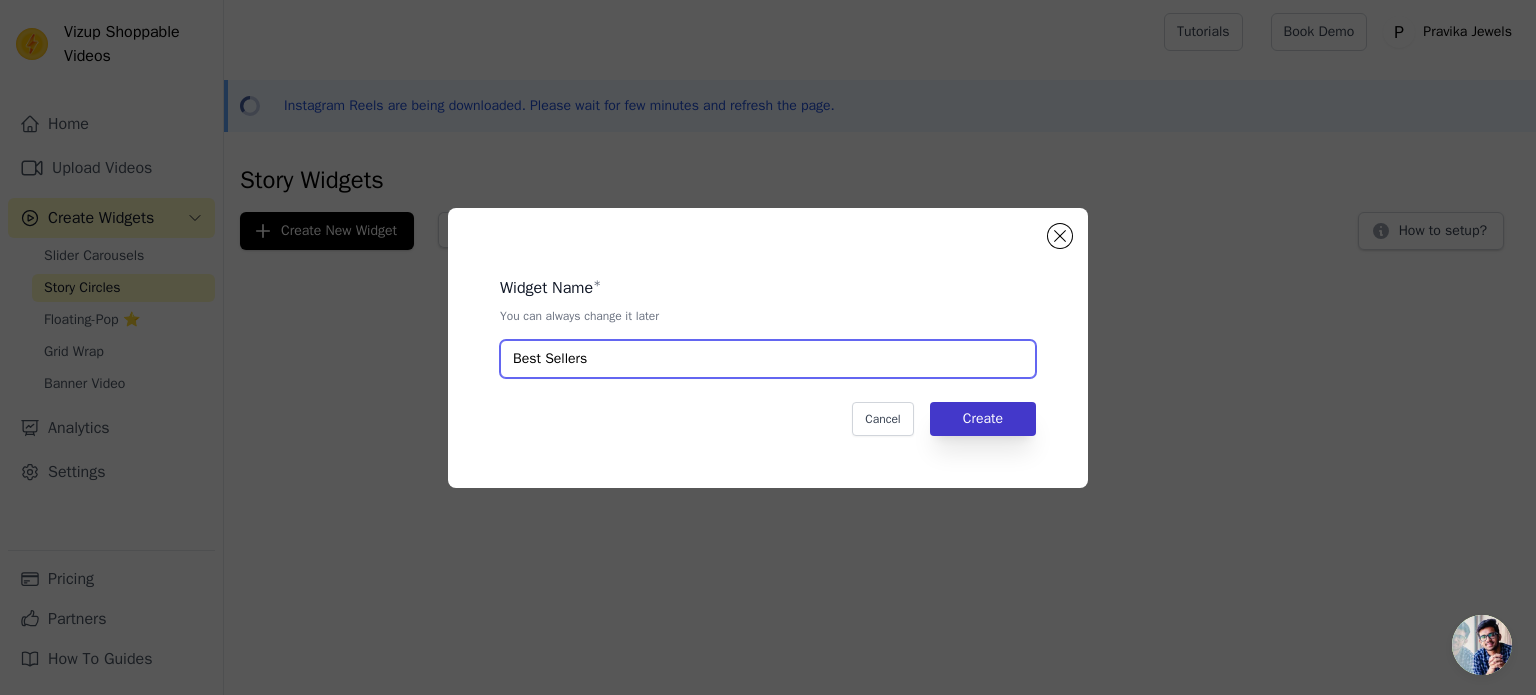 type on "Best Sellers" 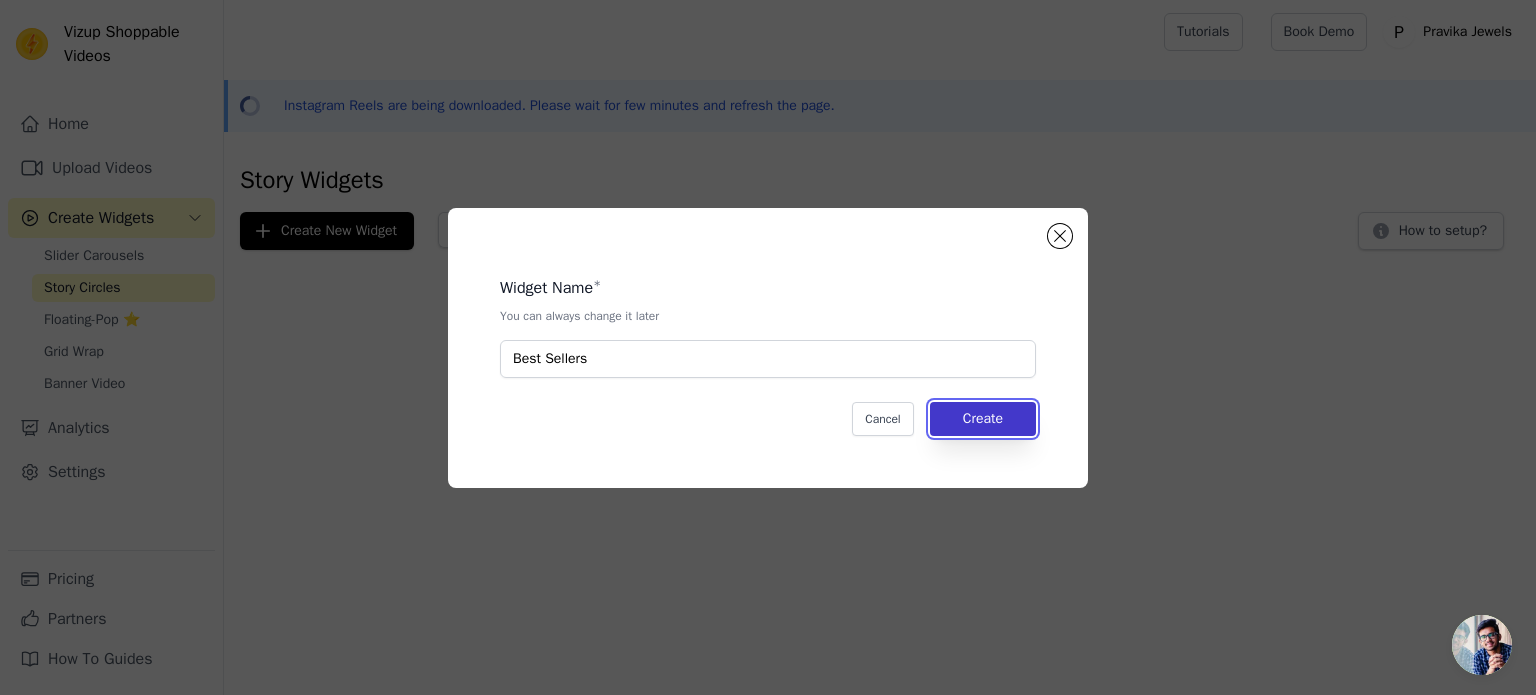 click on "Create" at bounding box center [983, 419] 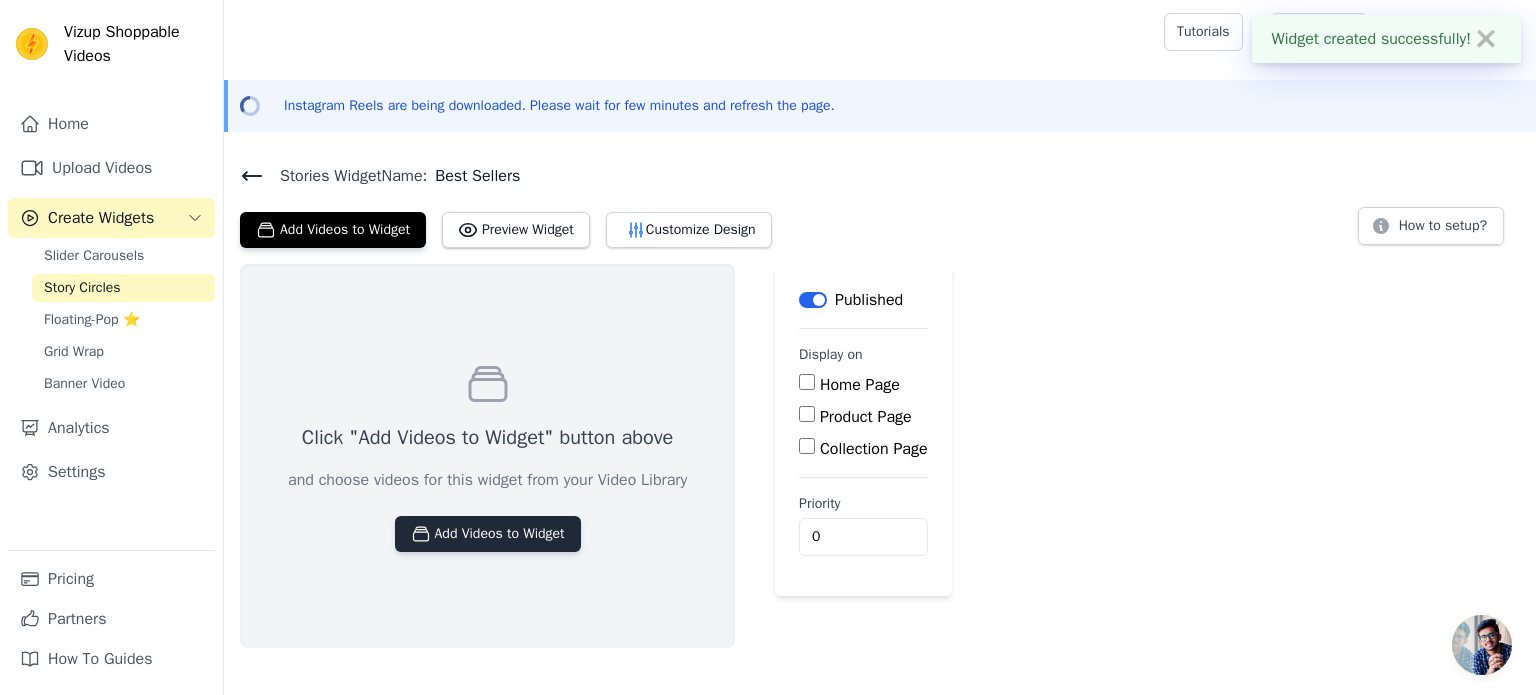 click on "Add Videos to Widget" at bounding box center [488, 534] 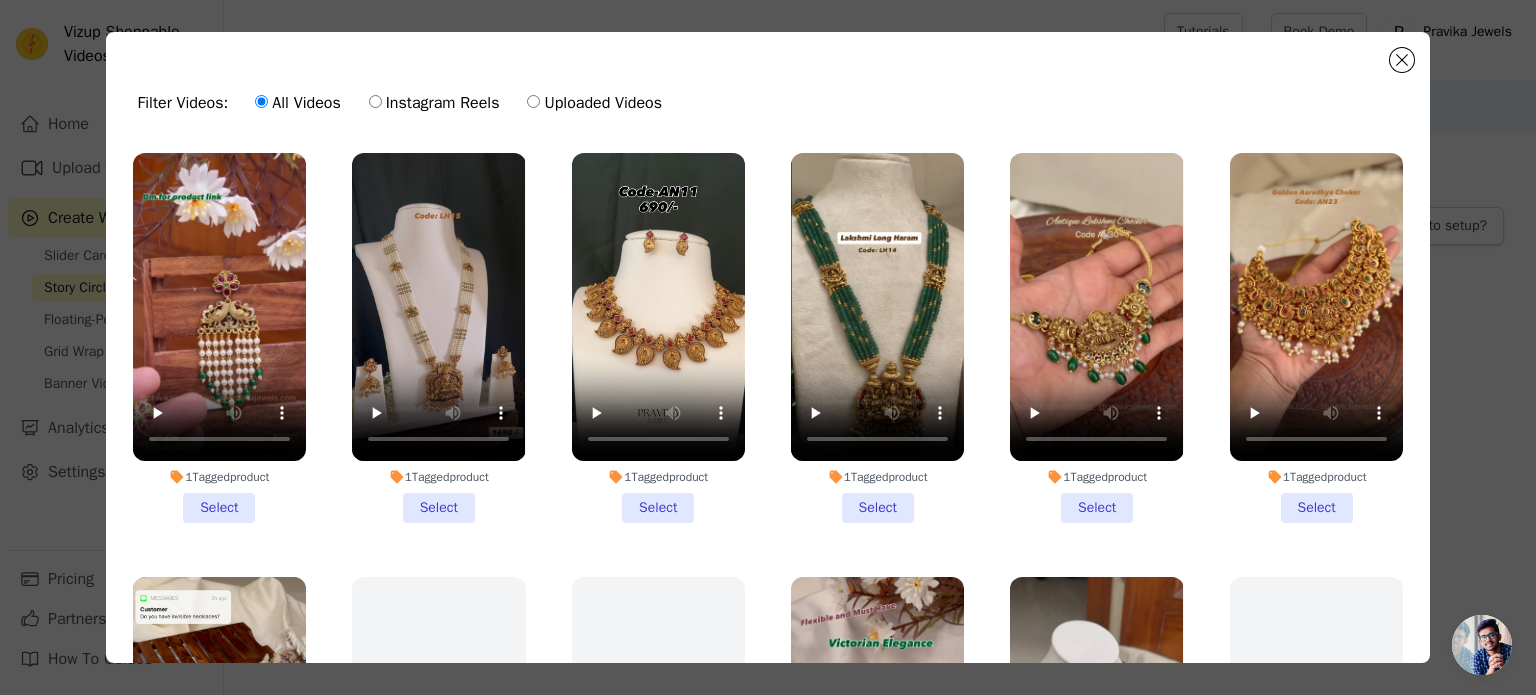 click on "1  Tagged  product     Select" at bounding box center [219, 338] 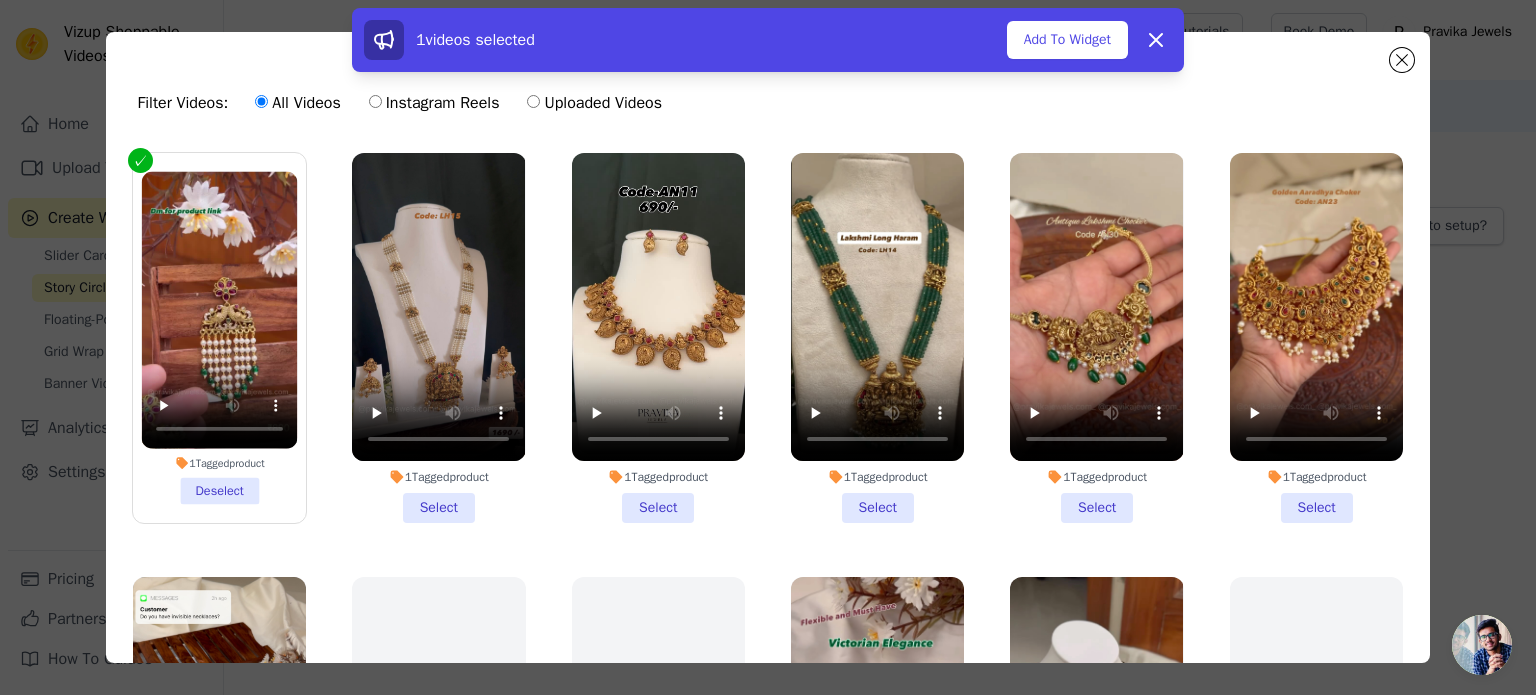 click on "1  Tagged  product     Select" at bounding box center [438, 338] 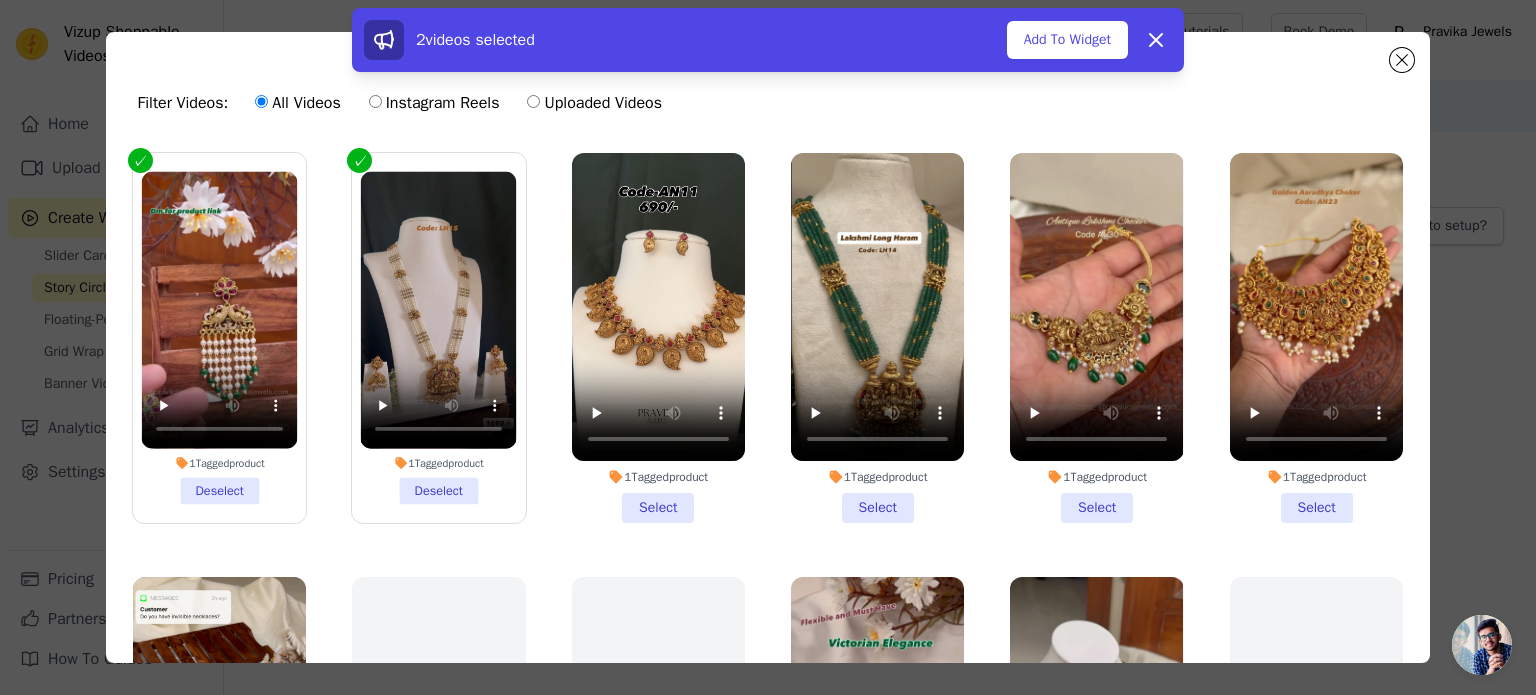 drag, startPoint x: 667, startPoint y: 502, endPoint x: 745, endPoint y: 503, distance: 78.00641 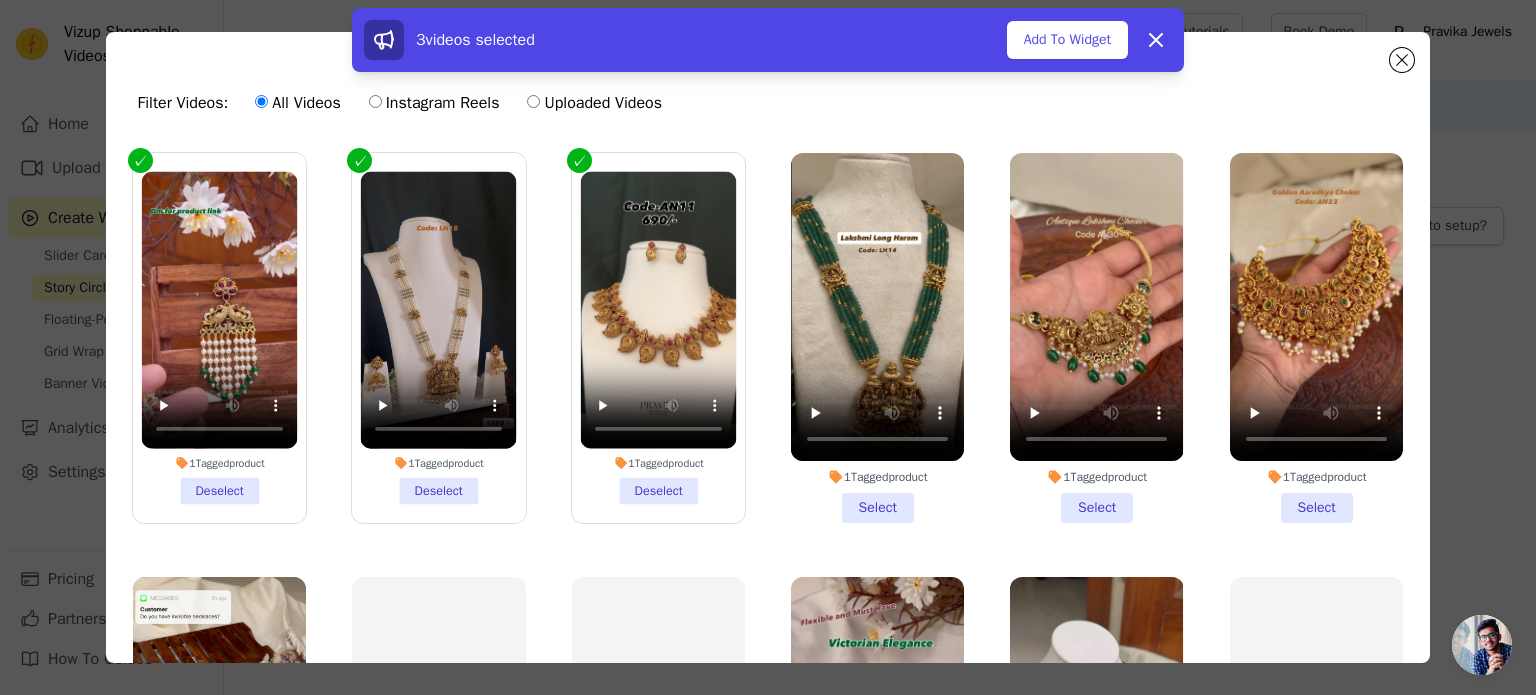 click on "1  Tagged  product     Select" at bounding box center [877, 338] 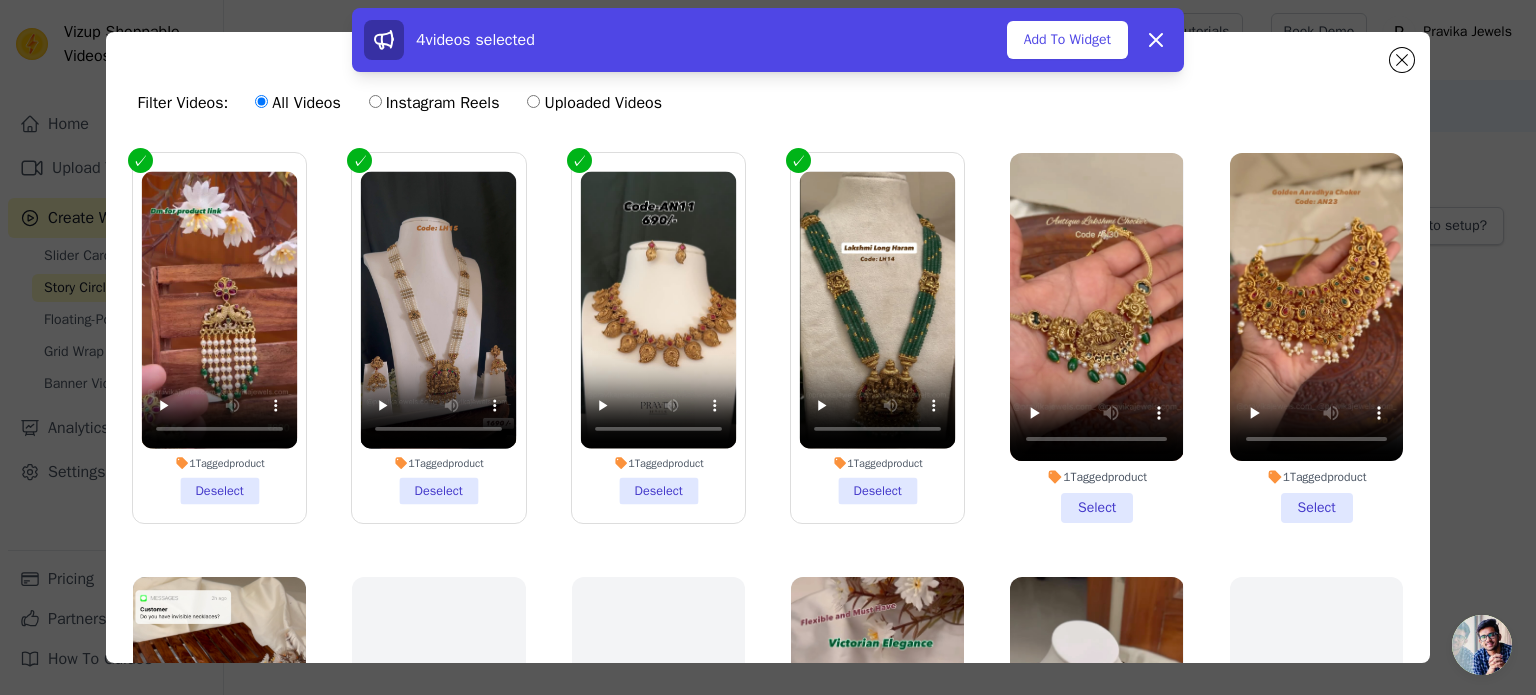 click on "1  Tagged  product     Select" at bounding box center (1096, 338) 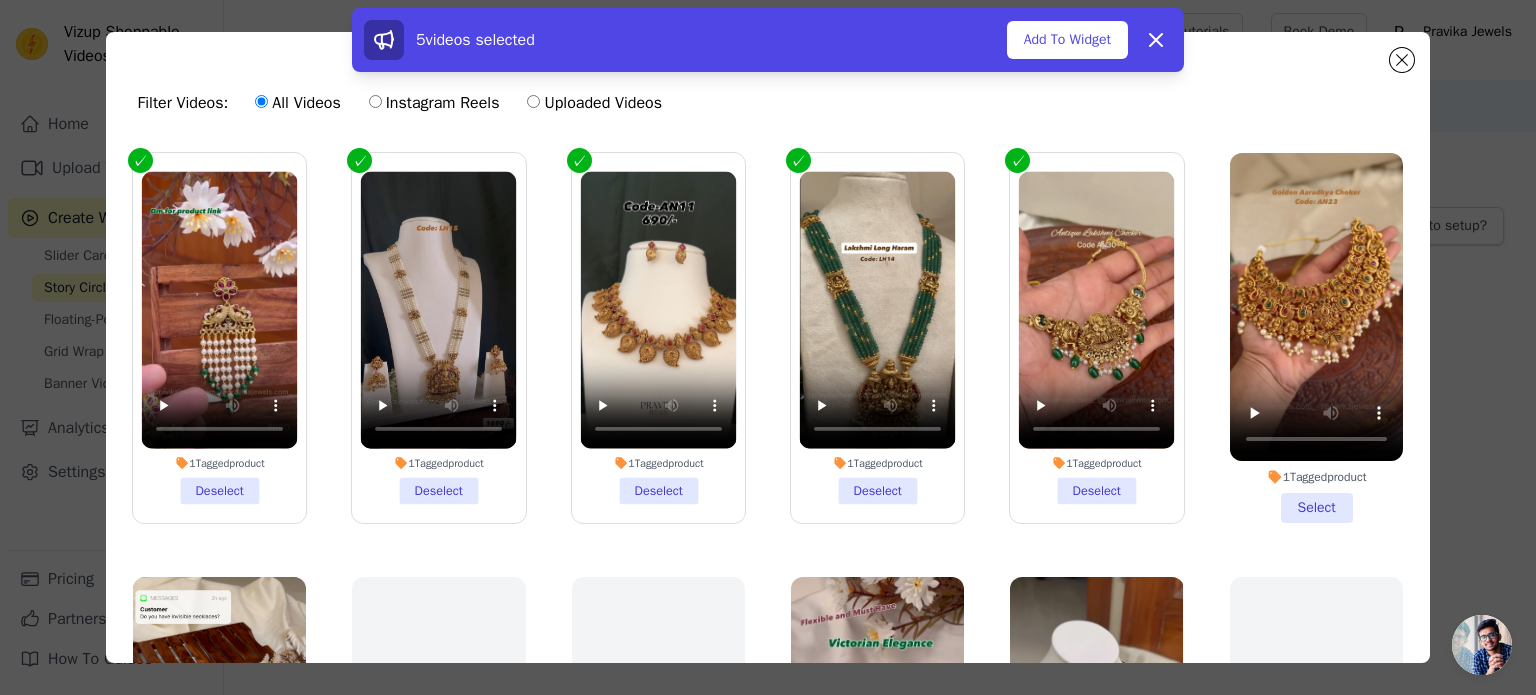 click on "1  Tagged  product     Select" at bounding box center [1316, 338] 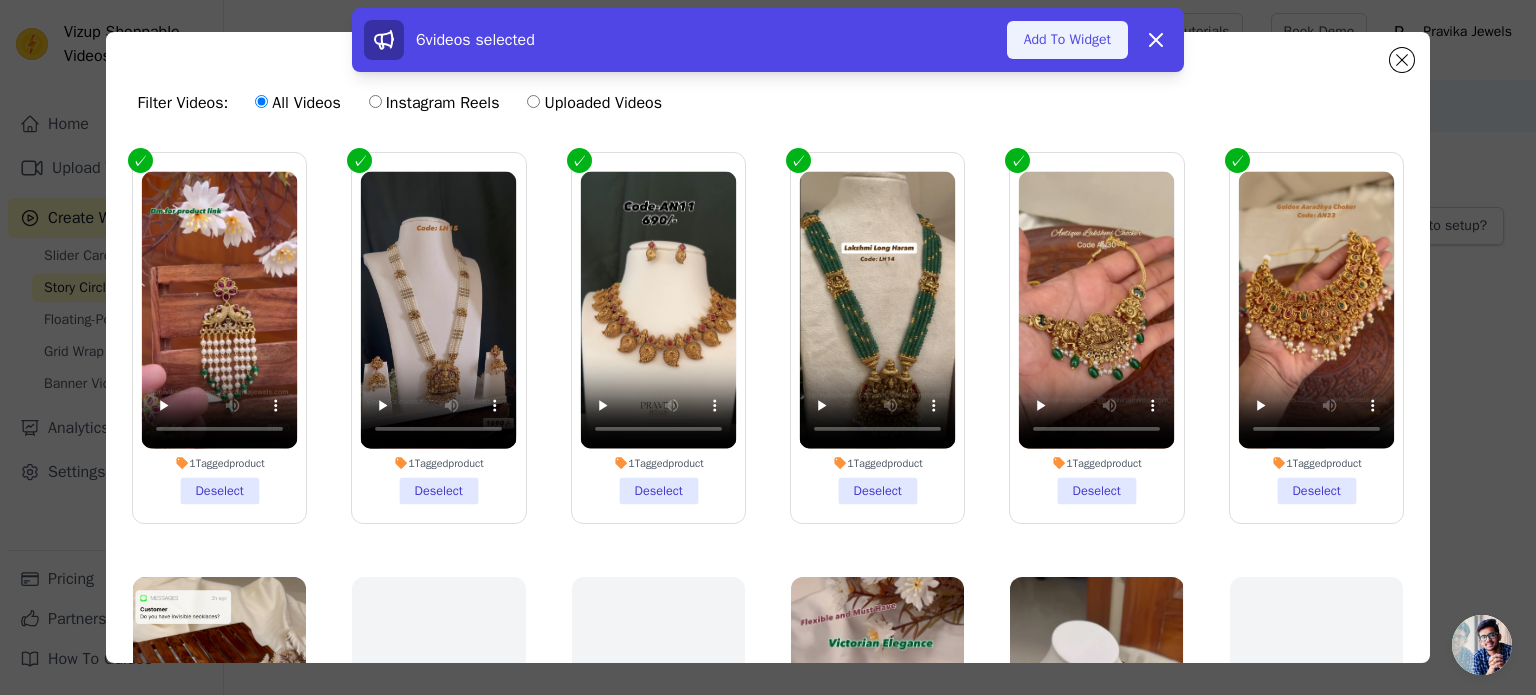 click on "Add To Widget" at bounding box center (1067, 40) 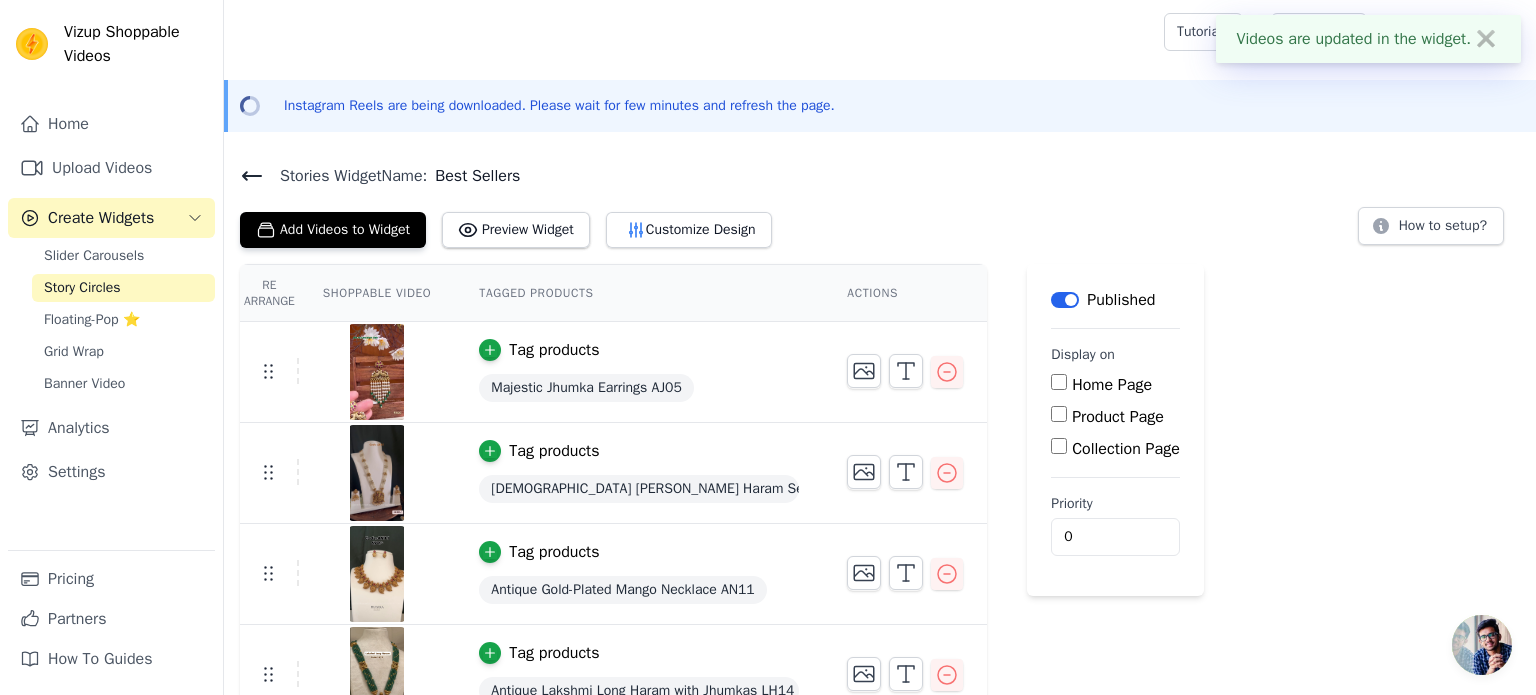 click on "Home Page" at bounding box center (1059, 382) 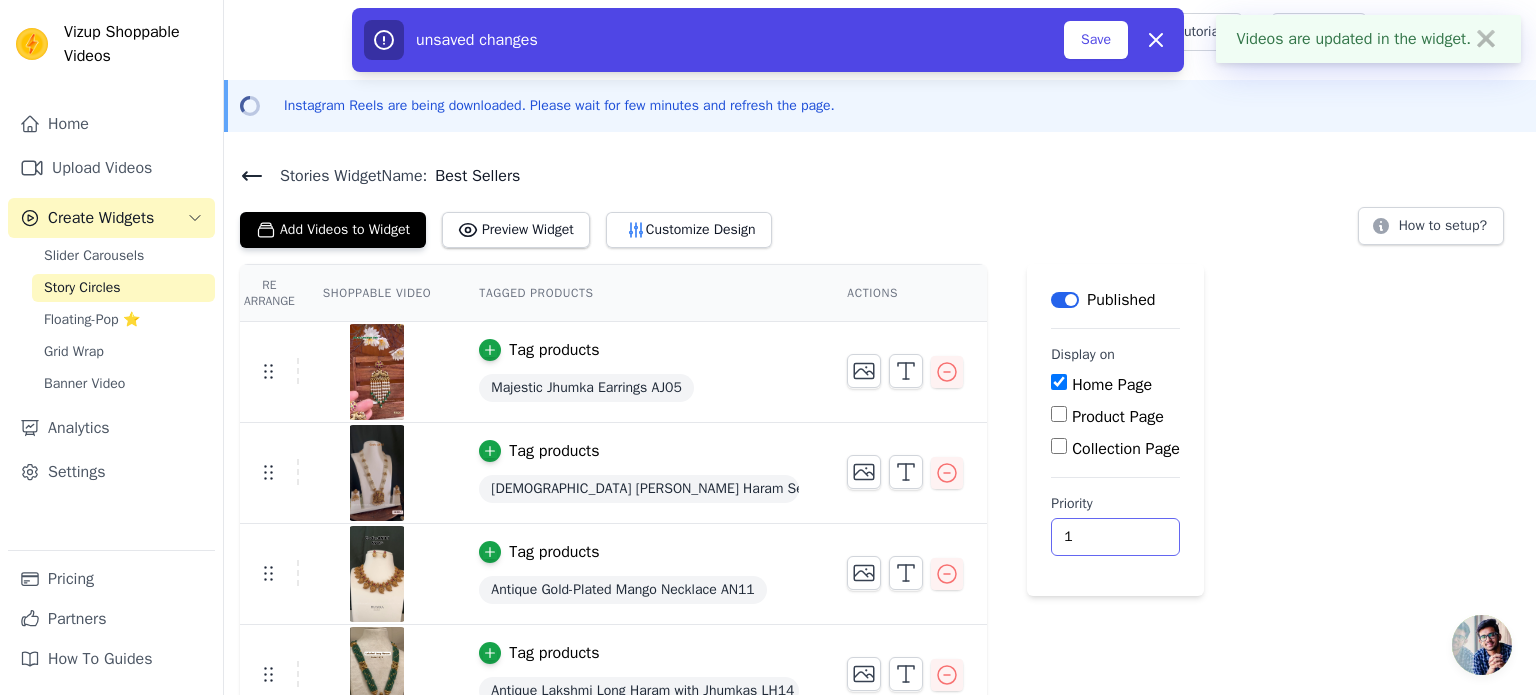 type on "1" 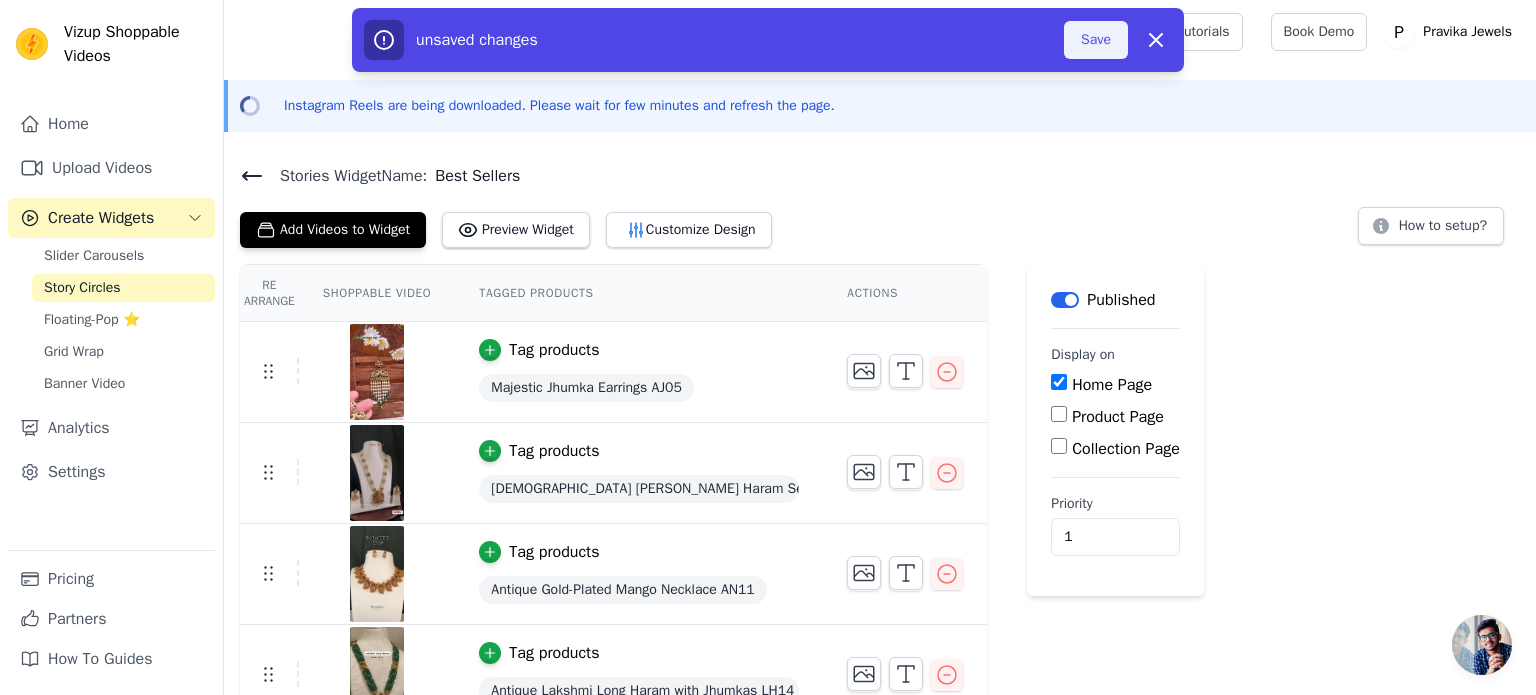click on "Save" at bounding box center [1096, 40] 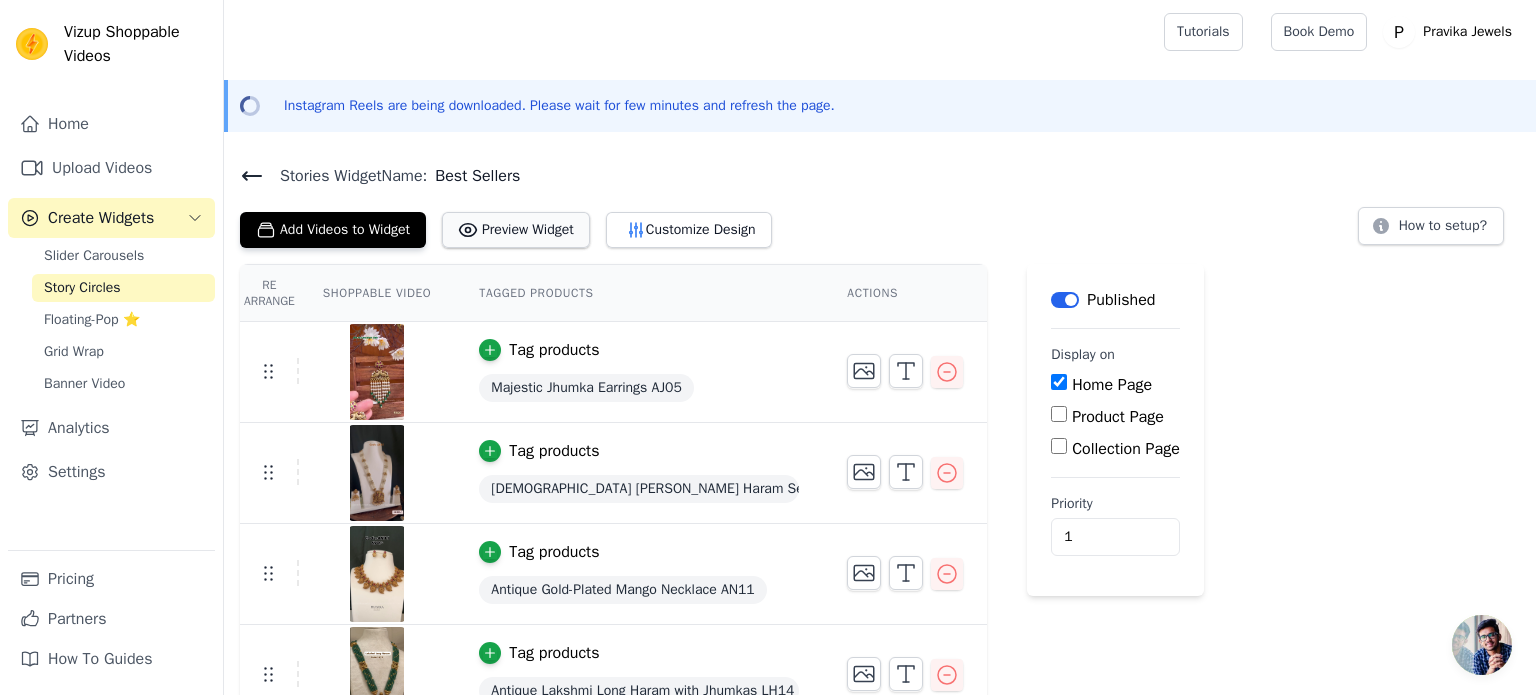 click on "Preview Widget" at bounding box center (516, 230) 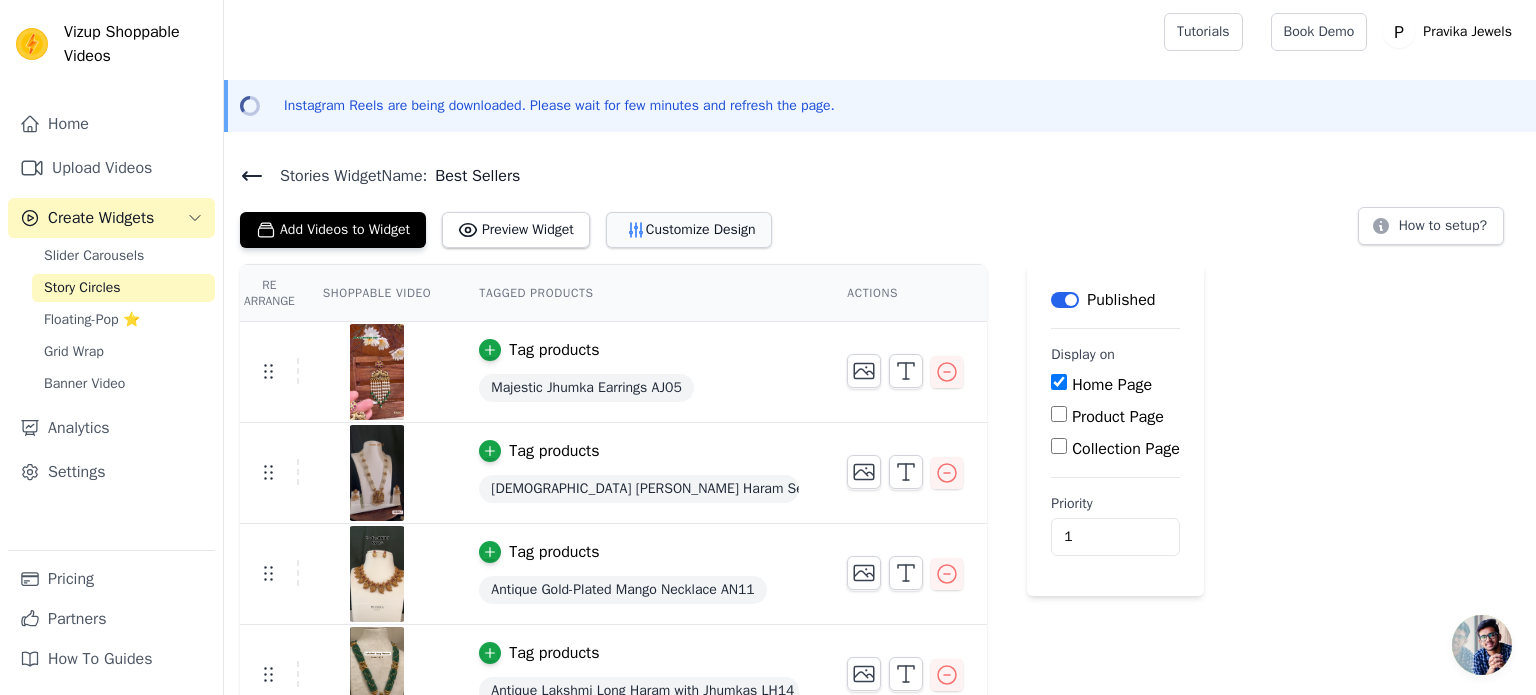 click on "Customize Design" at bounding box center [689, 230] 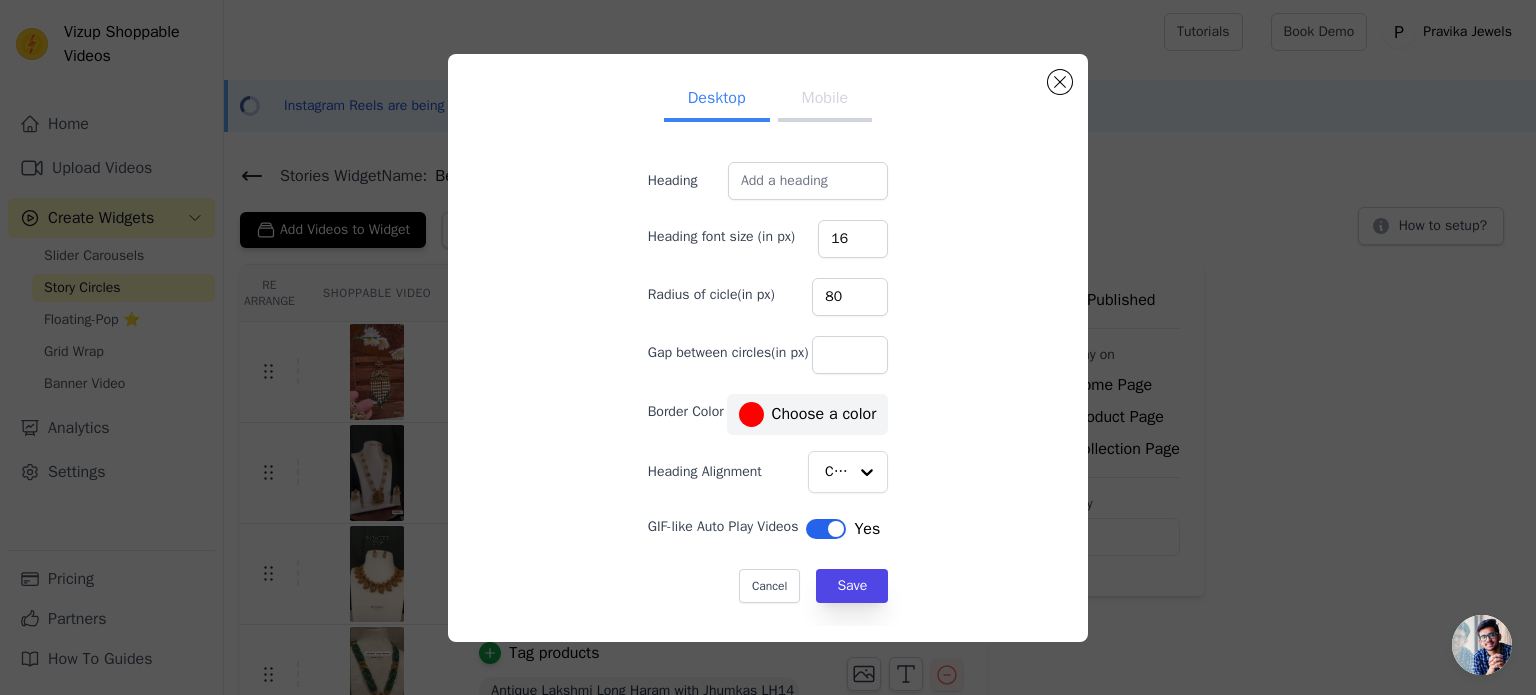 click on "Desktop Mobile   Heading     Heading font size (in px)   16   Radius of cicle(in px)   80   Gap between circles(in px)     Border Color   #ff0000       Choose a color     Heading Alignment         Center               GIF-like Auto Play Videos   Label     Yes   Cancel     Save                               #ff0000   1   hex   change to    rgb" at bounding box center [768, 348] 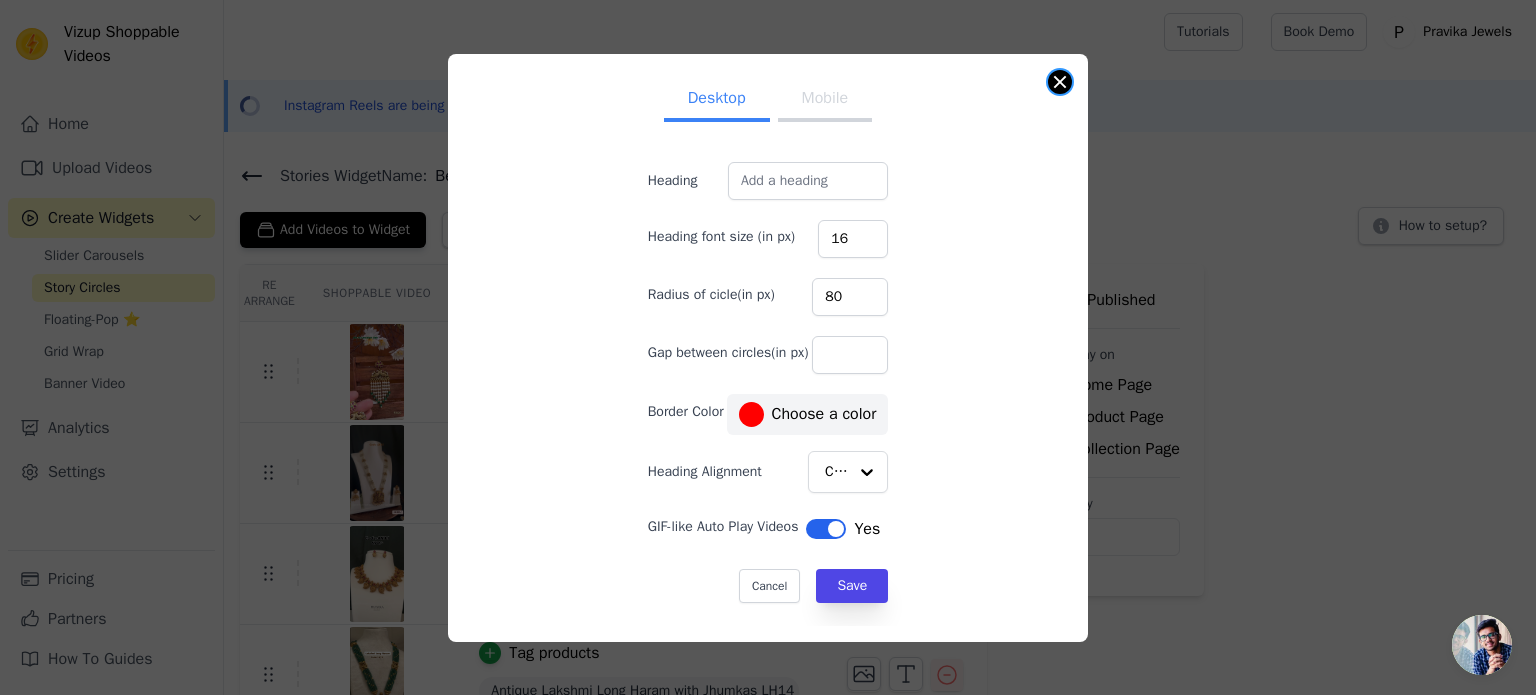 click at bounding box center (1060, 82) 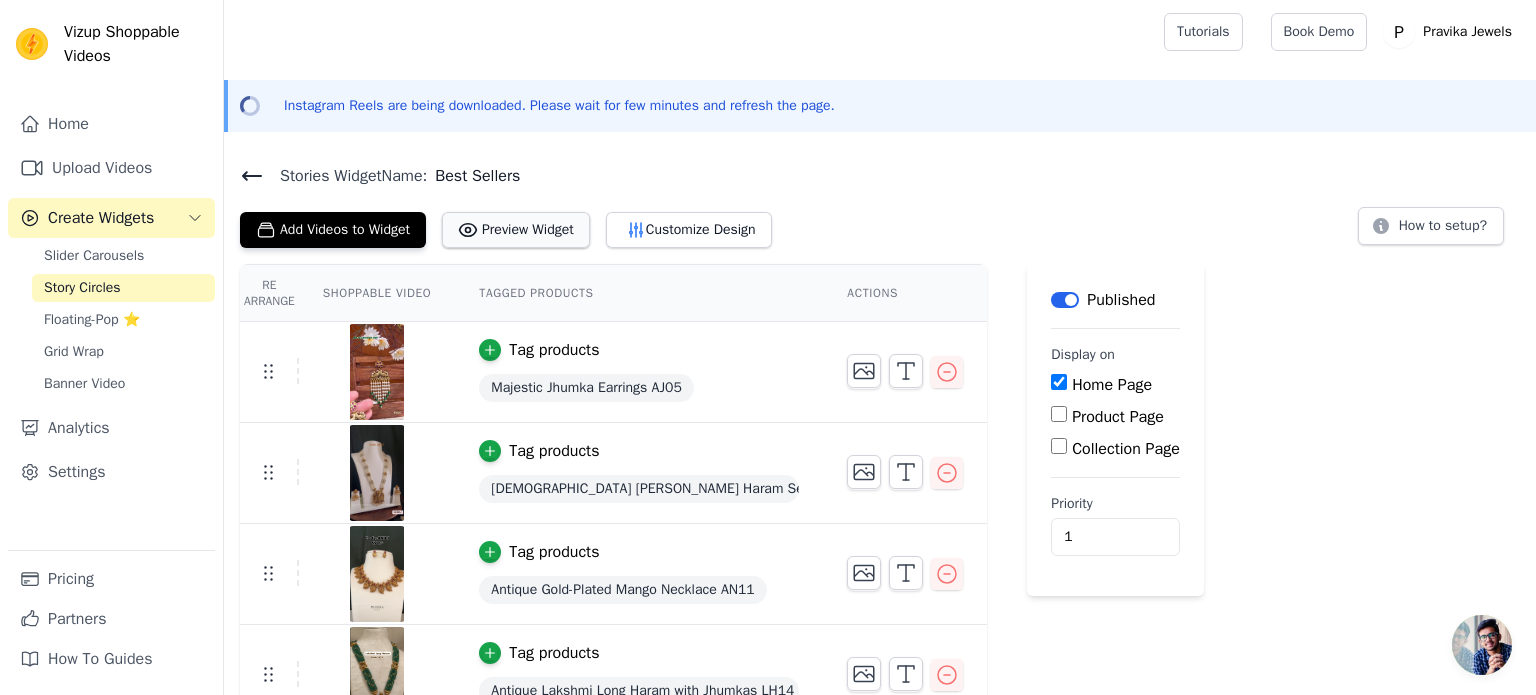 drag, startPoint x: 491, startPoint y: 252, endPoint x: 529, endPoint y: 244, distance: 38.832977 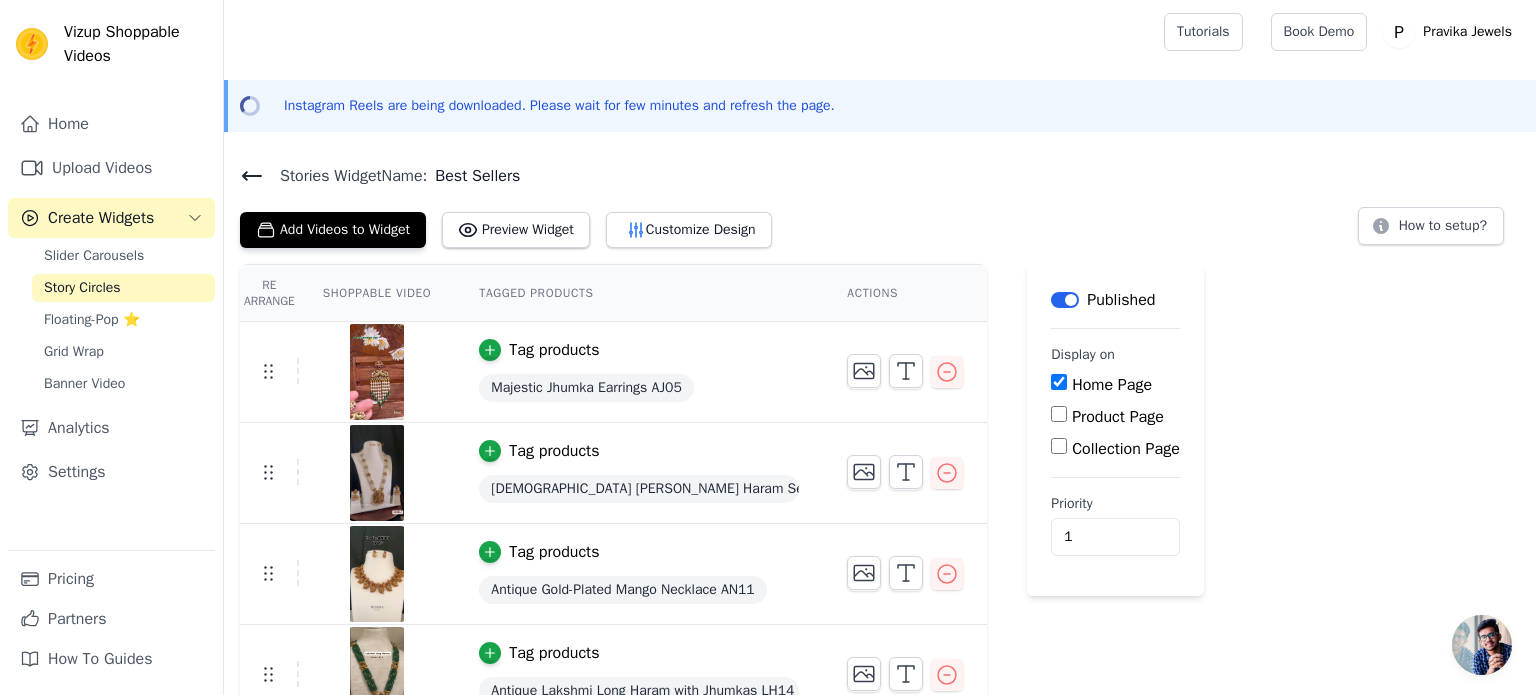 click at bounding box center [377, 372] 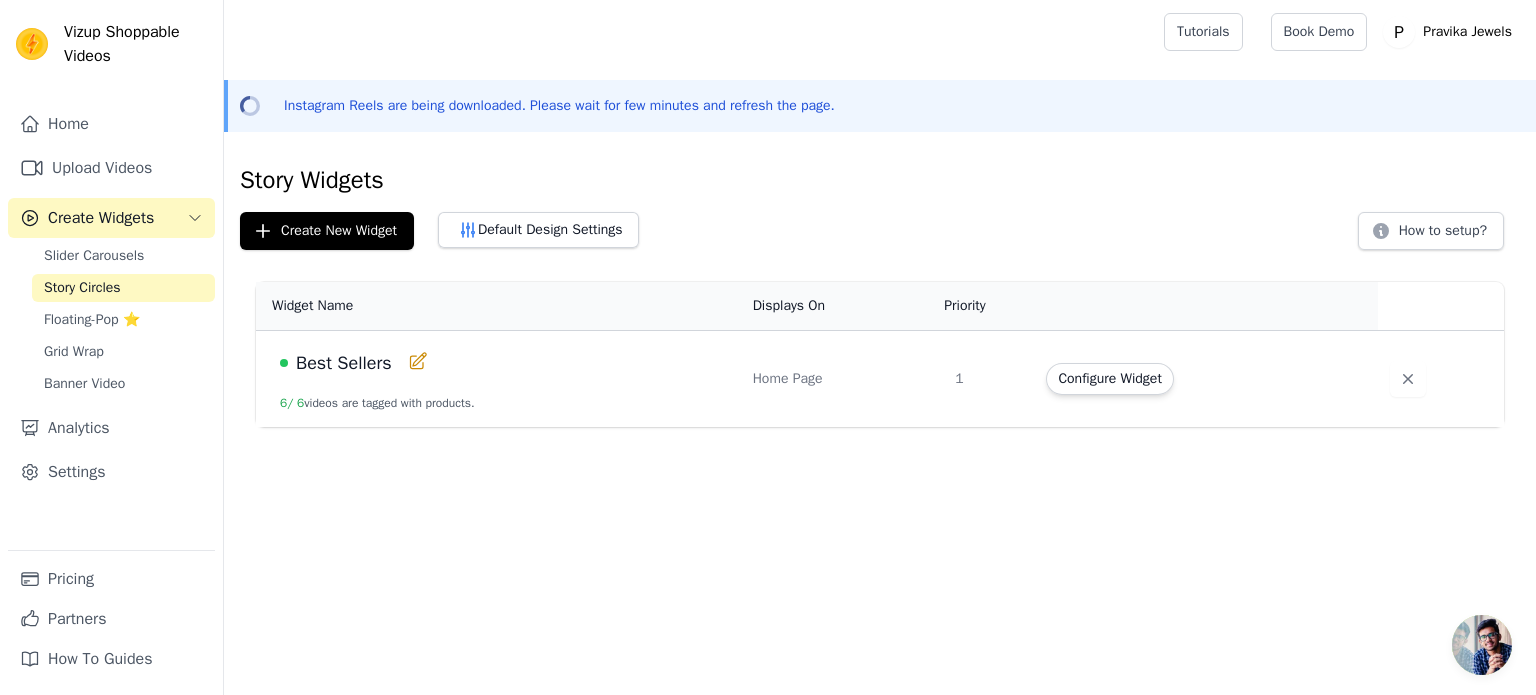 click on "1" at bounding box center [988, 379] 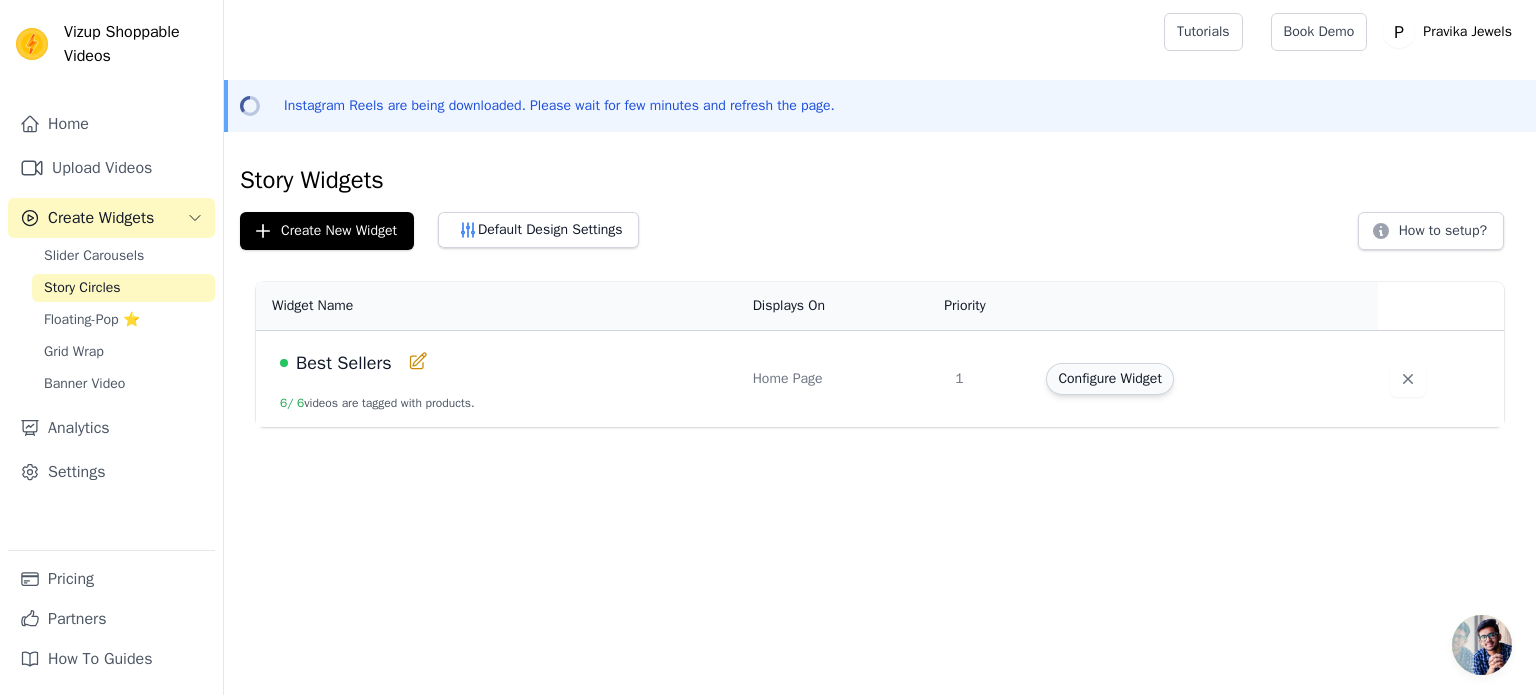 click on "Configure Widget" at bounding box center (1109, 379) 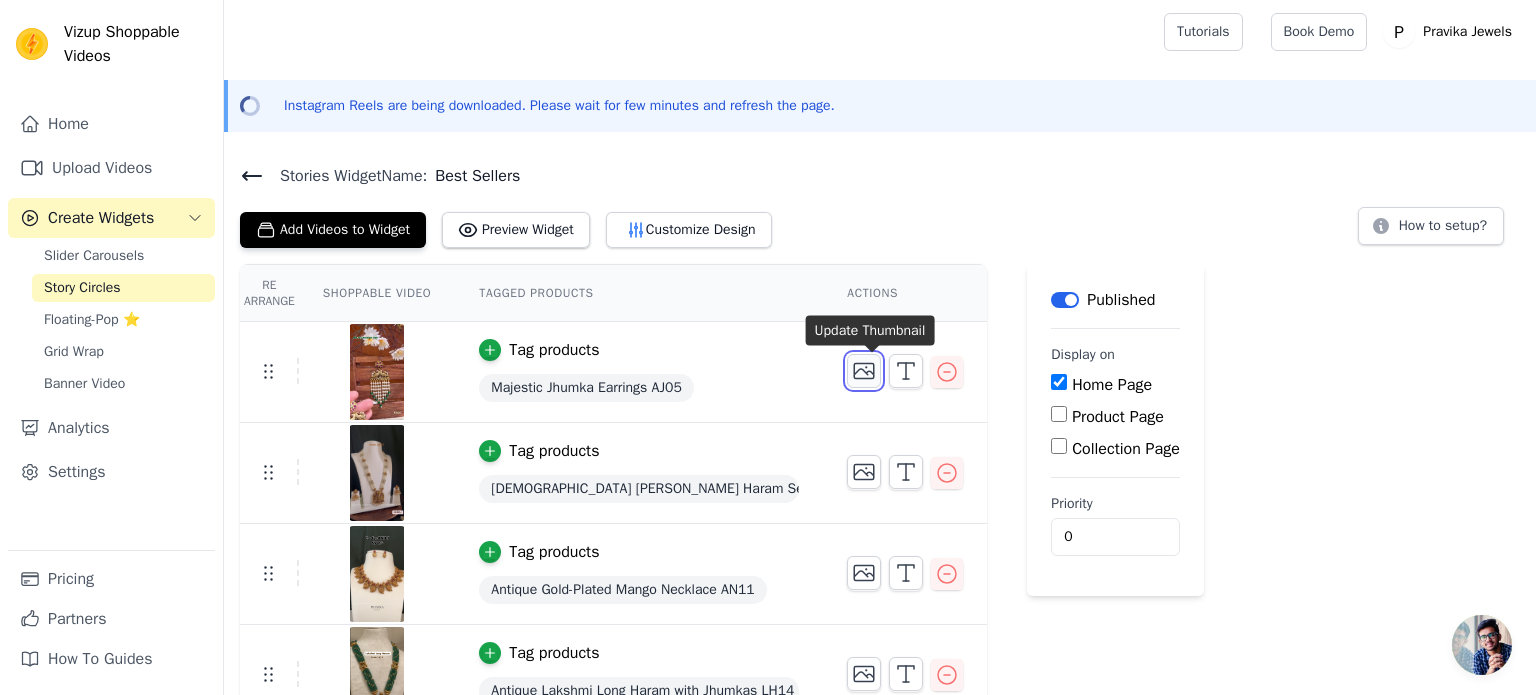 click at bounding box center [864, 371] 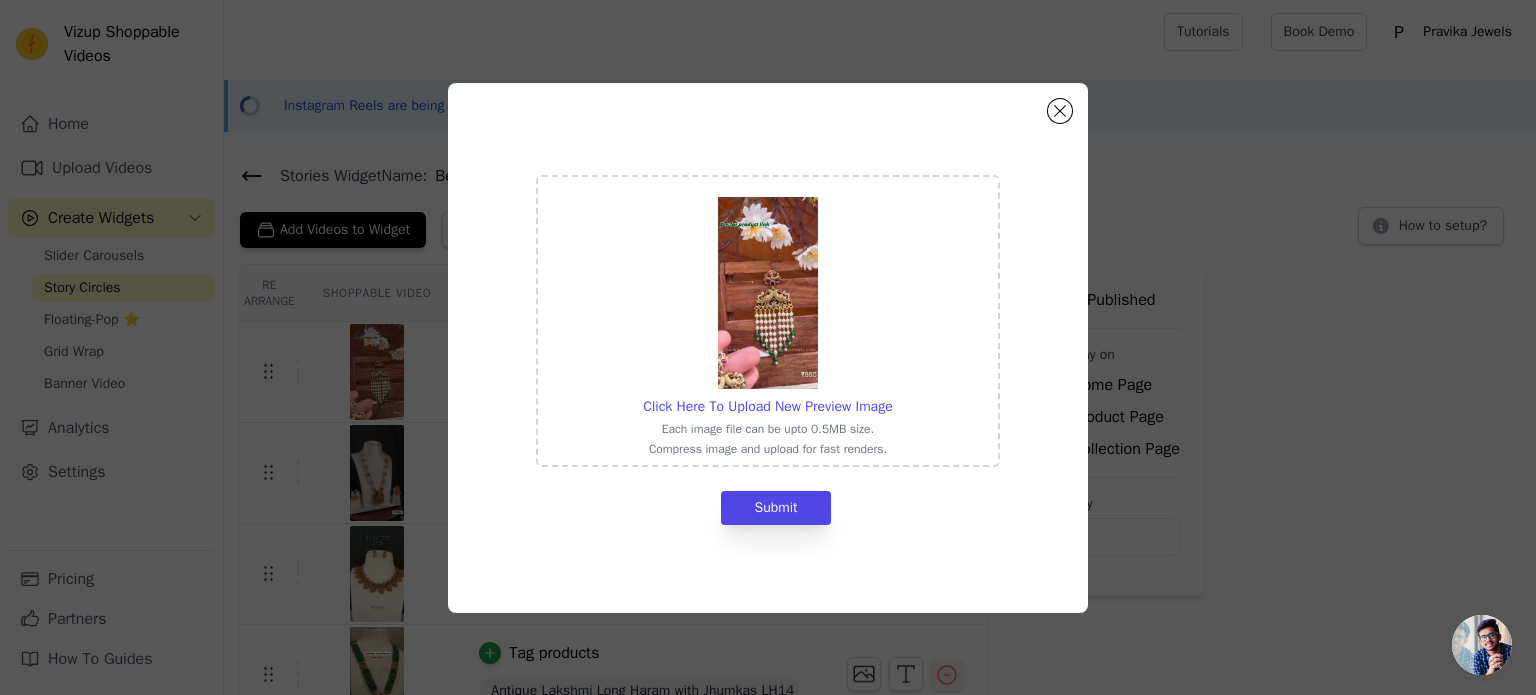 click on "Click Here To Upload New Preview Image     Each image file can be upto 0.5MB size.   Compress image and upload for fast renders.     Submit" at bounding box center [768, 350] 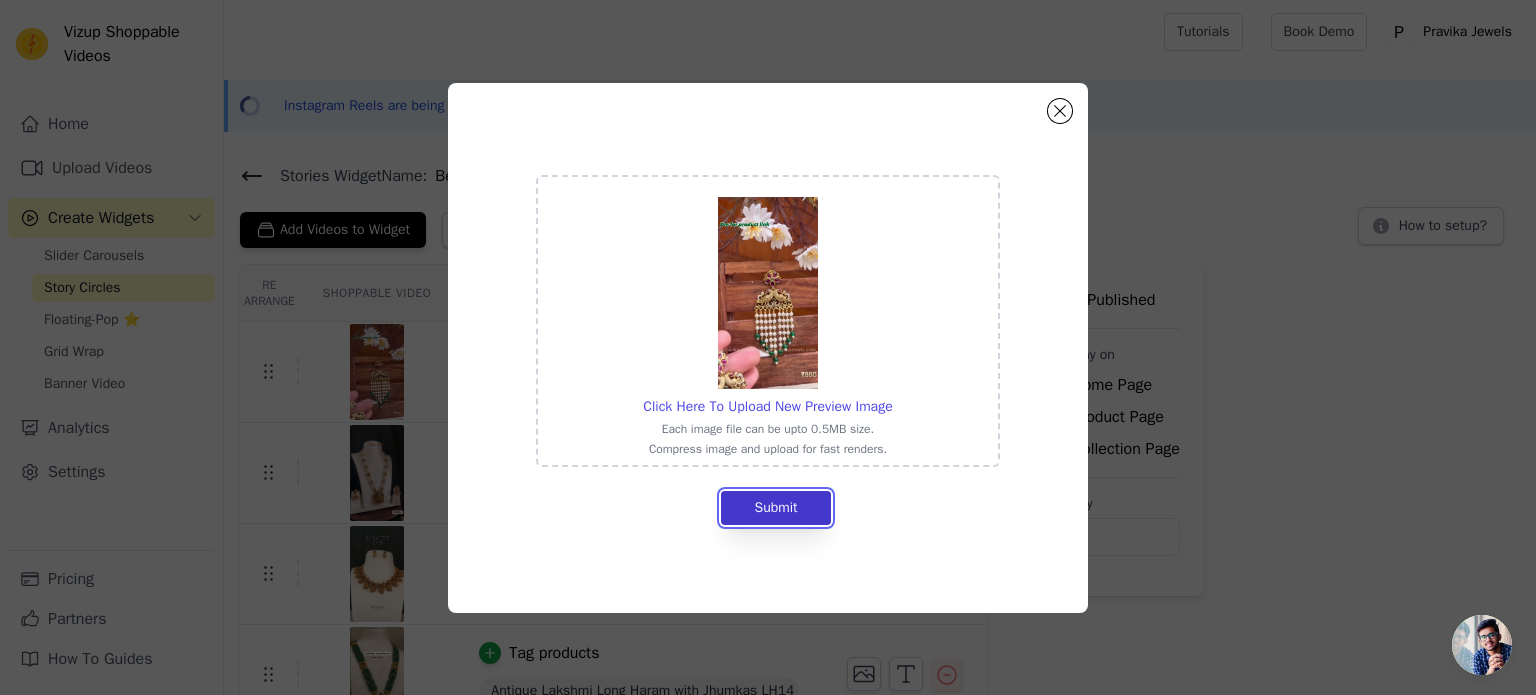 click on "Submit" at bounding box center (775, 508) 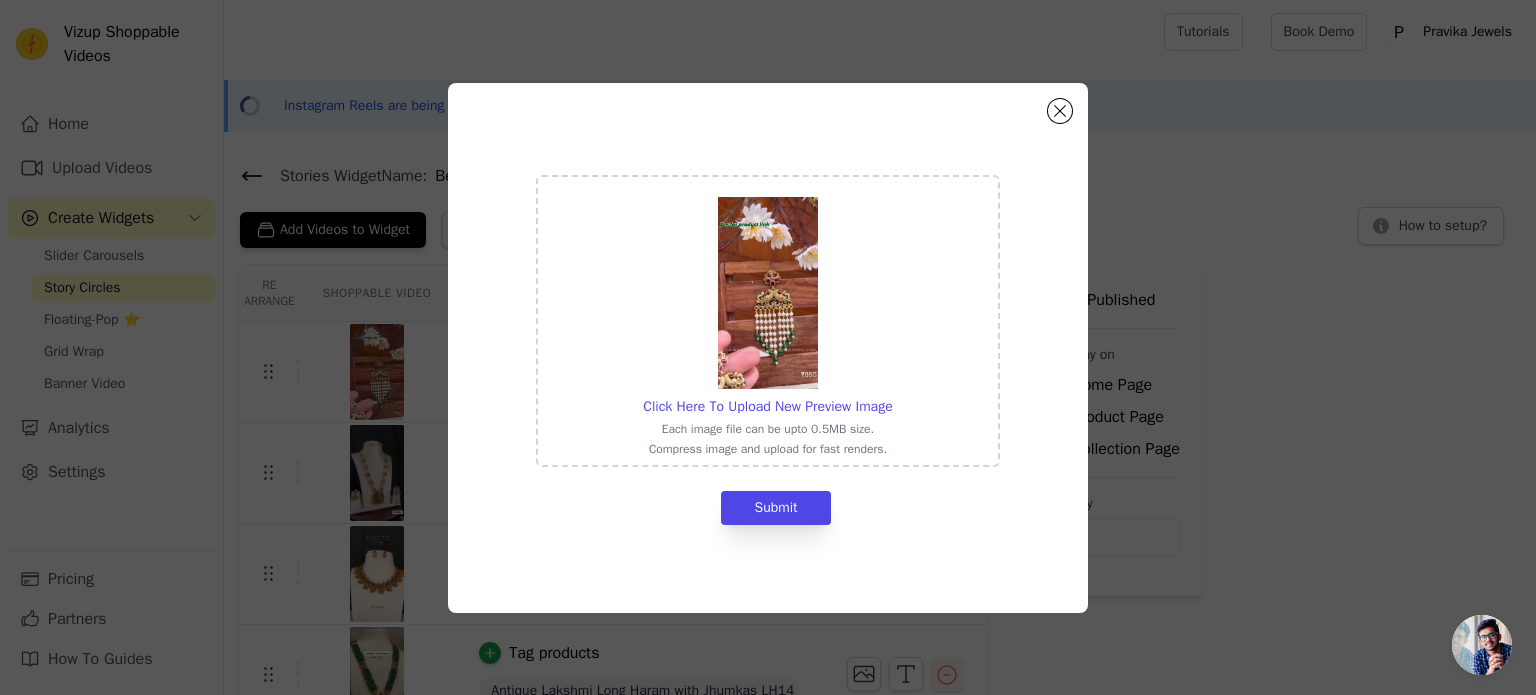 click on "Click Here To Upload New Preview Image     Each image file can be upto 0.5MB size.   Compress image and upload for fast renders.     Submit" 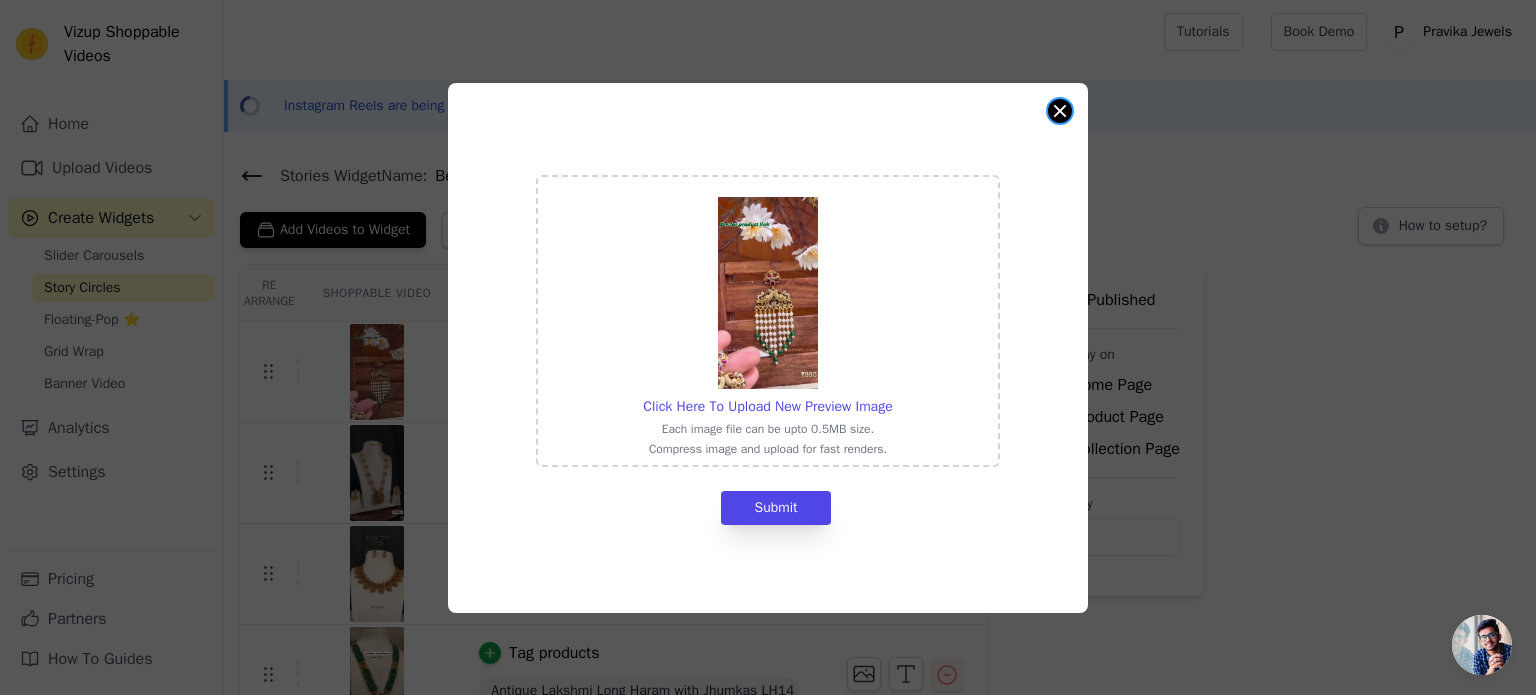click at bounding box center (1060, 111) 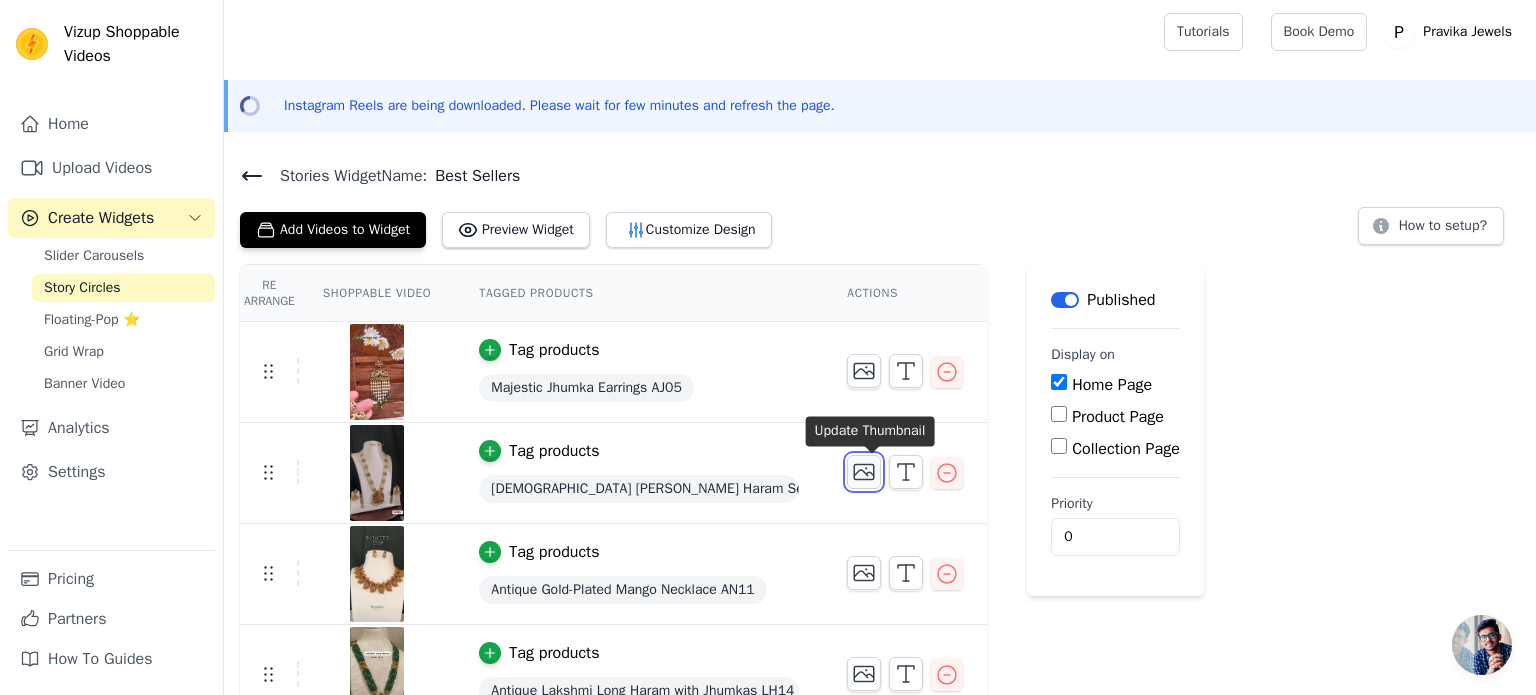 click 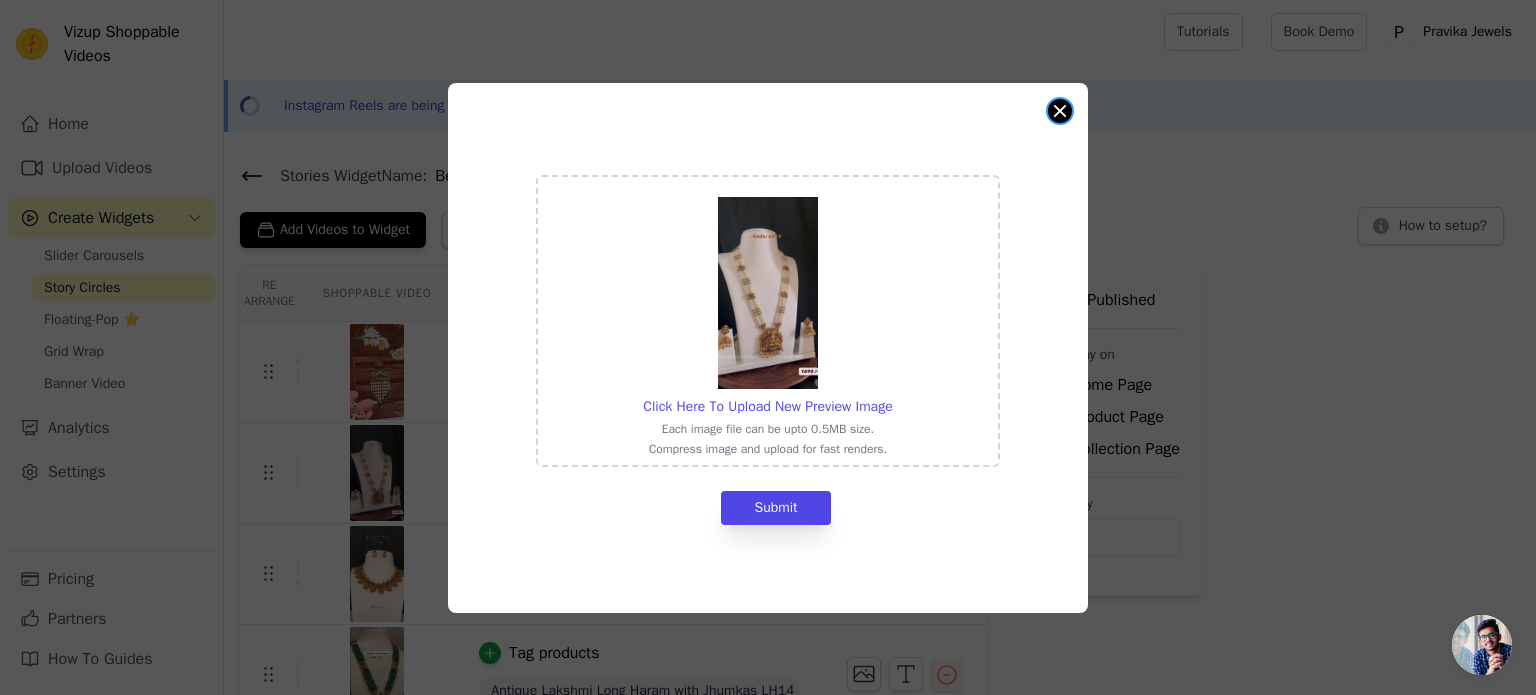click at bounding box center [1060, 111] 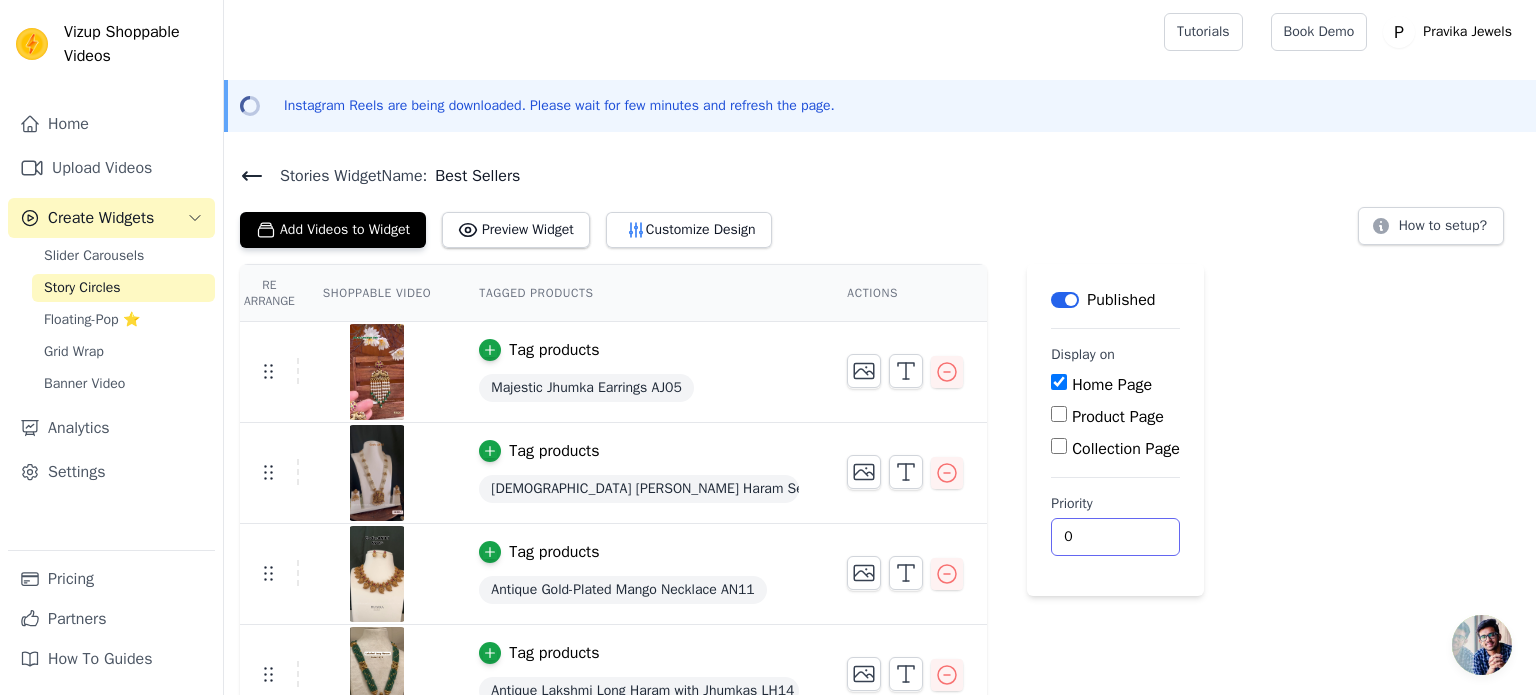 click on "0" at bounding box center [1115, 537] 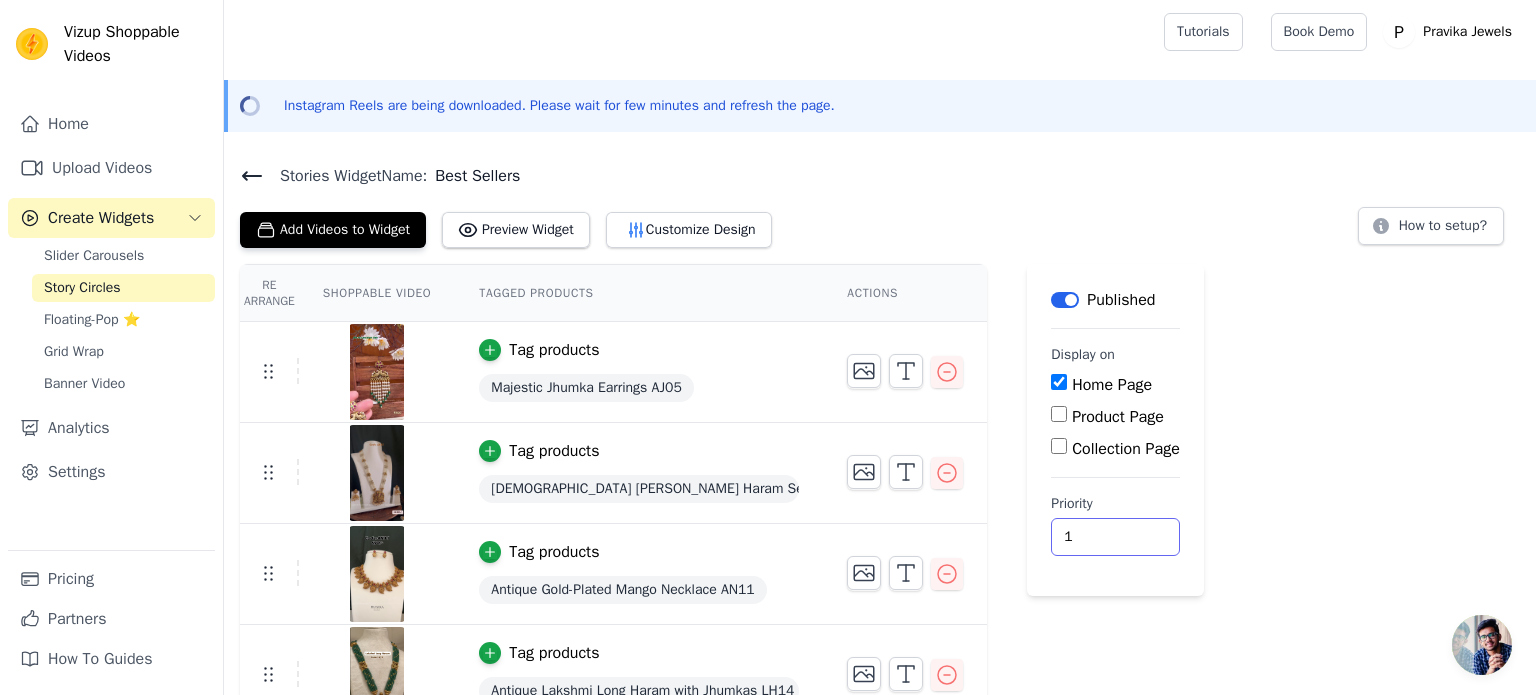 click on "1" at bounding box center [1115, 537] 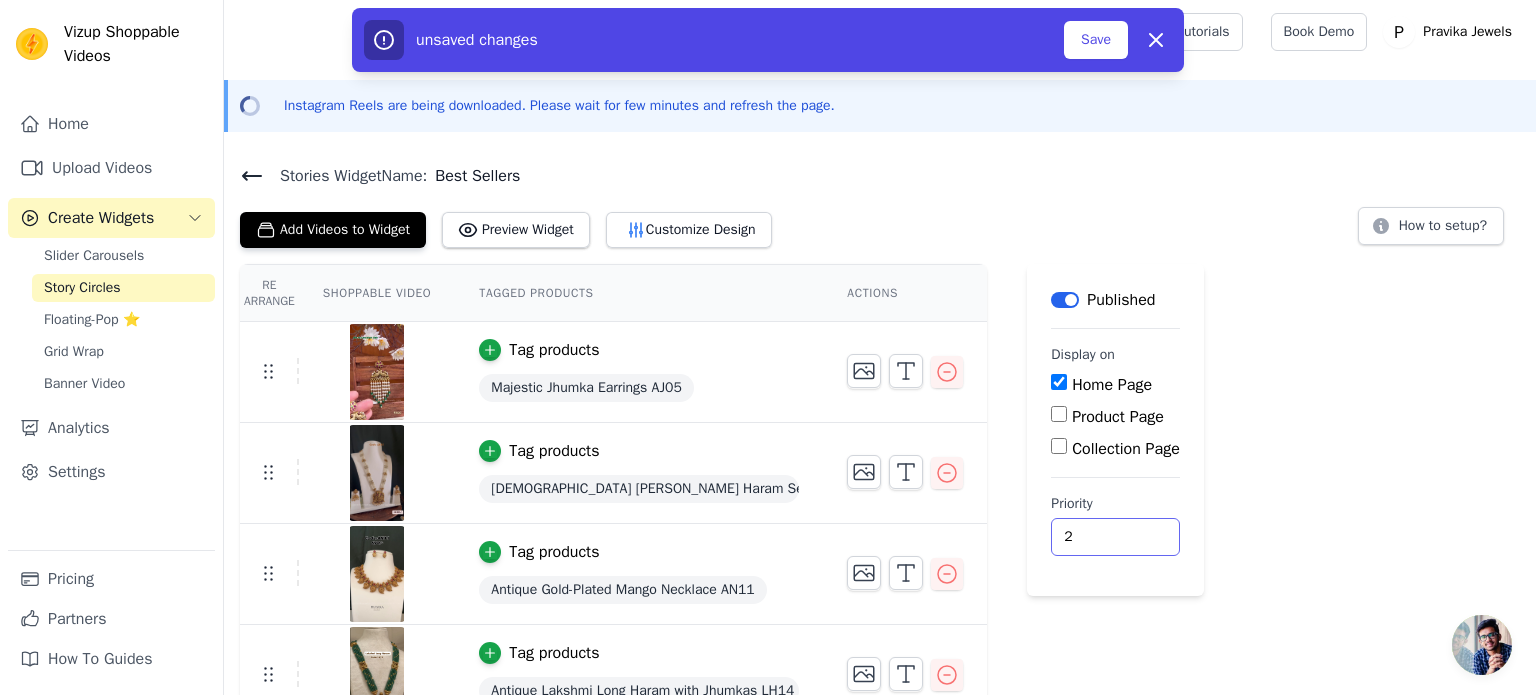 click on "2" at bounding box center (1115, 537) 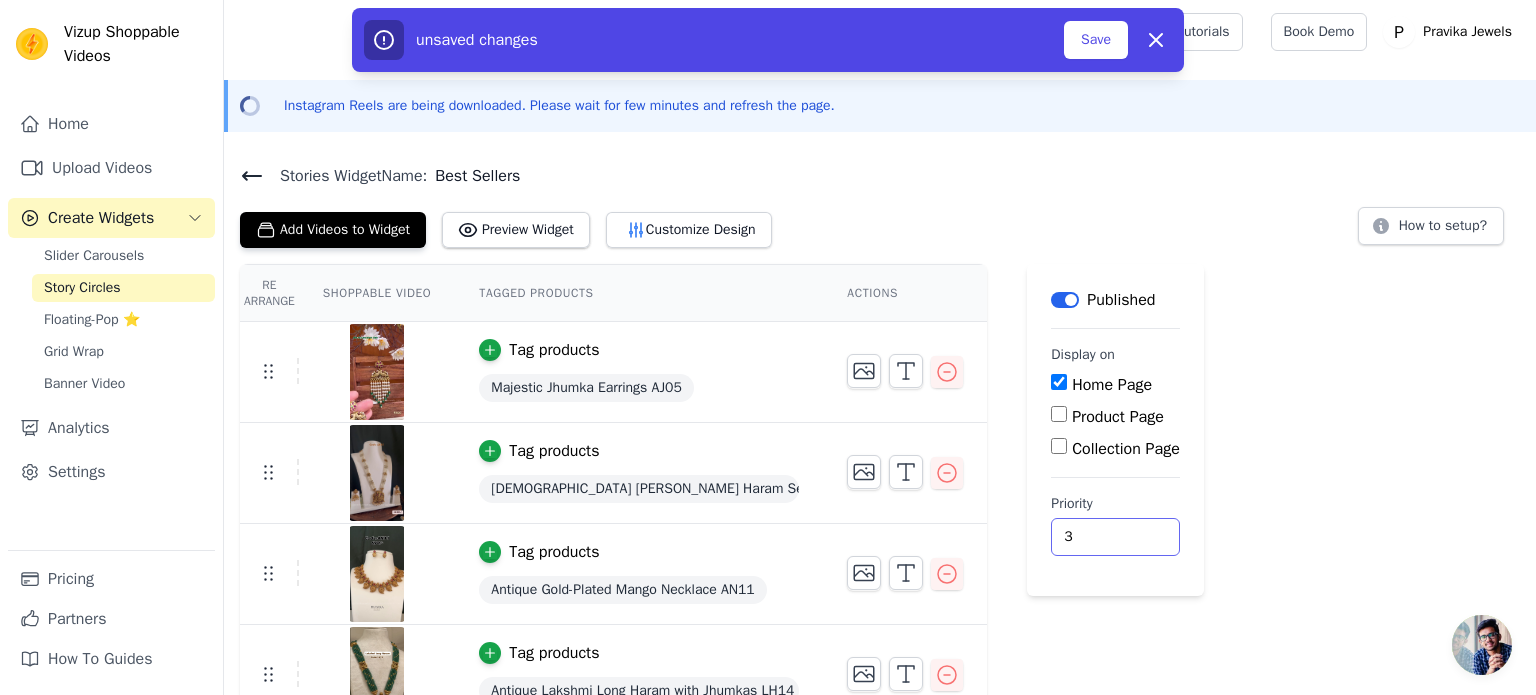 click on "3" at bounding box center [1115, 537] 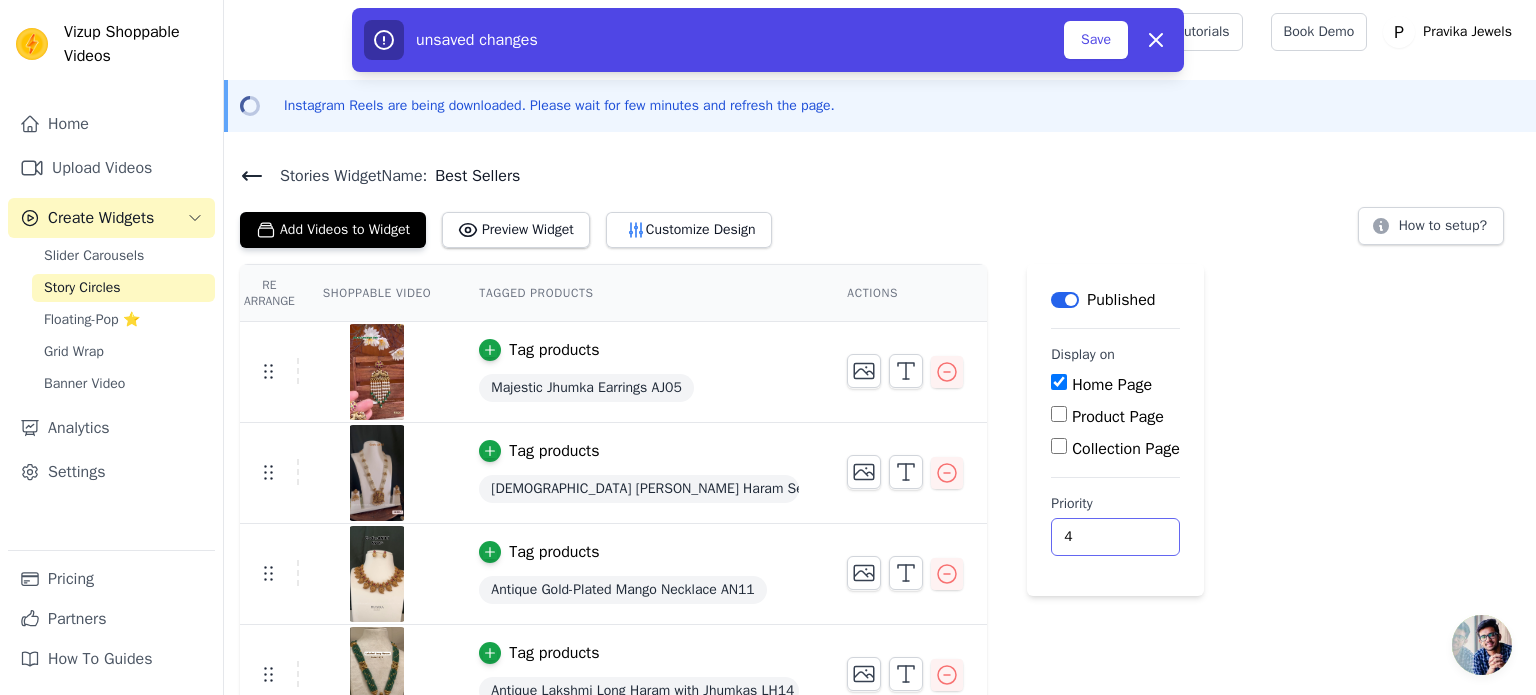 click on "4" at bounding box center (1115, 537) 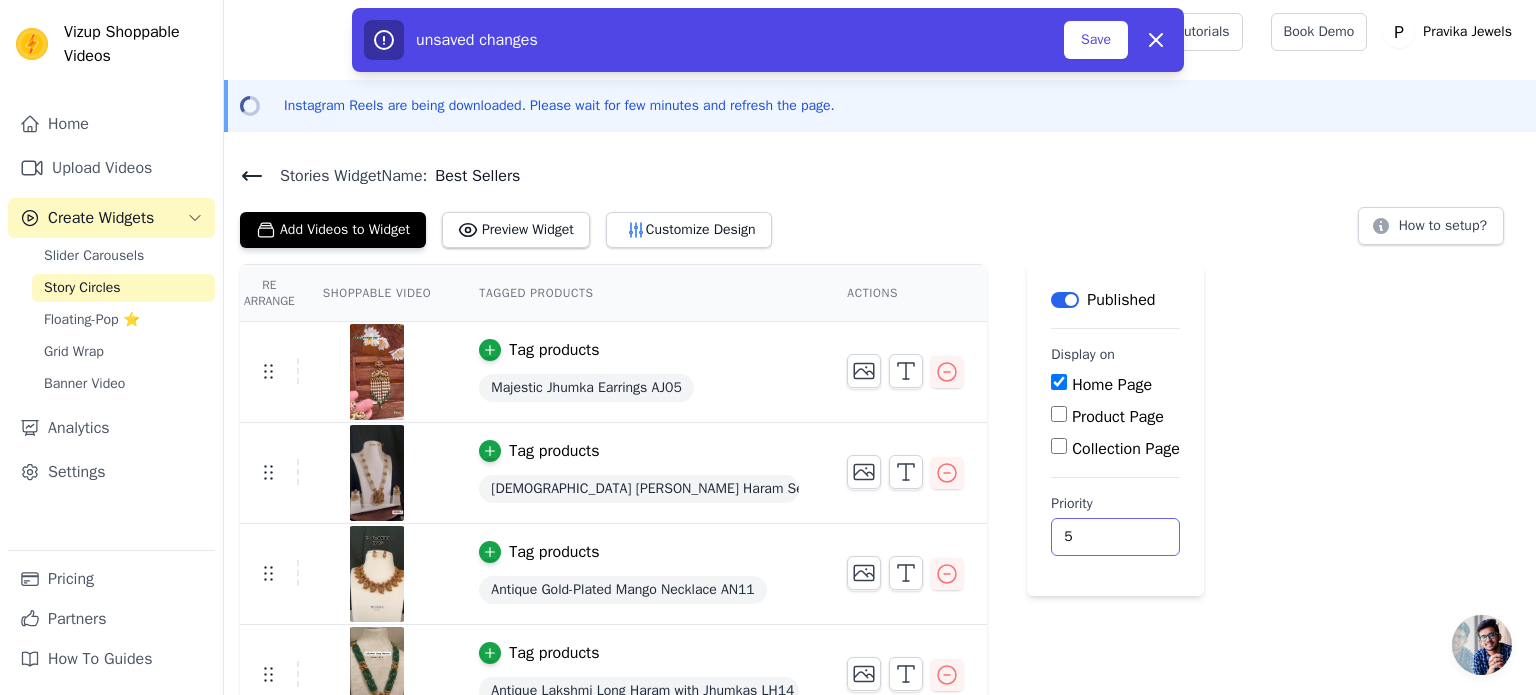 type on "5" 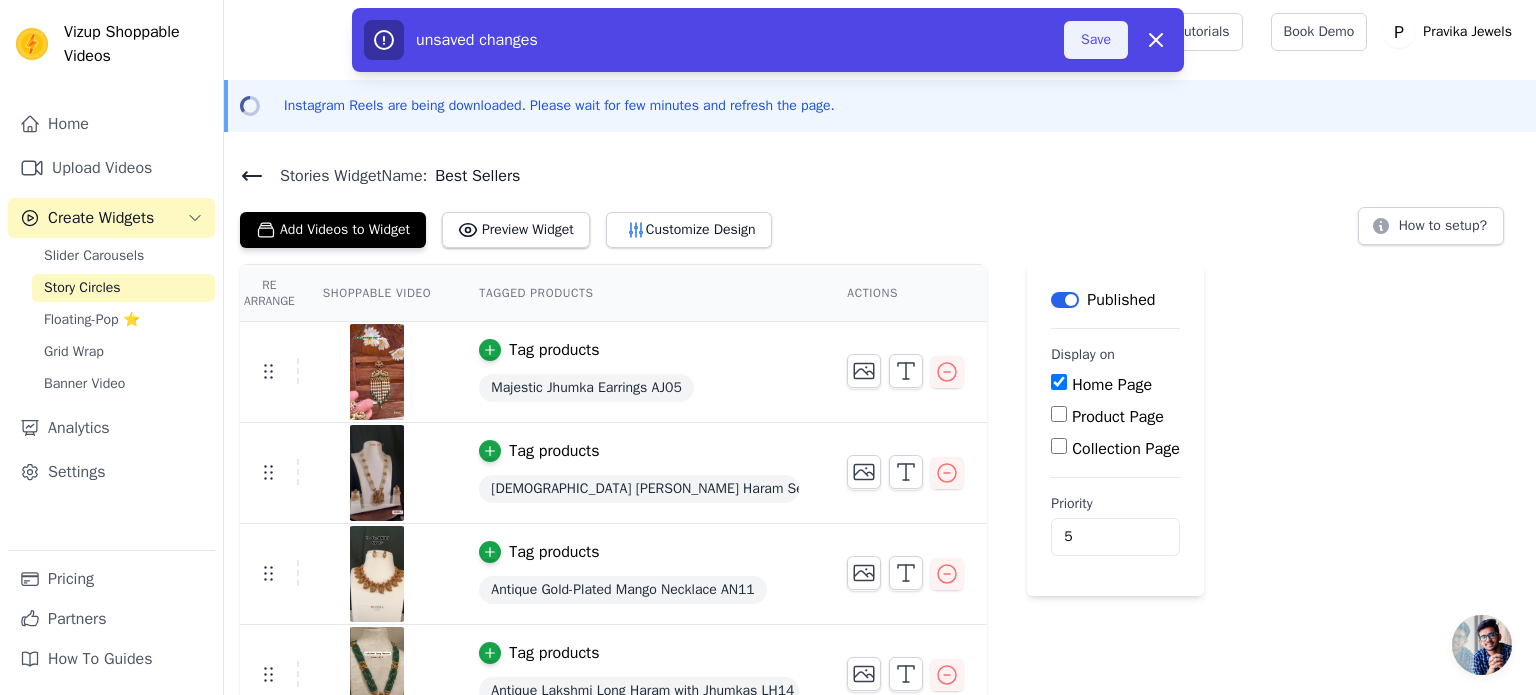 click on "Save" at bounding box center (1096, 40) 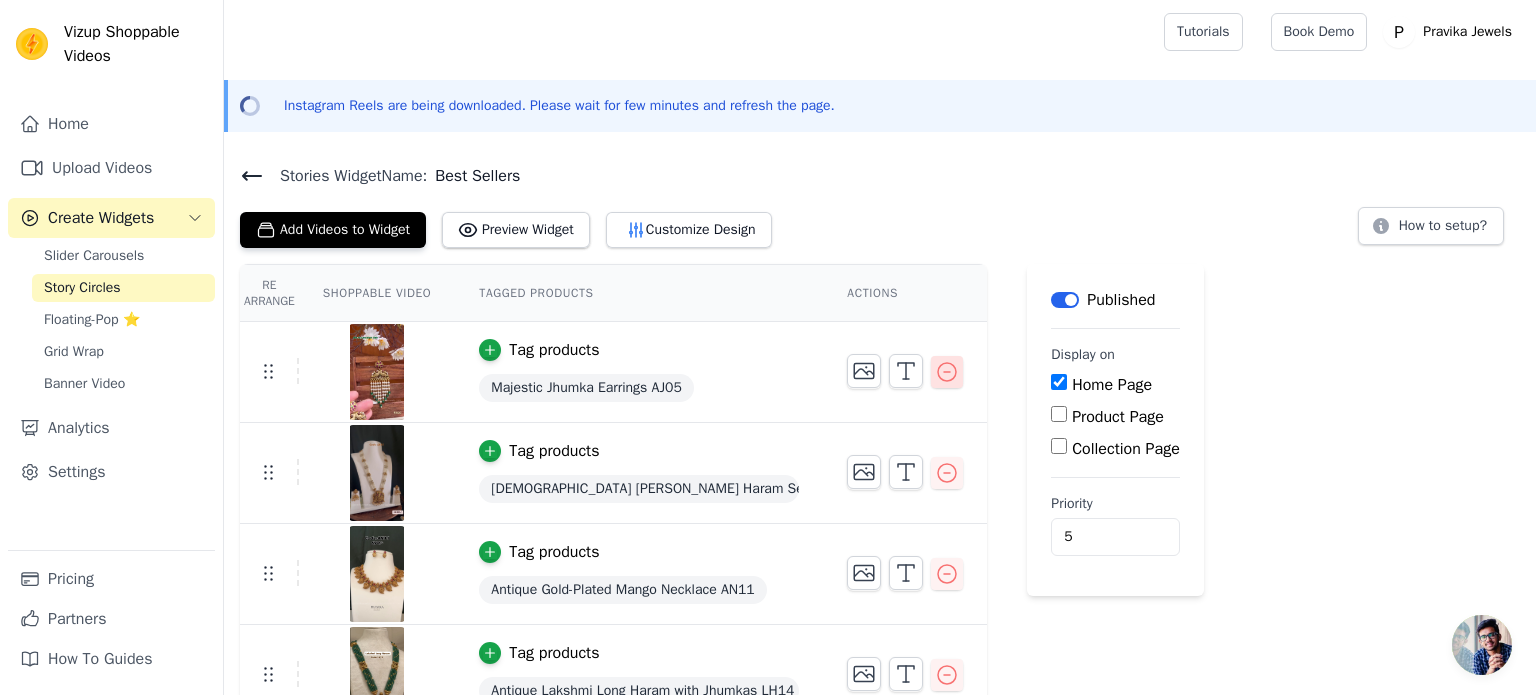 click 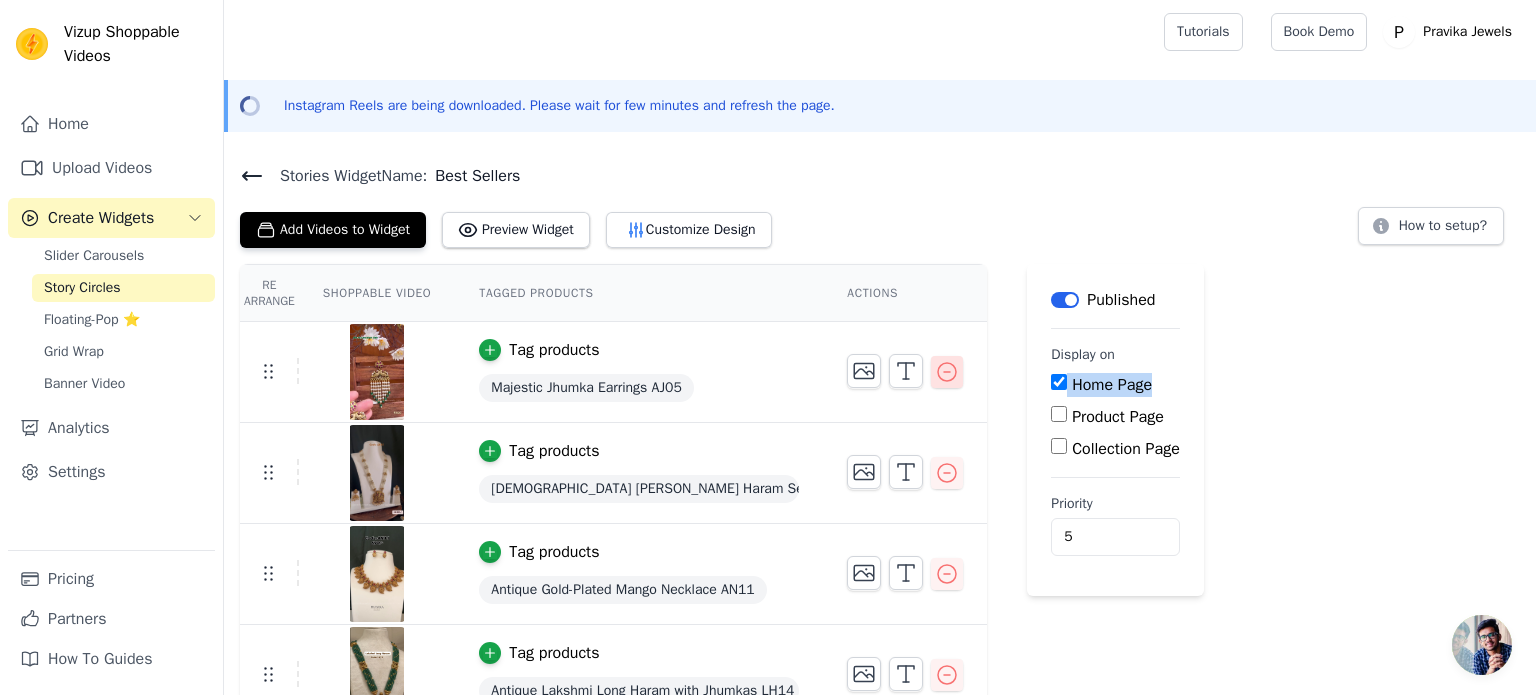 click on "Re Arrange   Shoppable Video   Tagged Products   Actions             Tag products   Majestic Jhumka Earrings AJ05                         Tag products   Lakshmi Devi Pearl Temple Haram Set LH15                         Tag products   Antique Gold-Plated Mango Necklace AN11                         Tag products   Antique Lakshmi Long Haram with Jhumkas LH14                         Tag products   Antique Lakshmi Choker Set with Earrings AN30                         Tag products   Golden Aaradhya Temple Choker Set with Earrings AN23                   Save Videos In This New Order   Save   Dismiss     Label     Published     Display on     Home Page     Product Page       Collection Page       Priority   5" at bounding box center (880, 596) 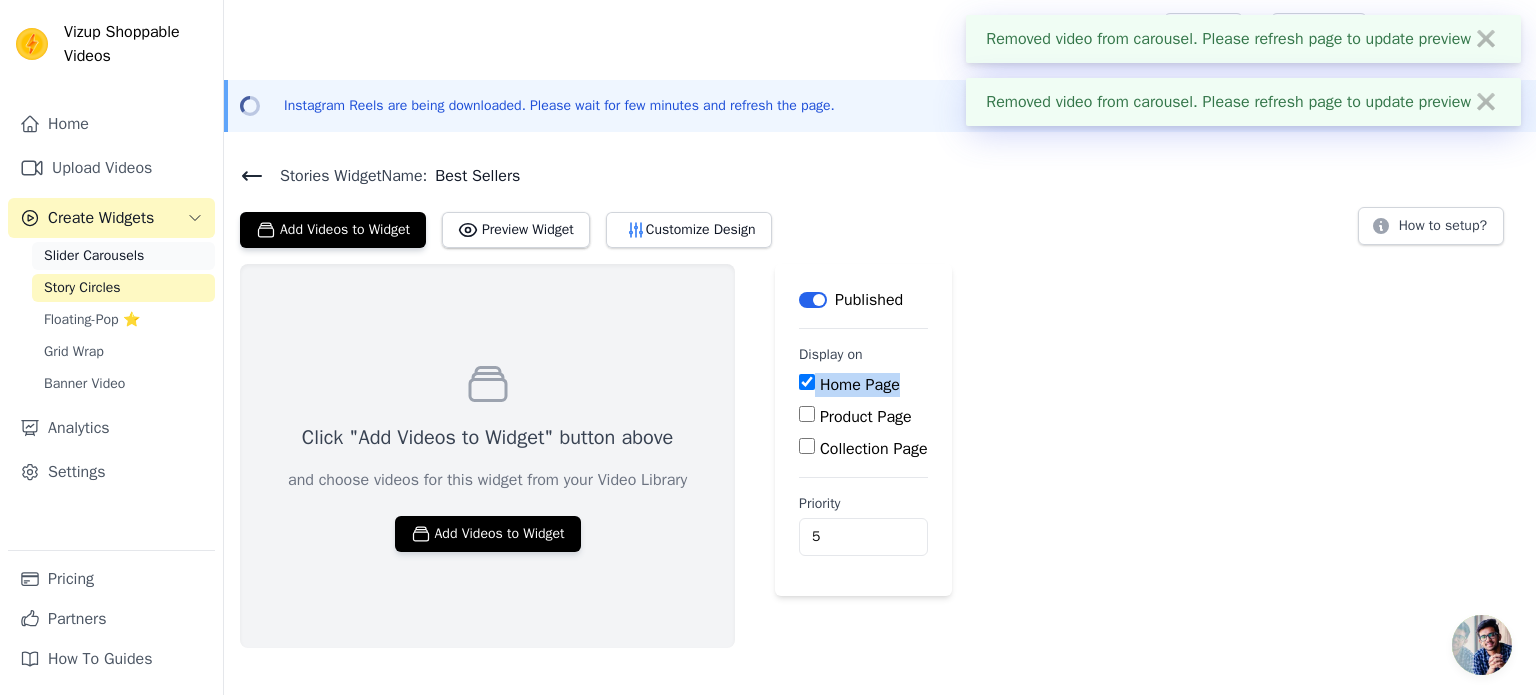 click on "Slider Carousels" at bounding box center (123, 256) 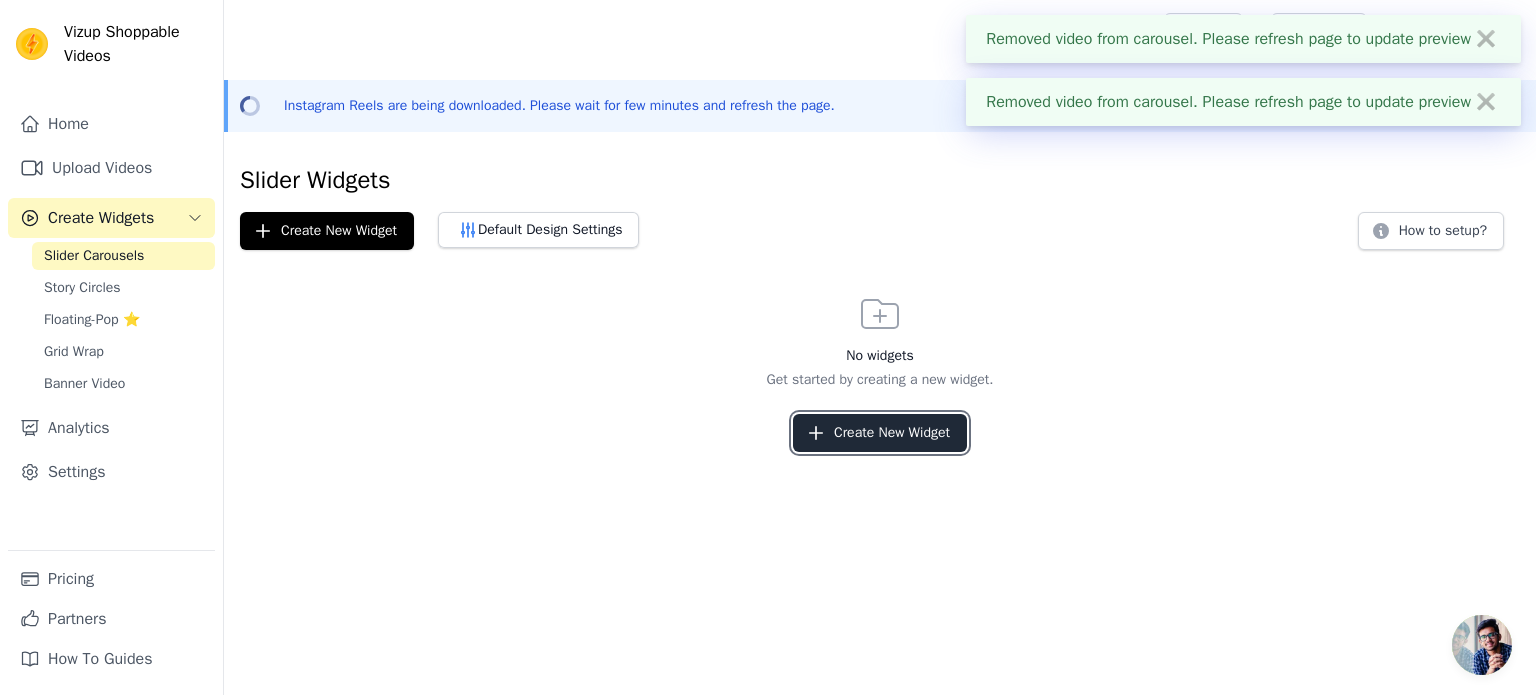click on "Create New Widget" at bounding box center (880, 433) 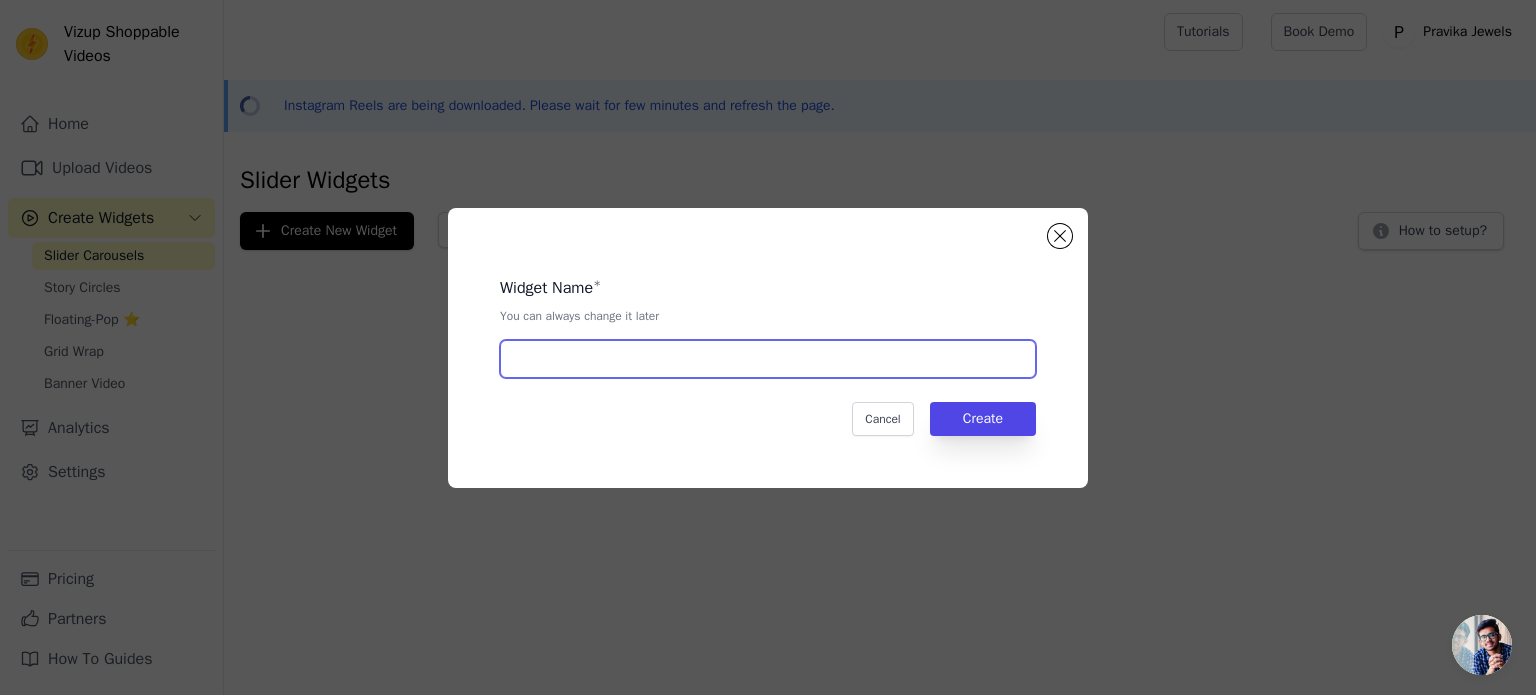 click at bounding box center [768, 359] 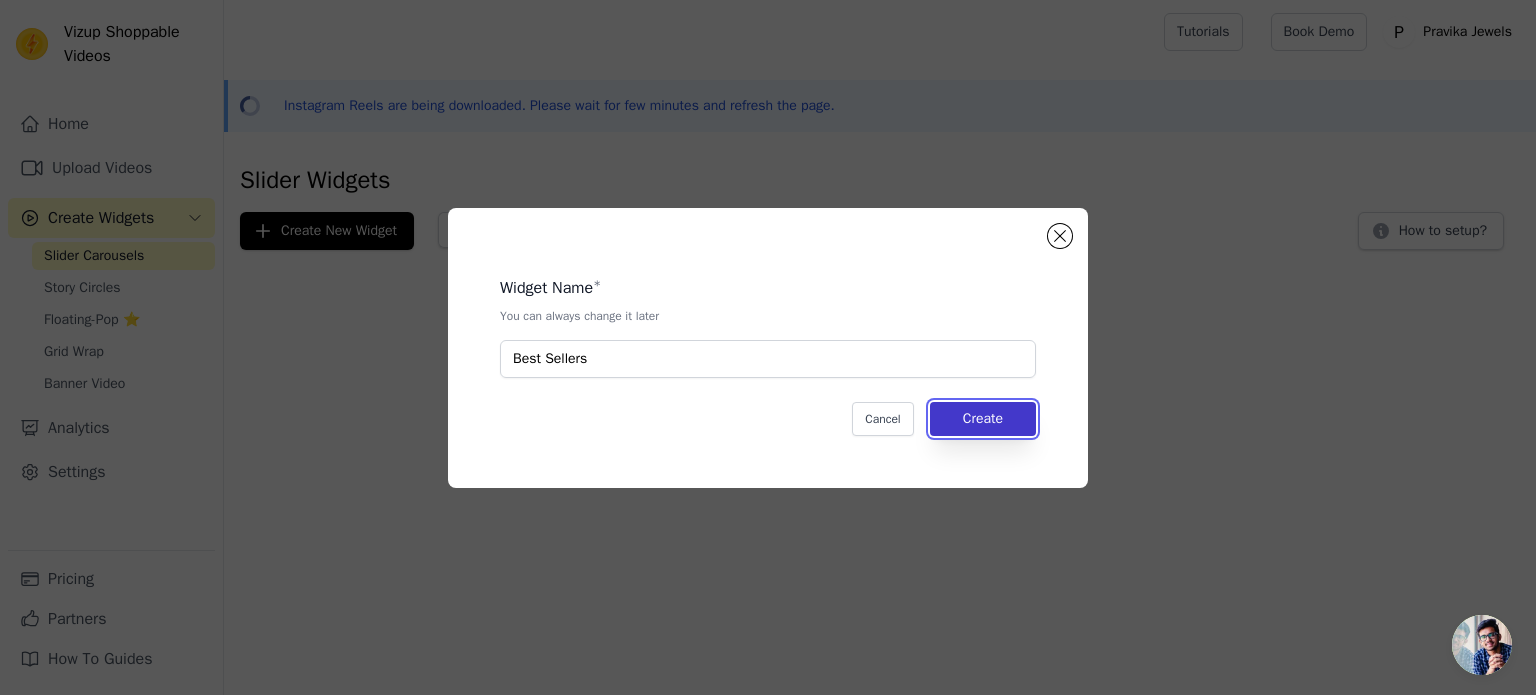click on "Create" at bounding box center [983, 419] 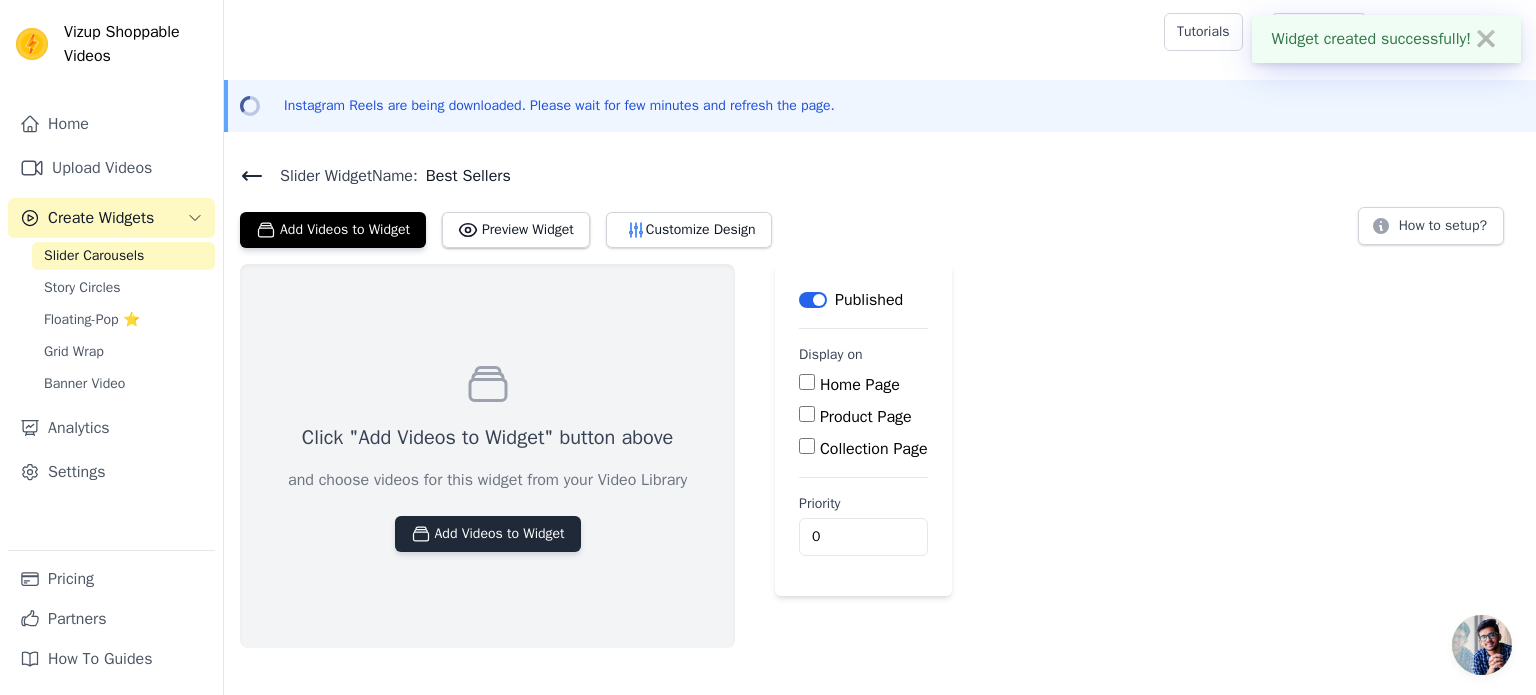 click on "Add Videos to Widget" at bounding box center [488, 534] 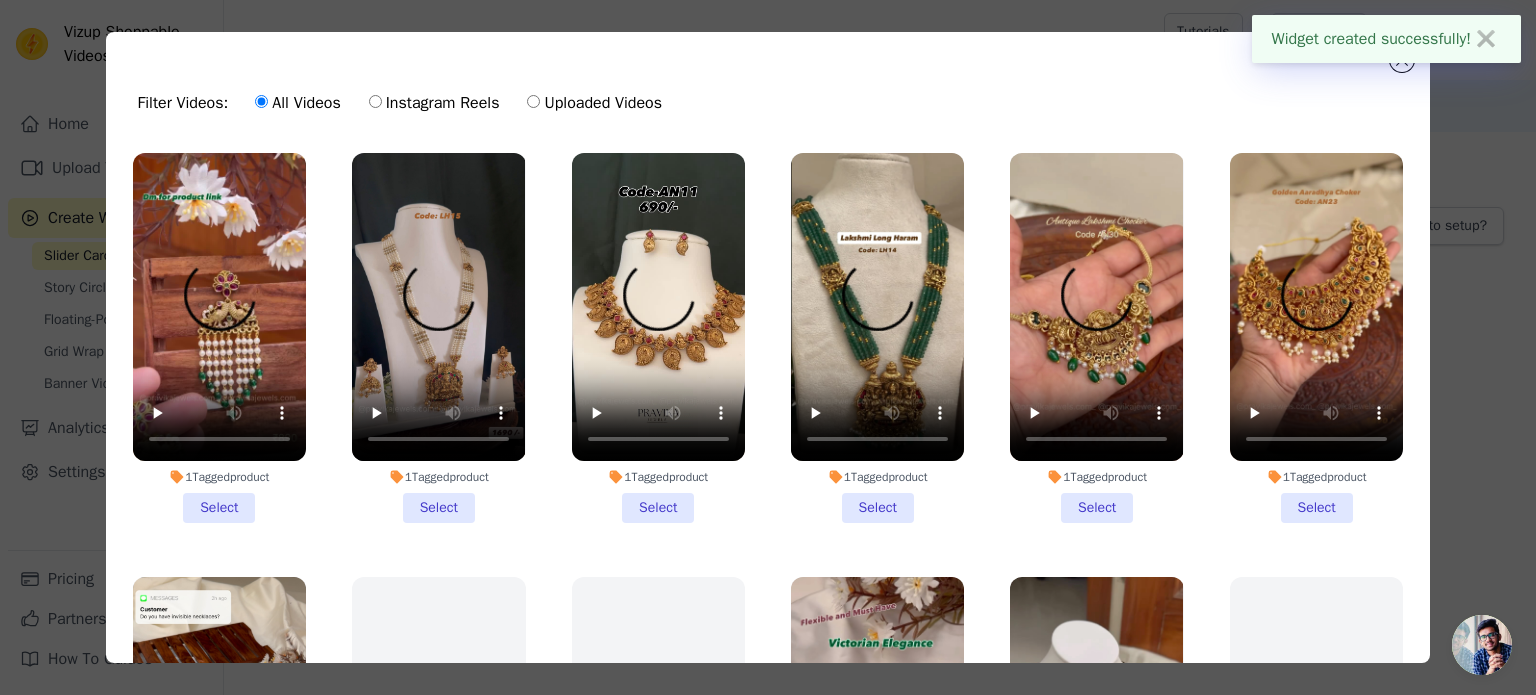 click on "1  Tagged  product     Select" at bounding box center (219, 338) 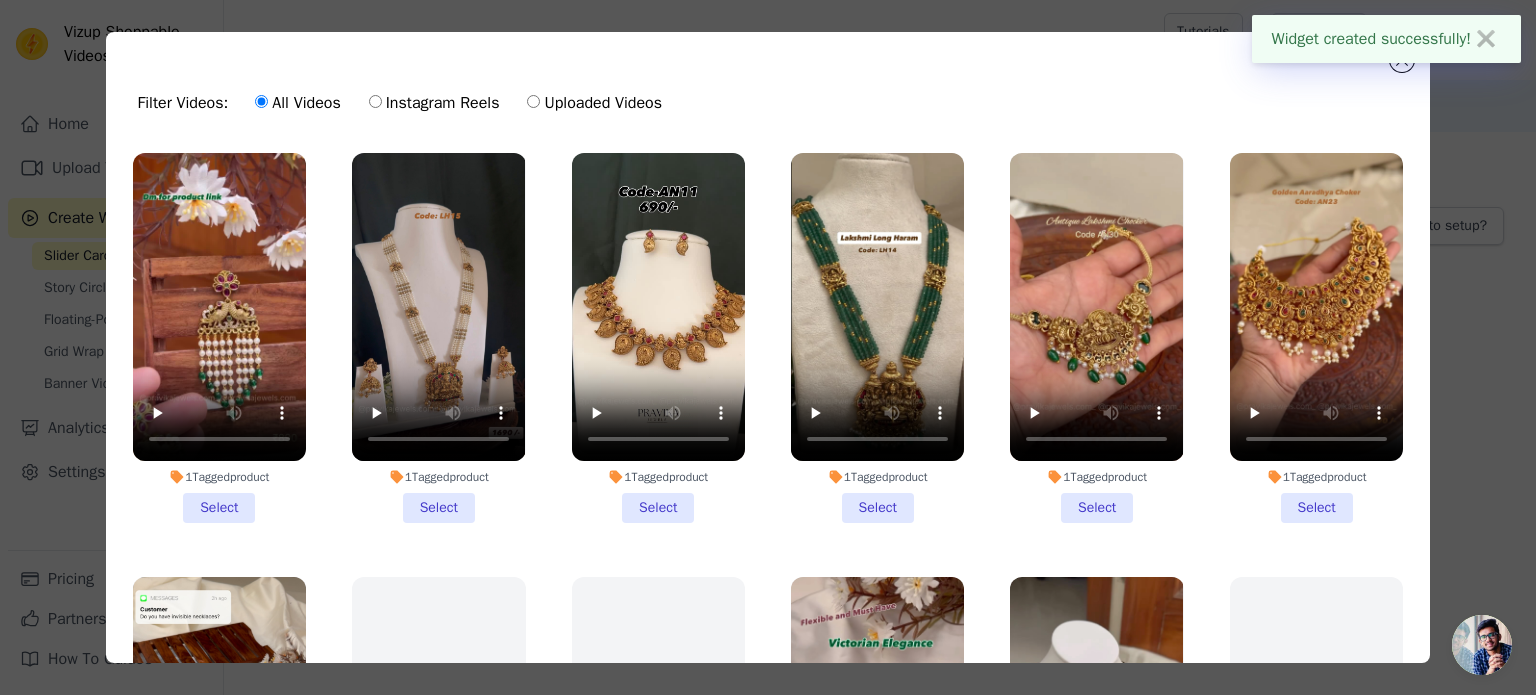click on "1  Tagged  product     Select" at bounding box center (0, 0) 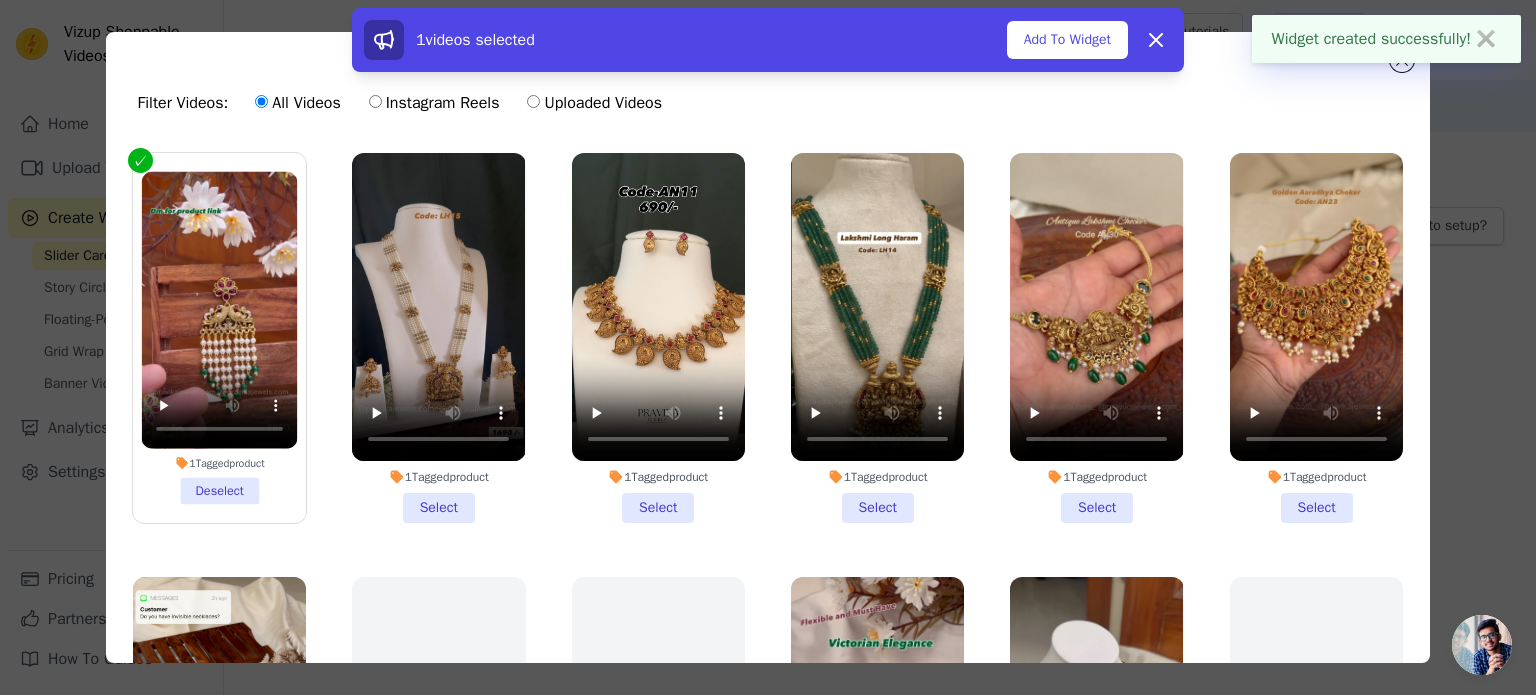 click on "1  Tagged  product     Select" at bounding box center (438, 338) 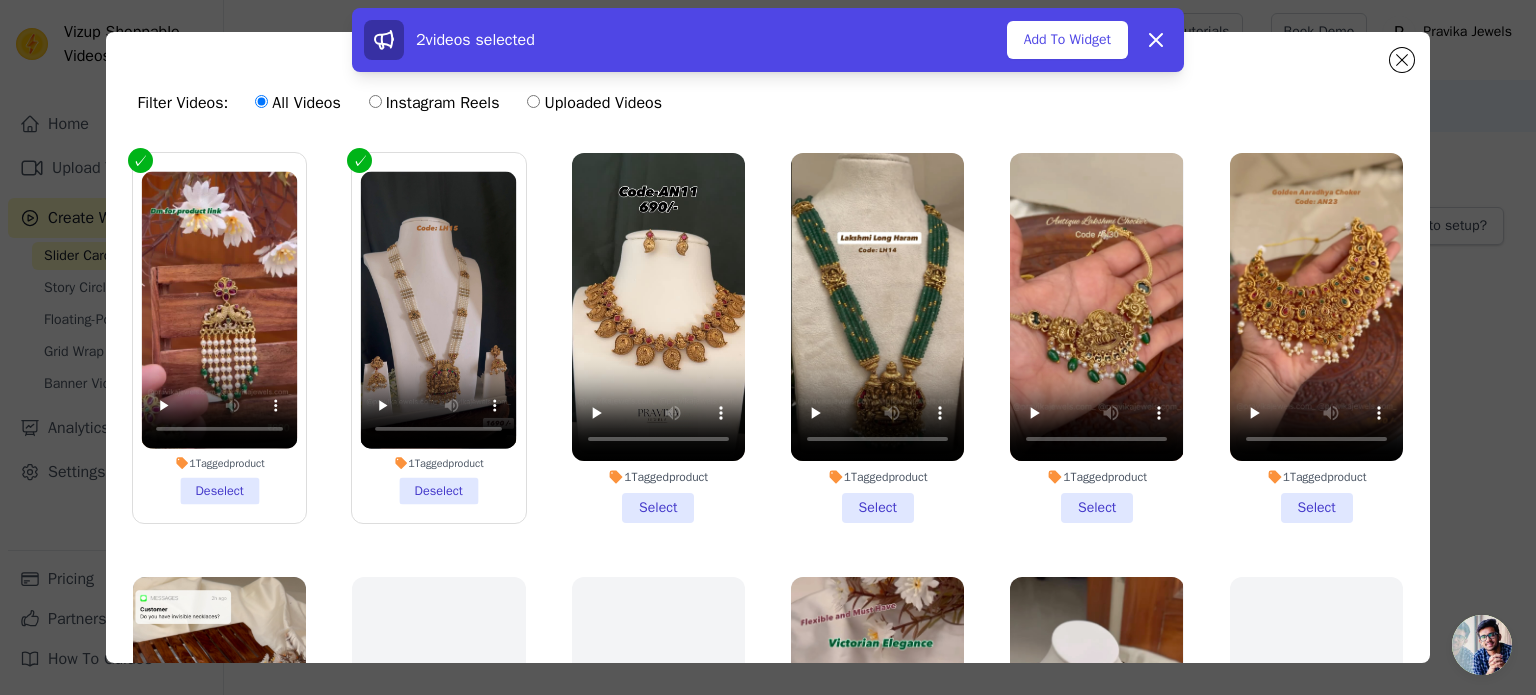 click on "1  Tagged  product     Select" at bounding box center [658, 338] 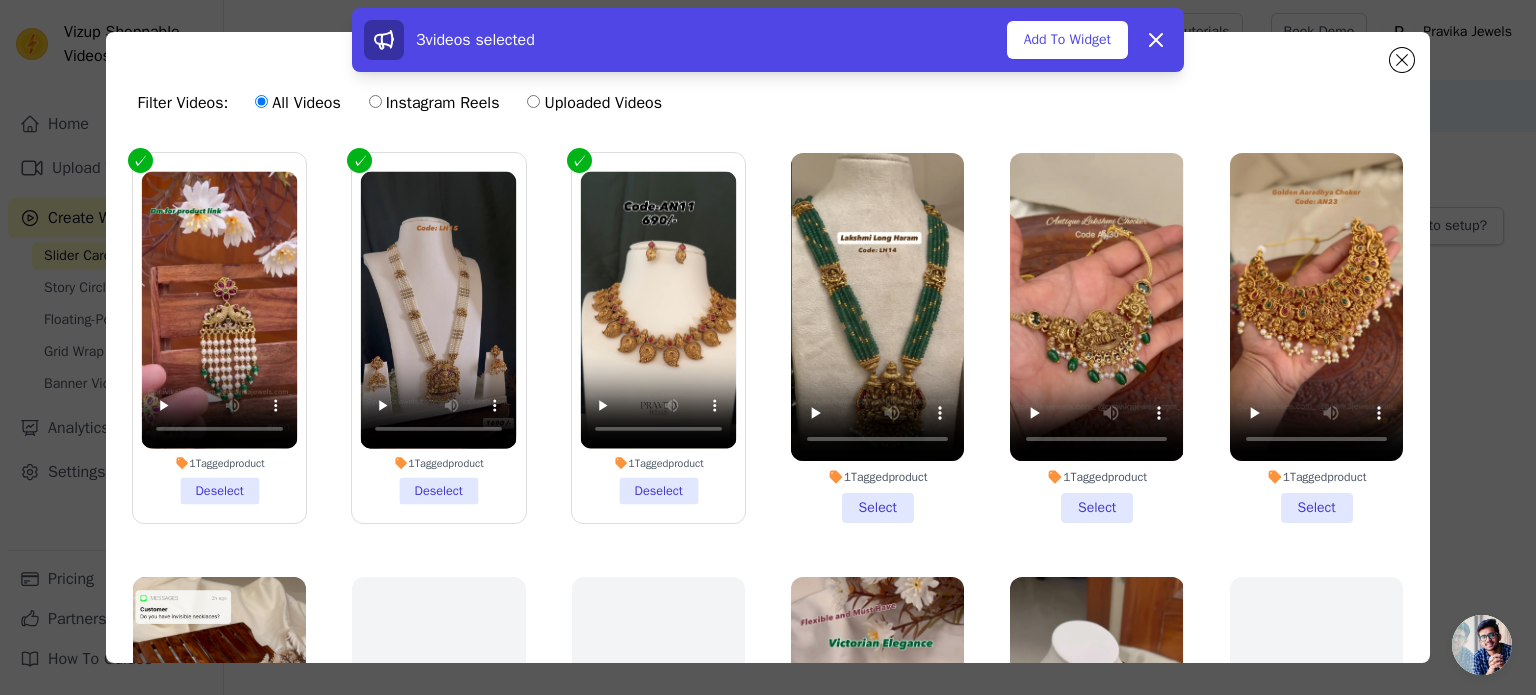 drag, startPoint x: 880, startPoint y: 487, endPoint x: 902, endPoint y: 491, distance: 22.36068 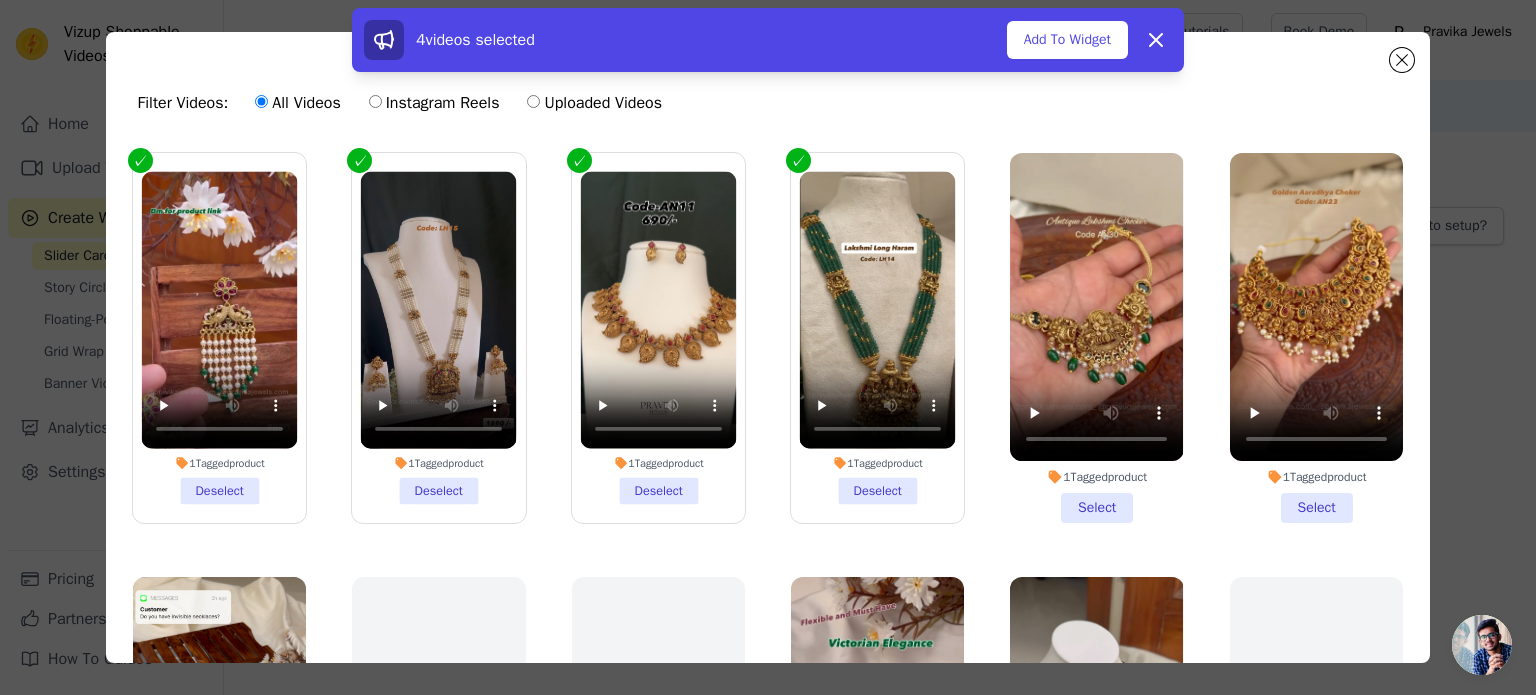 click on "1  Tagged  product     Select" at bounding box center (1096, 338) 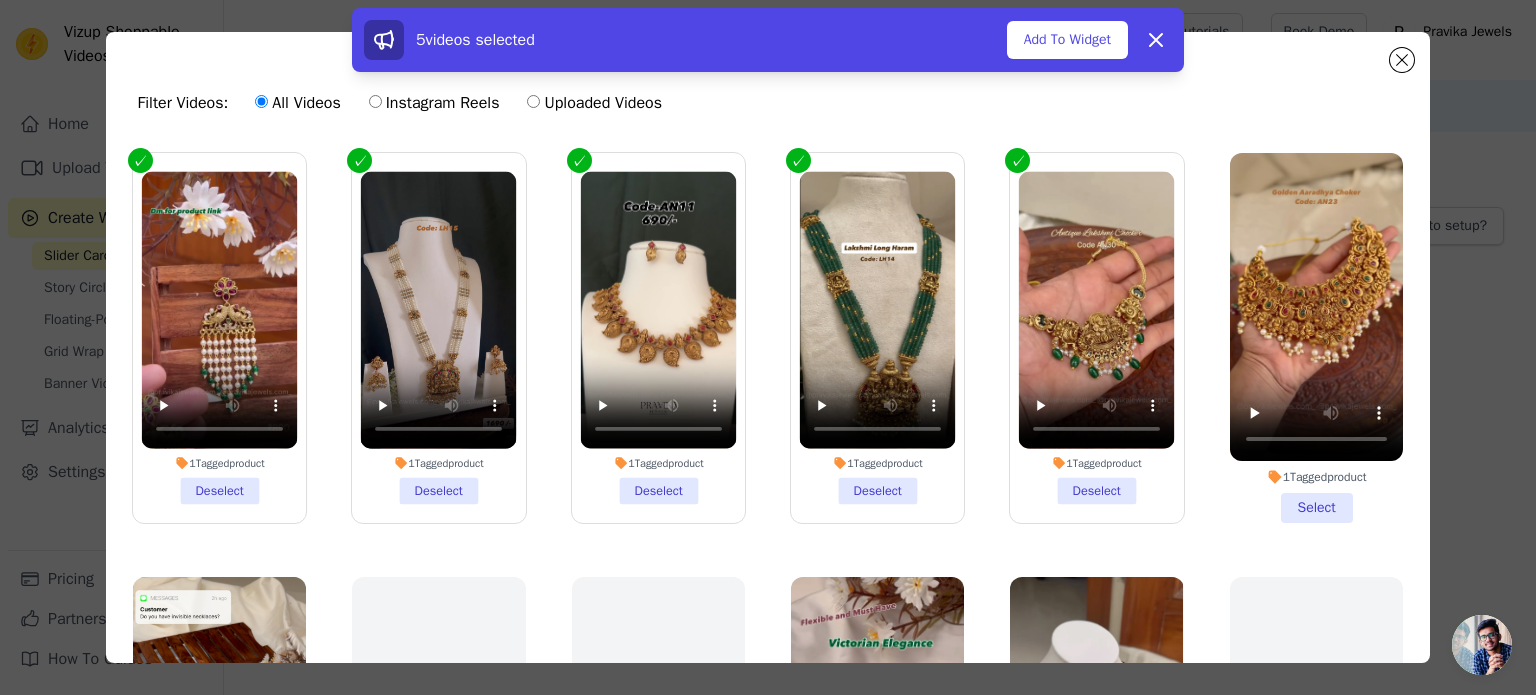 click on "1  Tagged  product     Select" at bounding box center (1316, 338) 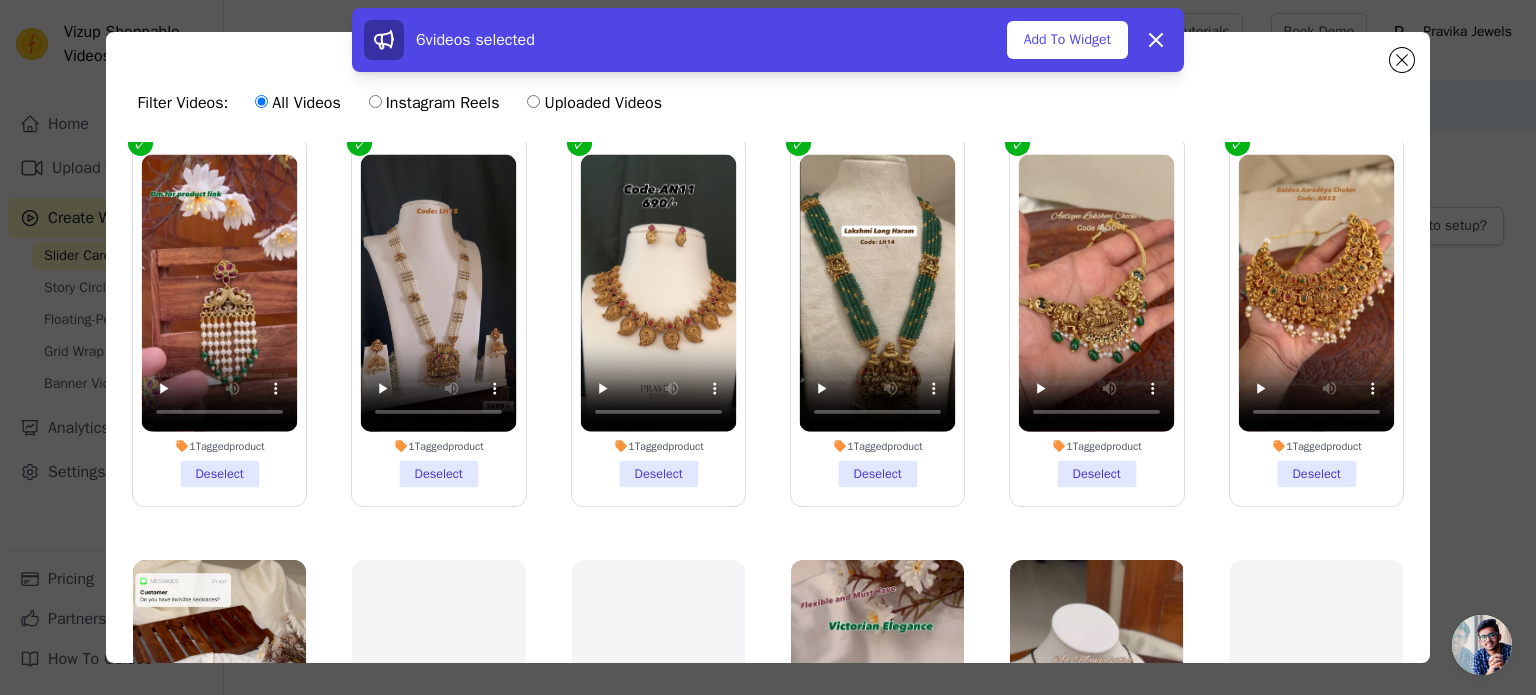 scroll, scrollTop: 0, scrollLeft: 0, axis: both 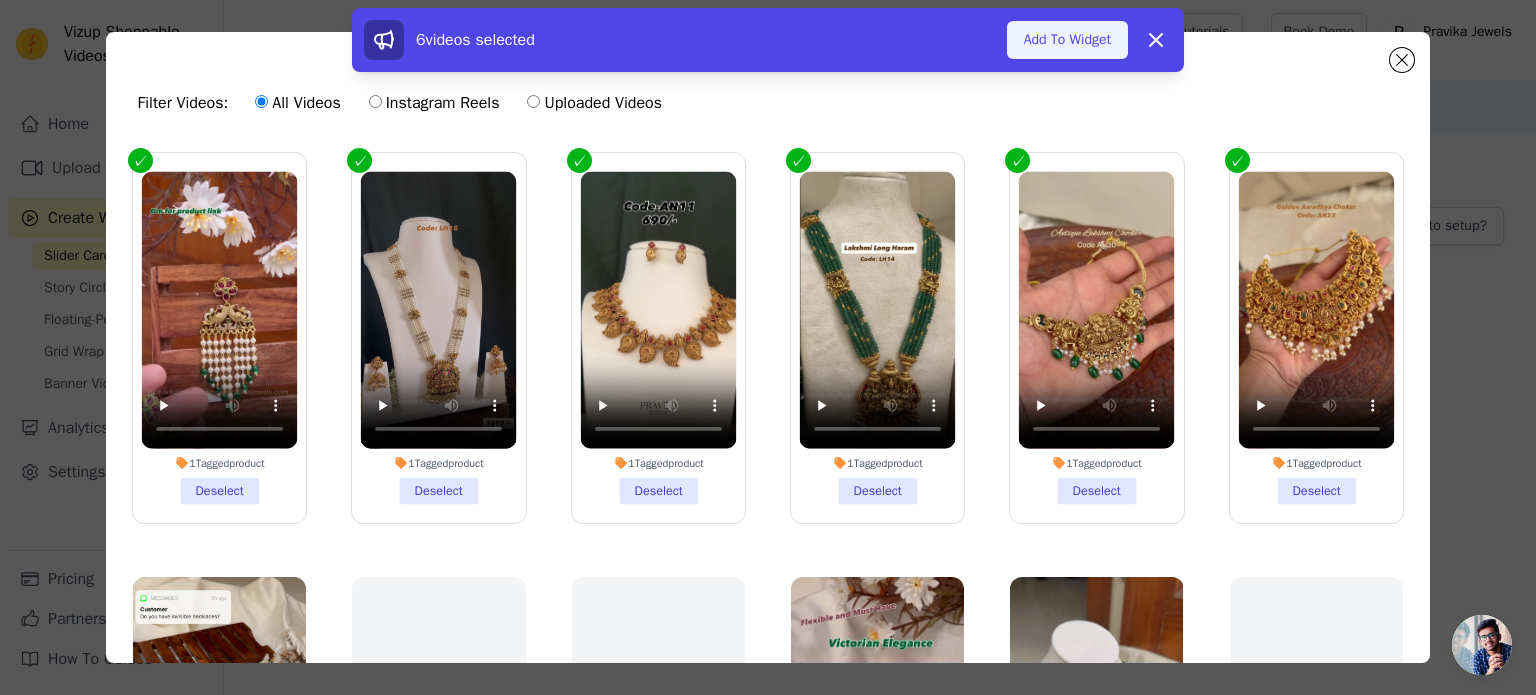 click on "Add To Widget" at bounding box center [1067, 40] 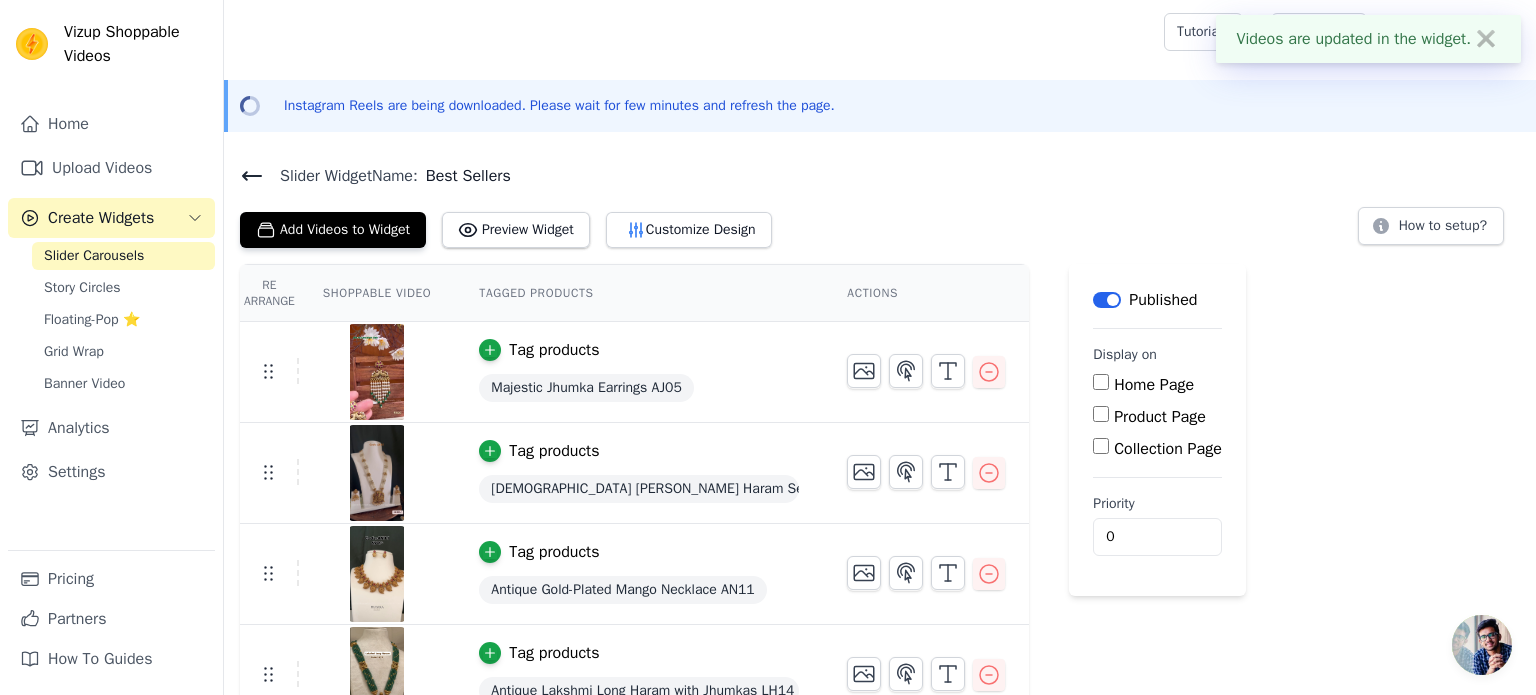 click on "Home Page" at bounding box center (1101, 382) 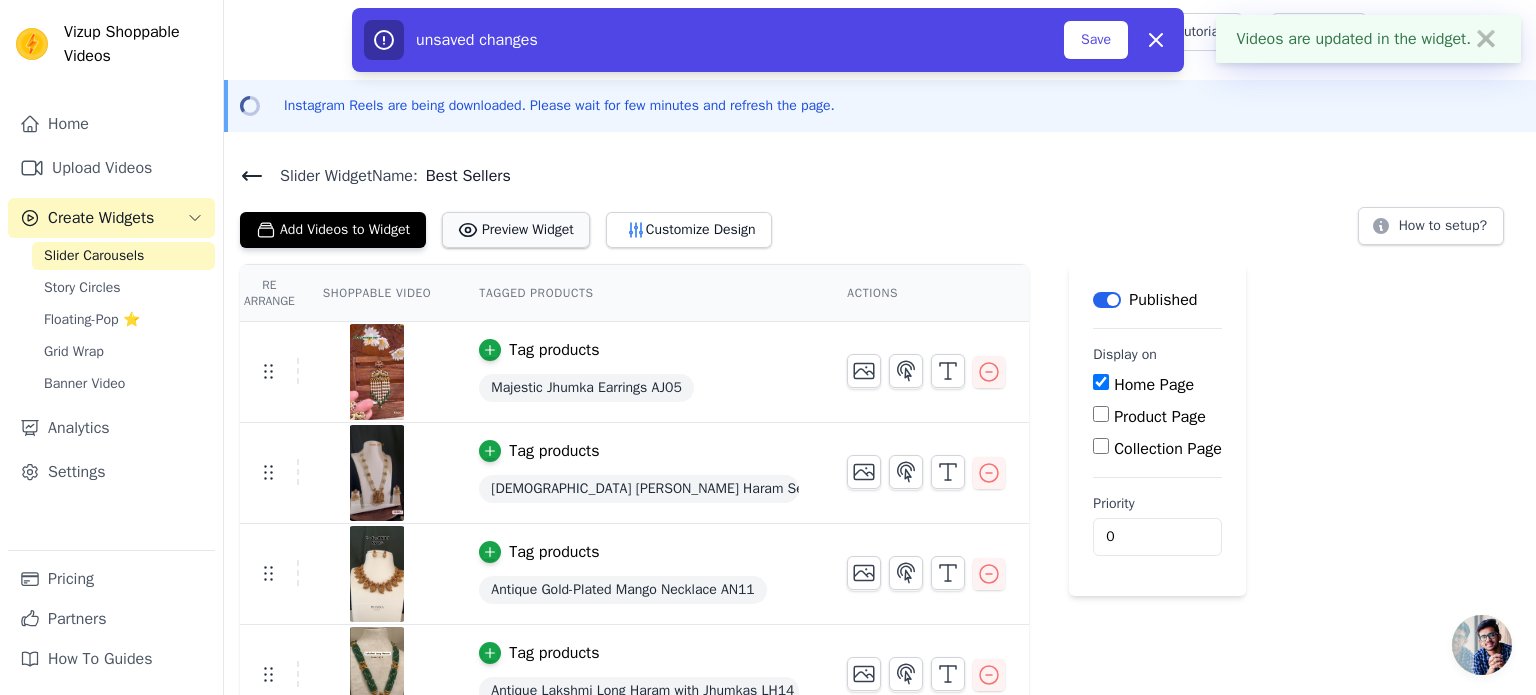 click on "Preview Widget" at bounding box center (516, 230) 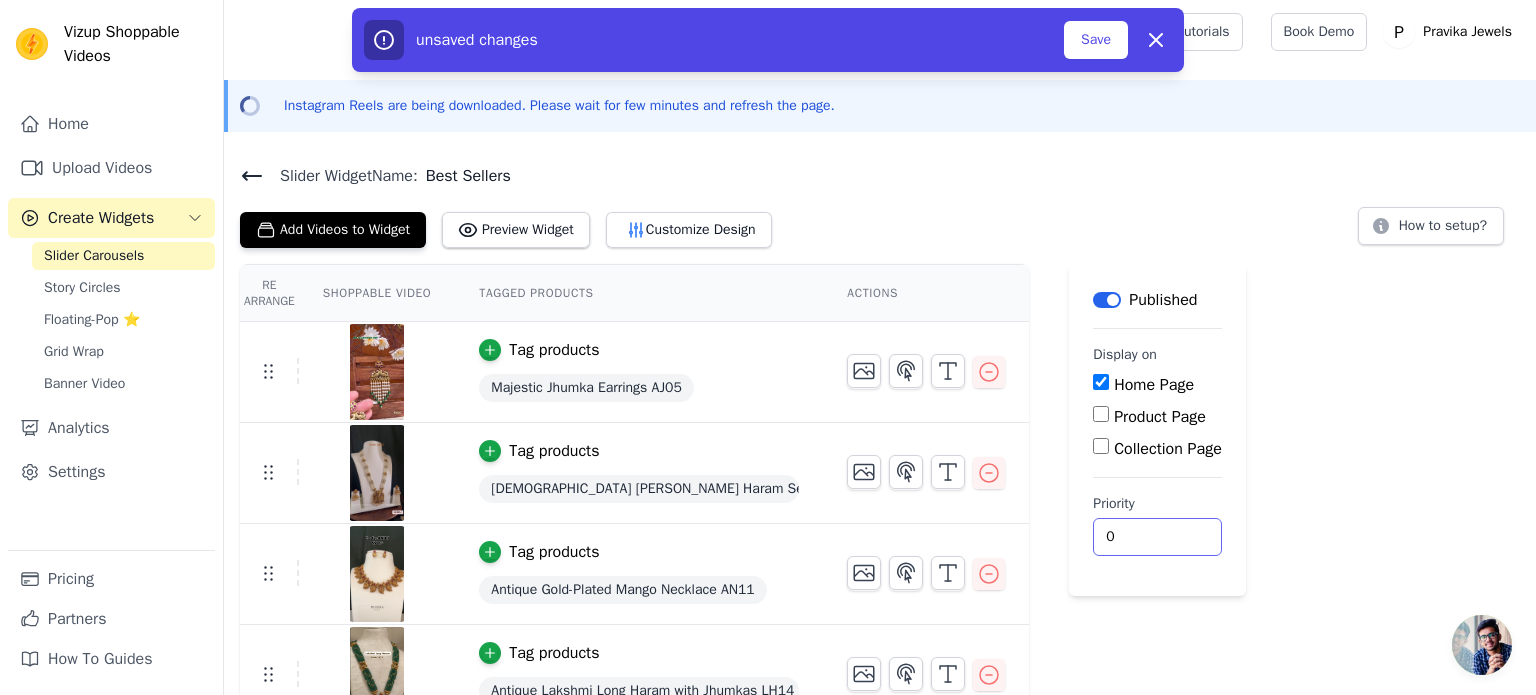 click on "0" at bounding box center (1157, 537) 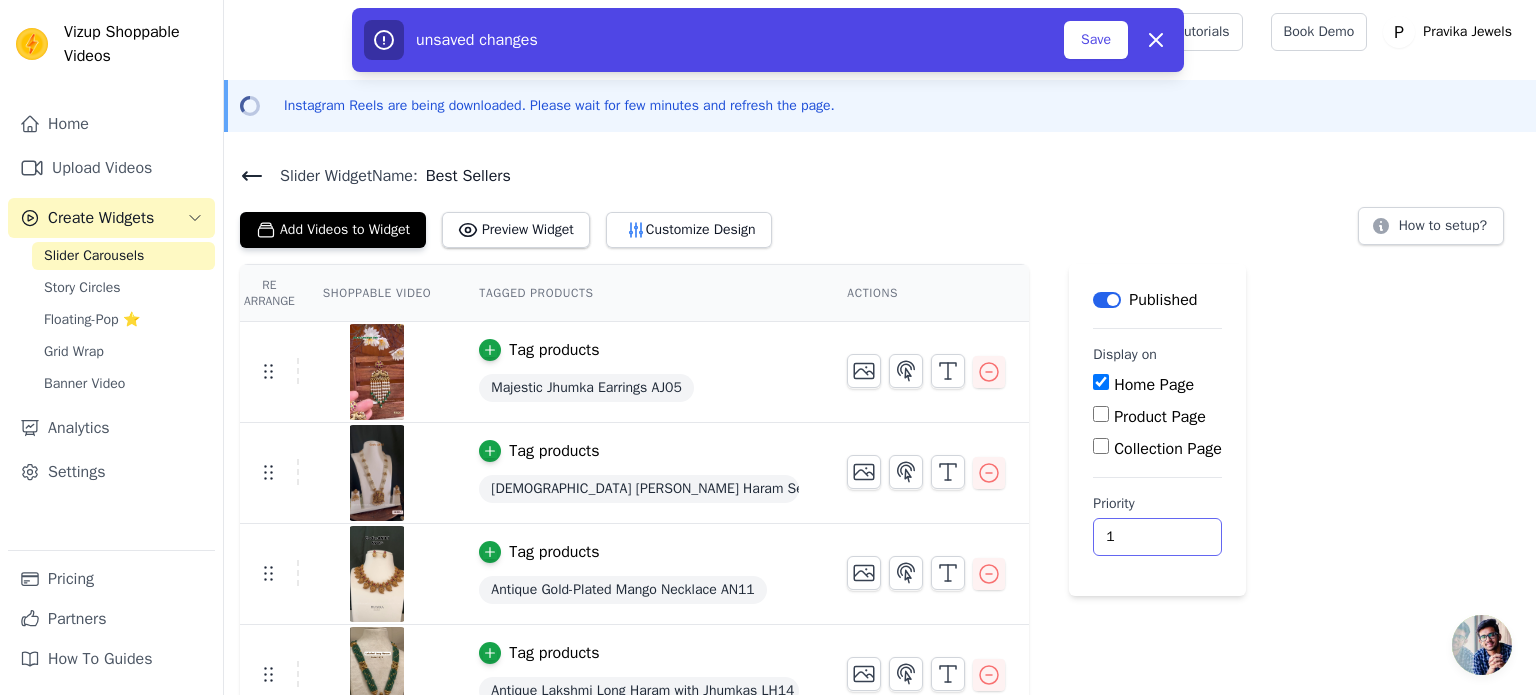 type on "1" 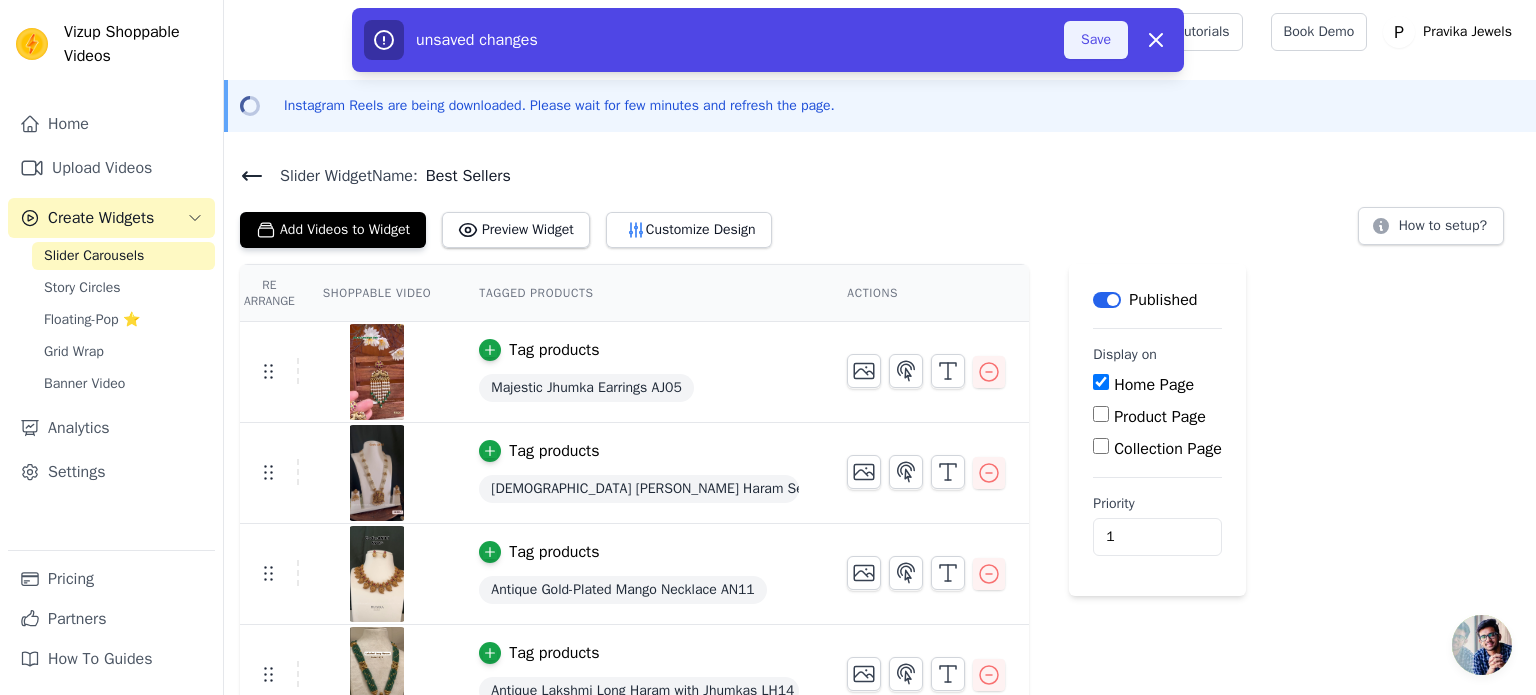 click on "Save" at bounding box center [1096, 40] 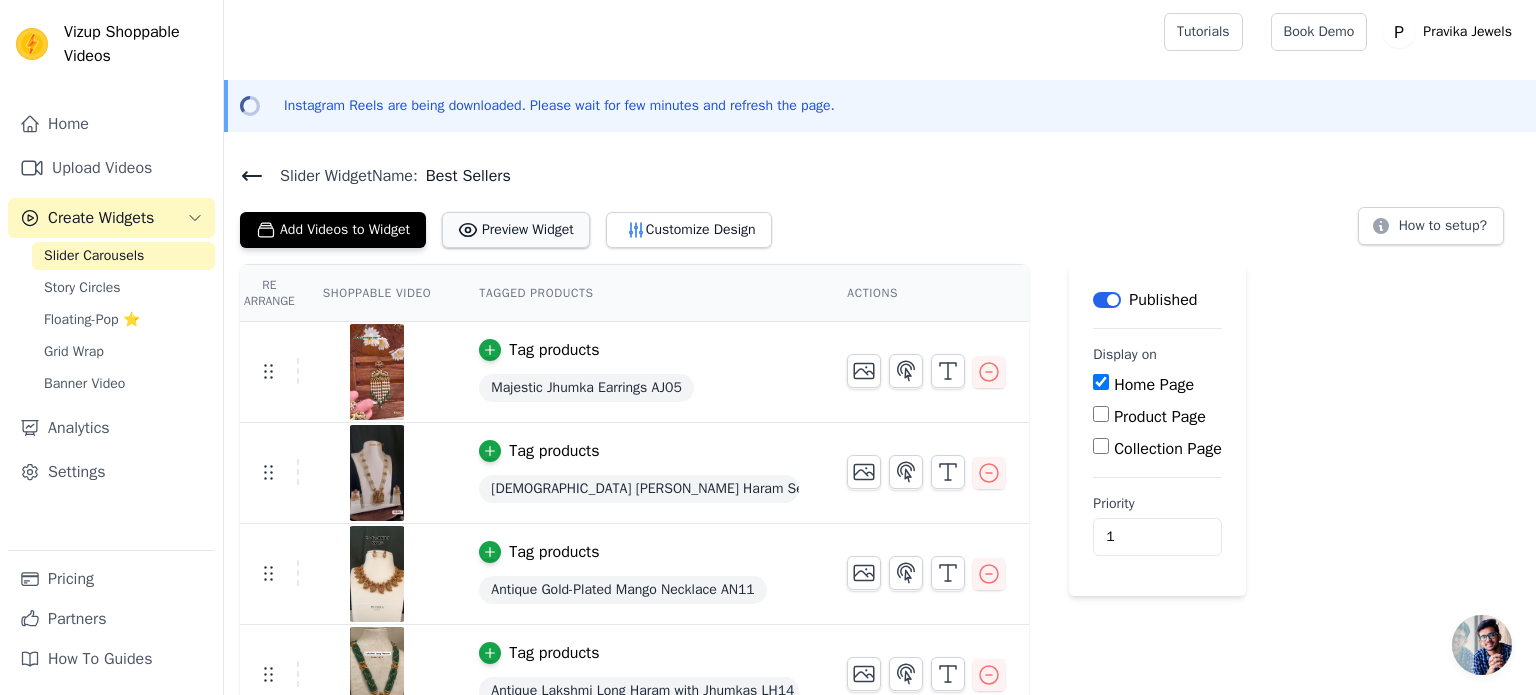 click on "Preview Widget" at bounding box center [516, 230] 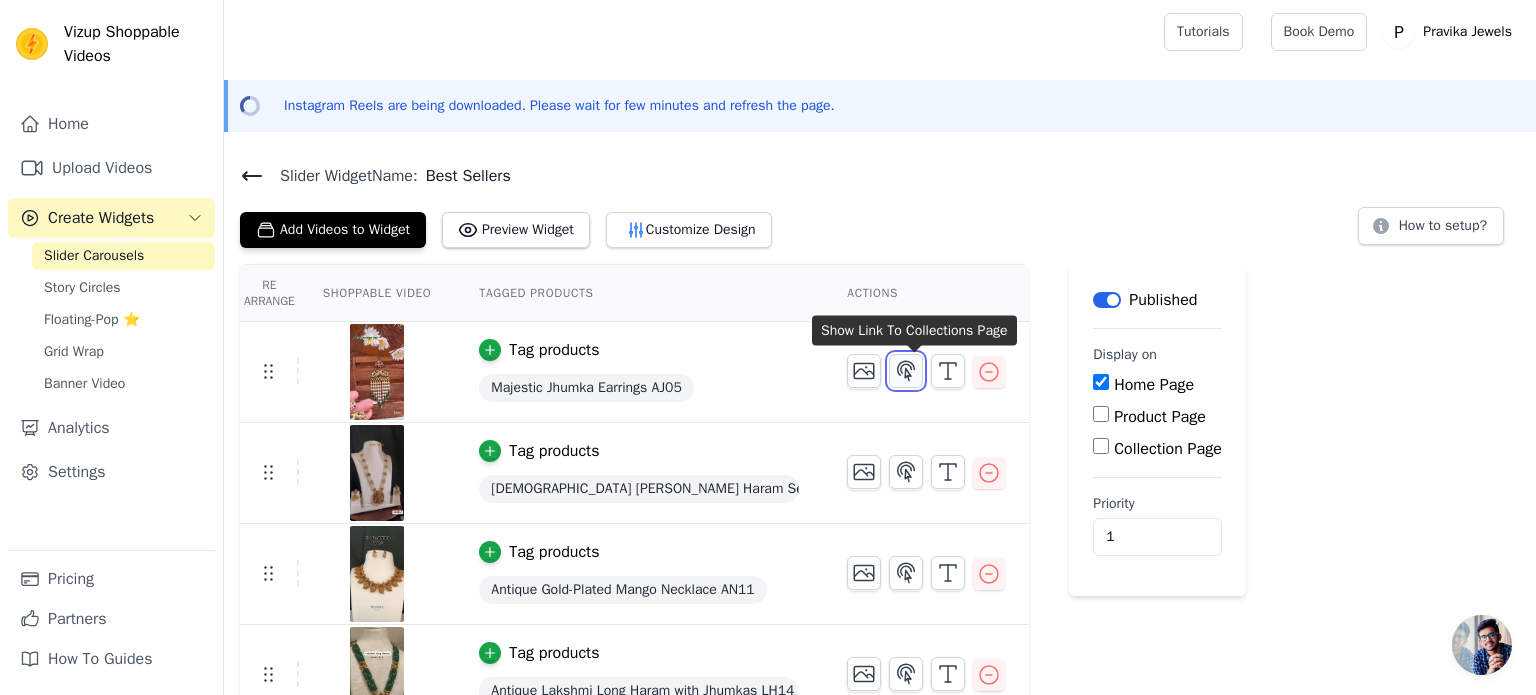click 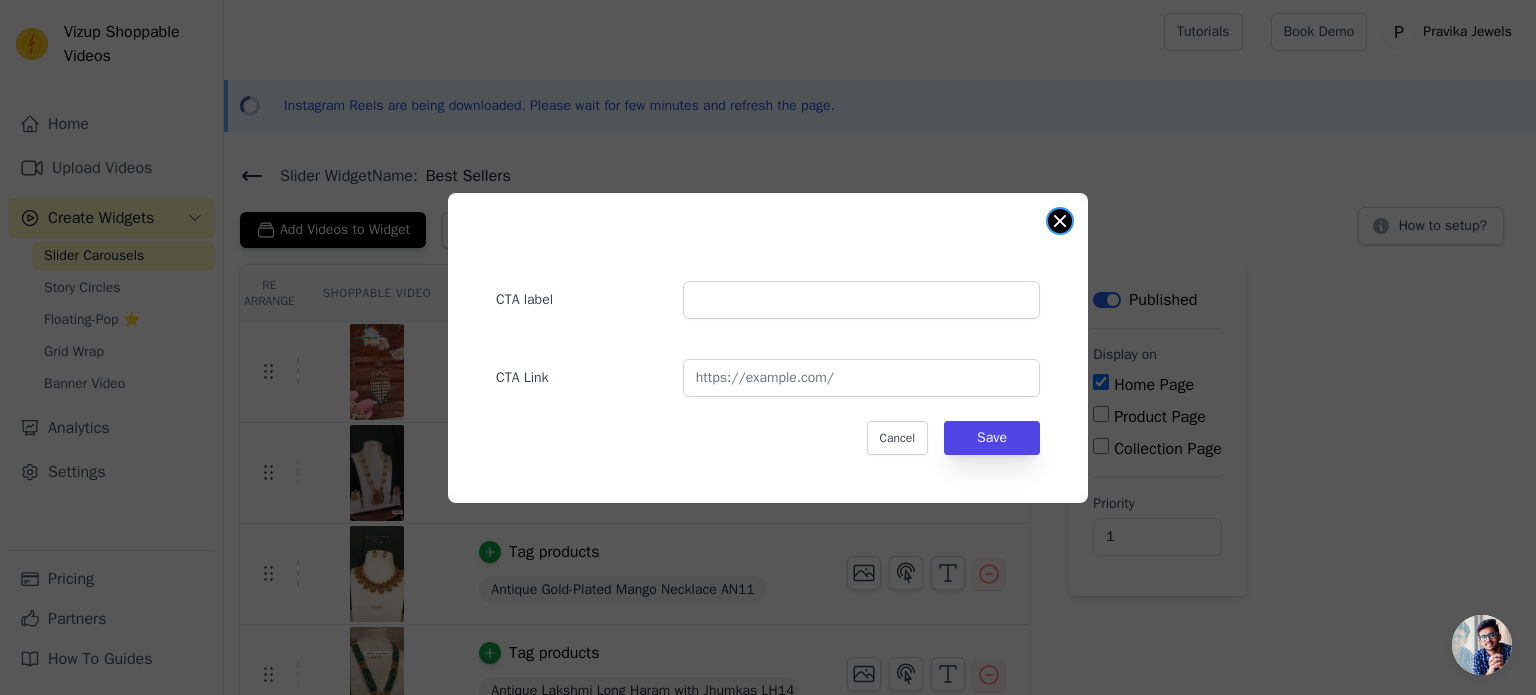 click at bounding box center (1060, 221) 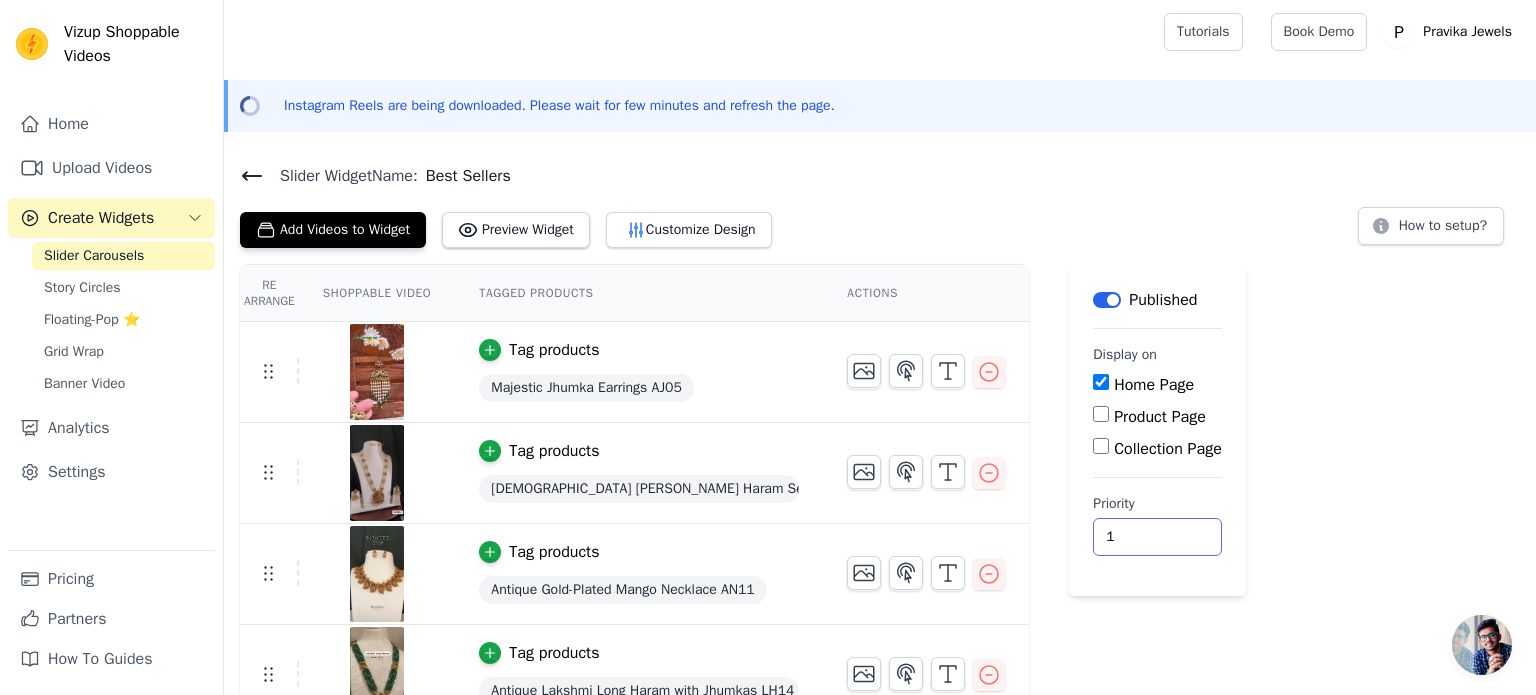 click on "Label     Published     Display on     Home Page     Product Page       Collection Page       Priority   1" at bounding box center (1157, 596) 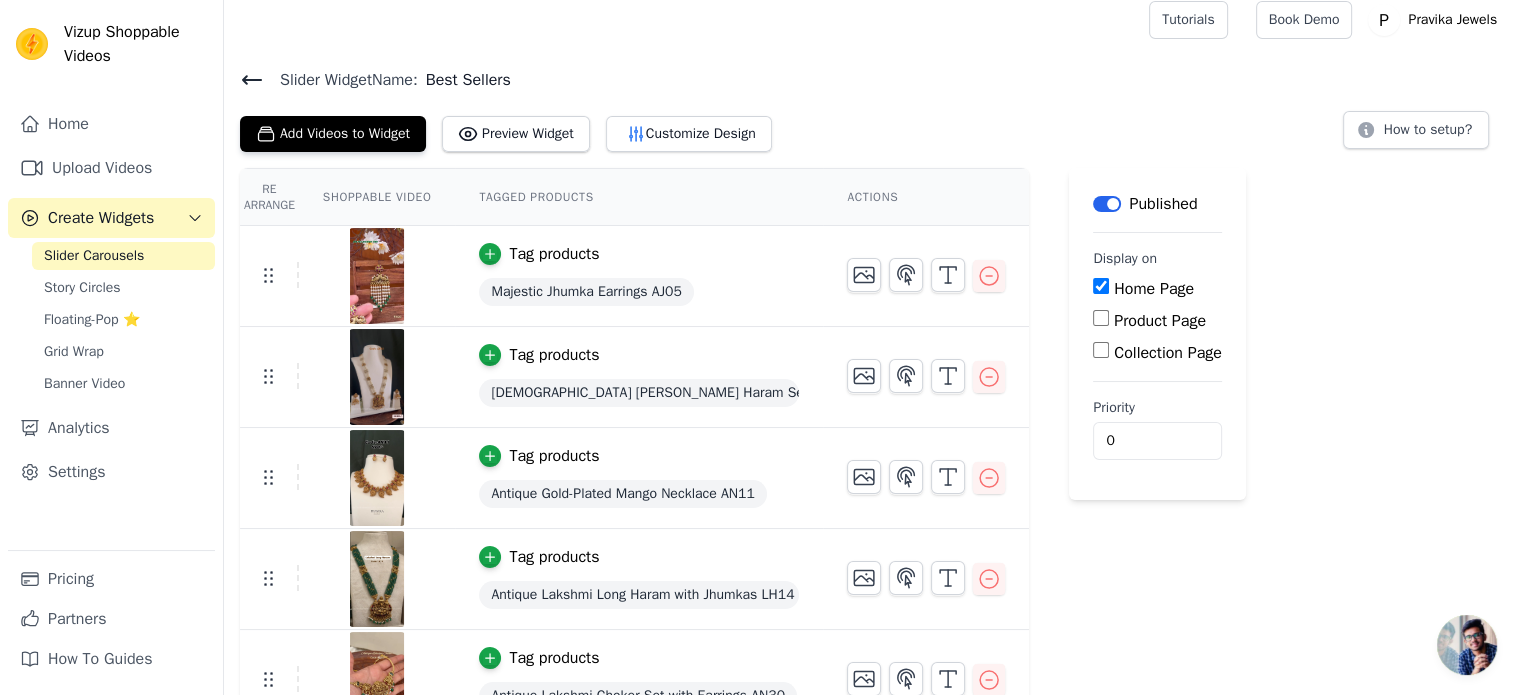 scroll, scrollTop: 0, scrollLeft: 0, axis: both 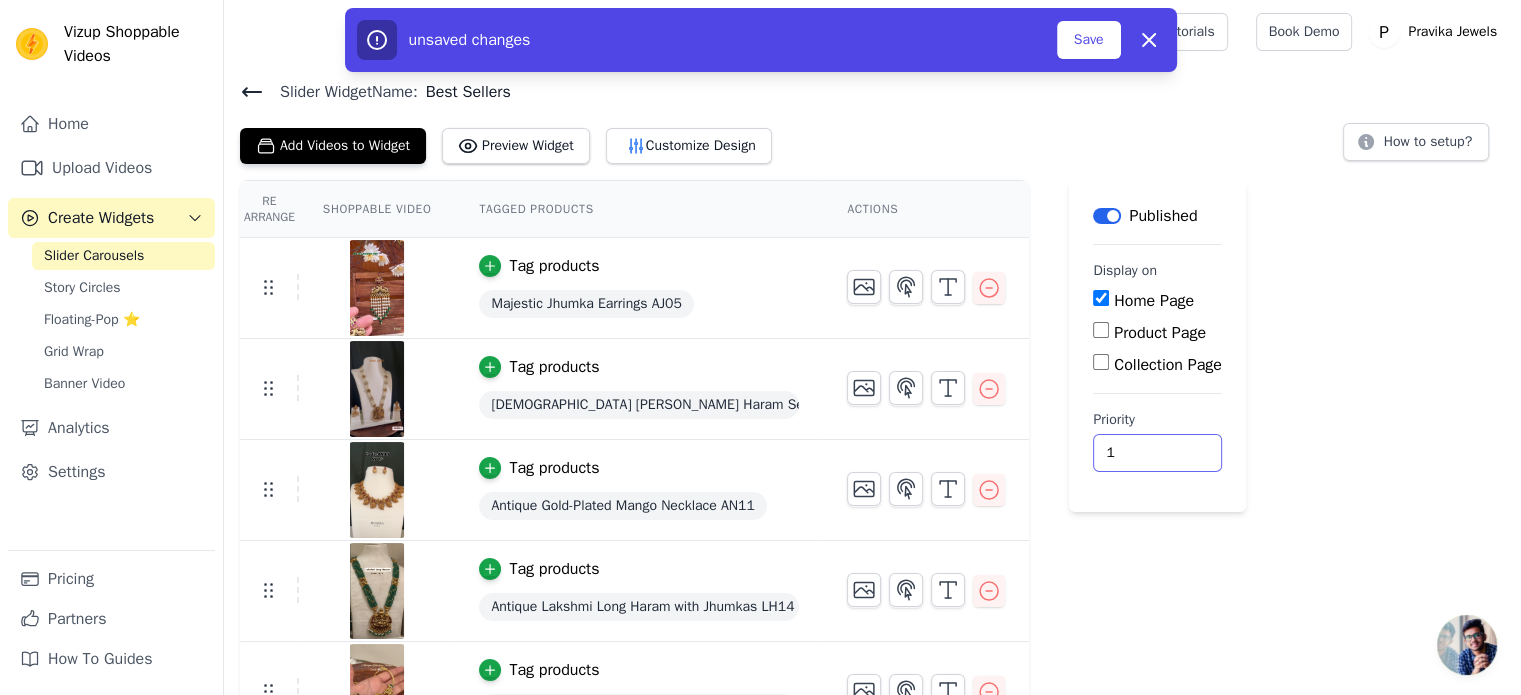 click on "1" at bounding box center (1157, 453) 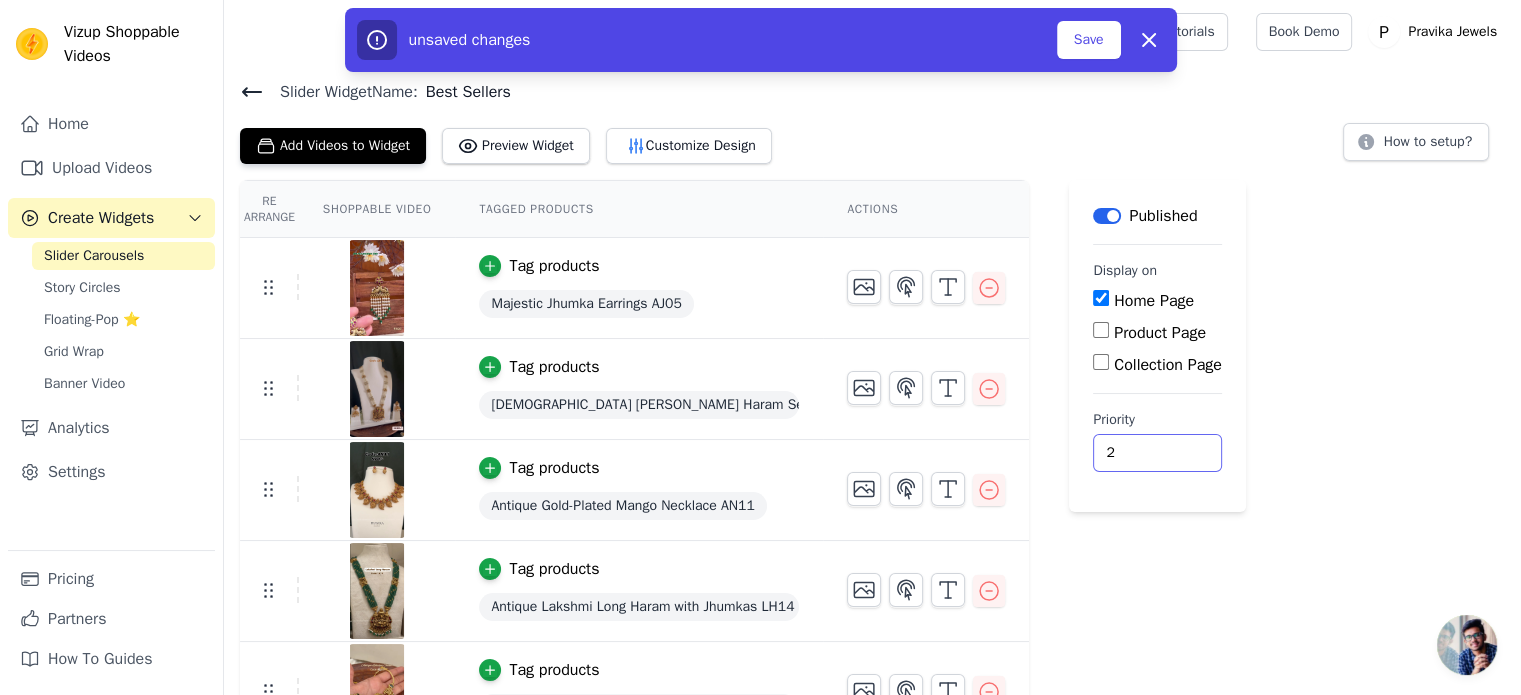 click on "2" at bounding box center (1157, 453) 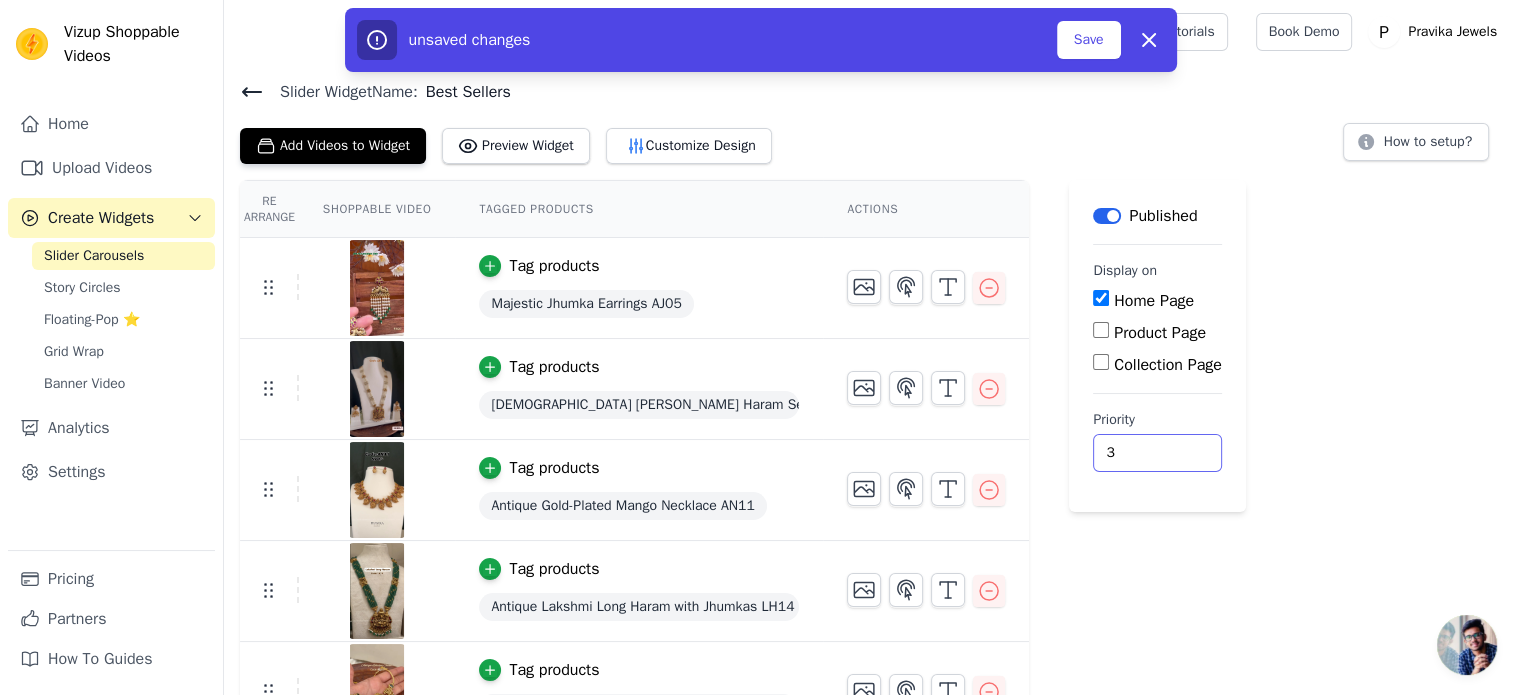 click on "3" at bounding box center [1157, 453] 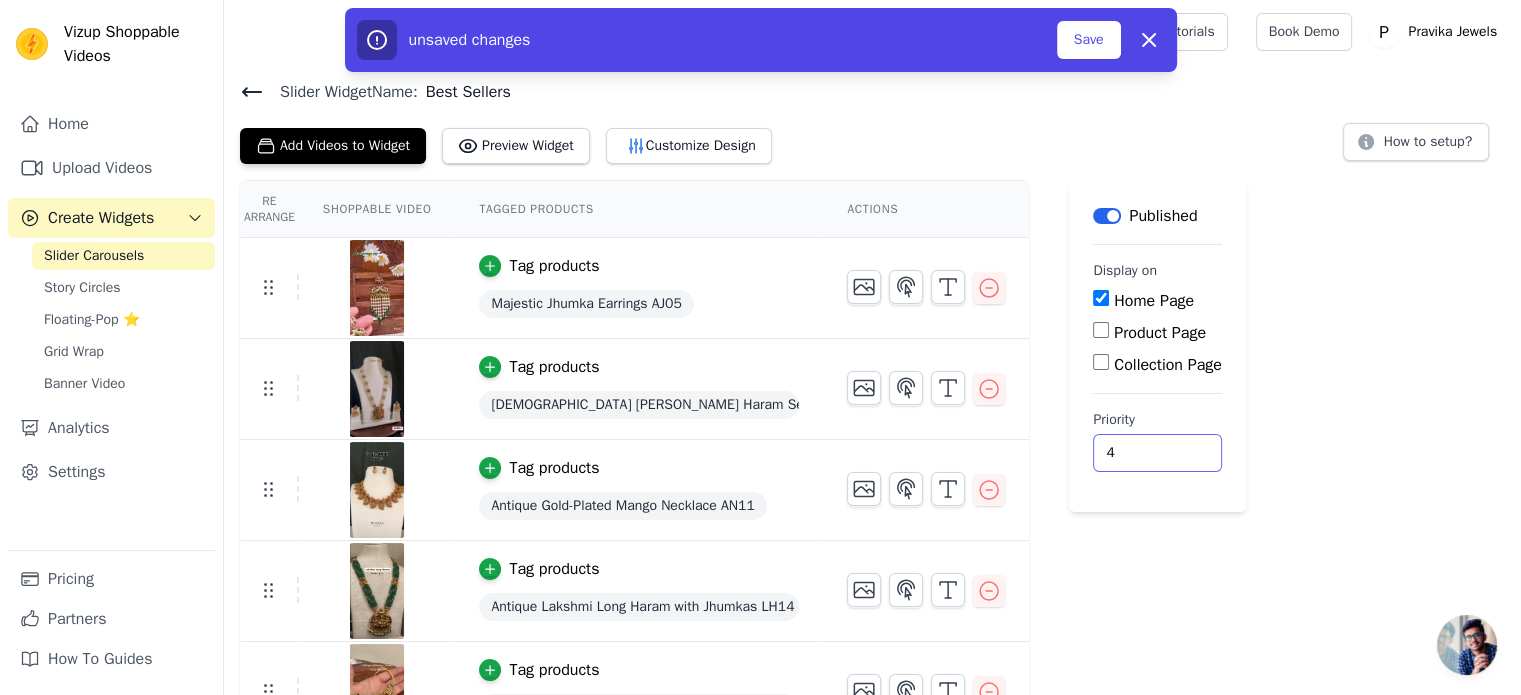click on "4" at bounding box center (1157, 453) 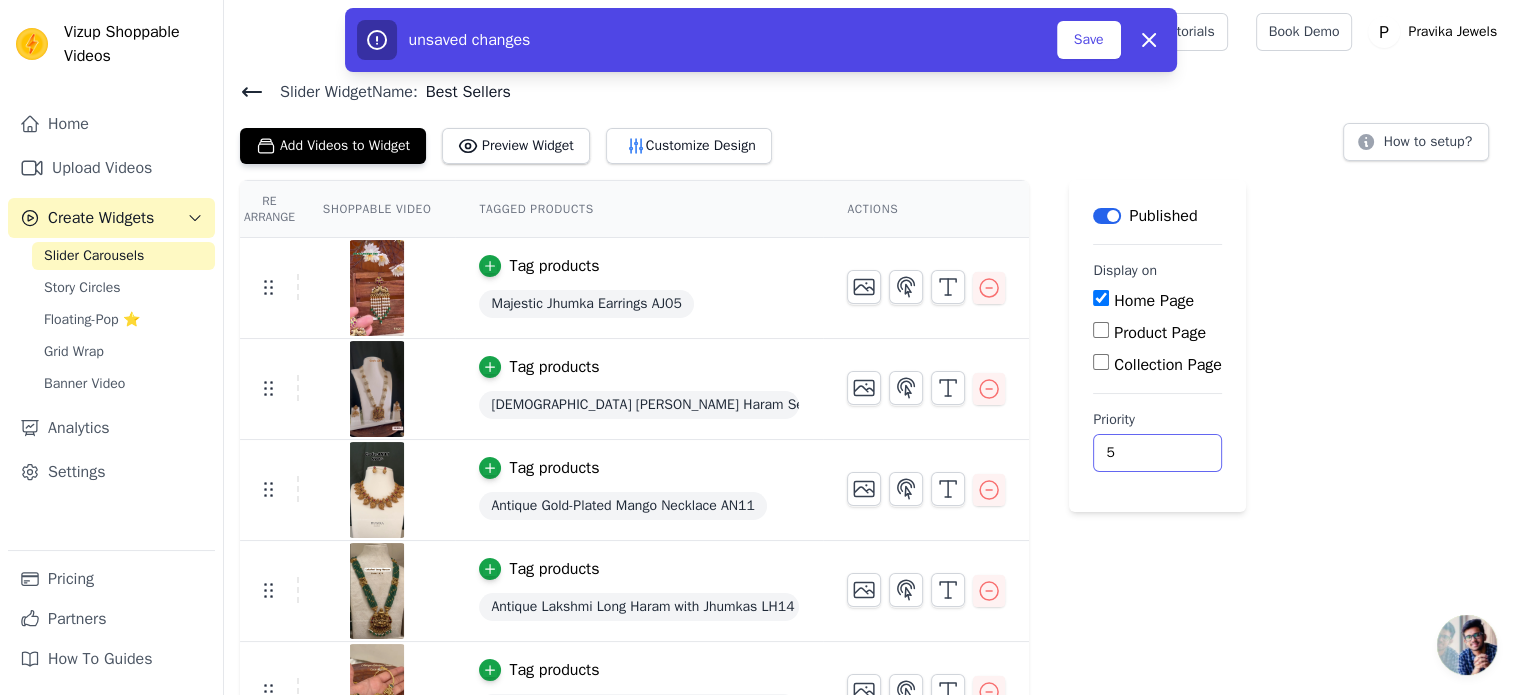 click on "5" at bounding box center (1157, 453) 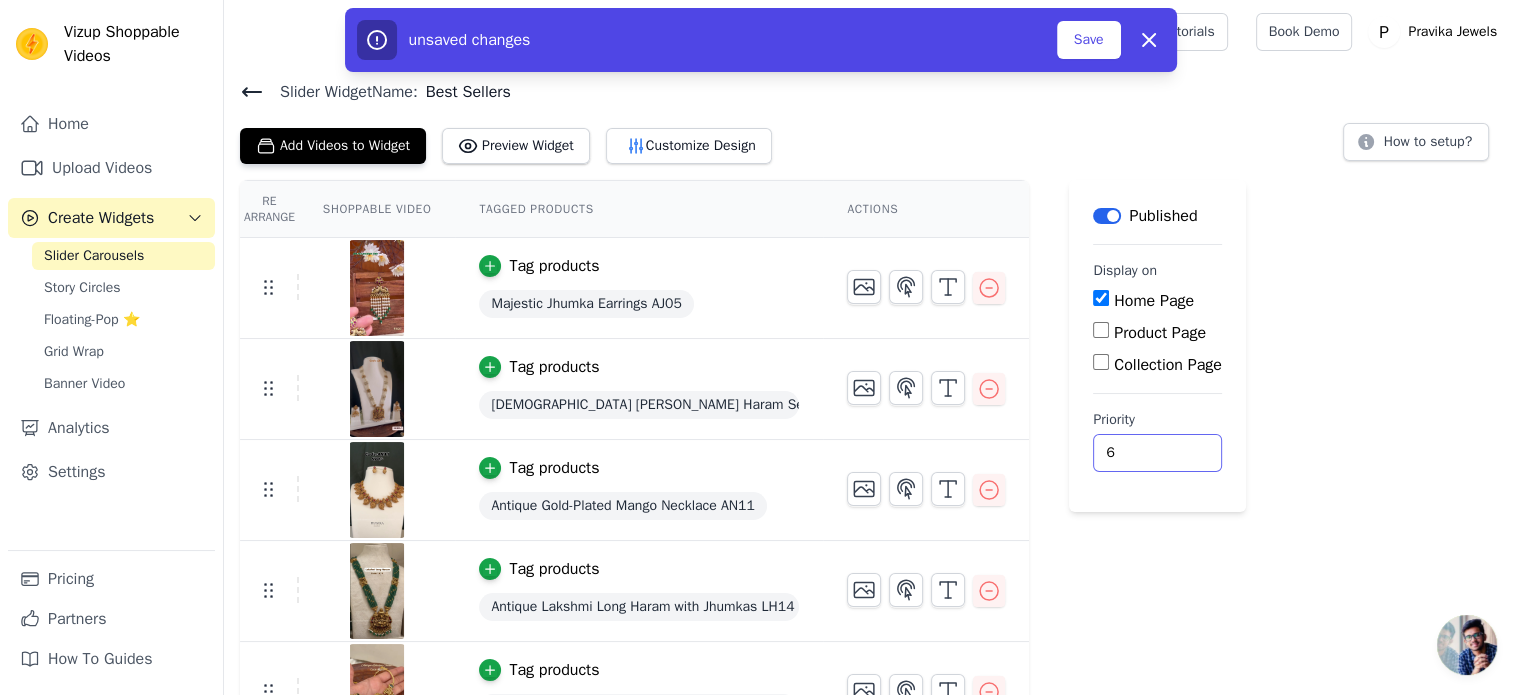 click on "6" at bounding box center (1157, 453) 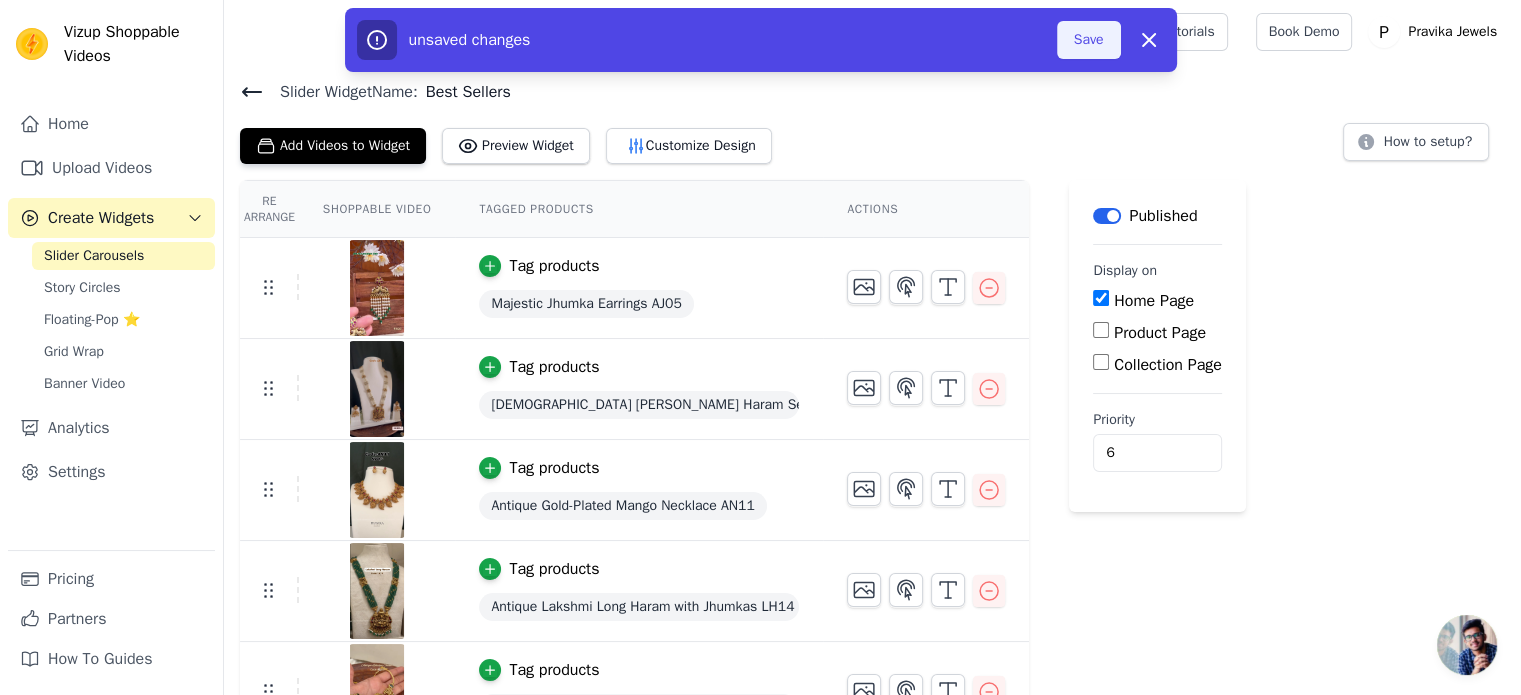 click on "Save" at bounding box center [1089, 40] 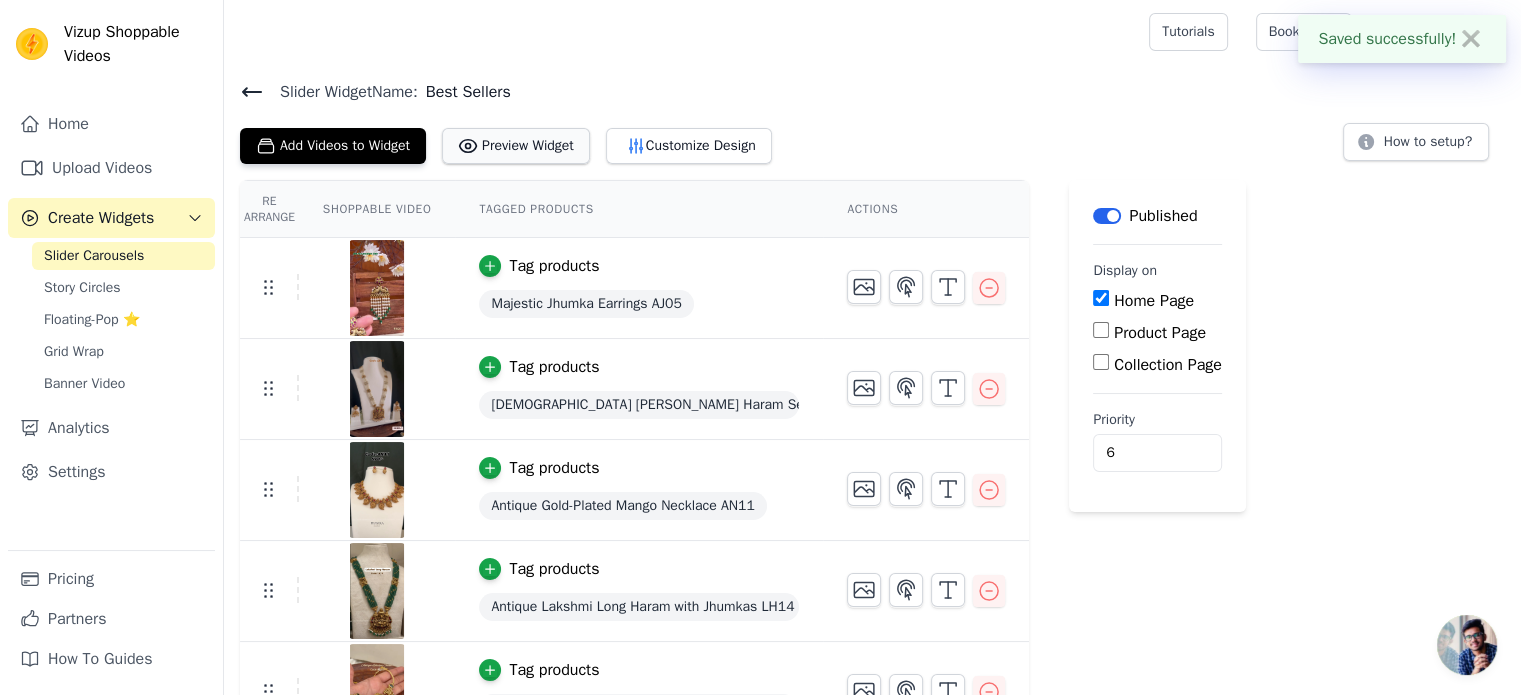 click on "Preview Widget" at bounding box center [516, 146] 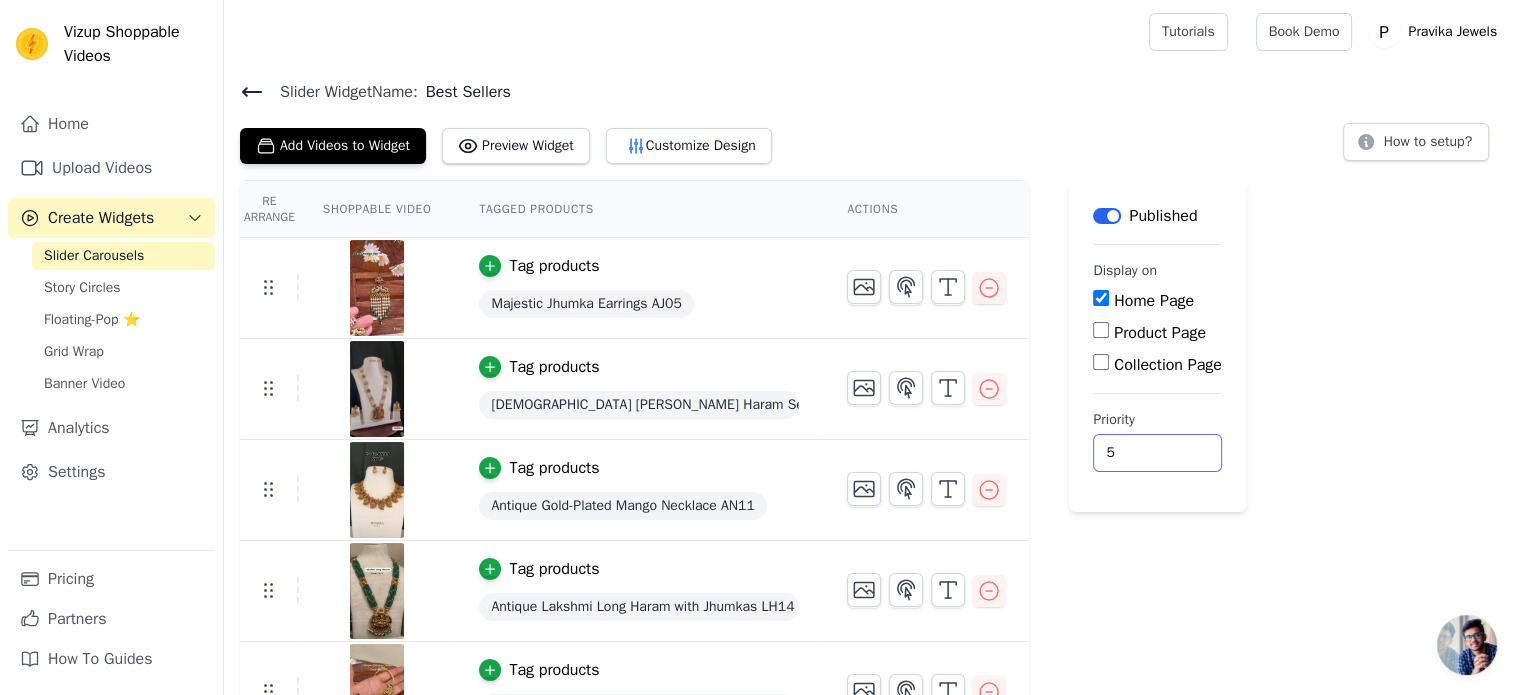 click on "5" at bounding box center (1157, 453) 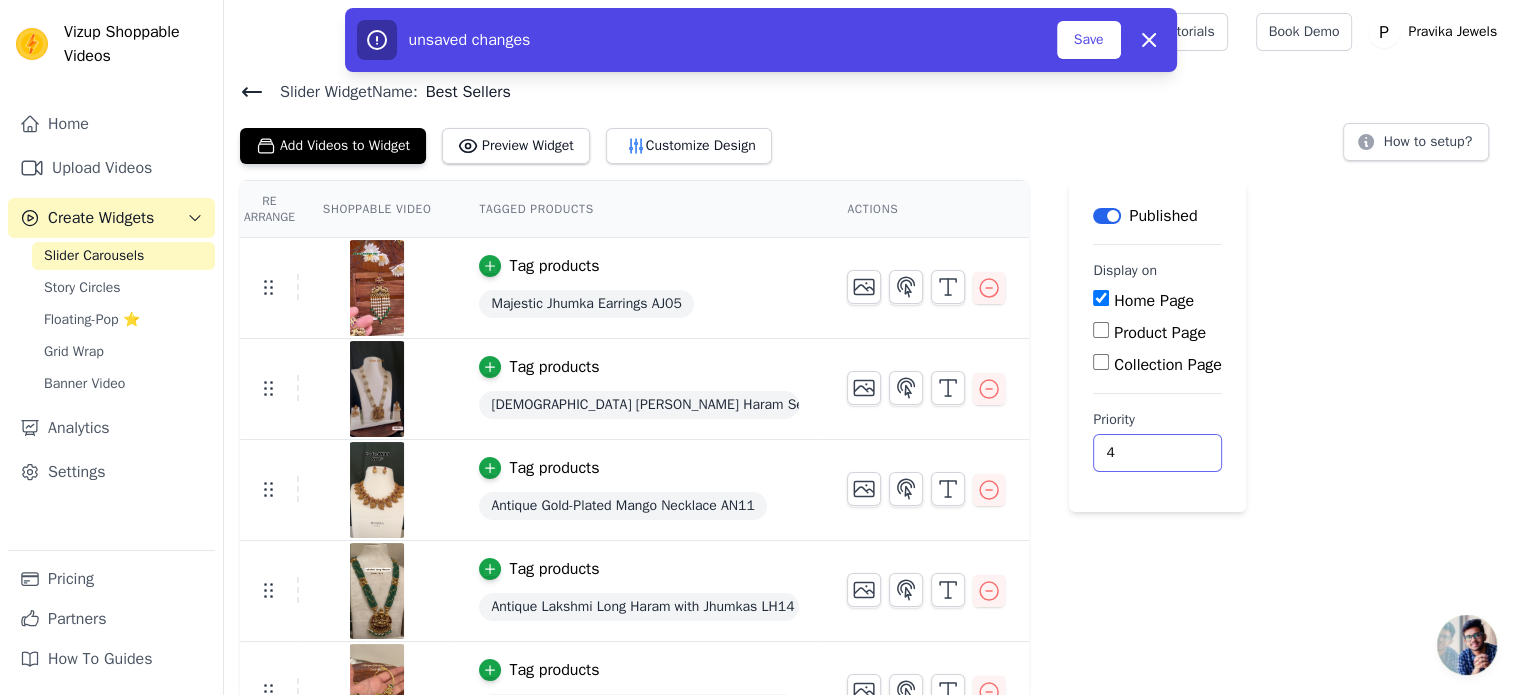 click on "4" at bounding box center (1157, 453) 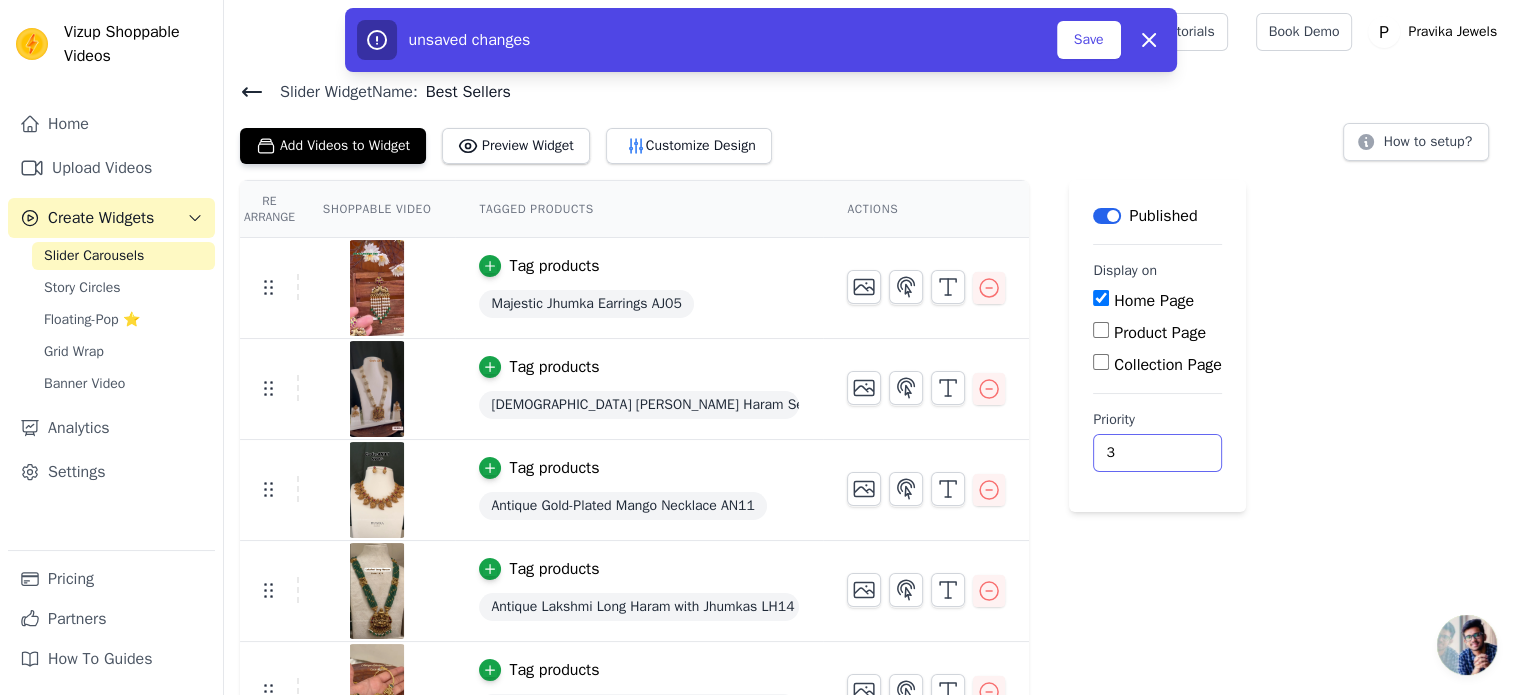 click on "3" at bounding box center [1157, 453] 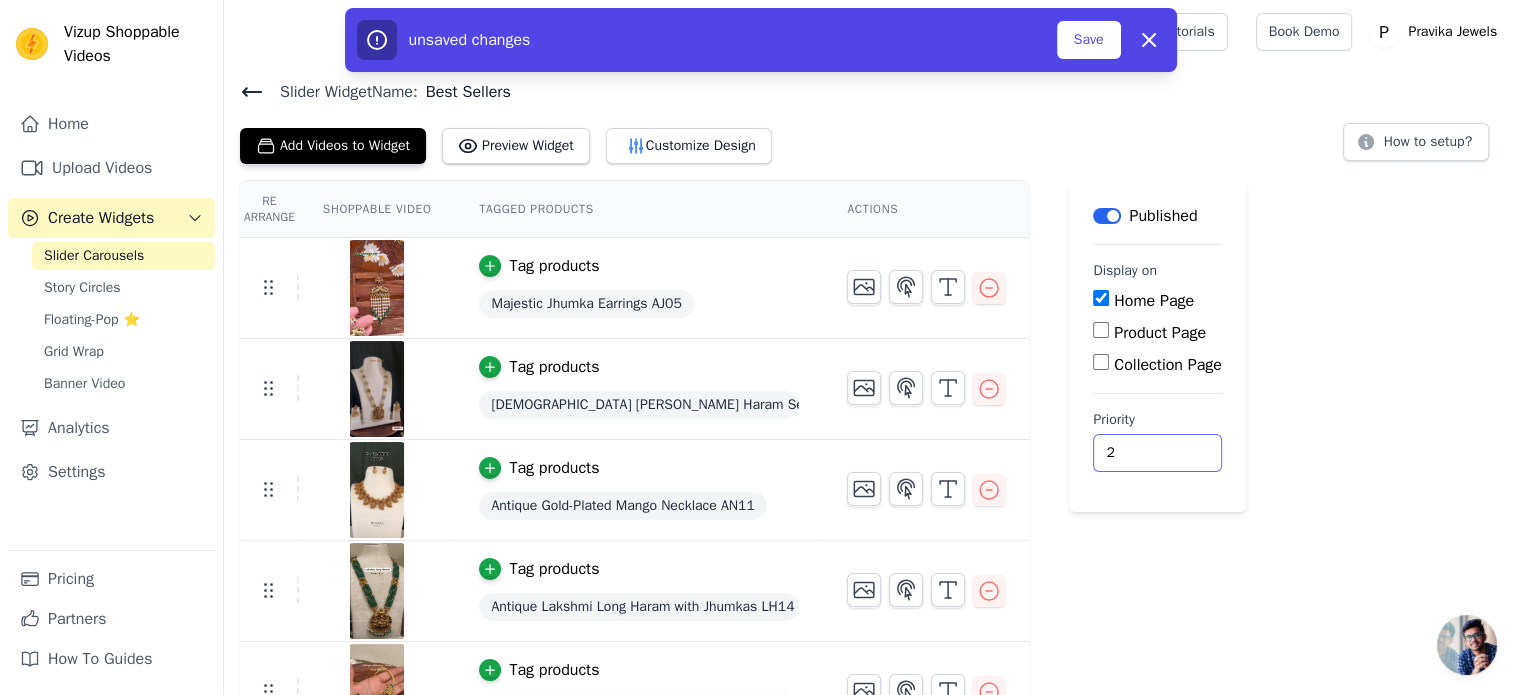 click on "2" at bounding box center (1157, 453) 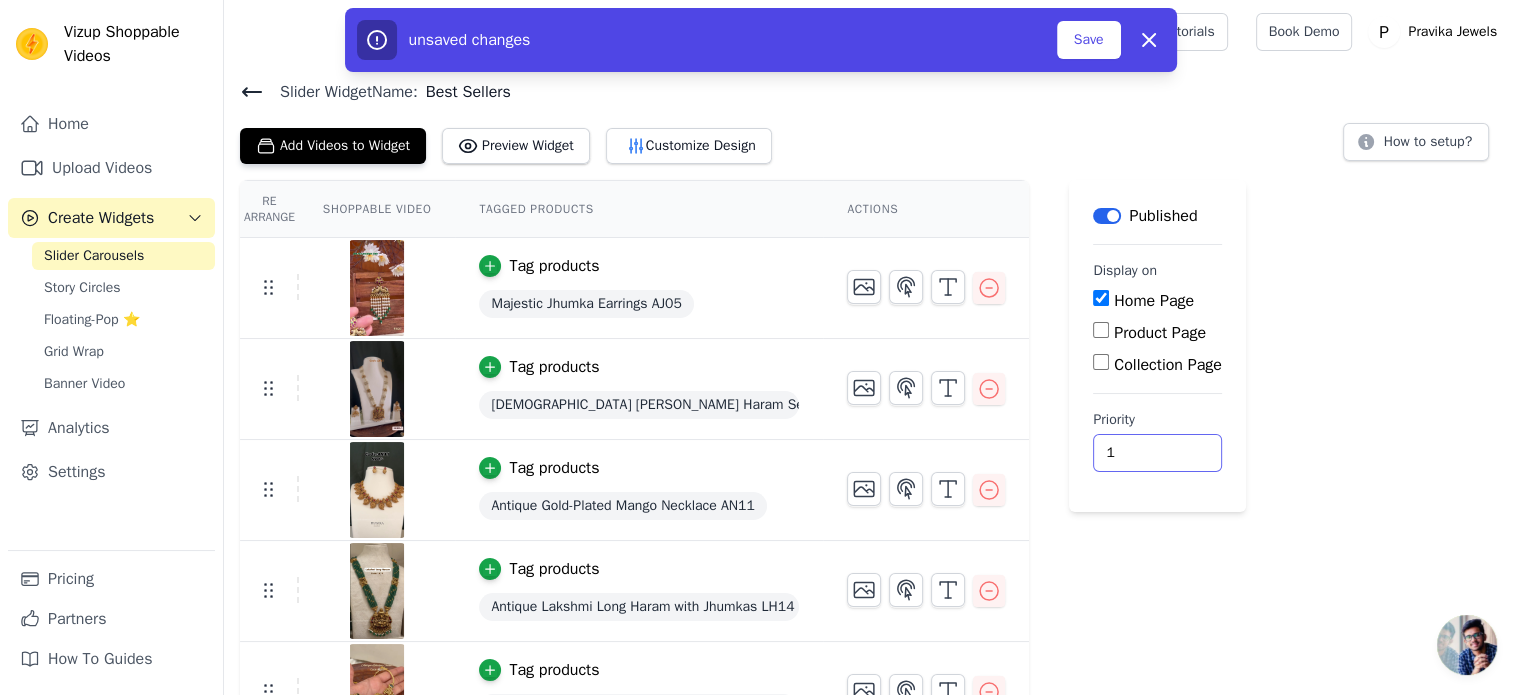 click on "1" at bounding box center [1157, 453] 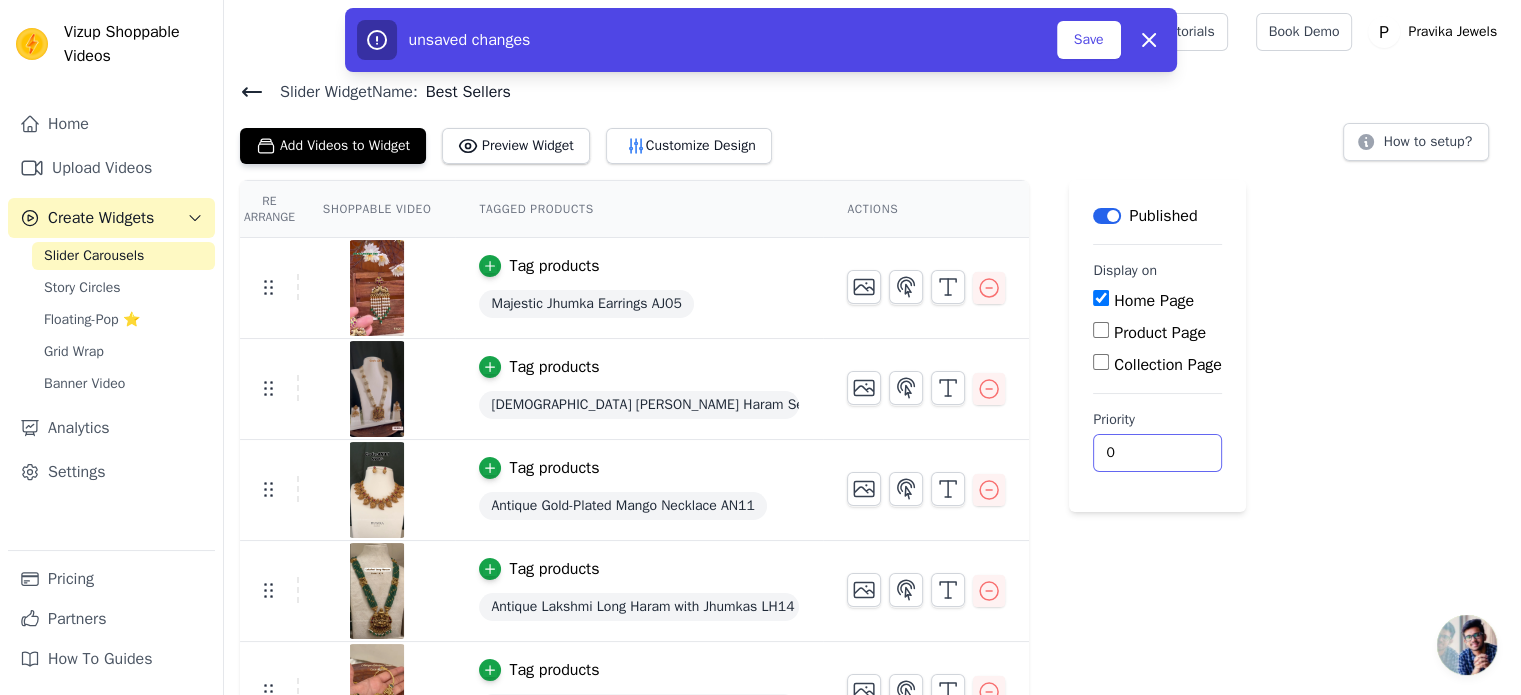 type on "0" 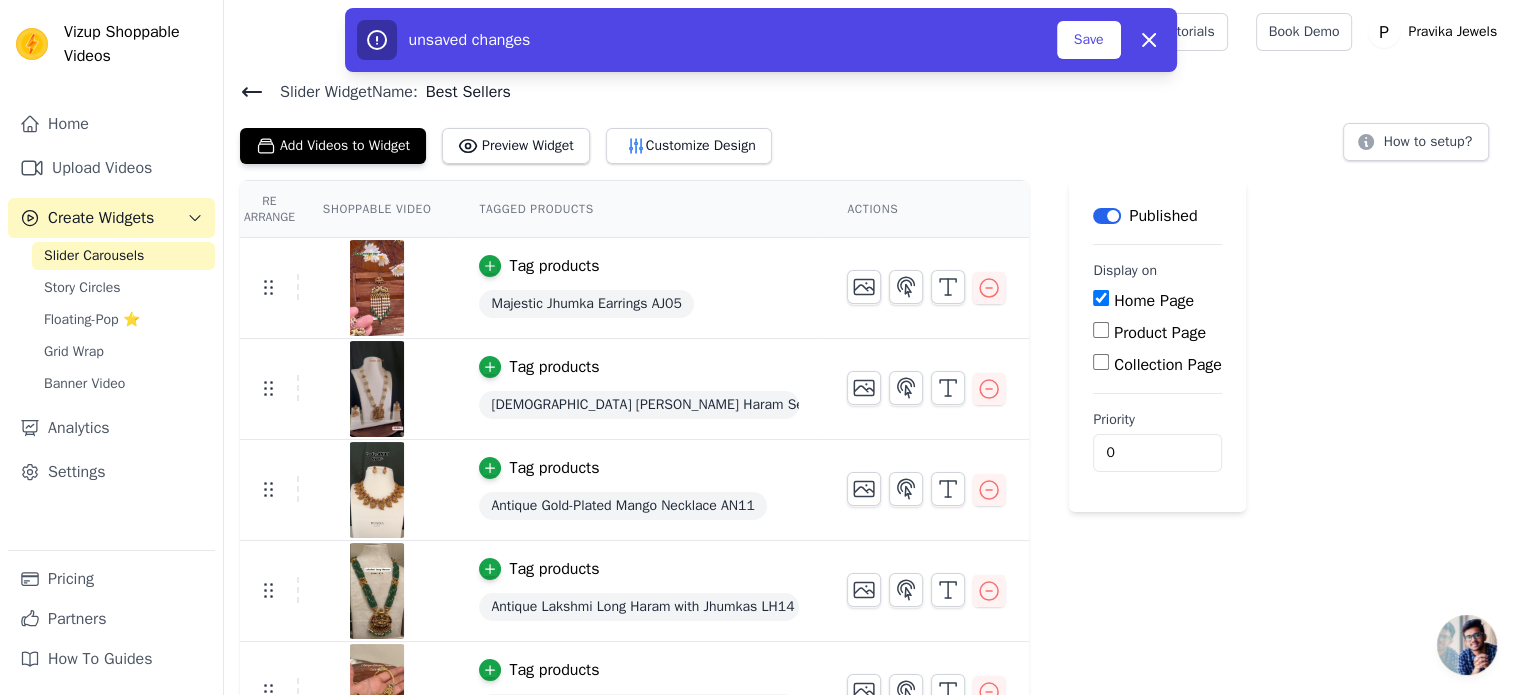 click on "Product Page" at bounding box center [1101, 330] 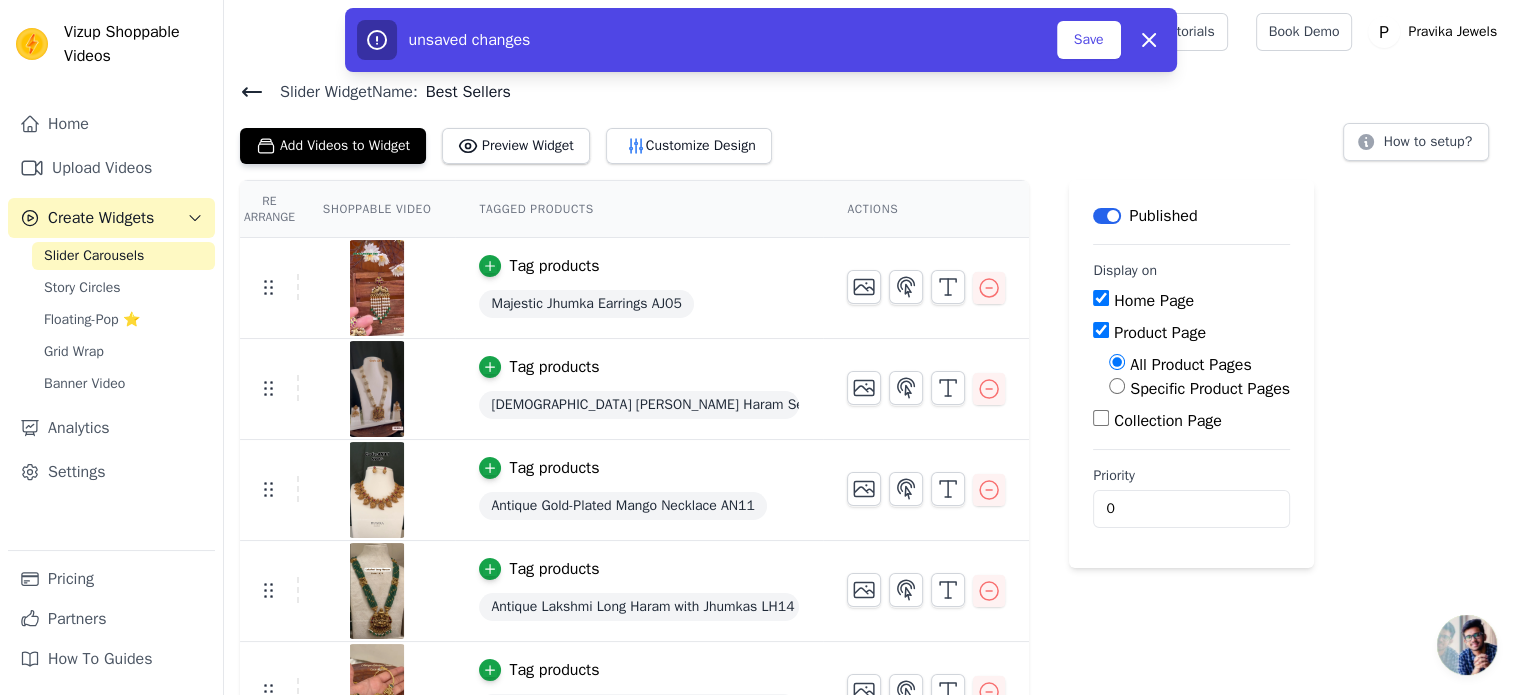click on "Product Page" at bounding box center (1101, 330) 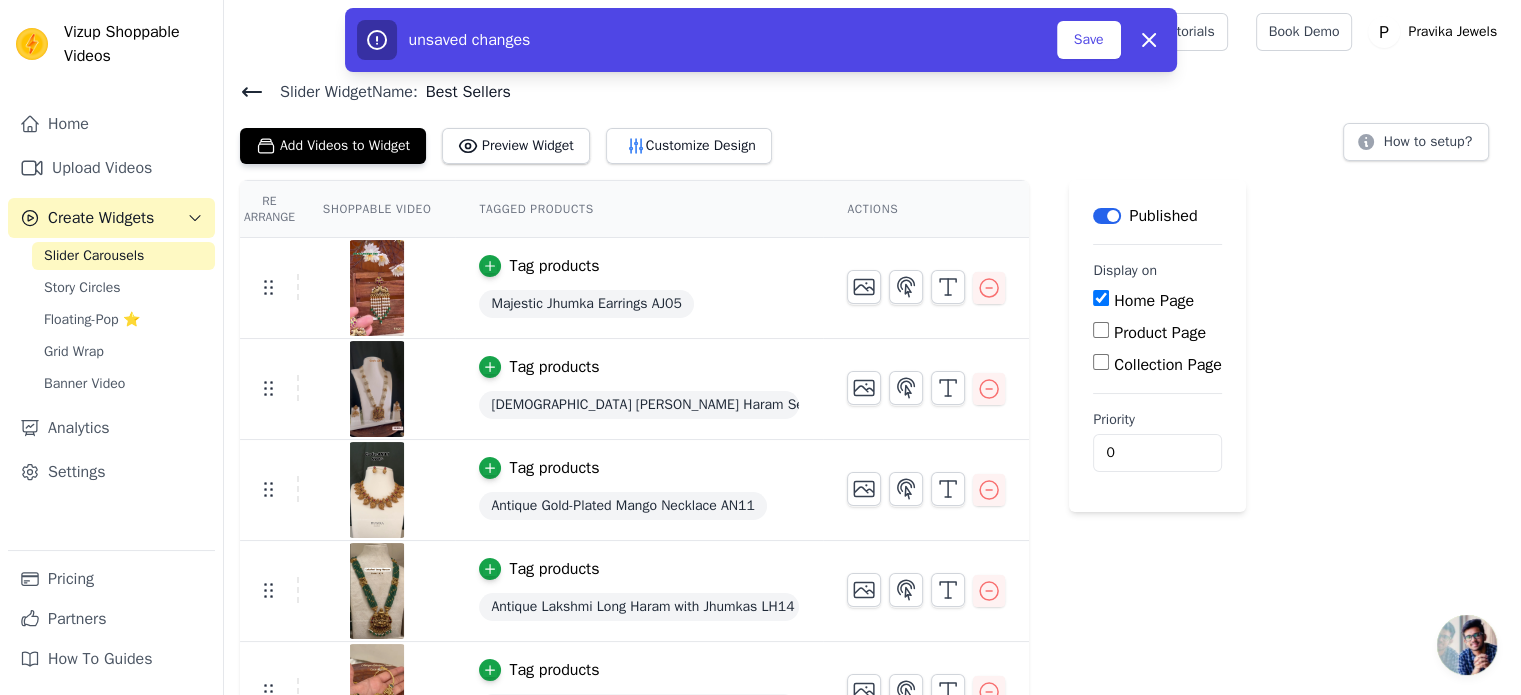 click on "Collection Page" at bounding box center [1101, 362] 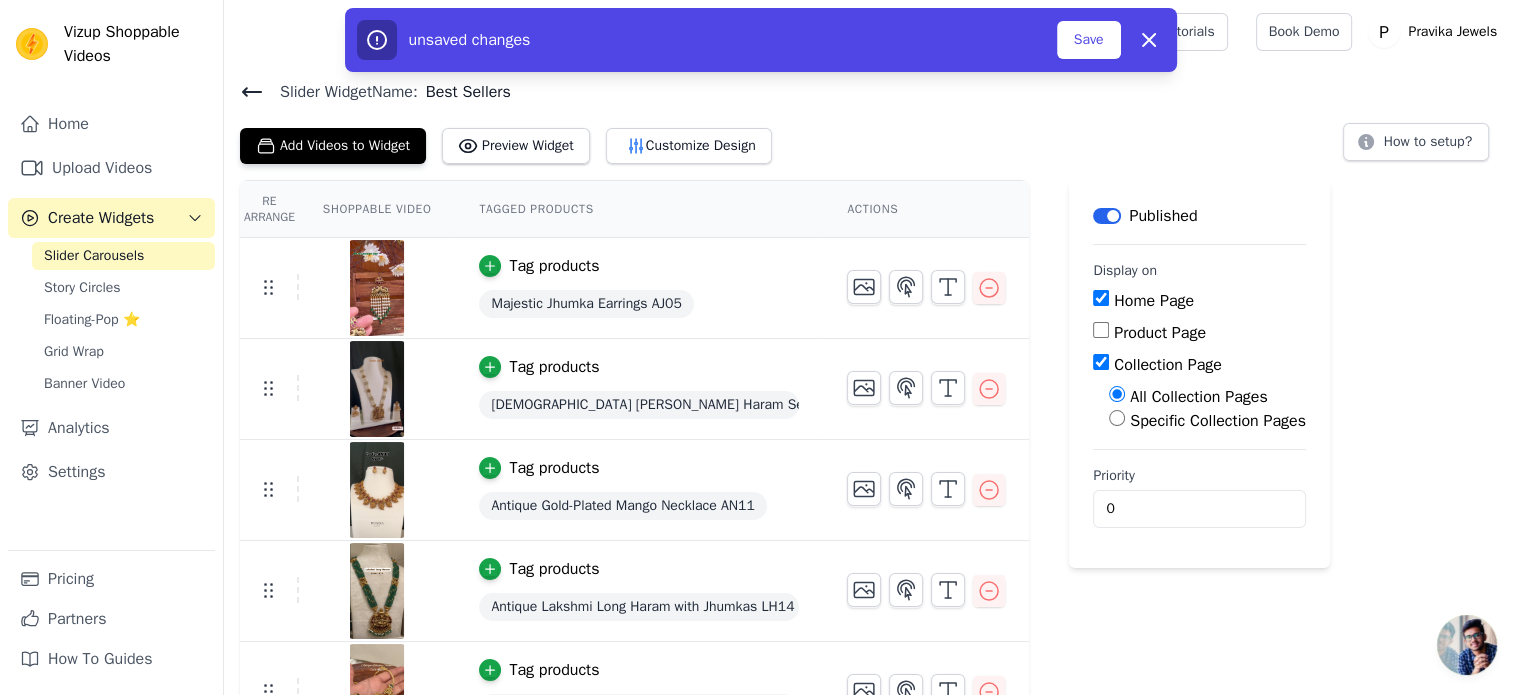 click on "Collection Page" at bounding box center (1101, 362) 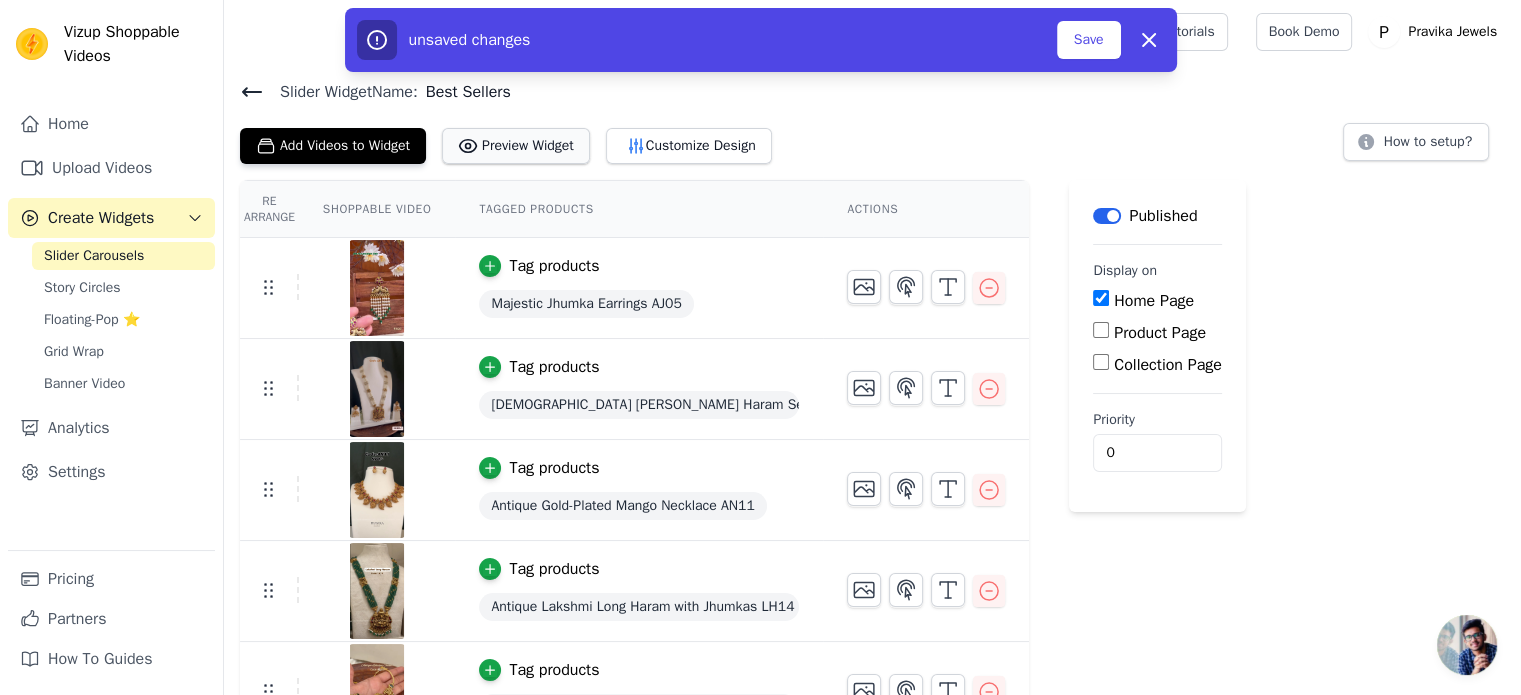 click on "Preview Widget" at bounding box center [516, 146] 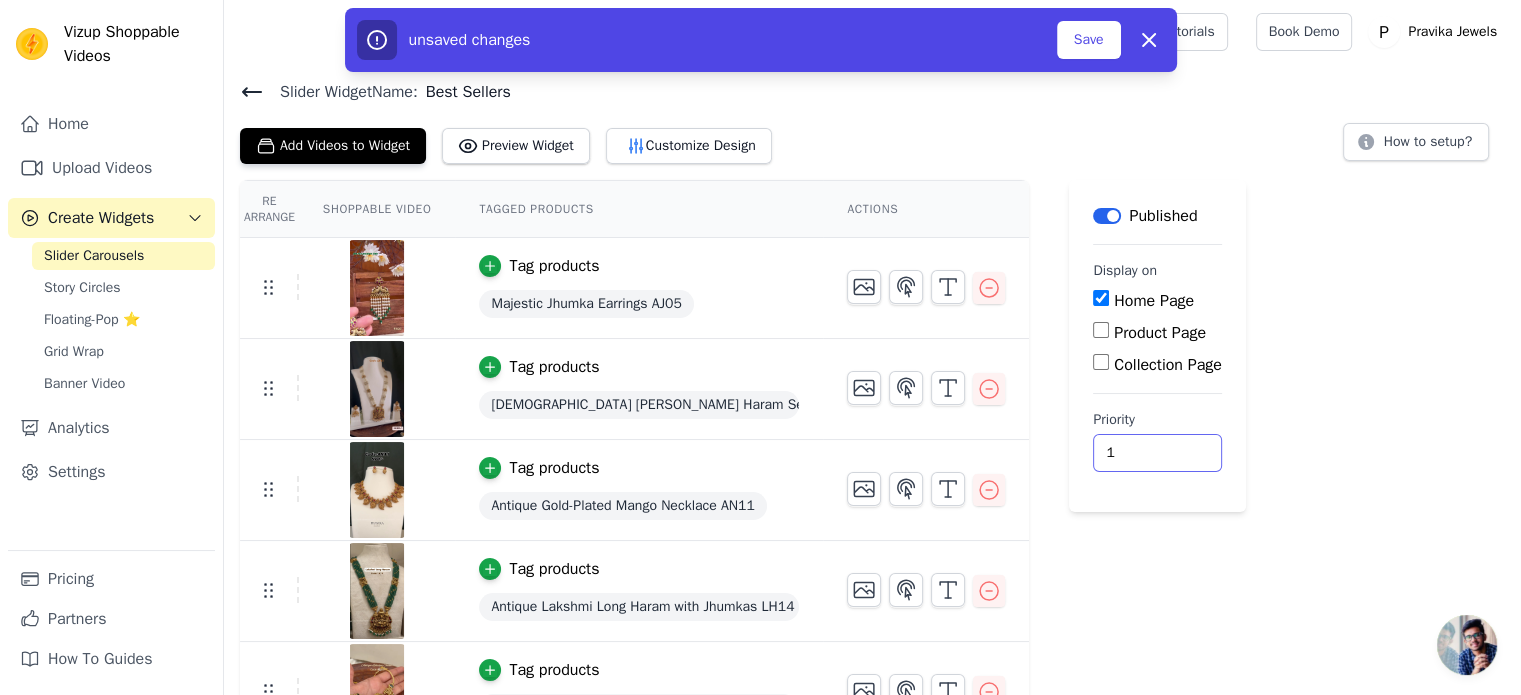 click on "1" at bounding box center [1157, 453] 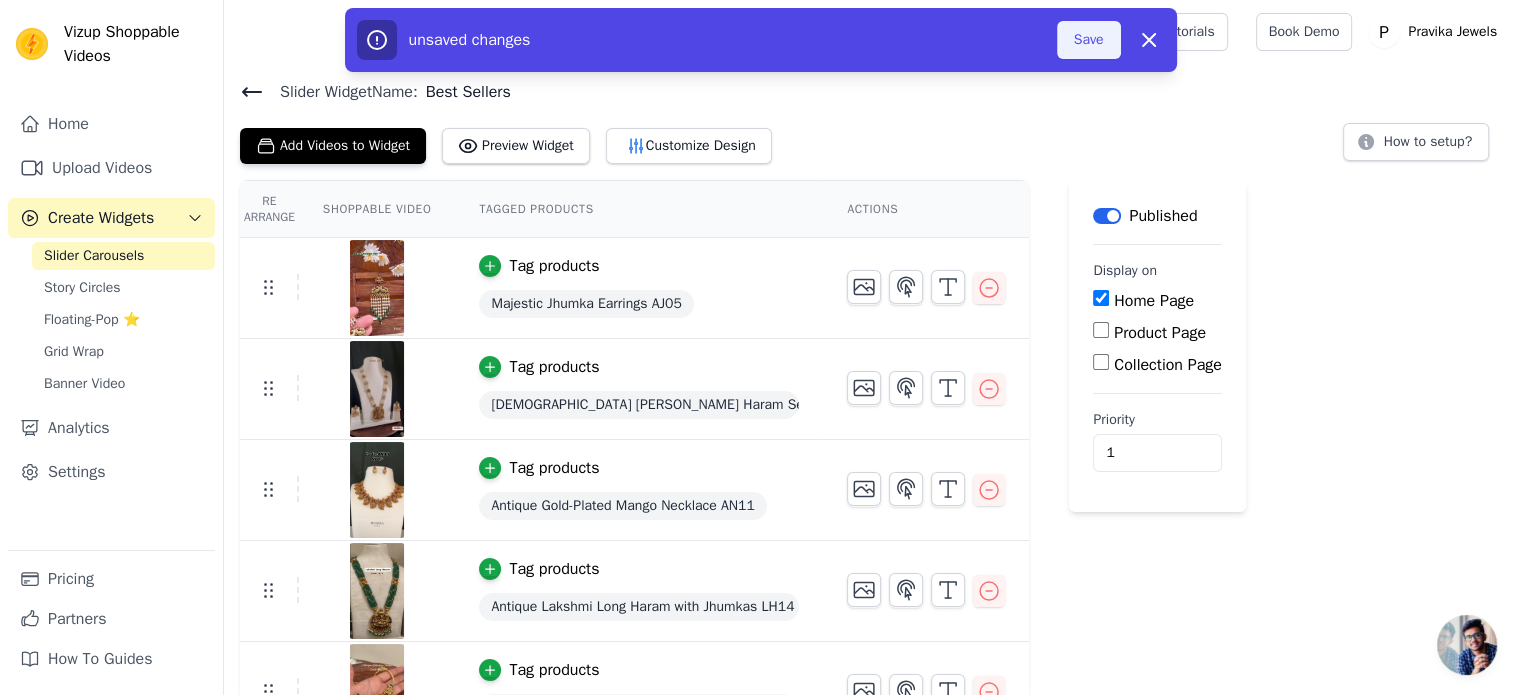 click on "Save" at bounding box center (1089, 40) 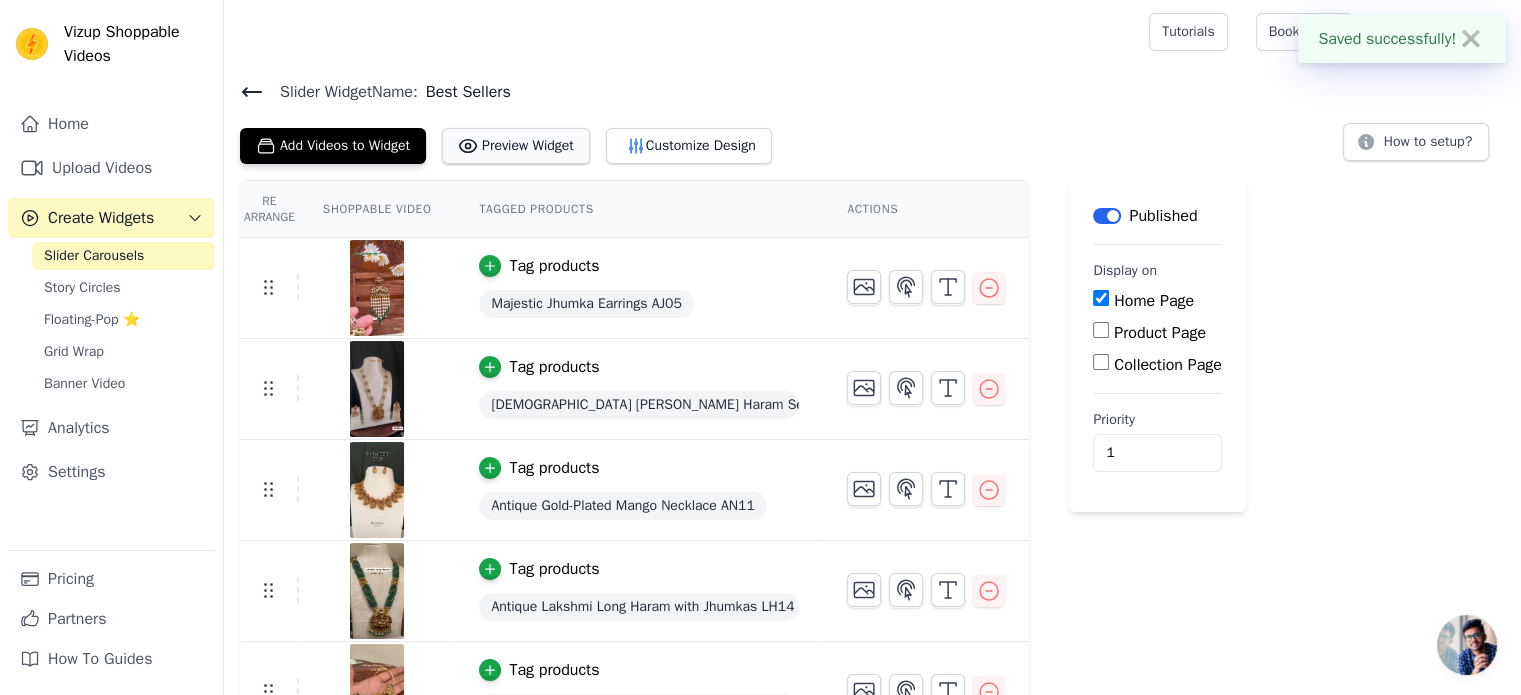 click on "Preview Widget" at bounding box center (516, 146) 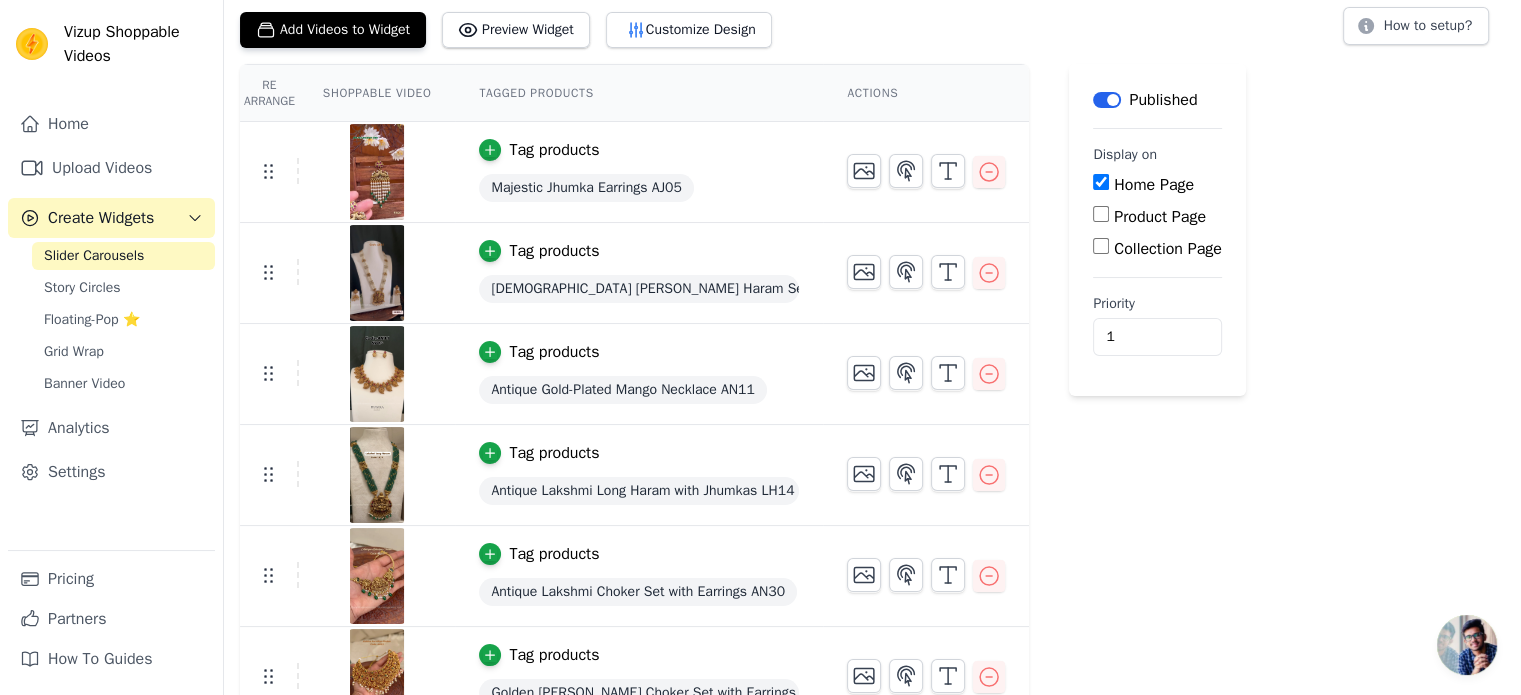 scroll, scrollTop: 0, scrollLeft: 0, axis: both 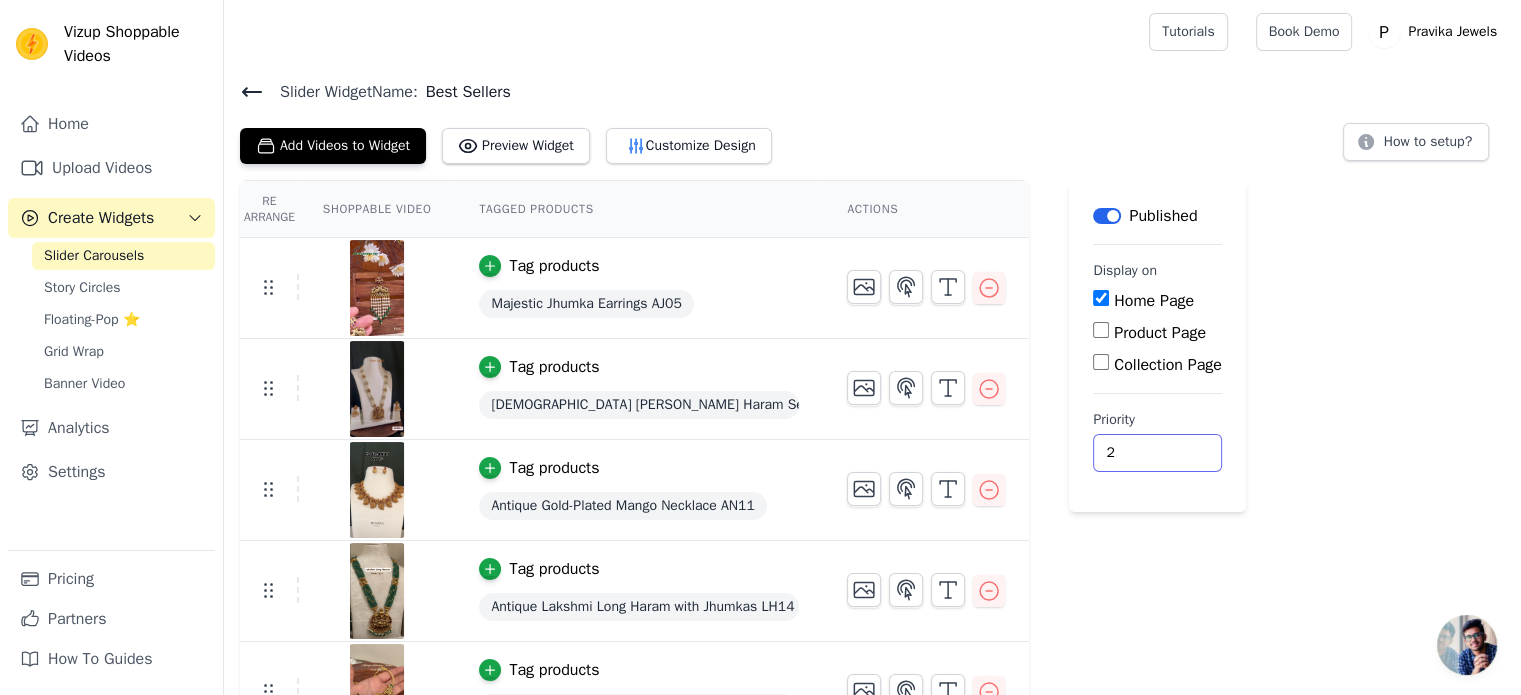 click on "2" at bounding box center (1157, 453) 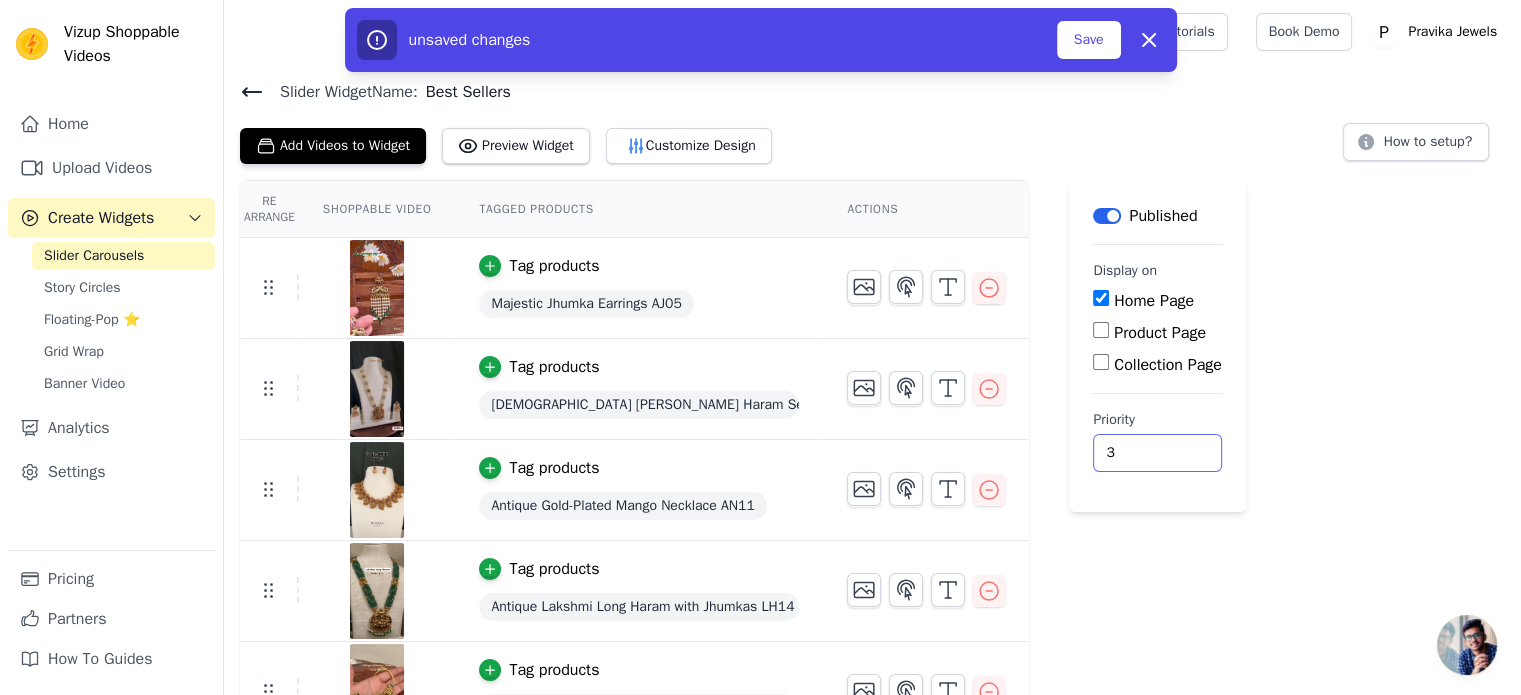 click on "3" at bounding box center [1157, 453] 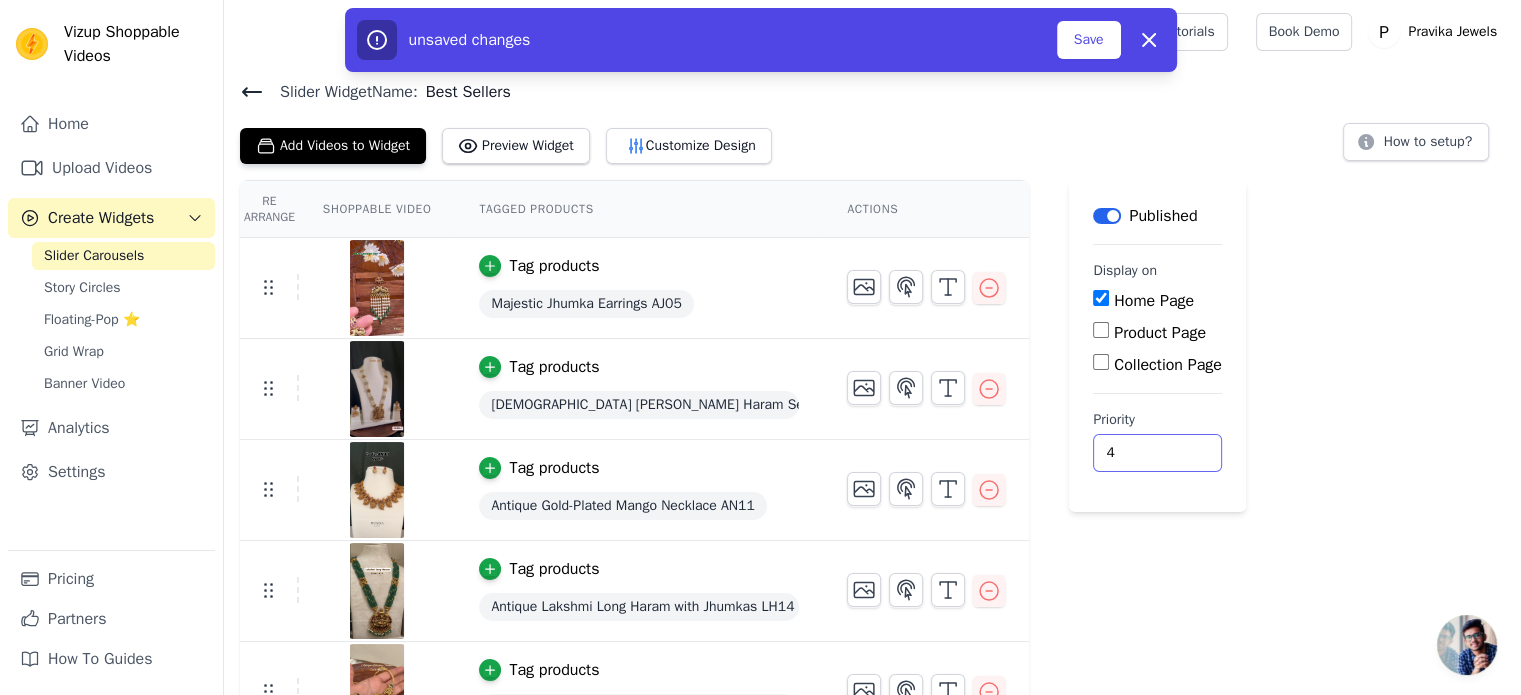 click on "4" at bounding box center (1157, 453) 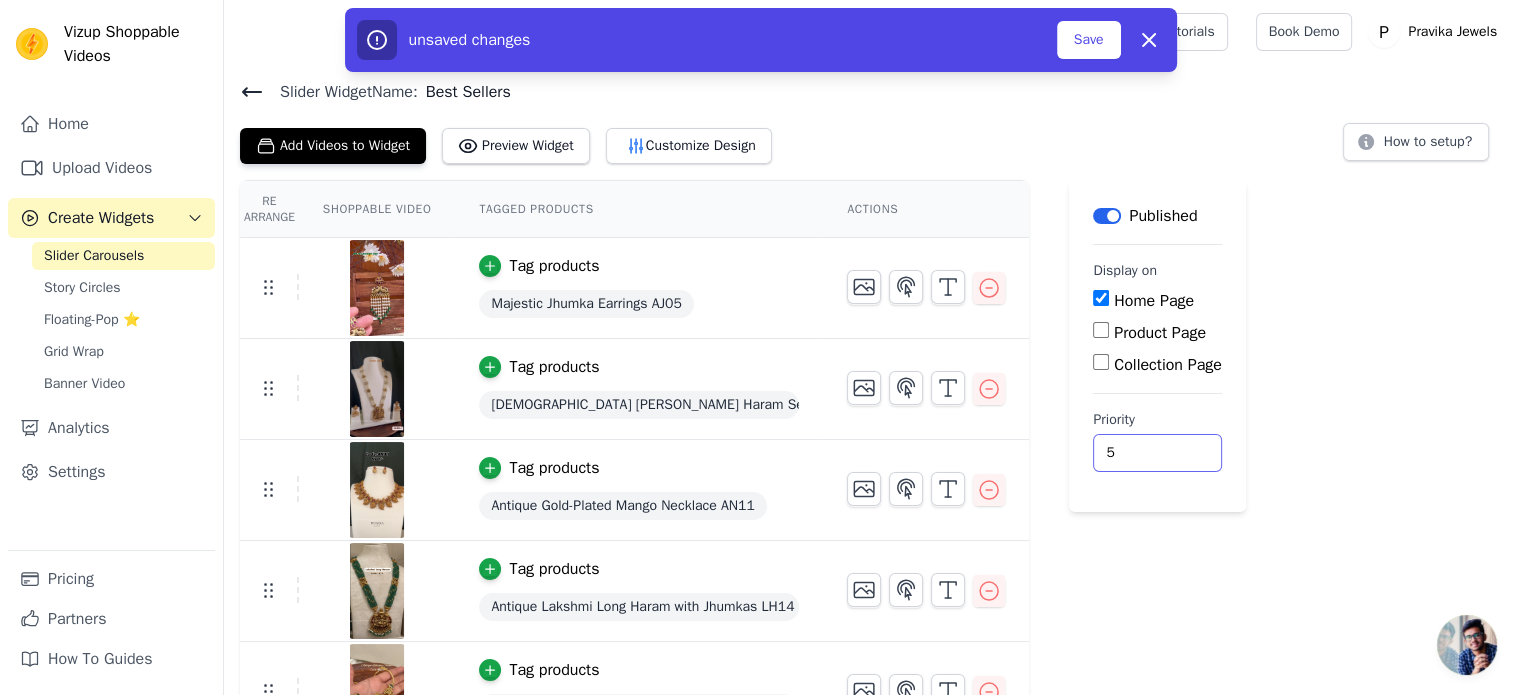 click on "5" at bounding box center [1157, 453] 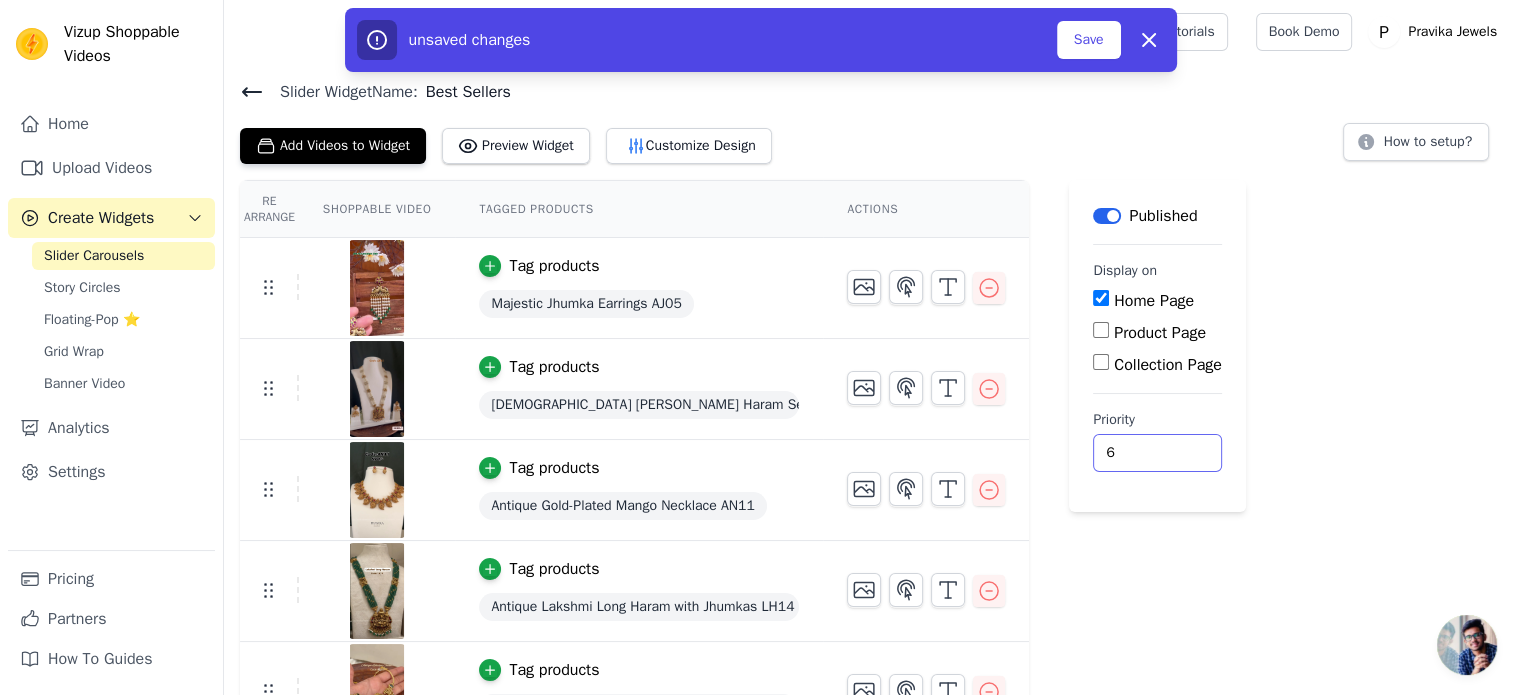 click on "6" at bounding box center [1157, 453] 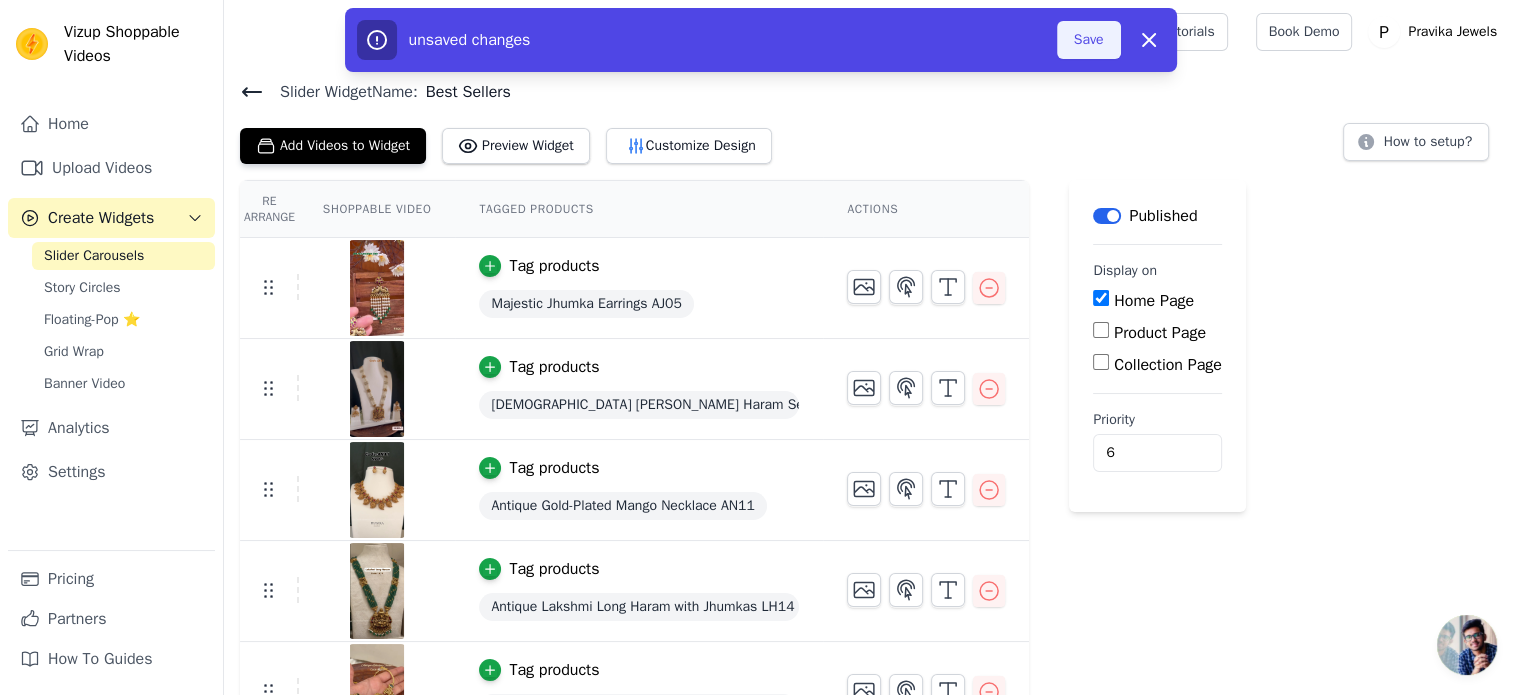 click on "Save" at bounding box center (1089, 40) 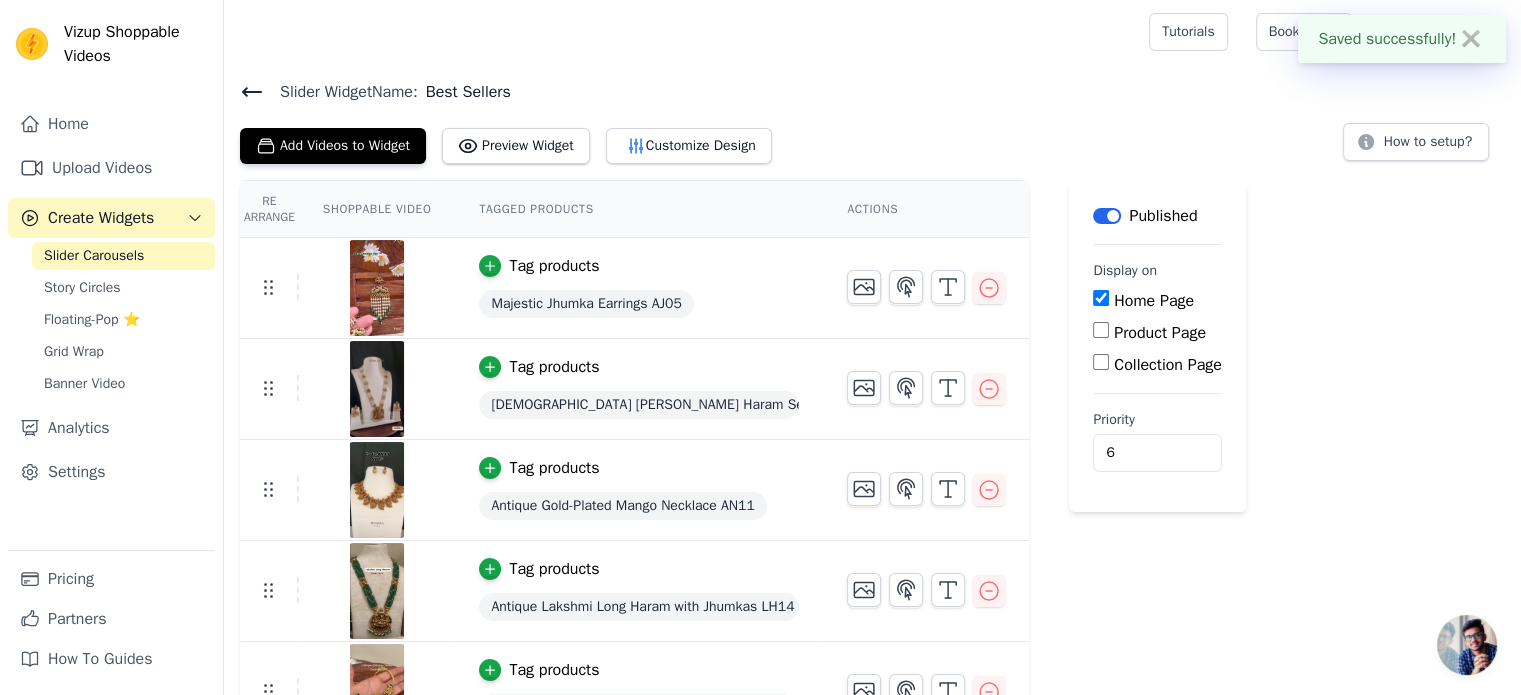 click on "✖" at bounding box center [1471, 39] 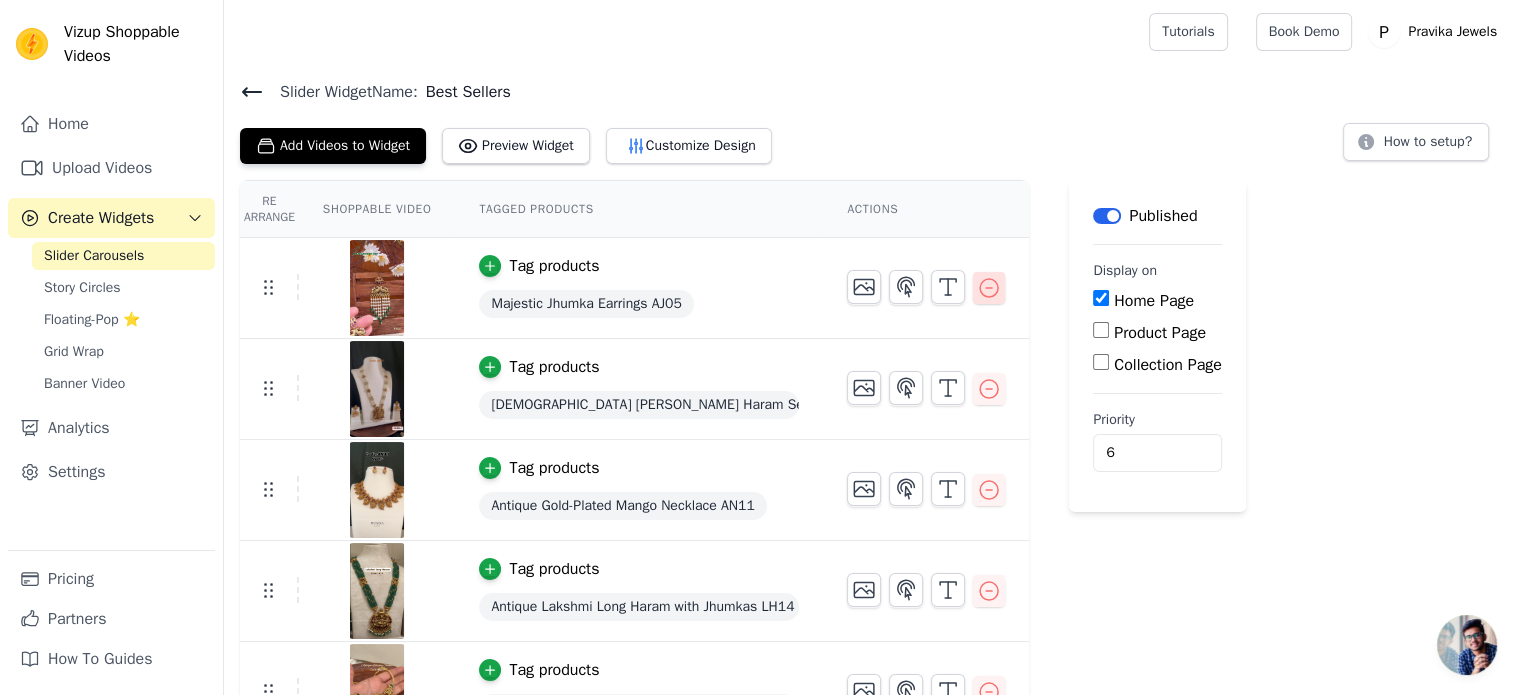click 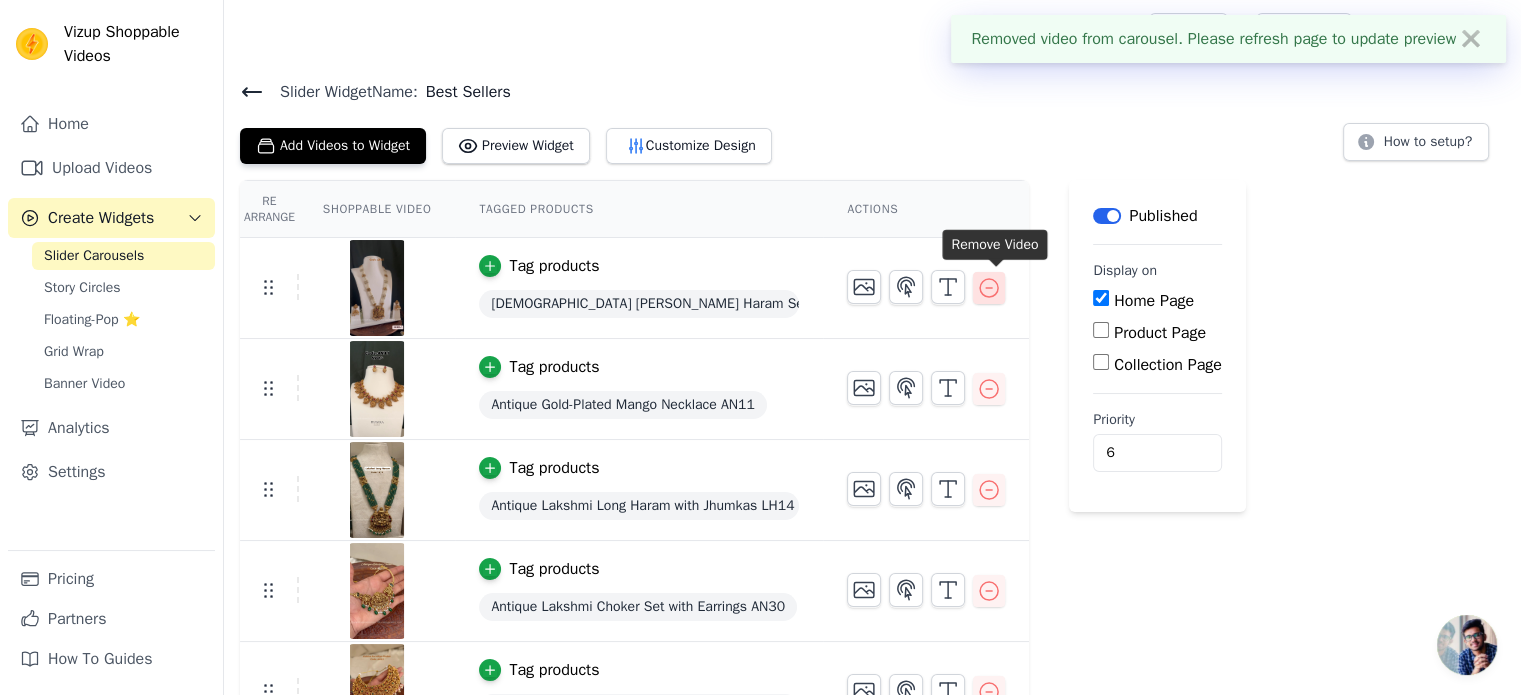 click 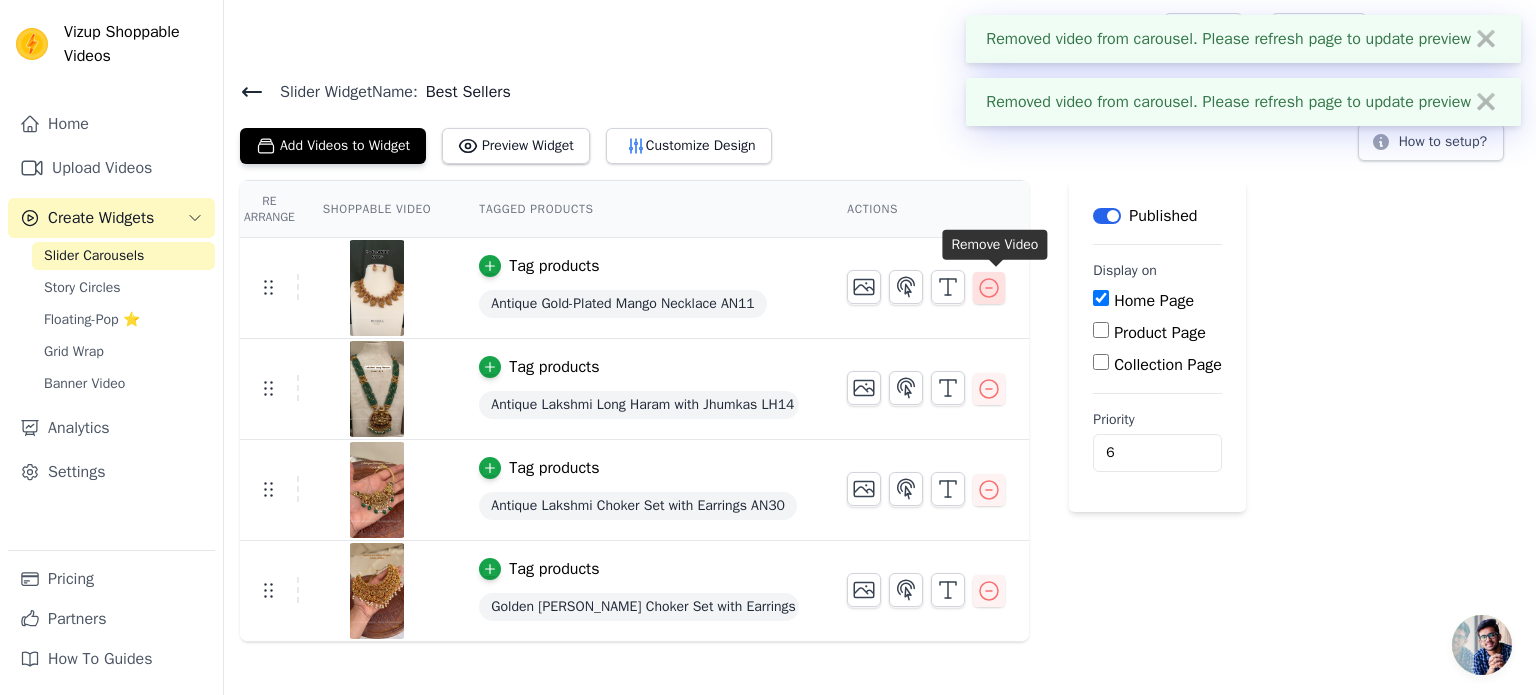 click 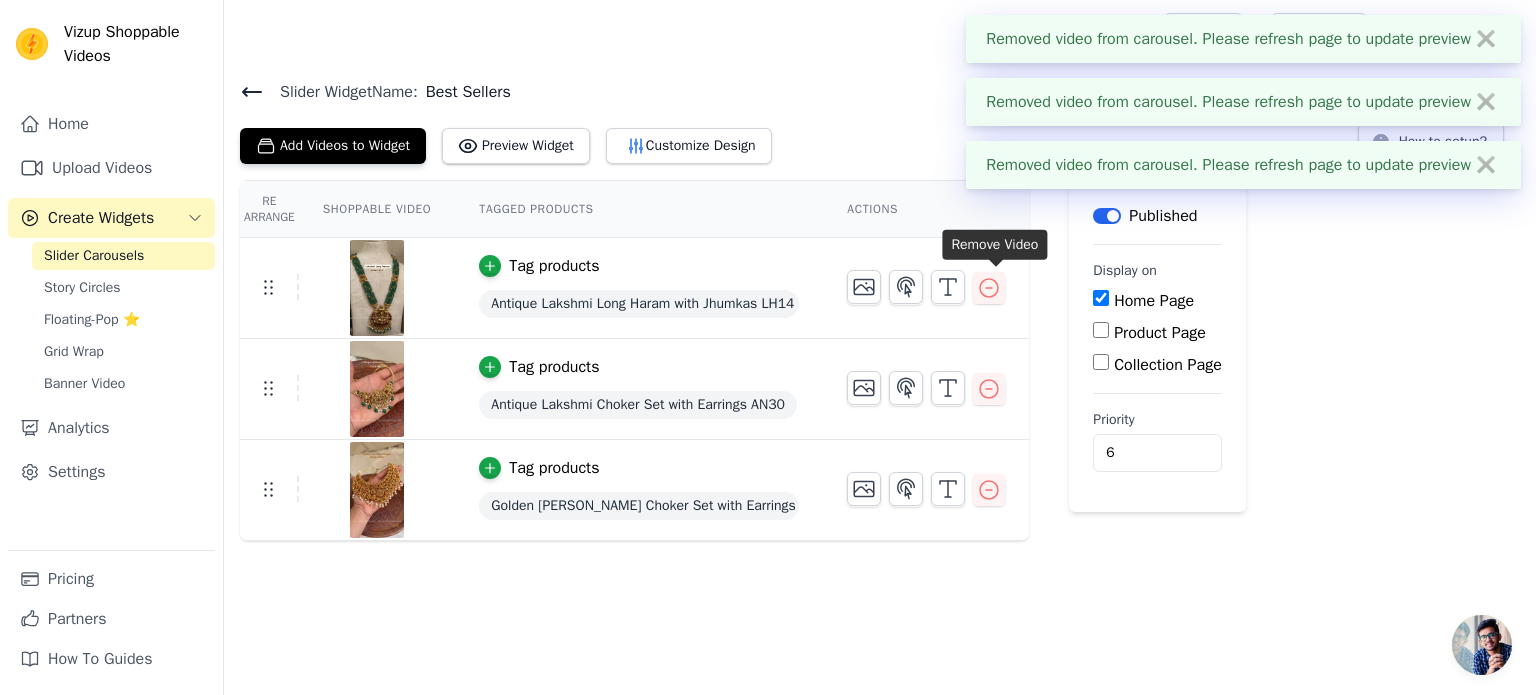 click 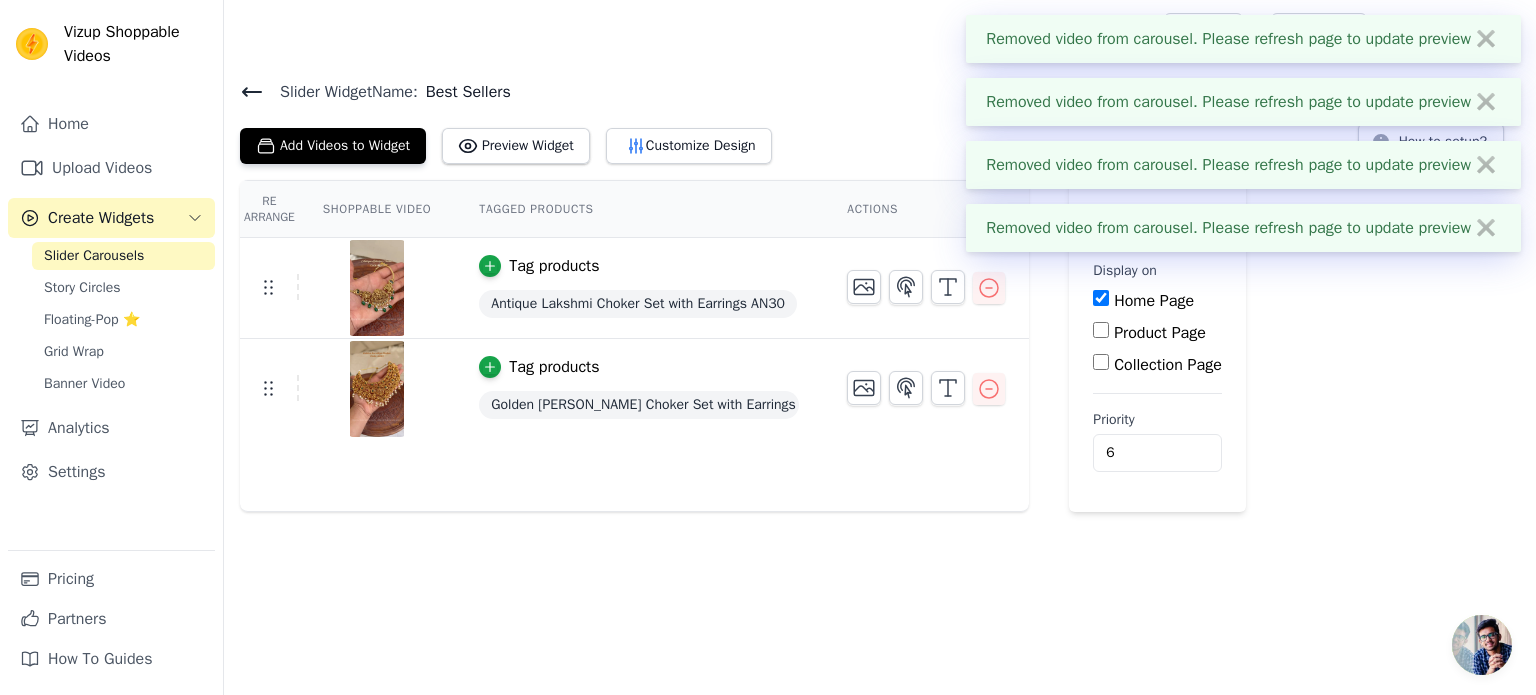 click 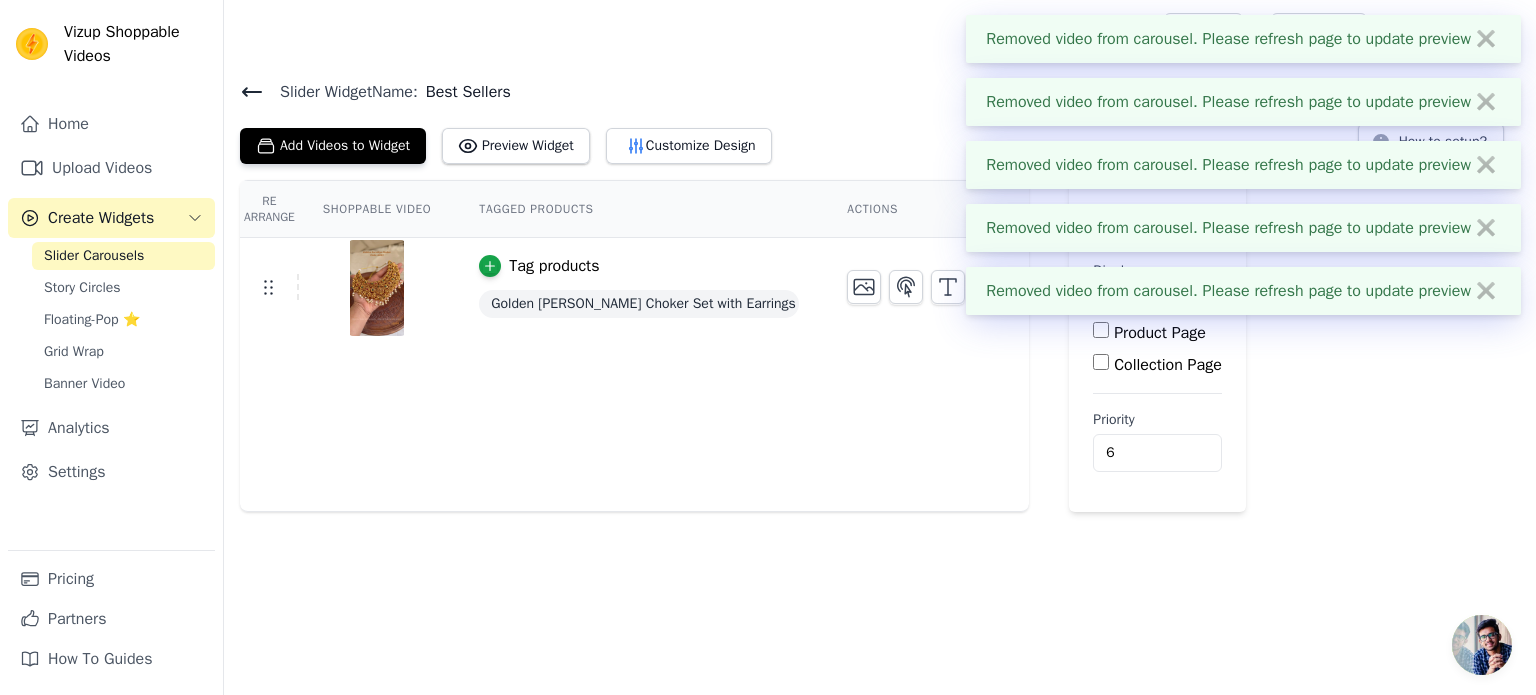 click on "Removed video from carousel. Please refresh page to update preview ✖" at bounding box center [1243, 291] 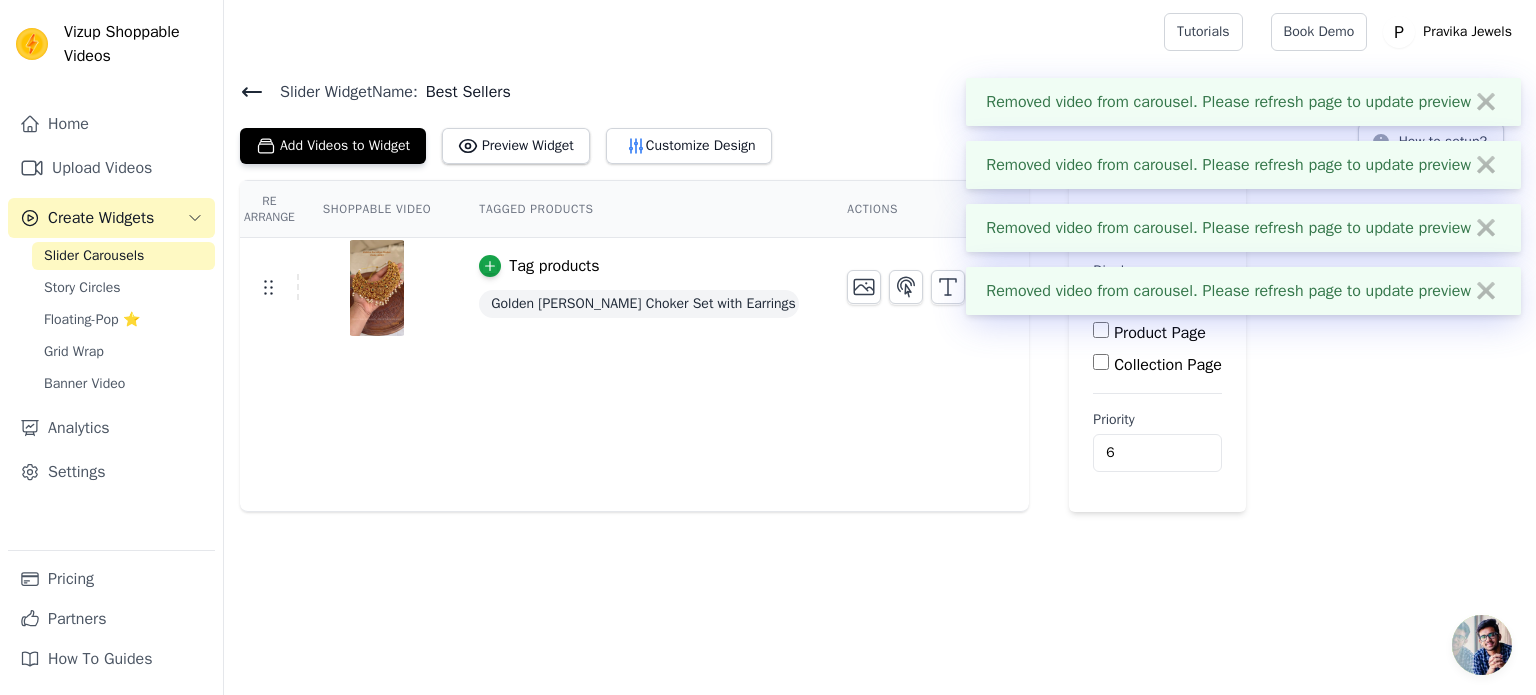 click on "✖" at bounding box center (1486, 39) 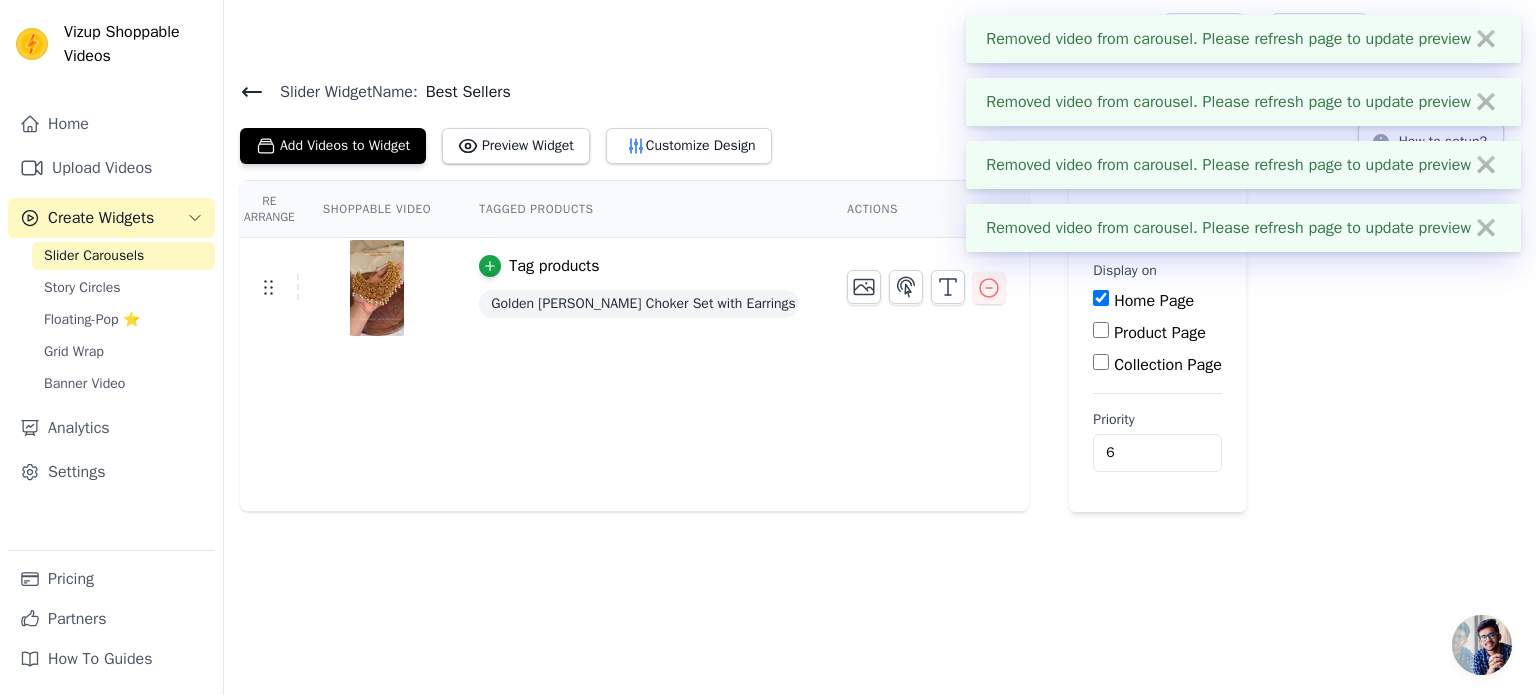 click on "✖" at bounding box center [1486, 39] 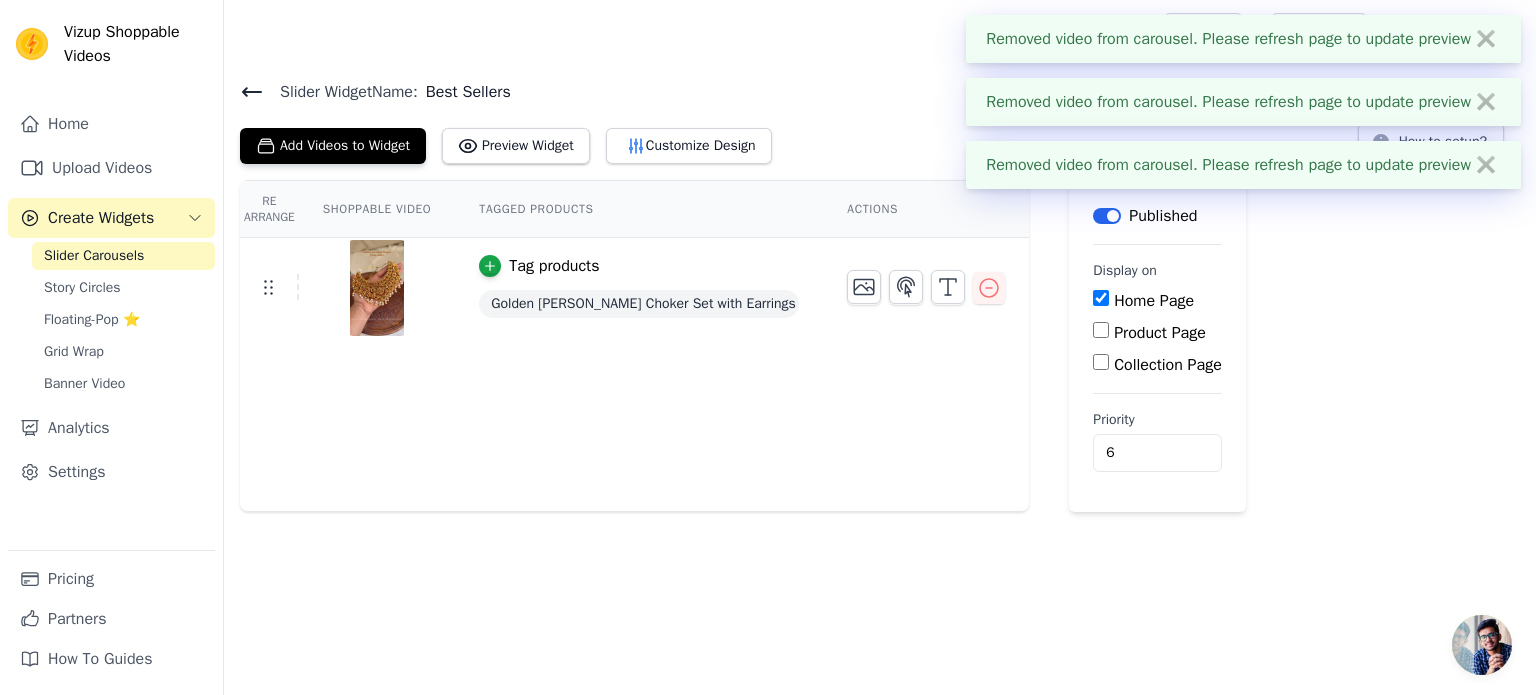 click on "Removed video from carousel. Please refresh page to update preview ✖" at bounding box center (1243, 102) 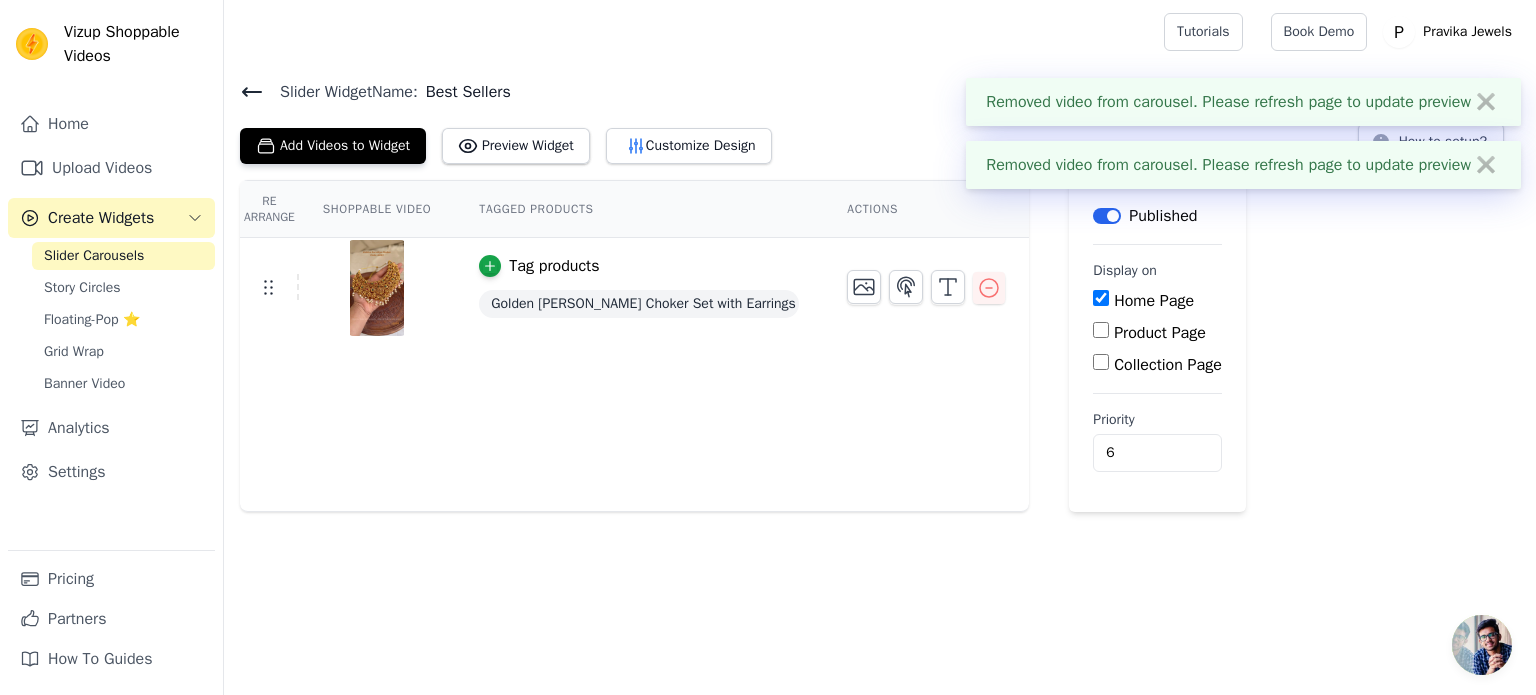 click on "✖" at bounding box center (1486, 102) 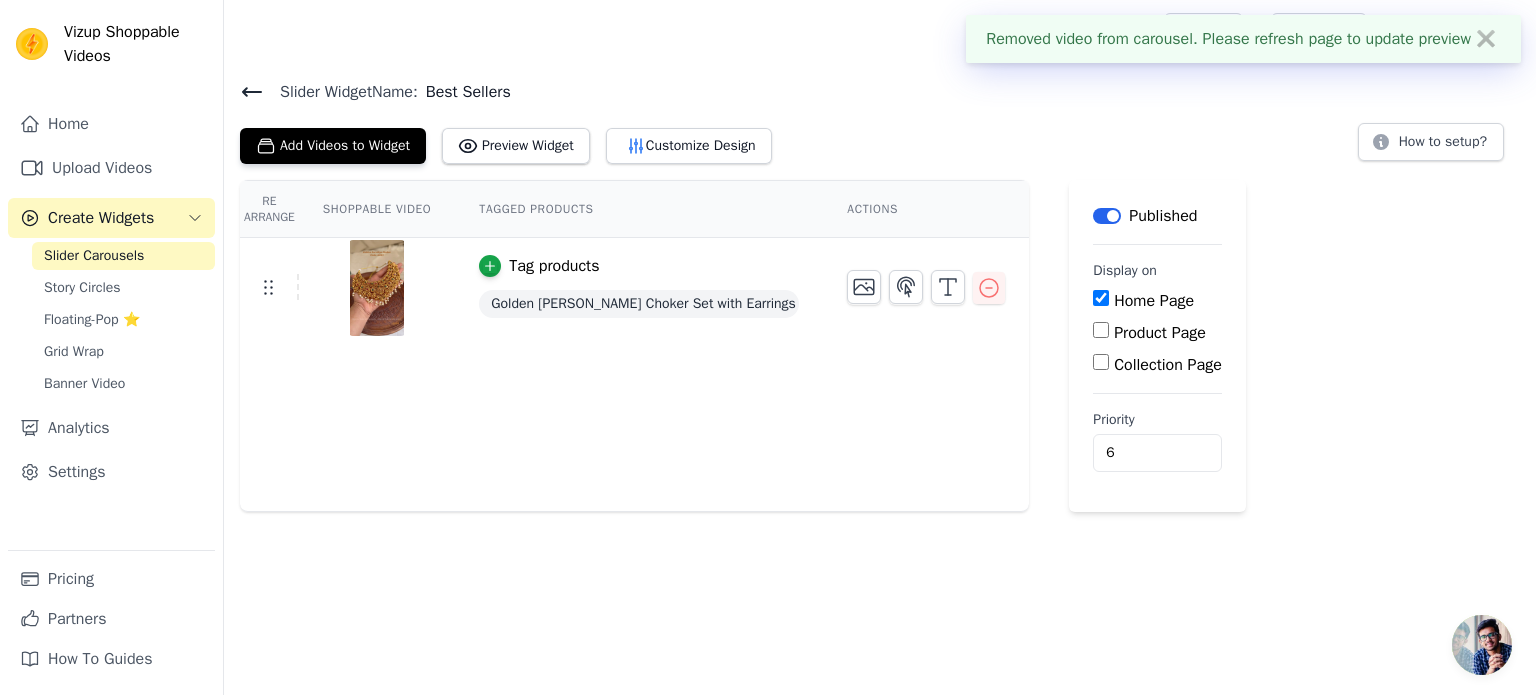 click on "Removed video from carousel. Please refresh page to update preview ✖
Vizup Shoppable Videos
Home
Upload Videos       Create Widgets     Slider Carousels   Story Circles   Floating-Pop ⭐   Grid Wrap   Banner Video
Analytics
Settings
Pricing
Partners     Open sidebar" at bounding box center (768, 256) 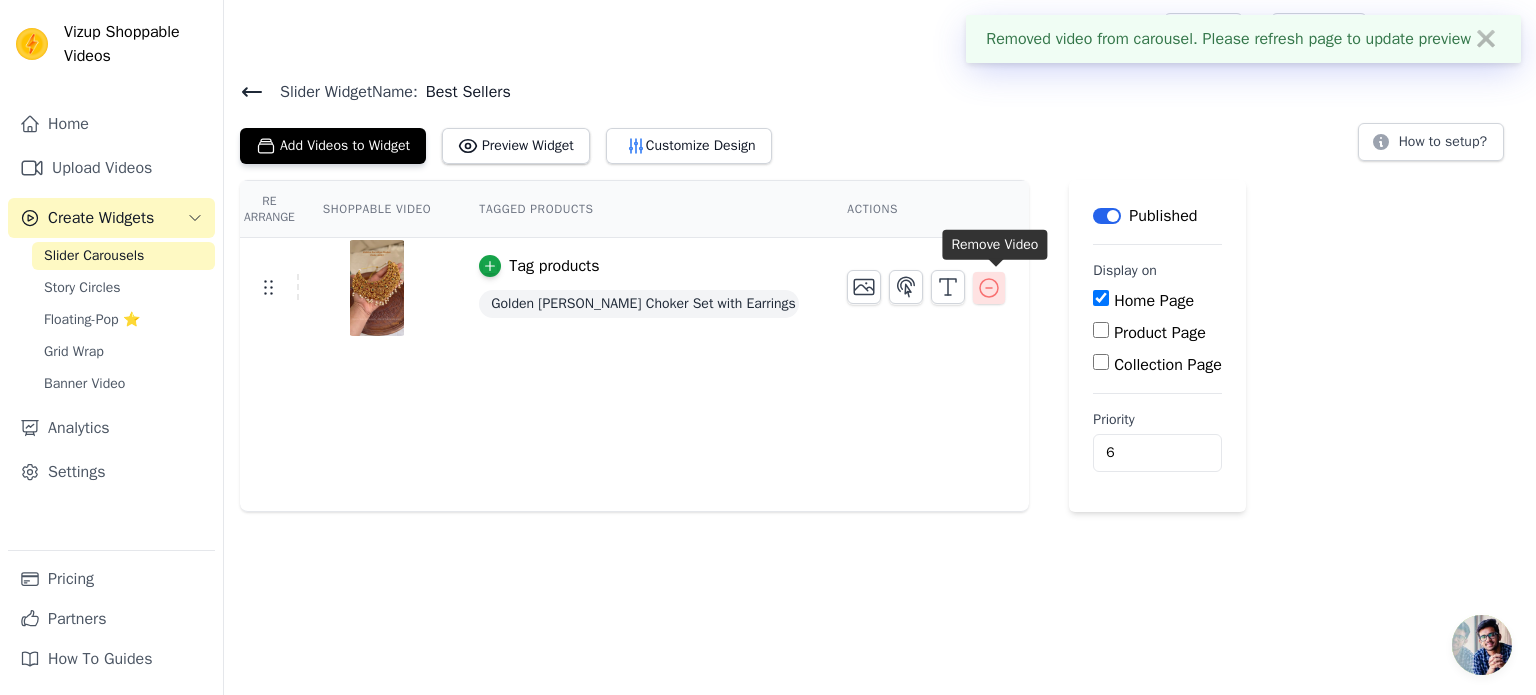 click at bounding box center [989, 288] 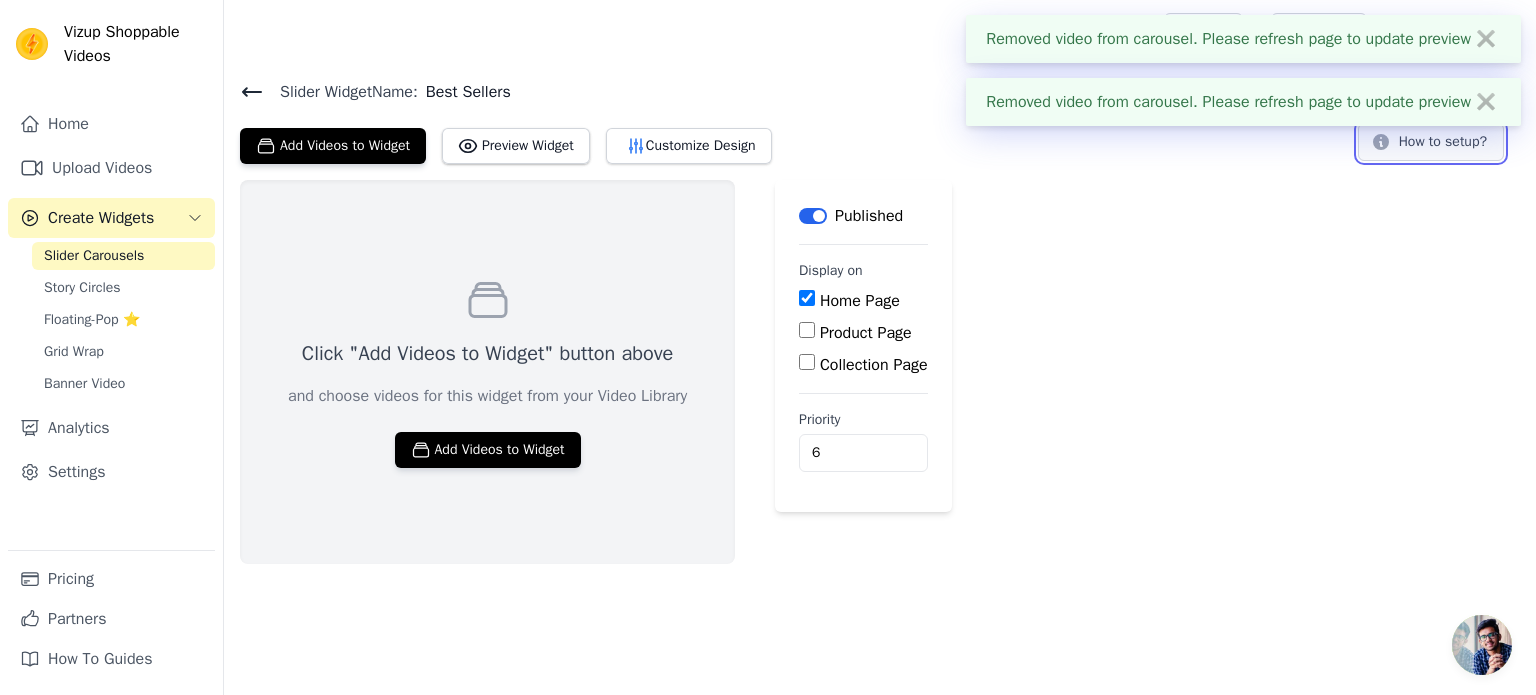 click on "How to setup?" at bounding box center [1431, 142] 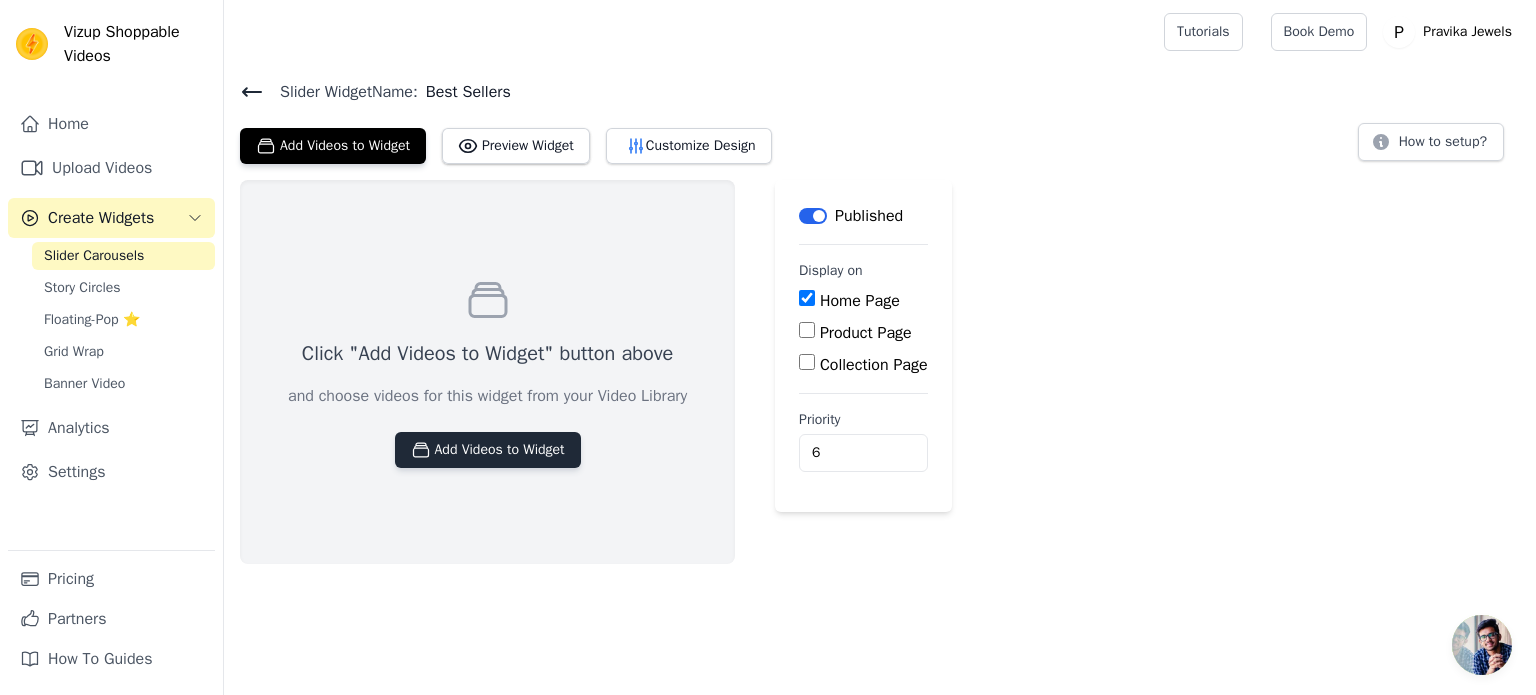 click on "Add Videos to Widget" at bounding box center [488, 450] 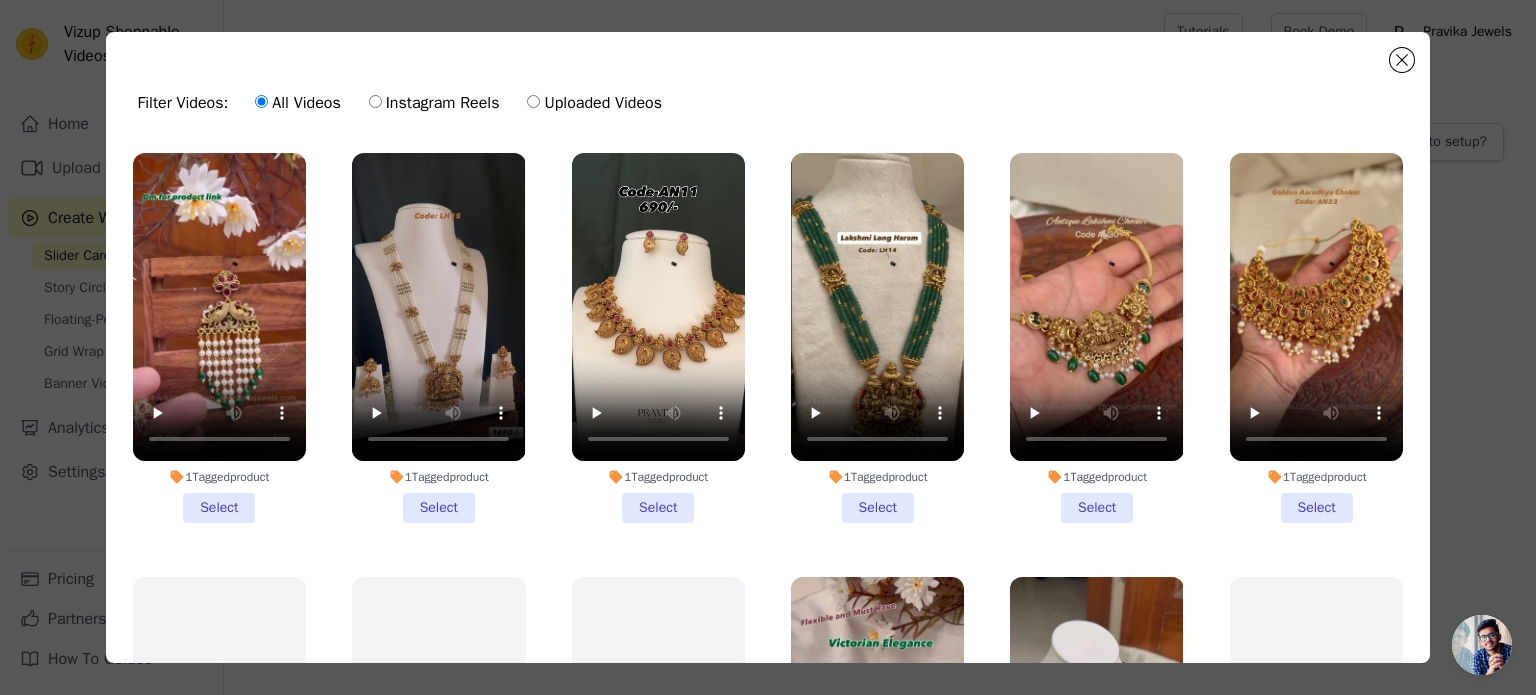 click on "1  Tagged  product     Select" at bounding box center [219, 338] 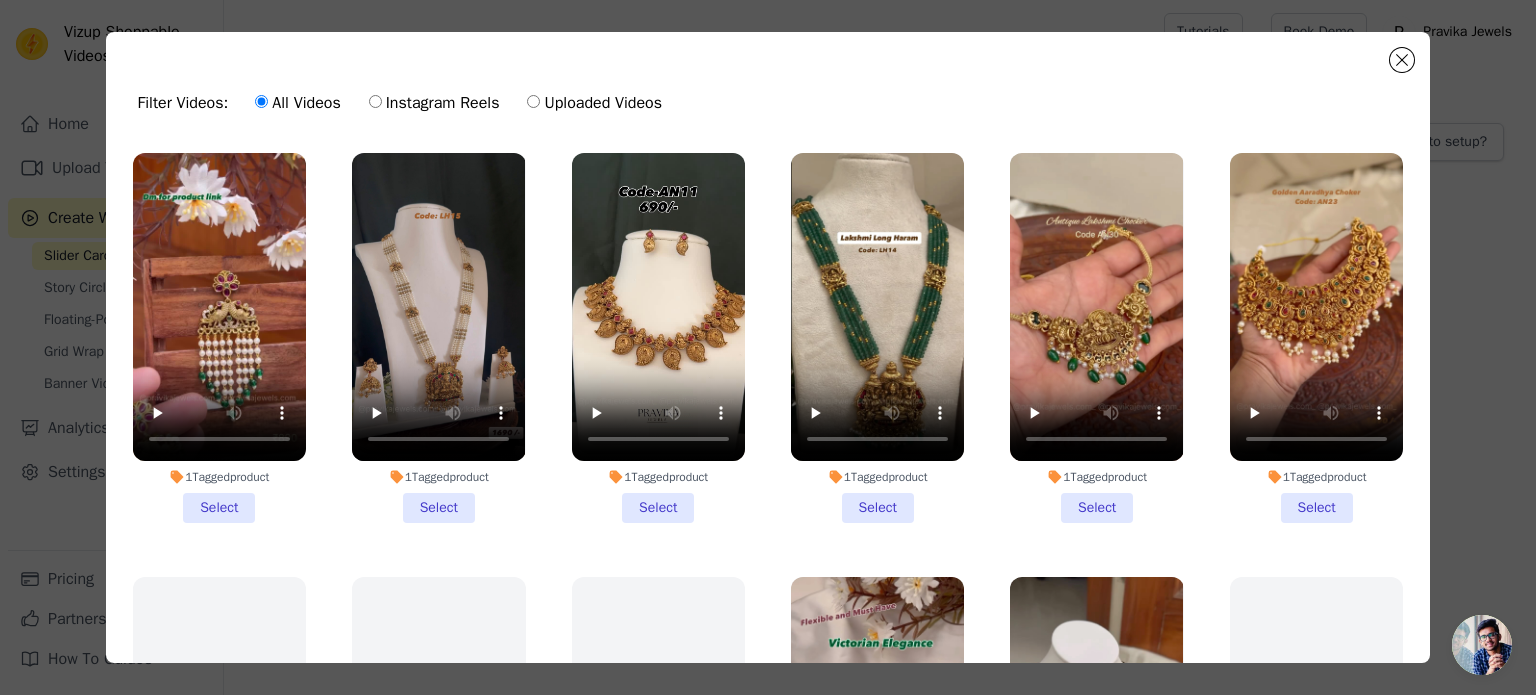 click on "1  Tagged  product     Select" at bounding box center (0, 0) 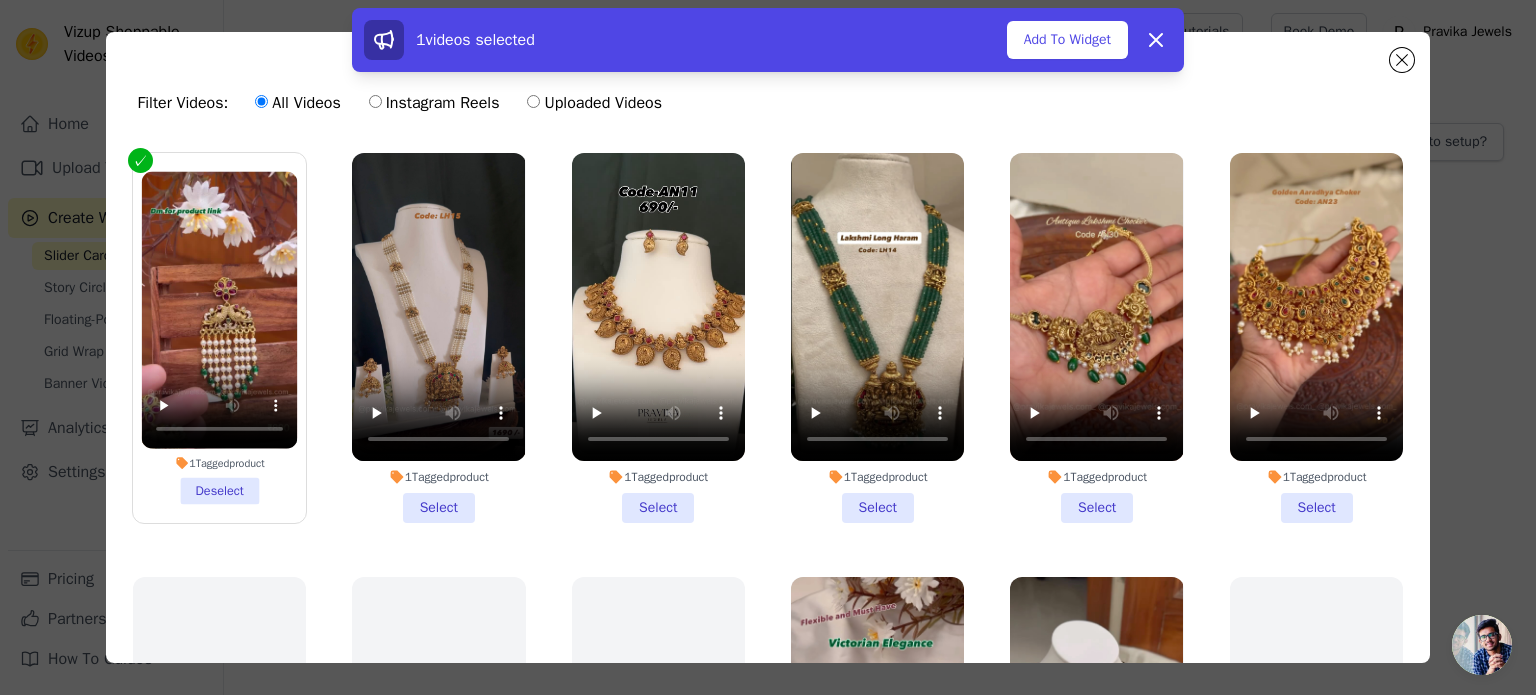 click on "1  Tagged  product     Select" at bounding box center (438, 338) 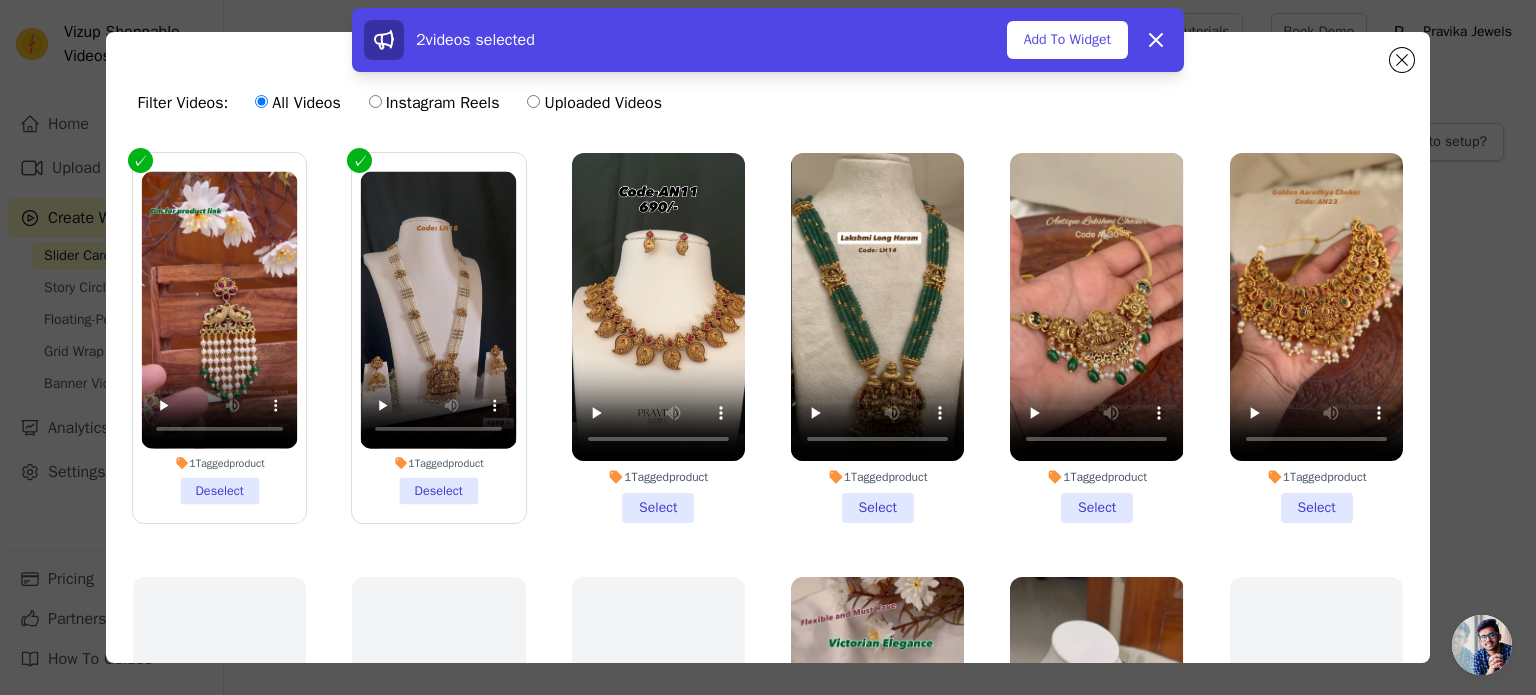 click on "1  Tagged  product     Select" at bounding box center (658, 338) 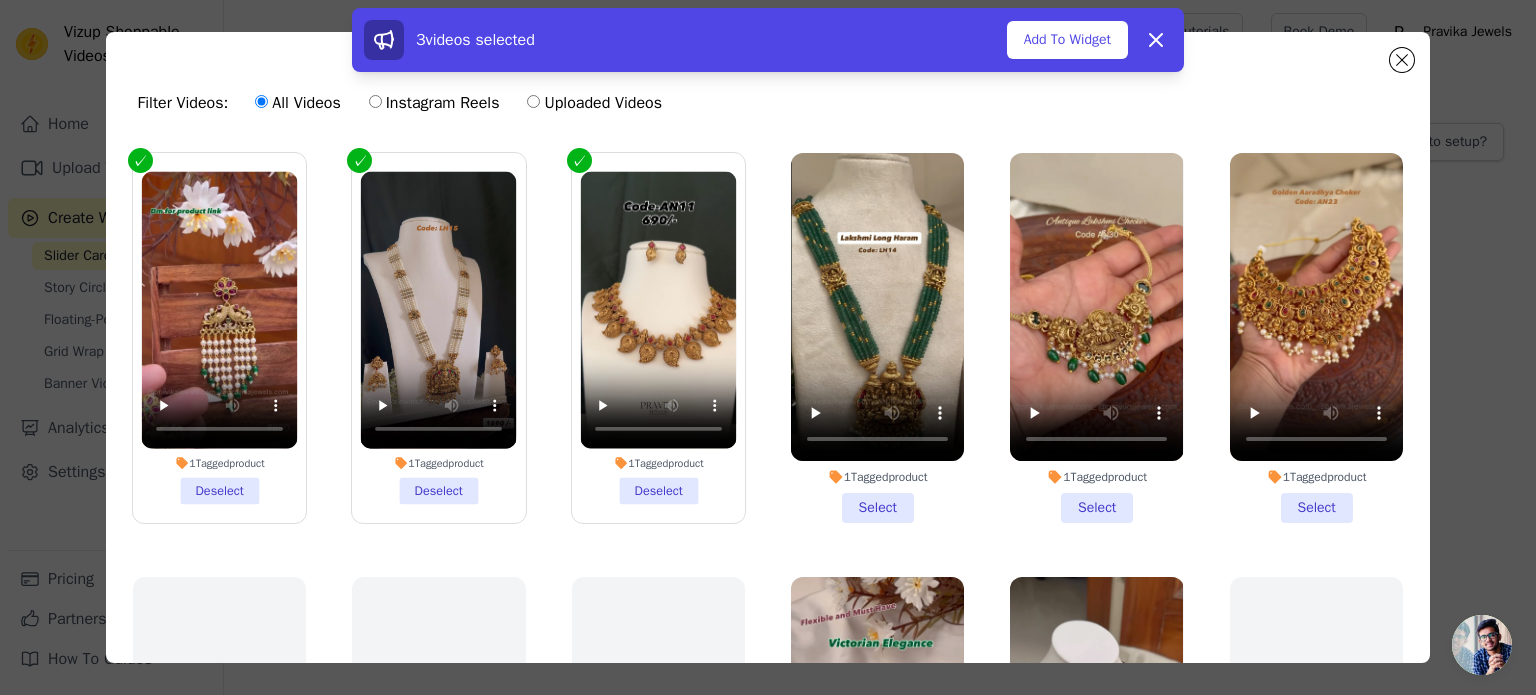 click on "1  Tagged  product     Select" at bounding box center (877, 338) 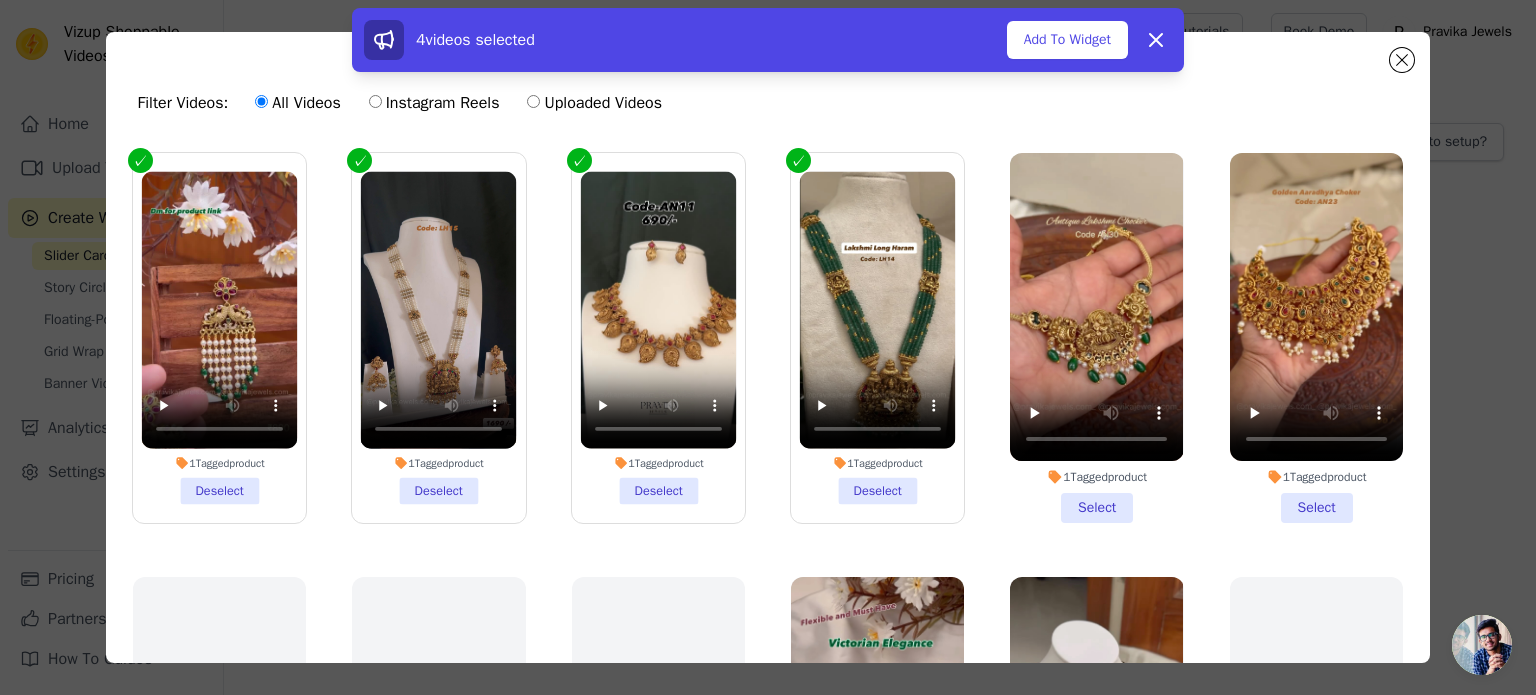 click on "1  Tagged  product     Select" at bounding box center [1096, 338] 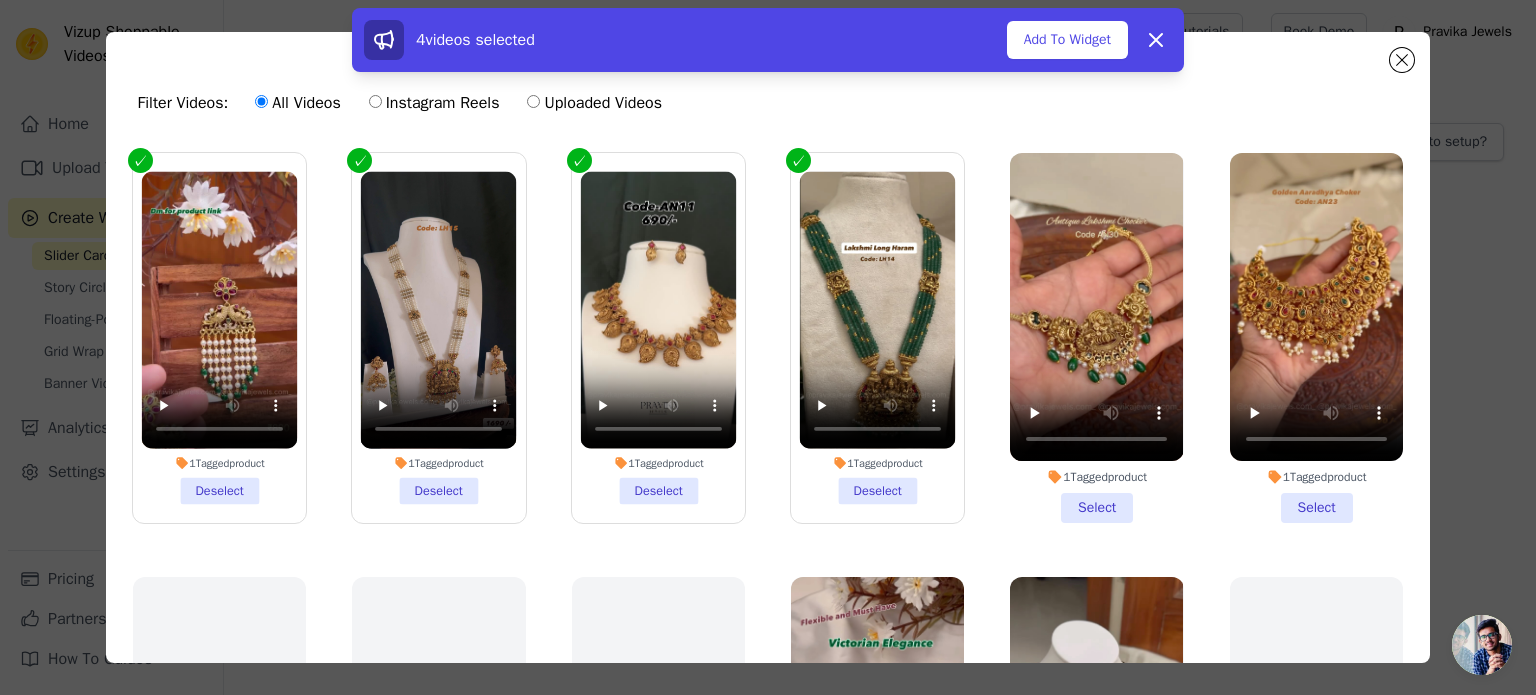click on "1  Tagged  product     Select" at bounding box center [0, 0] 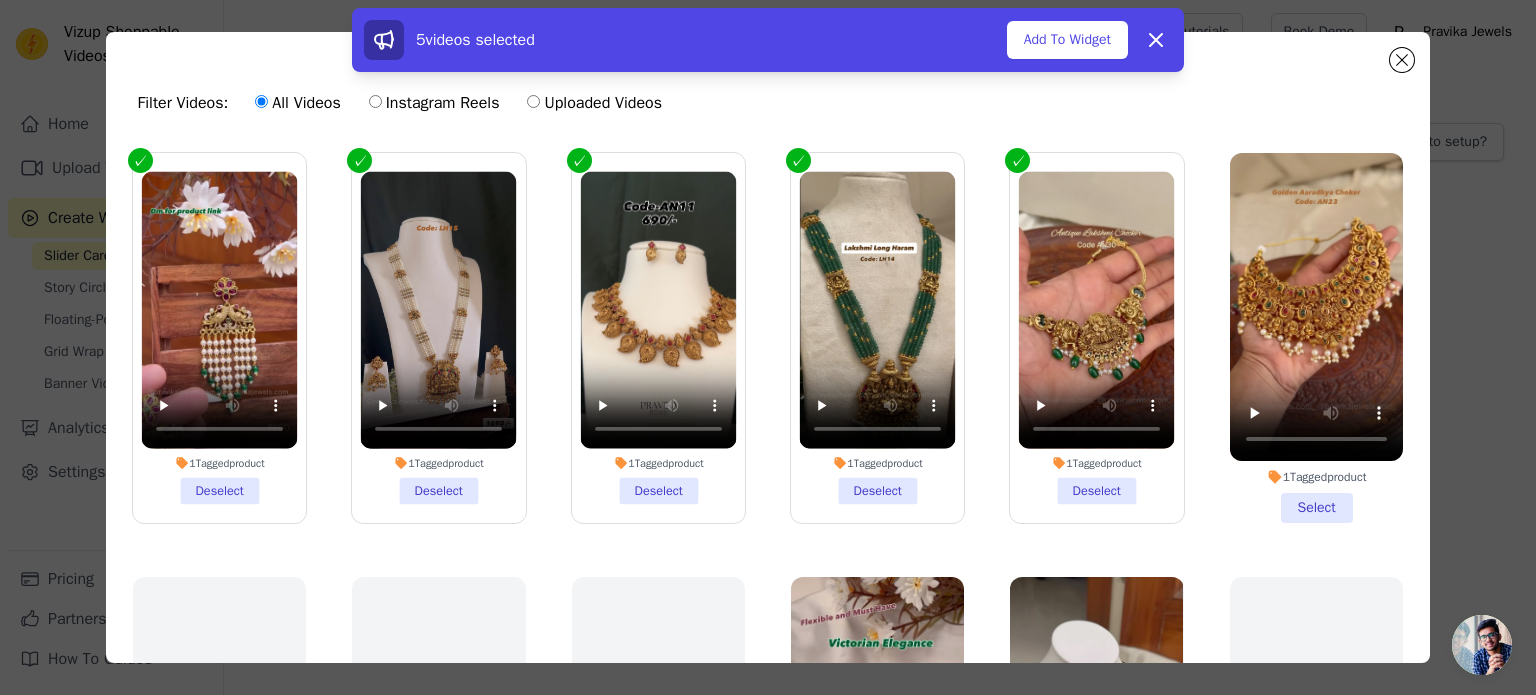 drag, startPoint x: 1306, startPoint y: 496, endPoint x: 1324, endPoint y: 430, distance: 68.41052 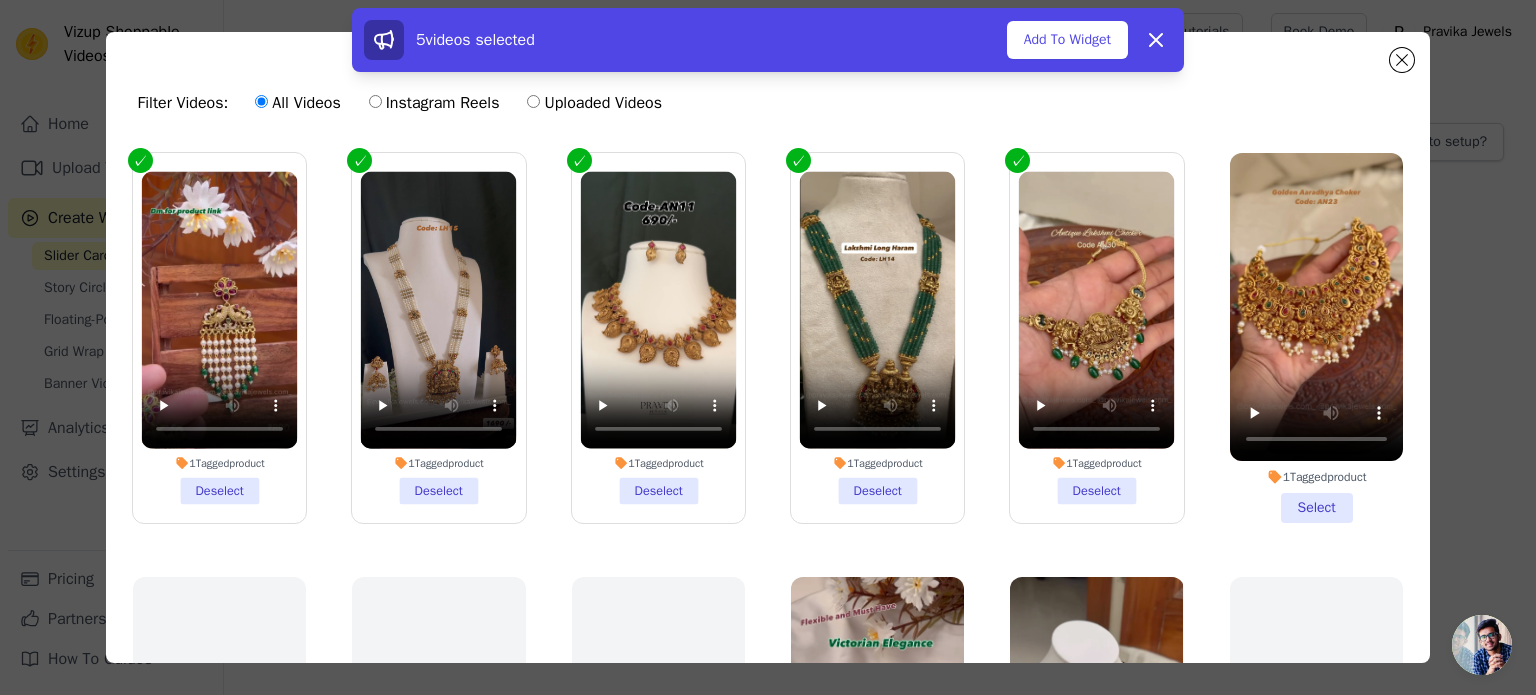 click on "1  Tagged  product     Select" at bounding box center [1316, 338] 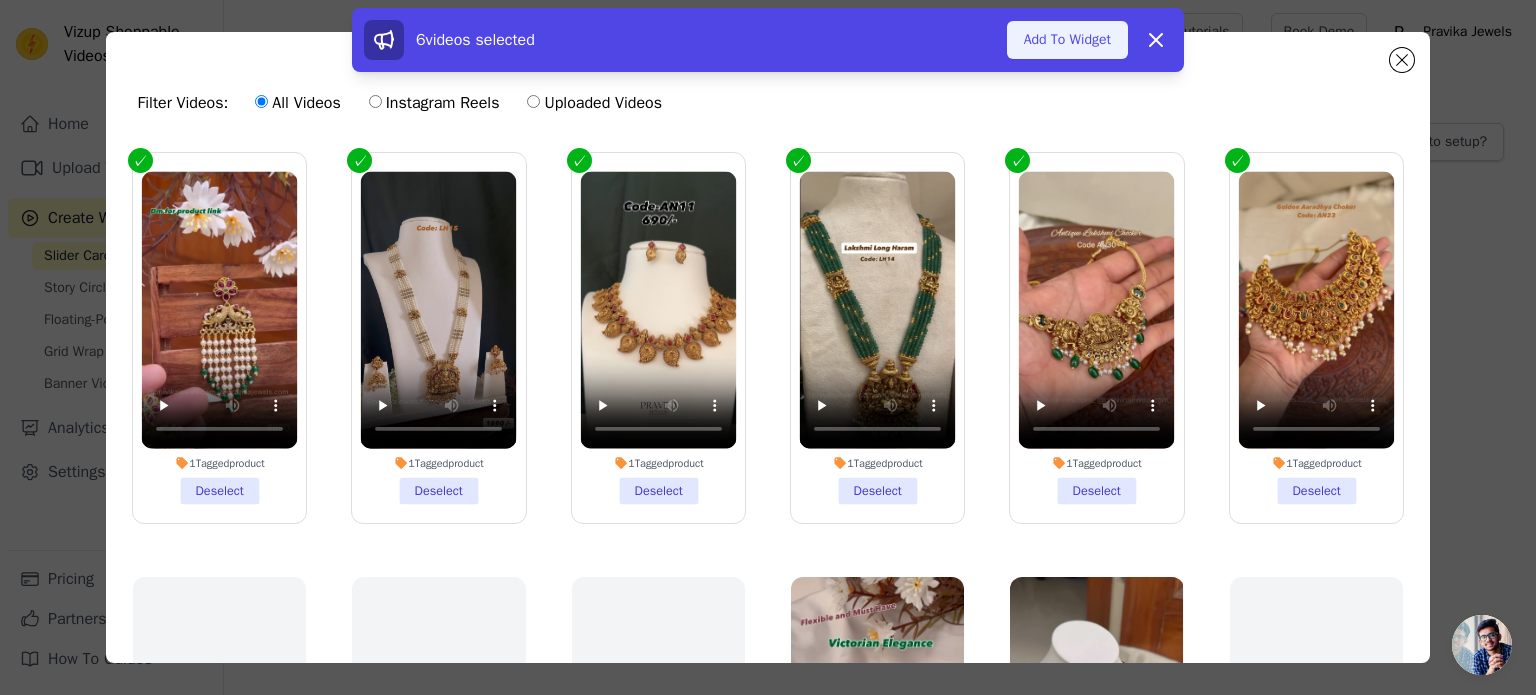 click on "Add To Widget" at bounding box center (1067, 40) 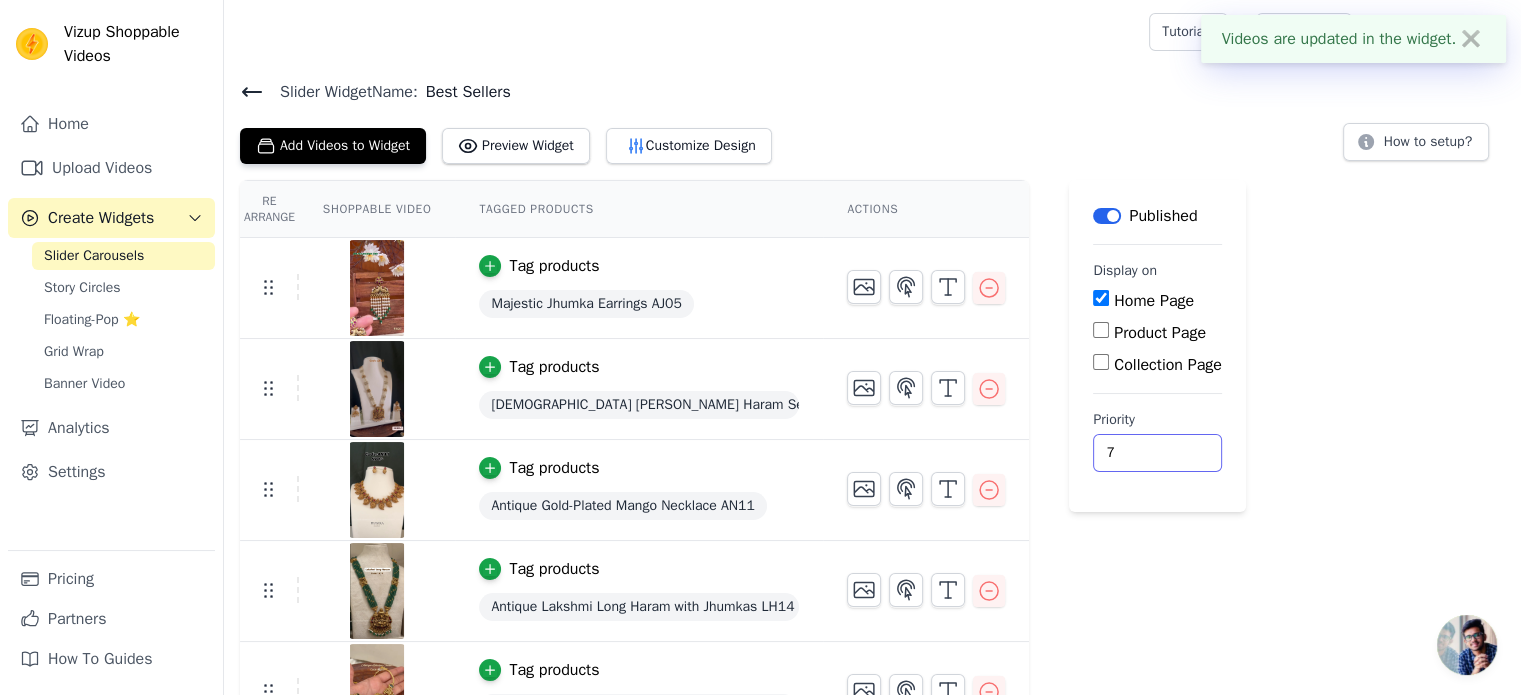 click on "7" at bounding box center (1157, 453) 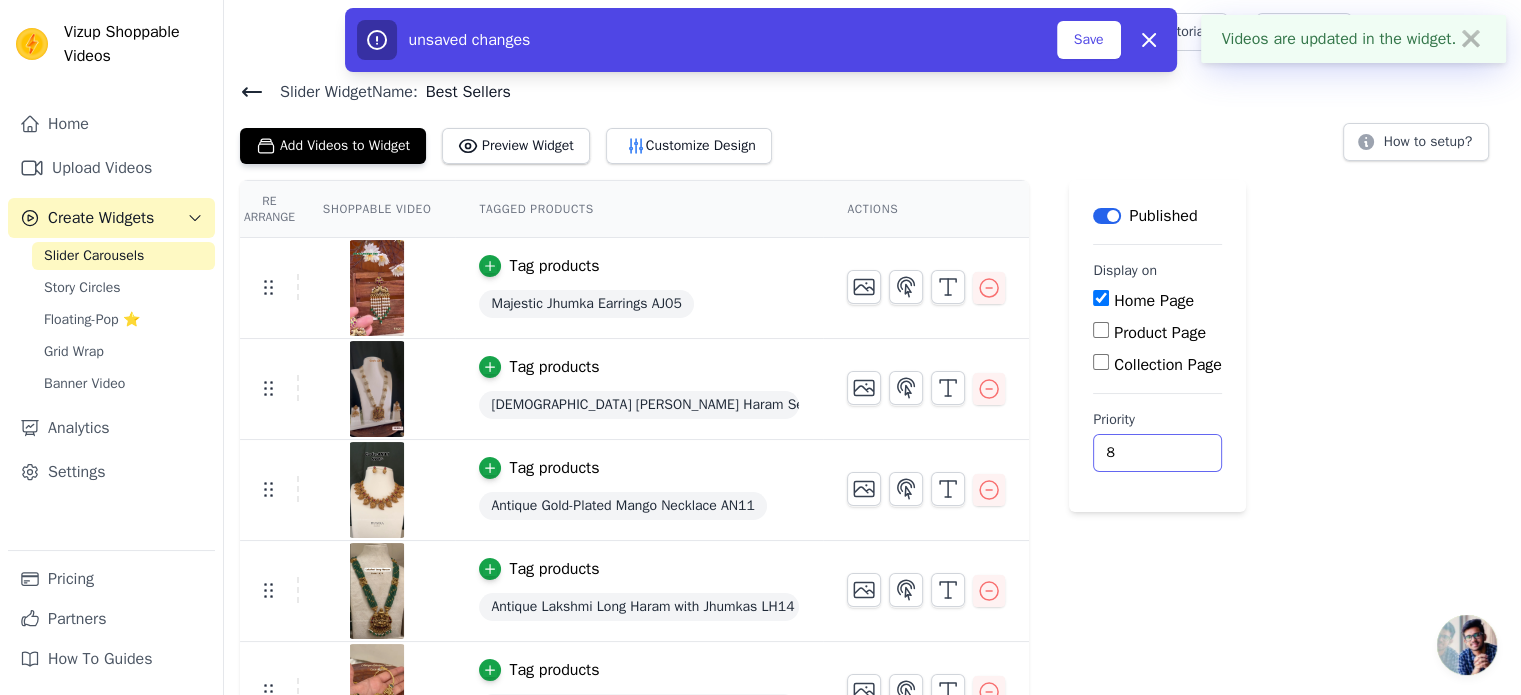 click on "8" at bounding box center [1157, 453] 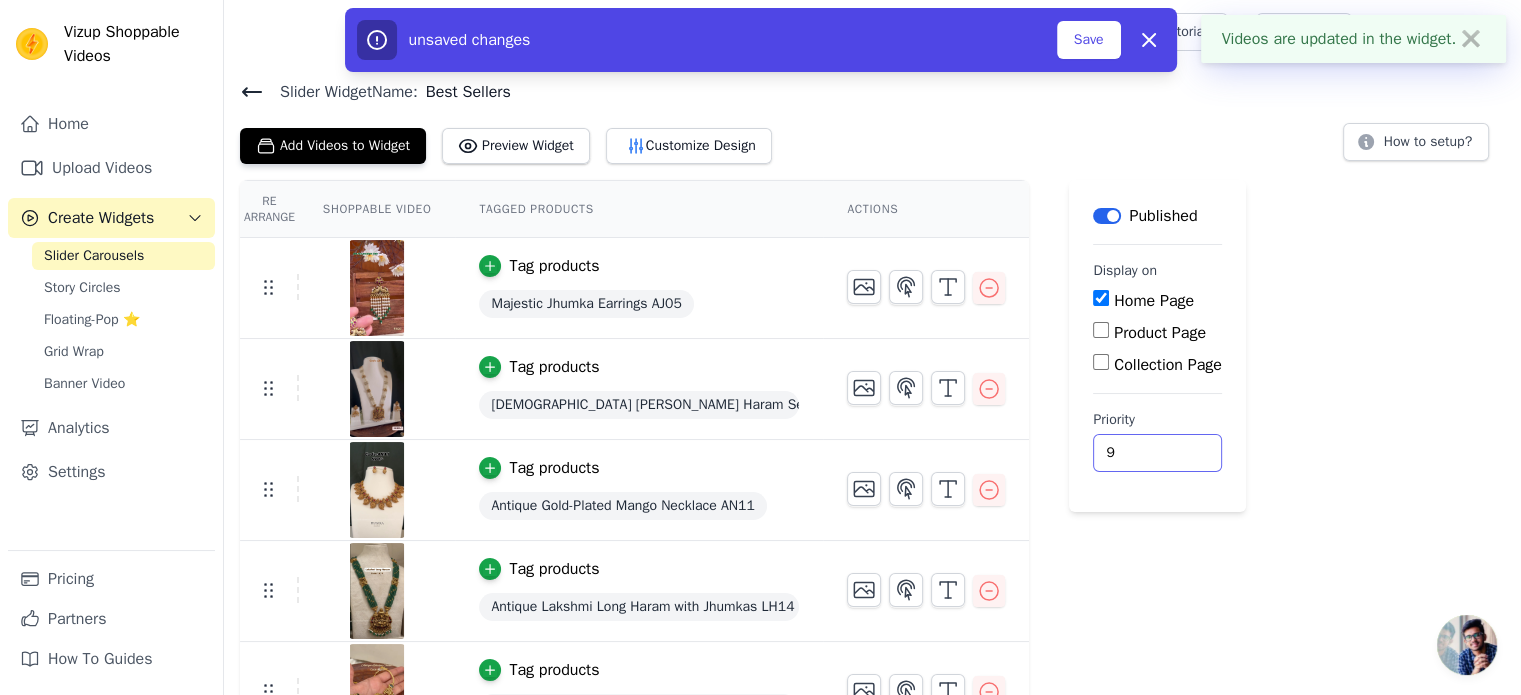 click on "9" at bounding box center (1157, 453) 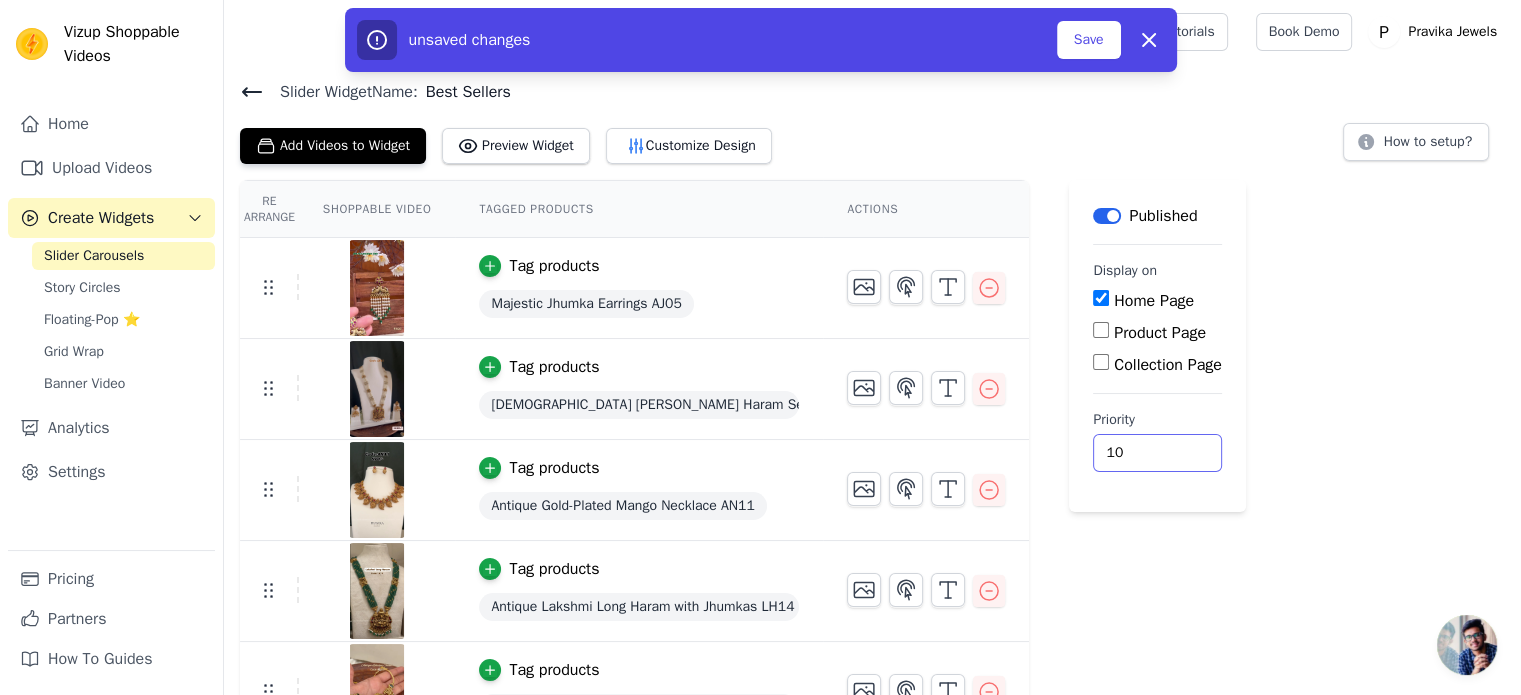 click on "10" at bounding box center (1157, 453) 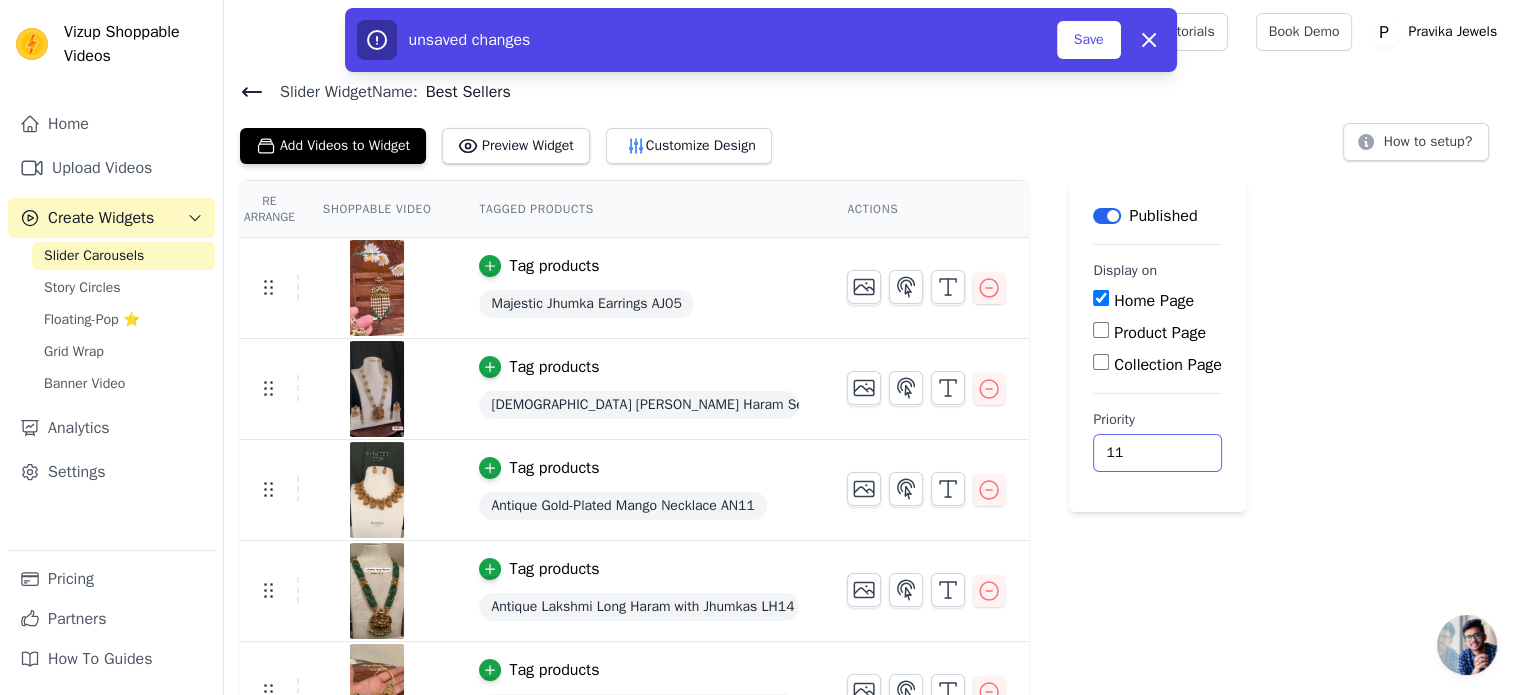 click on "11" at bounding box center (1157, 453) 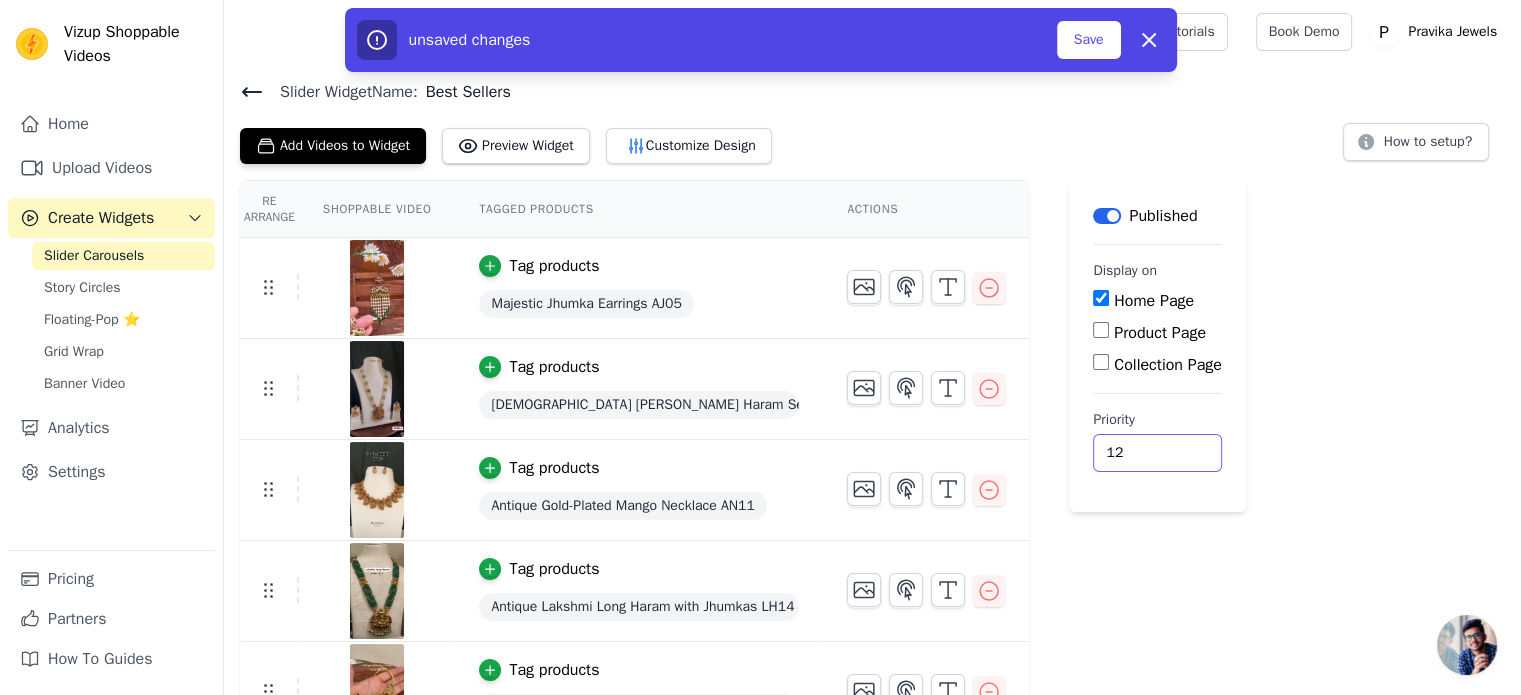 click on "12" at bounding box center (1157, 453) 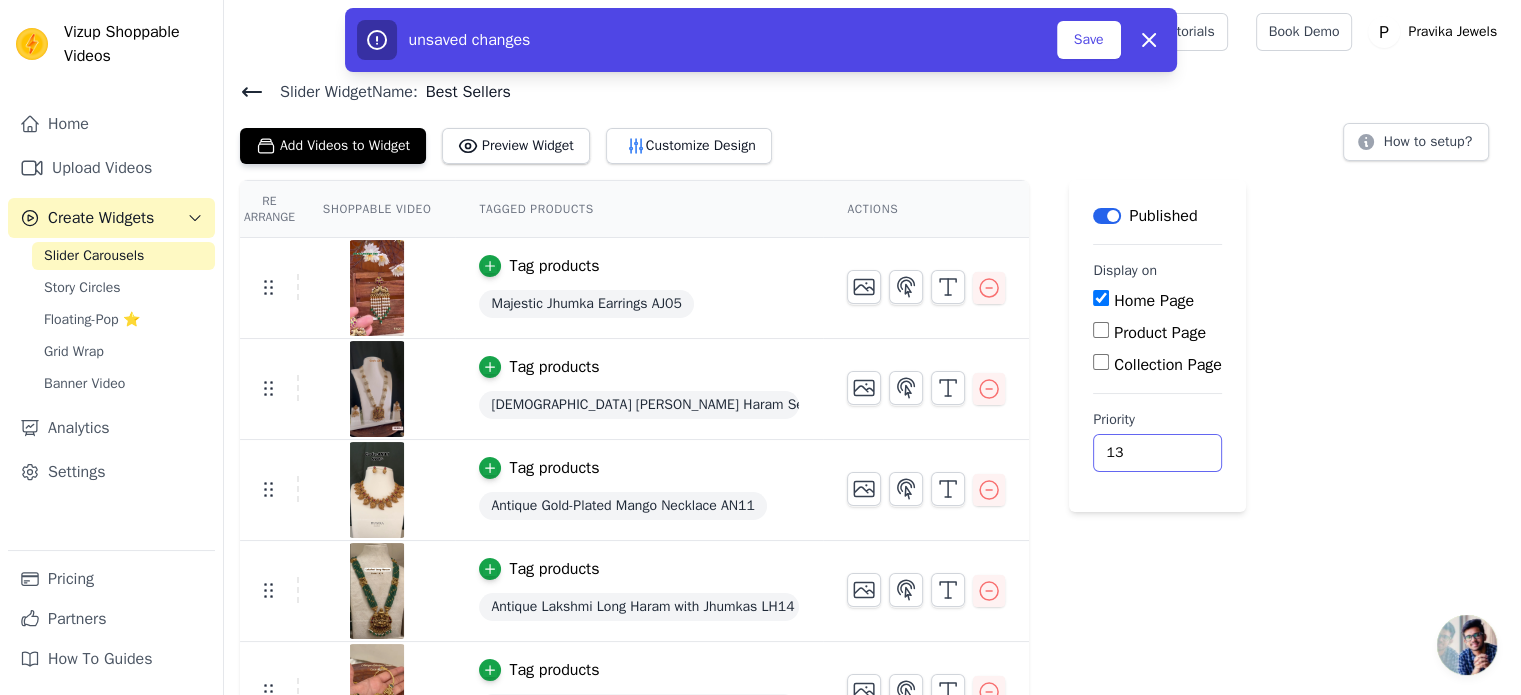 click on "13" at bounding box center (1157, 453) 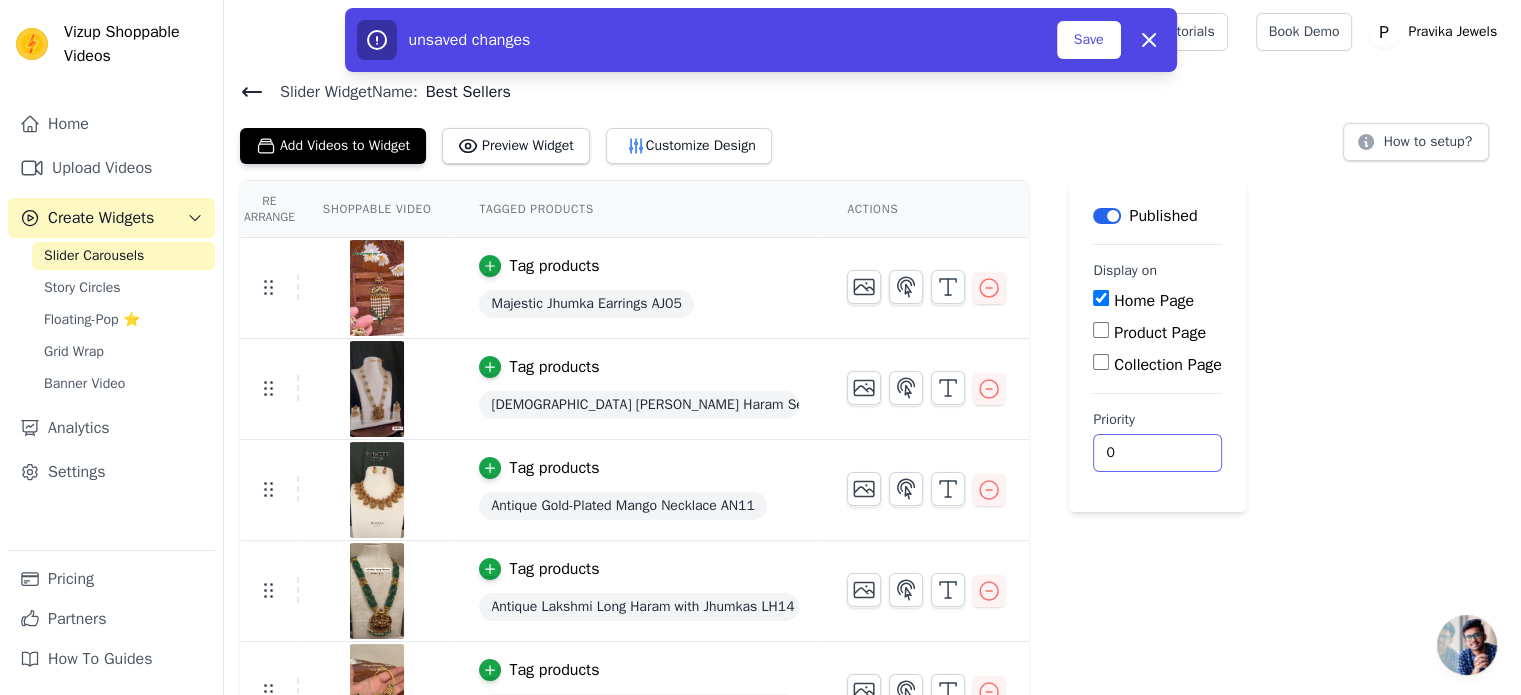 type on "0" 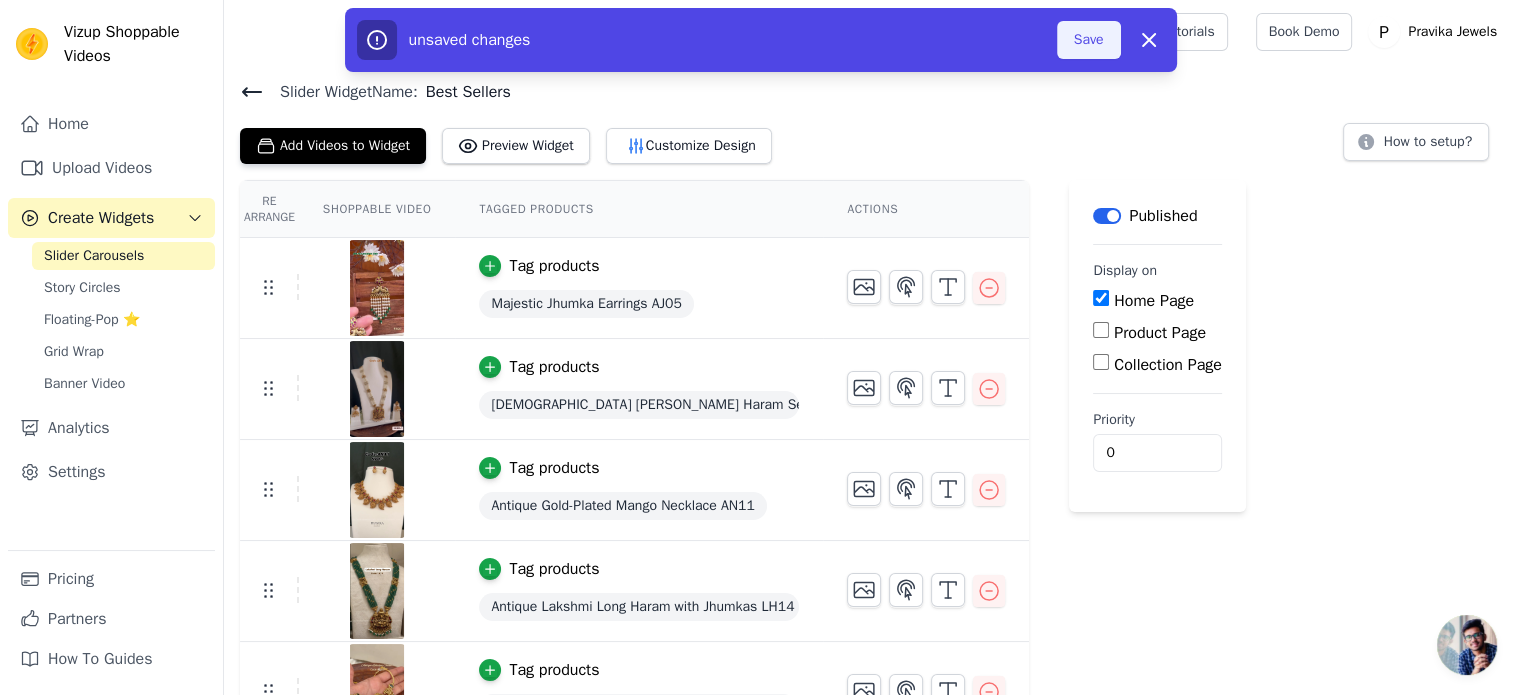 click on "Save" at bounding box center [1089, 40] 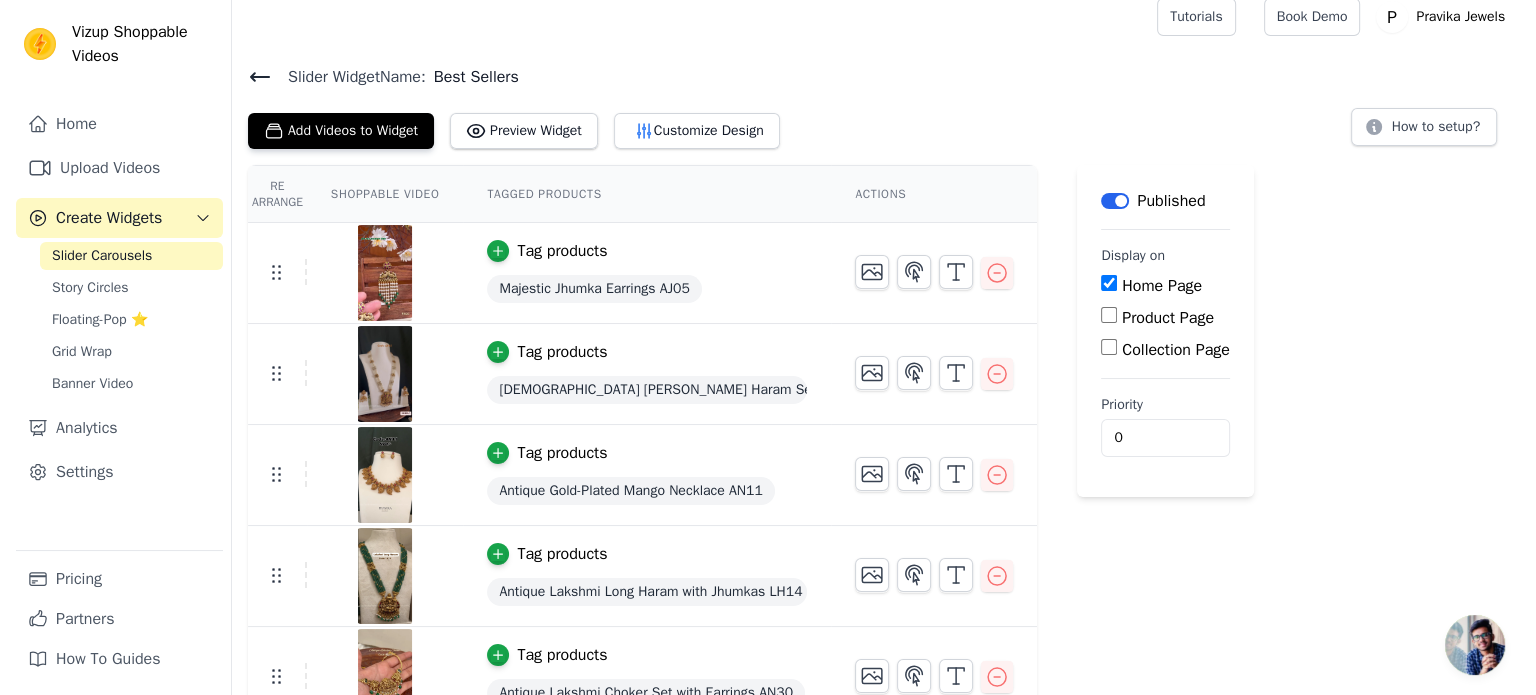 scroll, scrollTop: 0, scrollLeft: 0, axis: both 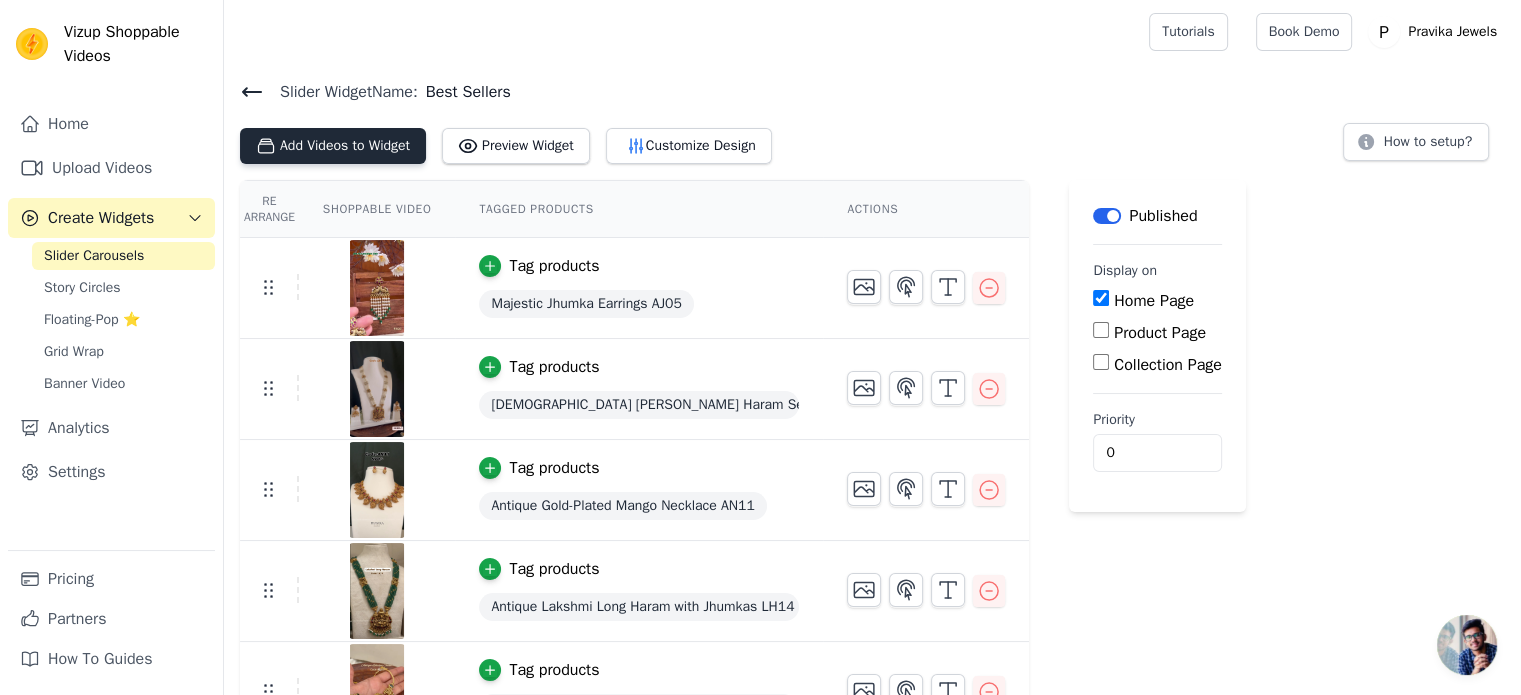 click on "Add Videos to Widget" at bounding box center [333, 146] 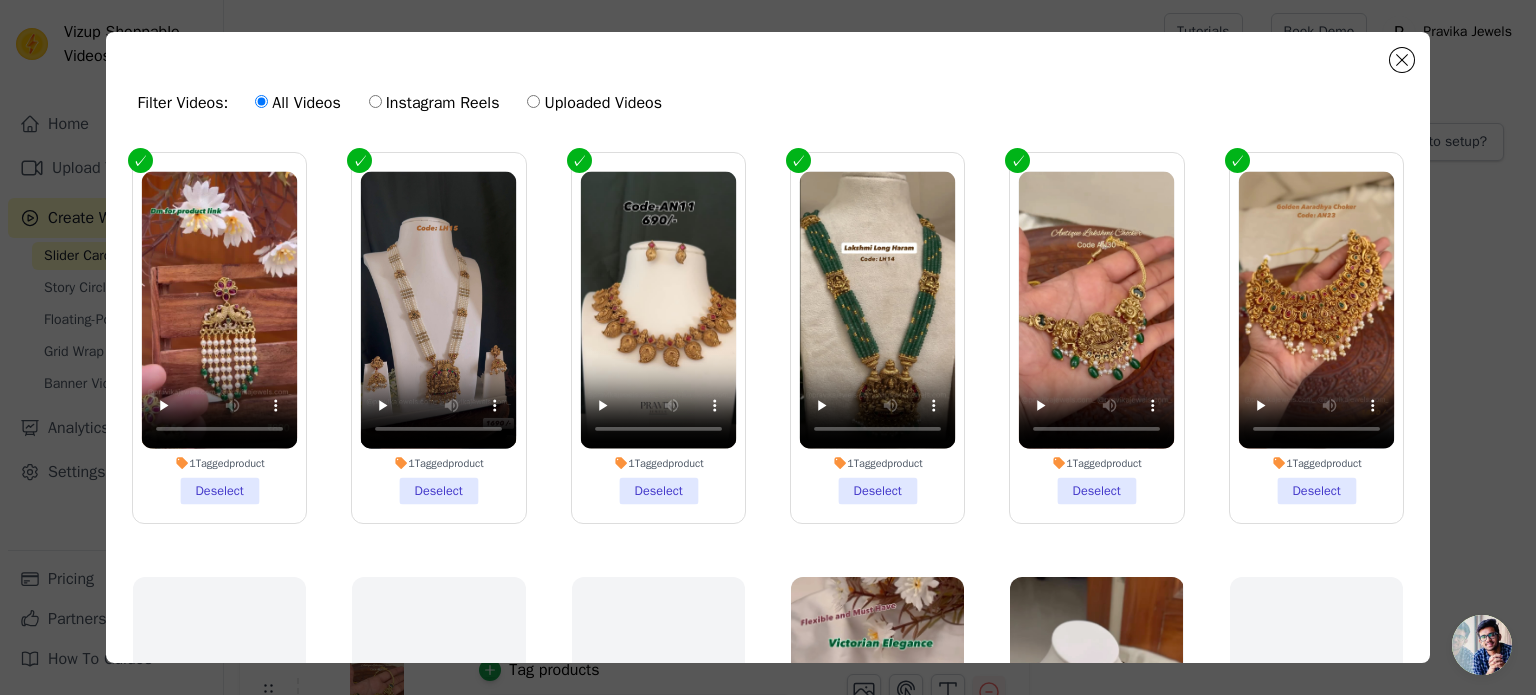 click on "Uploaded Videos" at bounding box center [533, 101] 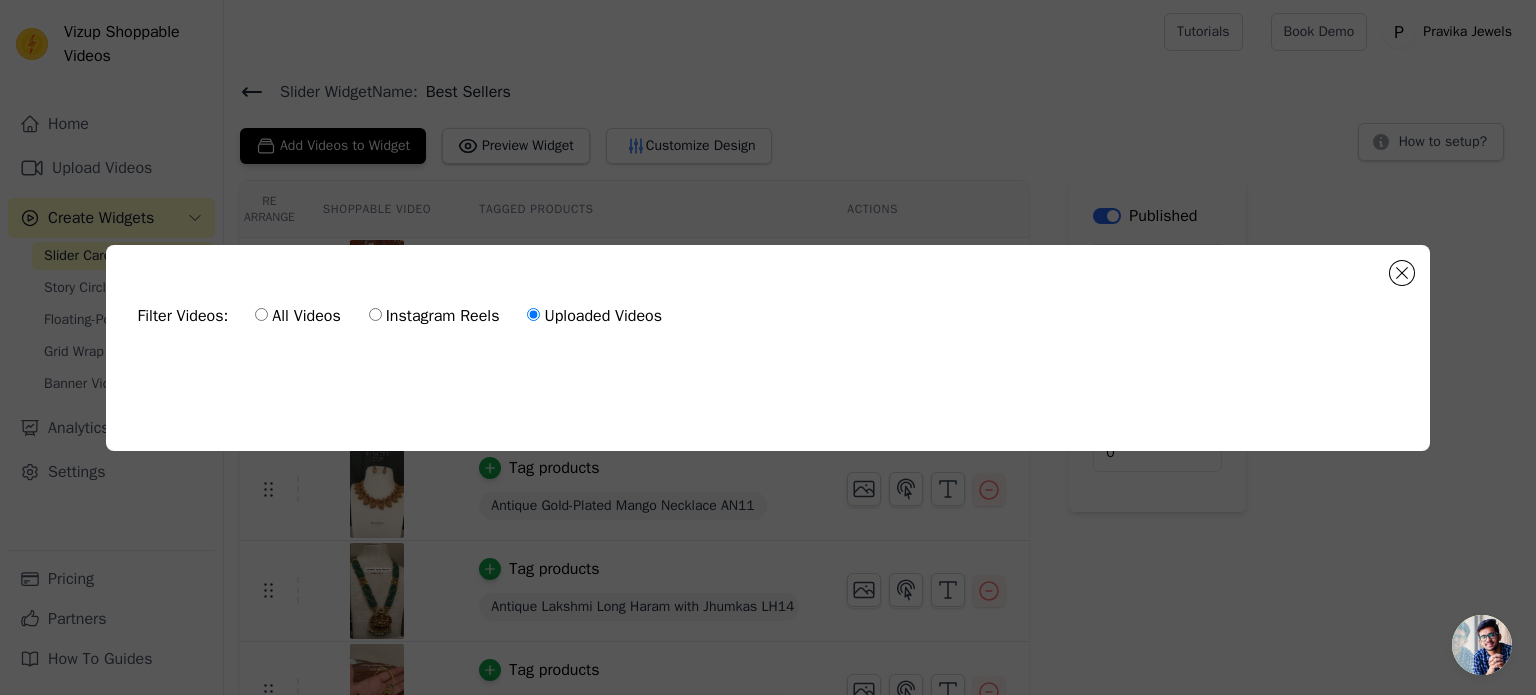 click on "Filter Videos:
All Videos
Instagram Reels
Uploaded Videos             0  videos selected     Add To Widget   Dismiss" 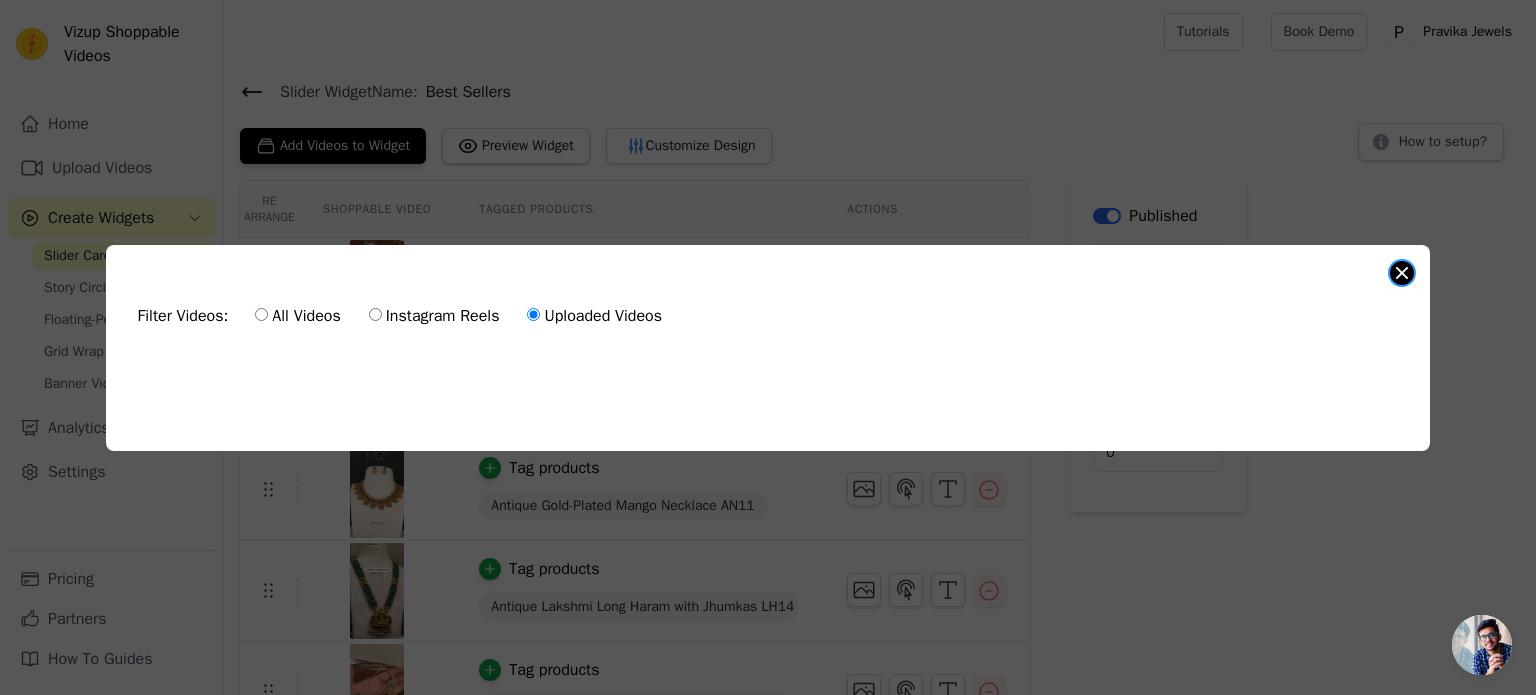 click at bounding box center [1402, 273] 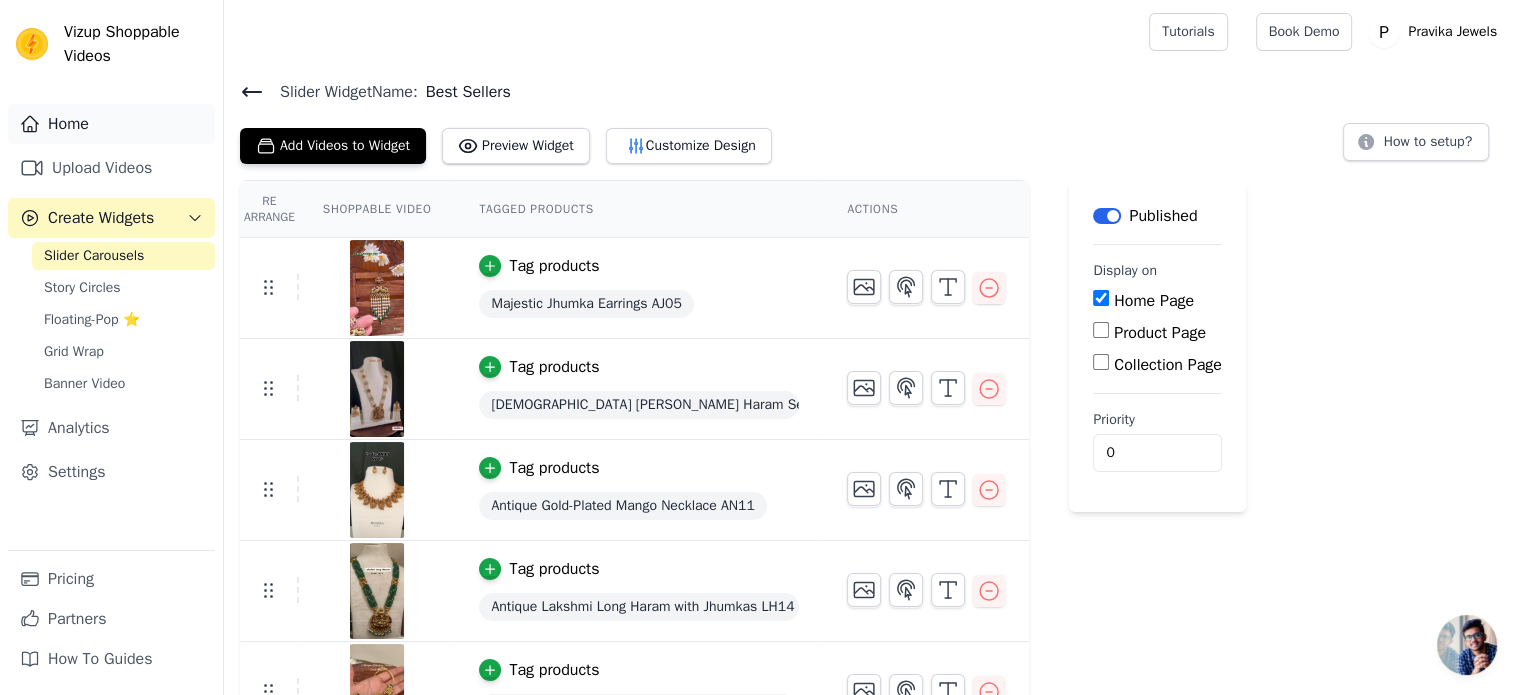 click on "Home" at bounding box center [111, 124] 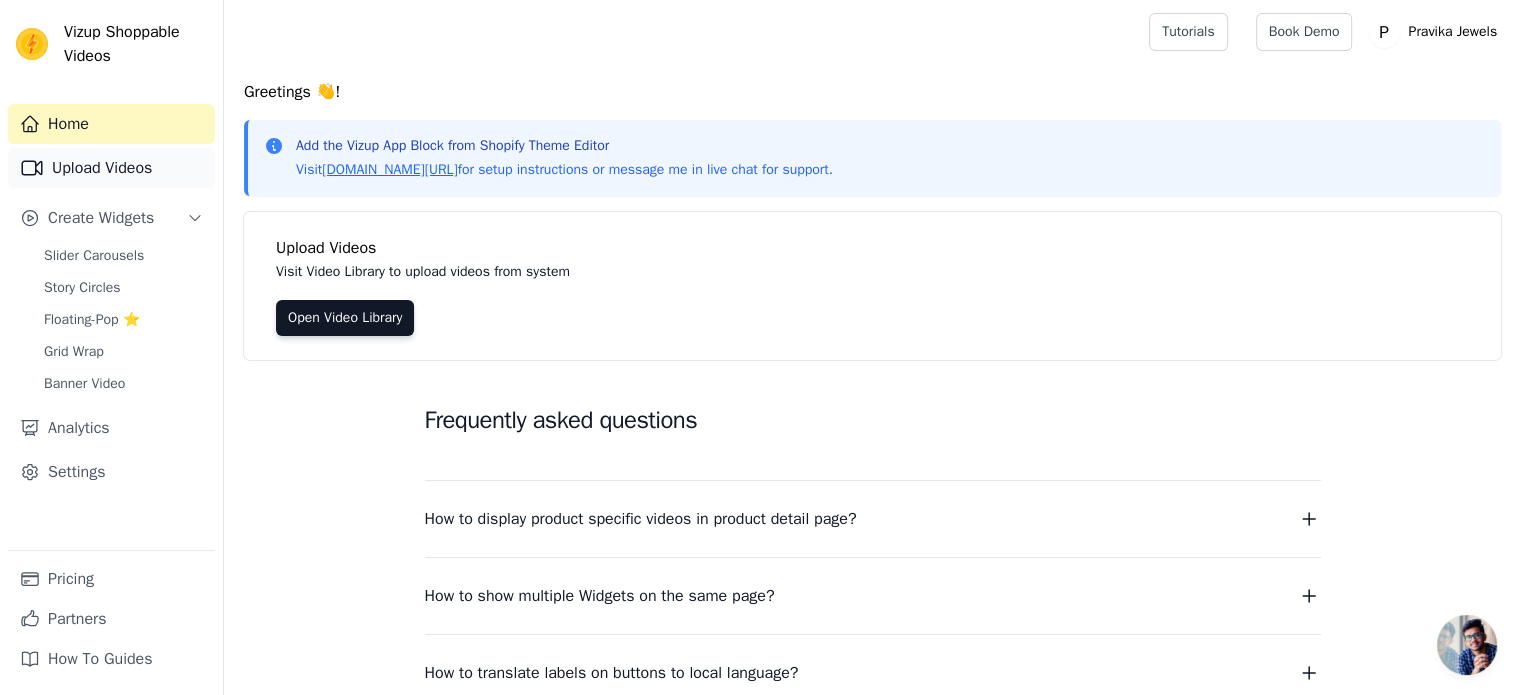 click on "Upload Videos" at bounding box center (111, 168) 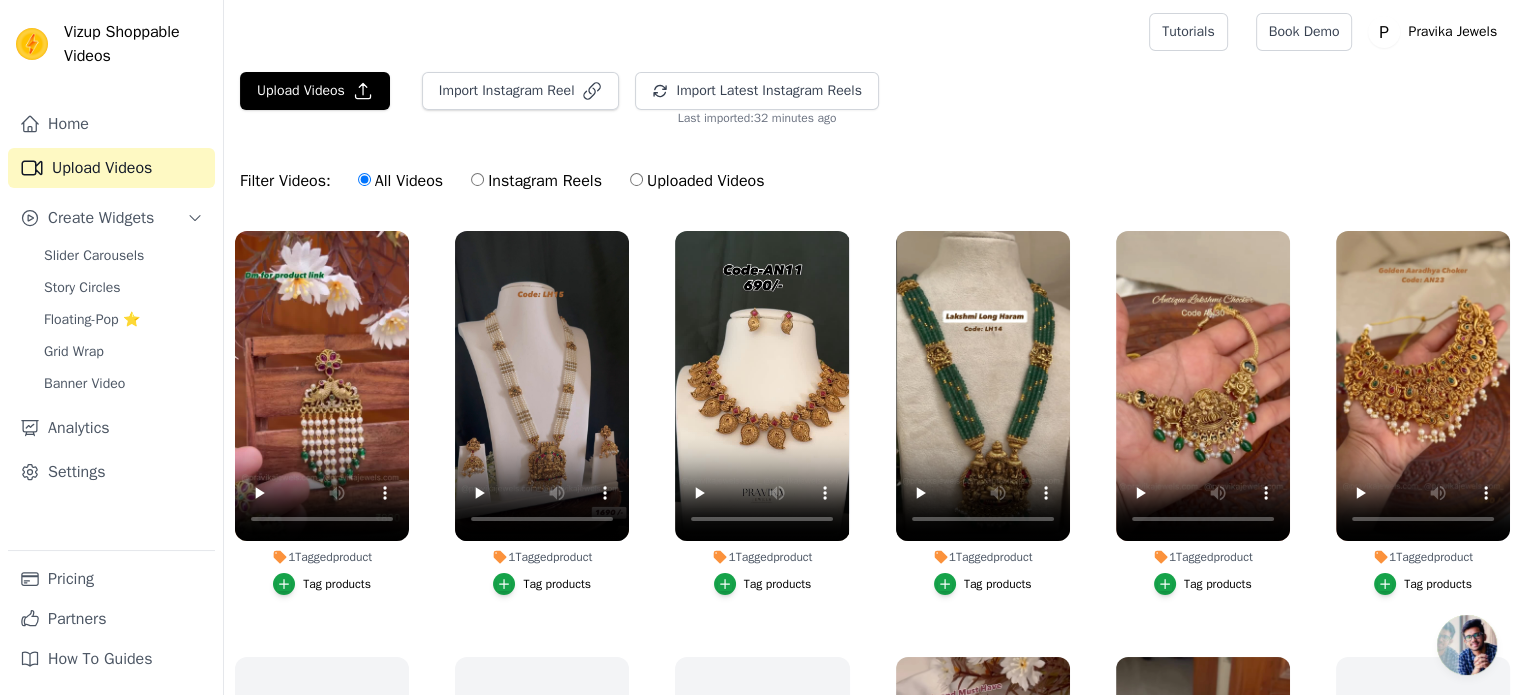 click on "Uploaded Videos" at bounding box center (697, 181) 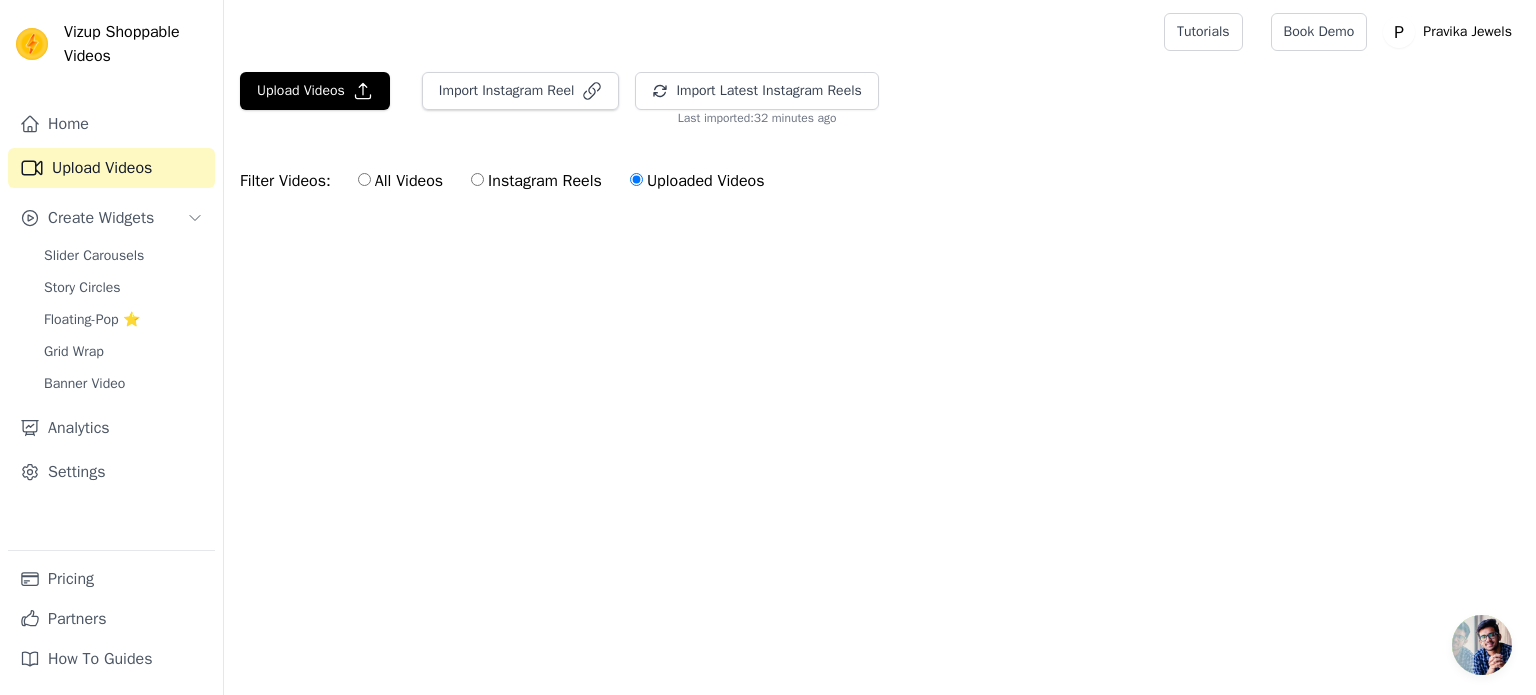 click at bounding box center (1482, 645) 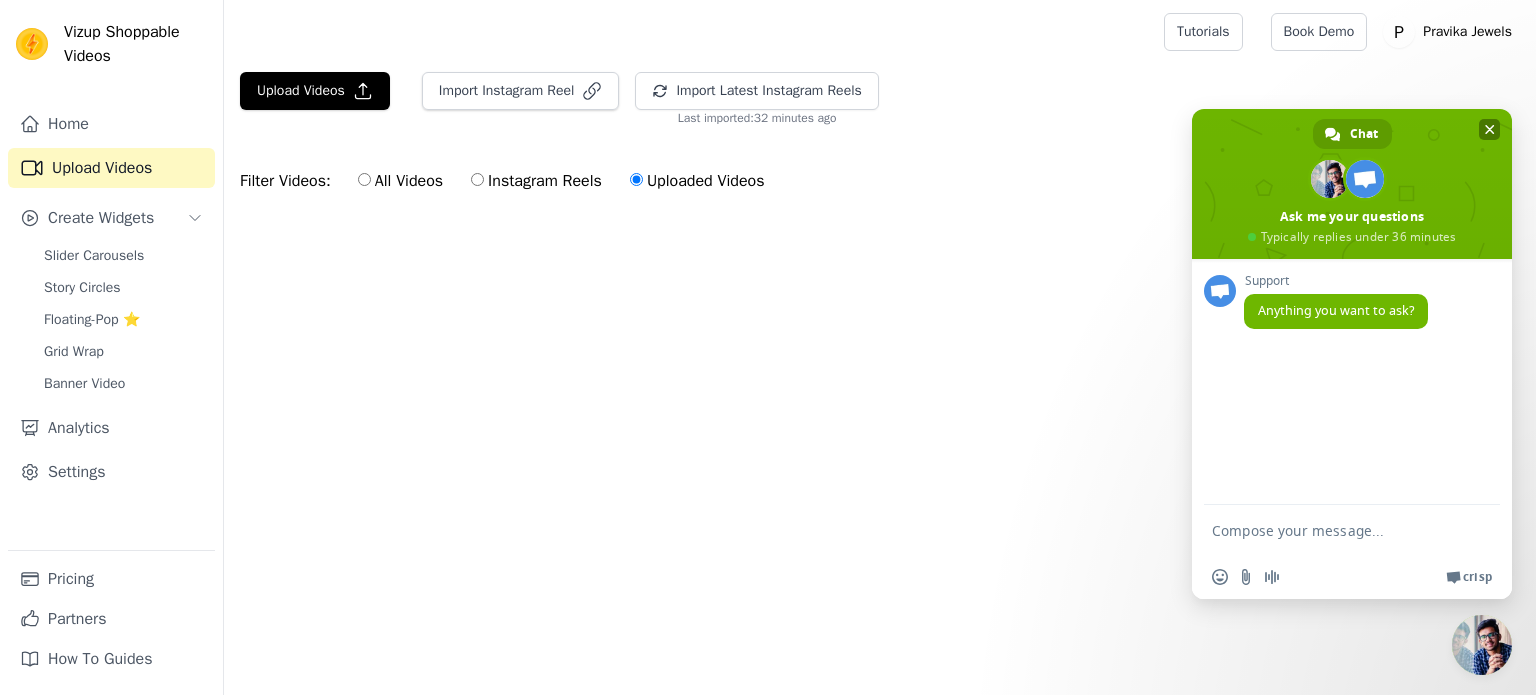click at bounding box center [1490, 129] 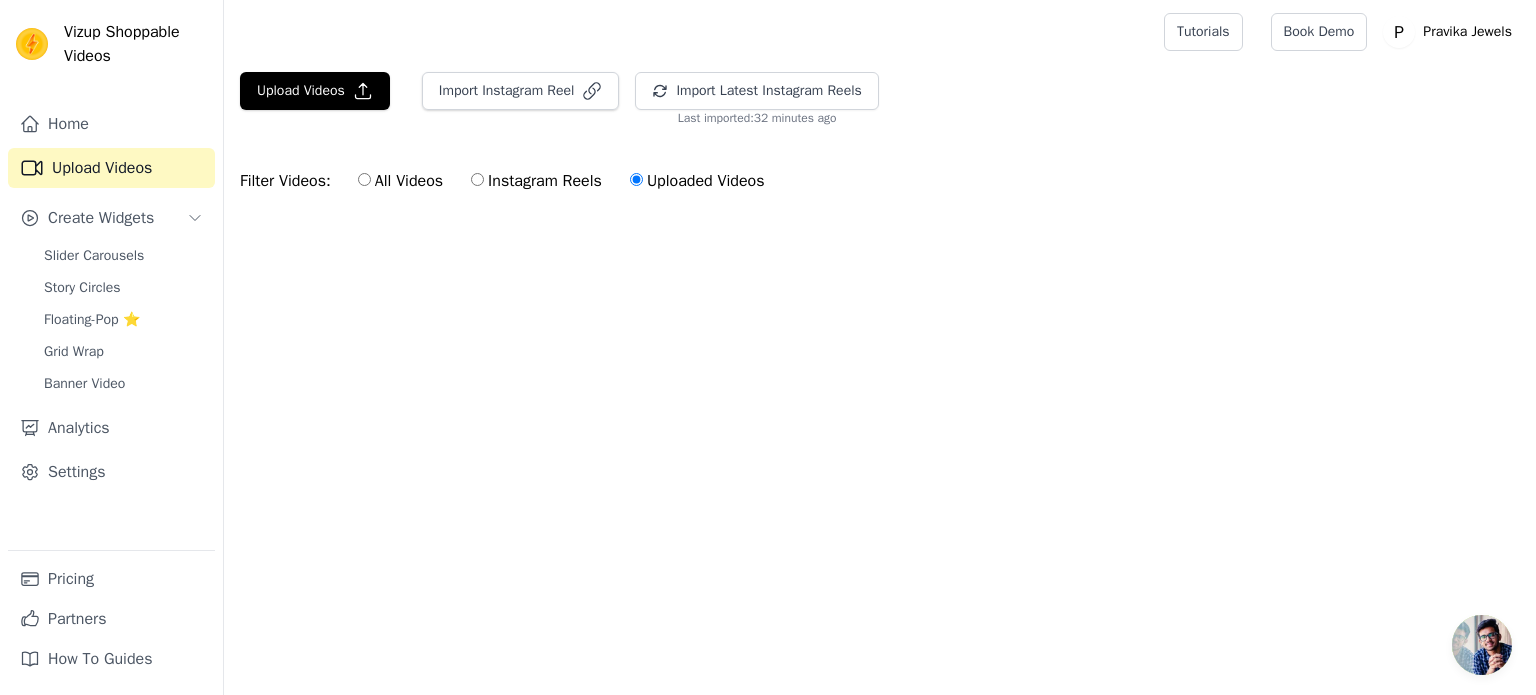 click on "All Videos
Instagram Reels
Uploaded Videos" at bounding box center (561, 181) 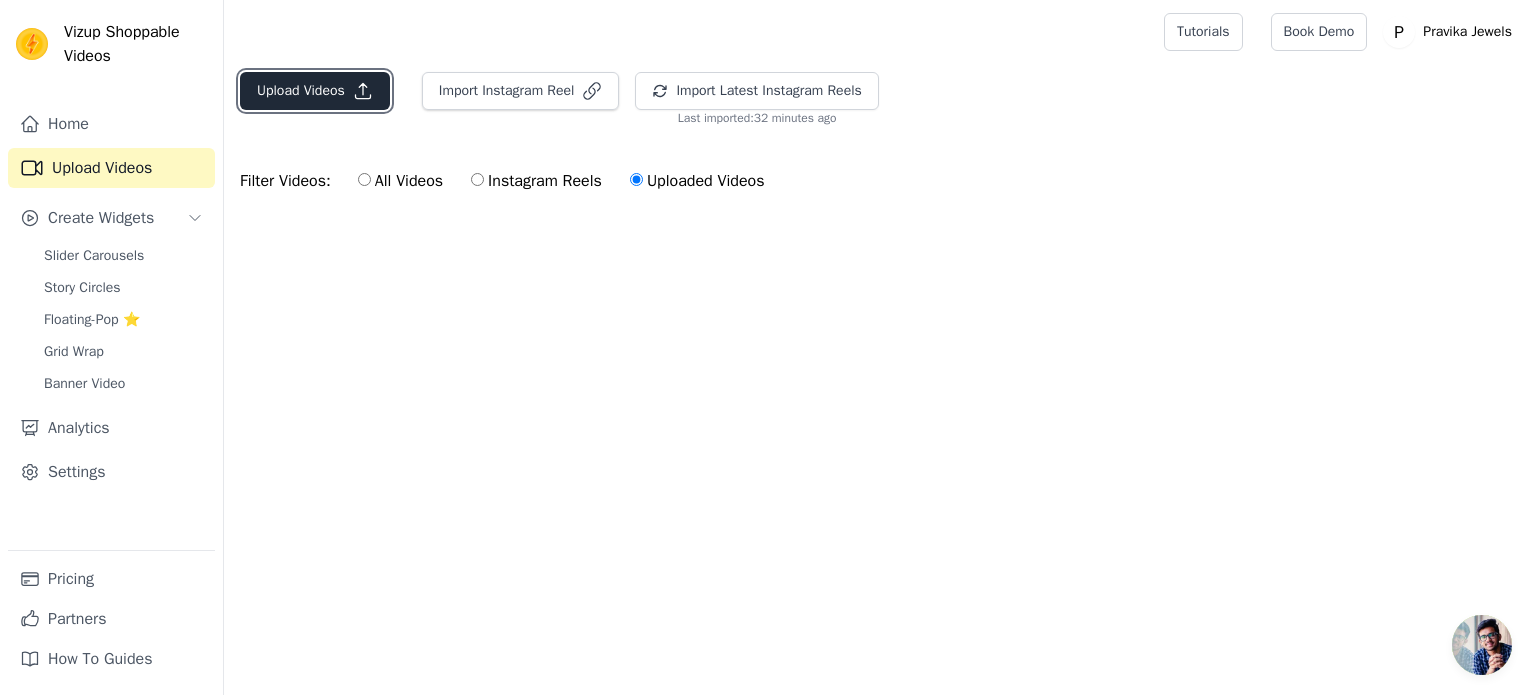 click on "Upload Videos" at bounding box center [315, 91] 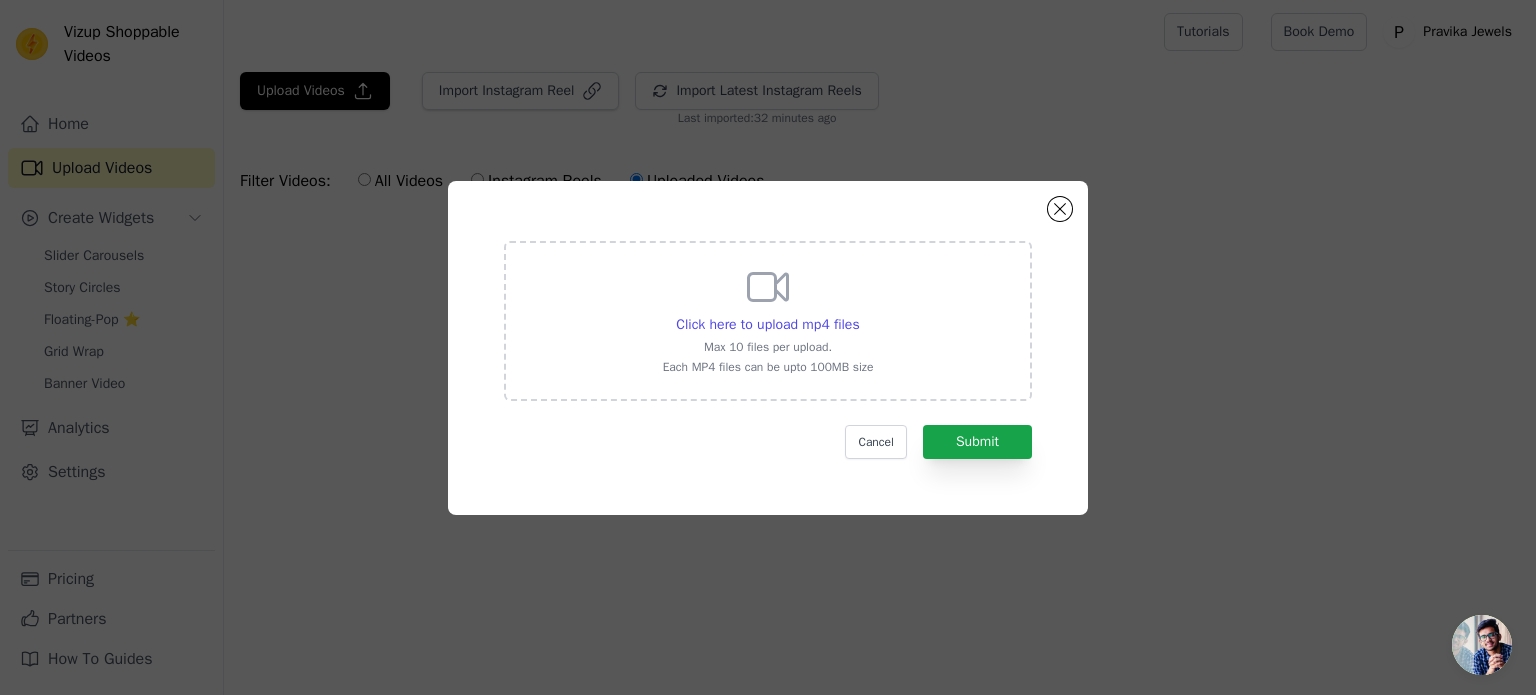 click on "Click here to upload mp4 files     Max 10 files per upload.   Each MP4 files can be upto 100MB size" at bounding box center [768, 321] 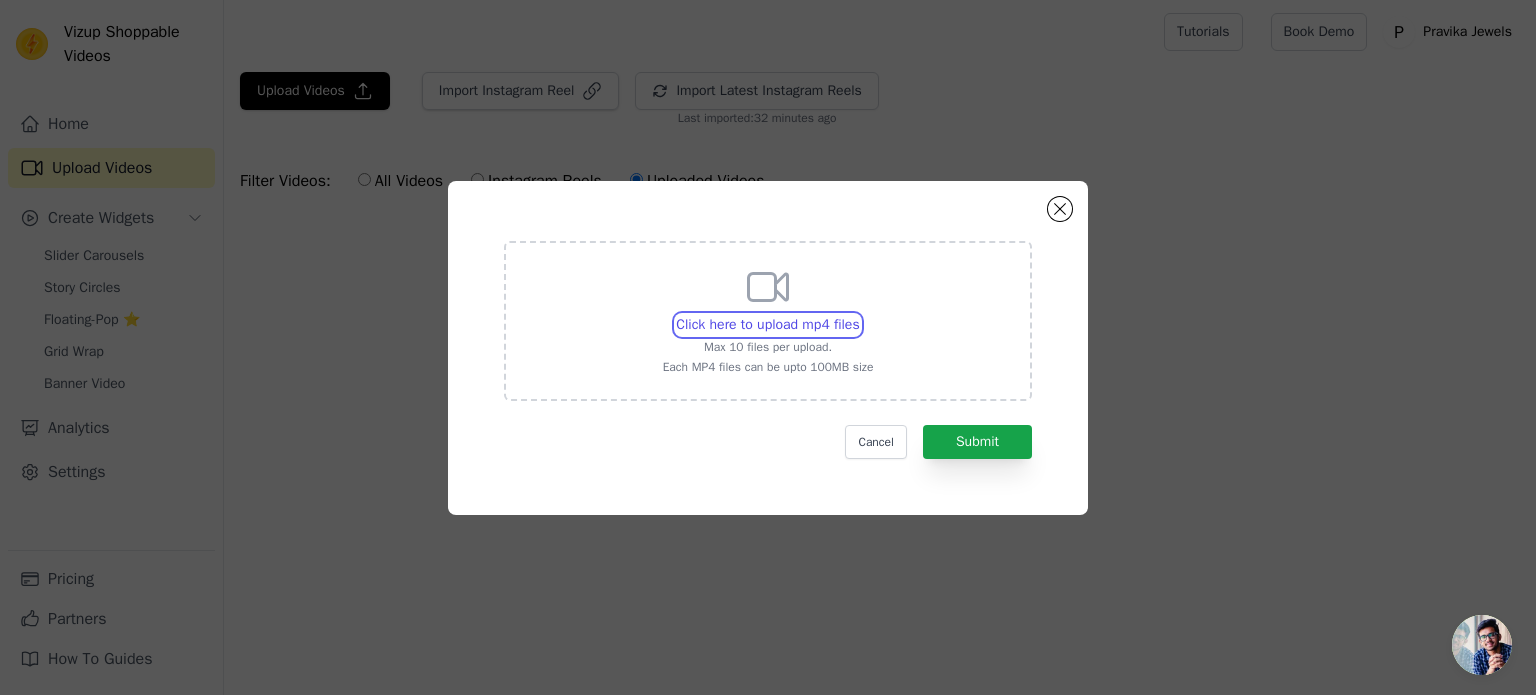 click on "Click here to upload mp4 files     Max 10 files per upload.   Each MP4 files can be upto 100MB size" at bounding box center (859, 314) 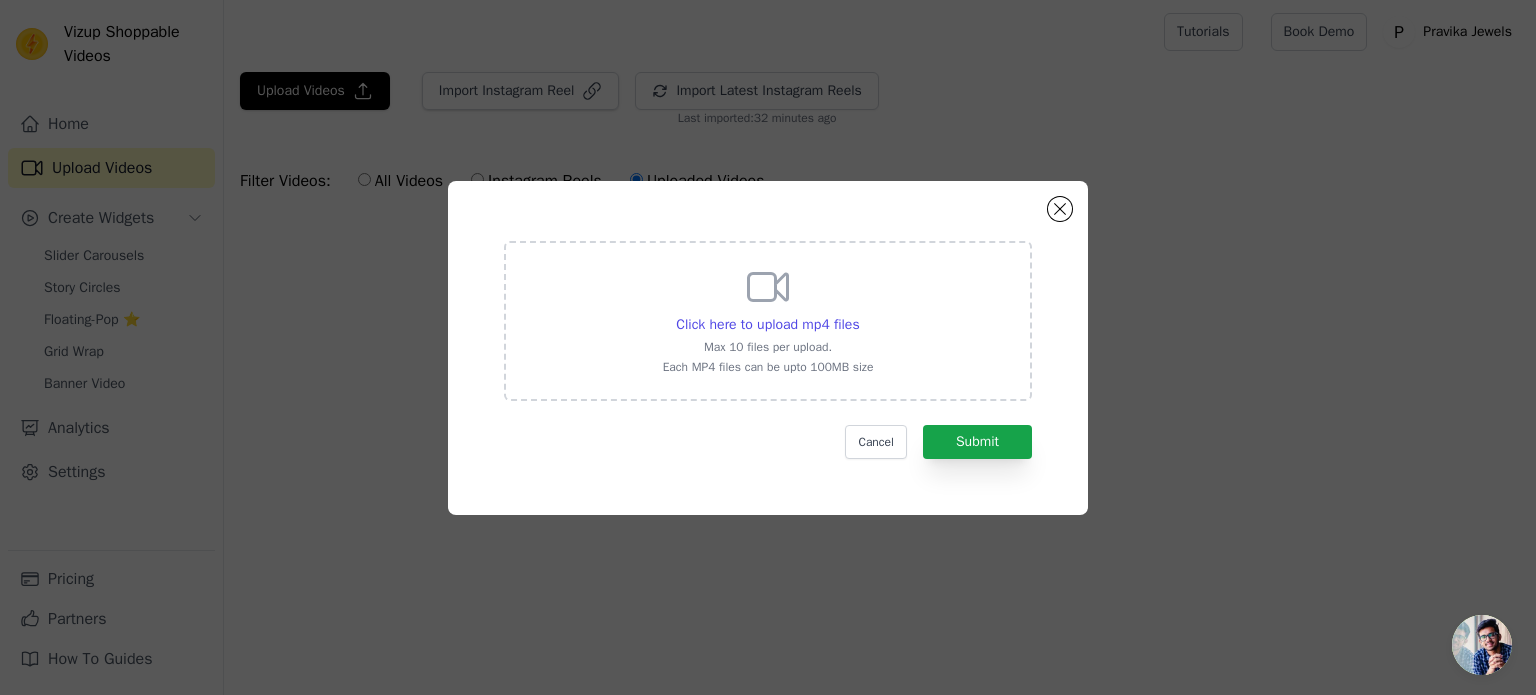 click on "Max 10 files per upload." at bounding box center [768, 347] 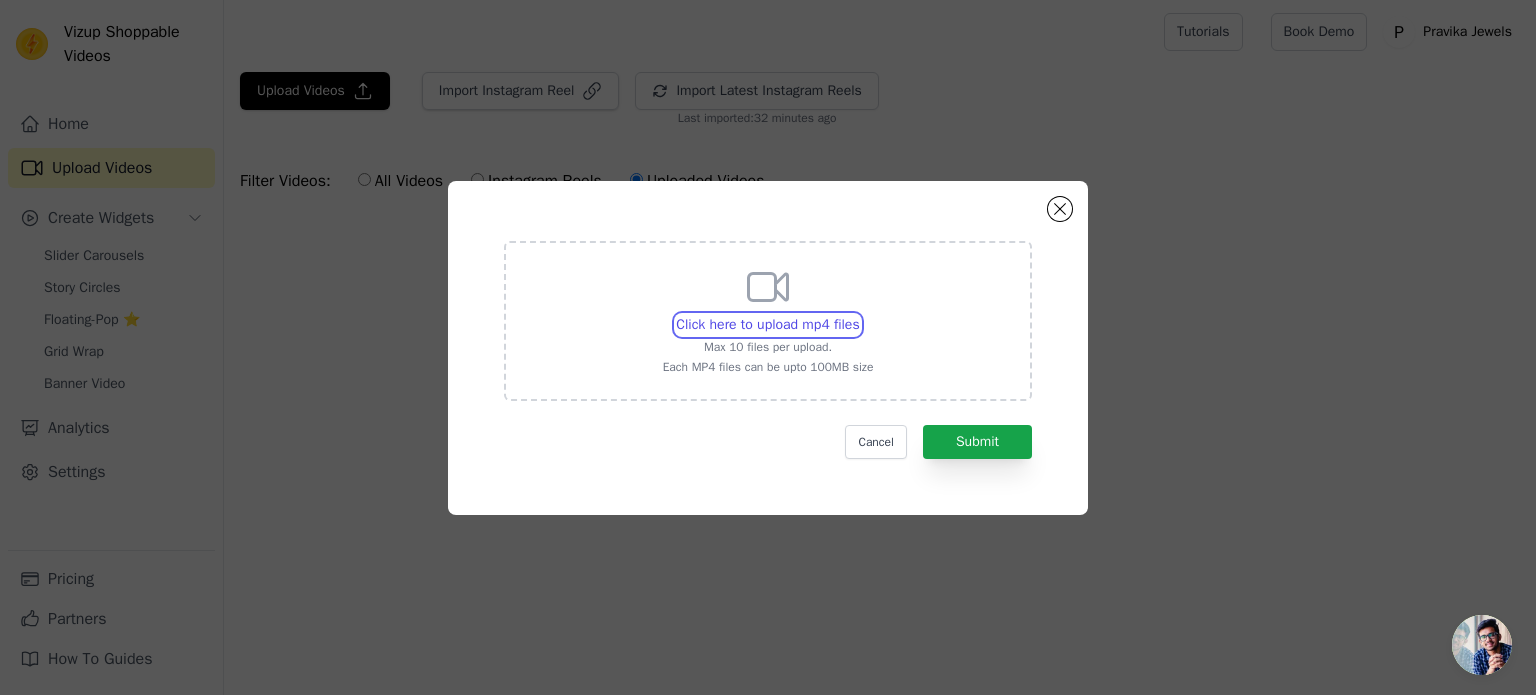 click on "Click here to upload mp4 files     Max 10 files per upload.   Each MP4 files can be upto 100MB size" at bounding box center (859, 314) 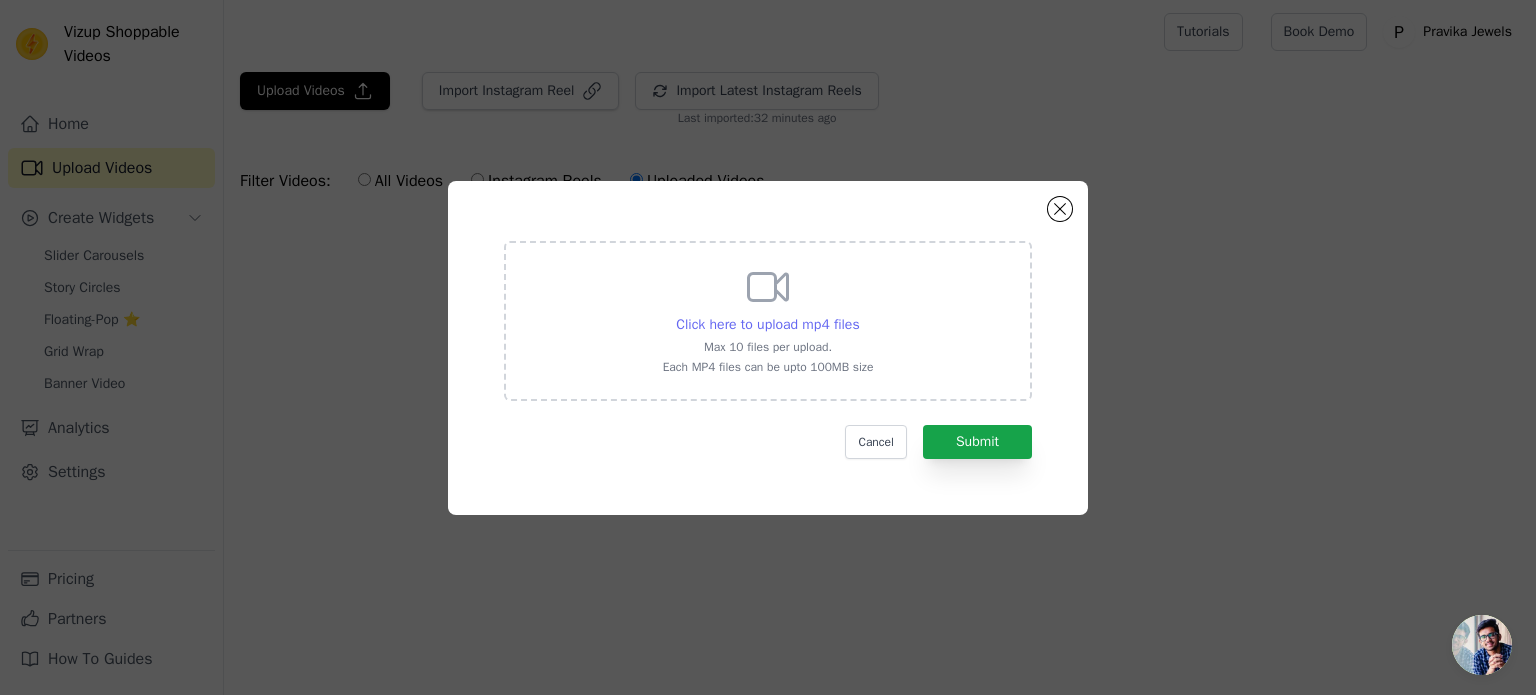 click on "Click here to upload mp4 files" at bounding box center (767, 324) 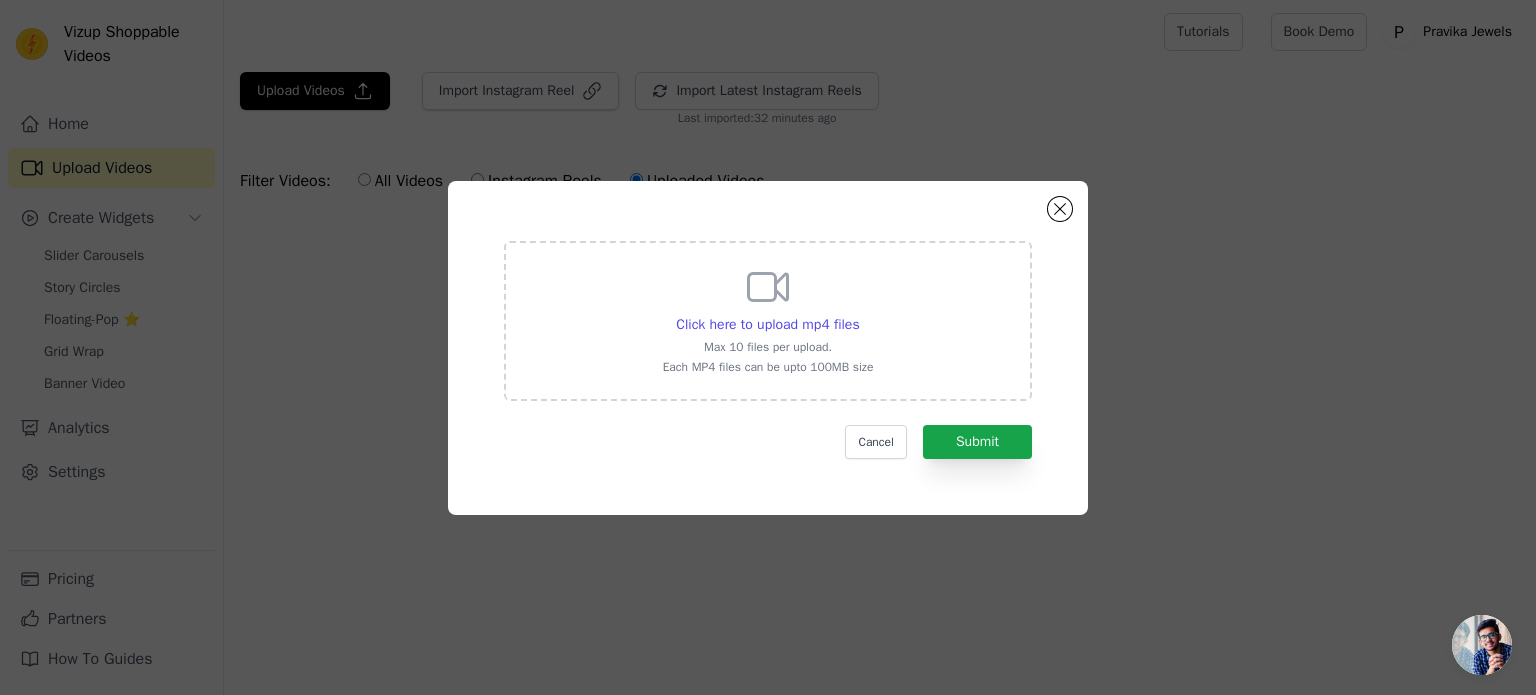 click on "Click here to upload mp4 files     Max 10 files per upload.   Each MP4 files can be upto 100MB size     Cancel   Submit" 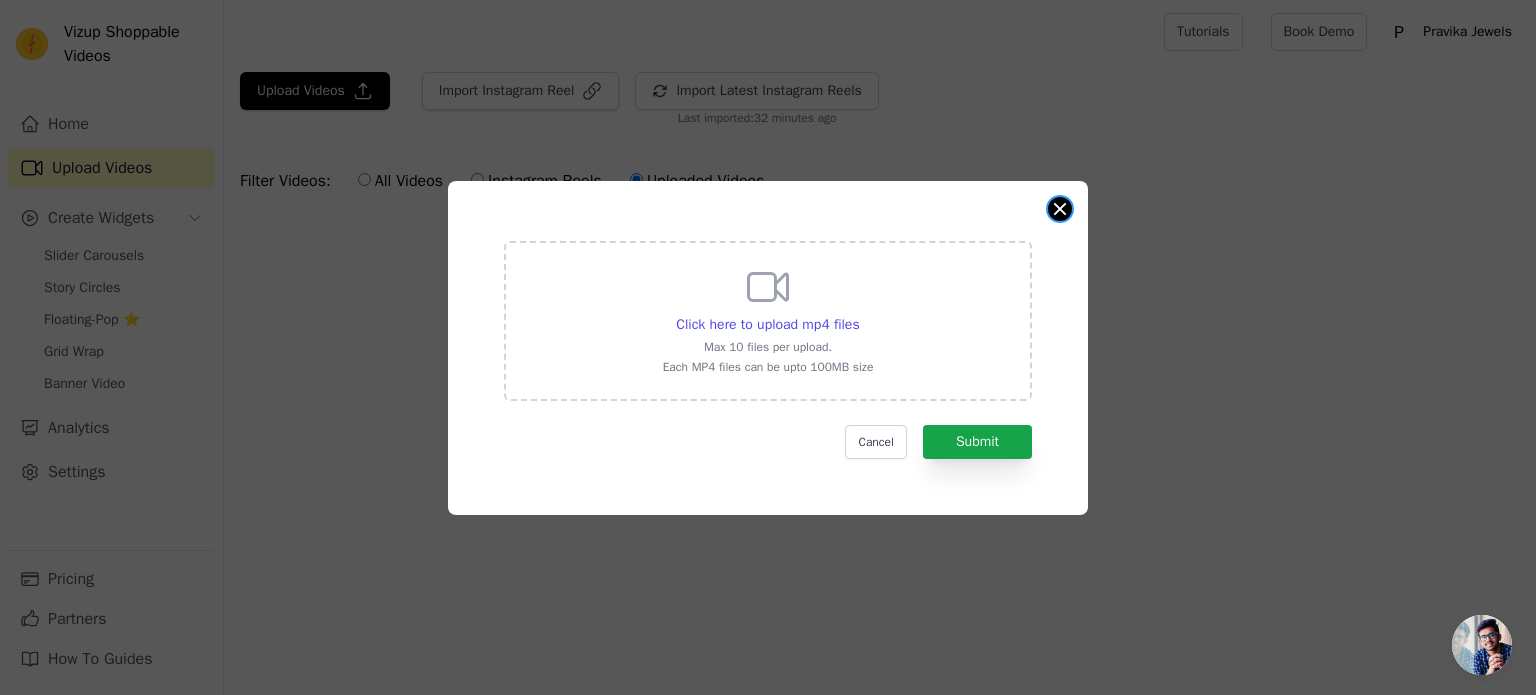 click at bounding box center (1060, 209) 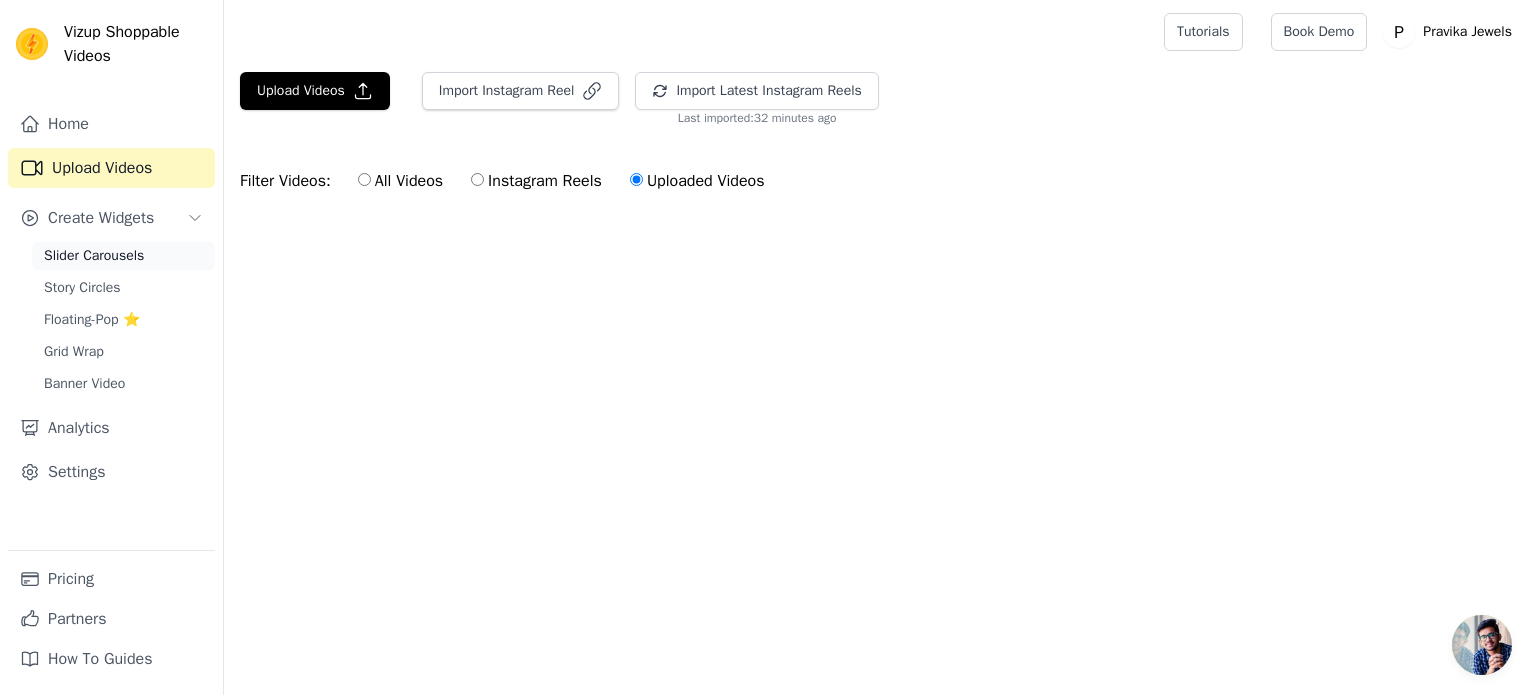 click on "Slider Carousels" at bounding box center (94, 256) 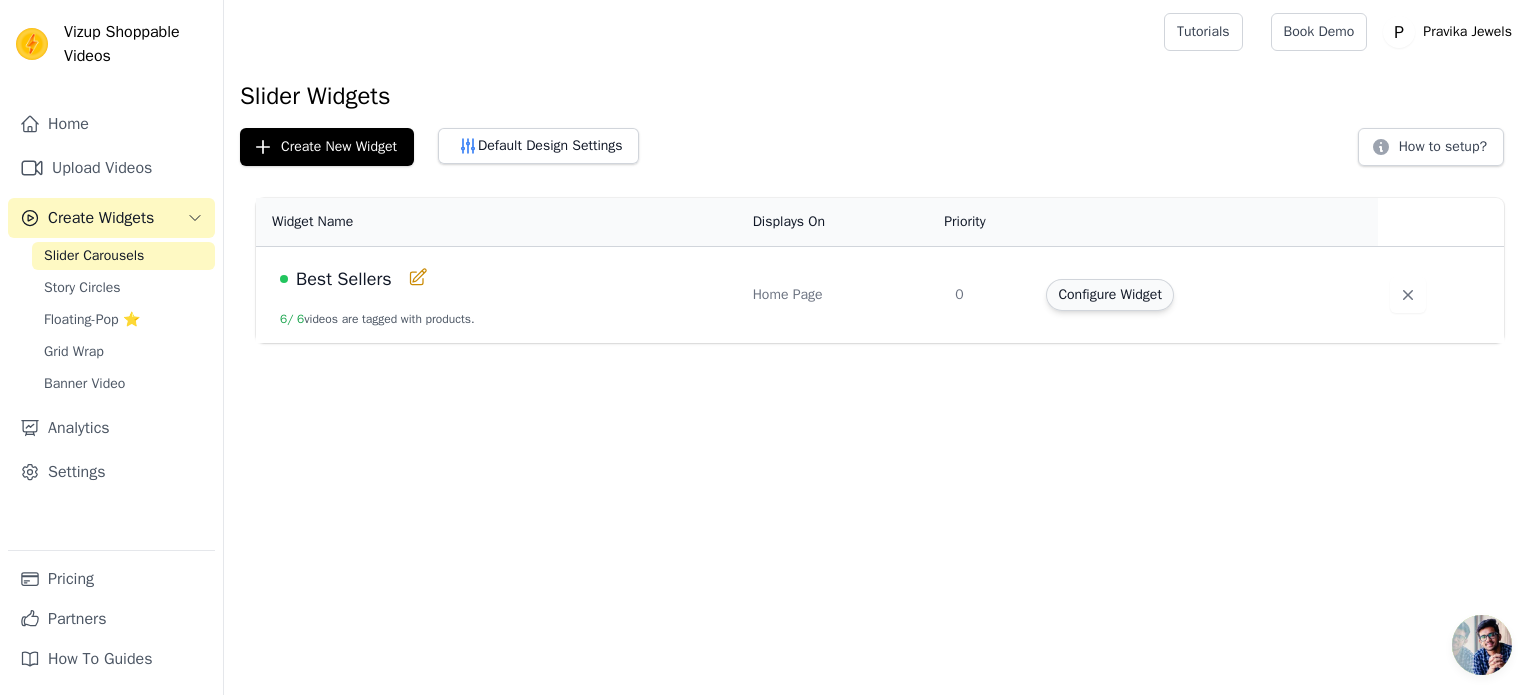 click on "Configure Widget" at bounding box center [1109, 295] 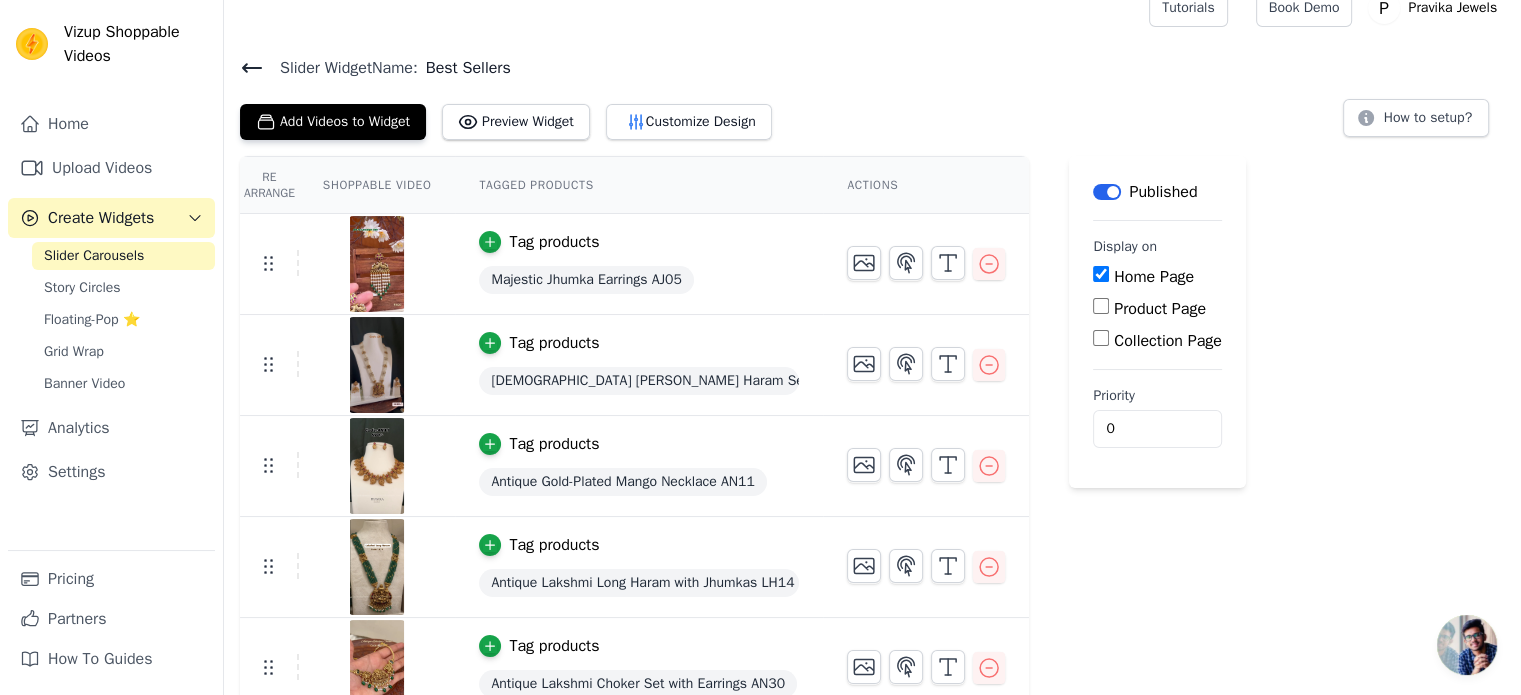 scroll, scrollTop: 0, scrollLeft: 0, axis: both 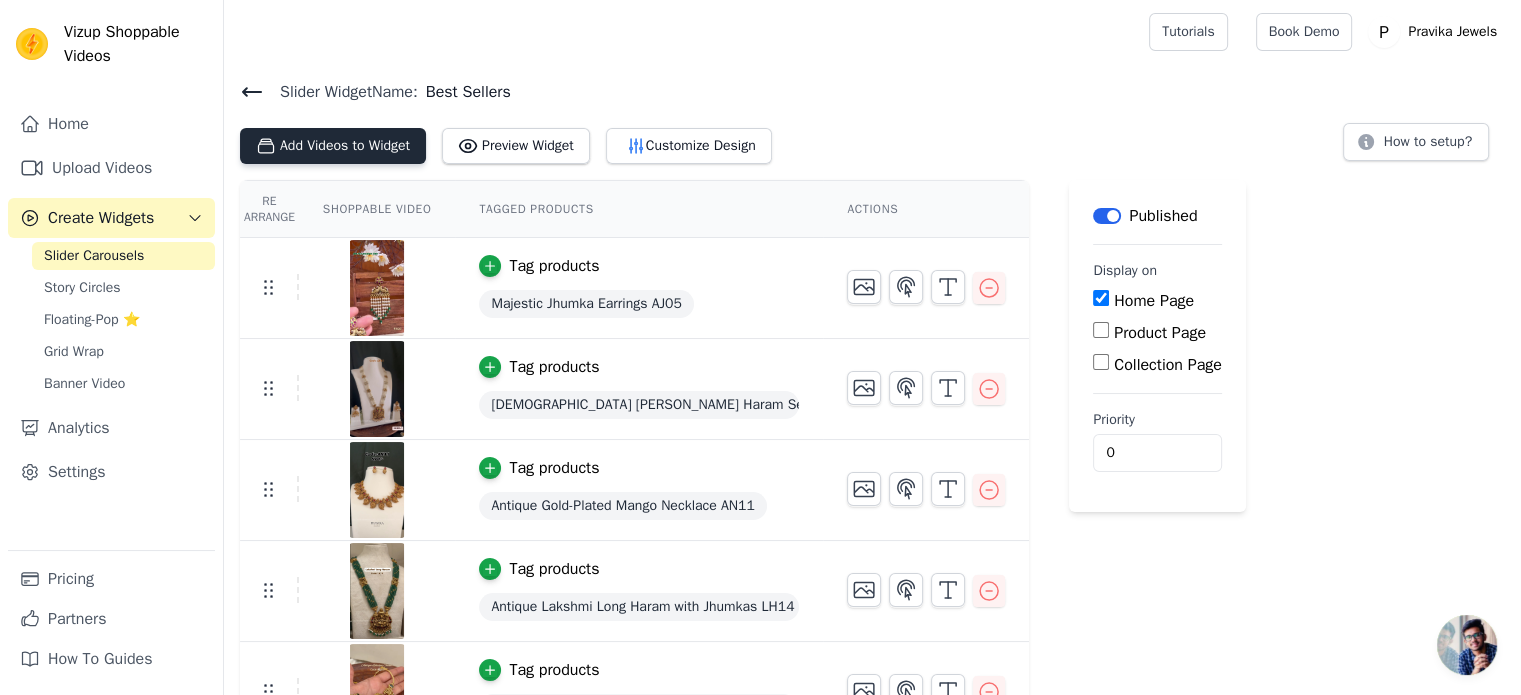 drag, startPoint x: 345, startPoint y: 177, endPoint x: 365, endPoint y: 161, distance: 25.612497 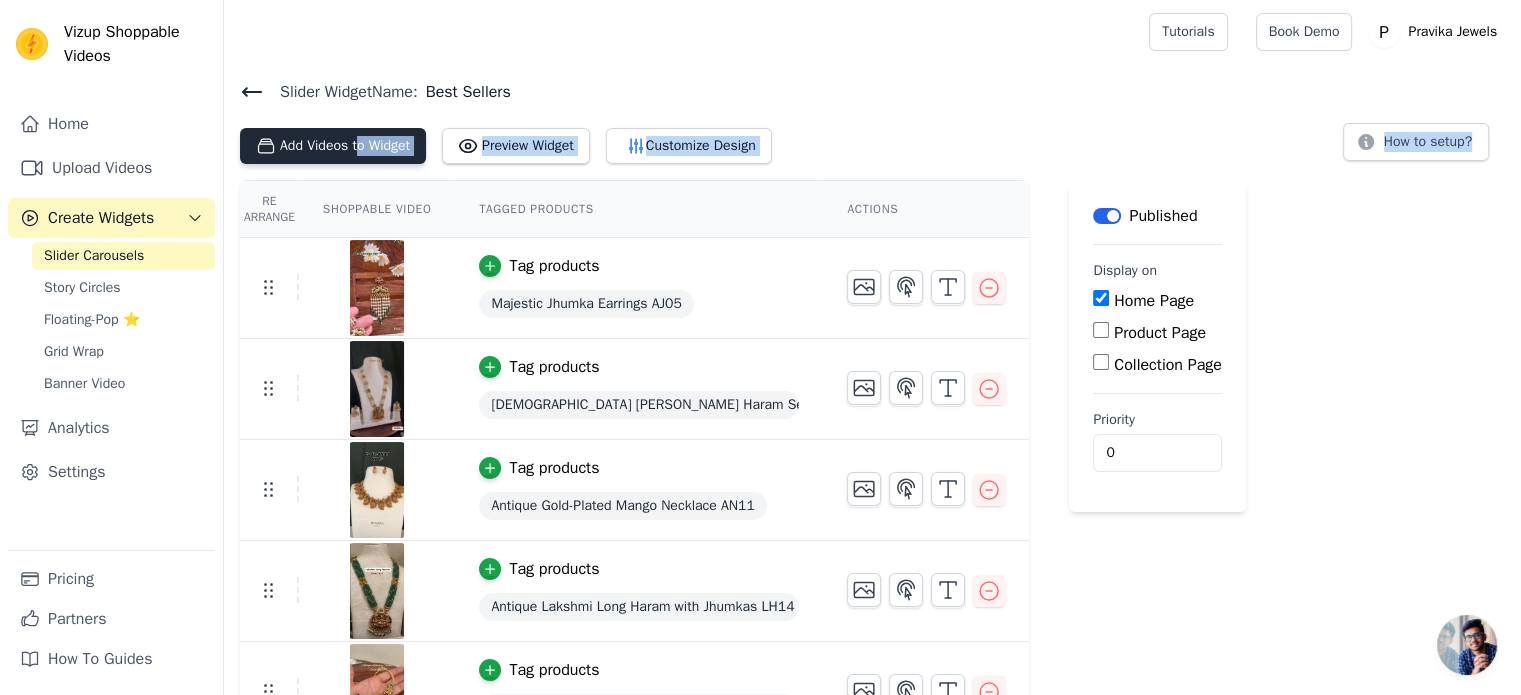 click on "Add Videos to Widget" at bounding box center [333, 146] 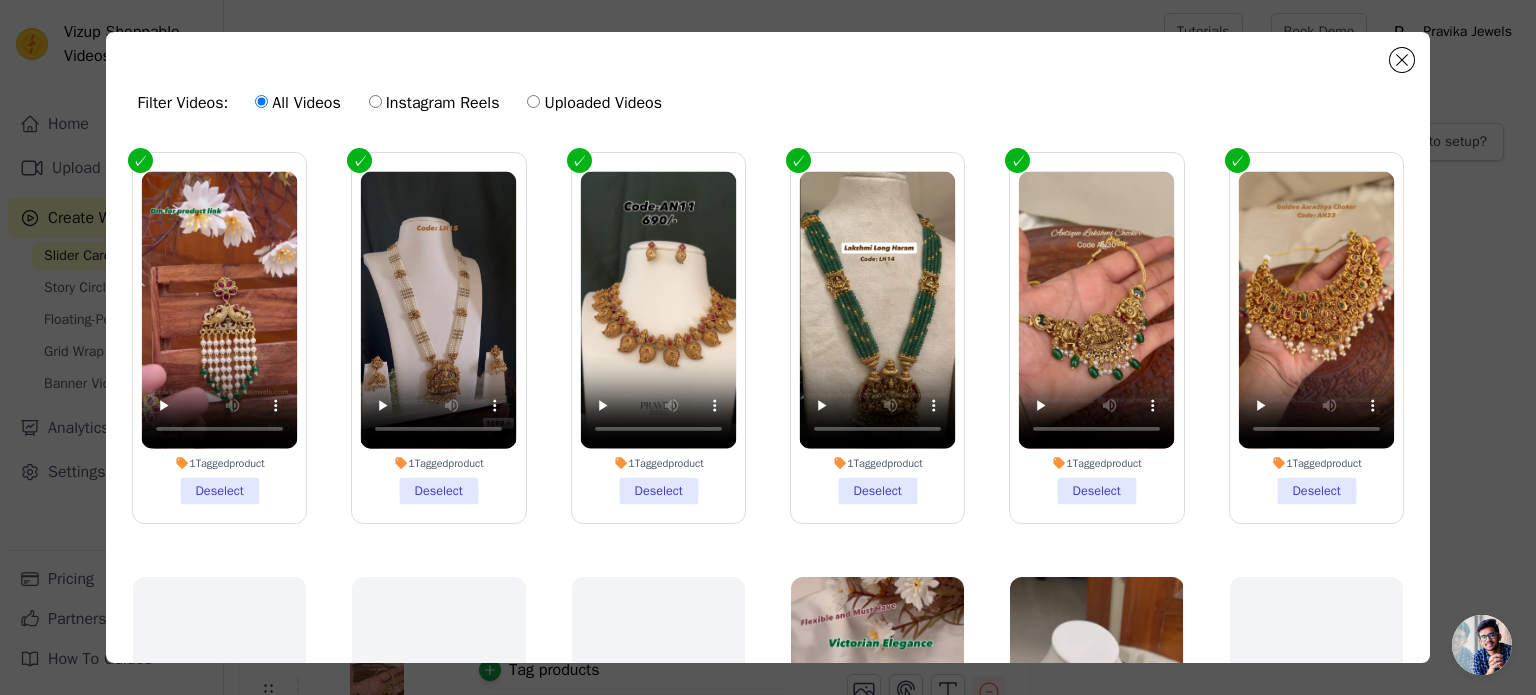 click on "Filter Videos:
All Videos
Instagram Reels
Uploaded Videos               1  Tagged  product     Deselect         1  Tagged  product     Deselect         1  Tagged  product     Deselect         1  Tagged  product     Deselect         1  Tagged  product     Deselect         1  Tagged  product     Deselect
No Products Tagged     Select
No Products Tagged     Select
No Products Tagged     Select         1  Tagged  product     Select         1  Tagged  product     Select
No Products Tagged     Select
No Products Tagged     Select         1  Tagged  product     Select
No Products Tagged     Select
No Products Tagged     Select
No Products Tagged     Select
No Products Tagged     Select
No Products Tagged     Select           Select         1 product" 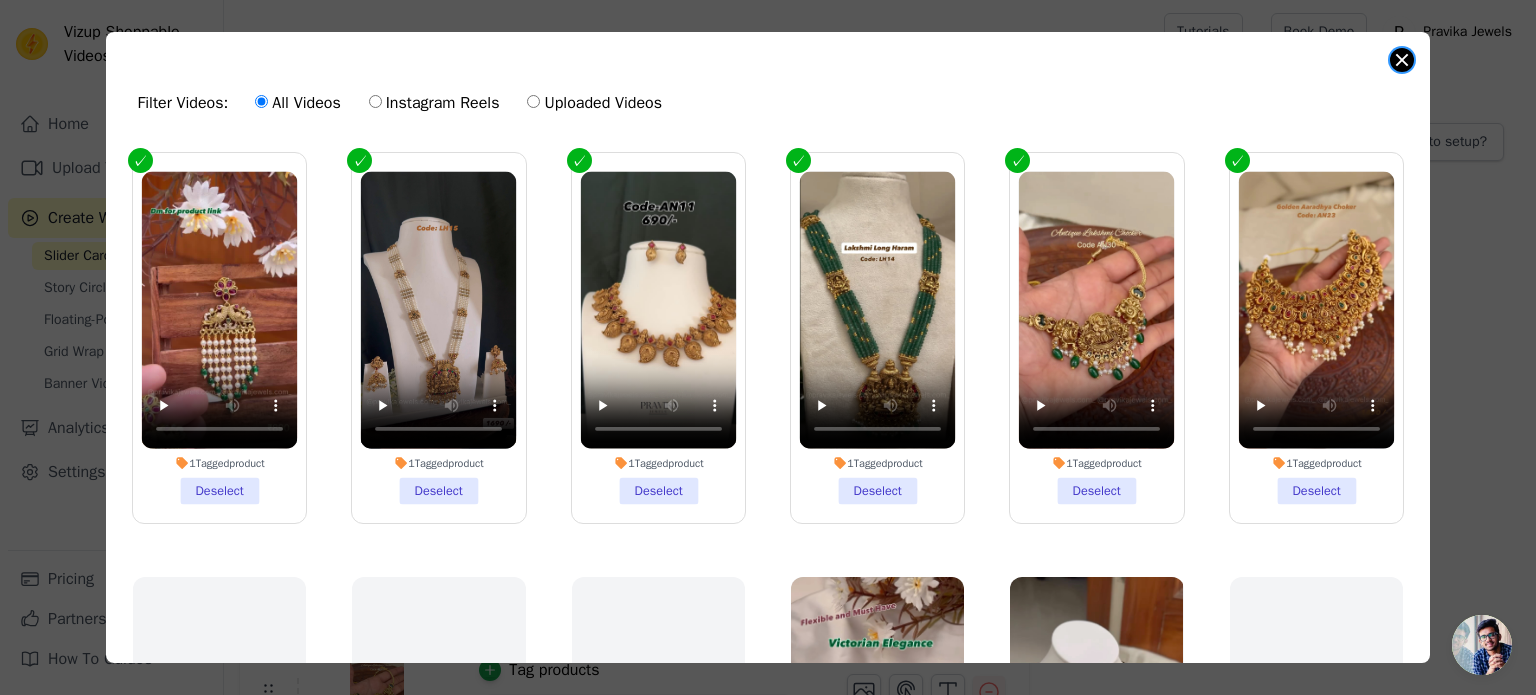 click at bounding box center [1402, 60] 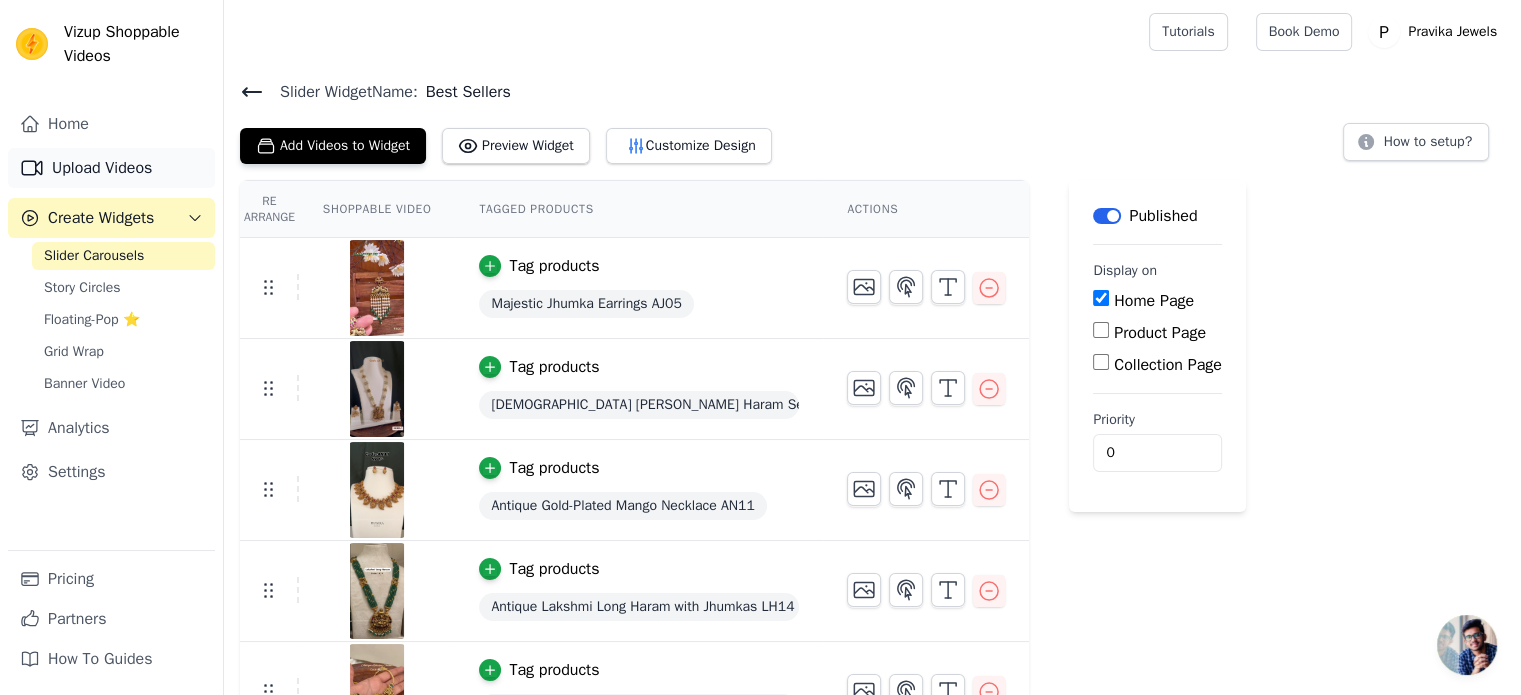 click on "Upload Videos" at bounding box center [111, 168] 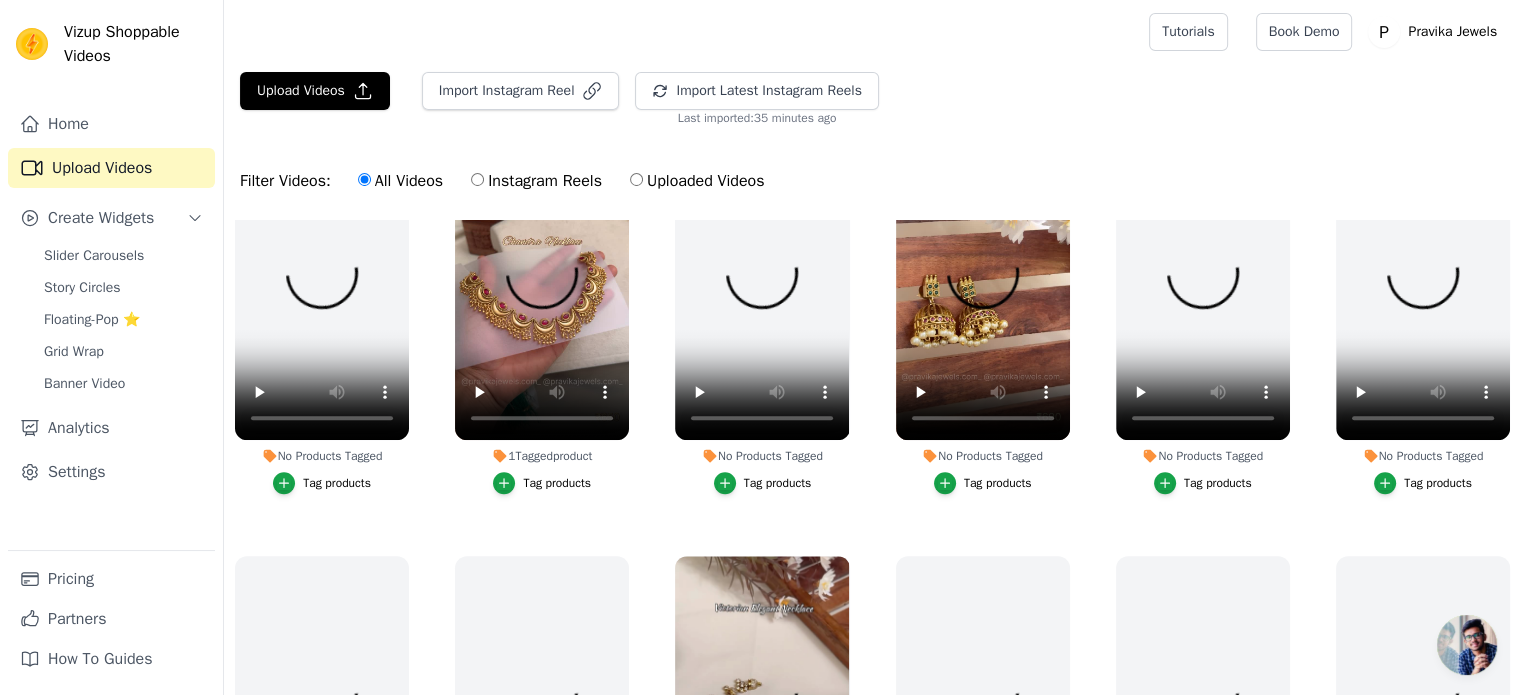 scroll, scrollTop: 800, scrollLeft: 0, axis: vertical 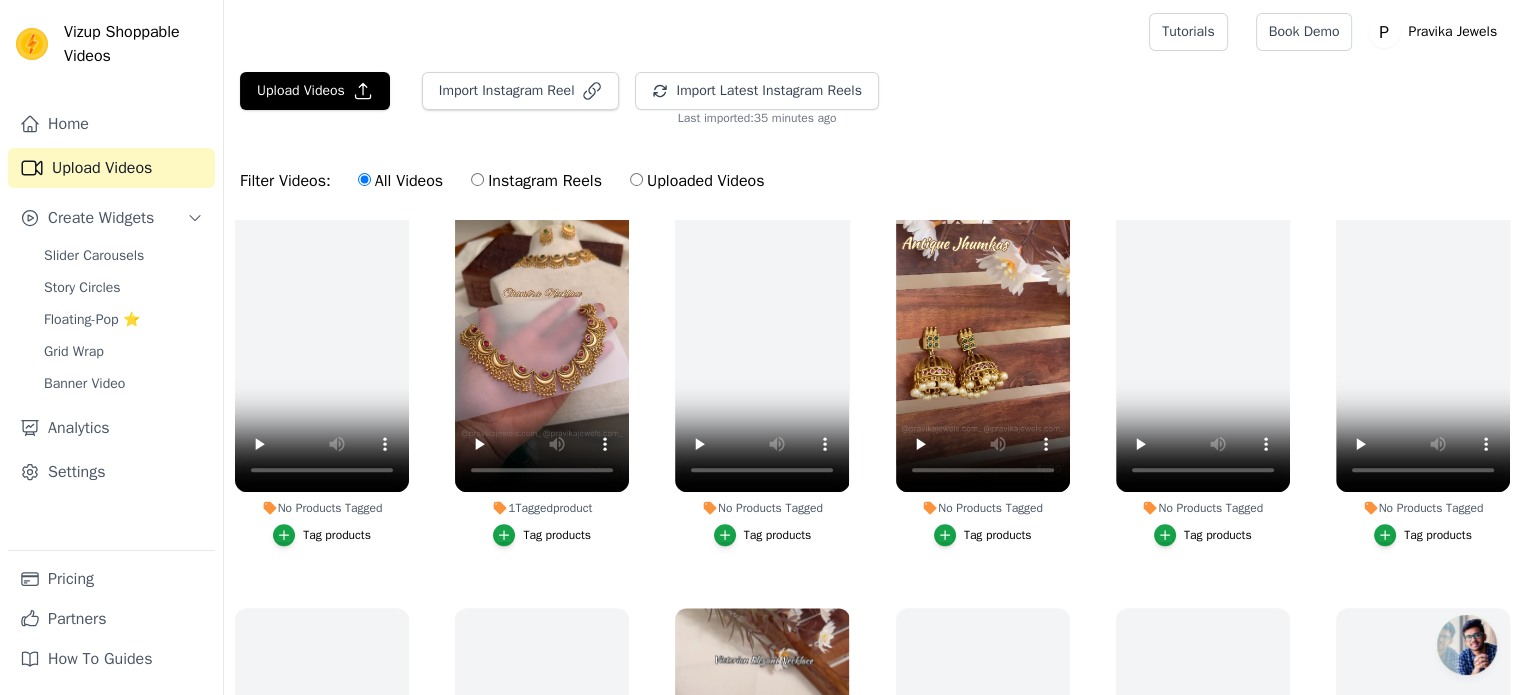 click on "Tag products" at bounding box center (998, 535) 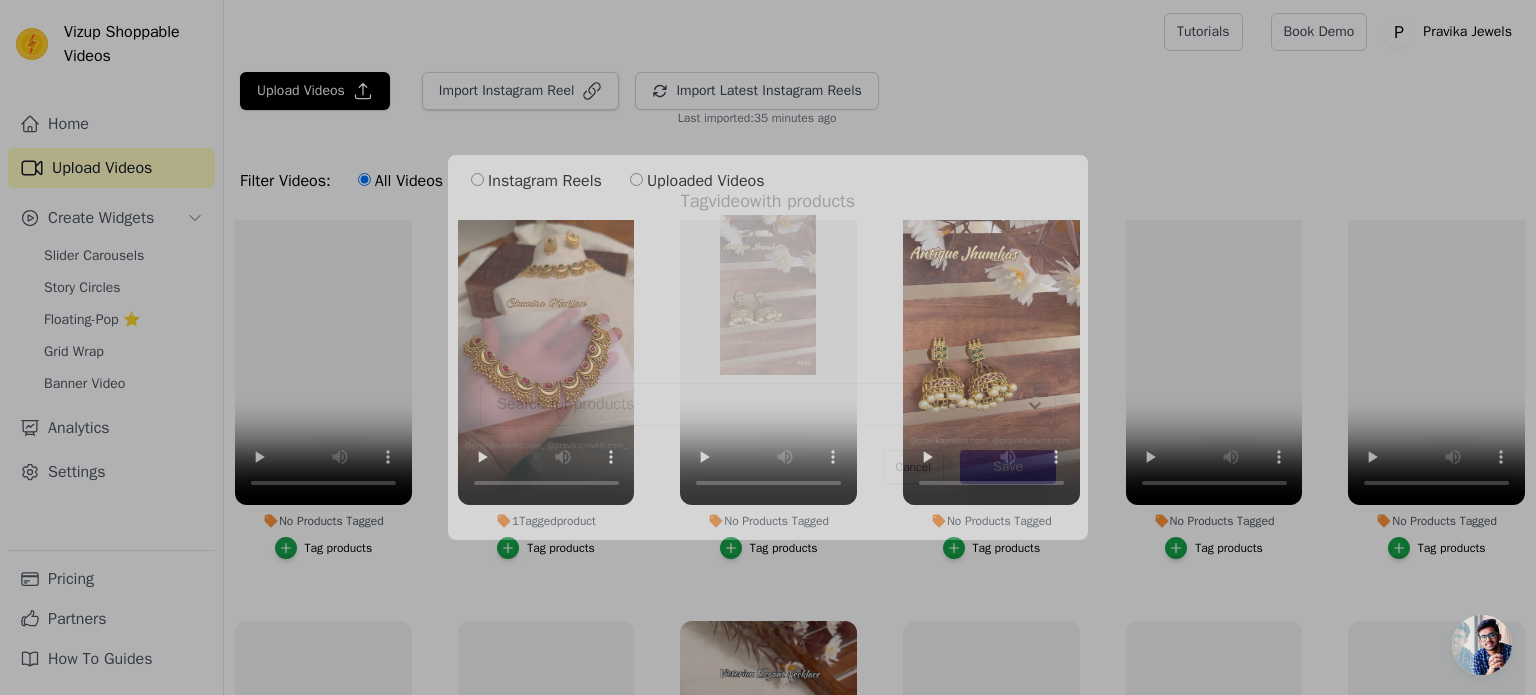 scroll, scrollTop: 908, scrollLeft: 0, axis: vertical 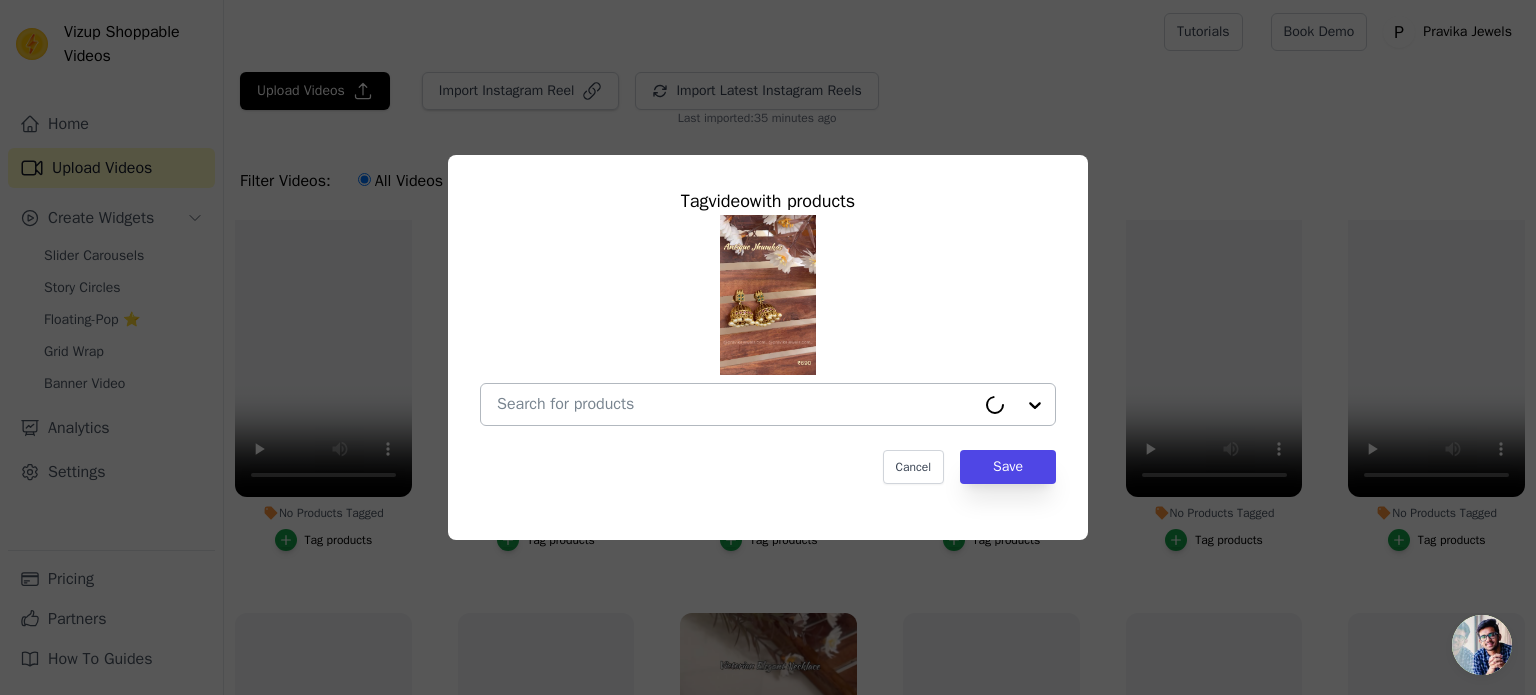 click at bounding box center [736, 404] 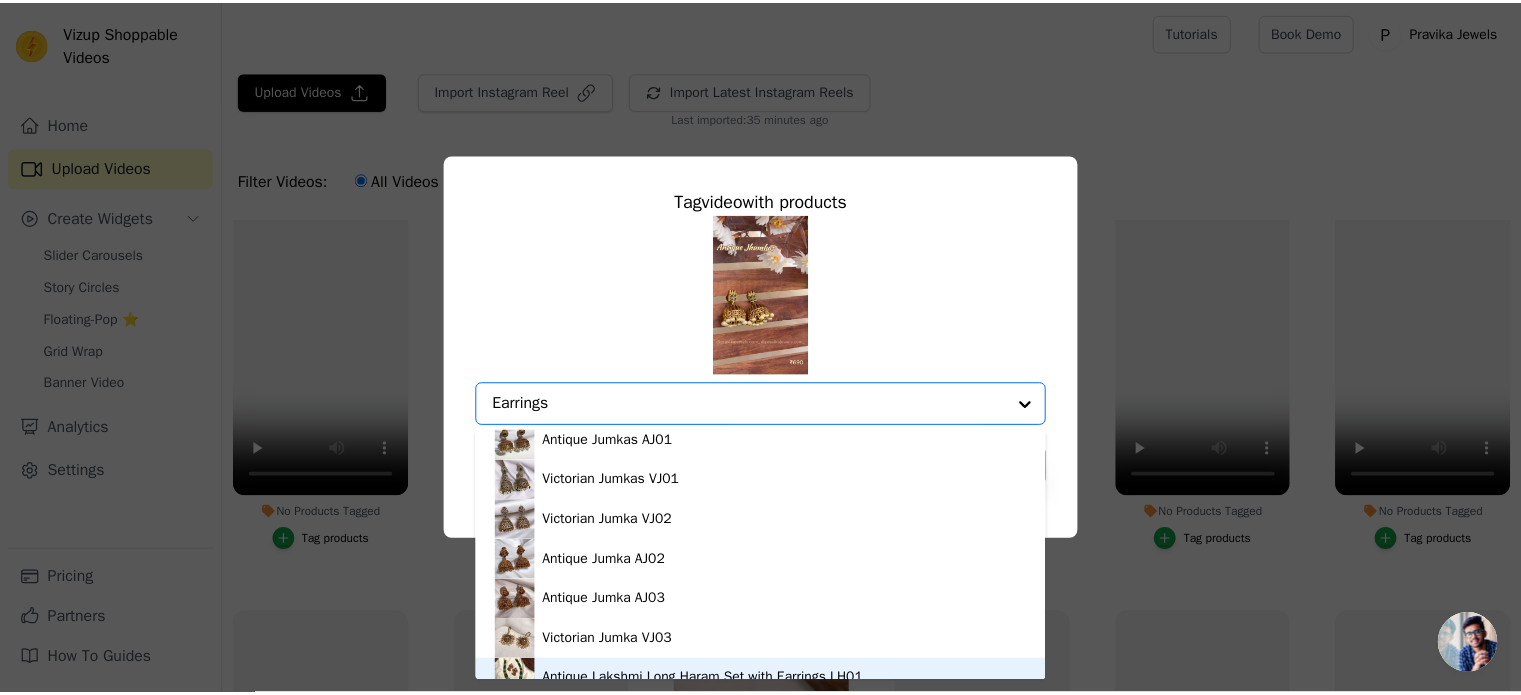 scroll, scrollTop: 0, scrollLeft: 0, axis: both 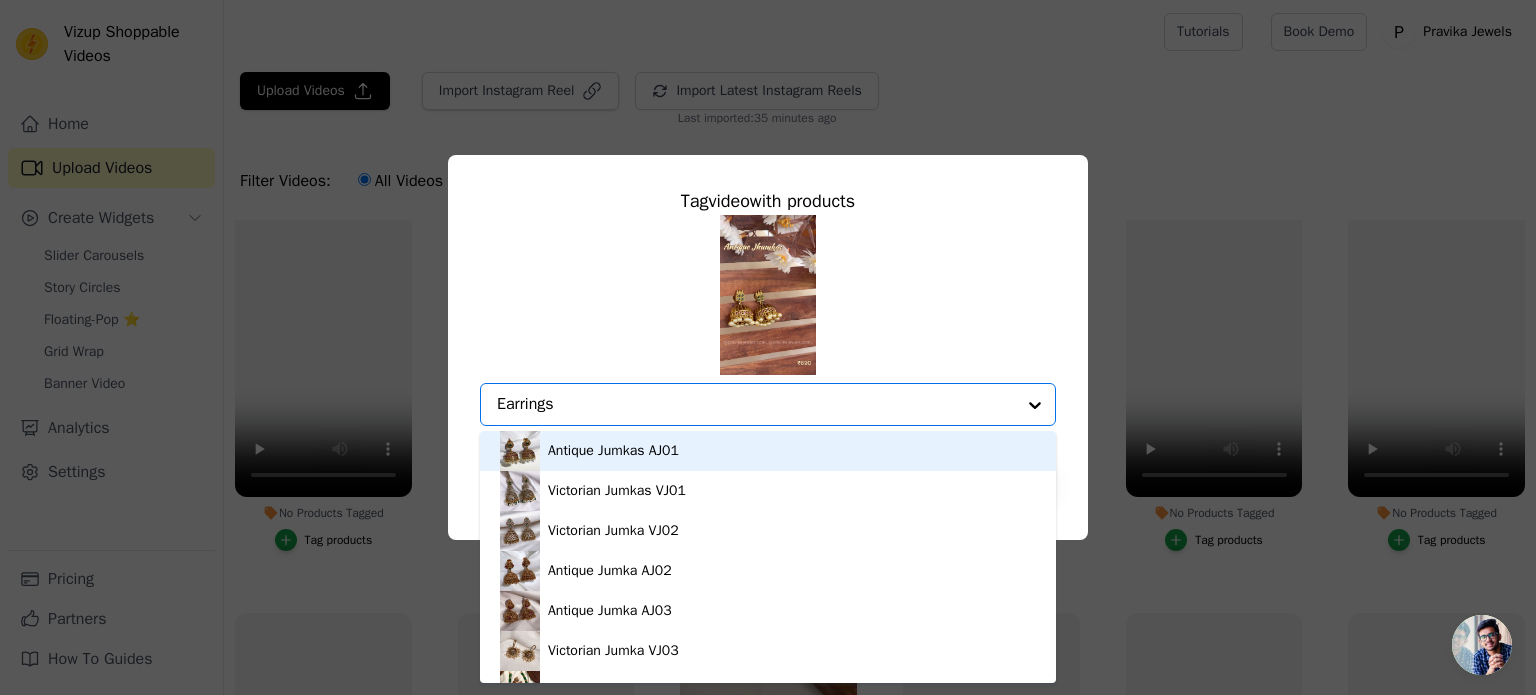 click on "Earrings" at bounding box center (756, 404) 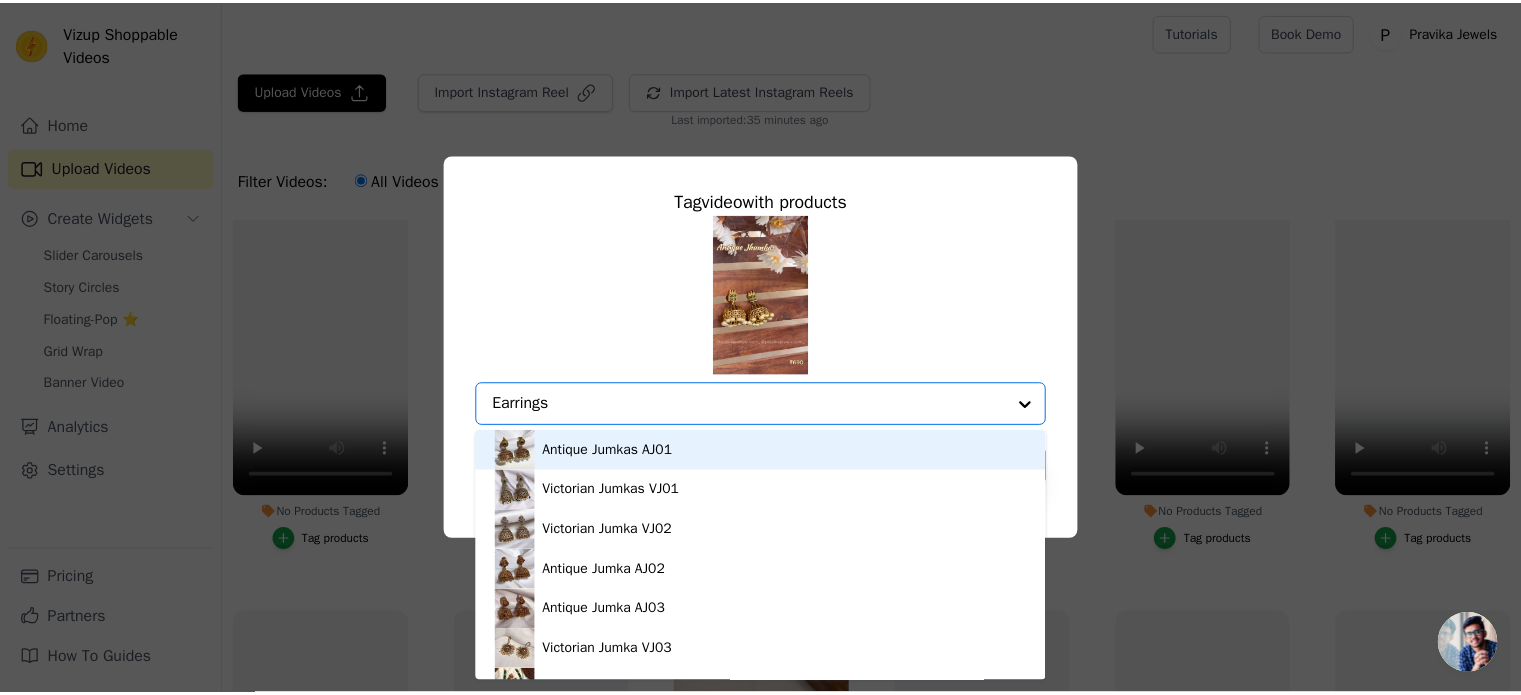 scroll, scrollTop: 900, scrollLeft: 0, axis: vertical 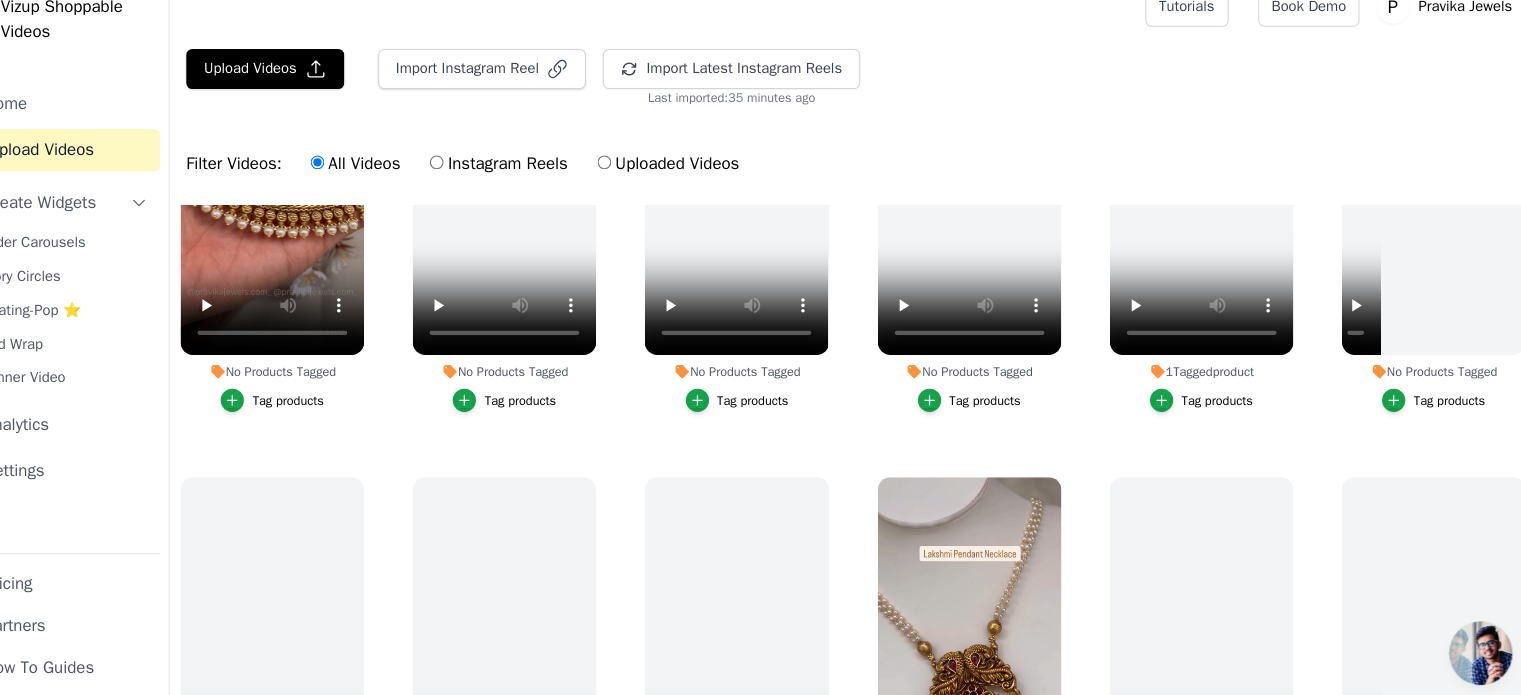 click on "Tag products" at bounding box center [337, 405] 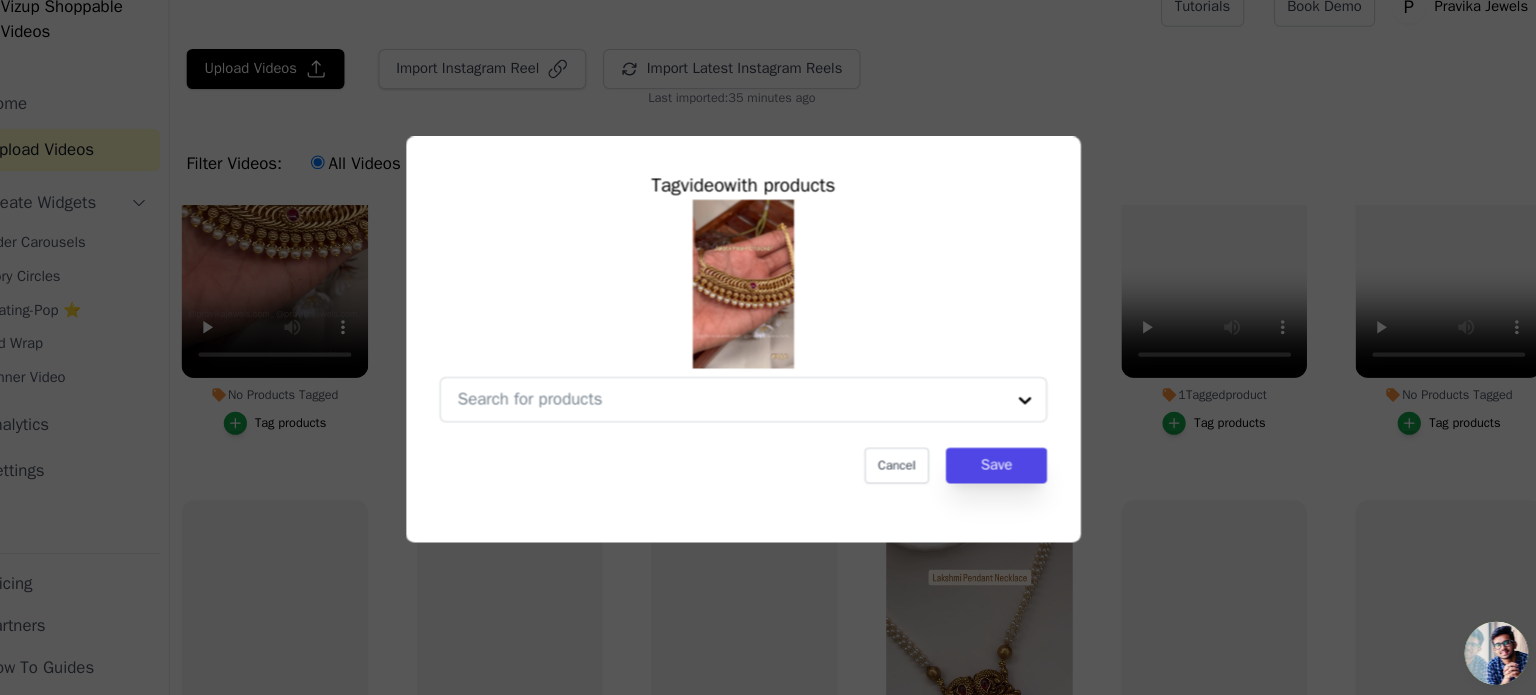 scroll, scrollTop: 1899, scrollLeft: 0, axis: vertical 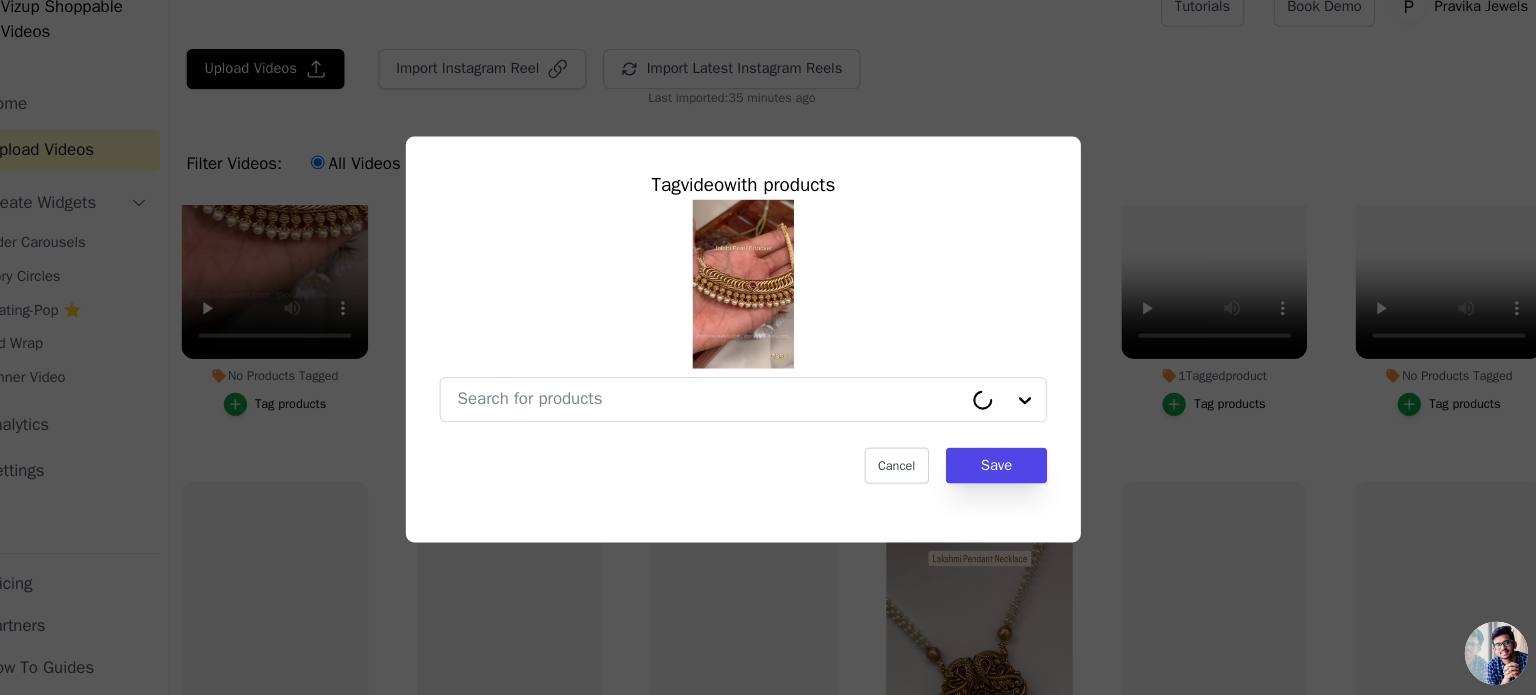 type 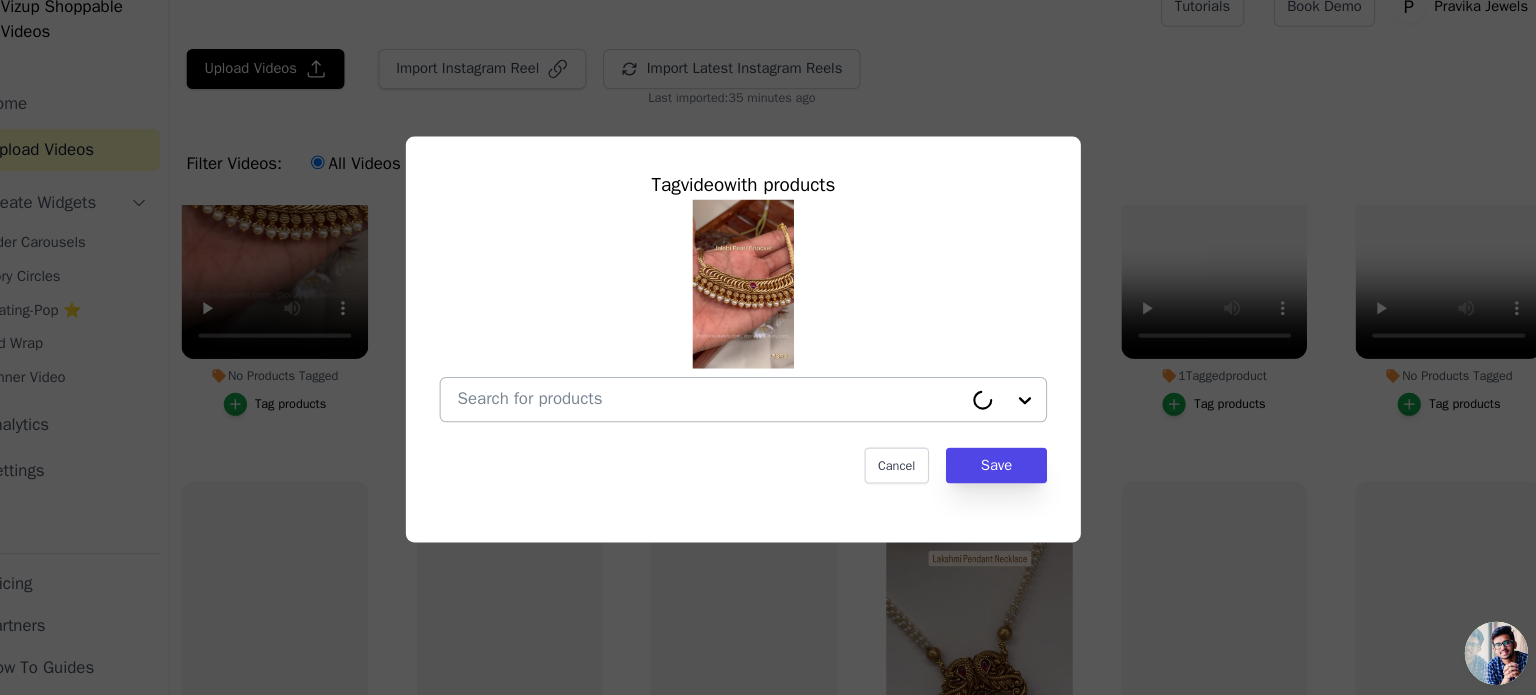 click on "No Products Tagged     Tag  video  with products                         Cancel   Save     Tag products" at bounding box center (736, 404) 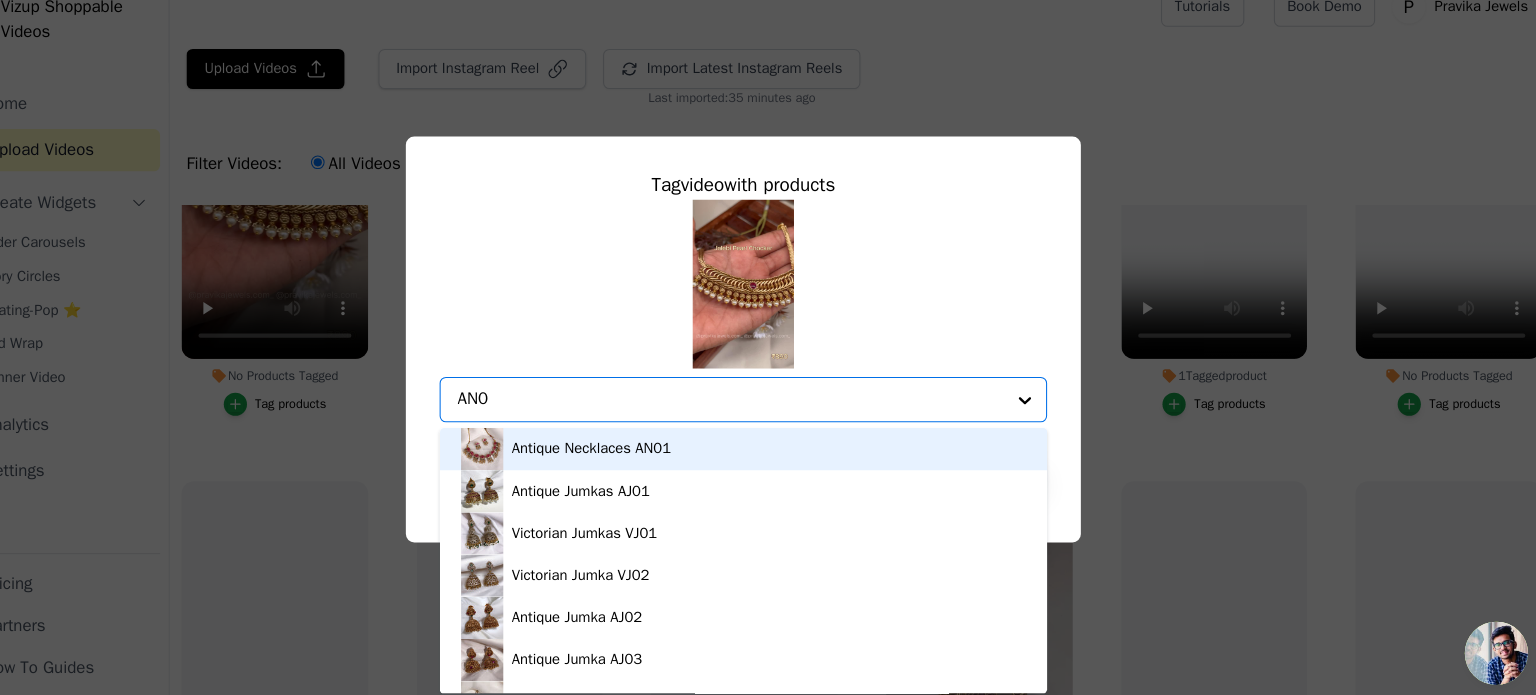 type on "AN09" 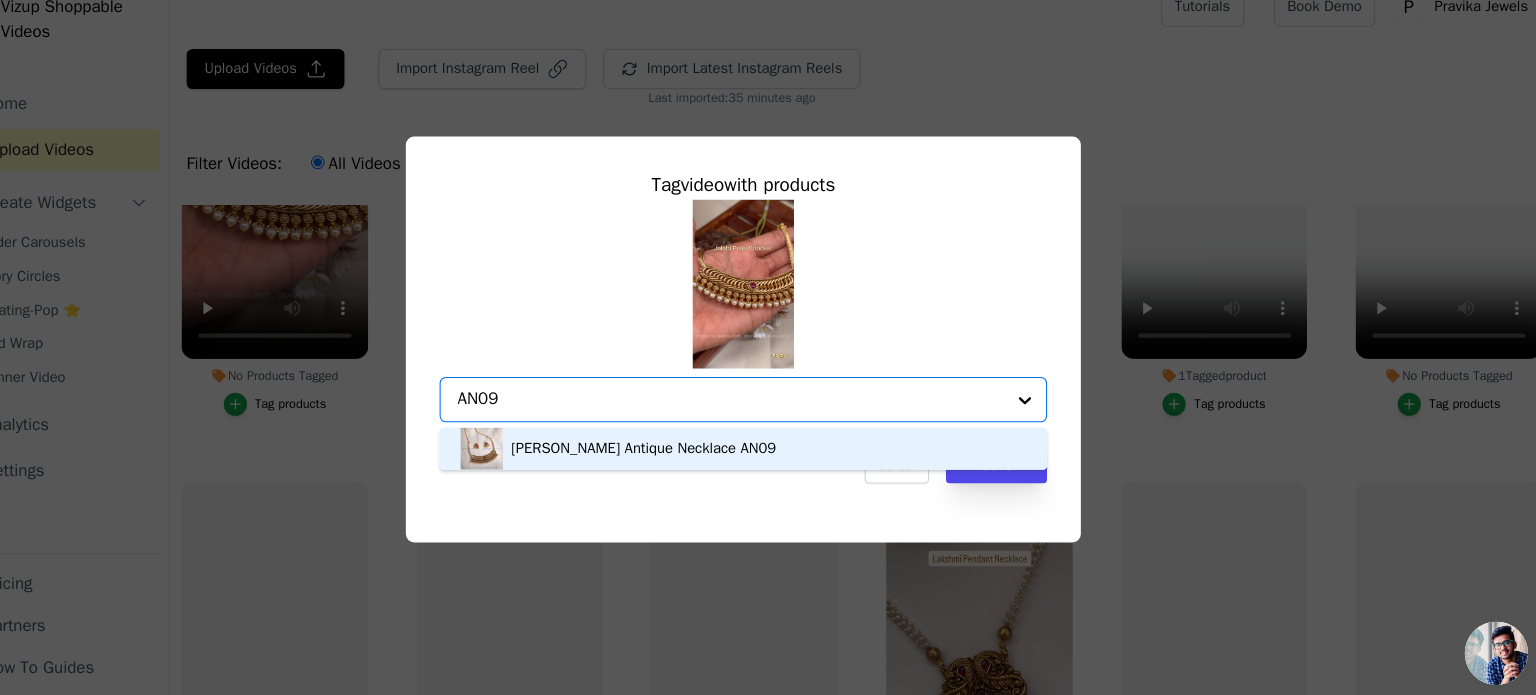 click on "[PERSON_NAME] Antique Necklace AN09" at bounding box center (768, 451) 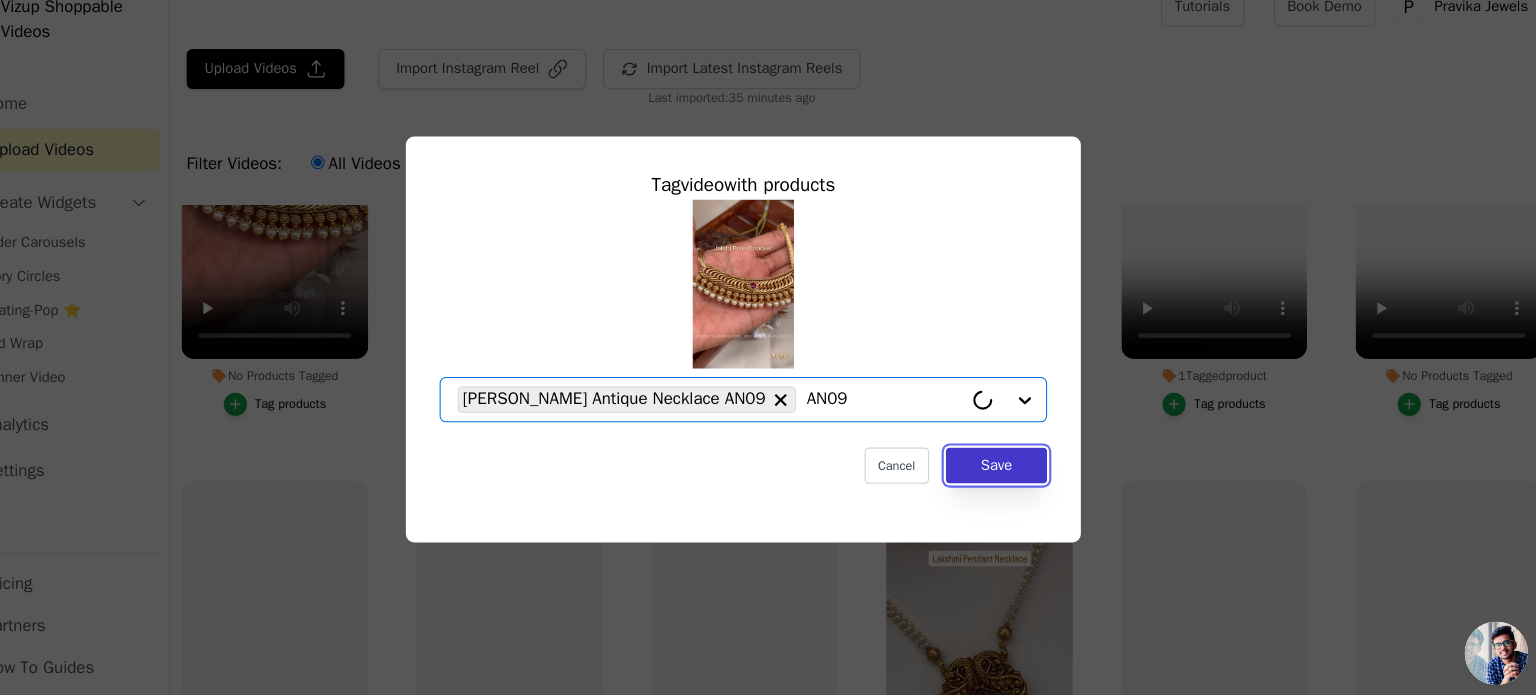 click on "Save" at bounding box center [1008, 467] 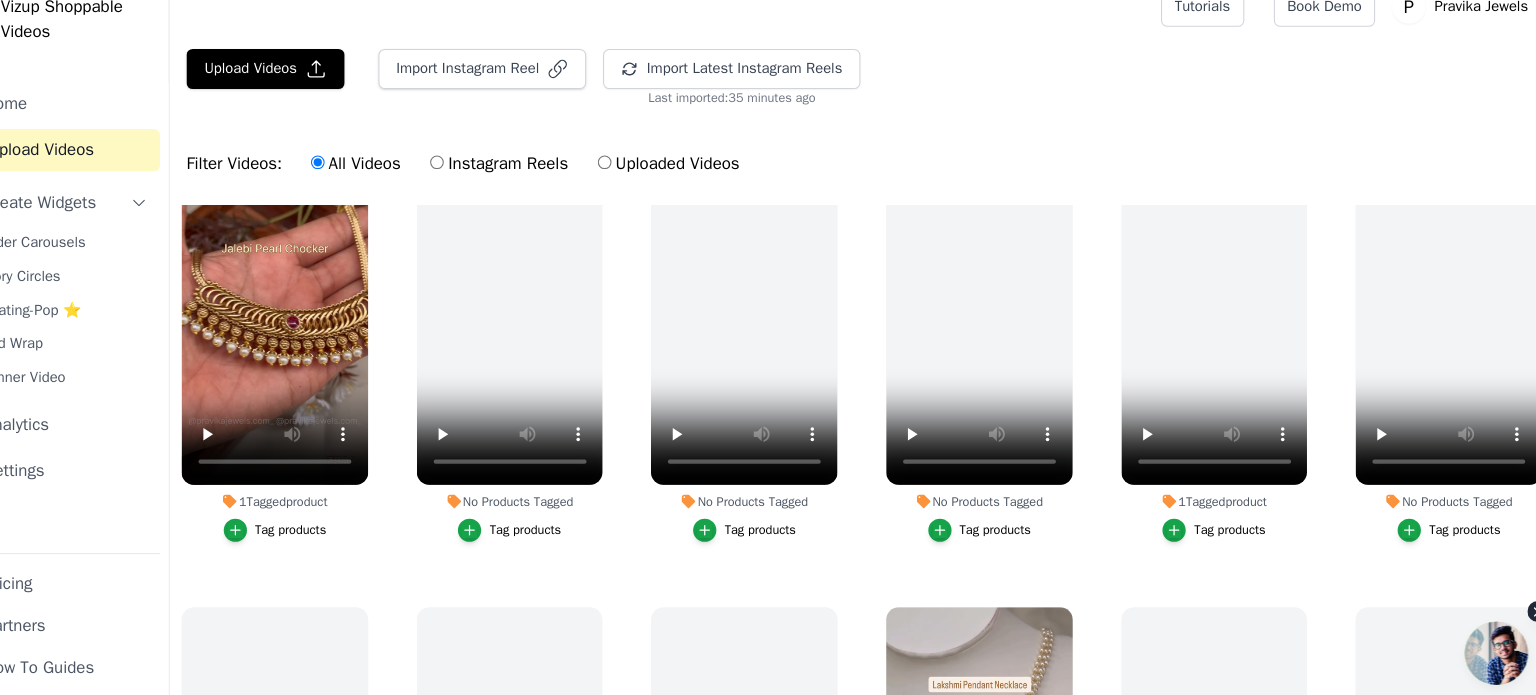 scroll, scrollTop: 1899, scrollLeft: 0, axis: vertical 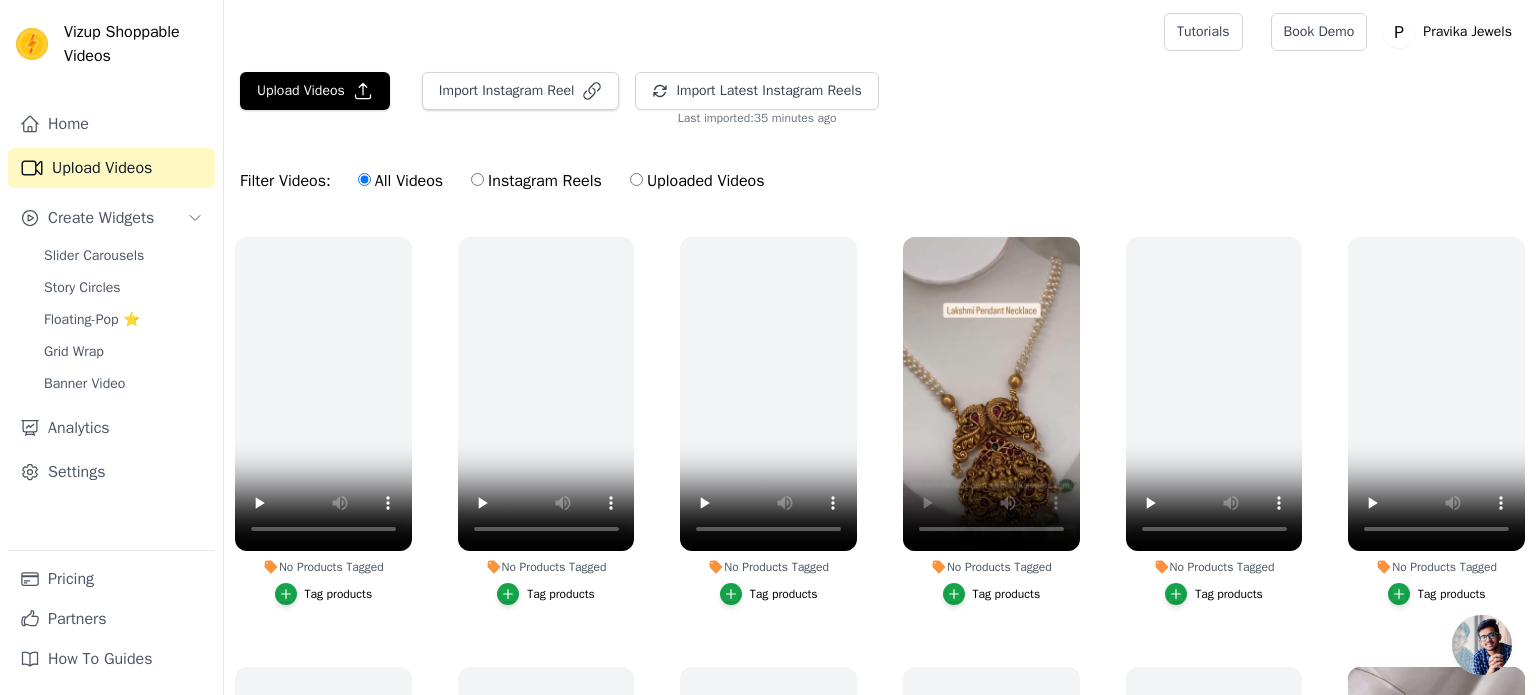 click on "Tag products" at bounding box center (1007, 594) 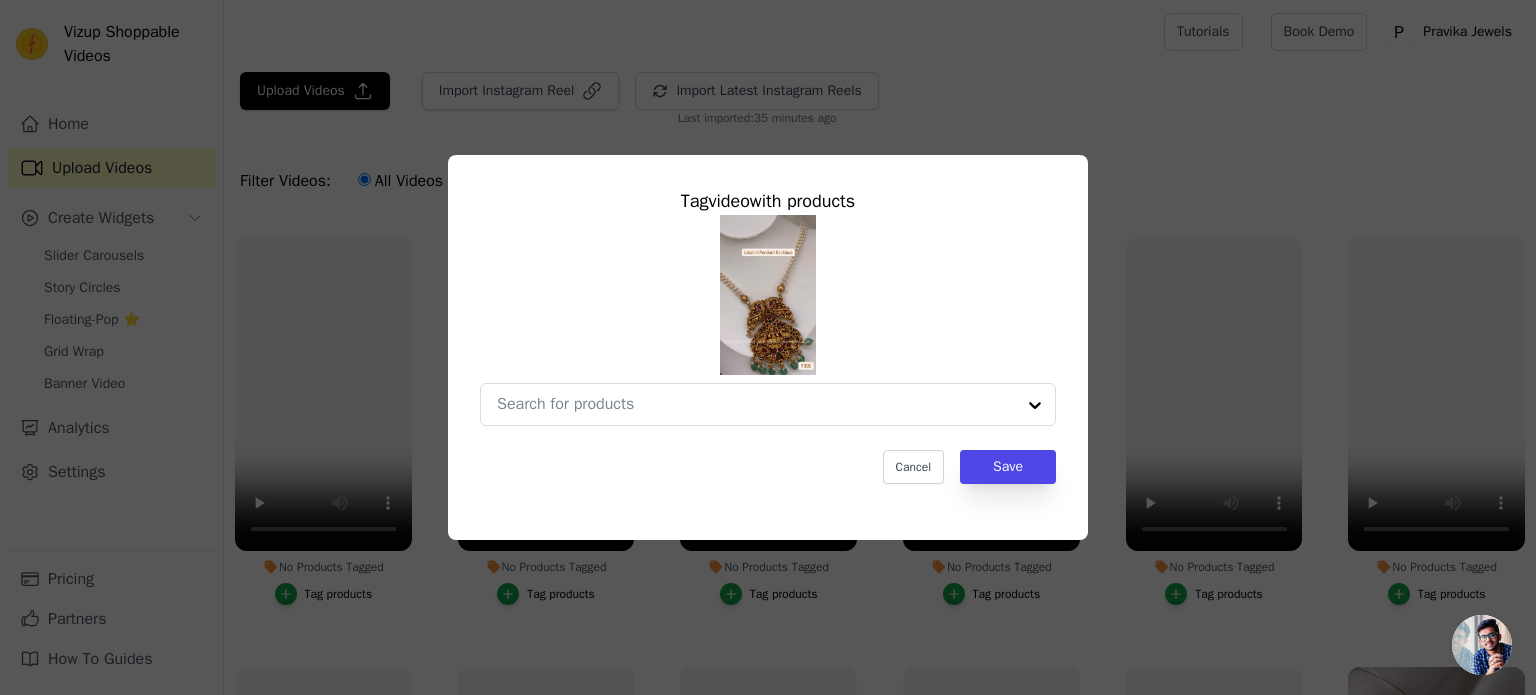 click on "Tag  video  with products                         Cancel   Save" at bounding box center (768, 335) 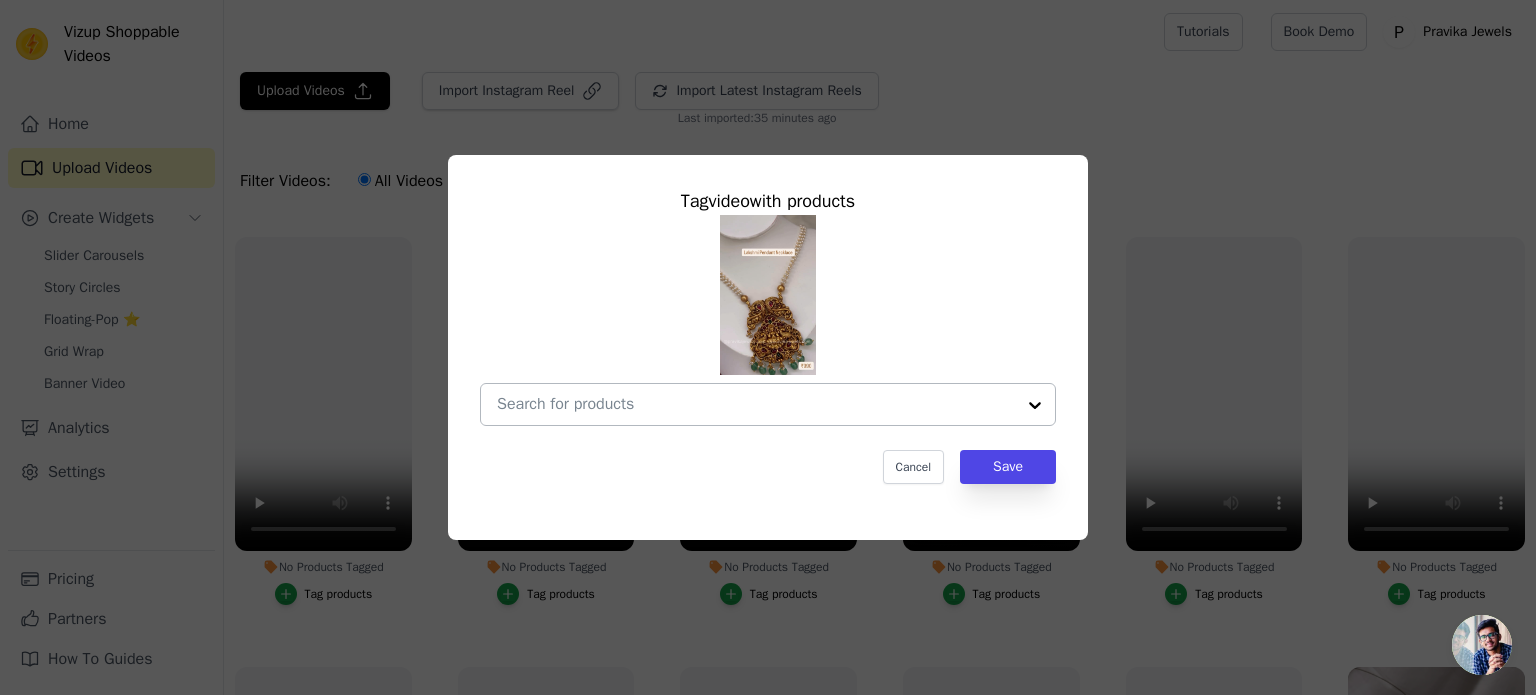 click on "No Products Tagged     Tag  video  with products                         Cancel   Save     Tag products" at bounding box center [756, 404] 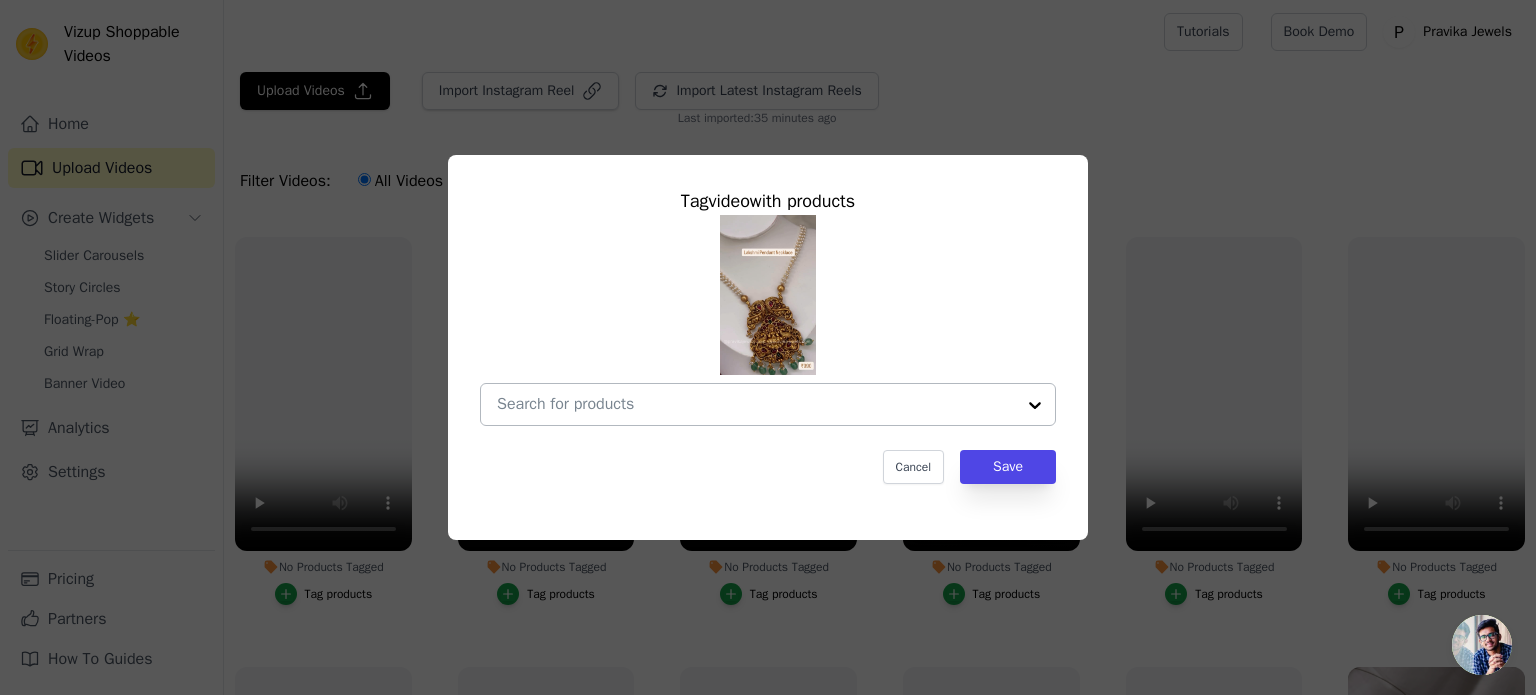 click on "No Products Tagged     Tag  video  with products                         Cancel   Save     Tag products" at bounding box center [756, 404] 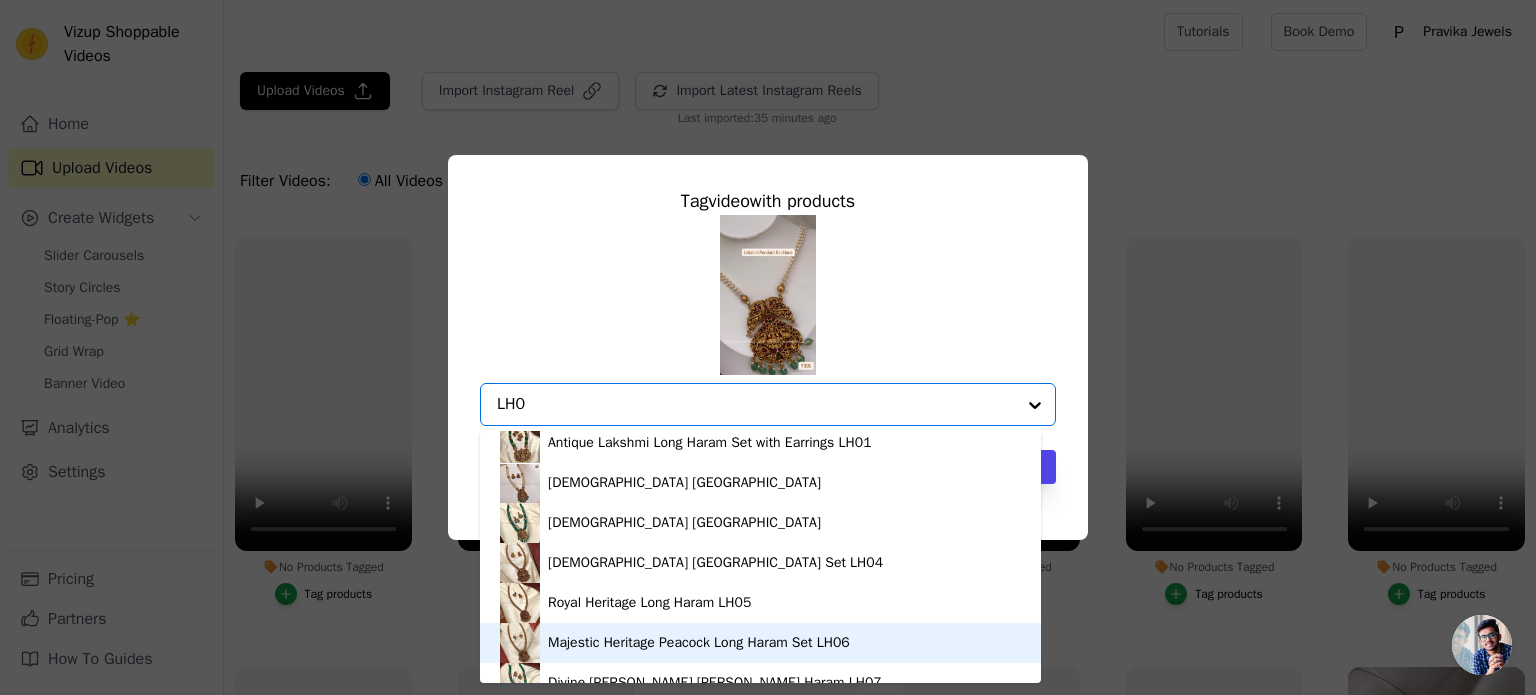 scroll, scrollTop: 0, scrollLeft: 0, axis: both 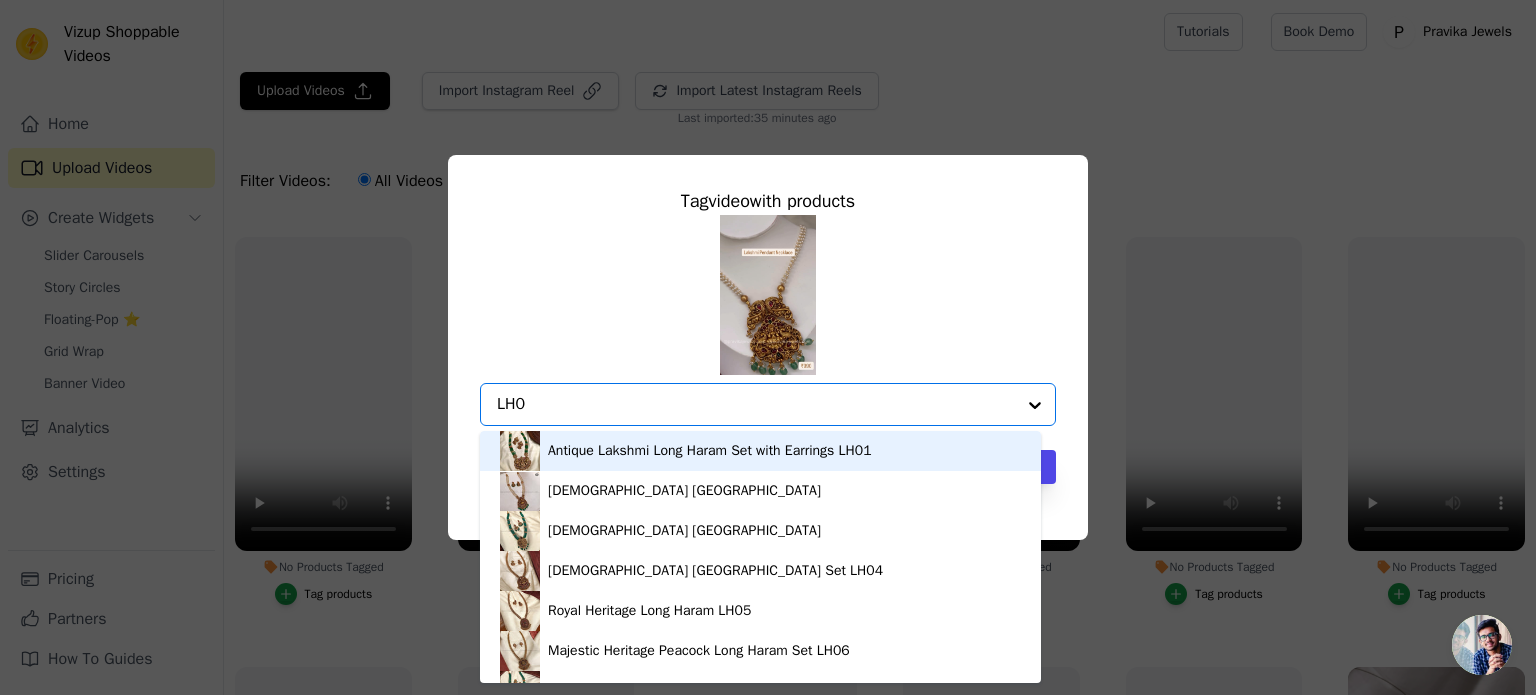 type on "LH0" 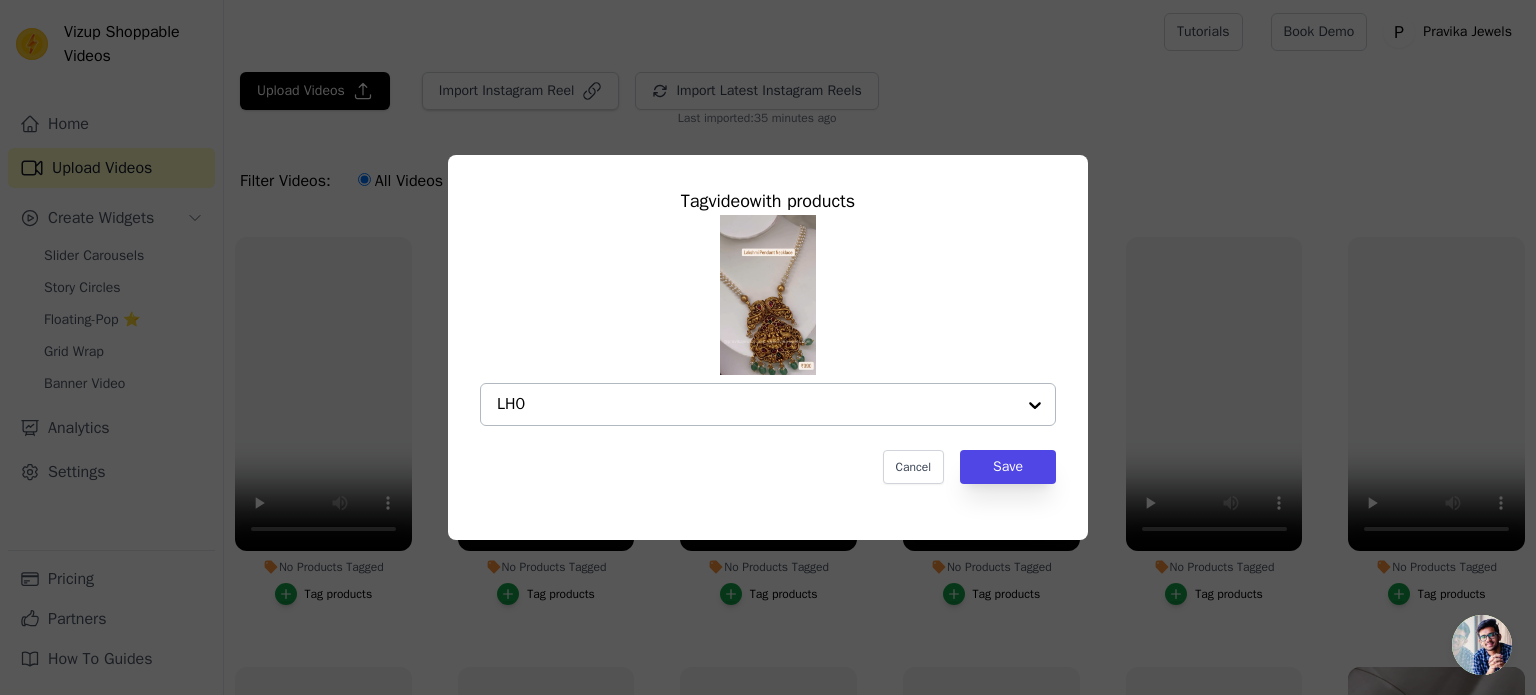click on "LH0" at bounding box center (756, 404) 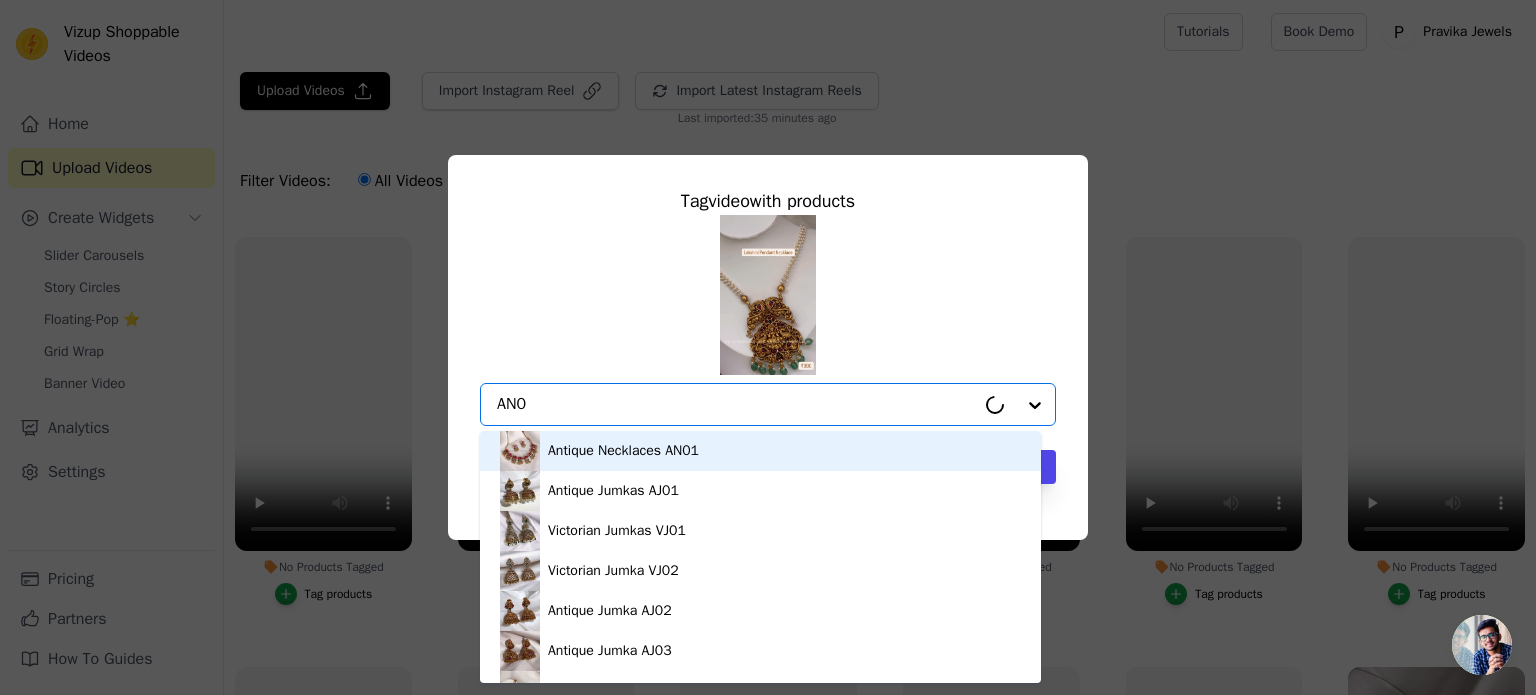 type on "AN06" 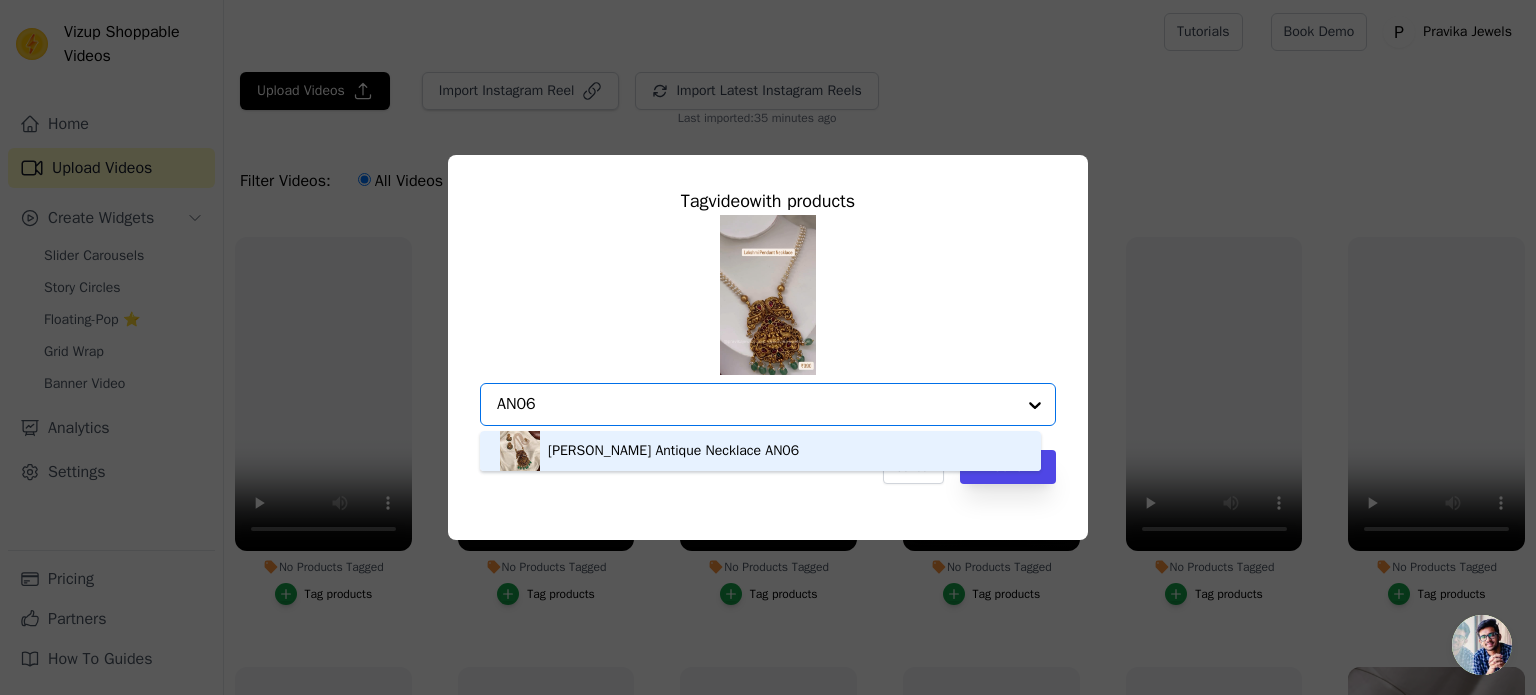 click on "[PERSON_NAME] Antique Necklace  AN06" at bounding box center [760, 451] 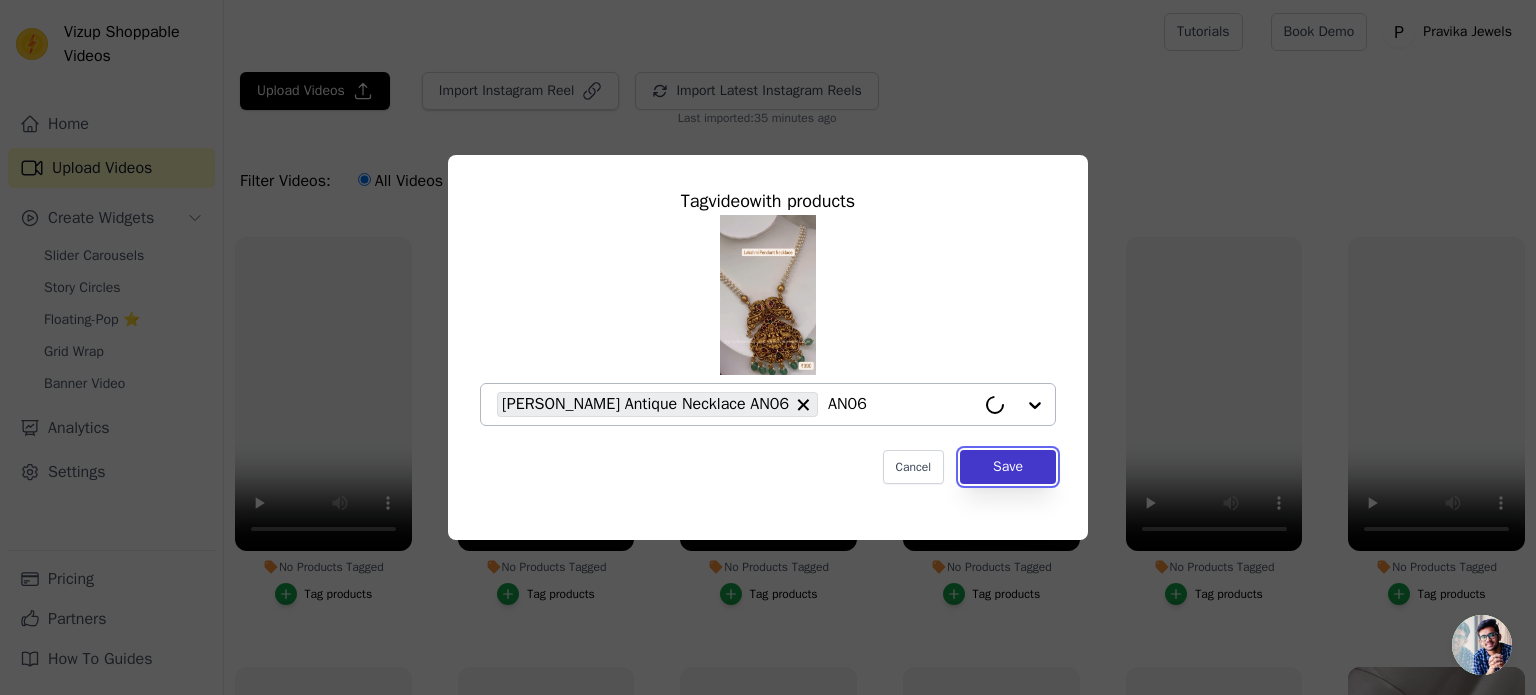 click on "Save" at bounding box center (1008, 467) 